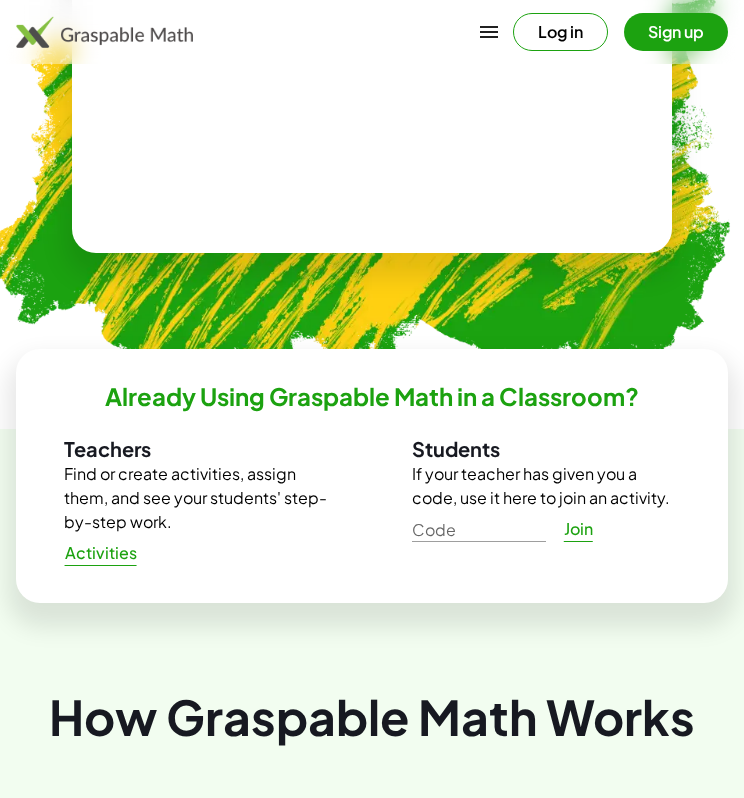 scroll, scrollTop: 900, scrollLeft: 0, axis: vertical 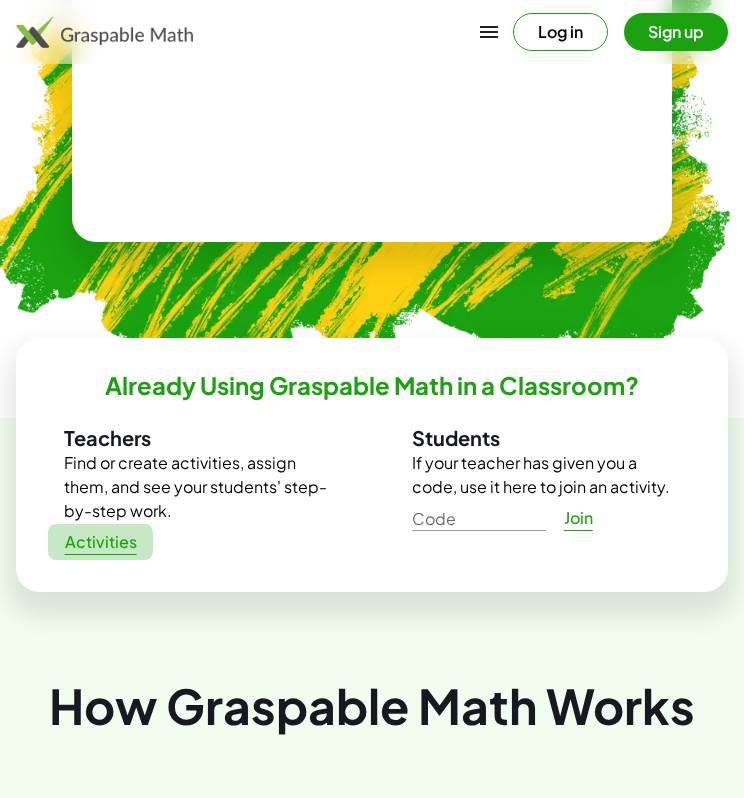 click on "Activities" at bounding box center [100, 542] 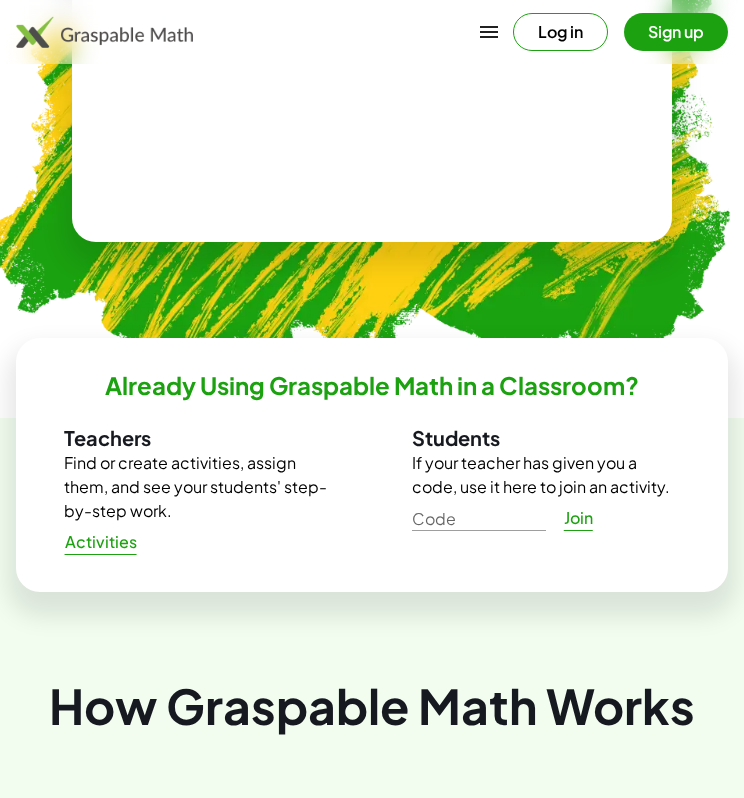 scroll, scrollTop: 932, scrollLeft: 0, axis: vertical 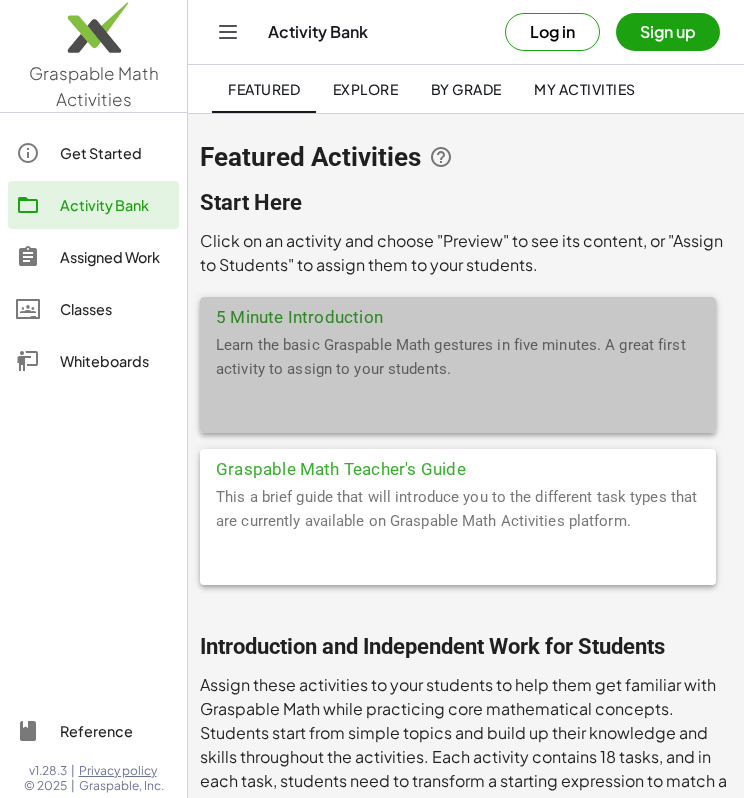 click on "Learn the basic Graspable Math gestures in five minutes. A great first activity to assign to your students." 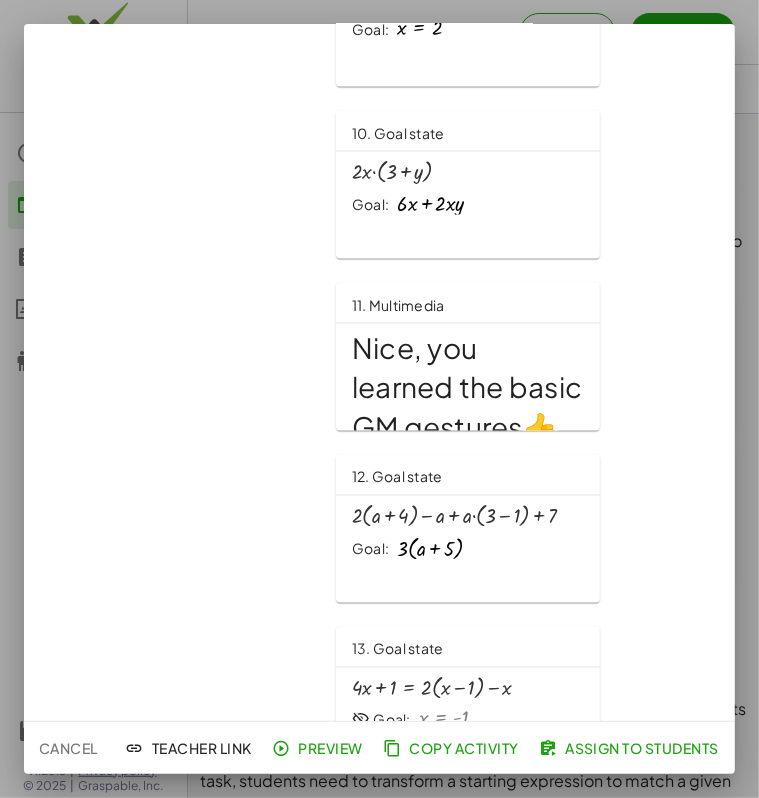 scroll, scrollTop: 1600, scrollLeft: 0, axis: vertical 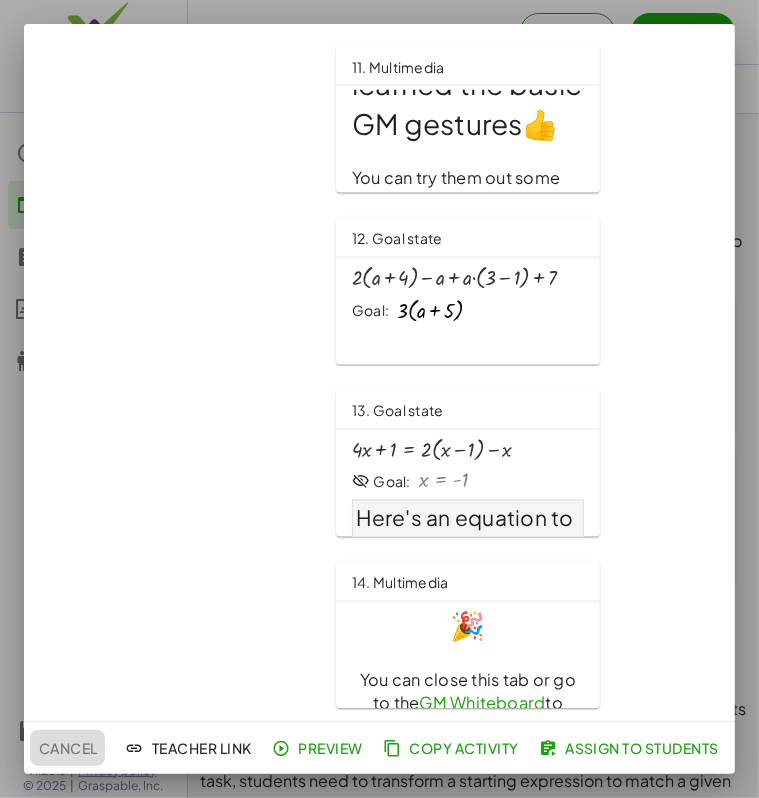 click on "Cancel" 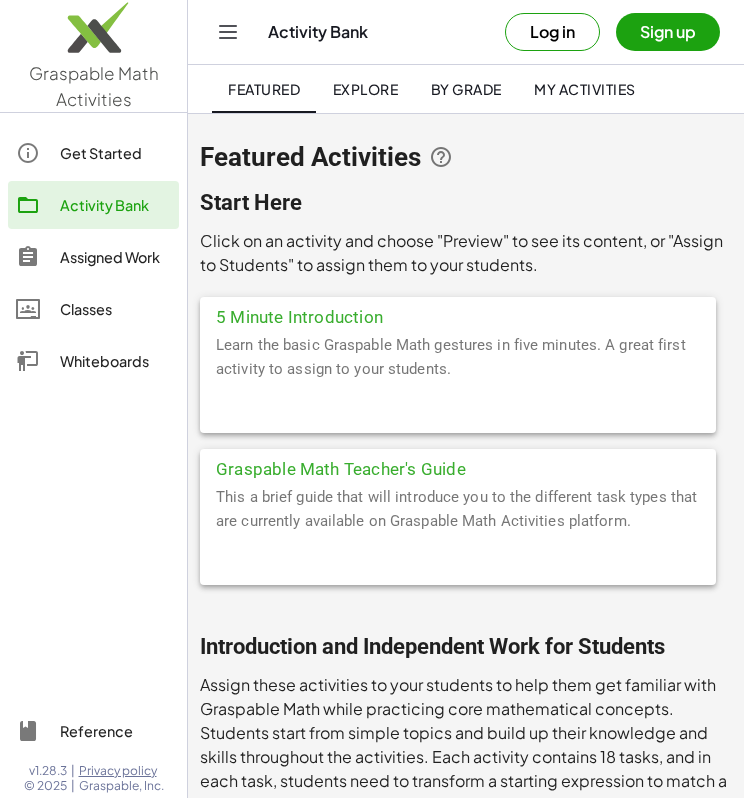 click on "Whiteboards" 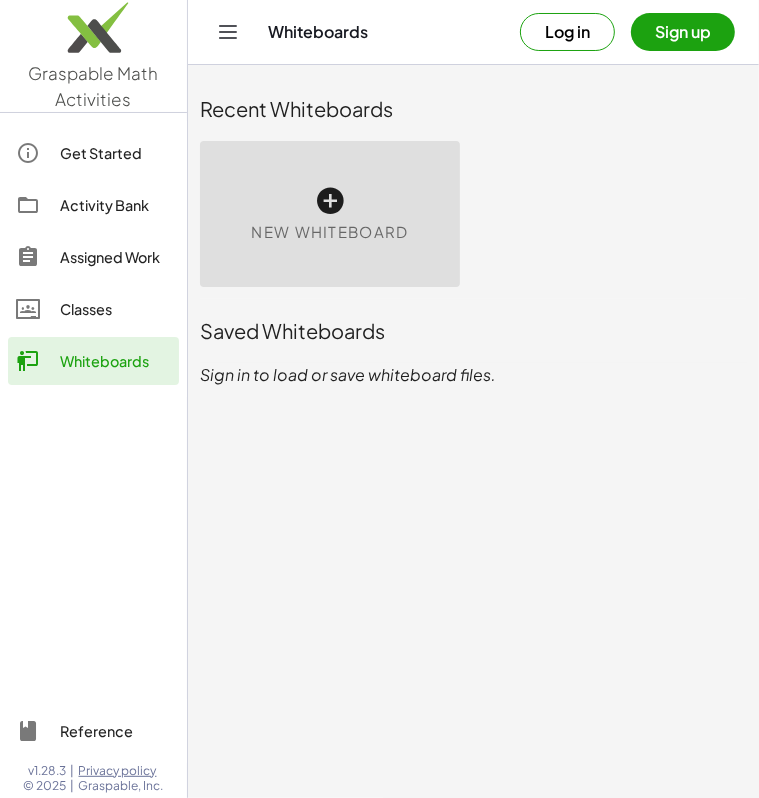 click at bounding box center [330, 201] 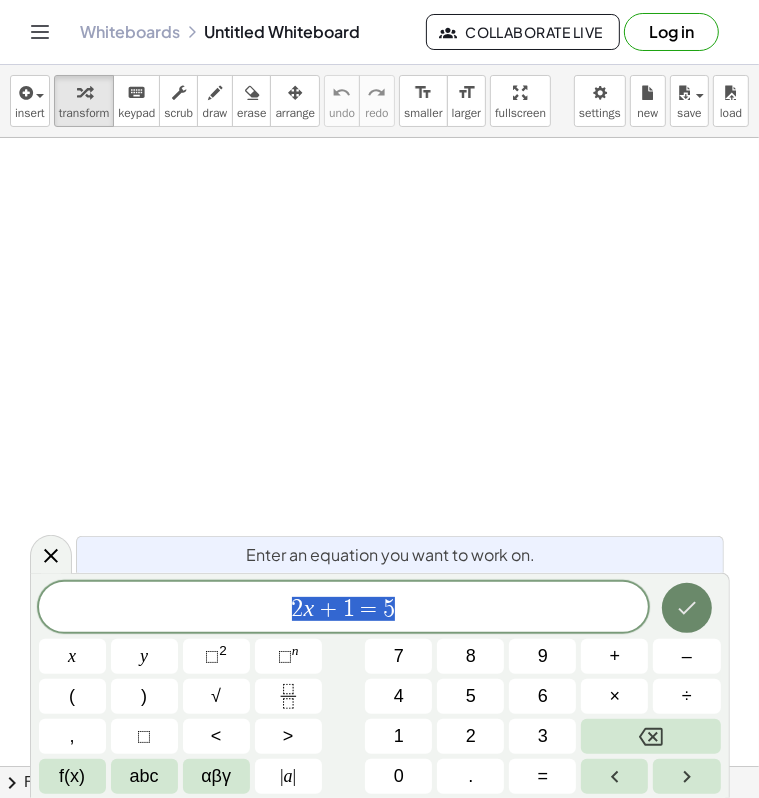 click 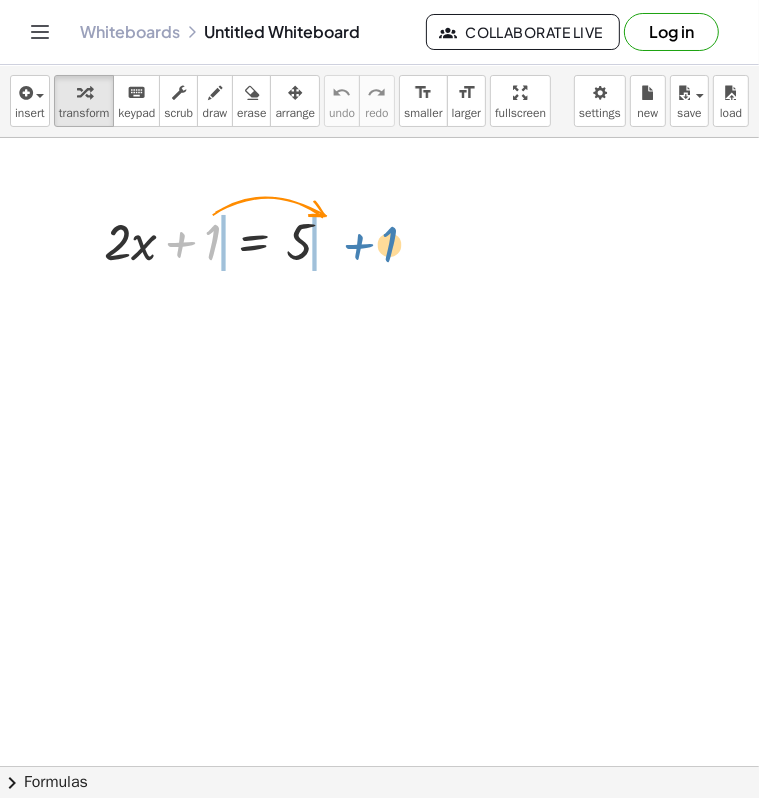 drag, startPoint x: 193, startPoint y: 252, endPoint x: 371, endPoint y: 254, distance: 178.01123 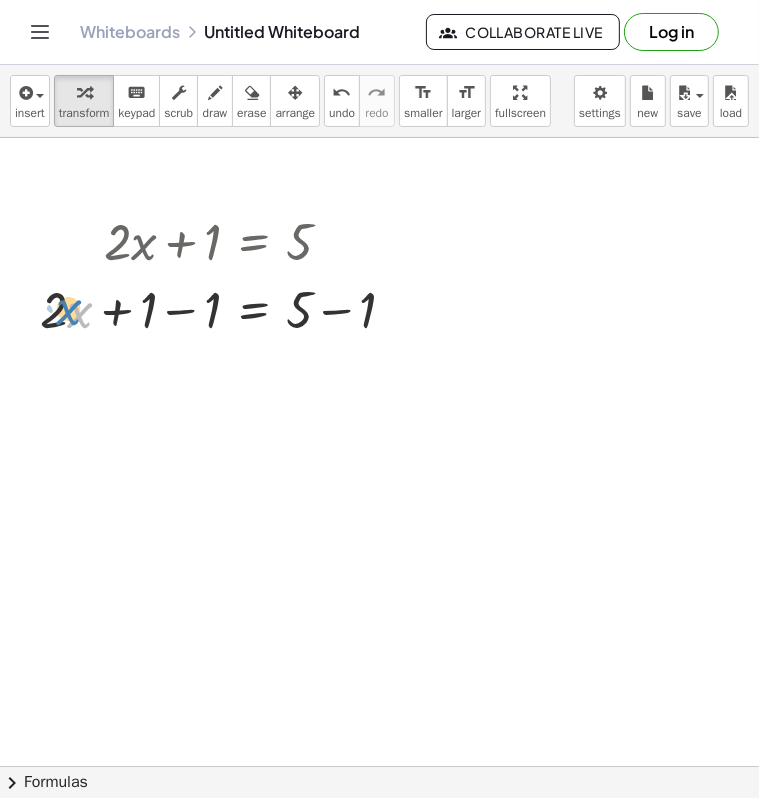 click at bounding box center [226, 308] 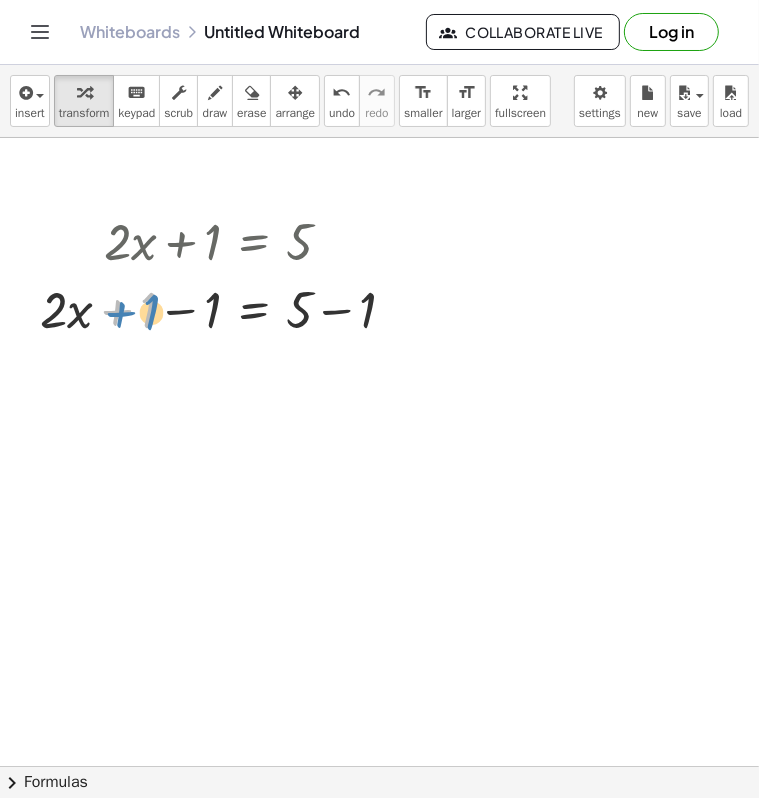 click at bounding box center [226, 308] 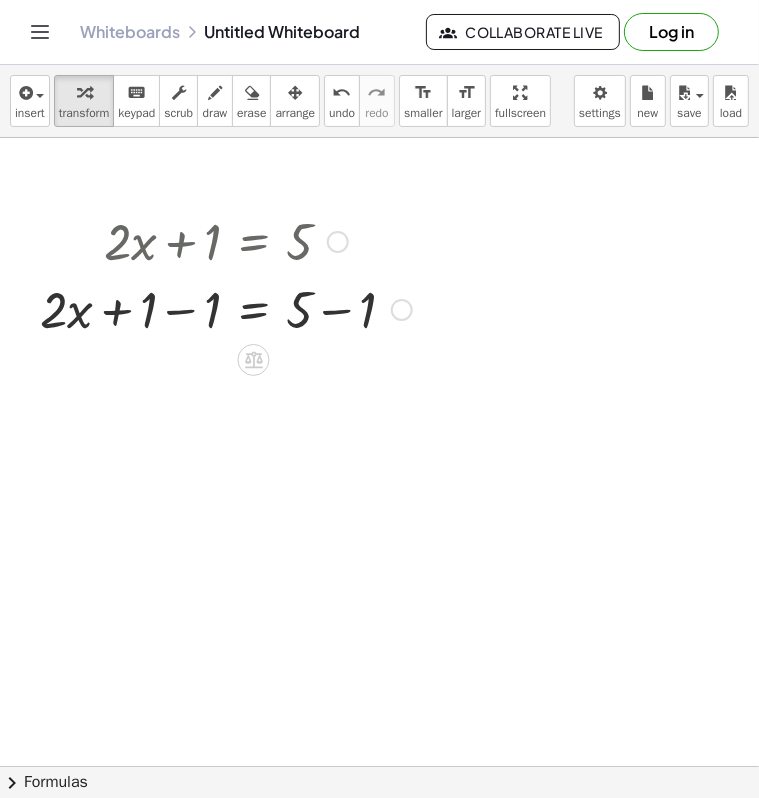 click at bounding box center (402, 310) 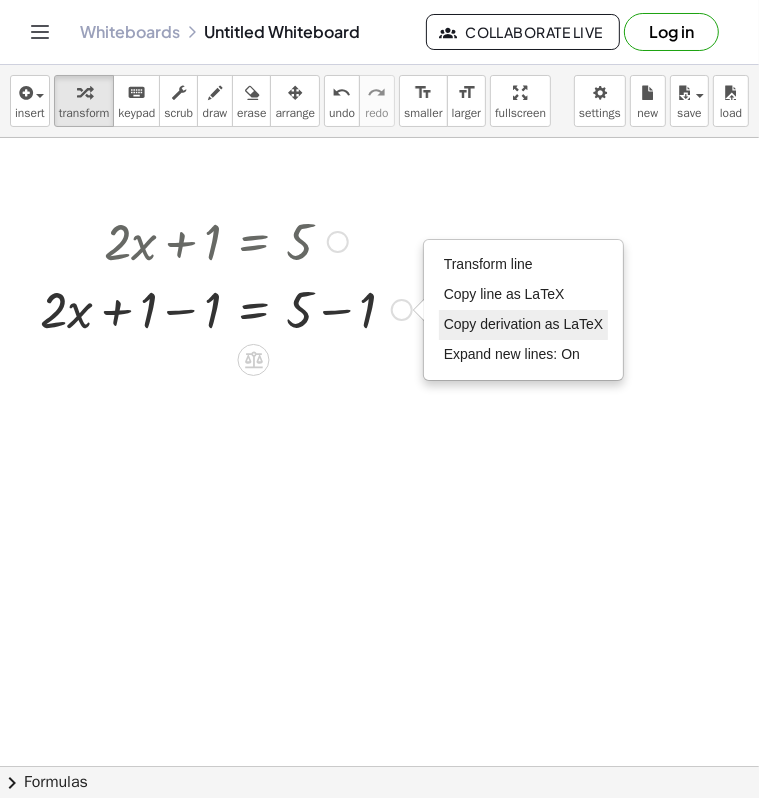 click on "Copy derivation as LaTeX" at bounding box center [524, 324] 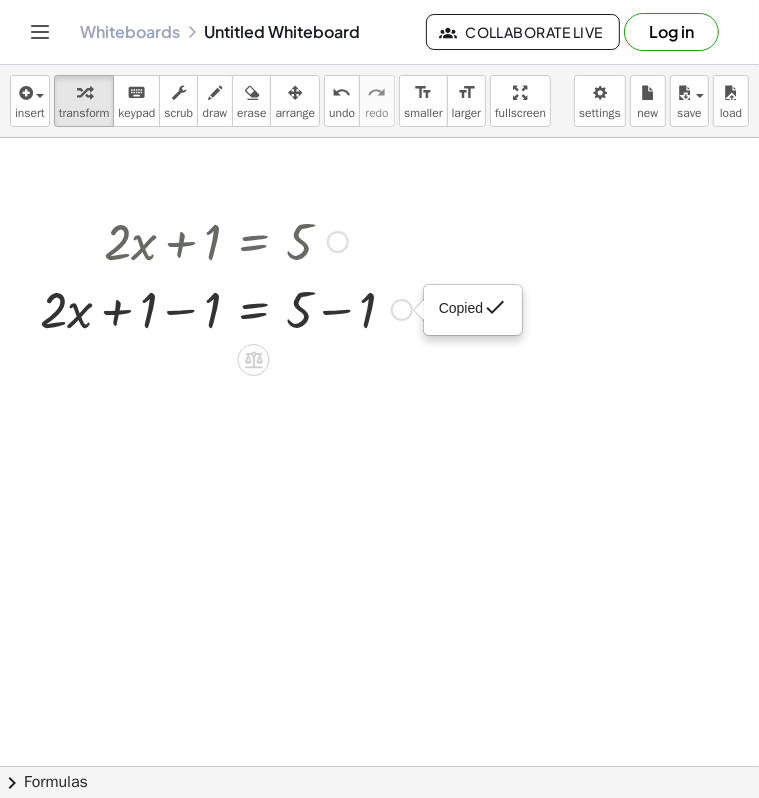 click on "Copied done" at bounding box center (402, 310) 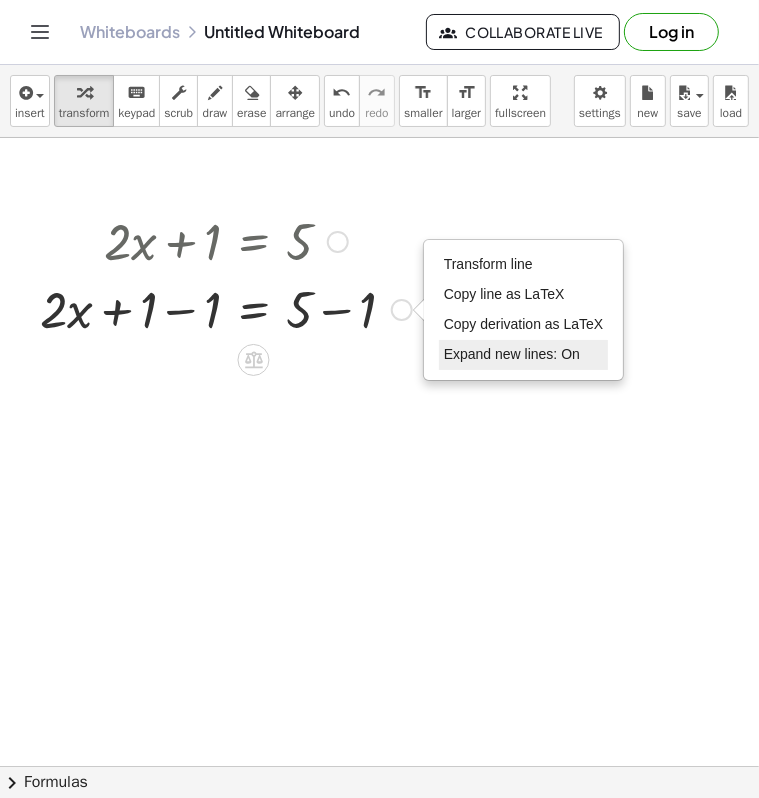 click on "Expand new lines: On" at bounding box center (512, 354) 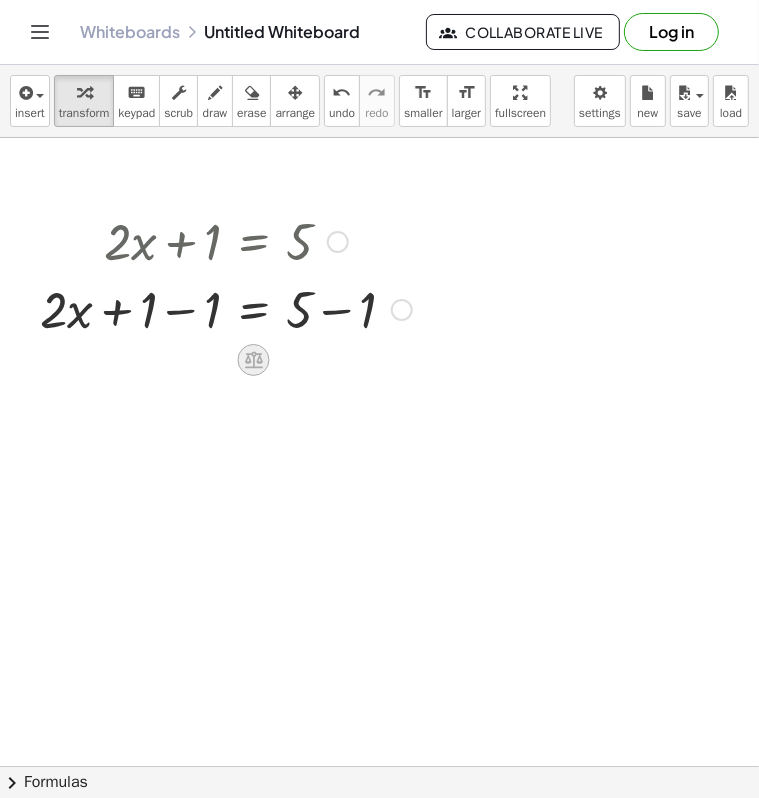click 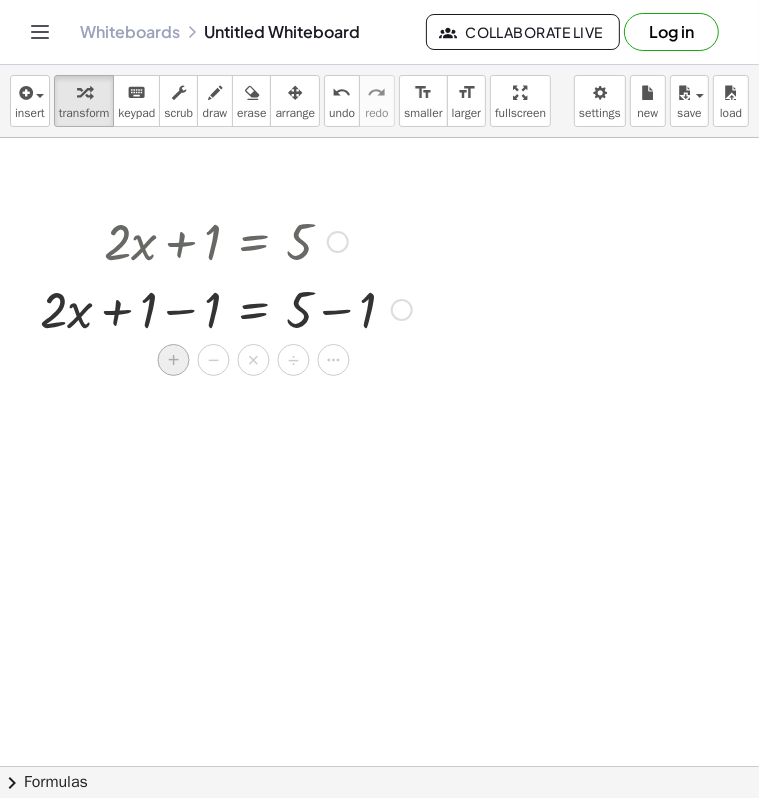 click on "+" at bounding box center (174, 360) 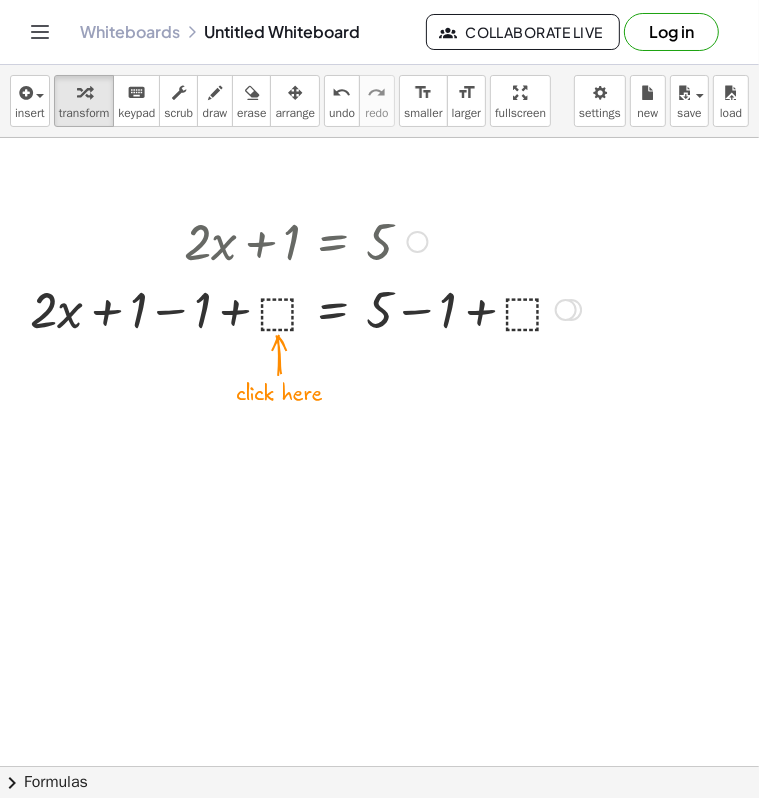 click at bounding box center (305, 308) 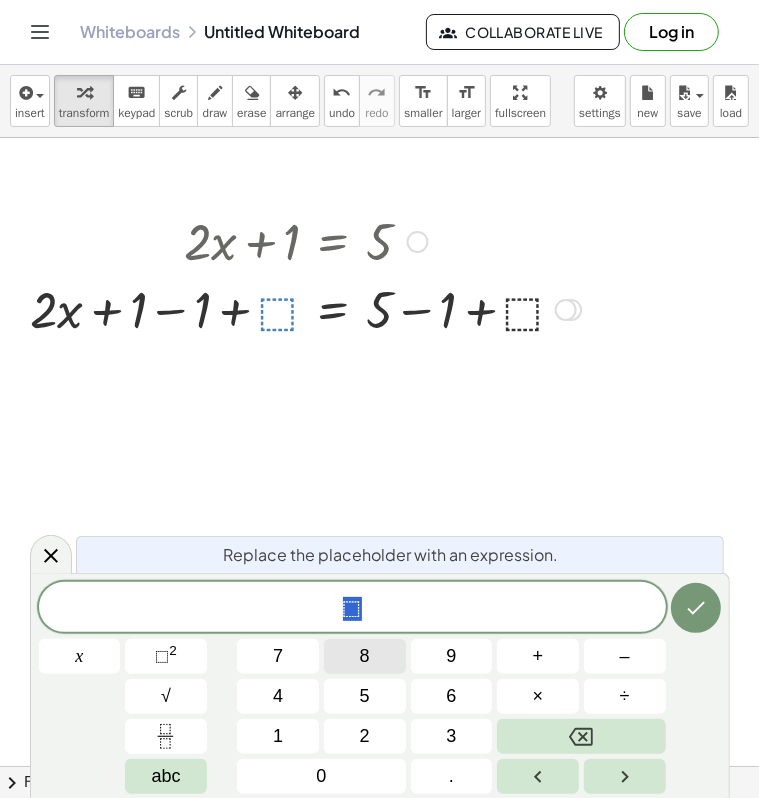 click on "8" at bounding box center [365, 656] 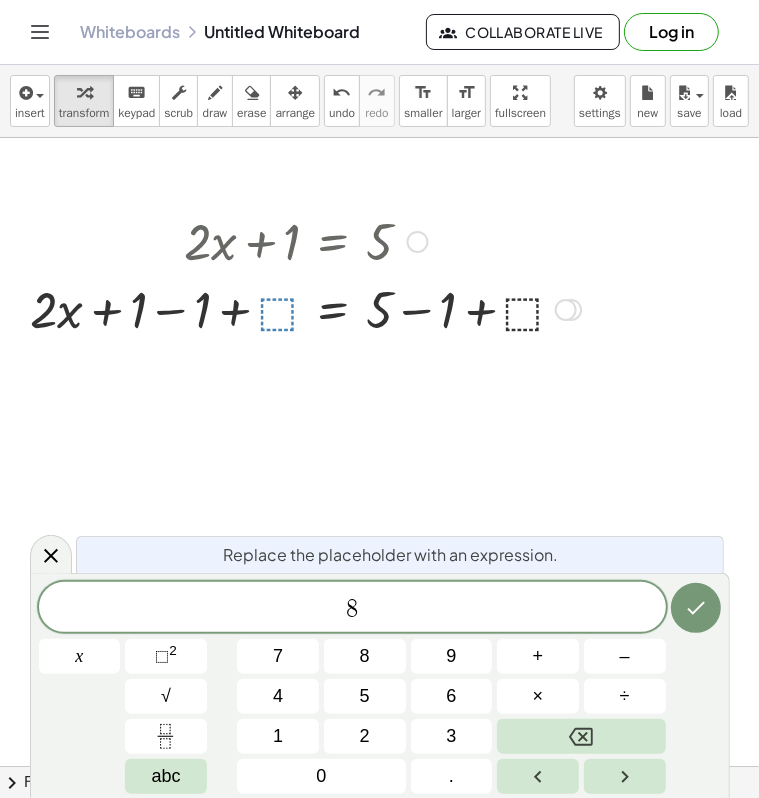 click at bounding box center (305, 308) 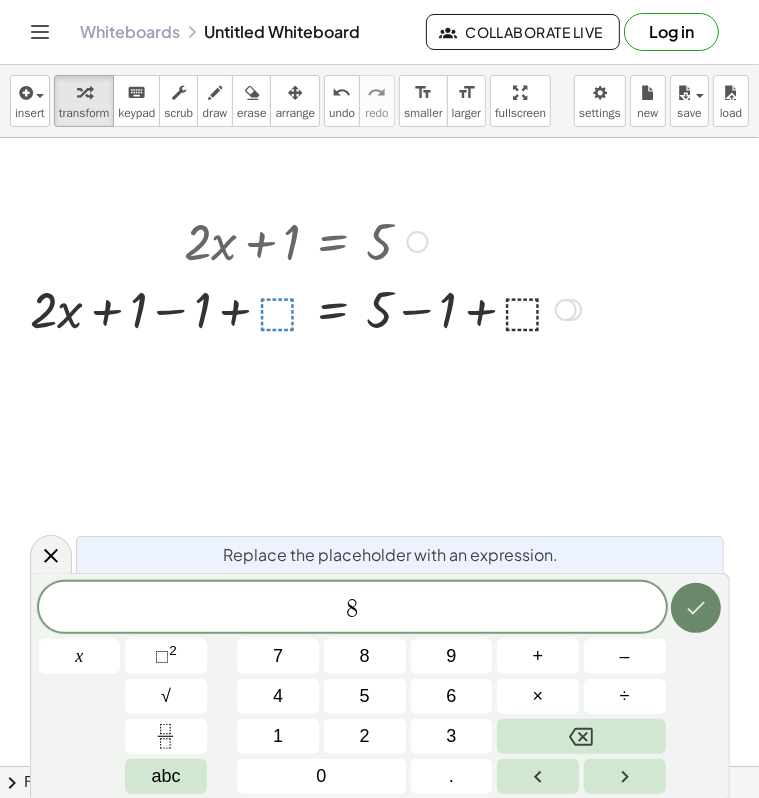 click at bounding box center [696, 608] 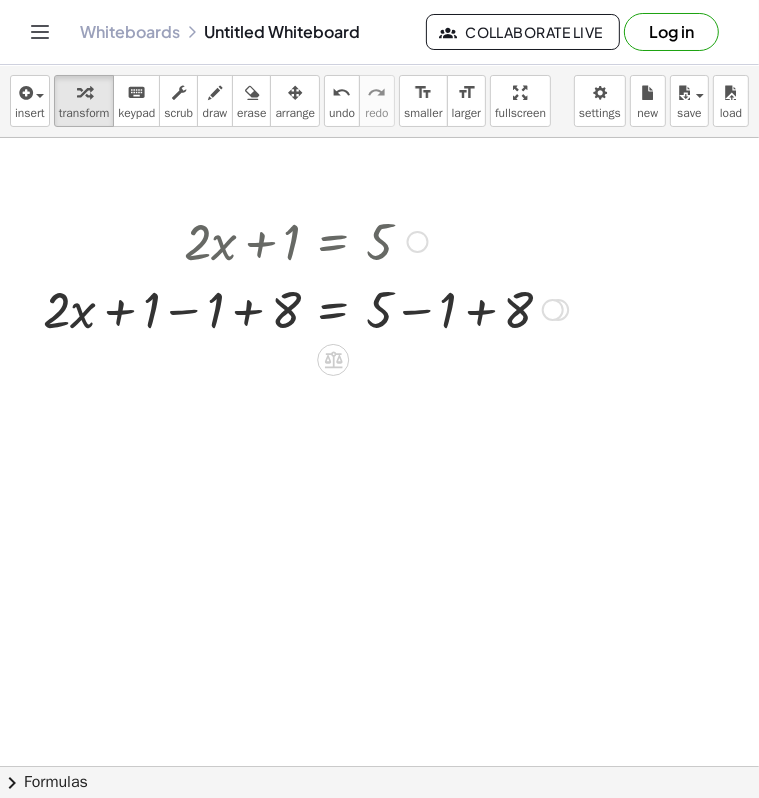 click at bounding box center (305, 308) 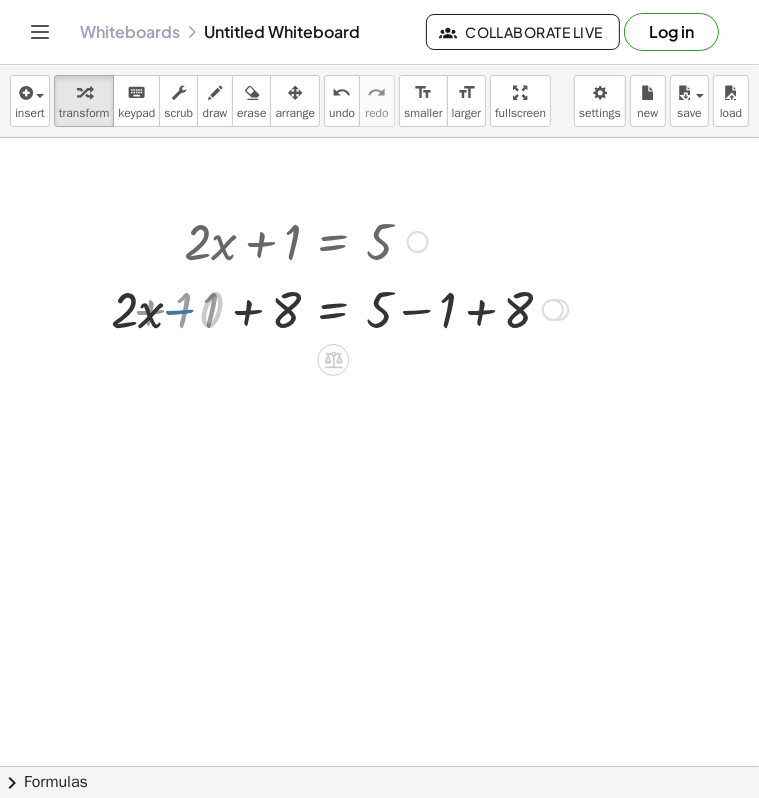 click at bounding box center [369, 308] 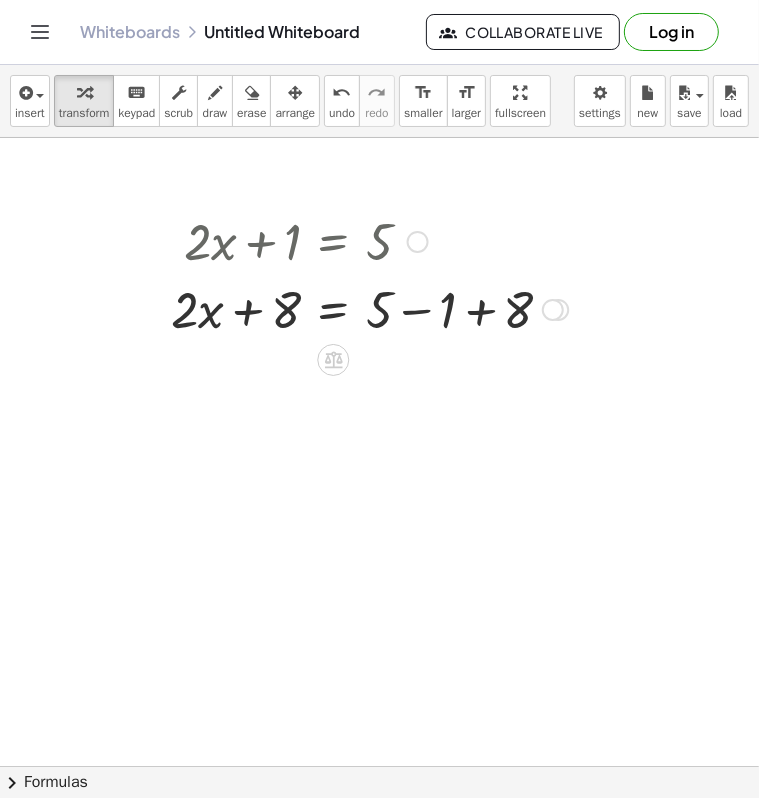 click at bounding box center [369, 308] 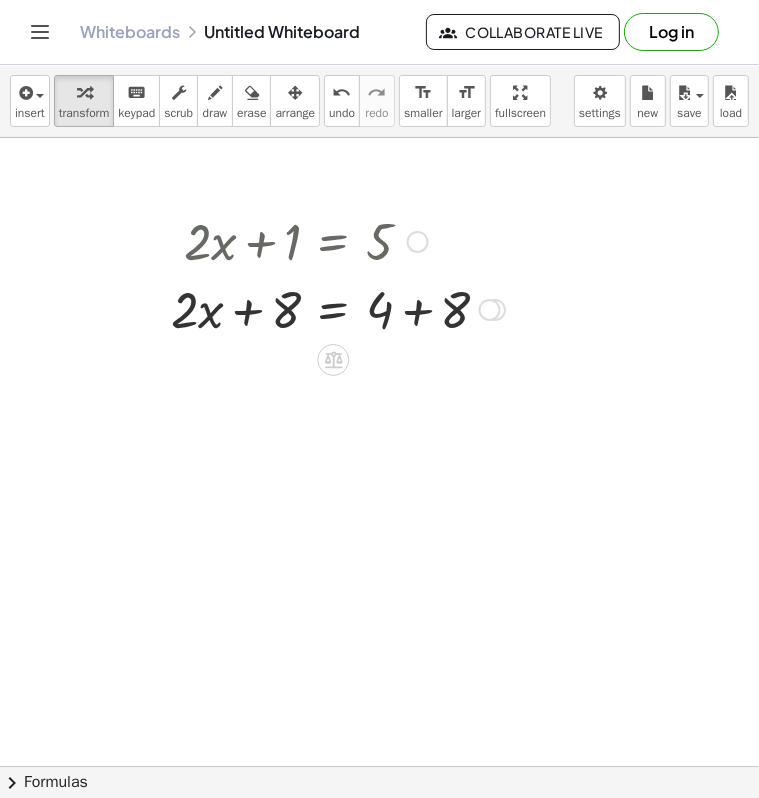 click at bounding box center [338, 308] 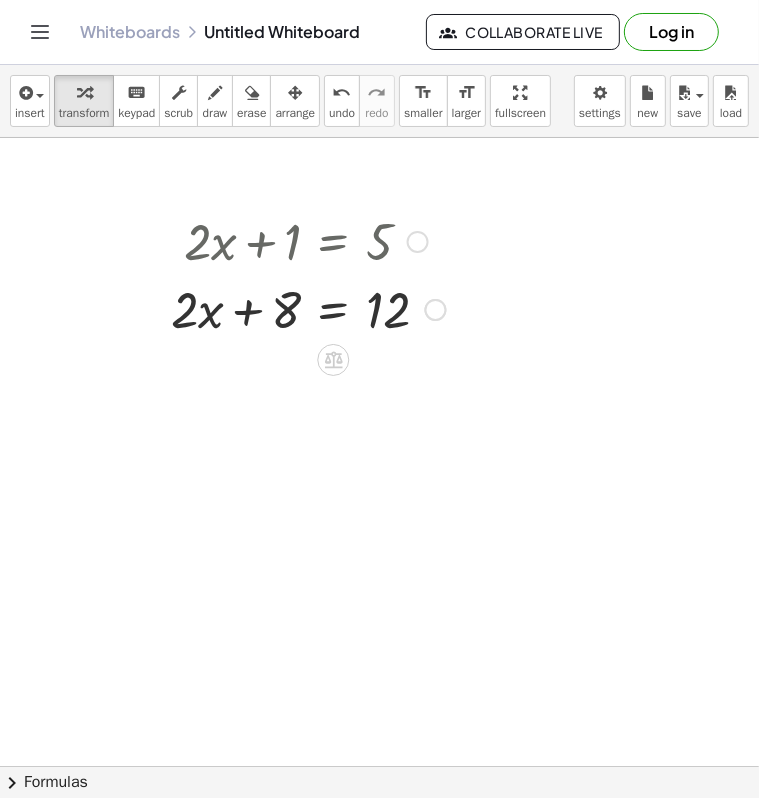 click at bounding box center (308, 308) 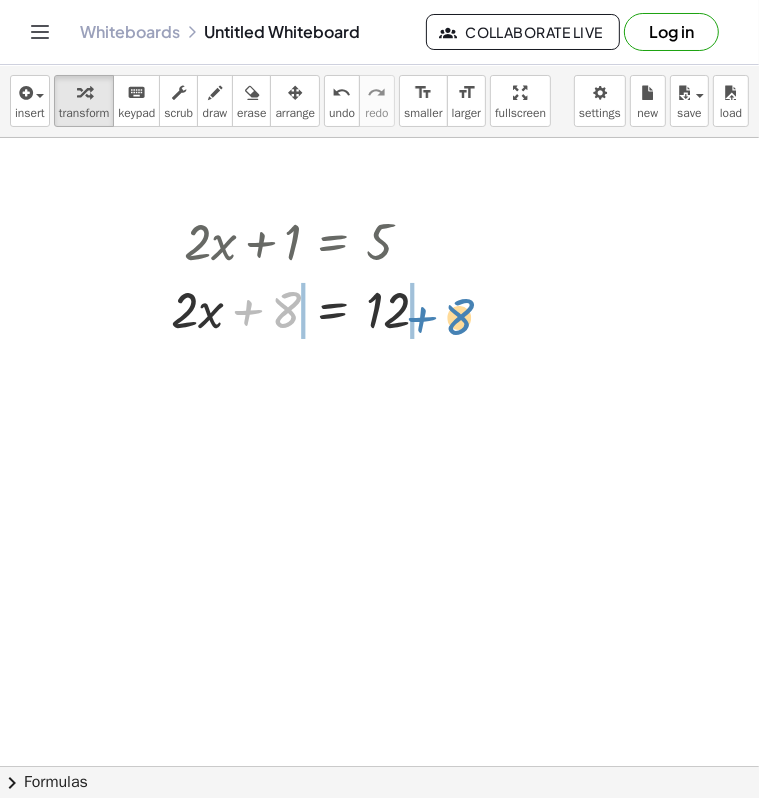 drag, startPoint x: 271, startPoint y: 309, endPoint x: 448, endPoint y: 314, distance: 177.0706 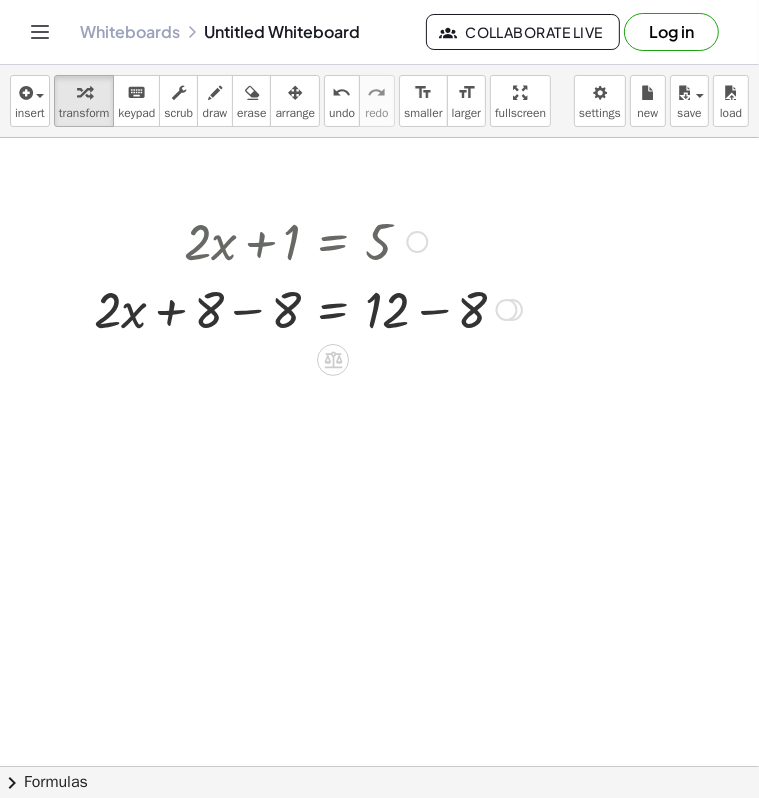 click at bounding box center (308, 308) 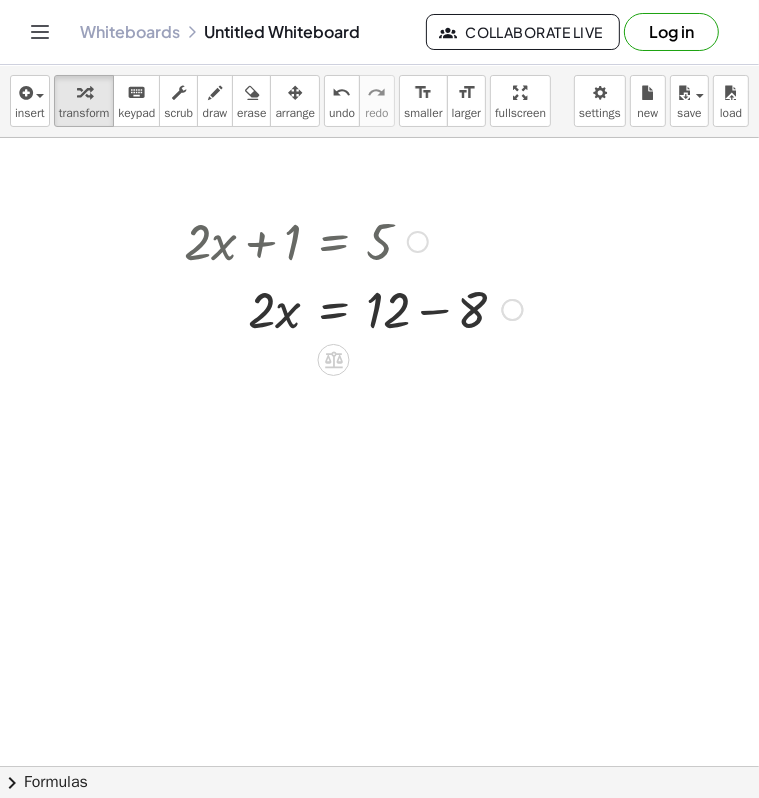 click at bounding box center (353, 308) 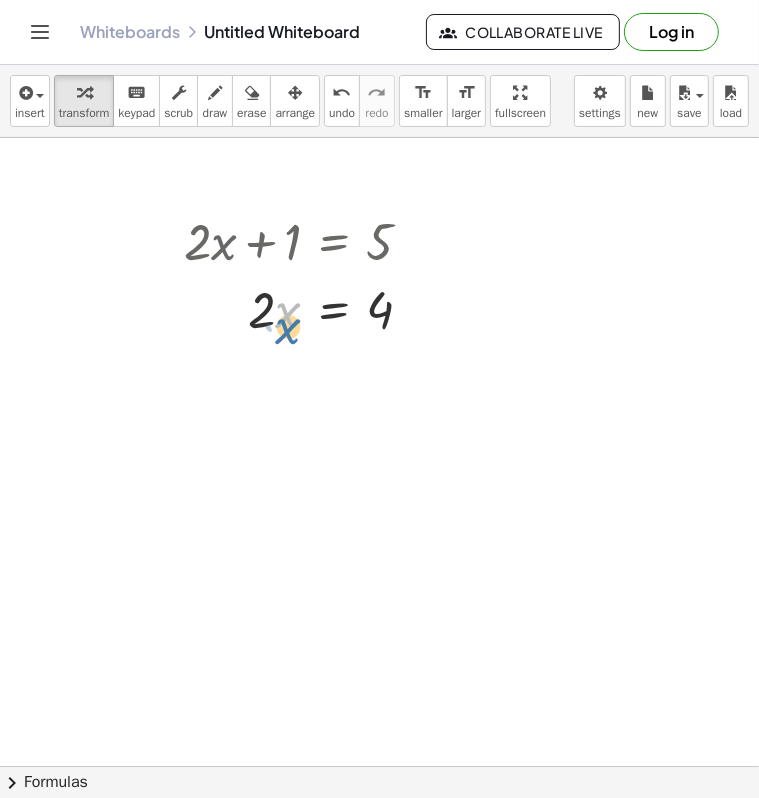 click at bounding box center [306, 308] 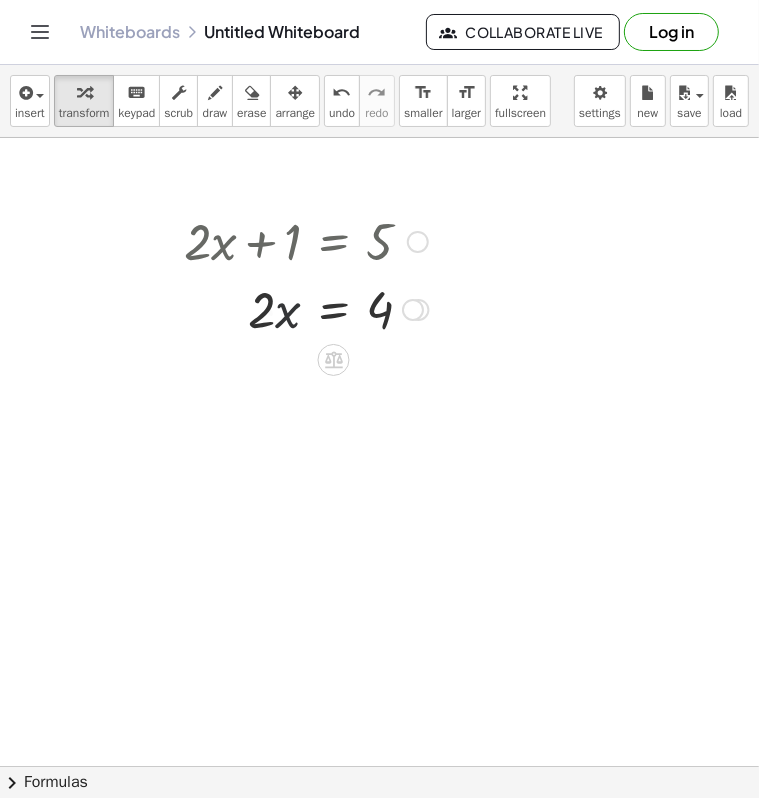 click at bounding box center [306, 308] 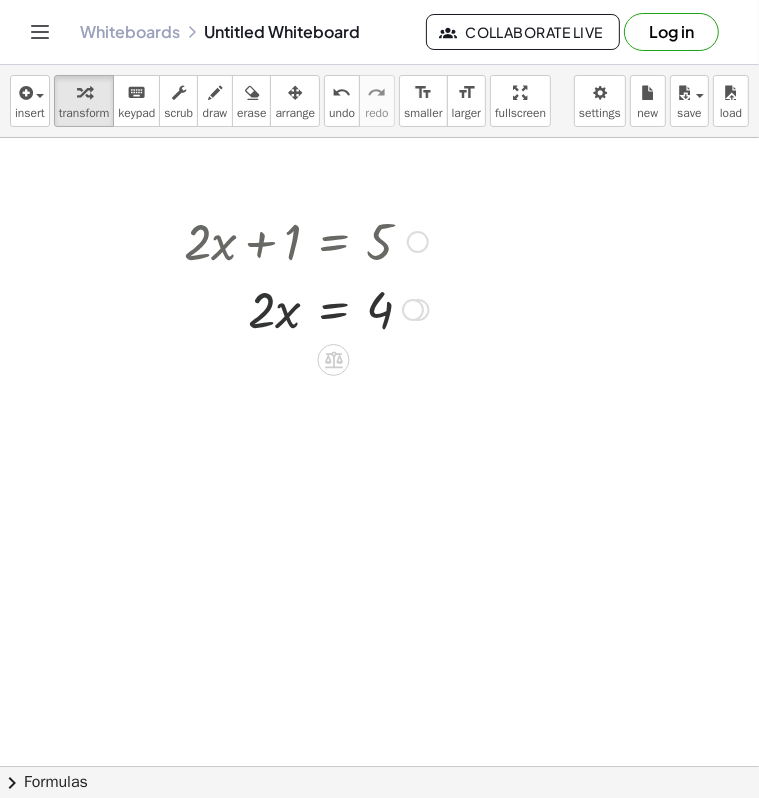 click at bounding box center [306, 308] 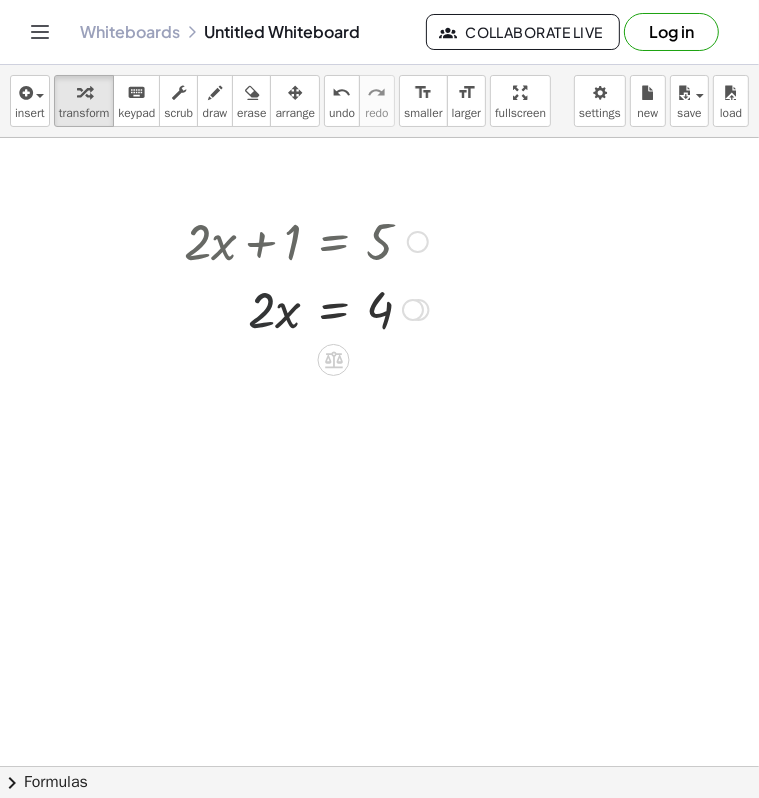click at bounding box center [306, 308] 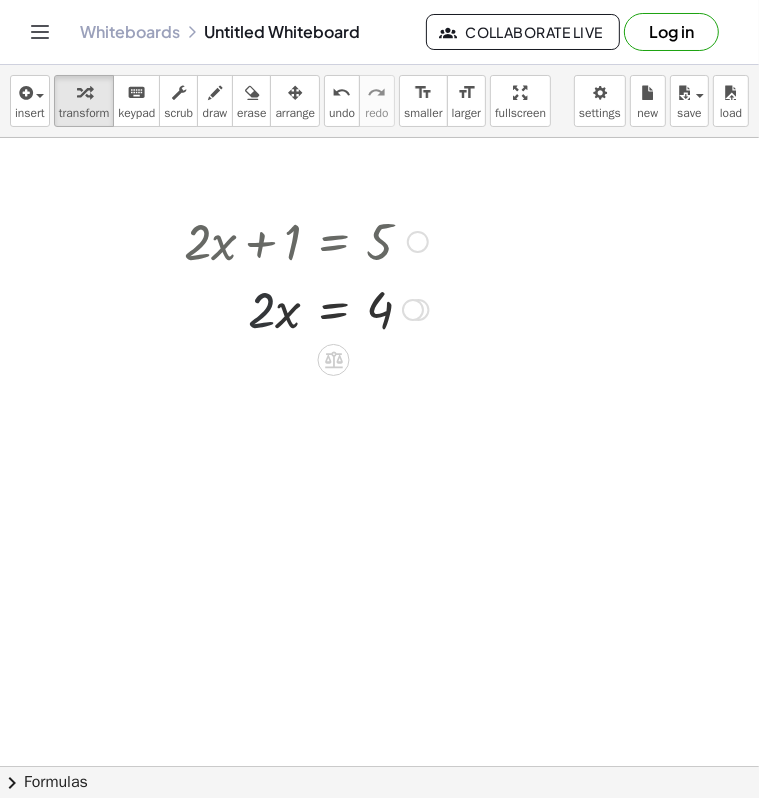 click at bounding box center [306, 308] 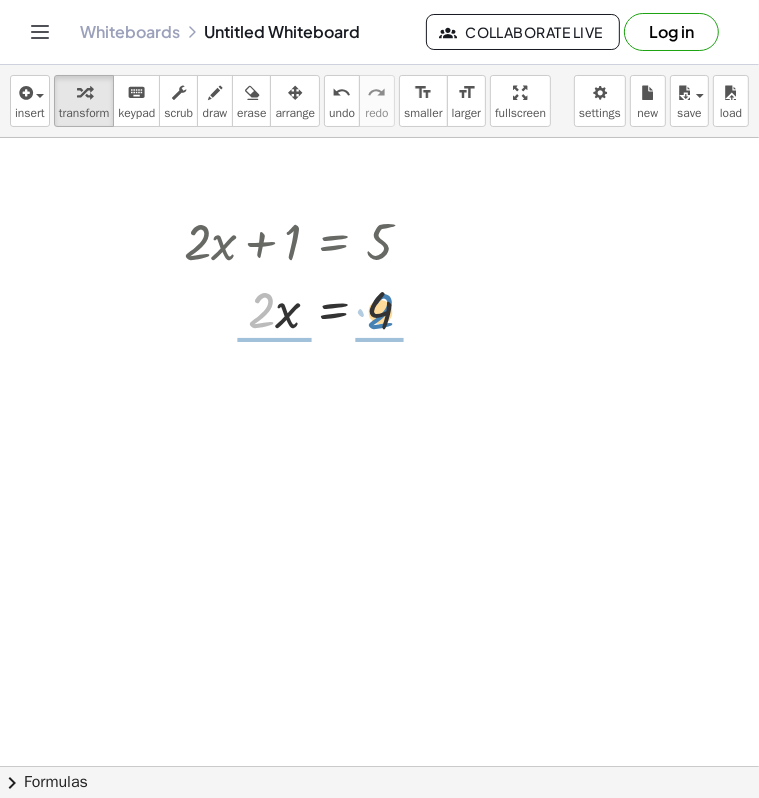 drag, startPoint x: 268, startPoint y: 324, endPoint x: 388, endPoint y: 325, distance: 120.004166 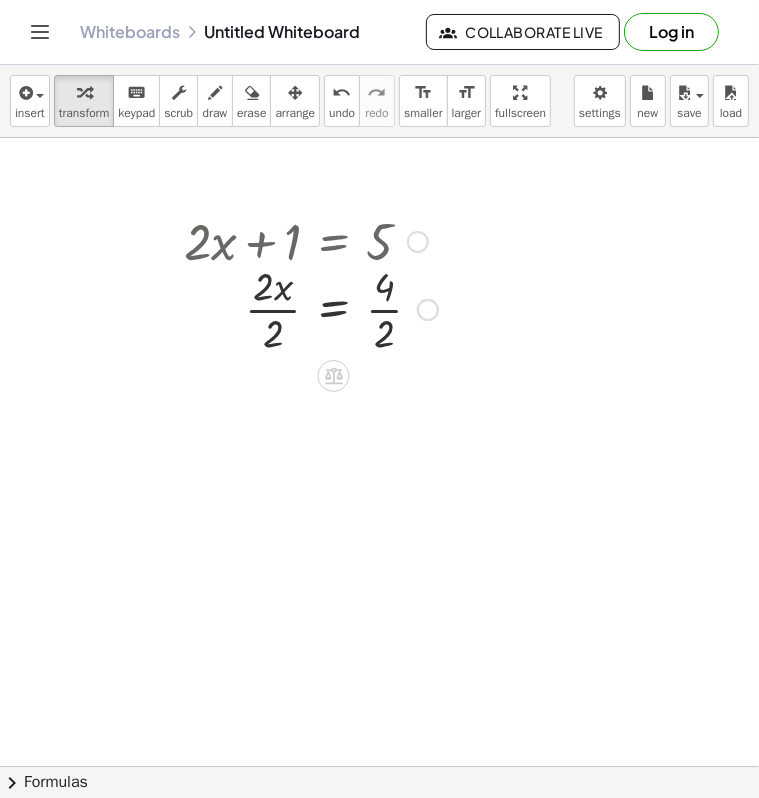 click at bounding box center [311, 308] 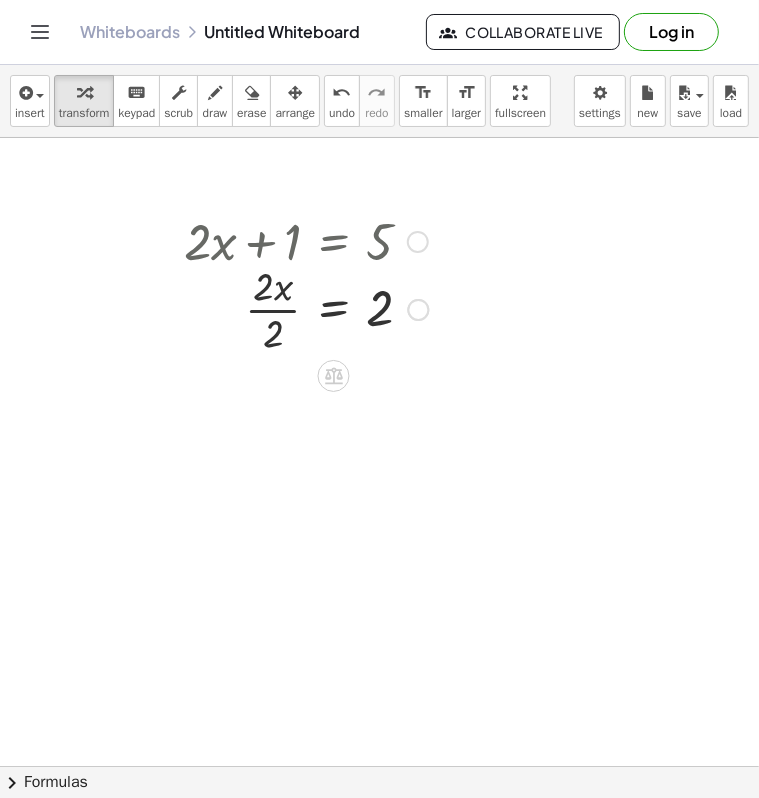 click at bounding box center (306, 308) 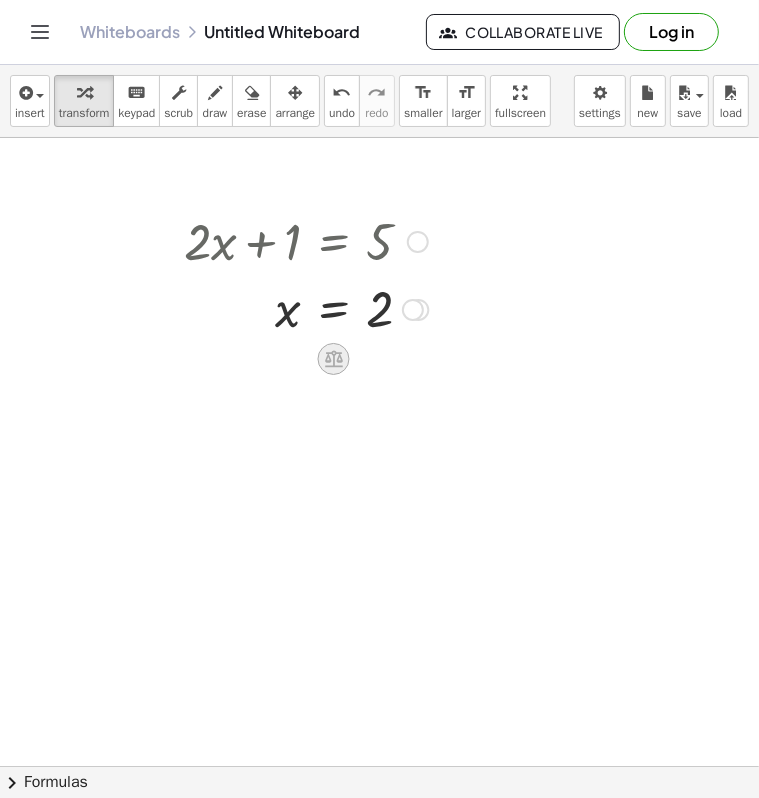 click 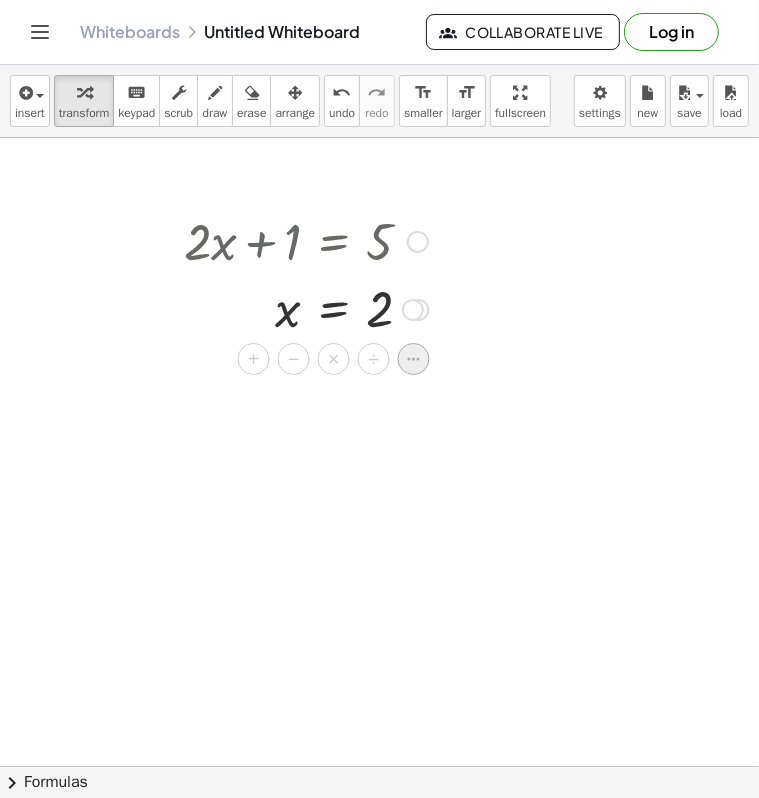 click 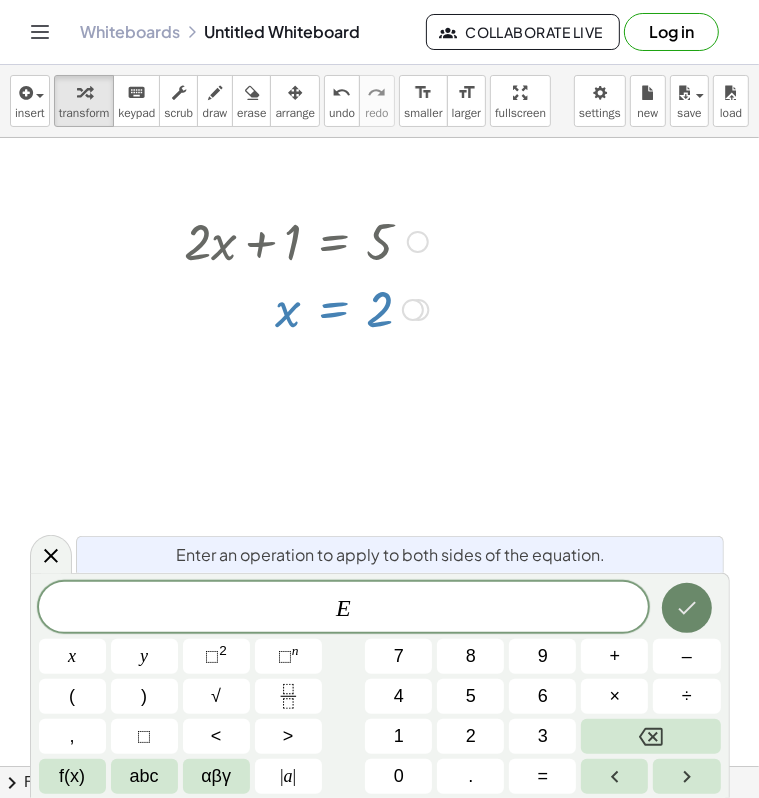 click at bounding box center (687, 608) 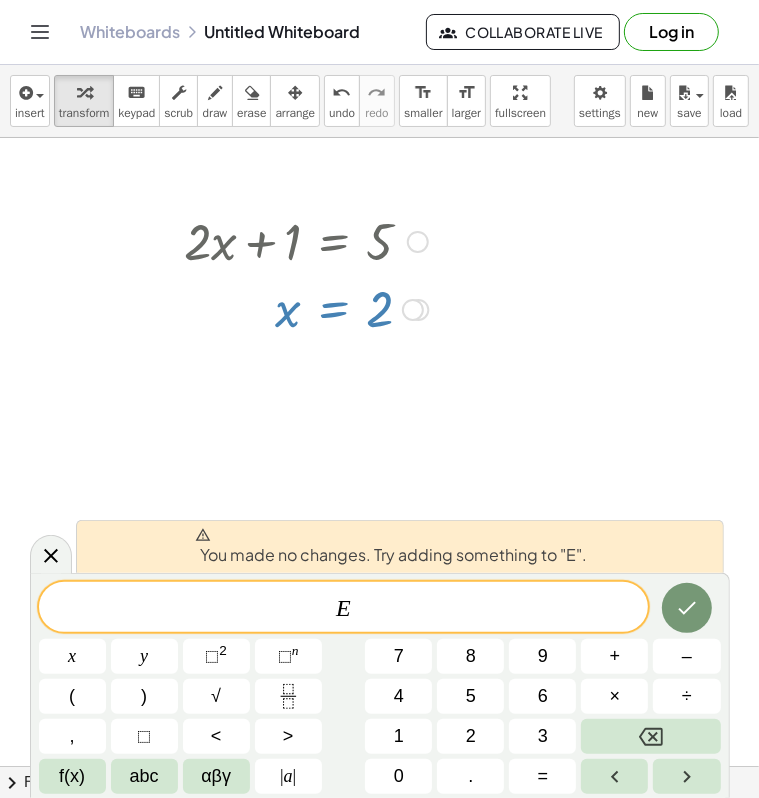 click at bounding box center (379, 766) 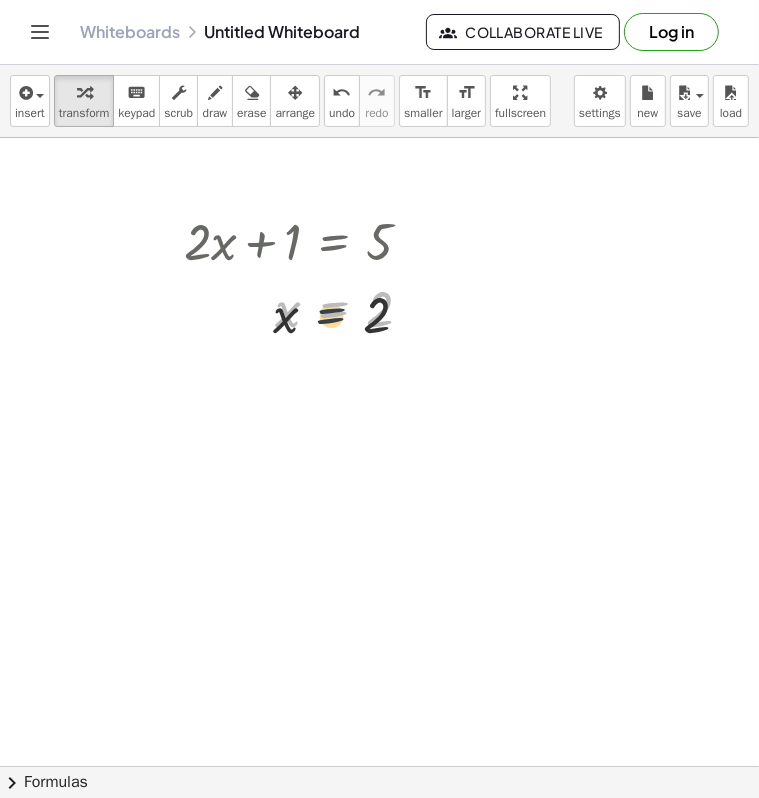 drag, startPoint x: 345, startPoint y: 317, endPoint x: 340, endPoint y: 329, distance: 13 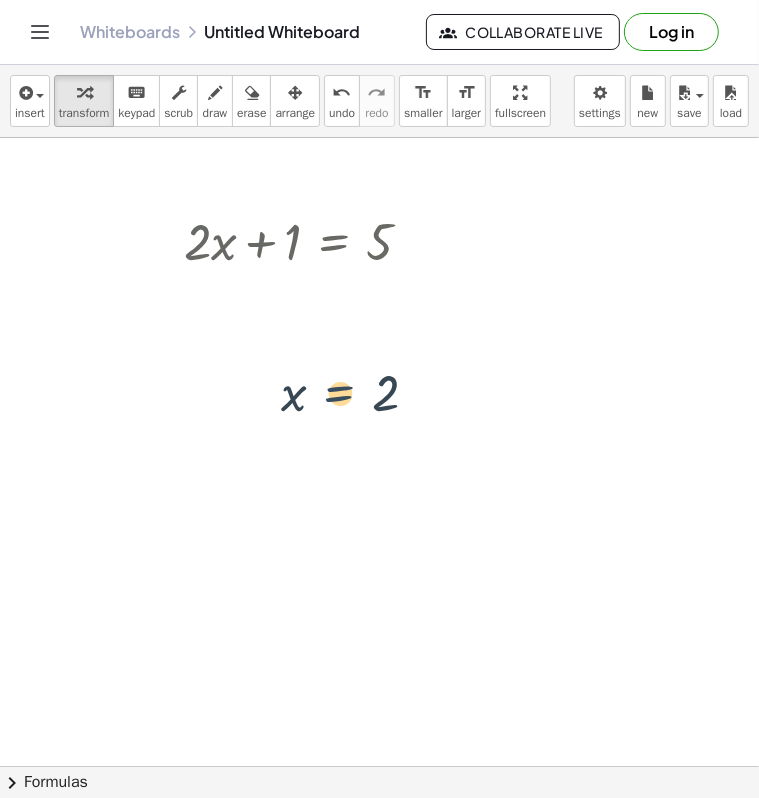 drag, startPoint x: 336, startPoint y: 317, endPoint x: 342, endPoint y: 415, distance: 98.1835 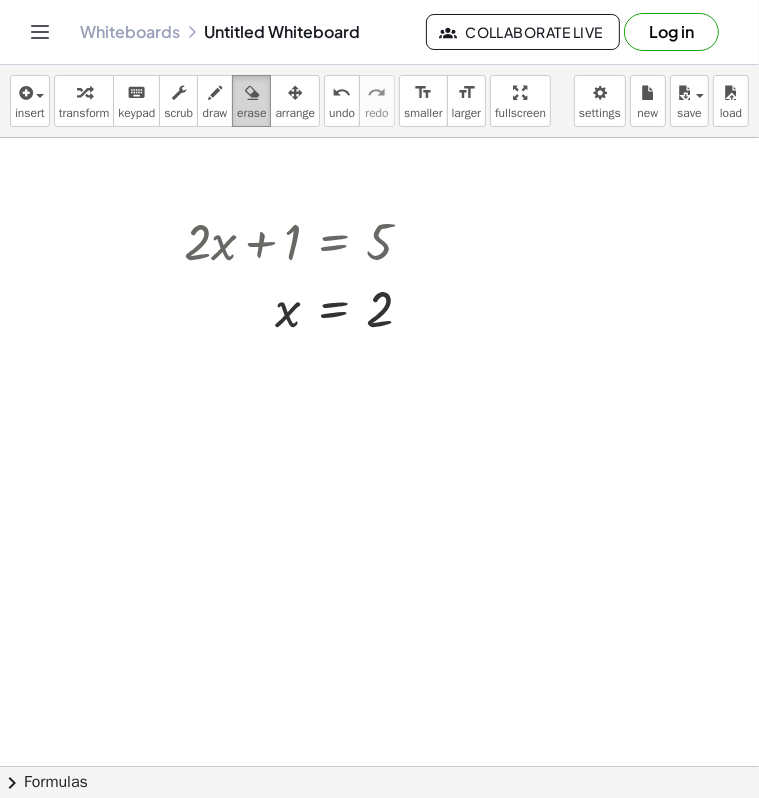 click at bounding box center (252, 93) 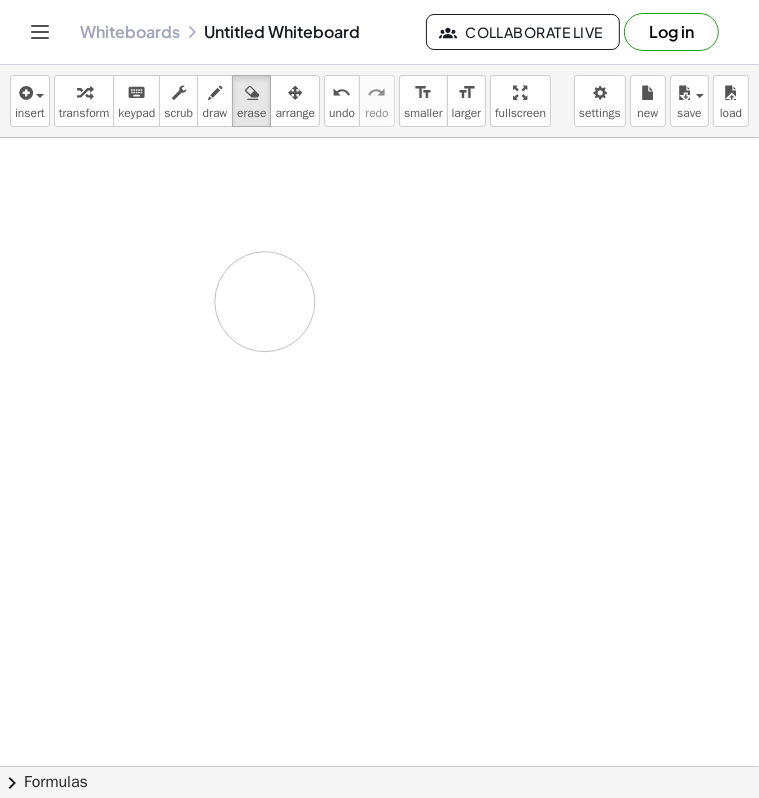 drag, startPoint x: 418, startPoint y: 217, endPoint x: 251, endPoint y: 280, distance: 178.4881 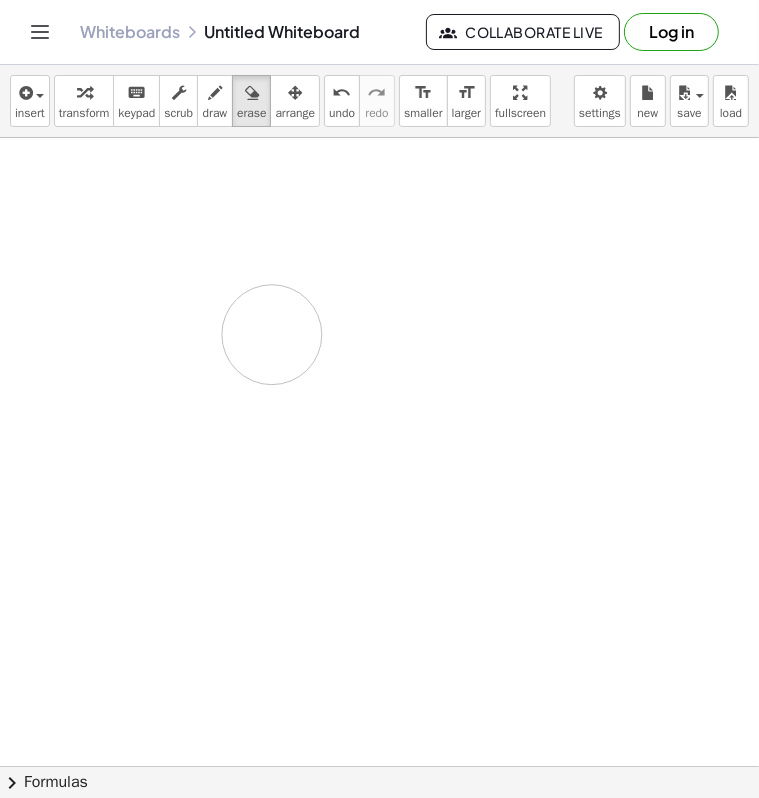 drag, startPoint x: 344, startPoint y: 227, endPoint x: 272, endPoint y: 334, distance: 128.969 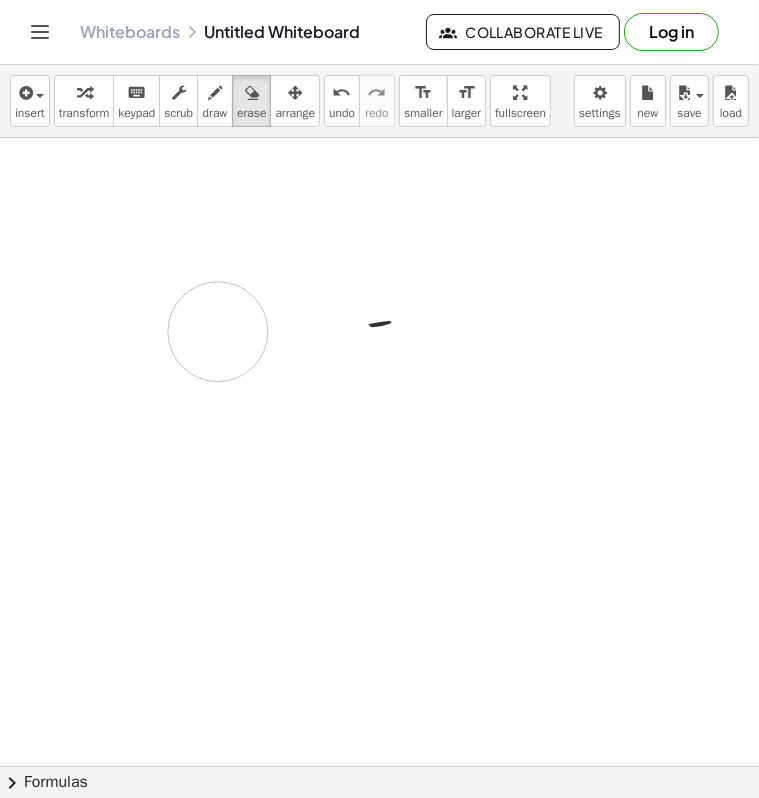 drag, startPoint x: 381, startPoint y: 241, endPoint x: 257, endPoint y: 318, distance: 145.96233 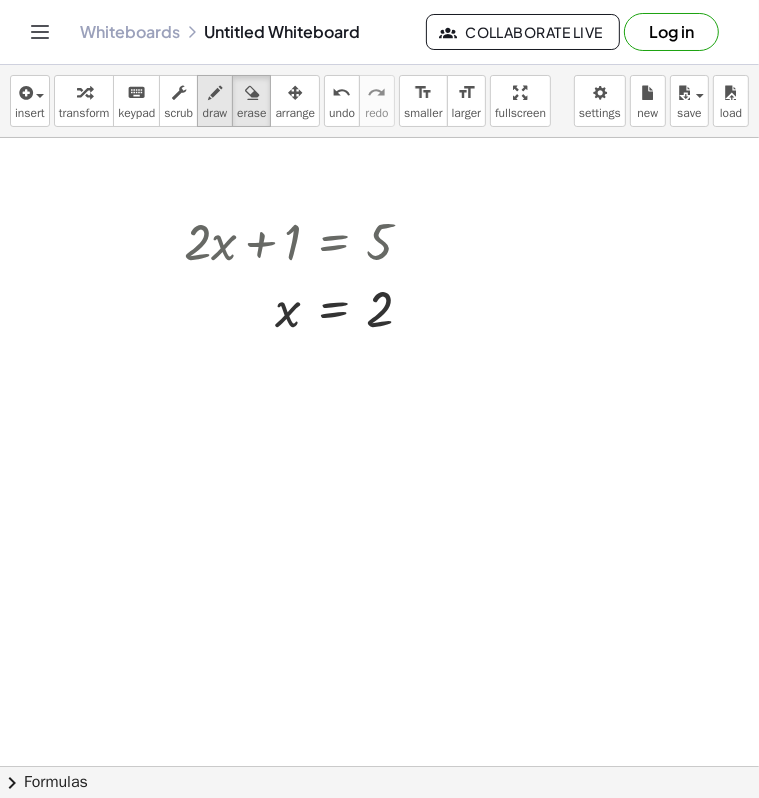 click on "draw" at bounding box center [215, 113] 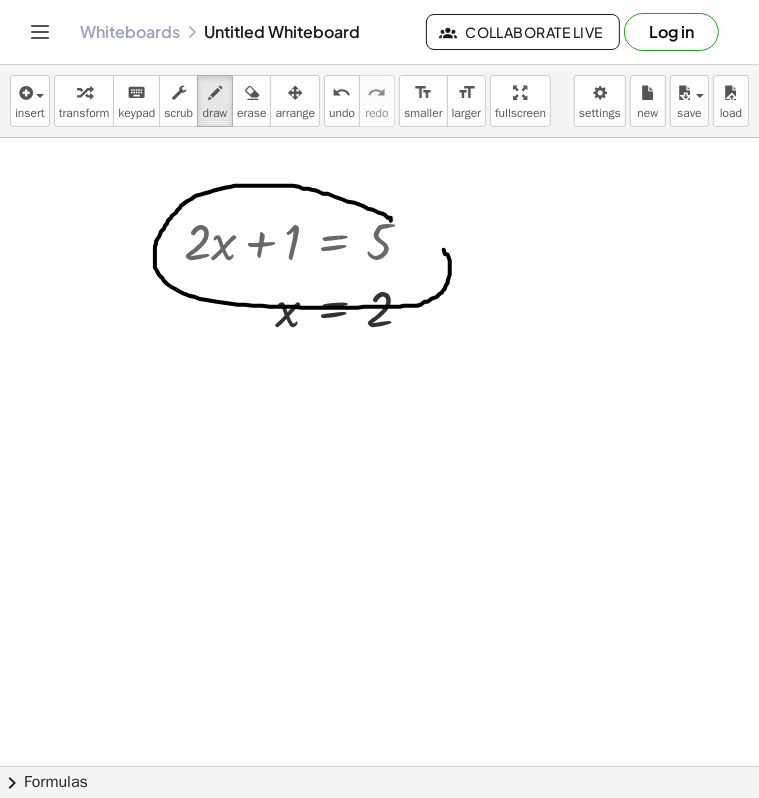 drag, startPoint x: 391, startPoint y: 220, endPoint x: 289, endPoint y: 189, distance: 106.60675 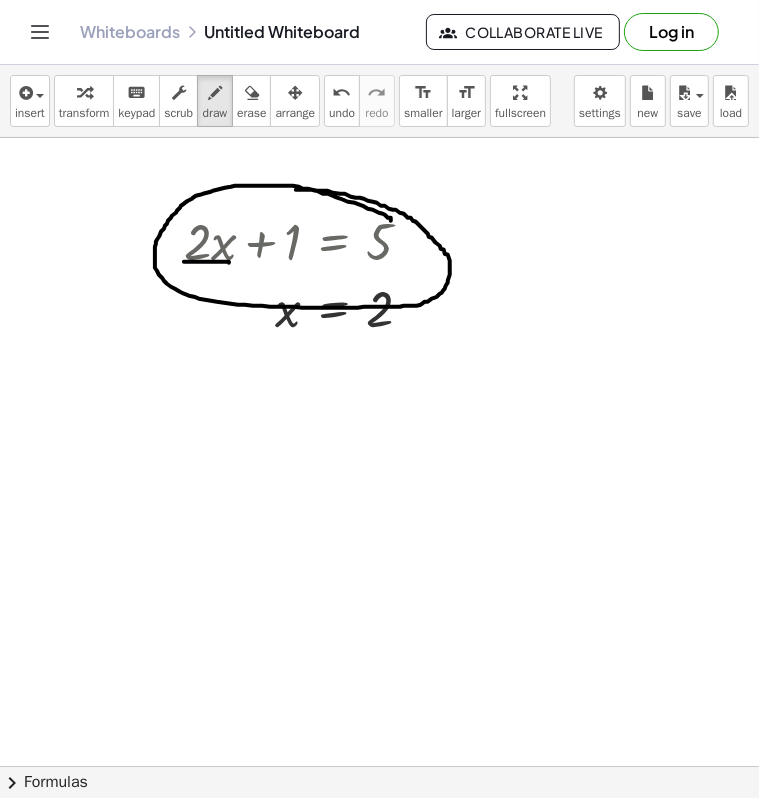 drag, startPoint x: 184, startPoint y: 261, endPoint x: 229, endPoint y: 262, distance: 45.01111 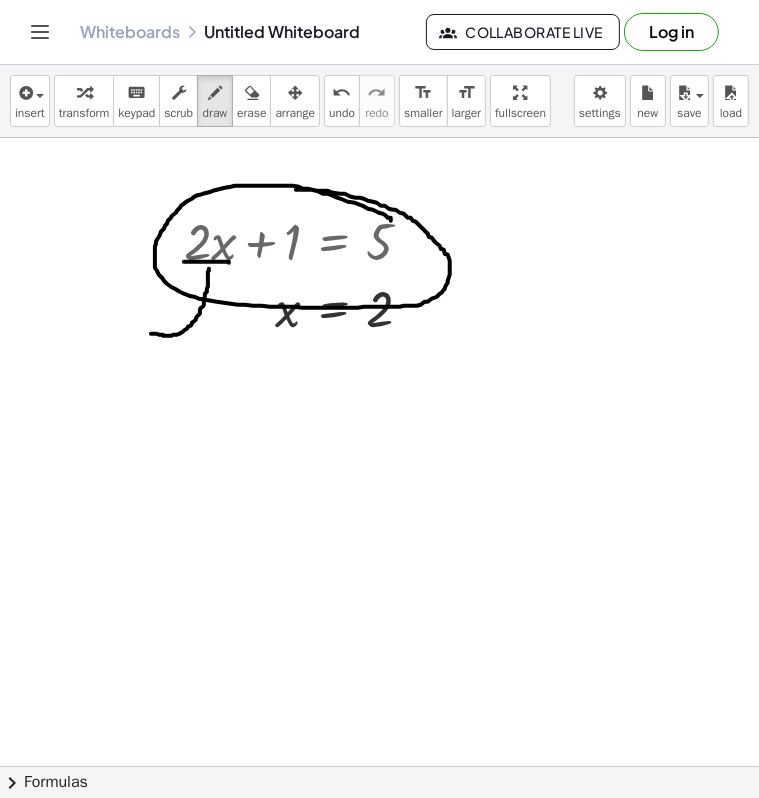 drag, startPoint x: 209, startPoint y: 268, endPoint x: 151, endPoint y: 333, distance: 87.11487 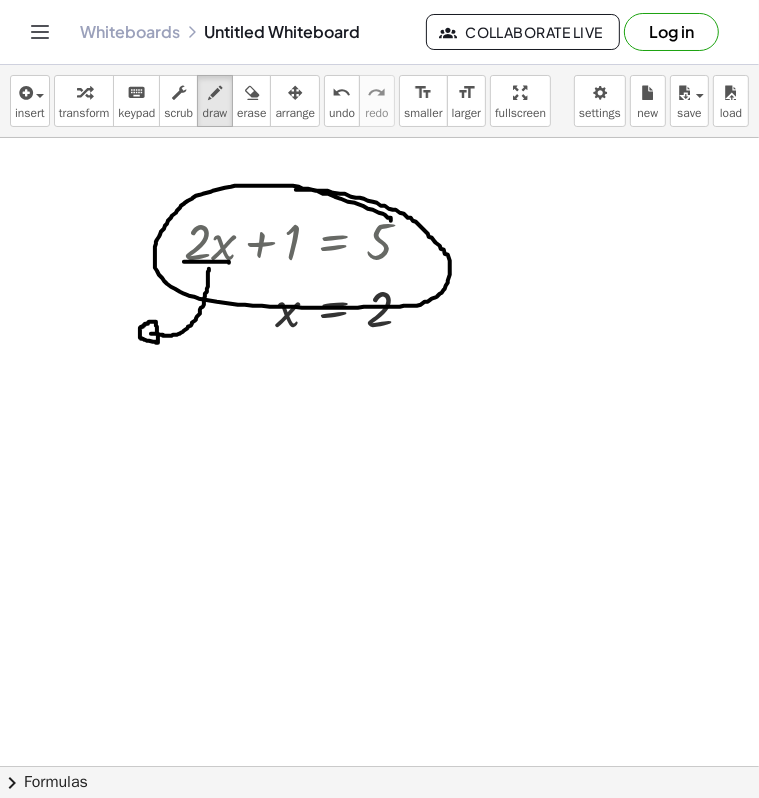 click at bounding box center [379, 766] 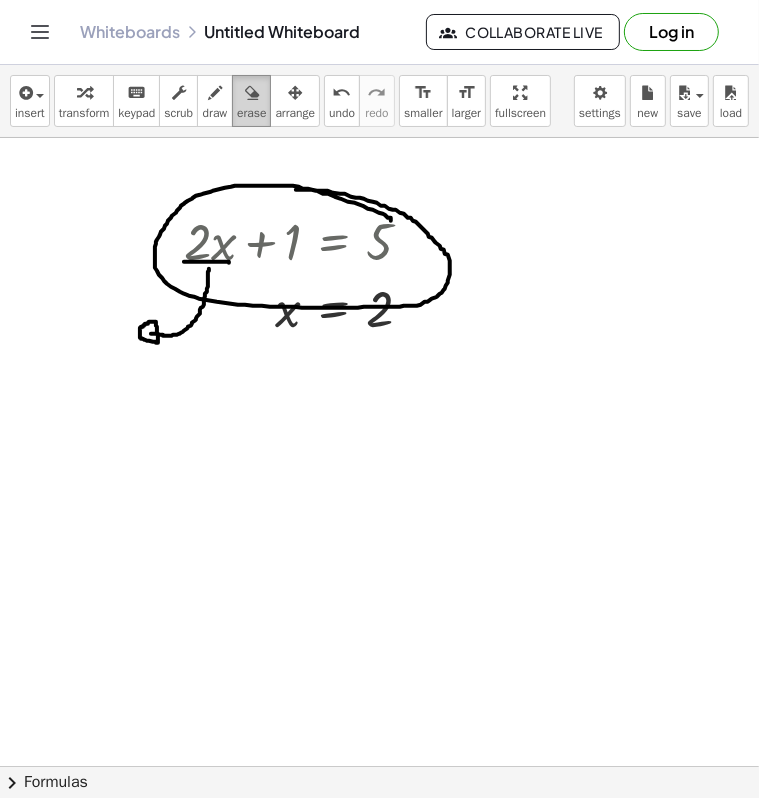 click at bounding box center (252, 93) 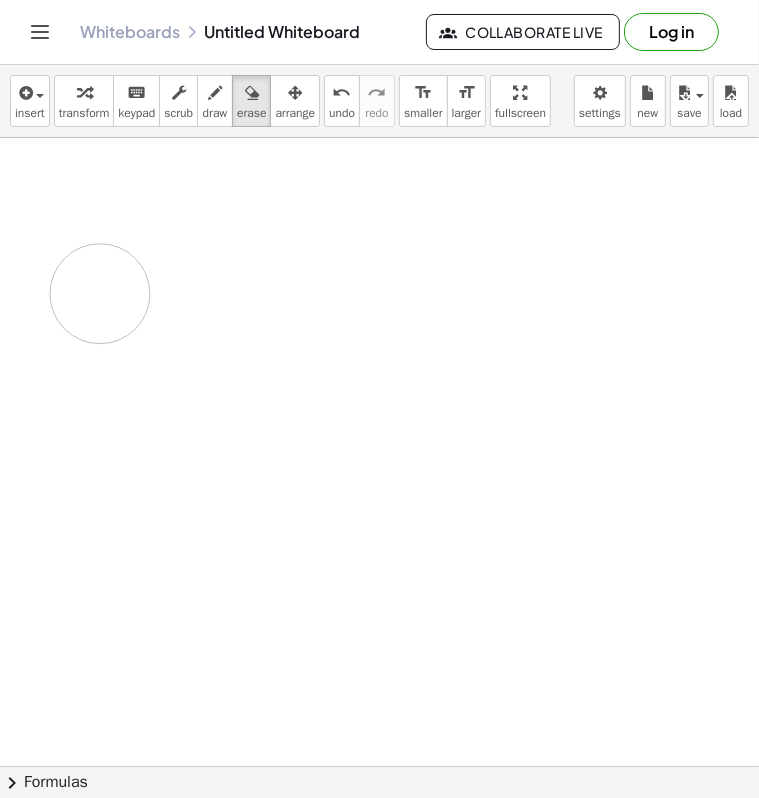 drag, startPoint x: 387, startPoint y: 202, endPoint x: 395, endPoint y: 328, distance: 126.253716 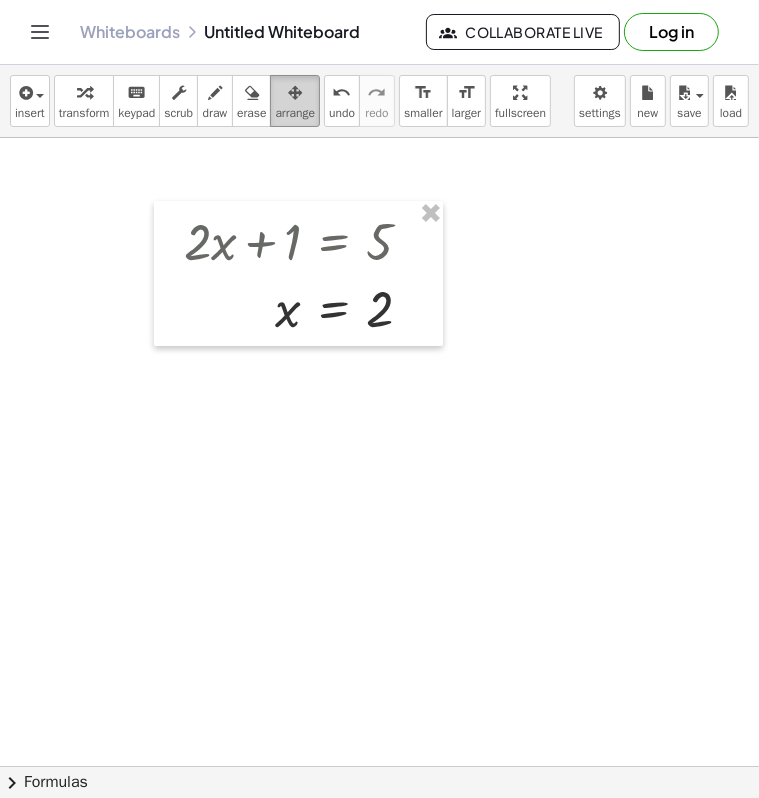 click at bounding box center [295, 93] 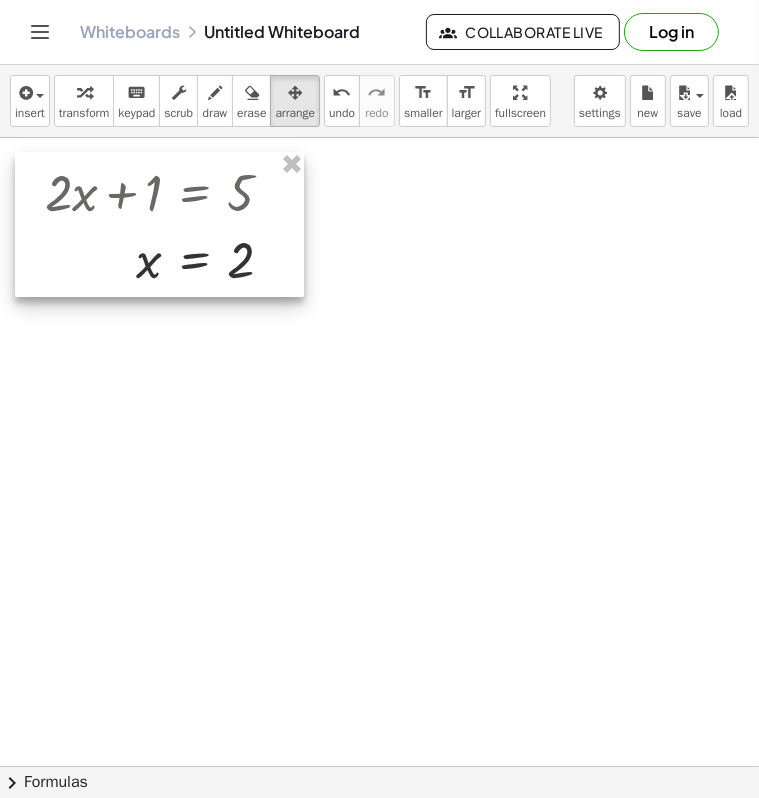drag, startPoint x: 304, startPoint y: 234, endPoint x: 165, endPoint y: 185, distance: 147.38385 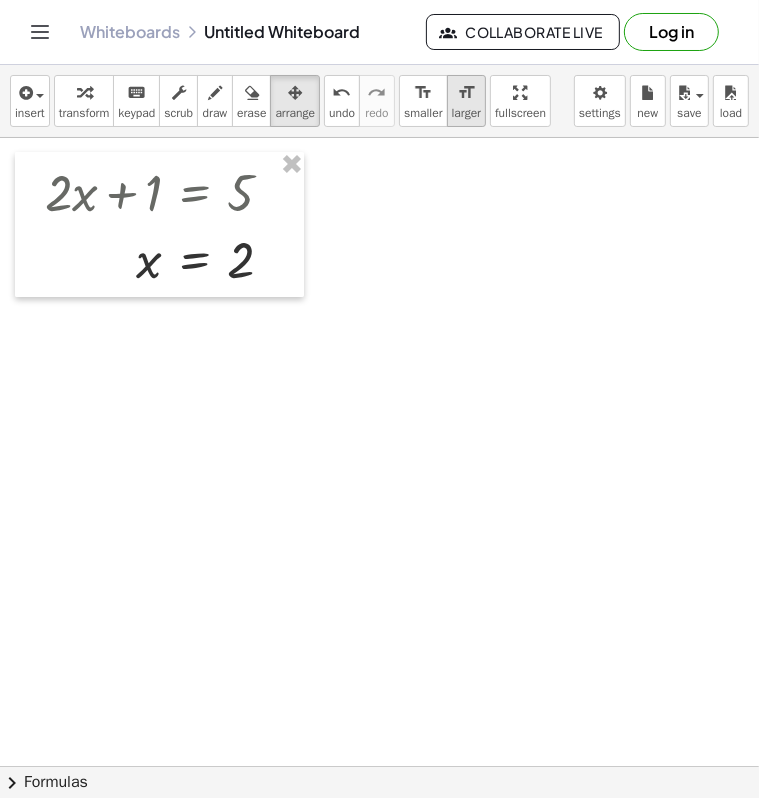 drag, startPoint x: 104, startPoint y: 32, endPoint x: 484, endPoint y: 77, distance: 382.6552 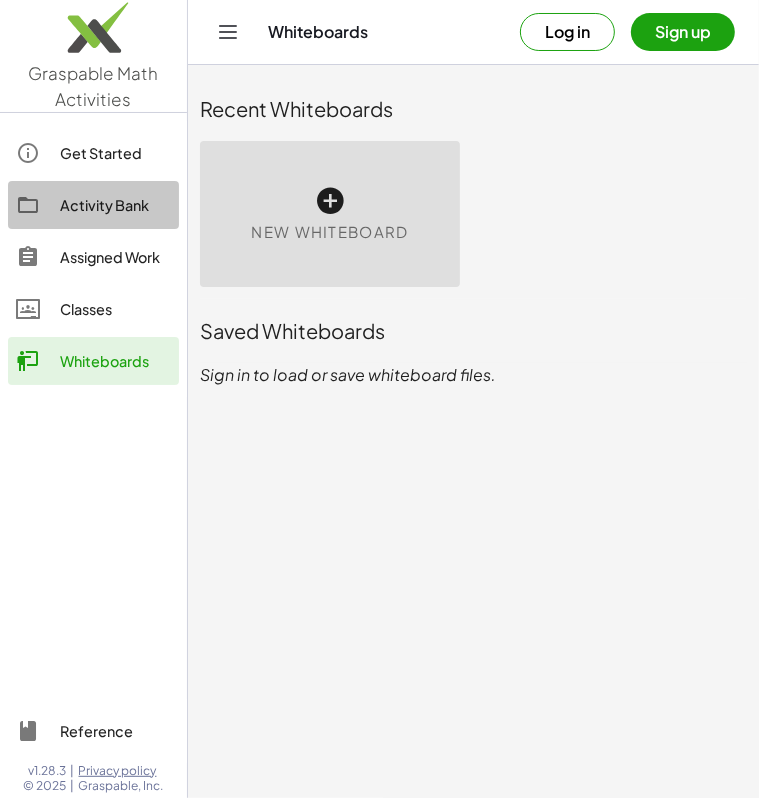 click on "Activity Bank" 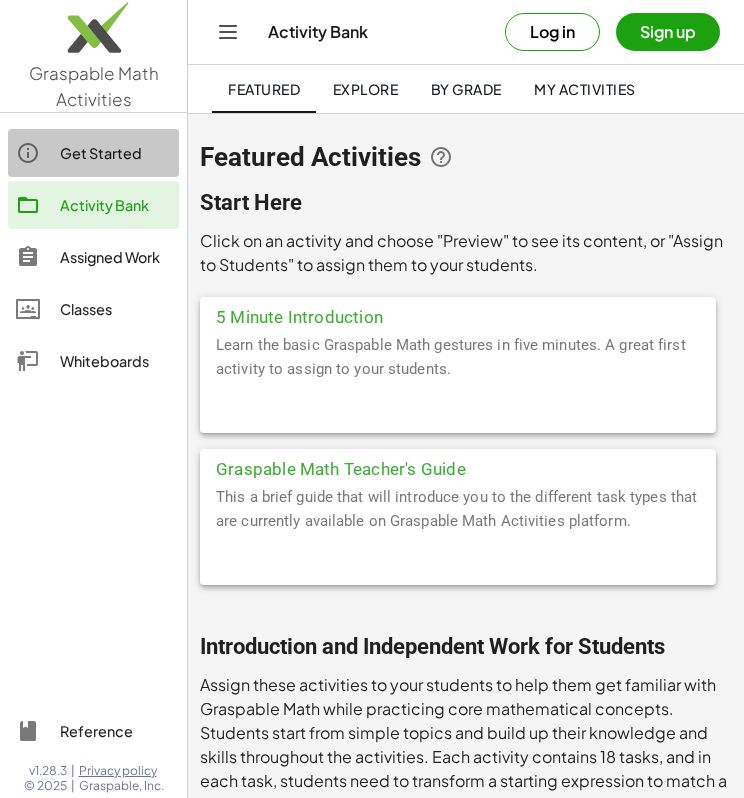click on "Get Started" 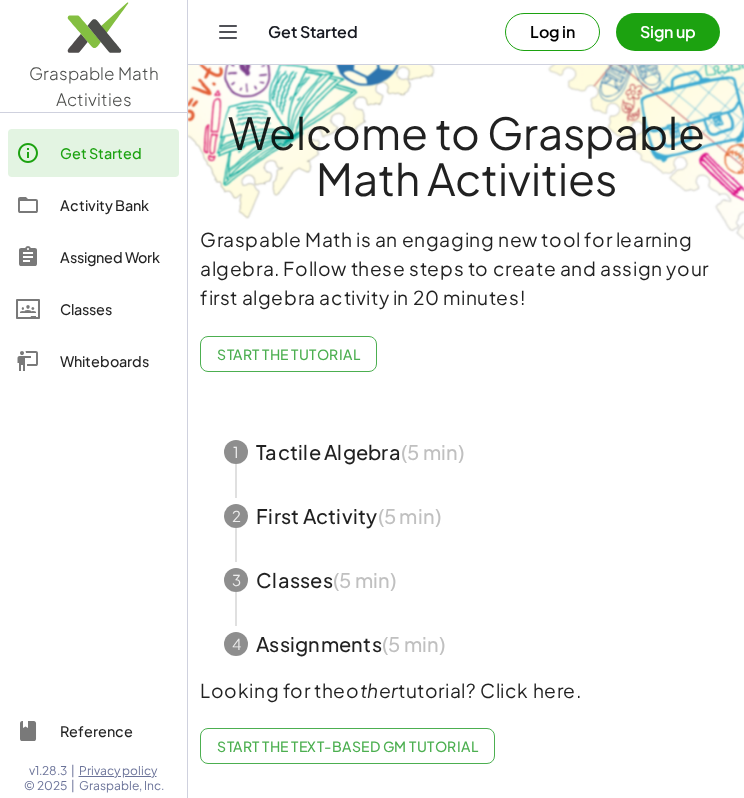 scroll, scrollTop: 9, scrollLeft: 0, axis: vertical 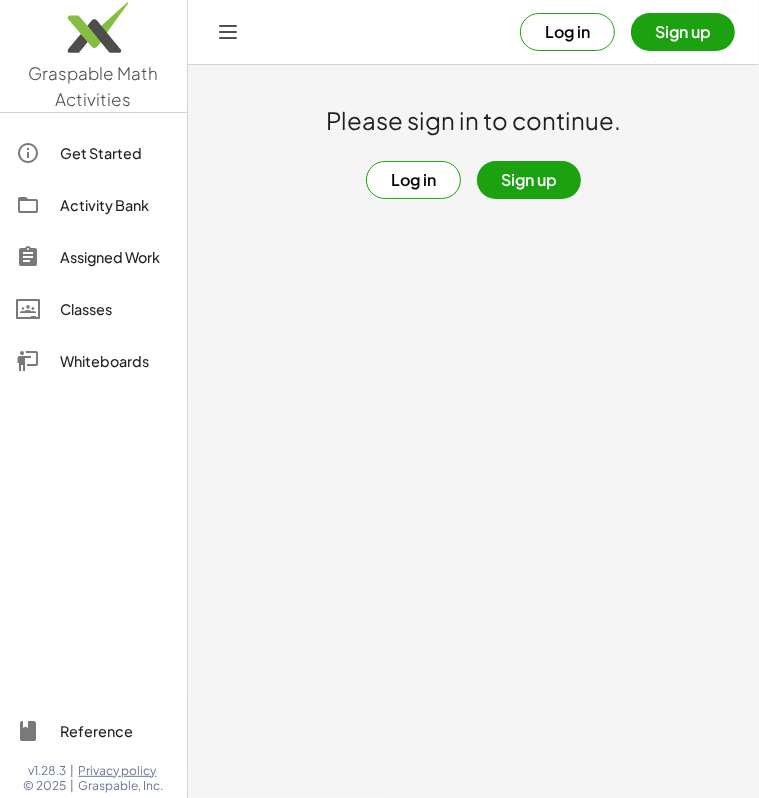 click on "Assigned Work" 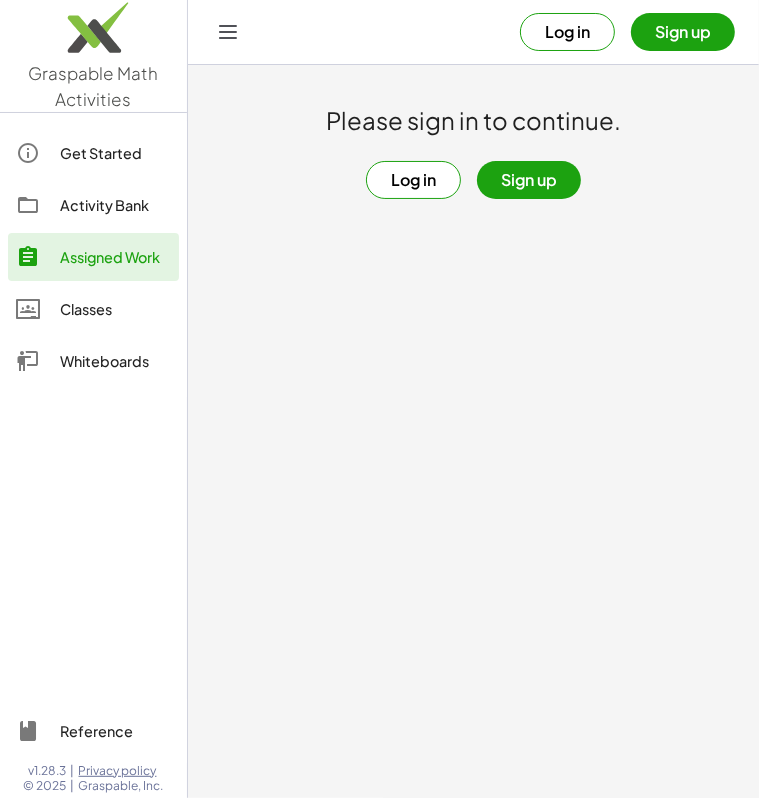 click on "Activity Bank" 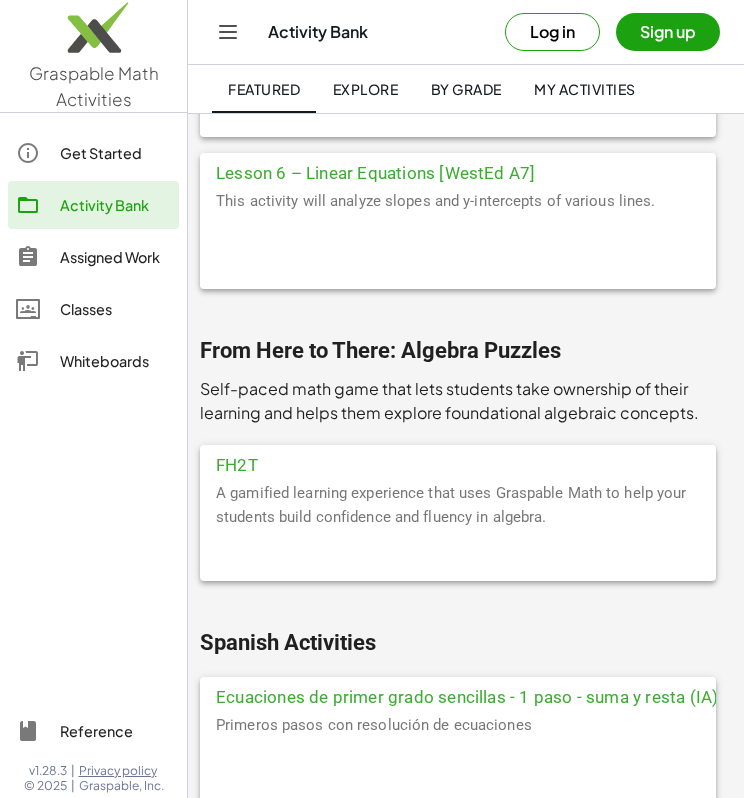 scroll, scrollTop: 14700, scrollLeft: 0, axis: vertical 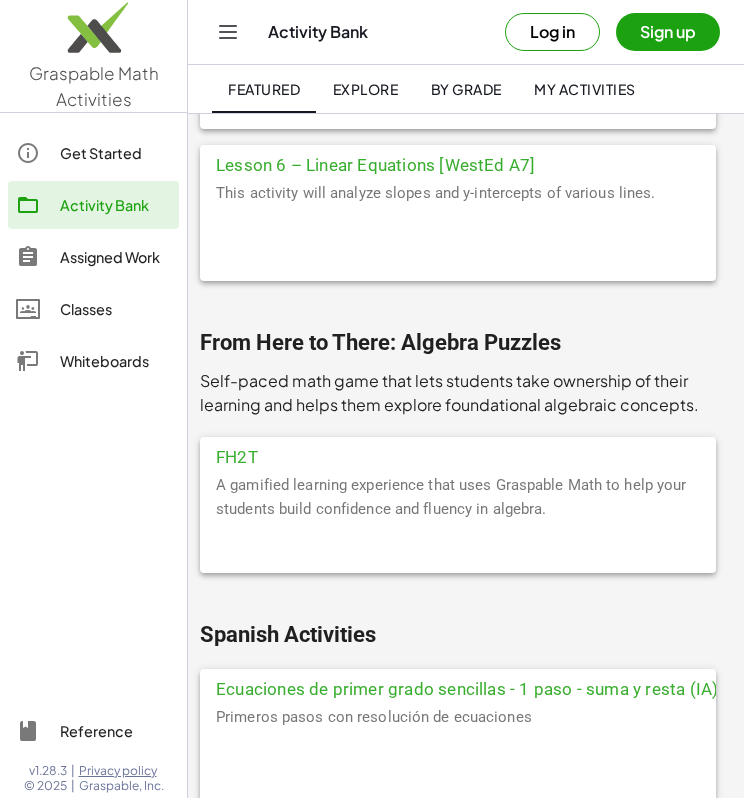 click on "FH2T" 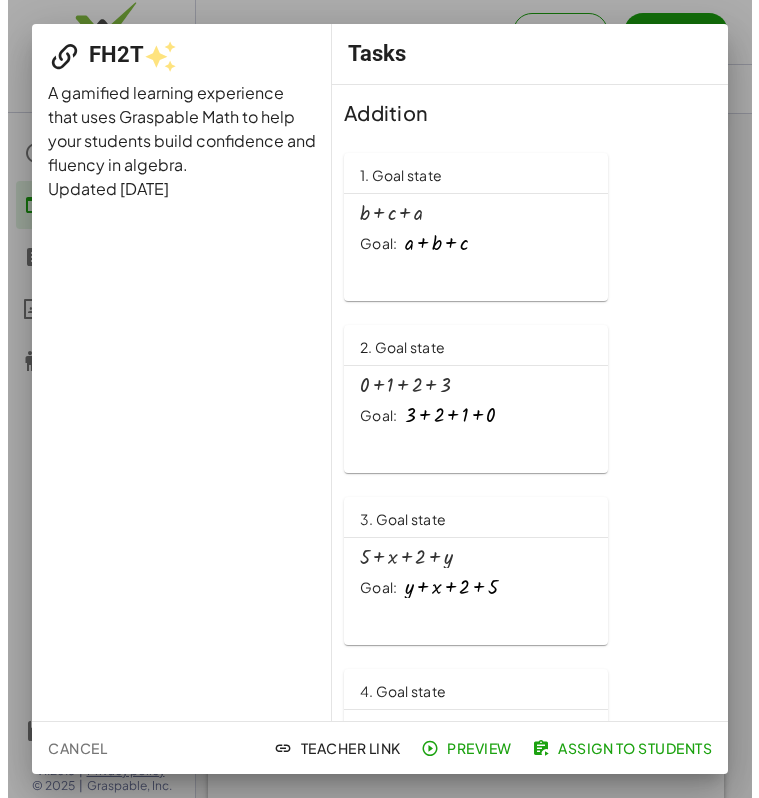 scroll, scrollTop: 0, scrollLeft: 0, axis: both 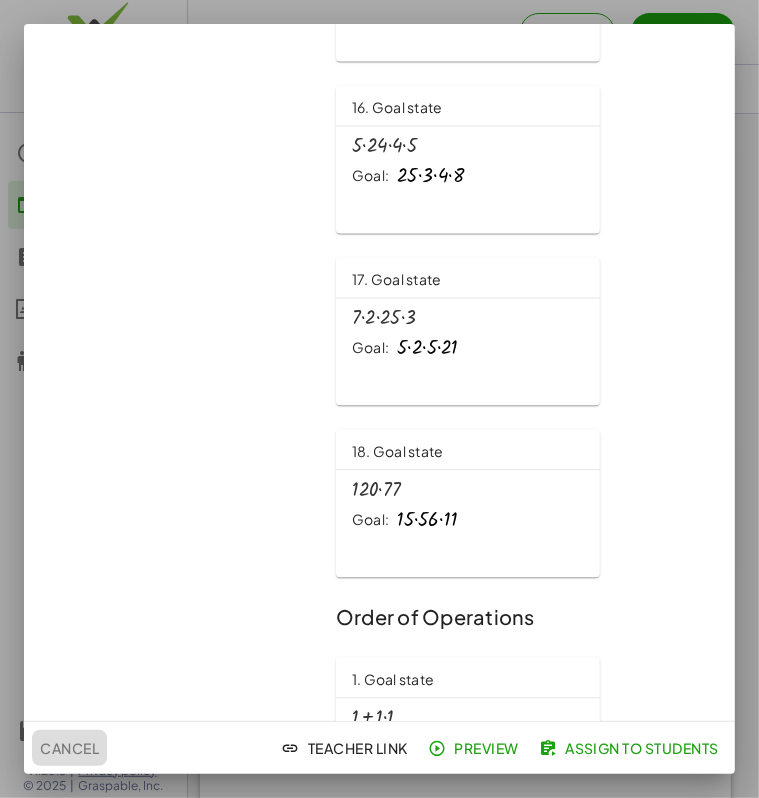 click on "Cancel" 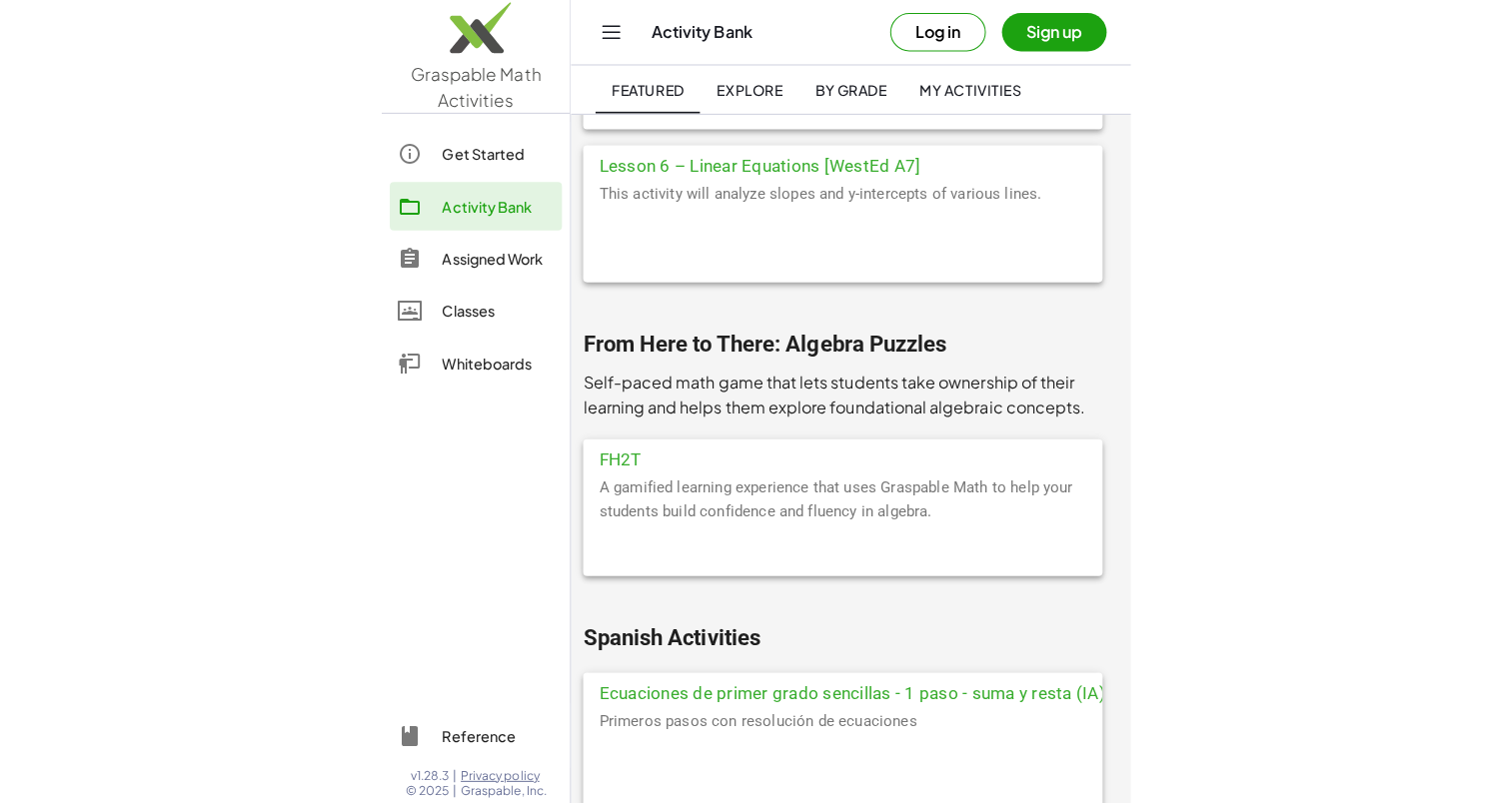 scroll, scrollTop: 6704, scrollLeft: 0, axis: vertical 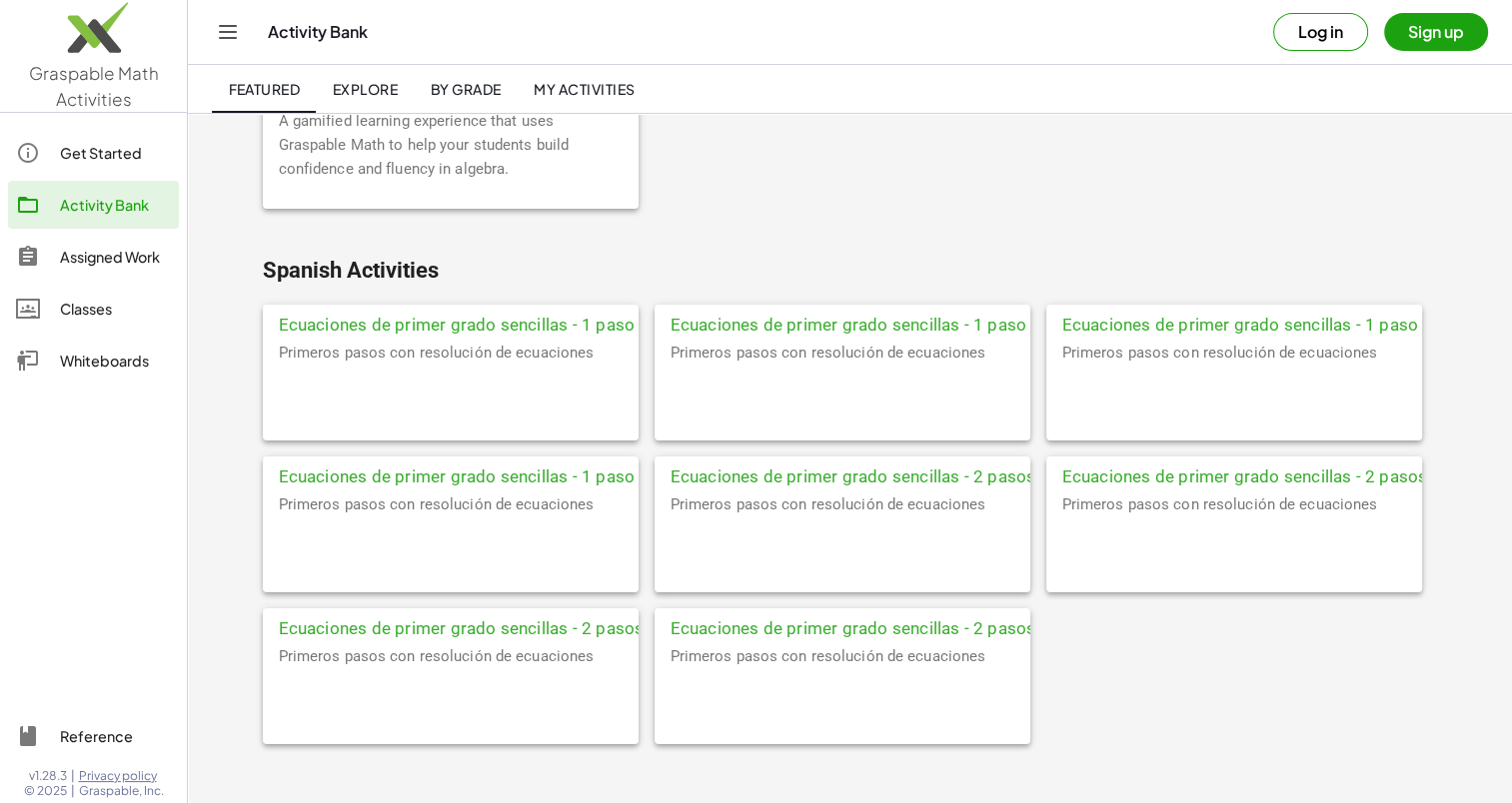 click on "Log in" at bounding box center (1320, 32) 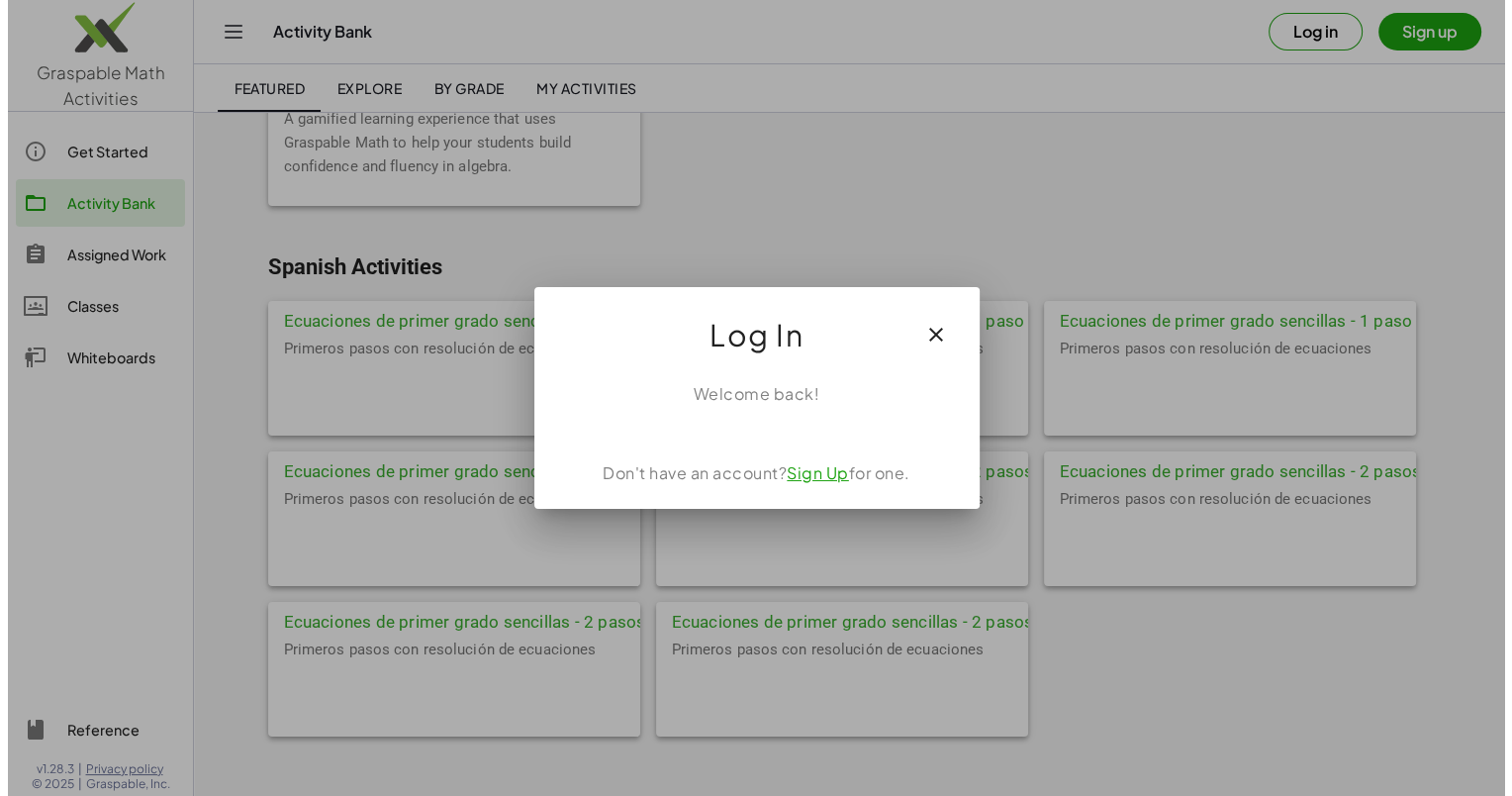 scroll, scrollTop: 0, scrollLeft: 0, axis: both 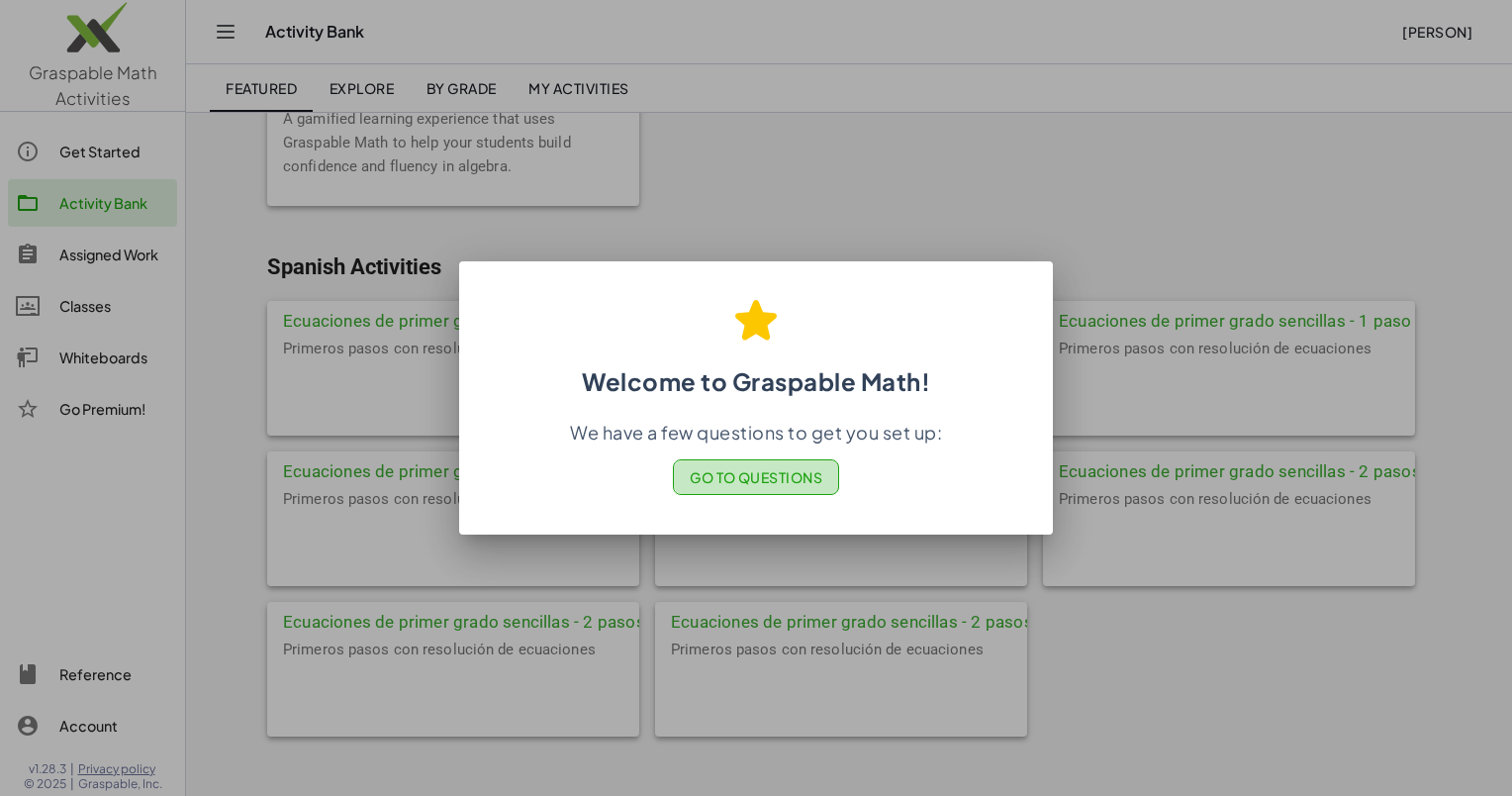 click on "Go to Questions" 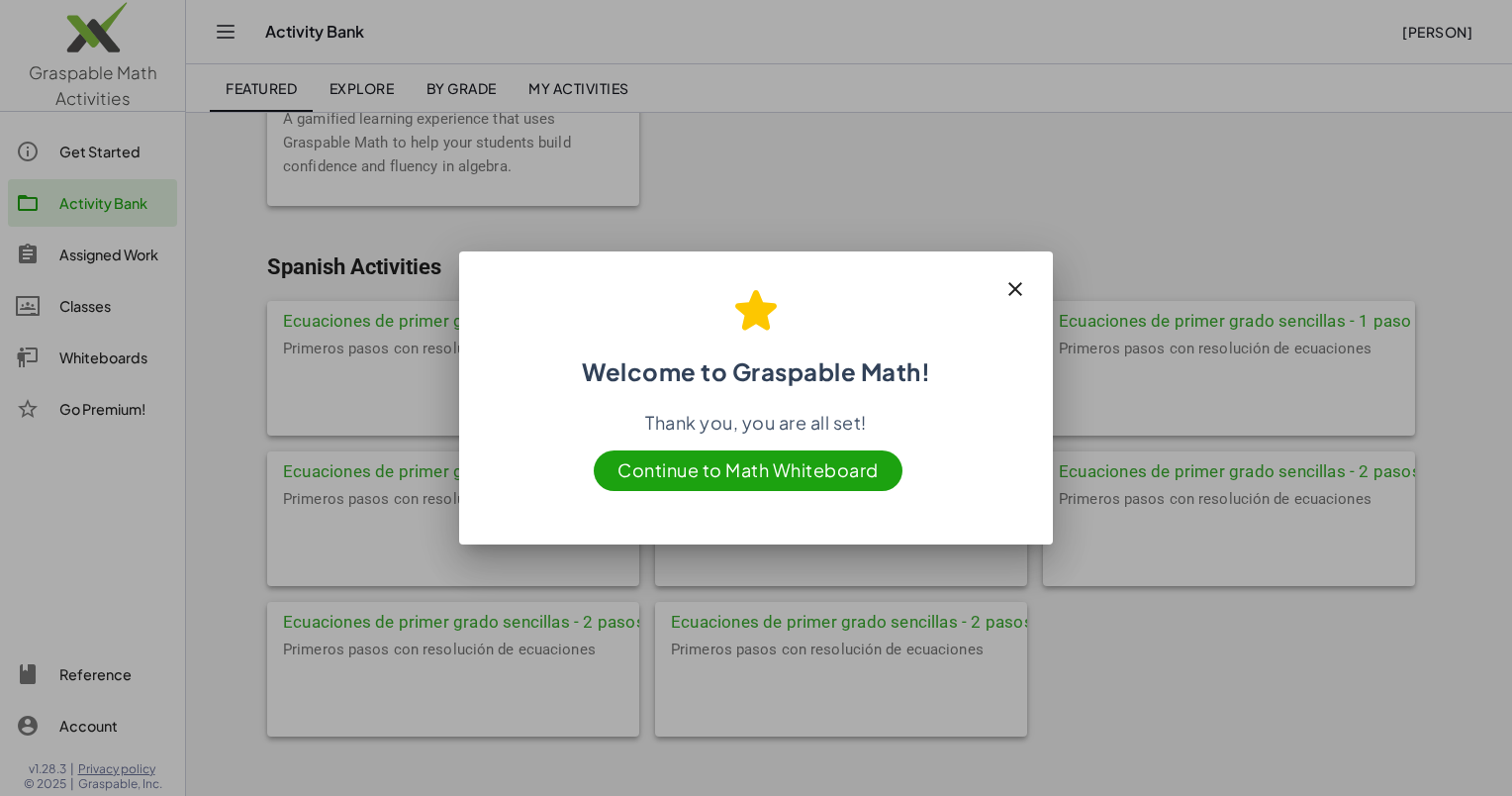 click on "Continue to Math Whiteboard" at bounding box center (748, 470) 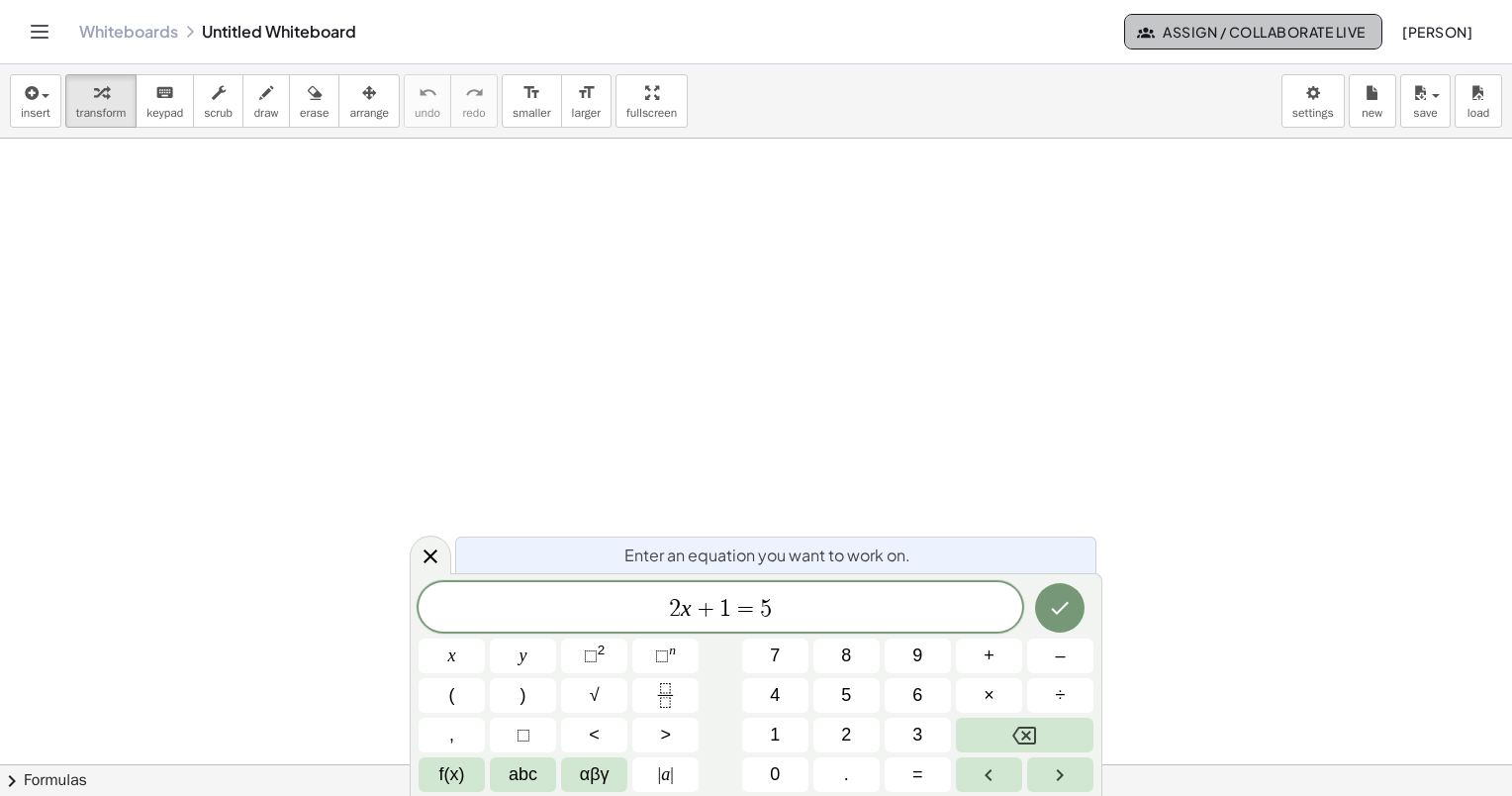 click on "Assign / Collaborate Live" 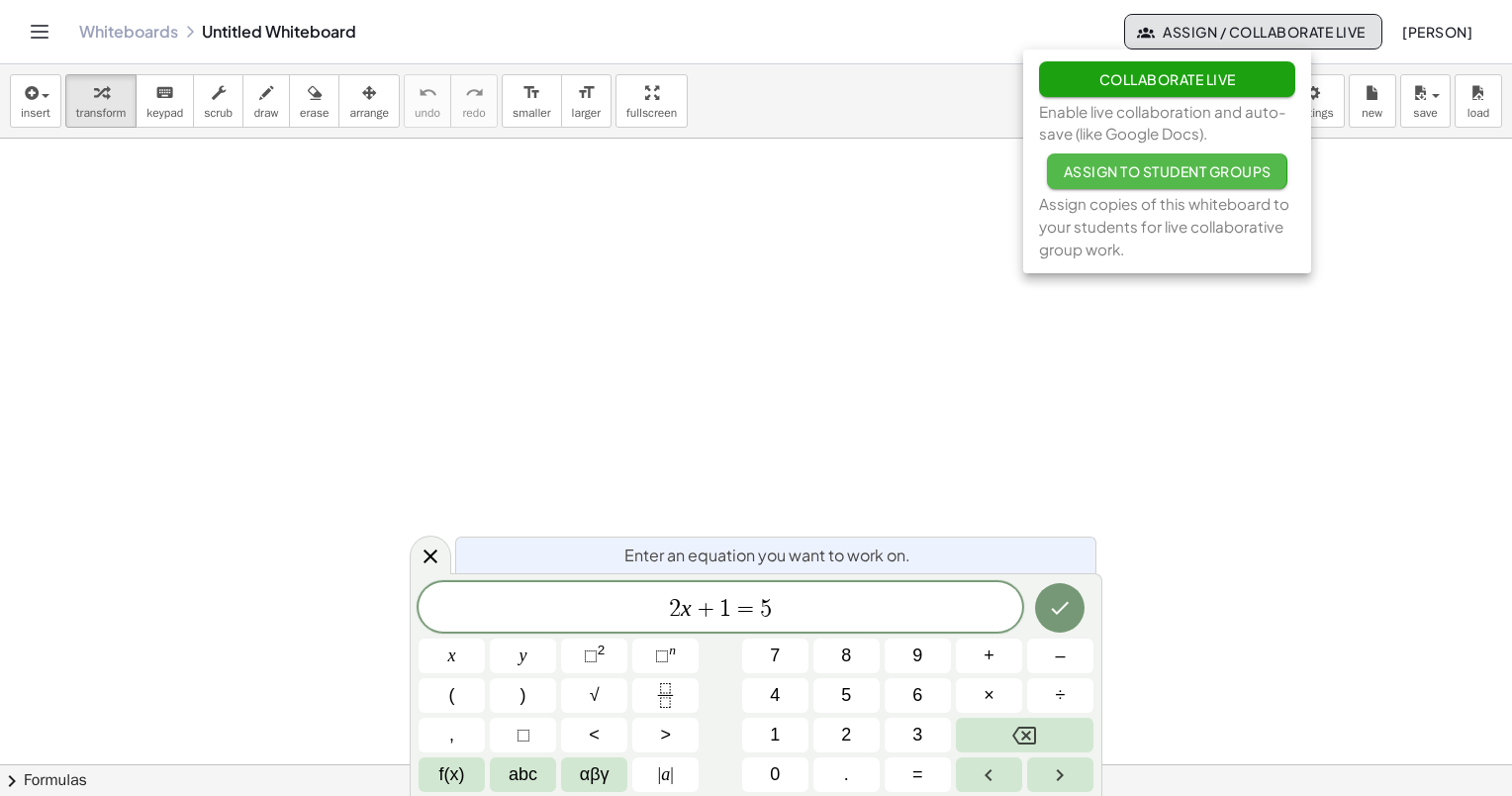 click on "Assign to Student Groups" 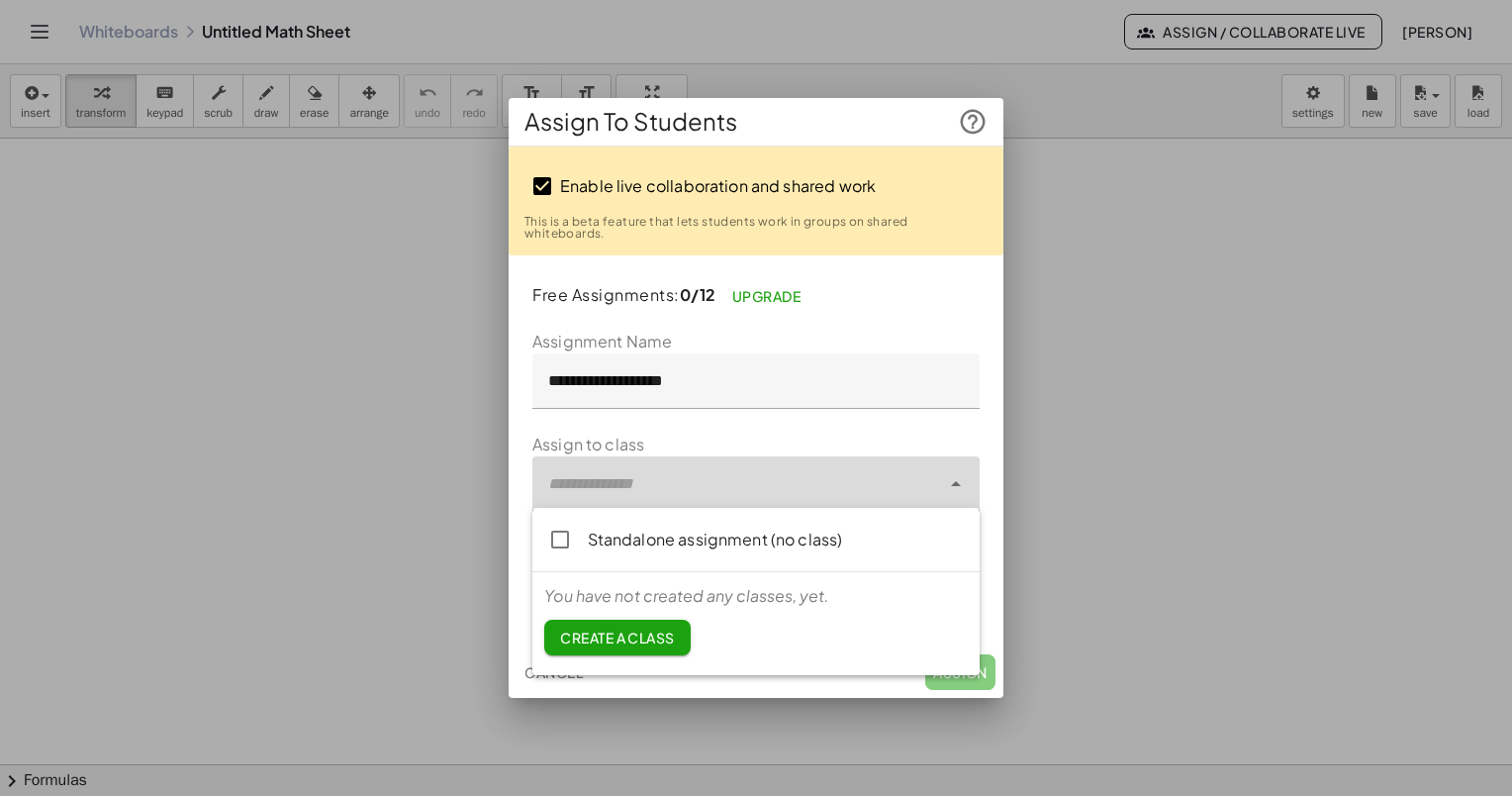 click 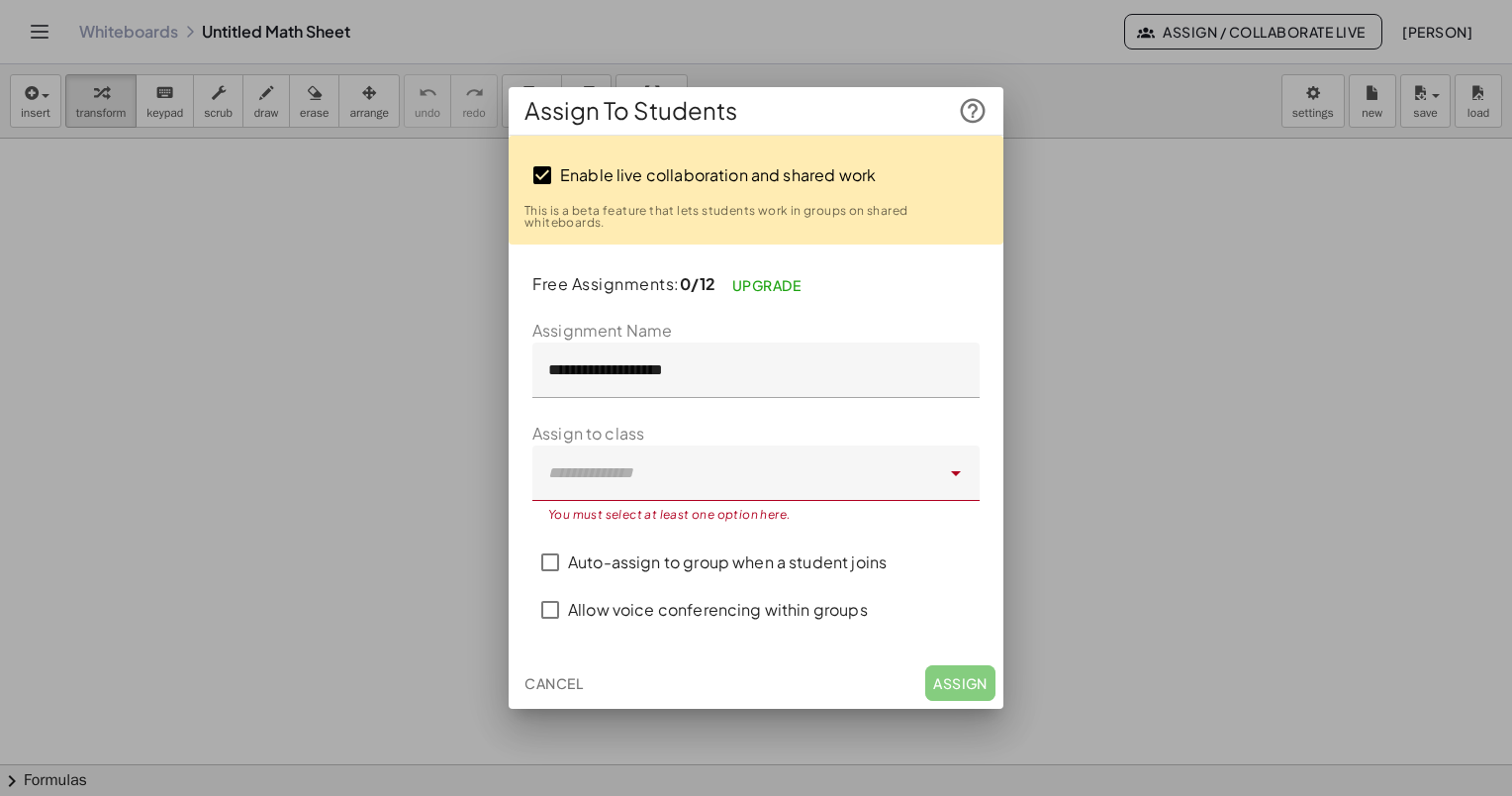 click on "Auto-assign to group when a student joins" at bounding box center (727, 562) 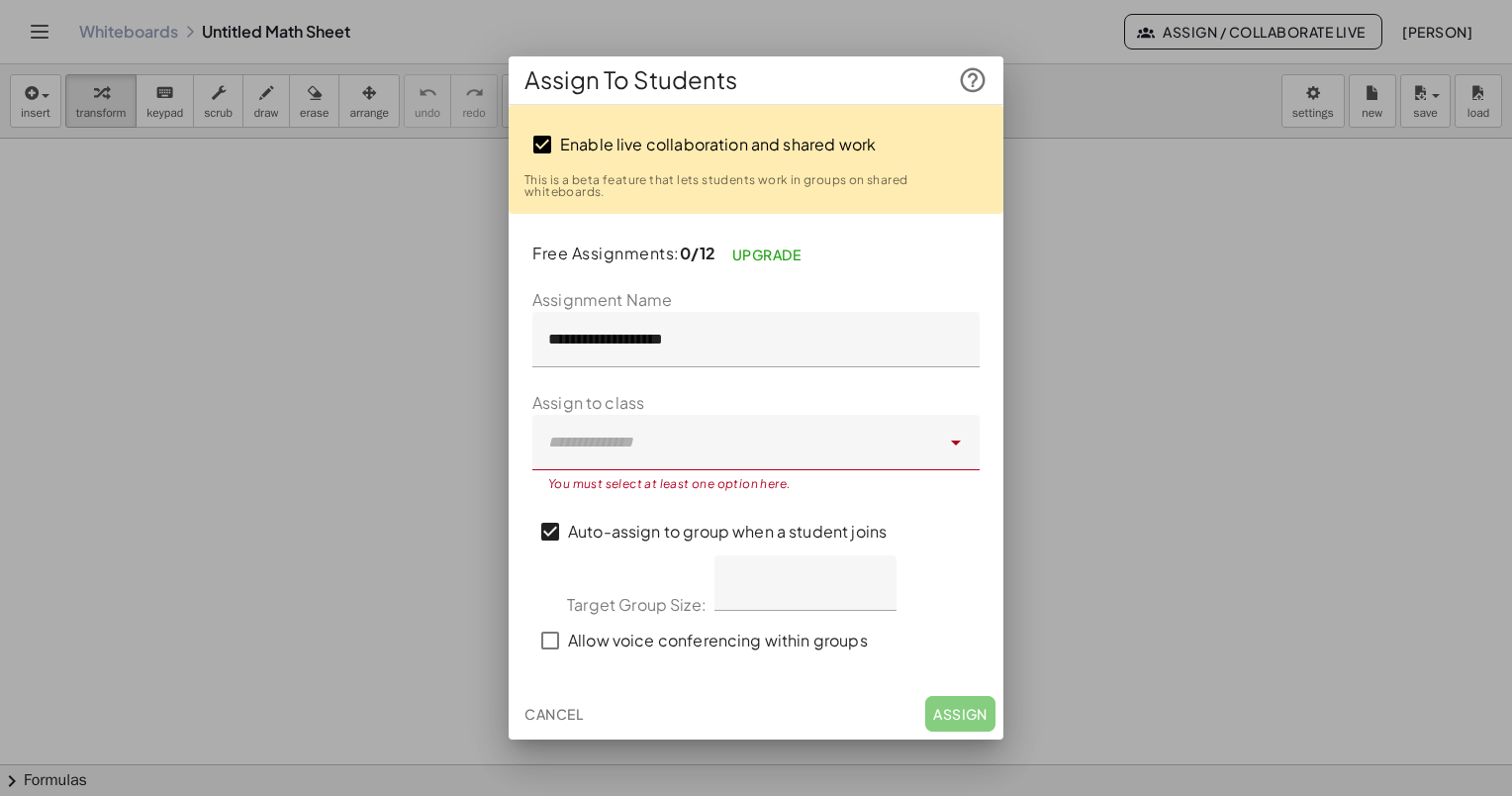 click 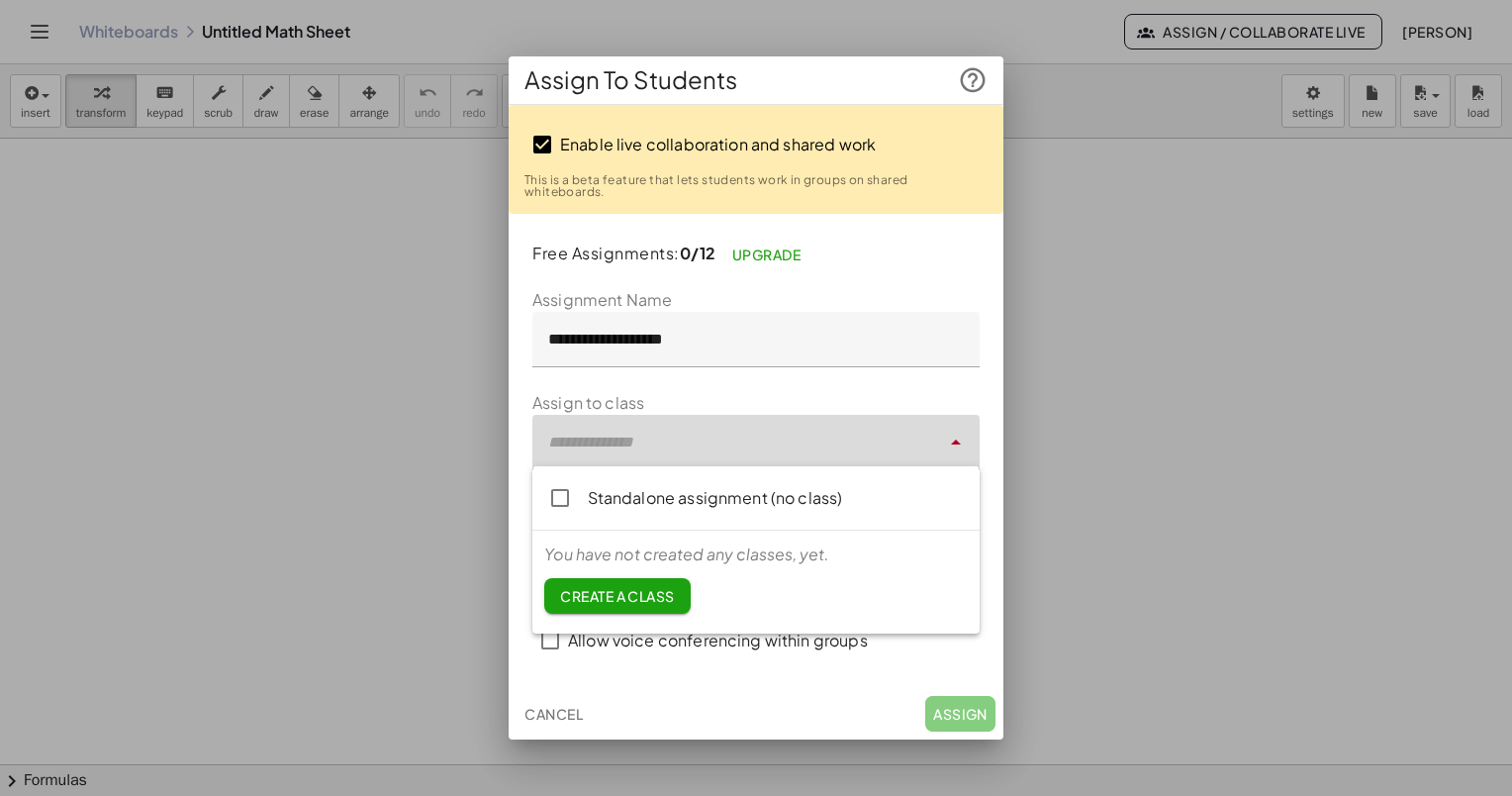click on "Standalone assignment (no class)" 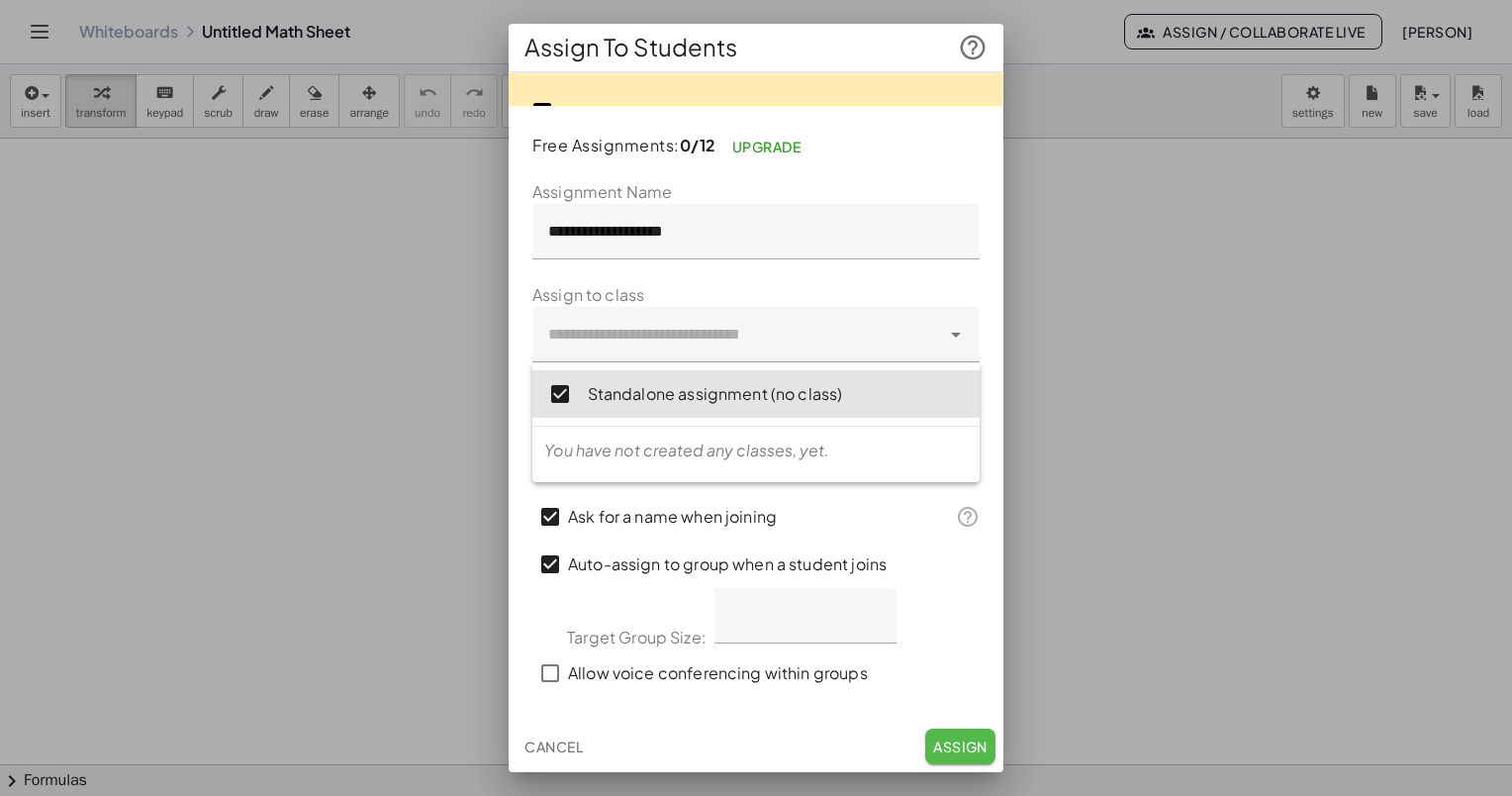 click on "Assign" 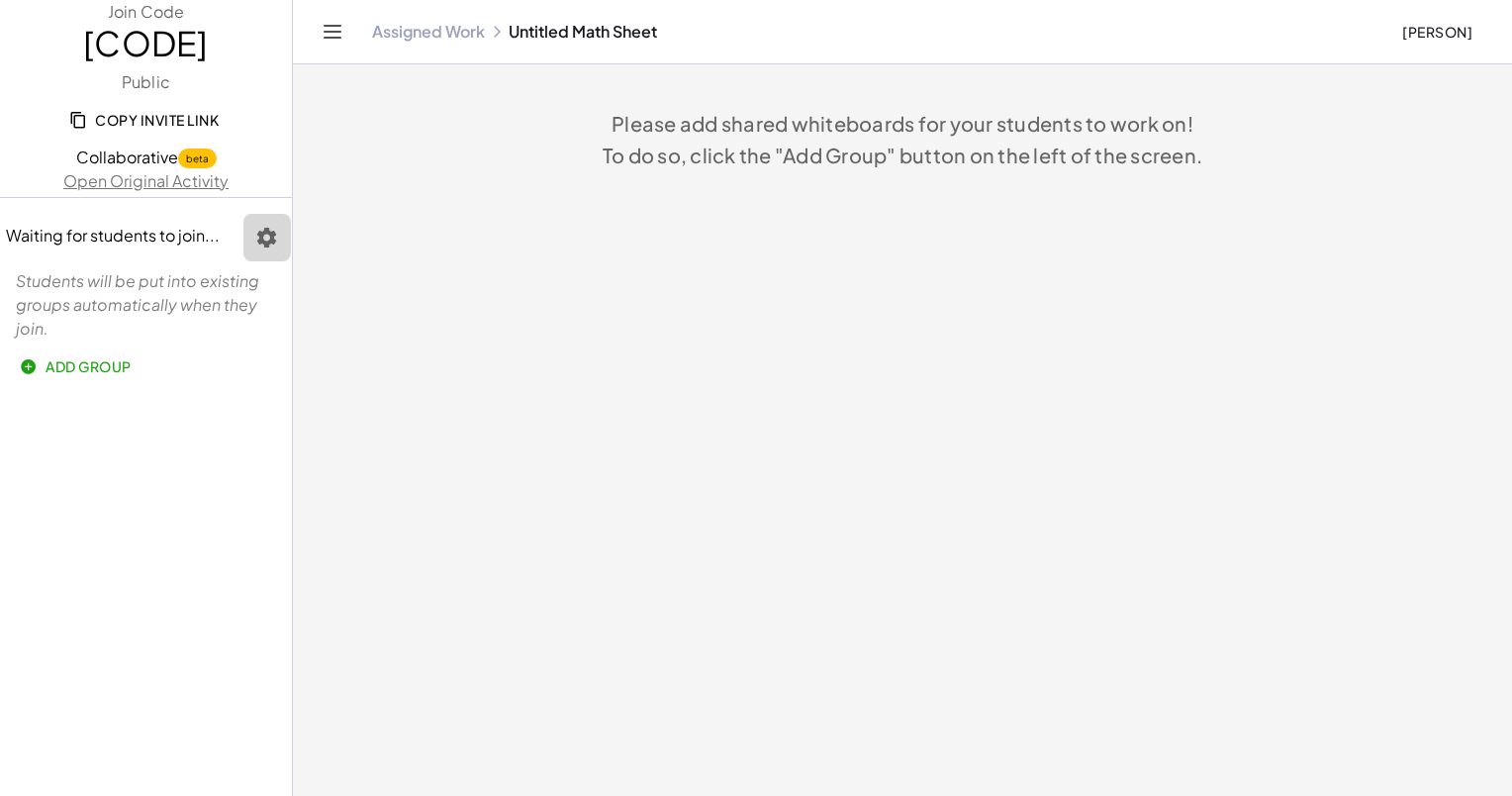 click 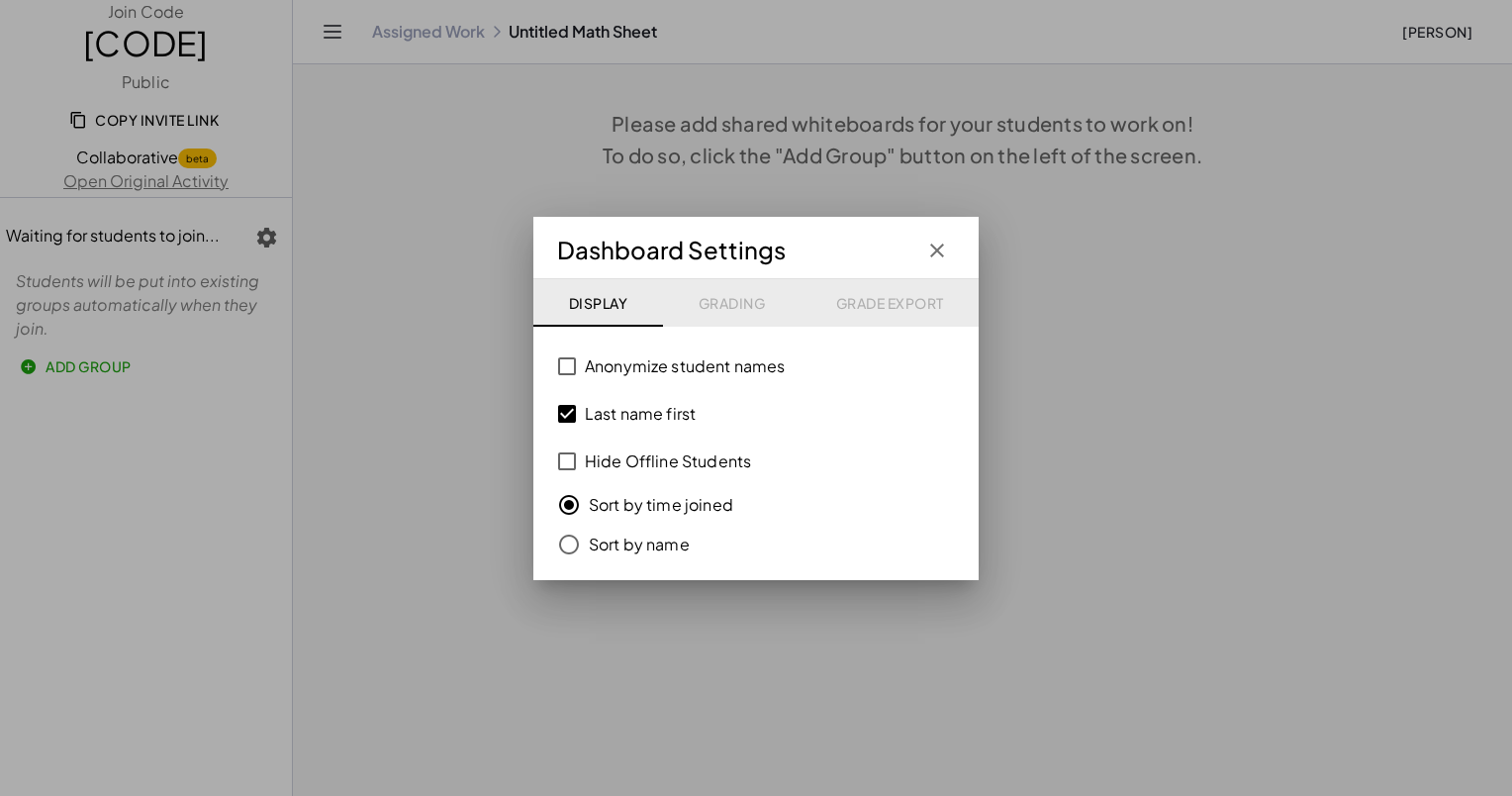 click on "Display Grading Grade Export" at bounding box center (756, 303) 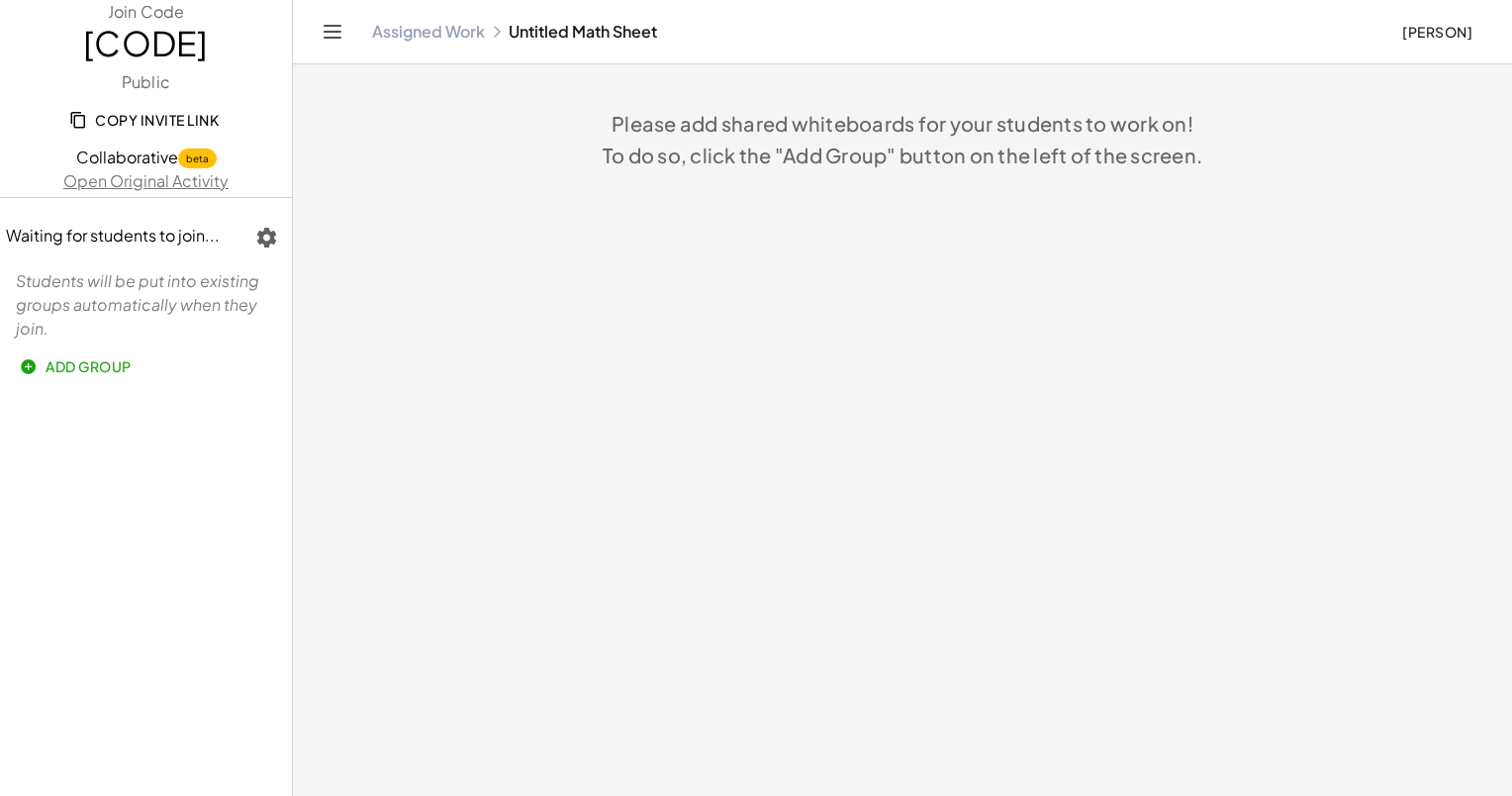 click on "Add Group" 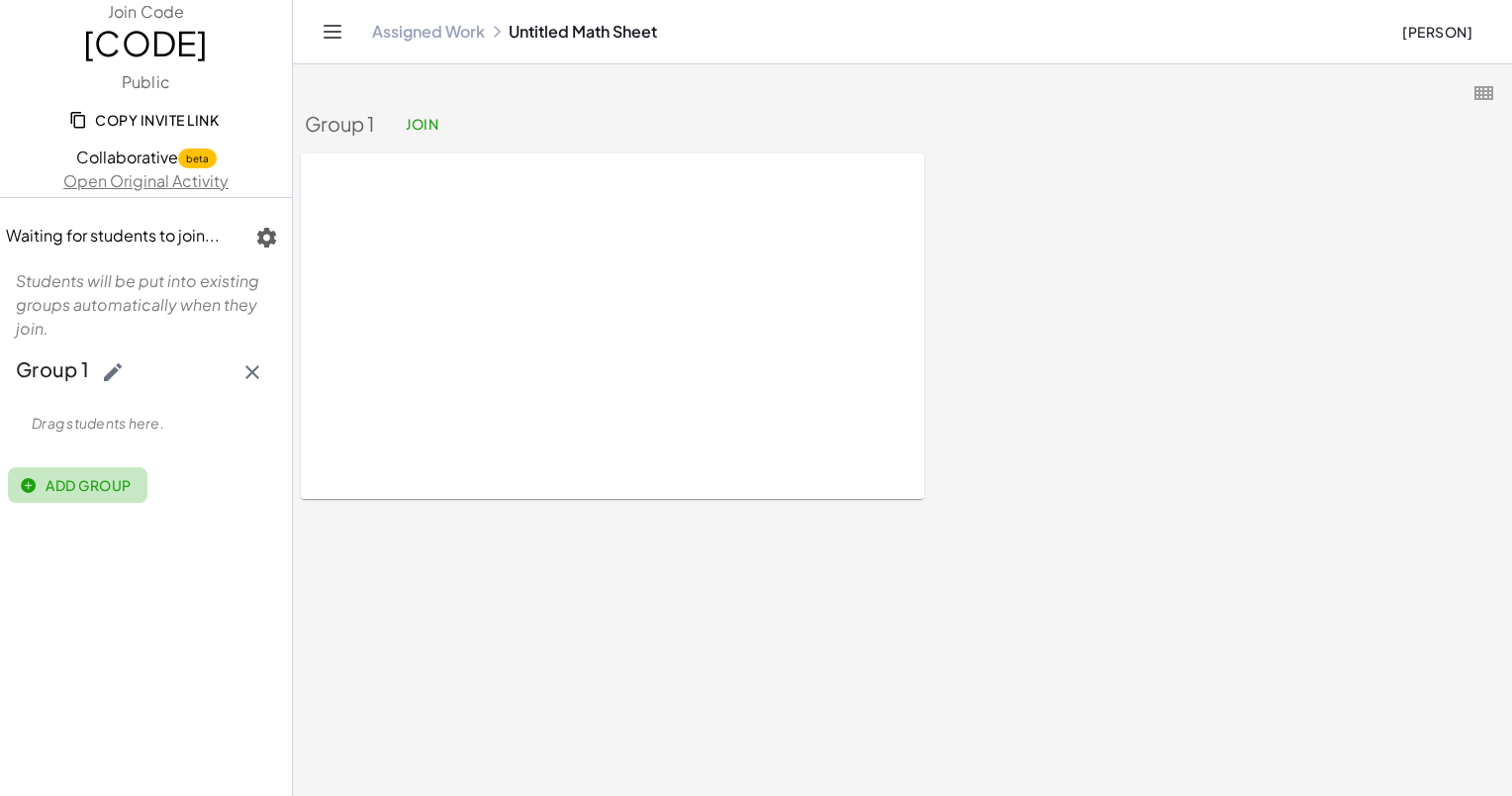 click on "Add Group" 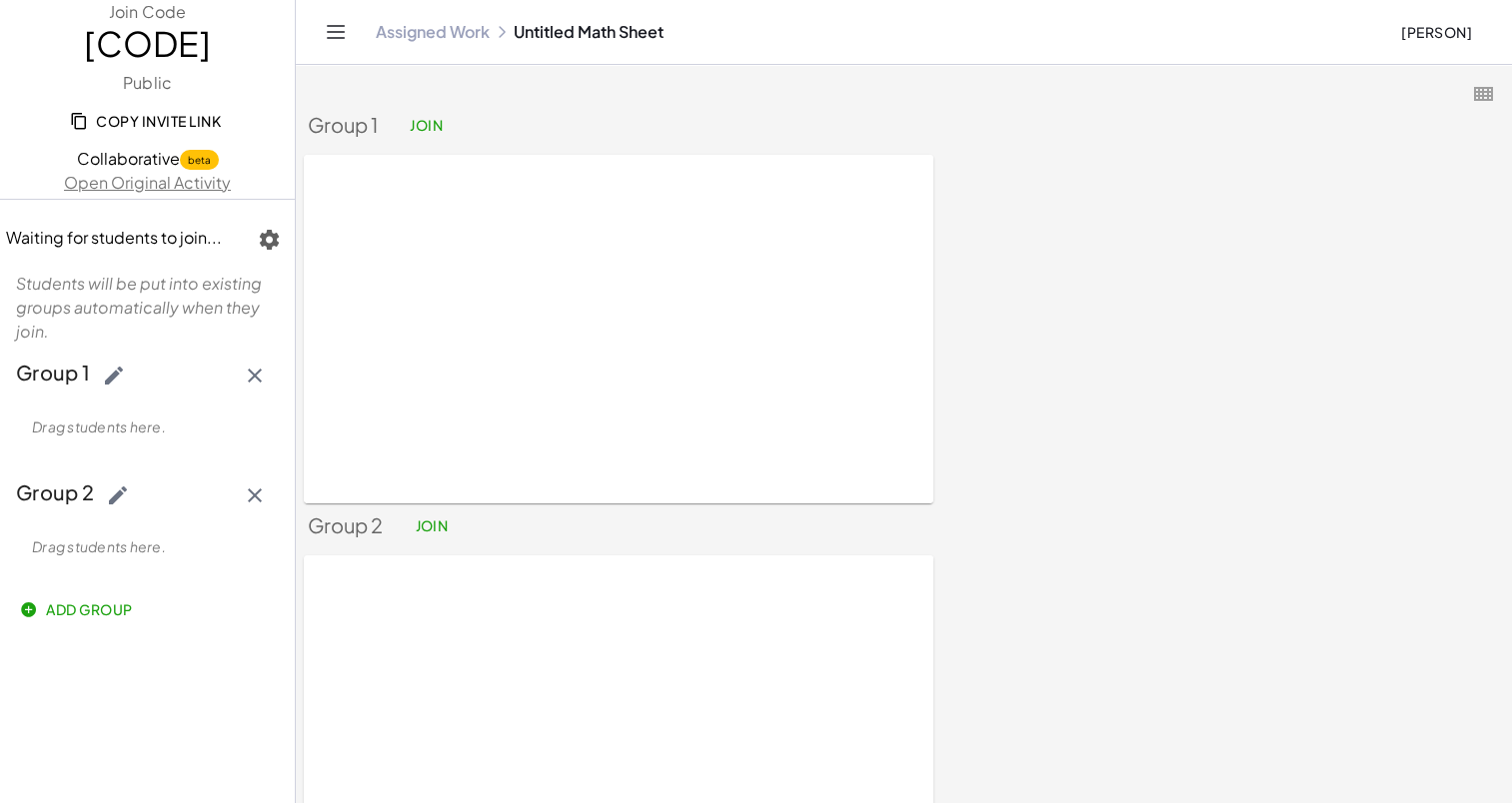 click at bounding box center [1483, 94] 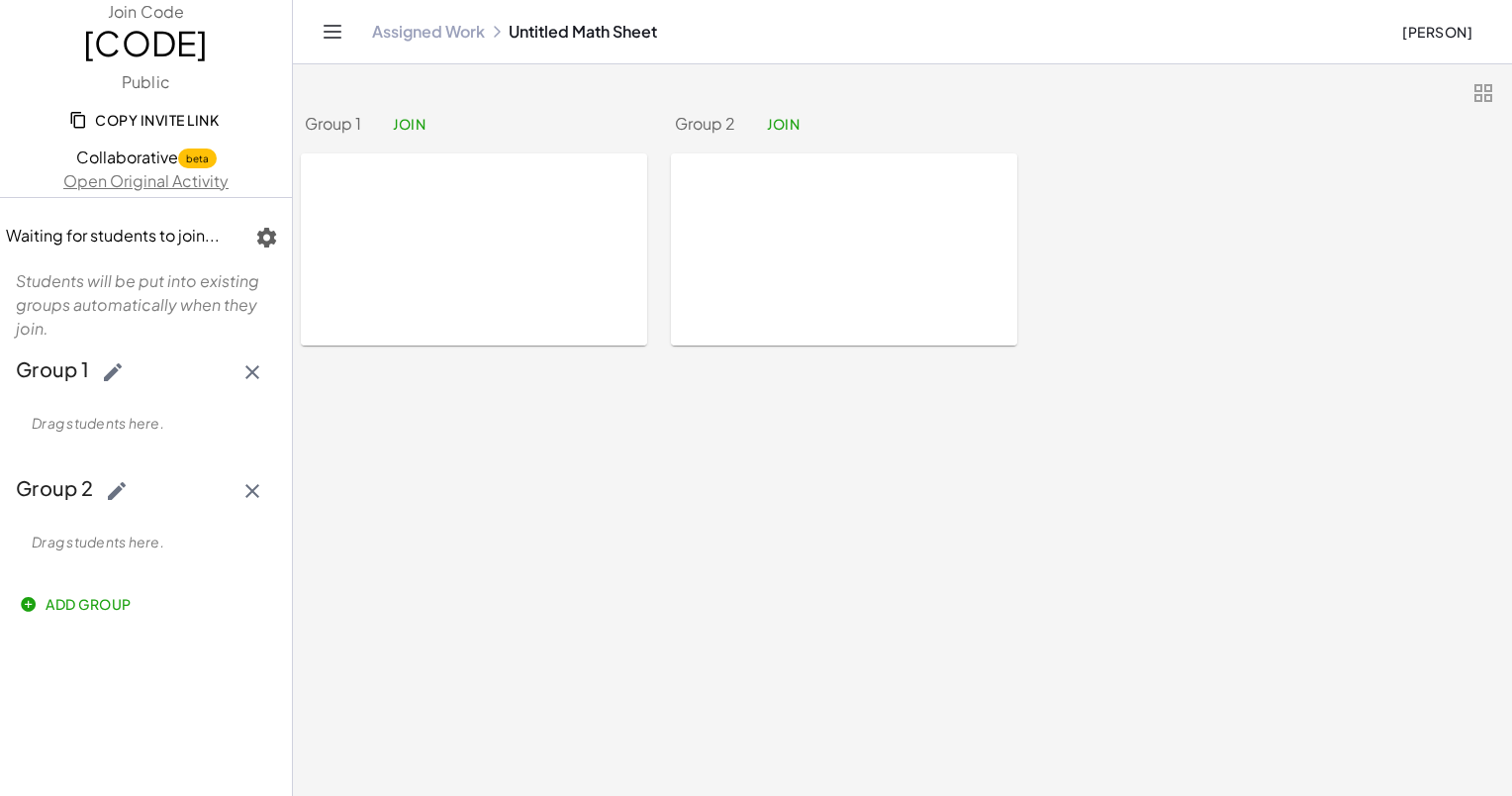 click on "Copy Invite Link" 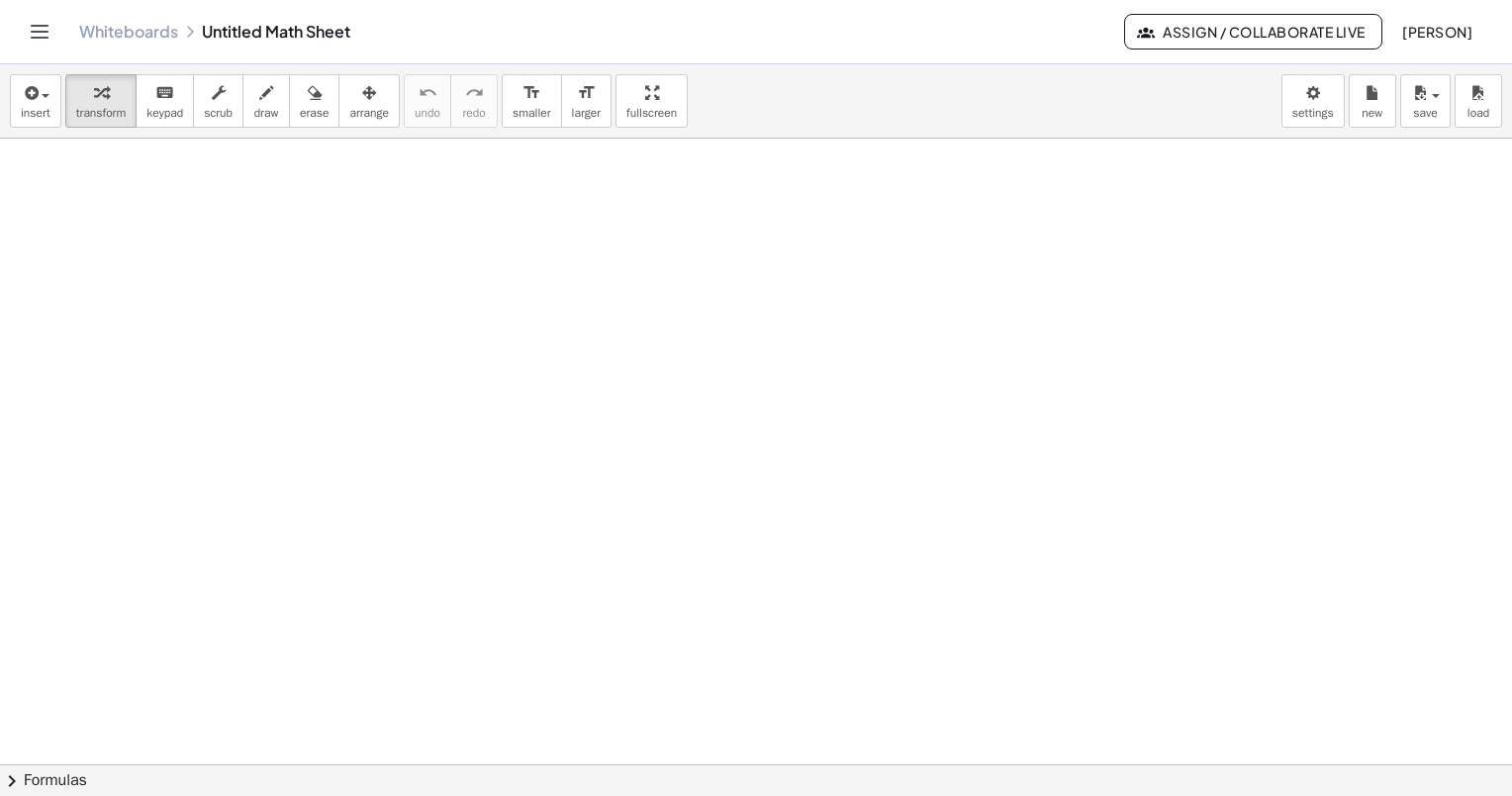 click 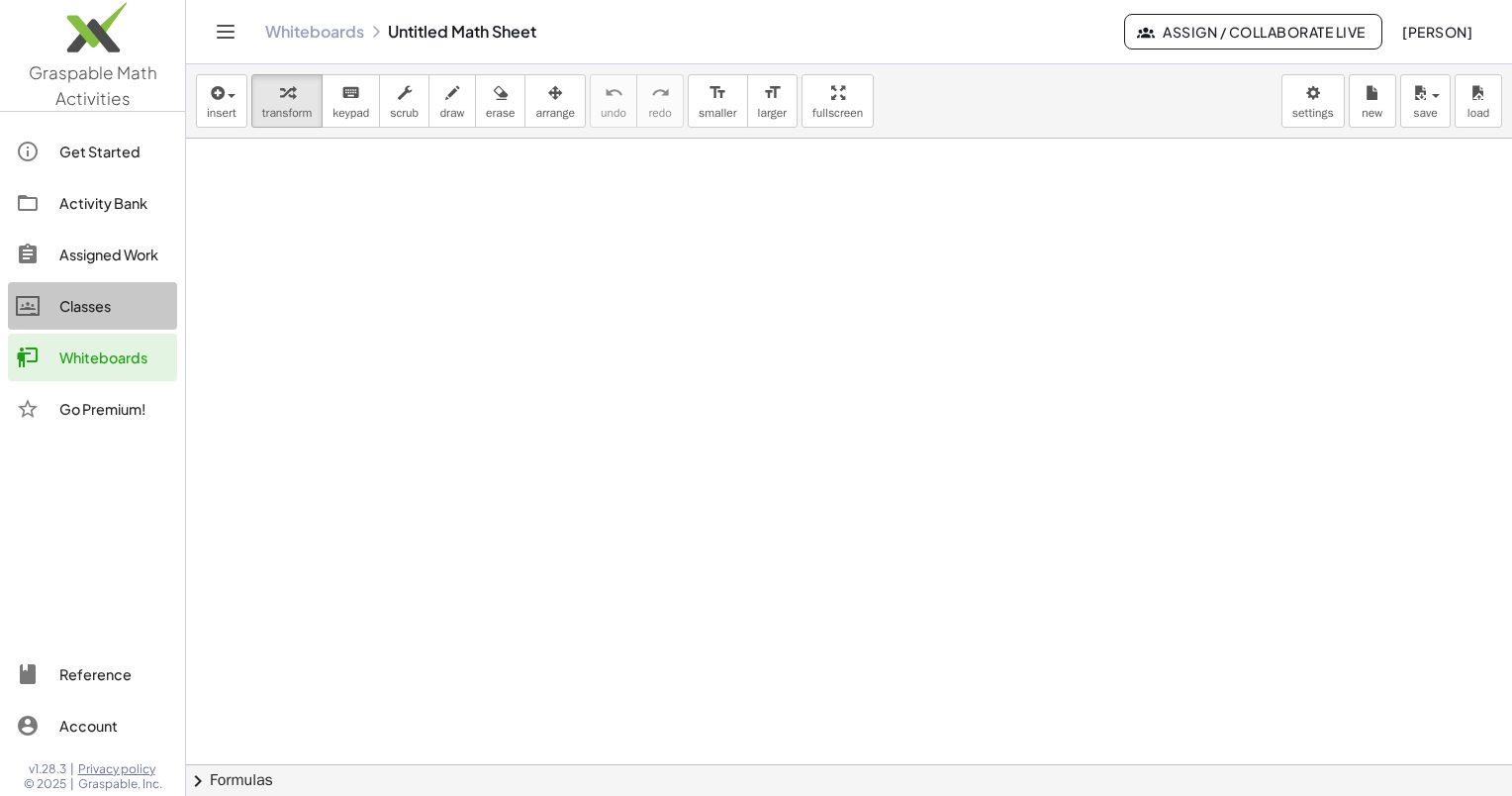 click on "Classes" 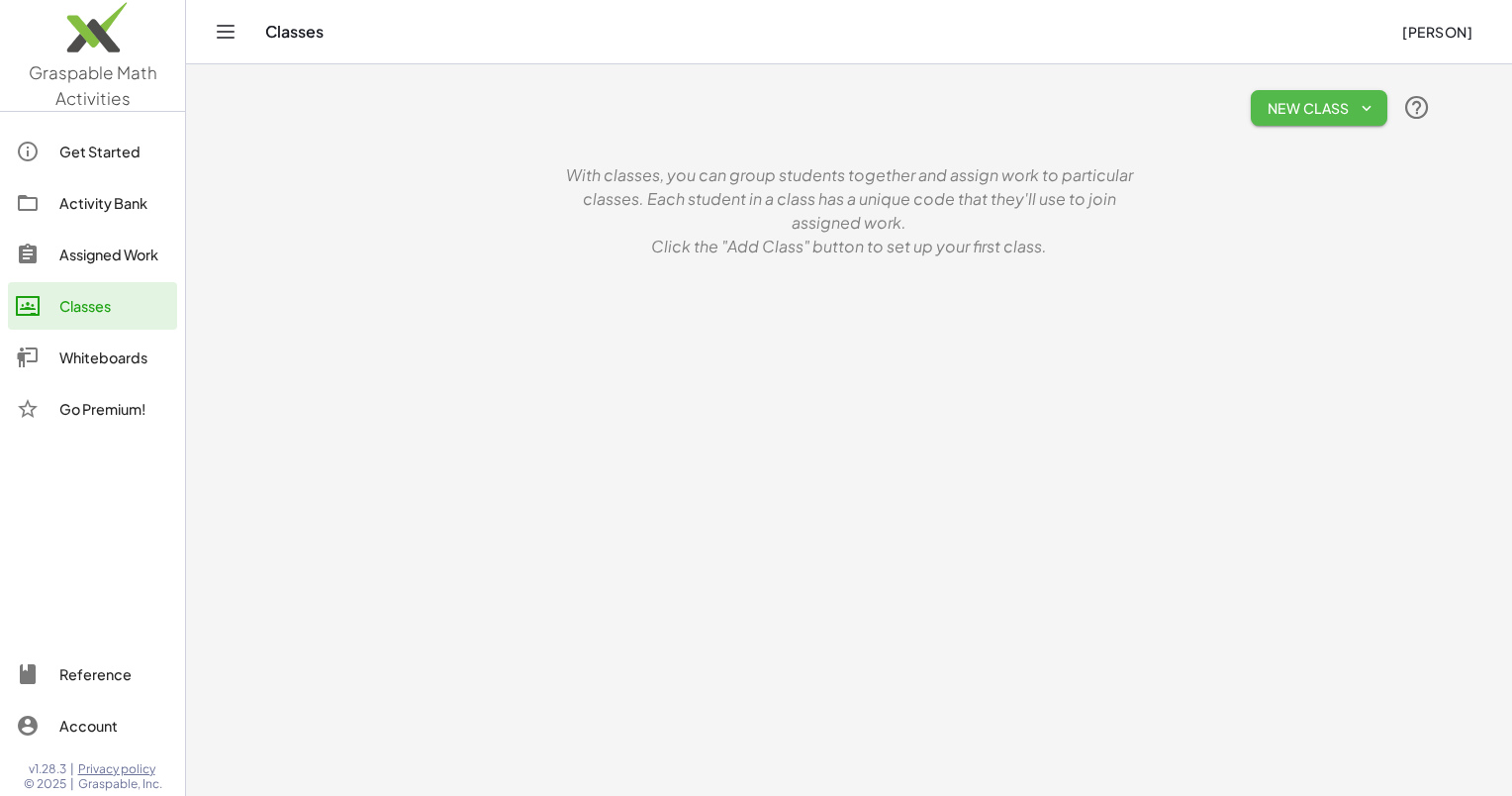 click 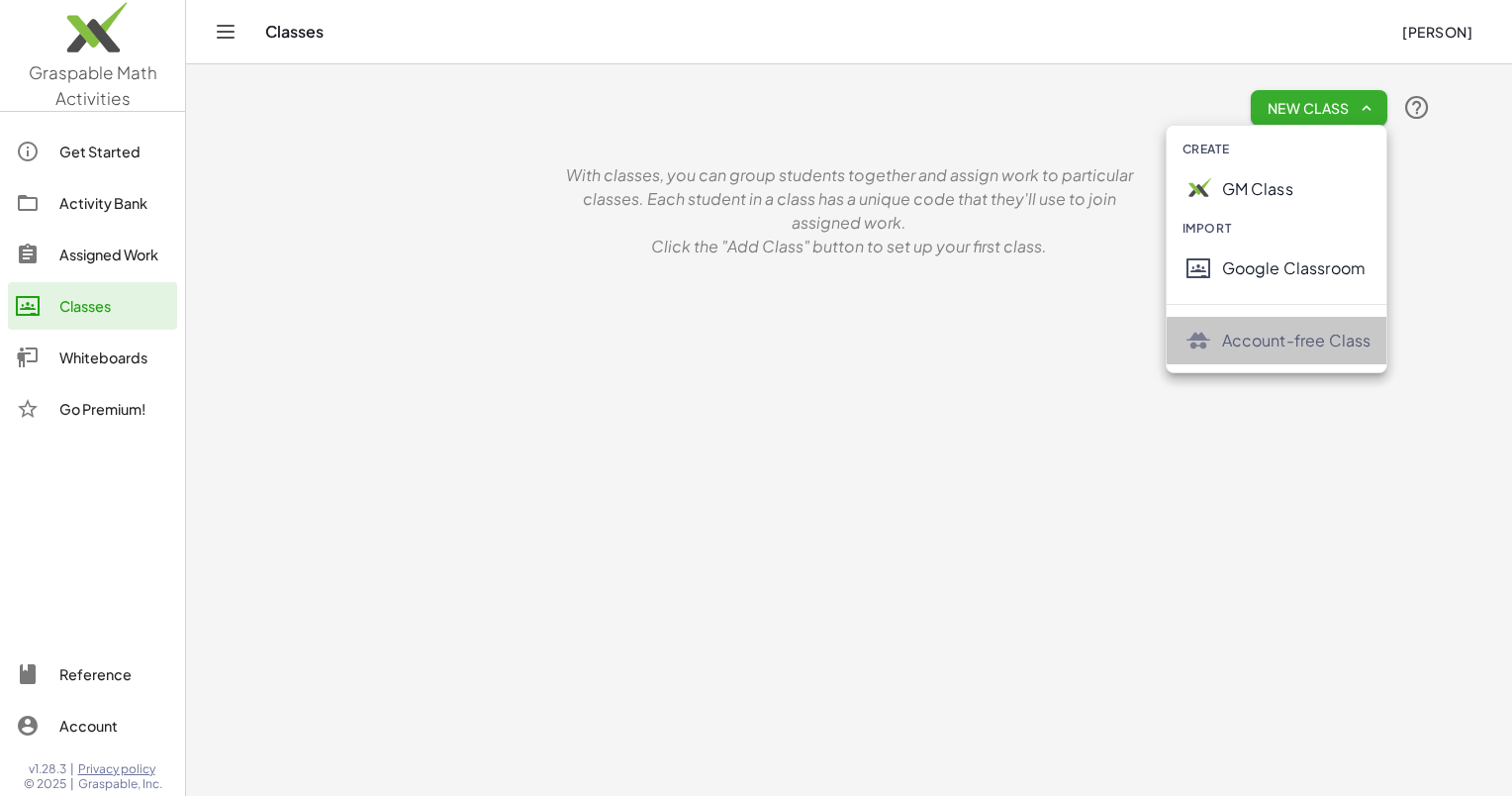 click on "Account-free Class" 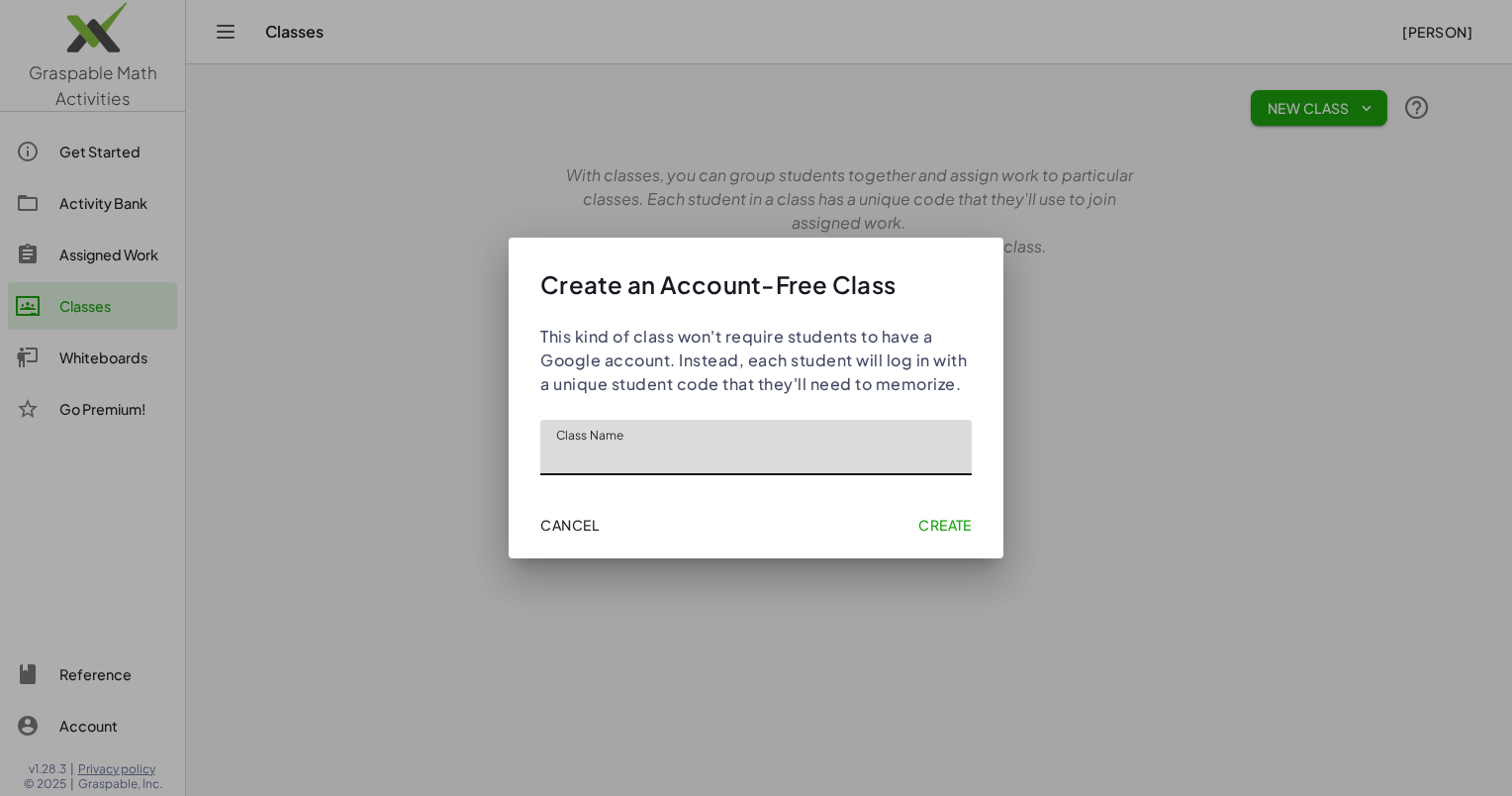 click on "Cancel" 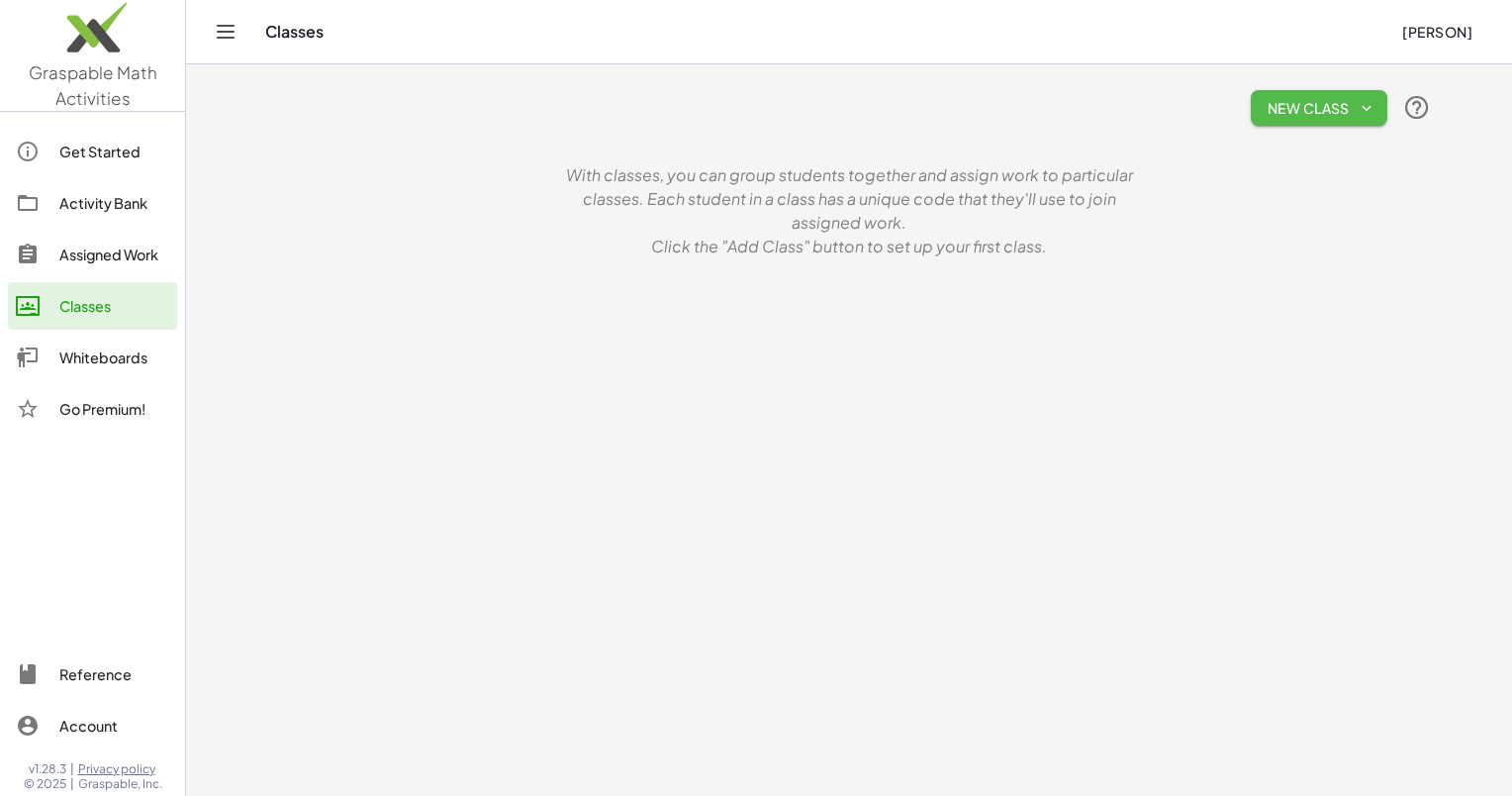 click on "New Class" 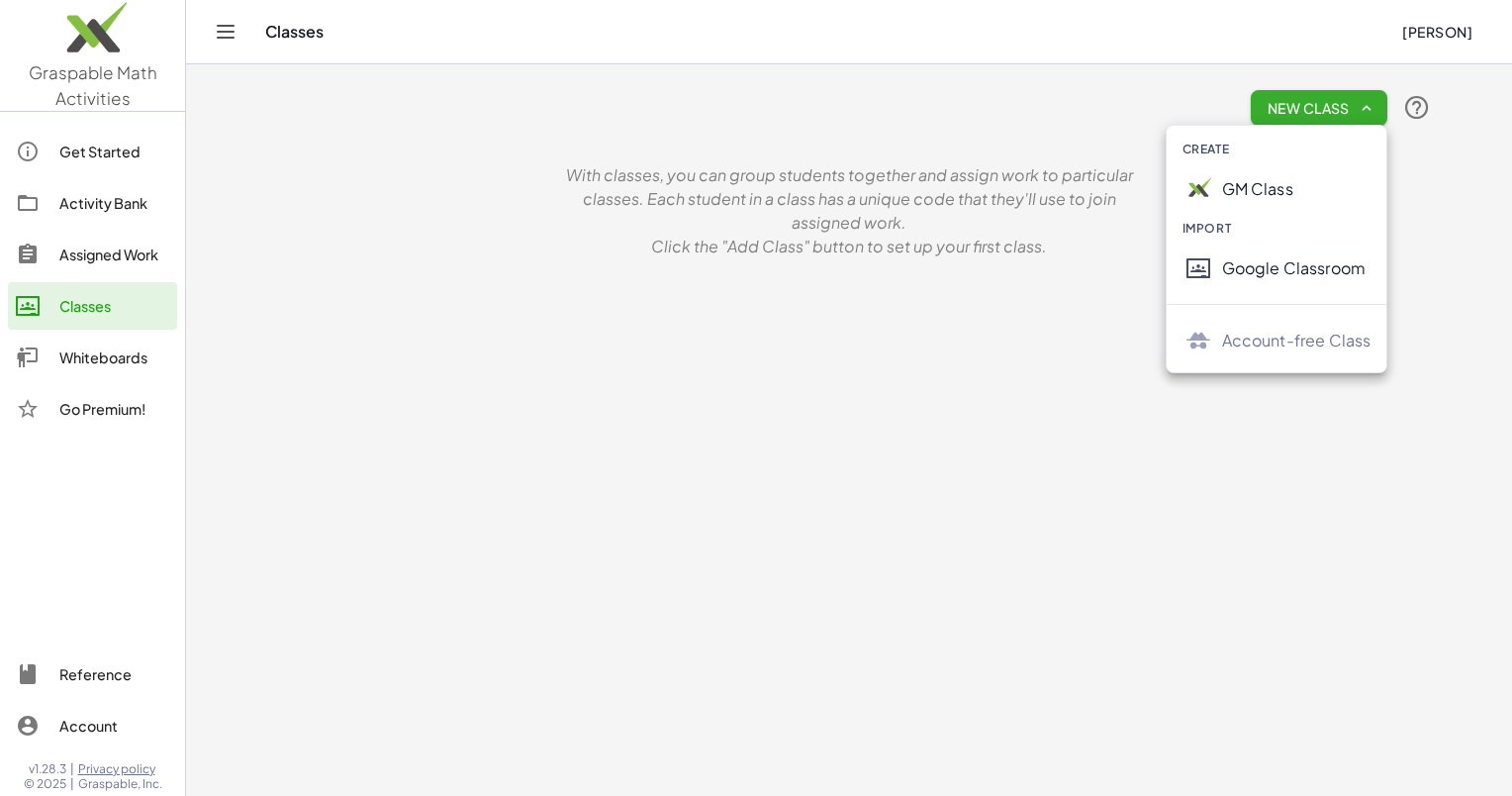 click on "GM Class" 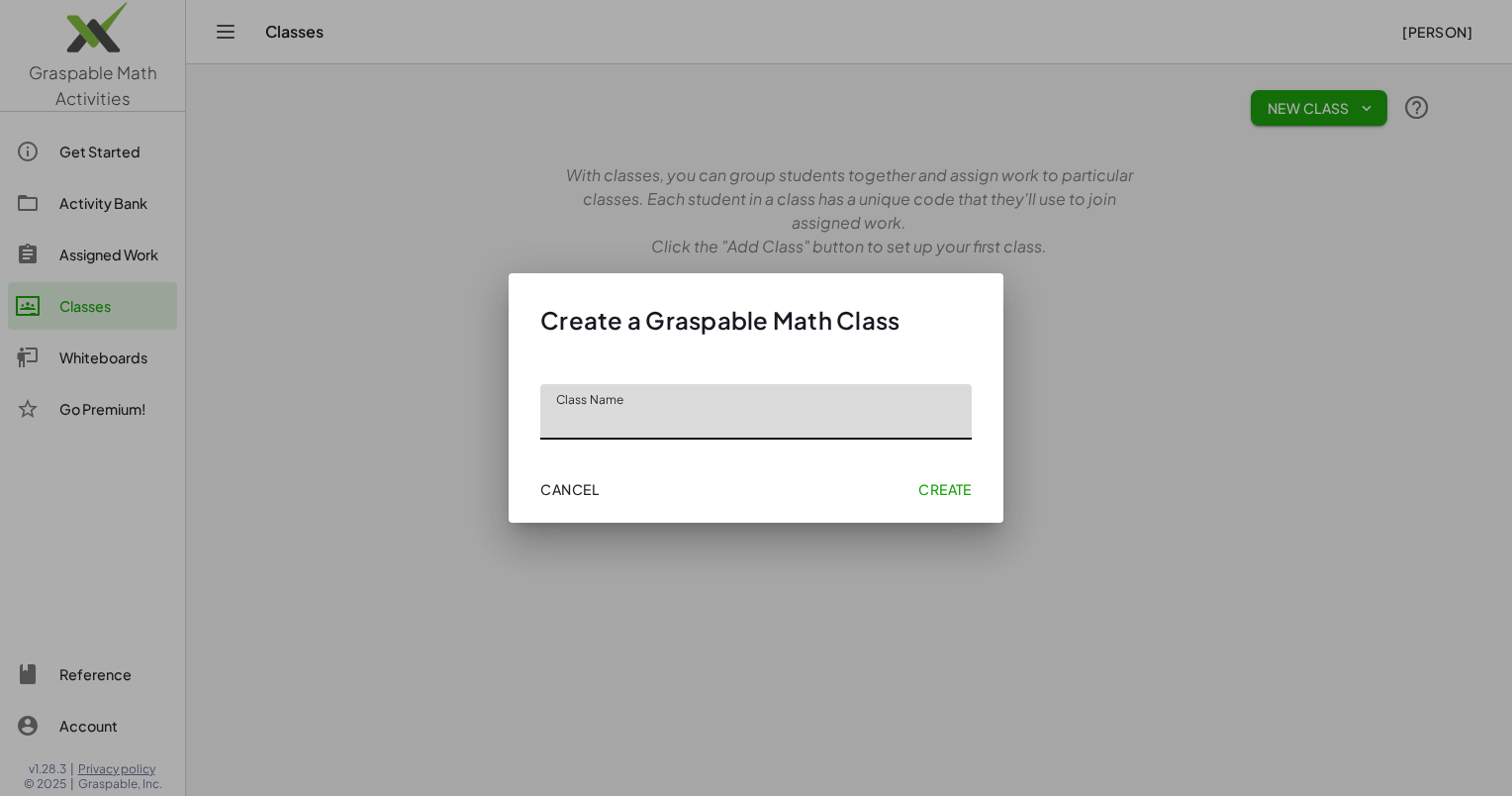 click on "Cancel" 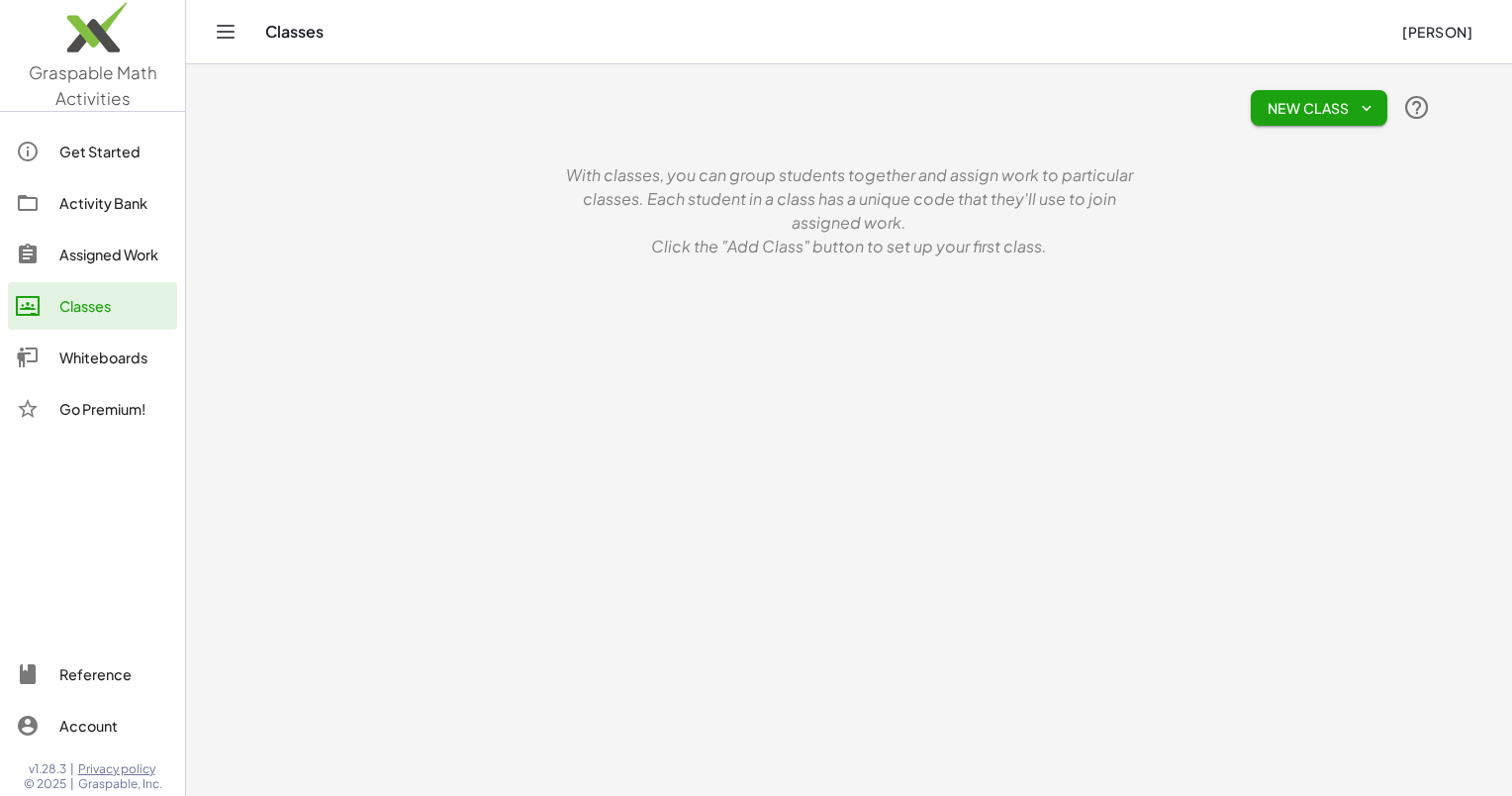 click on "New Class" 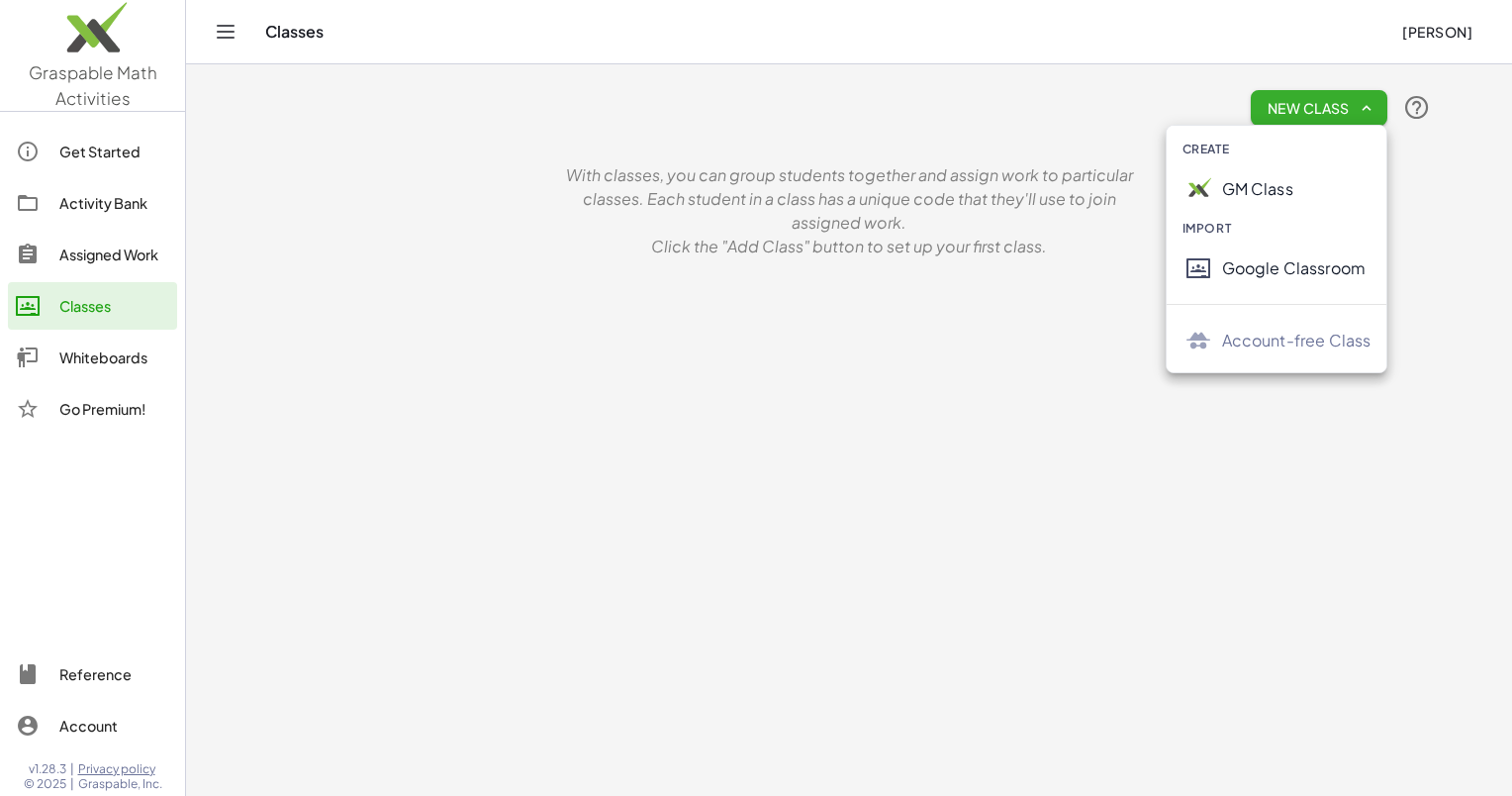 click on "With classes, you can group students together and assign work to particular classes. Each student in a class has a unique code that they'll use to join assigned work." at bounding box center [849, 199] 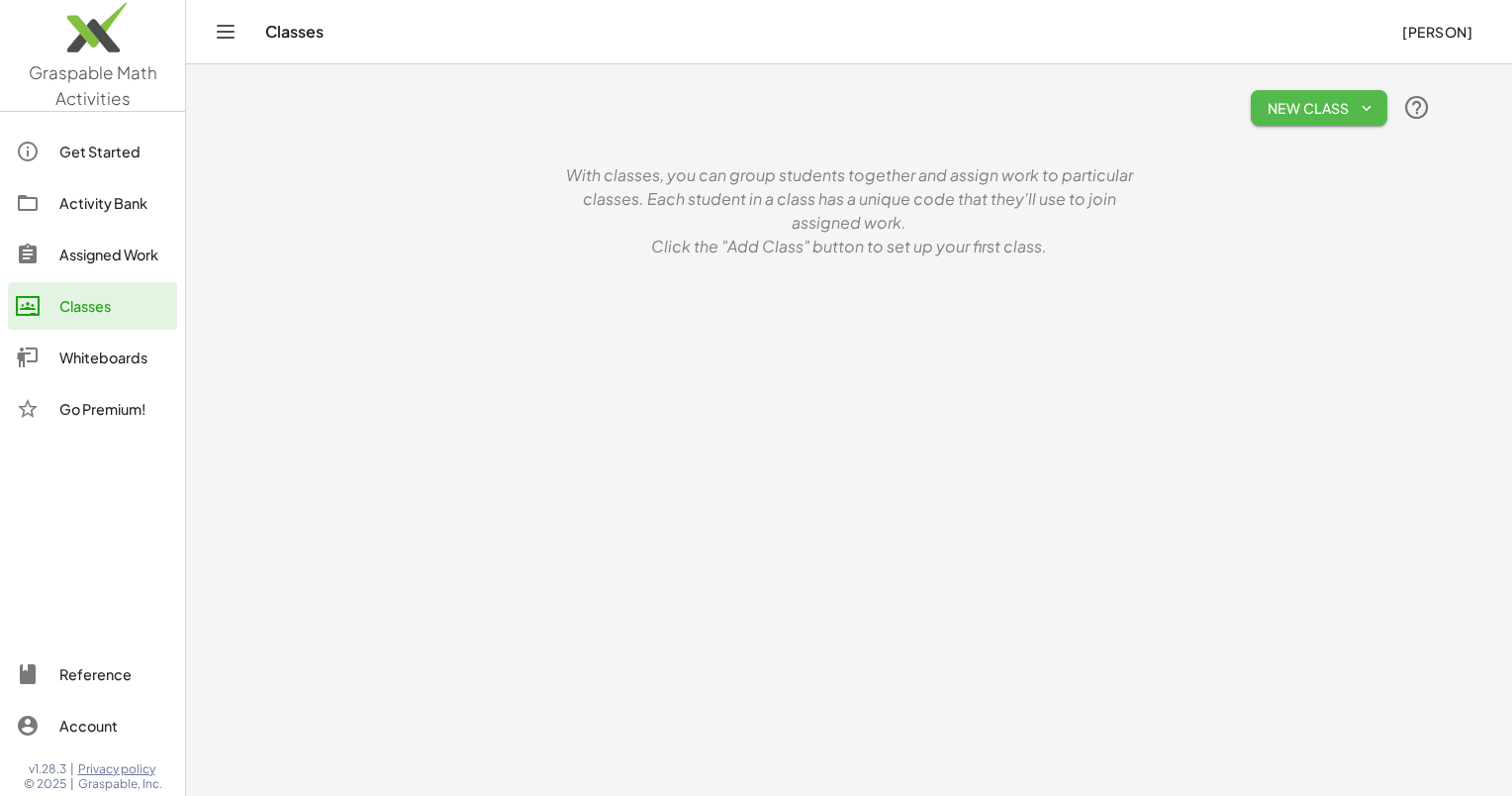 click on "New Class" 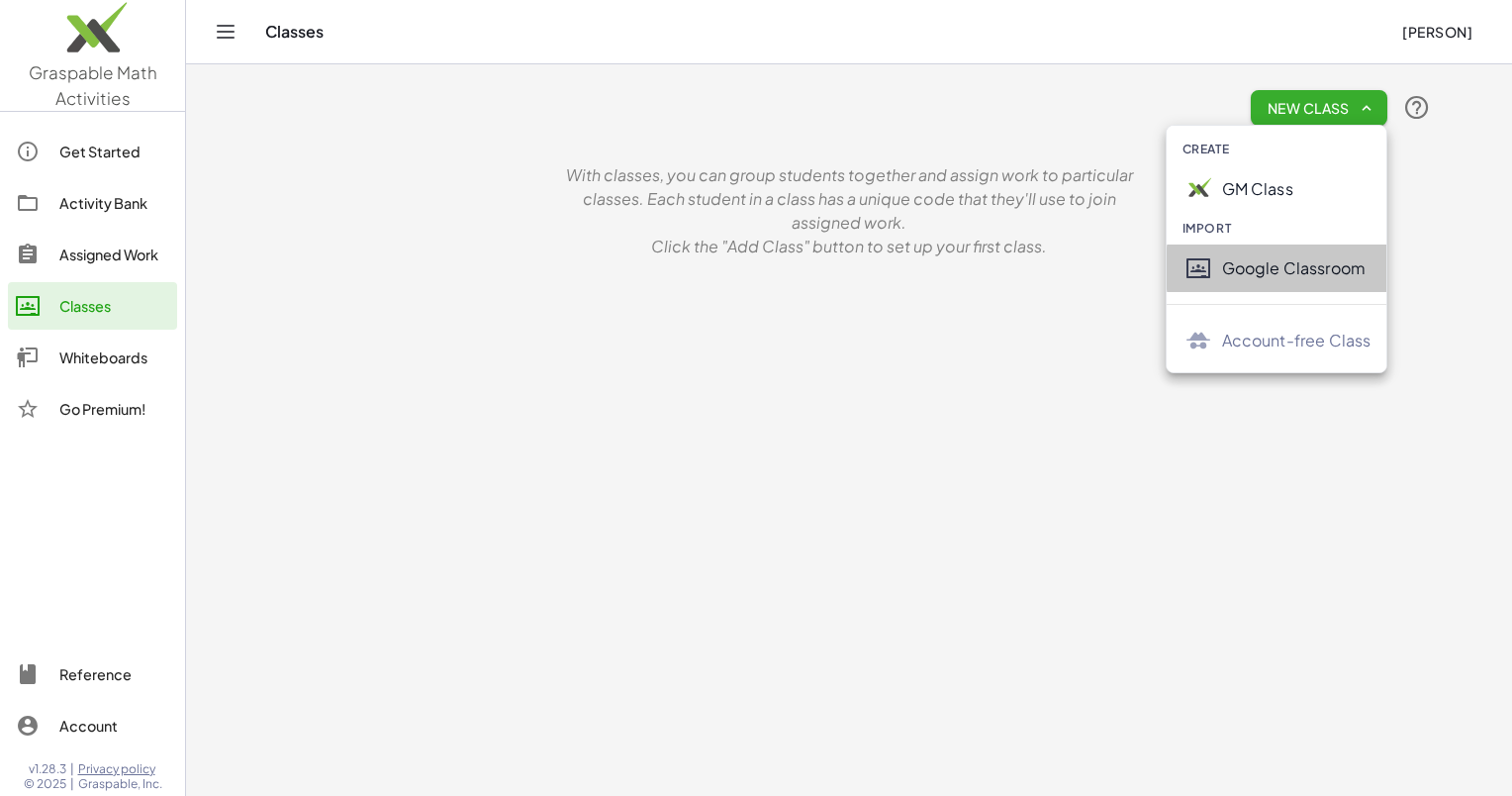 click on "Google Classroom" 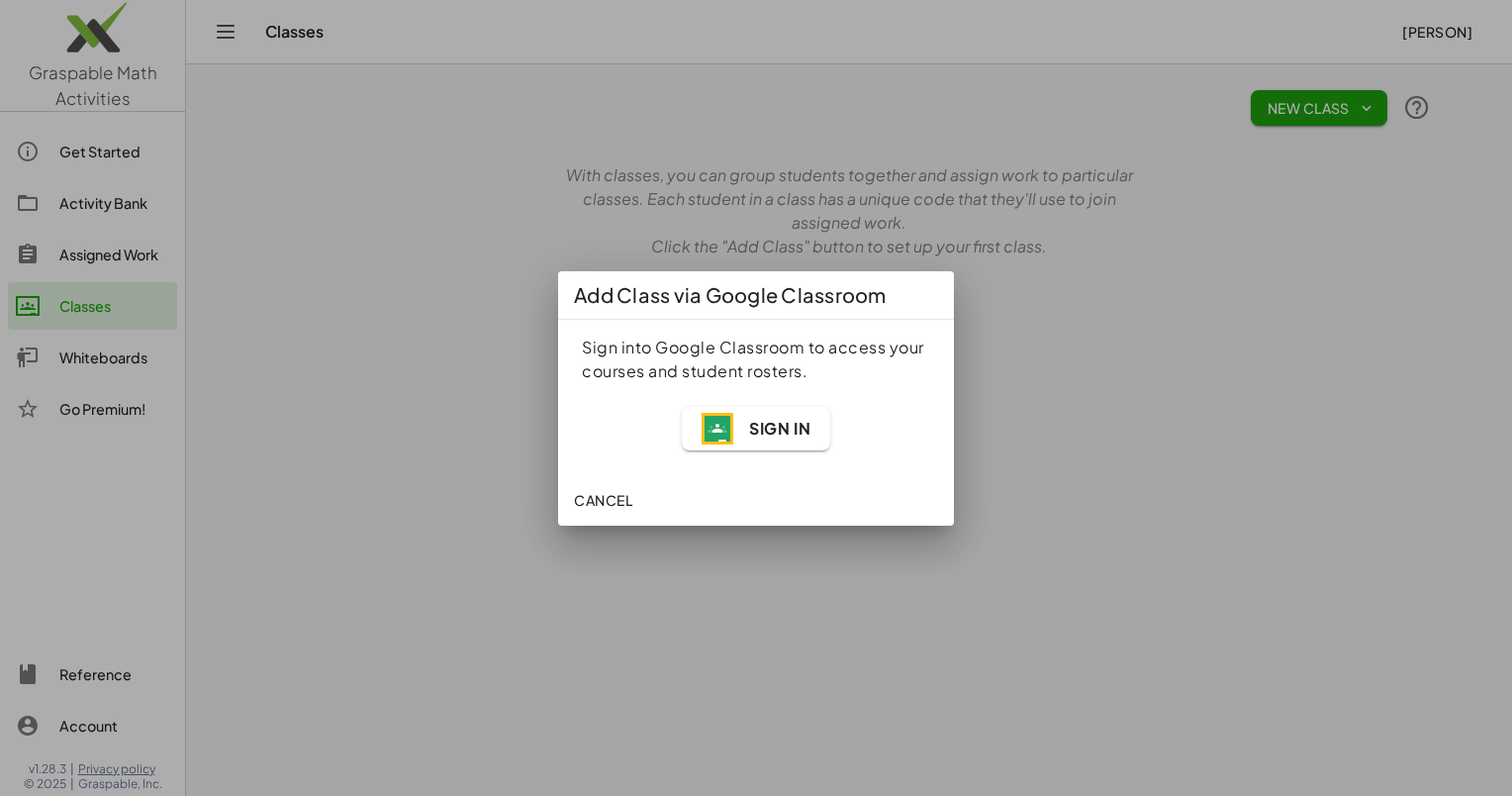 click on "Cancel" 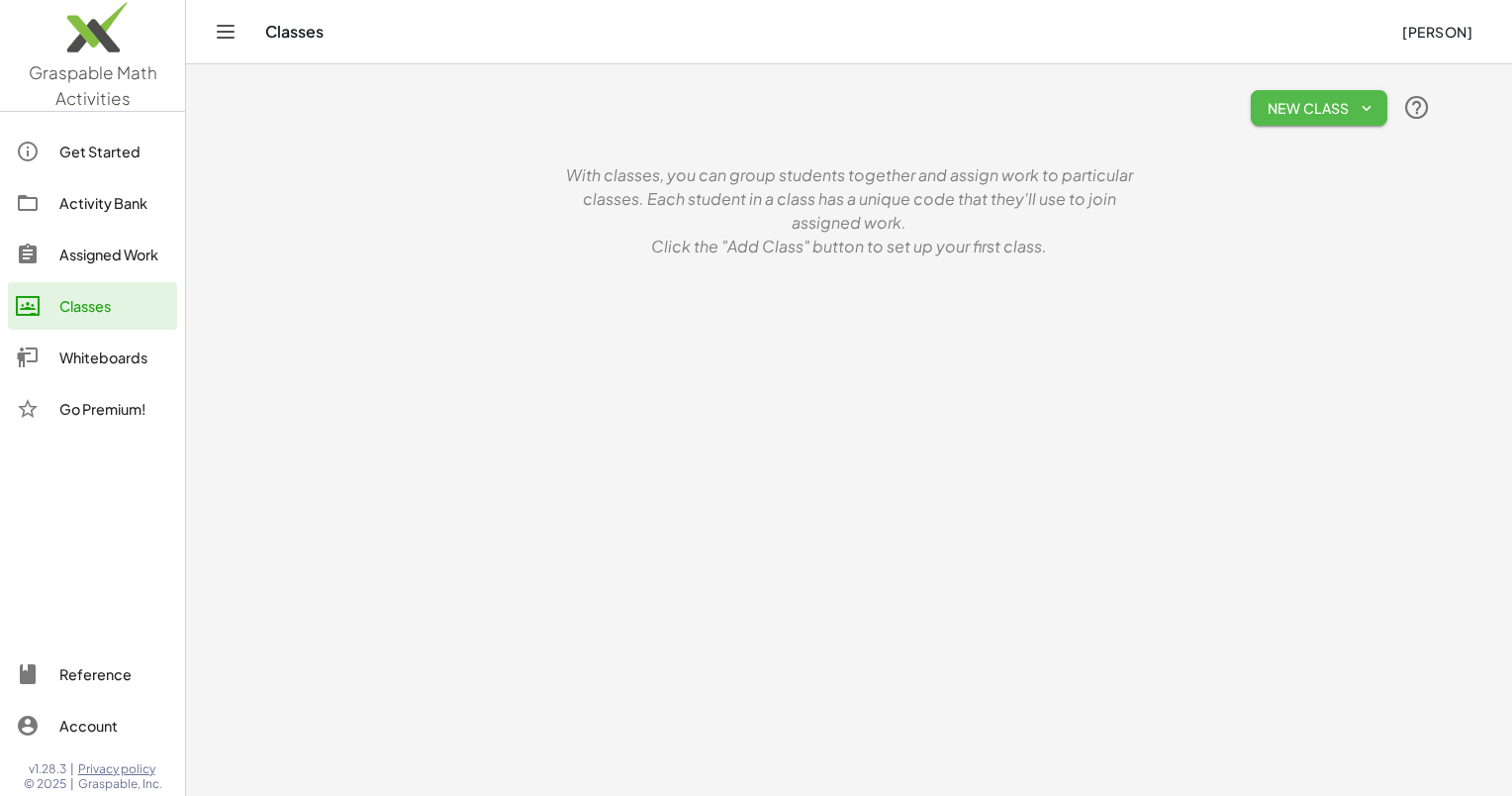 click on "New Class" 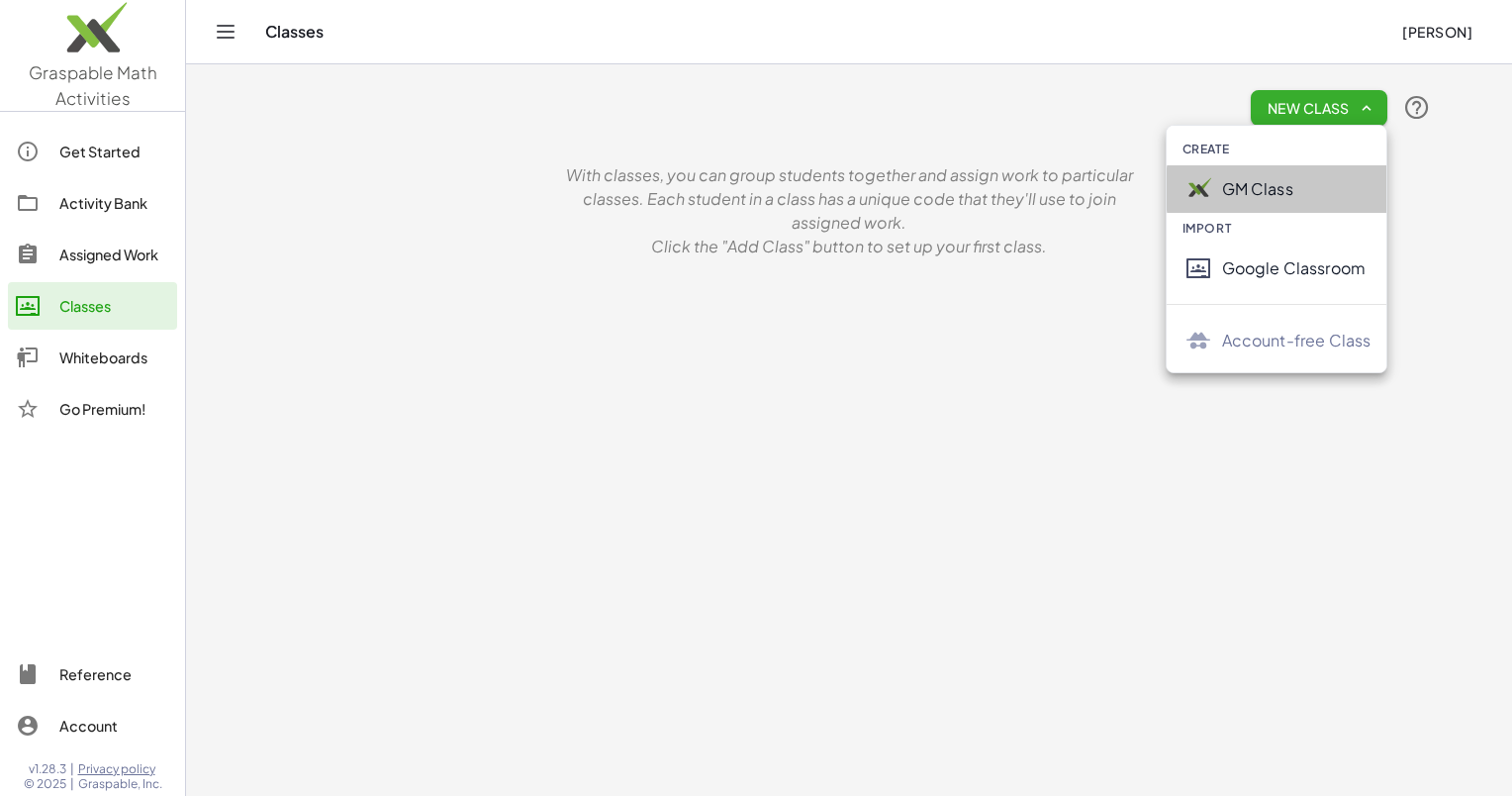 click on "GM Class" 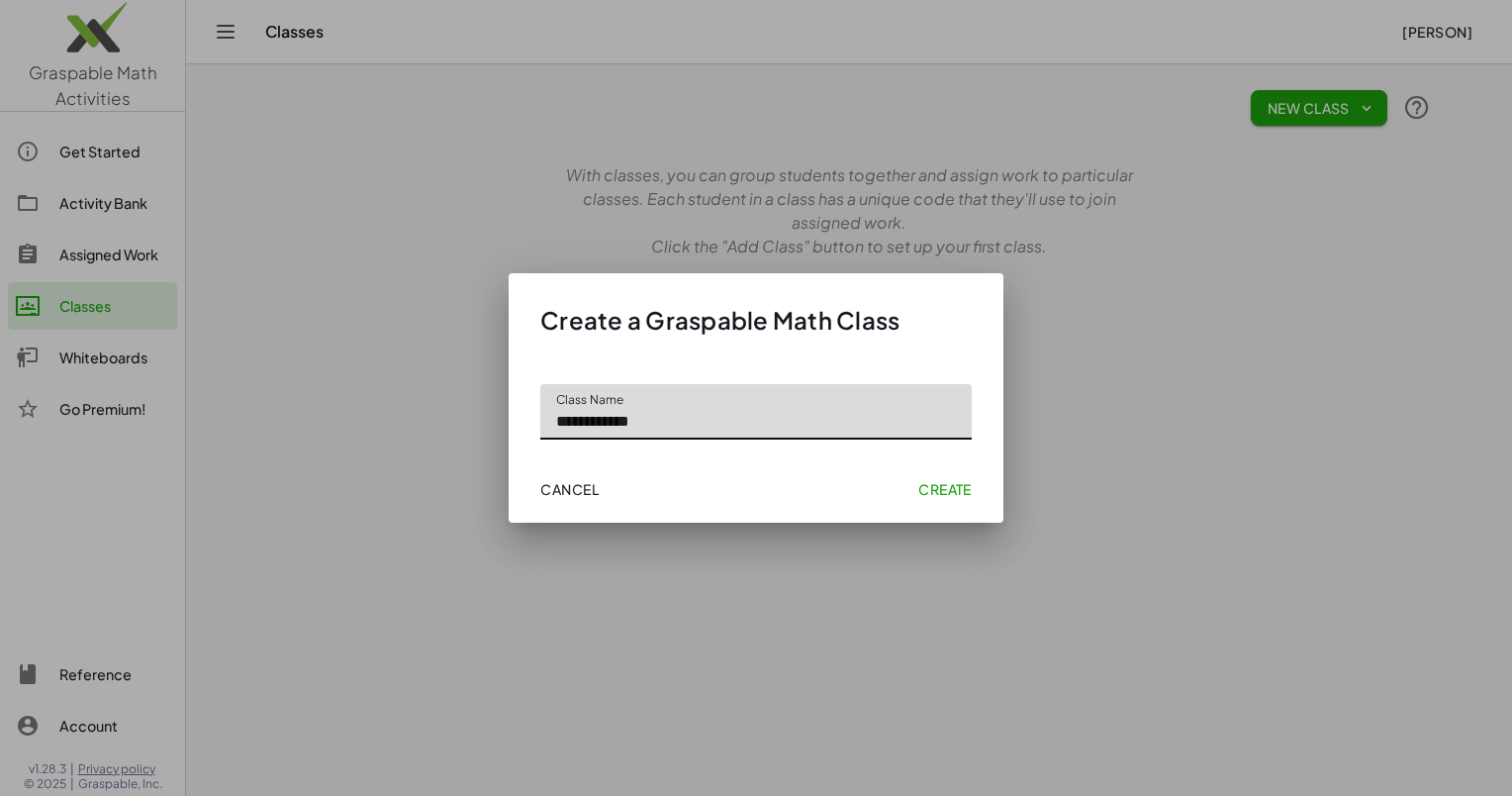 type on "**********" 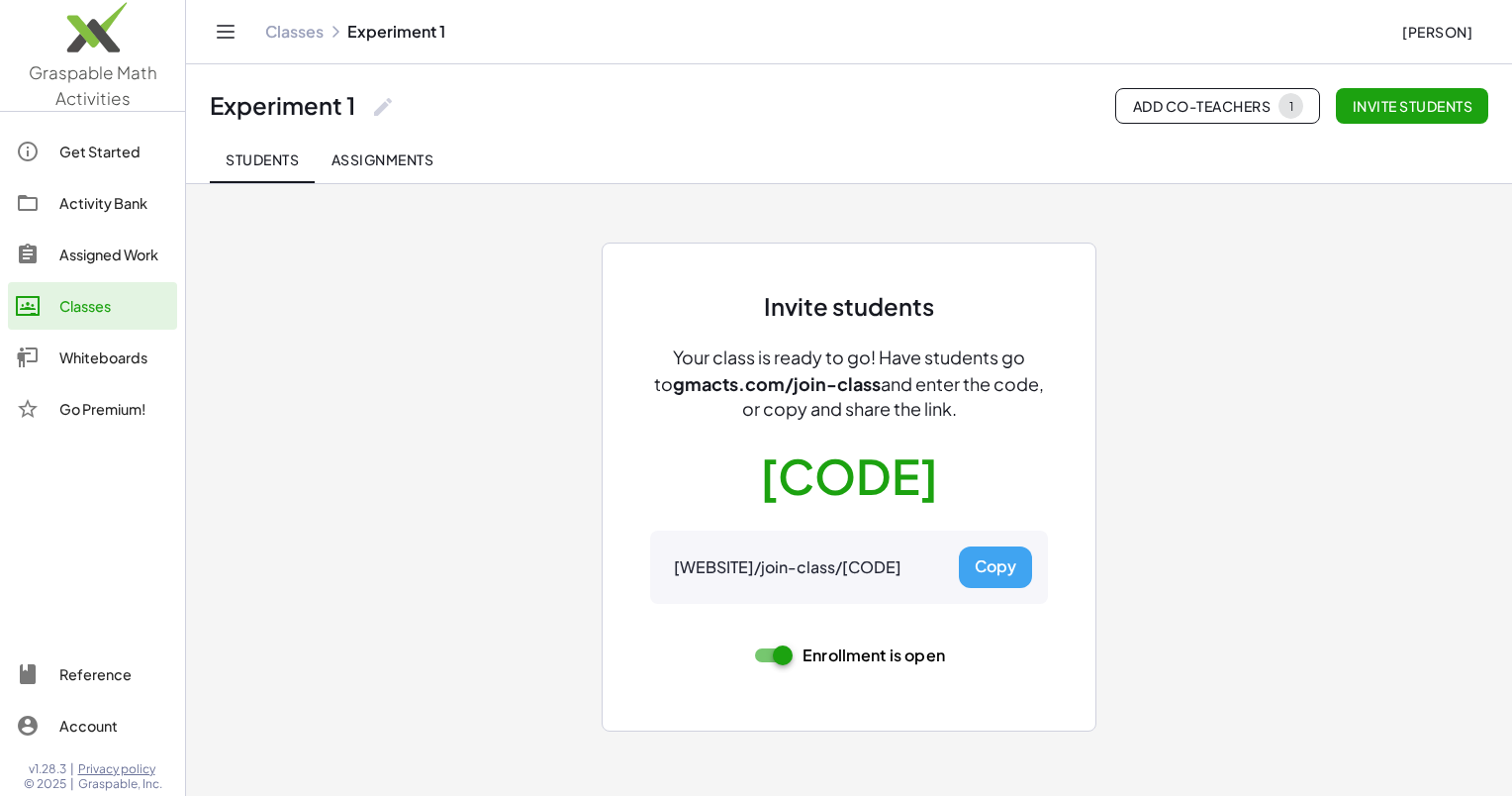 click on "Copy" at bounding box center [995, 567] 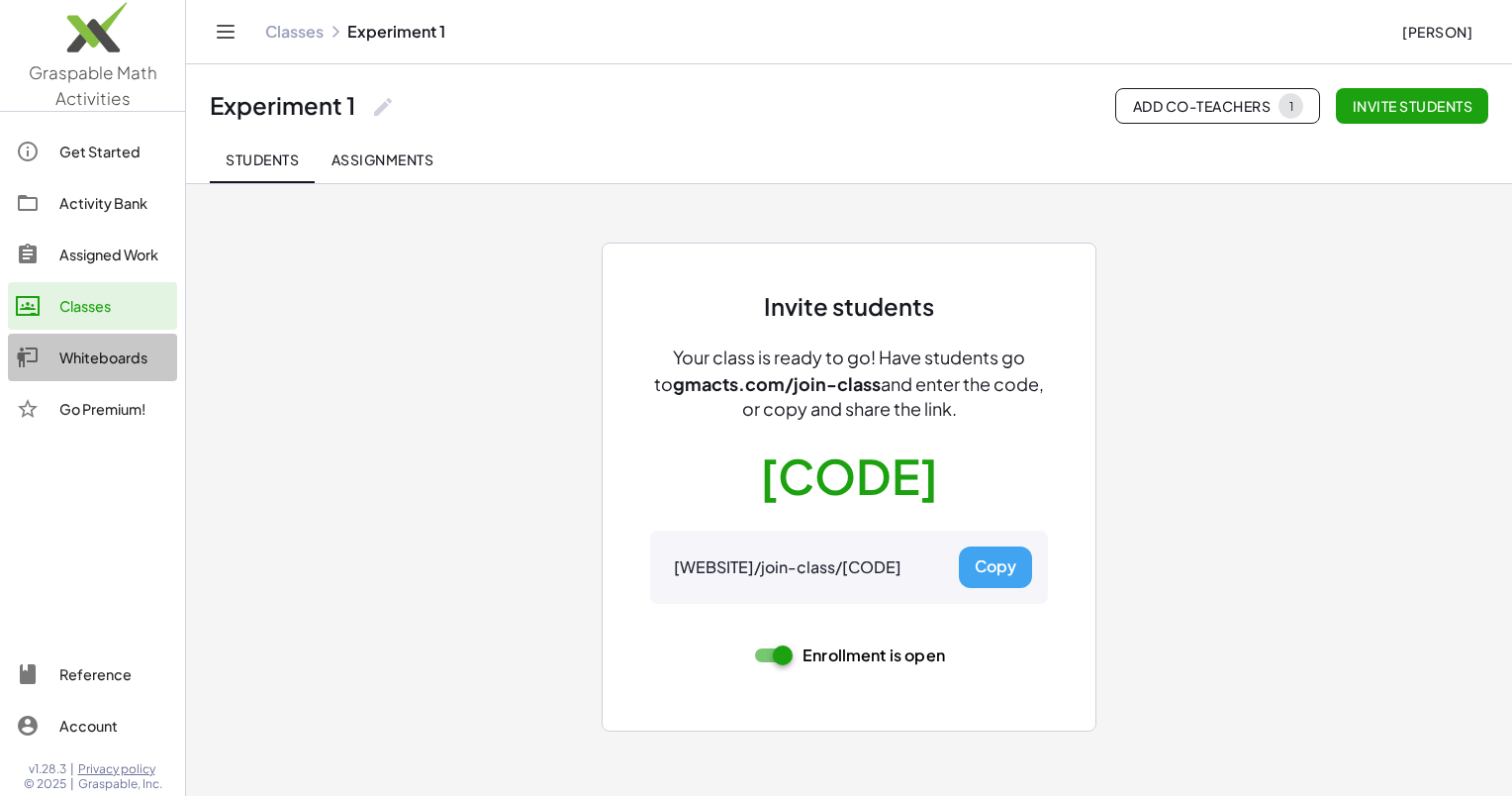 click on "Whiteboards" 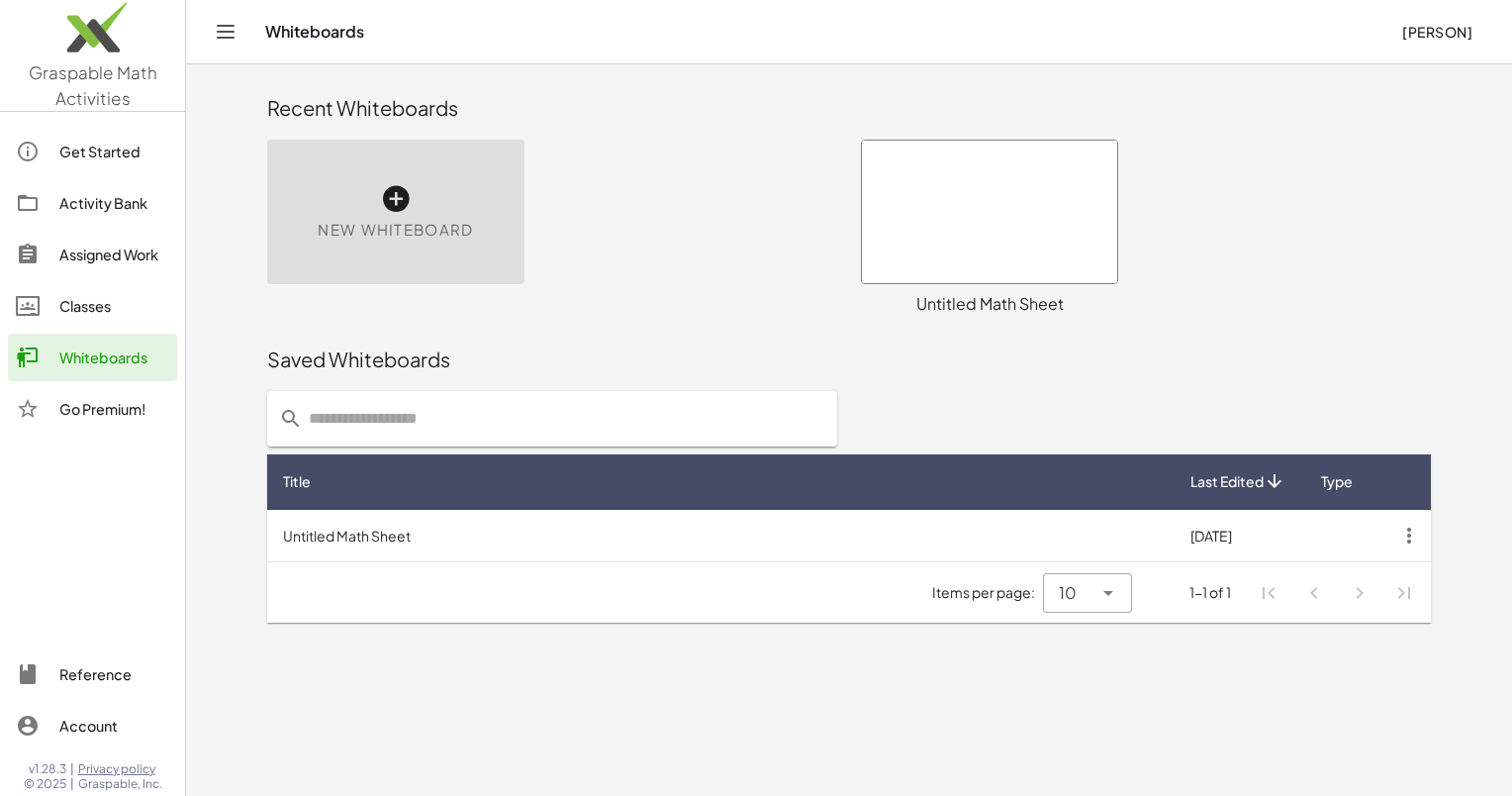click at bounding box center (990, 212) 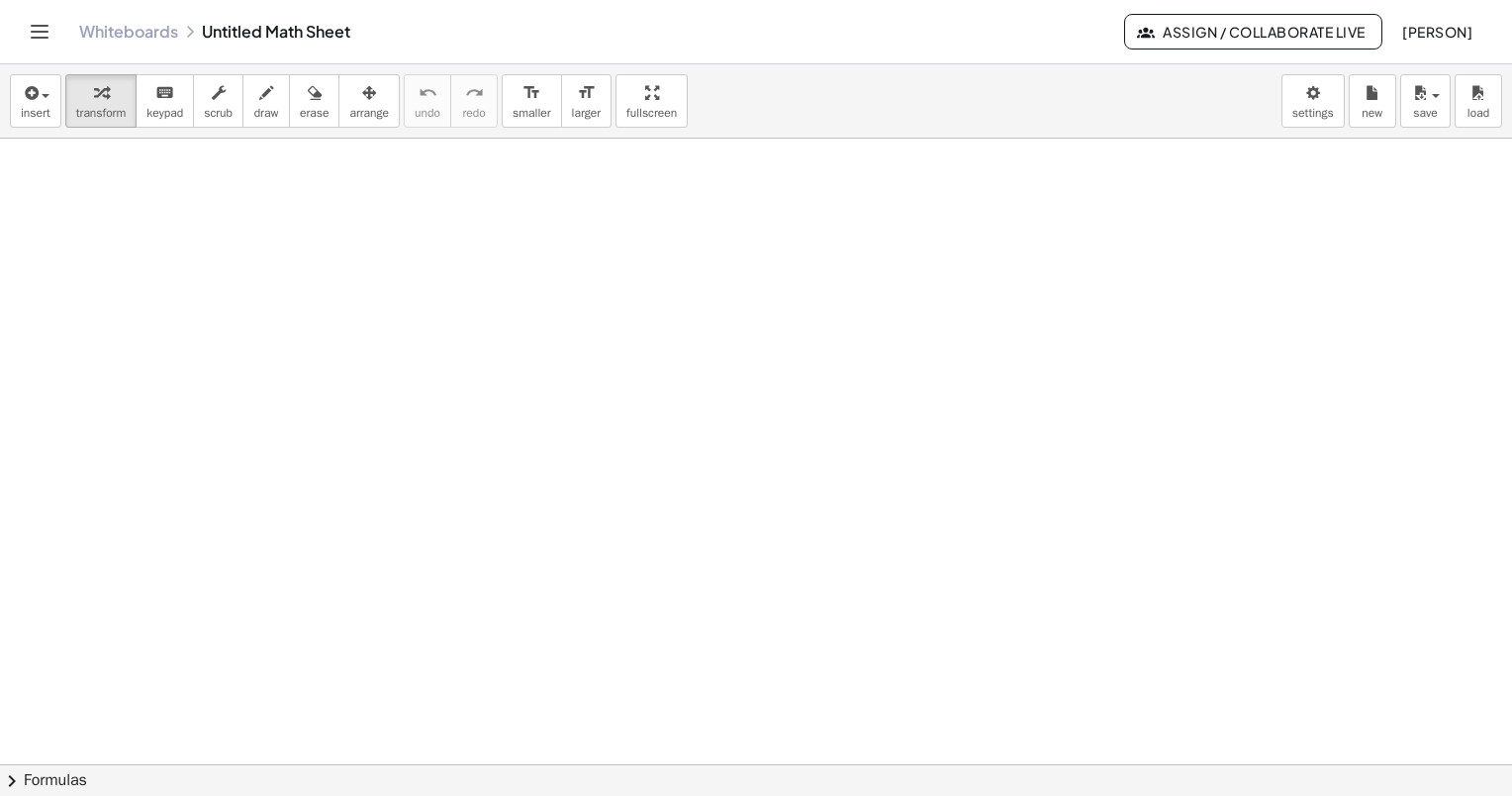 click on "Whiteboards Untitled Math Sheet" at bounding box center [602, 32] 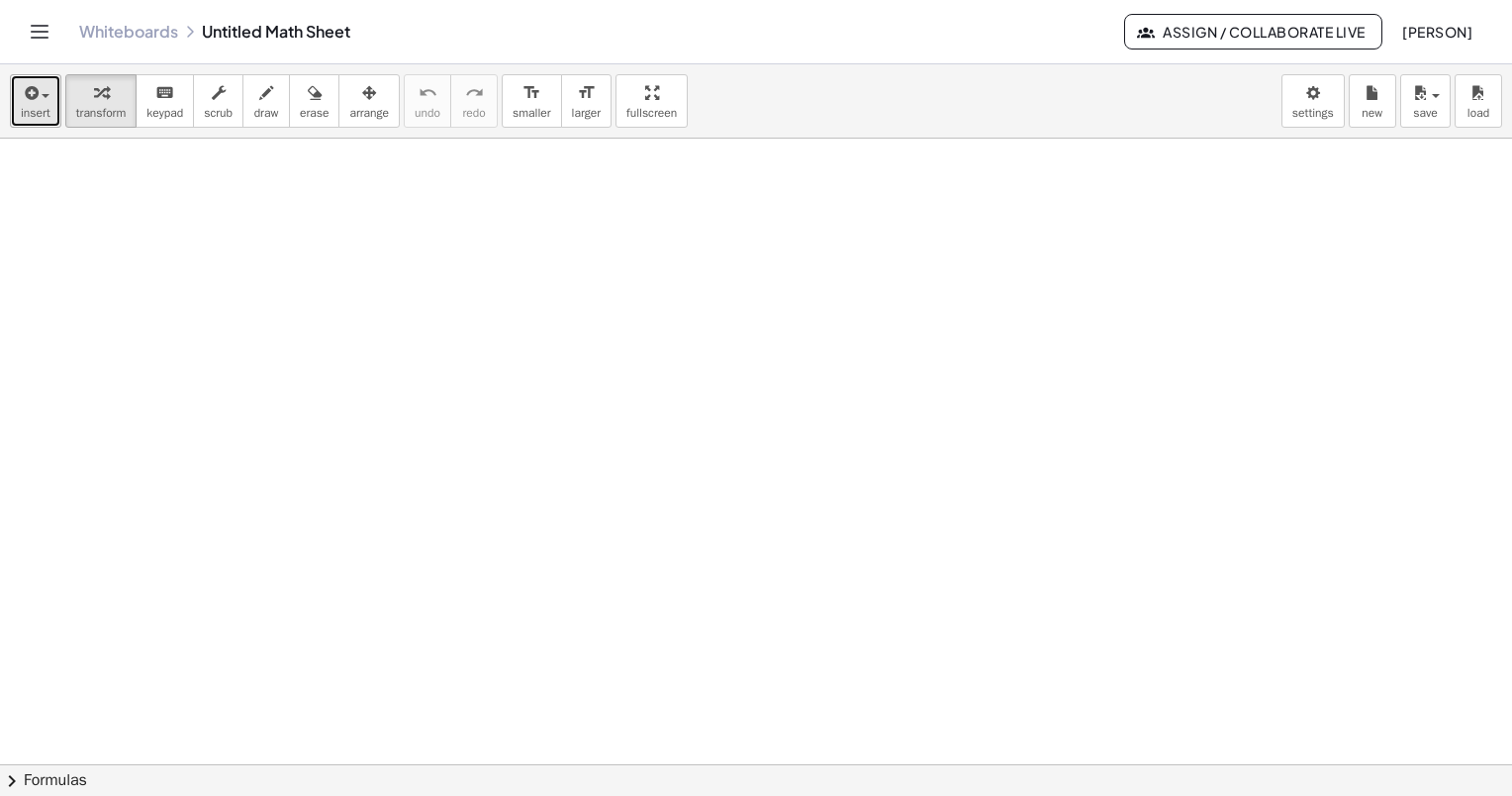 click on "insert" at bounding box center (36, 113) 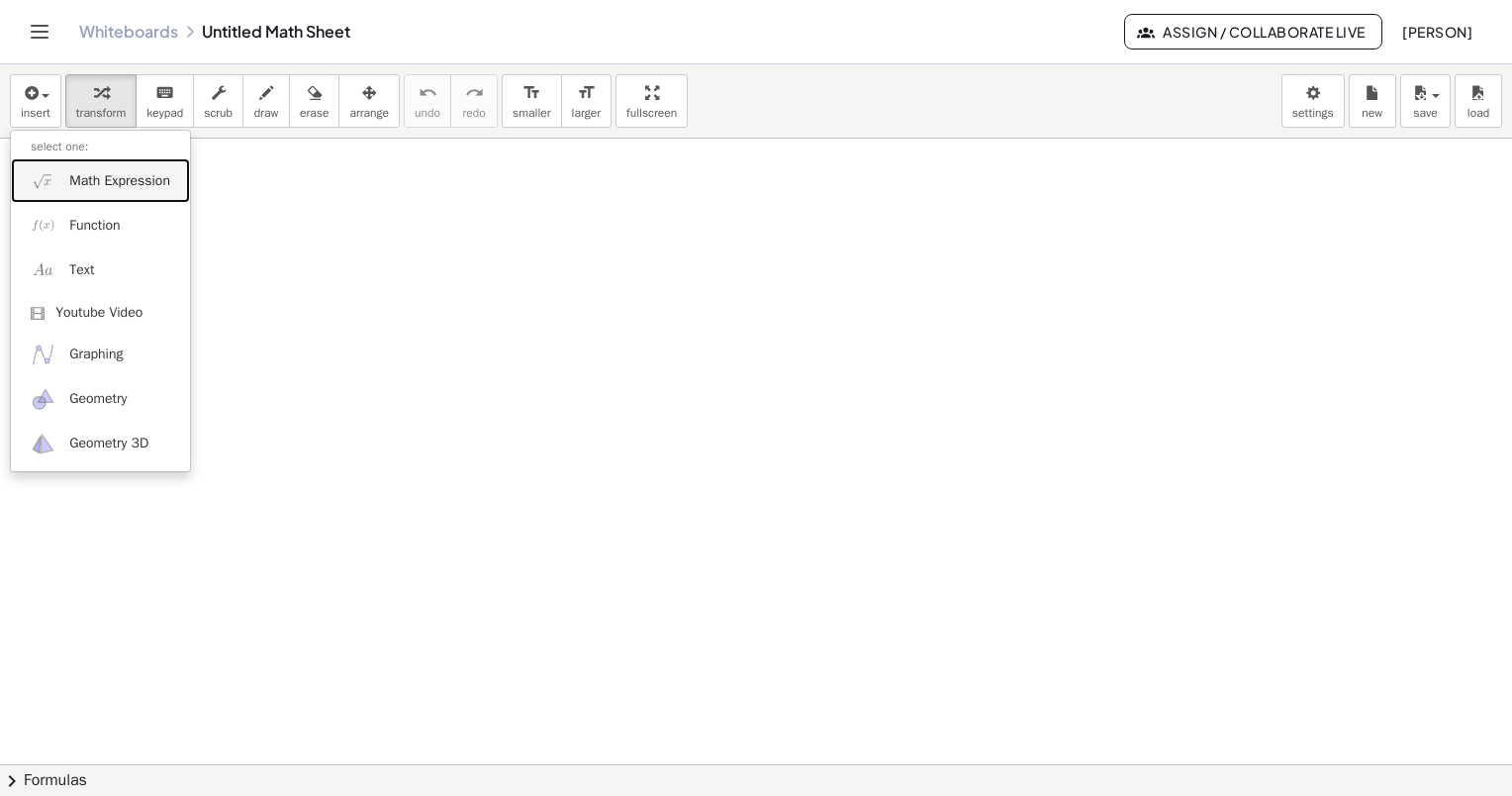 click on "Math Expression" at bounding box center (120, 181) 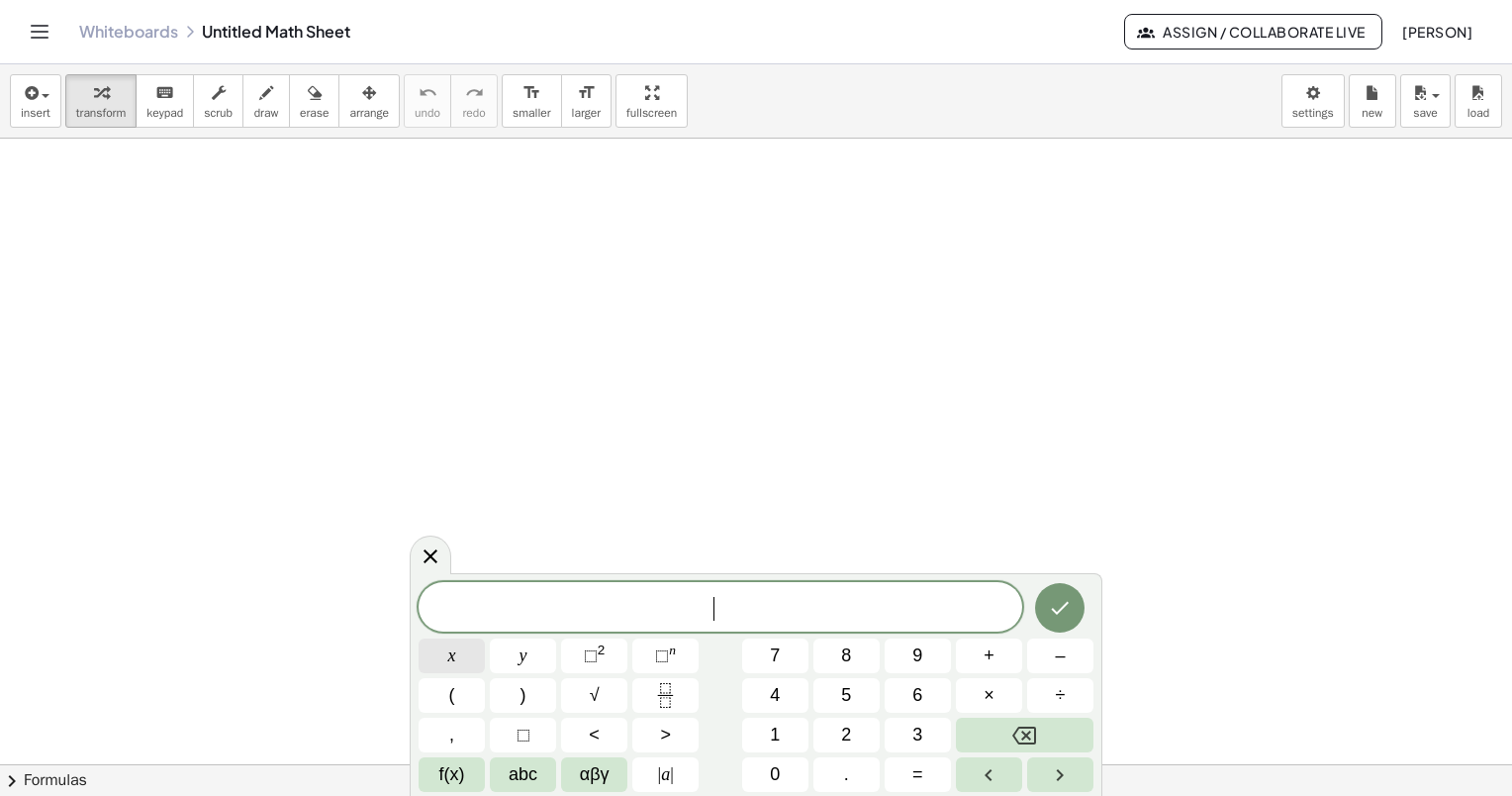 click on "x" at bounding box center (452, 655) 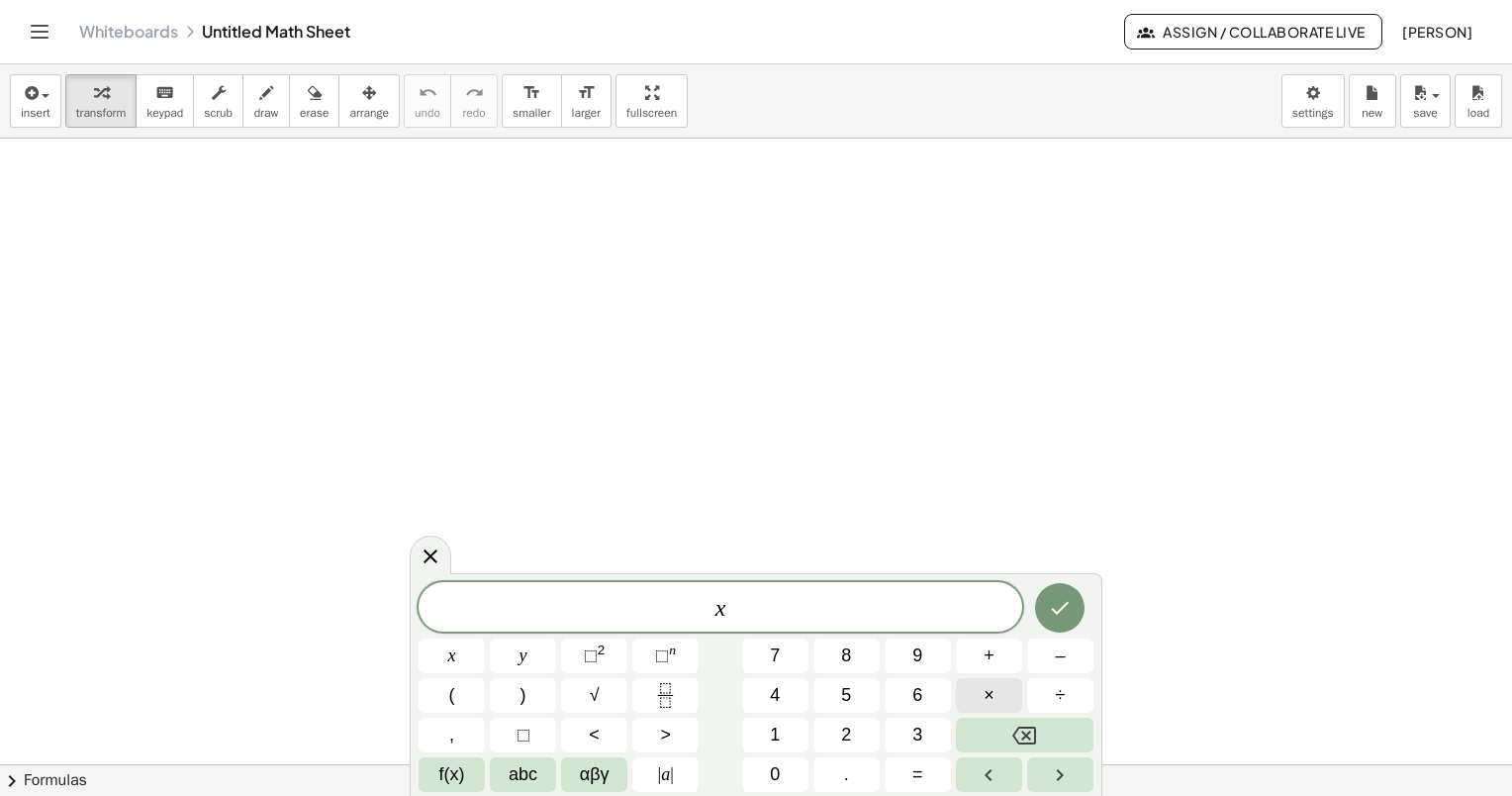 click on "×" at bounding box center (989, 695) 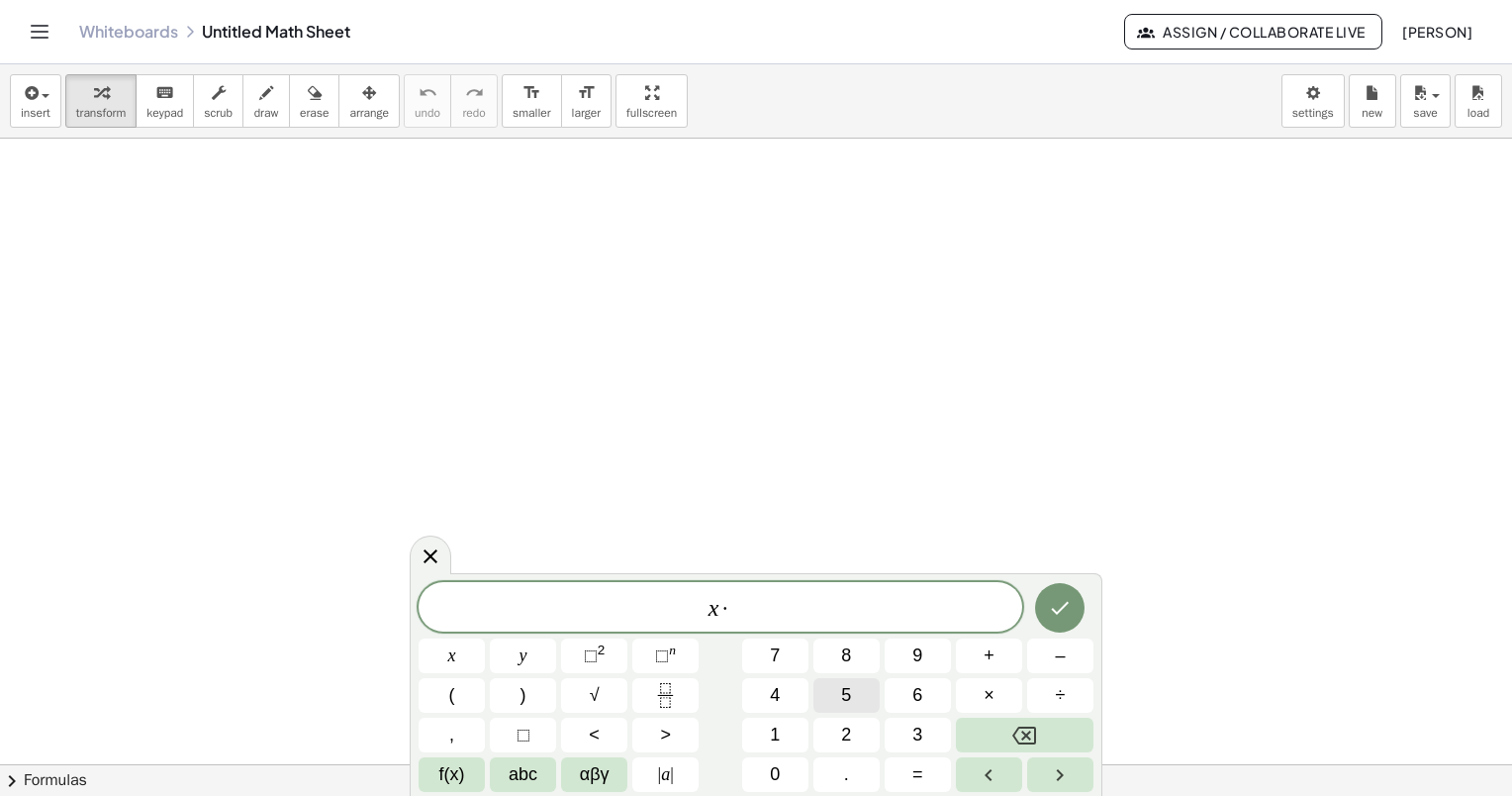 click on "5" at bounding box center (846, 695) 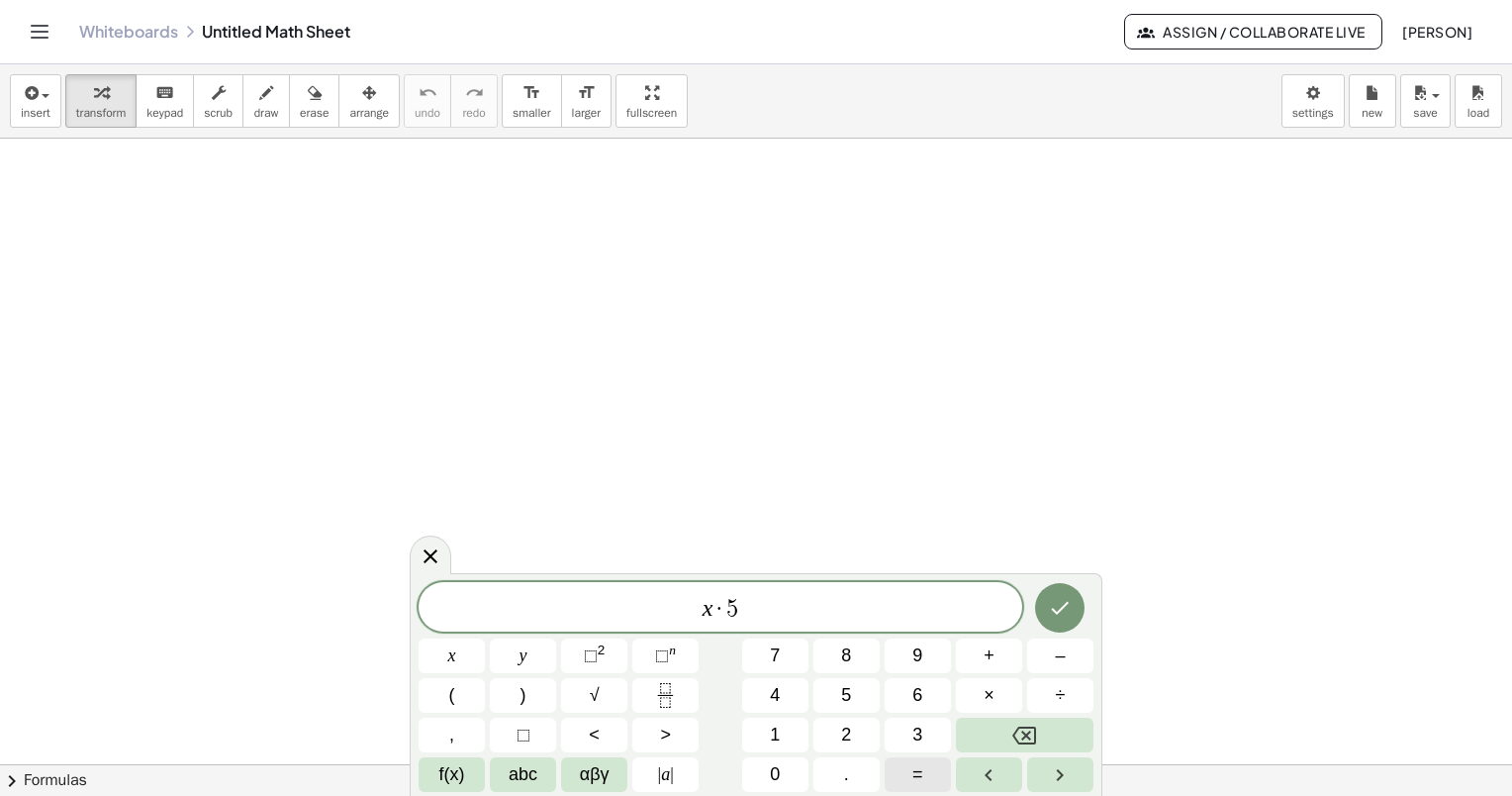 click on "=" at bounding box center (917, 774) 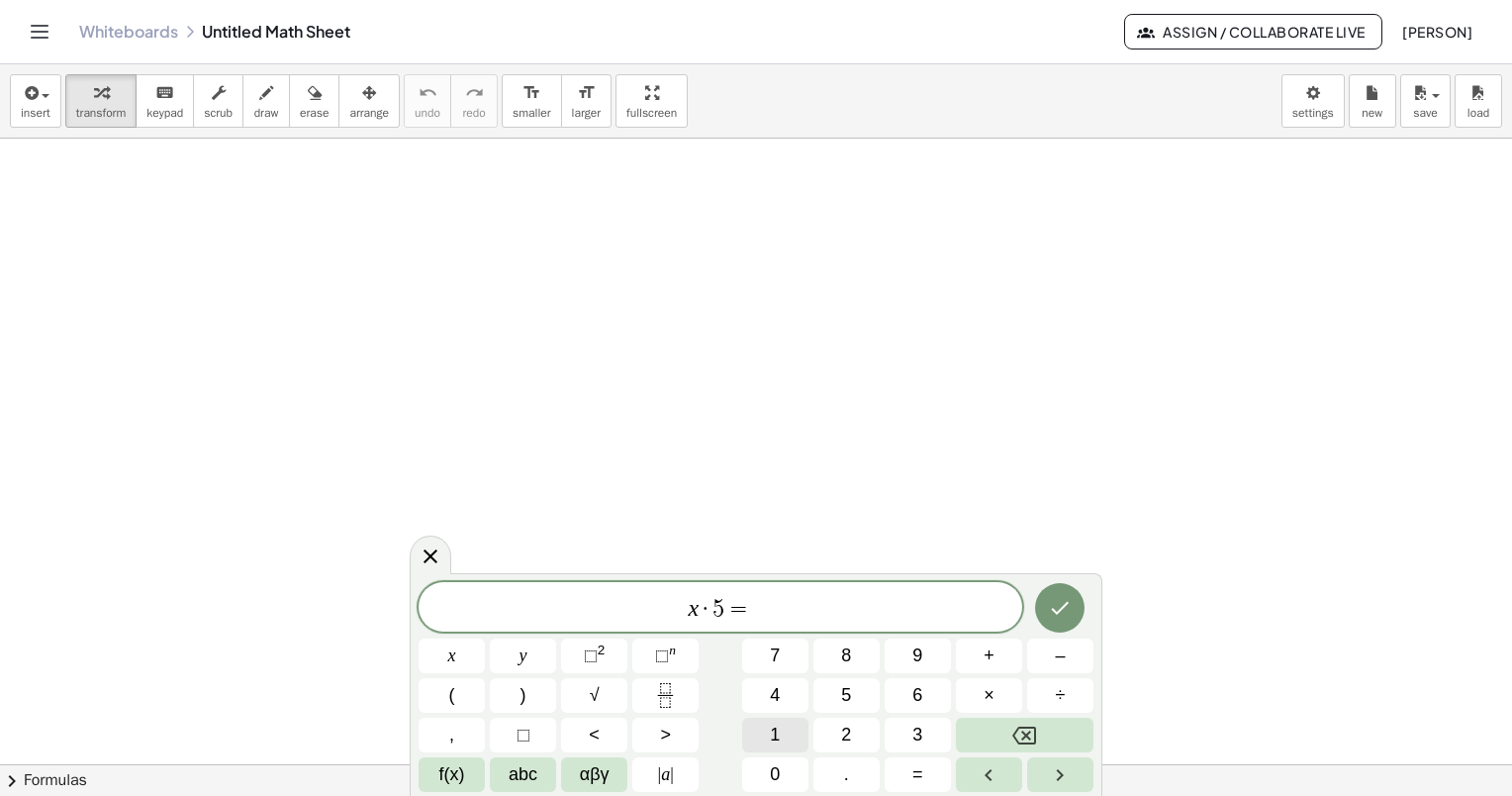 click on "1" at bounding box center (775, 735) 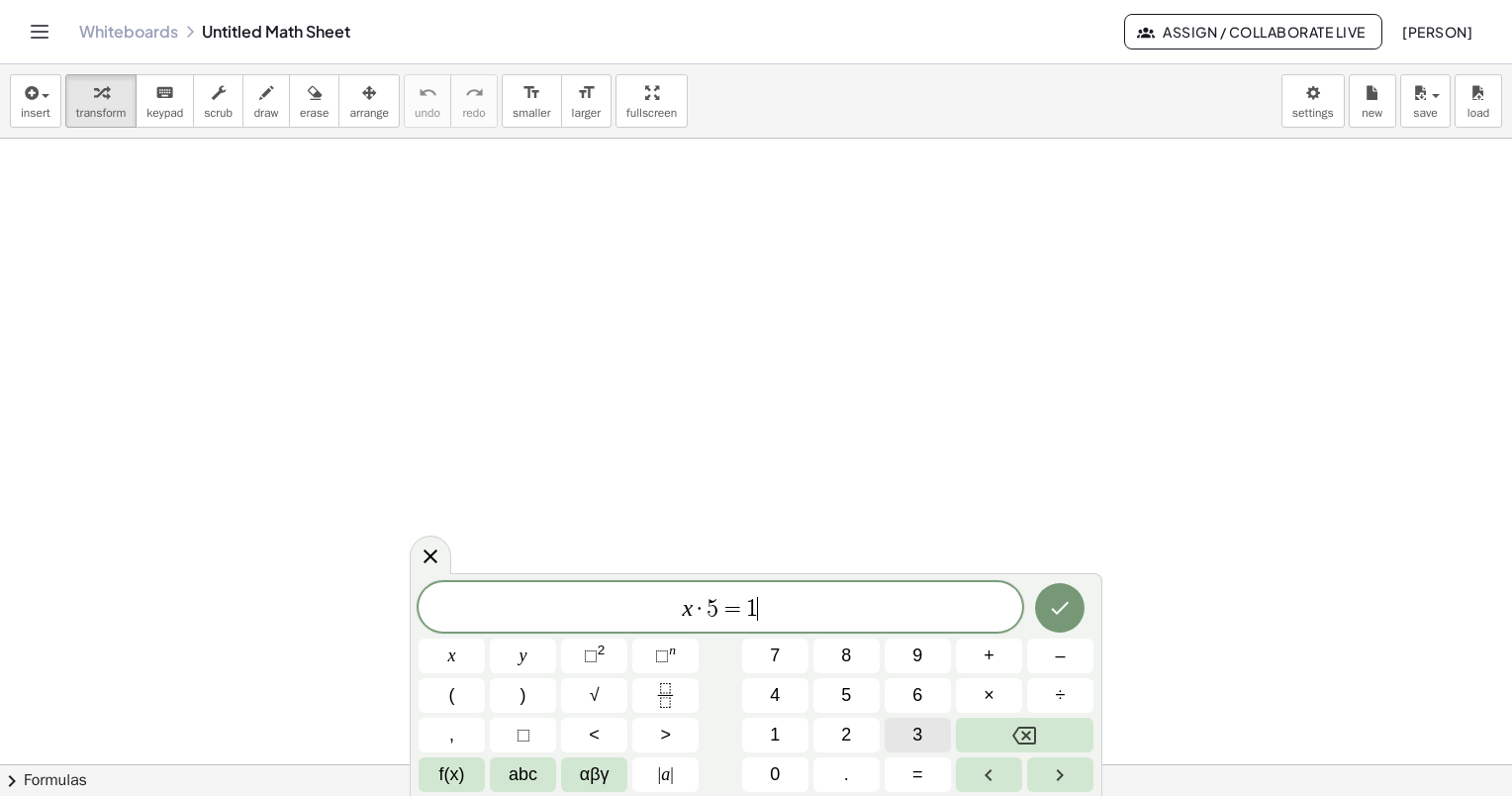 click on "3" at bounding box center [917, 735] 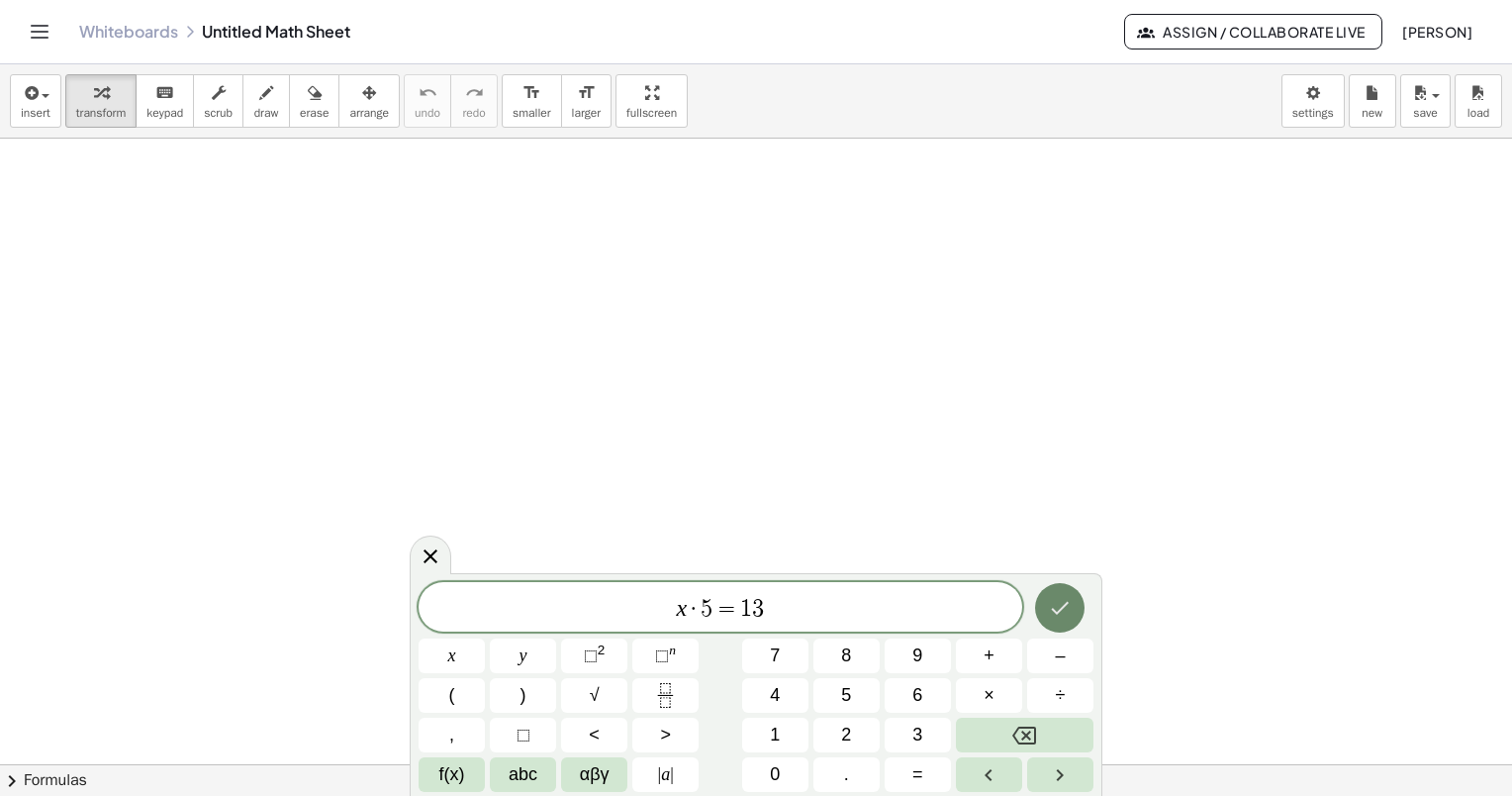 click 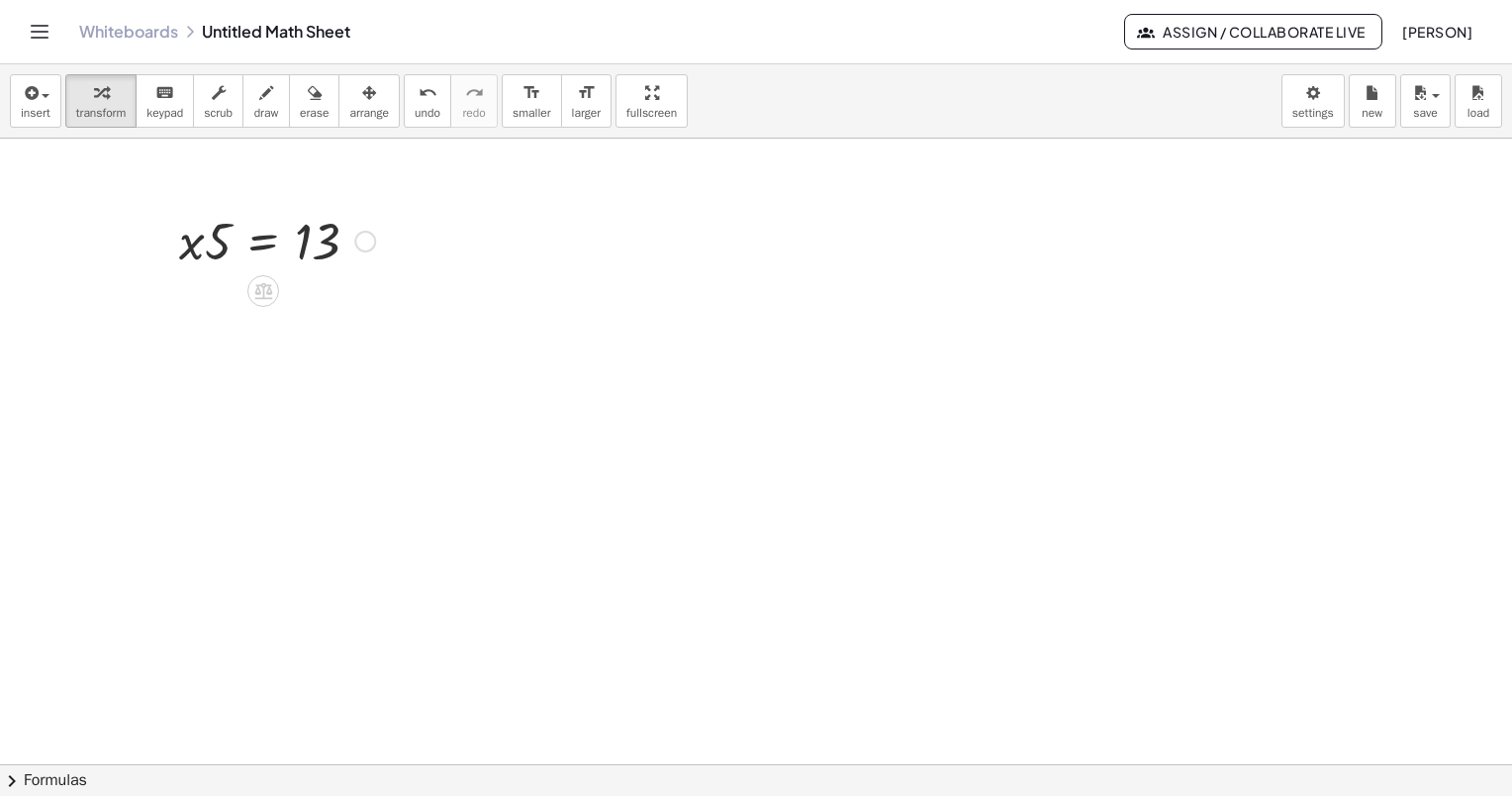 click at bounding box center [277, 240] 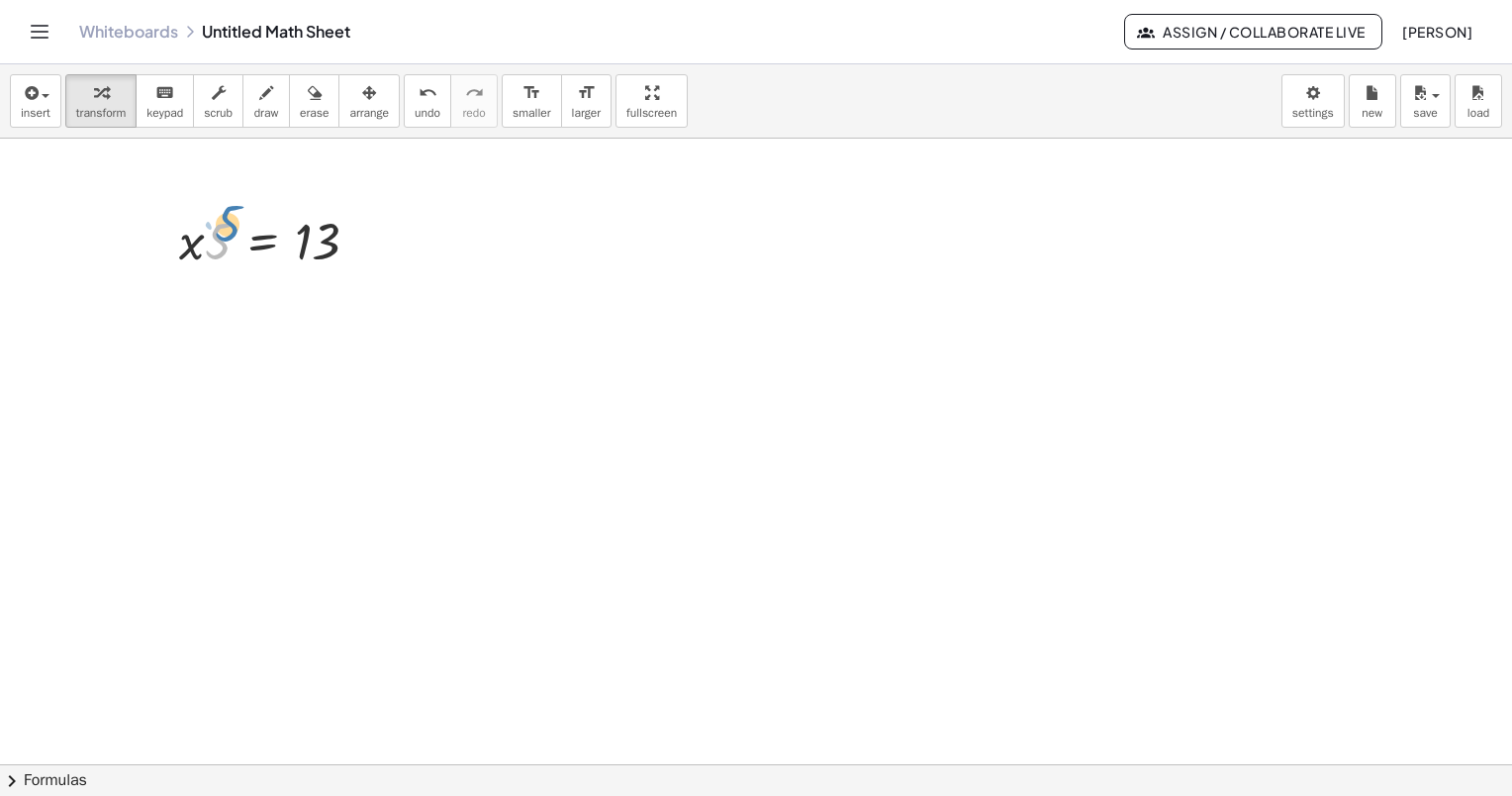 click at bounding box center (277, 240) 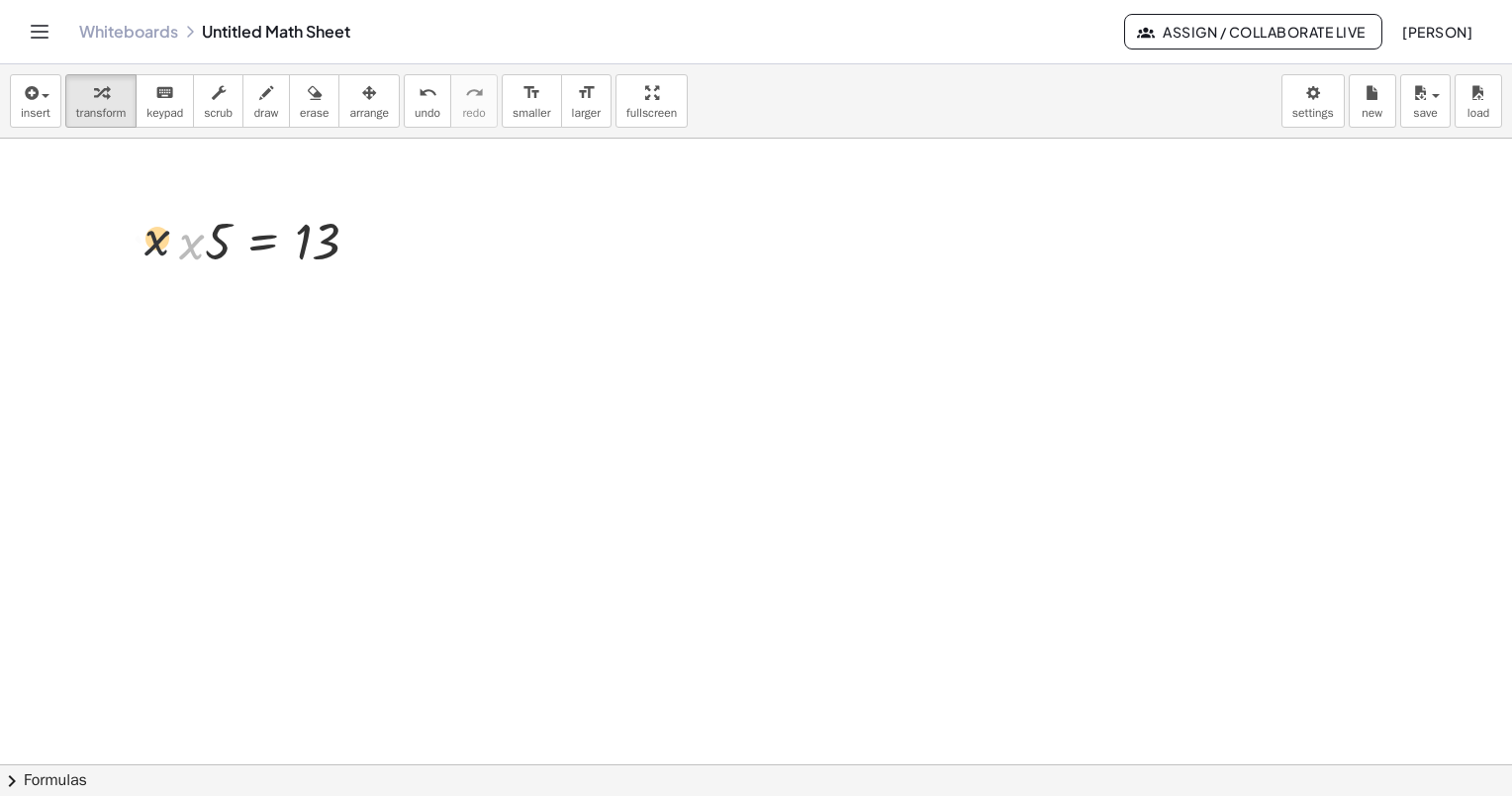 drag, startPoint x: 188, startPoint y: 252, endPoint x: 127, endPoint y: 245, distance: 61.4 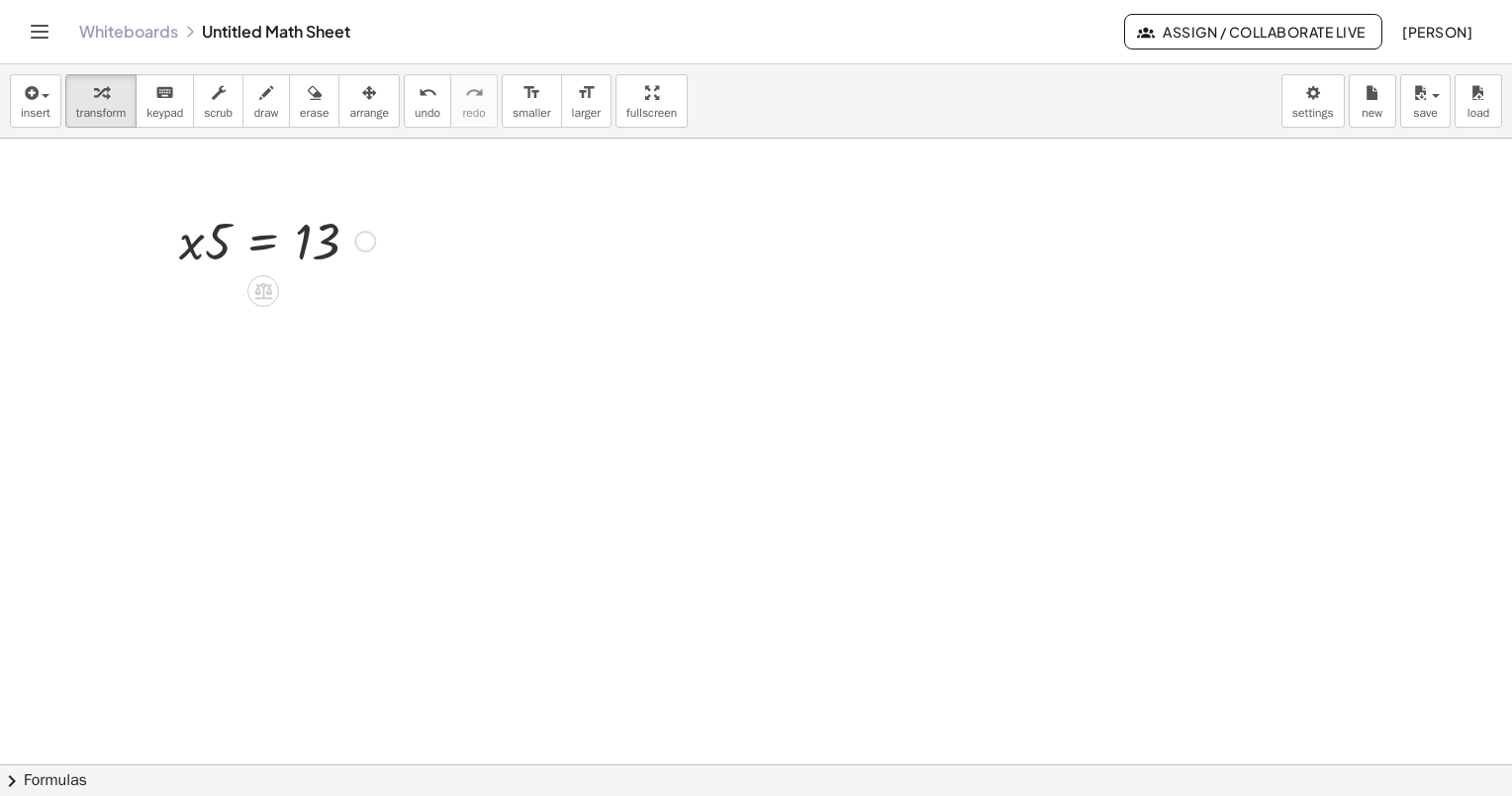 click at bounding box center (277, 240) 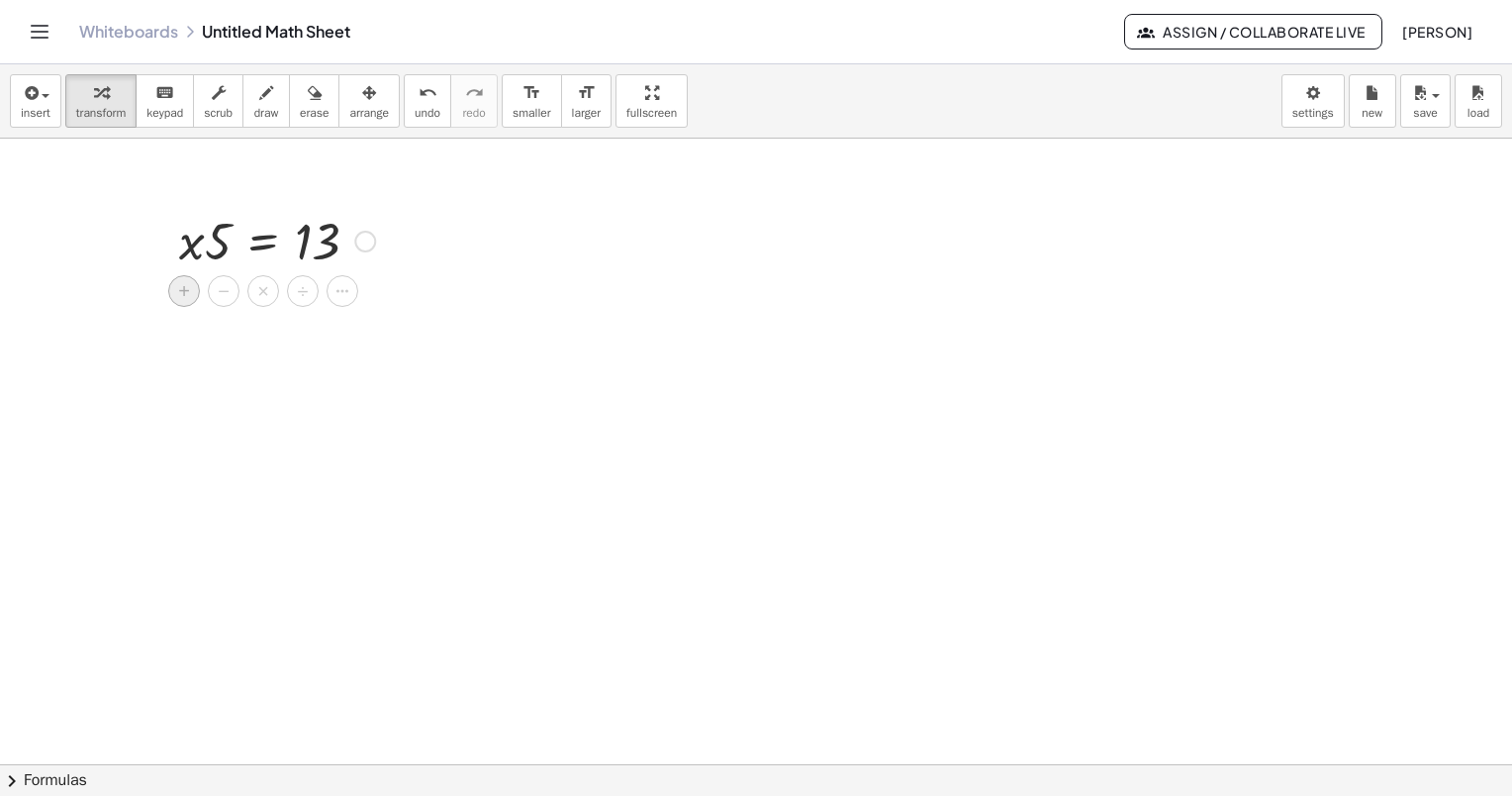 click on "+" at bounding box center [184, 291] 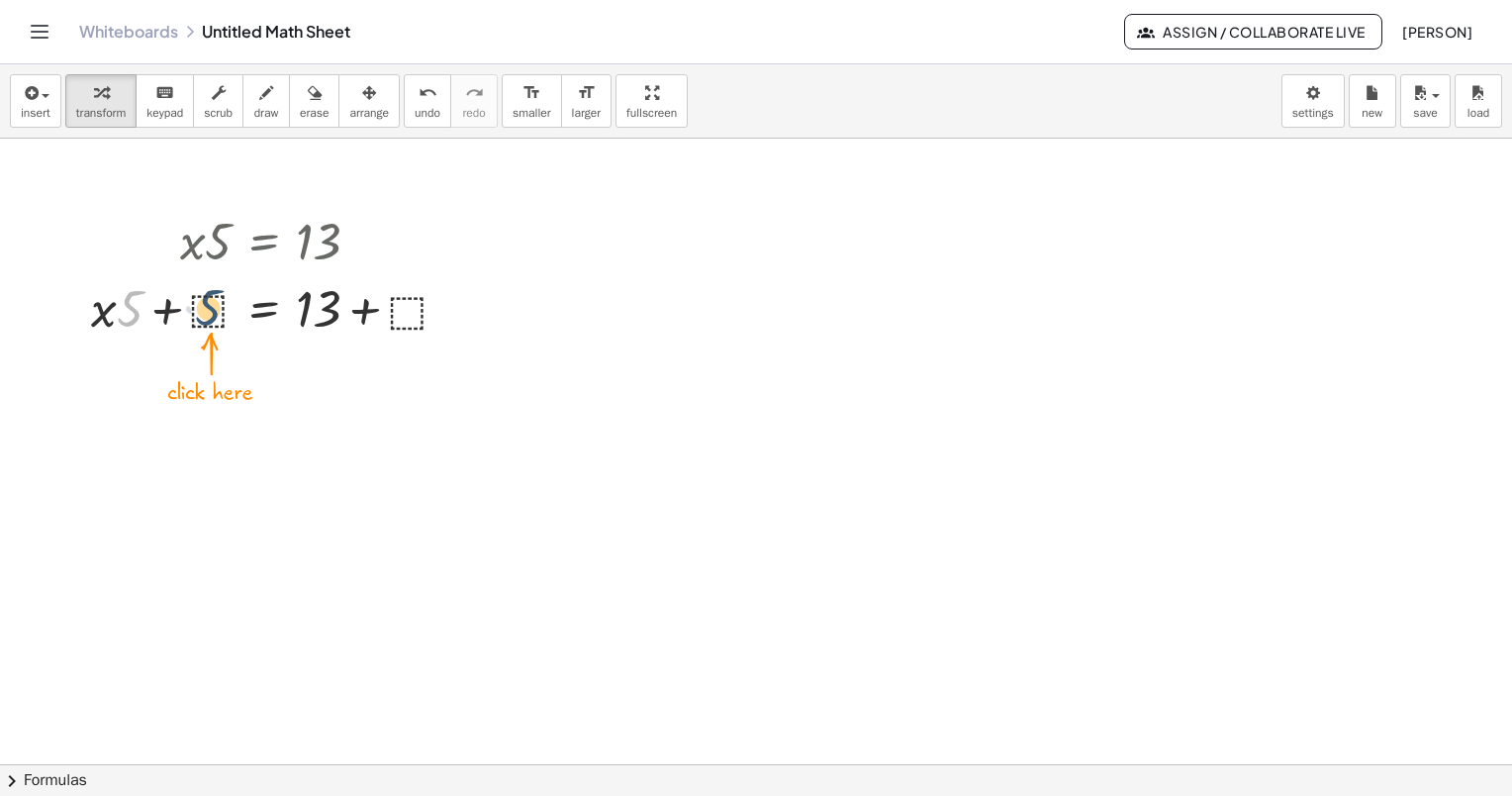 drag, startPoint x: 136, startPoint y: 293, endPoint x: 216, endPoint y: 295, distance: 80.025 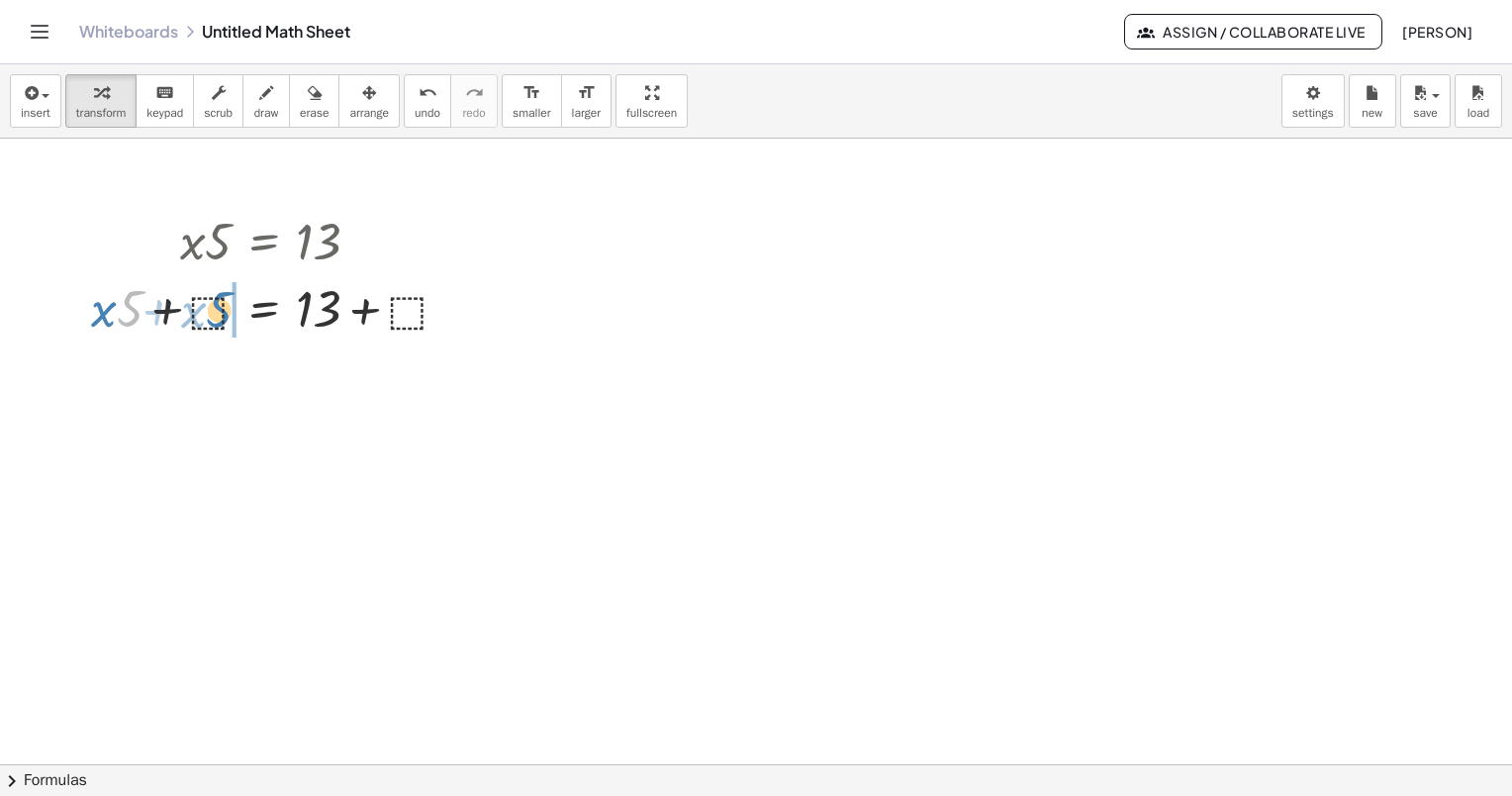 drag, startPoint x: 135, startPoint y: 316, endPoint x: 225, endPoint y: 317, distance: 90.00556 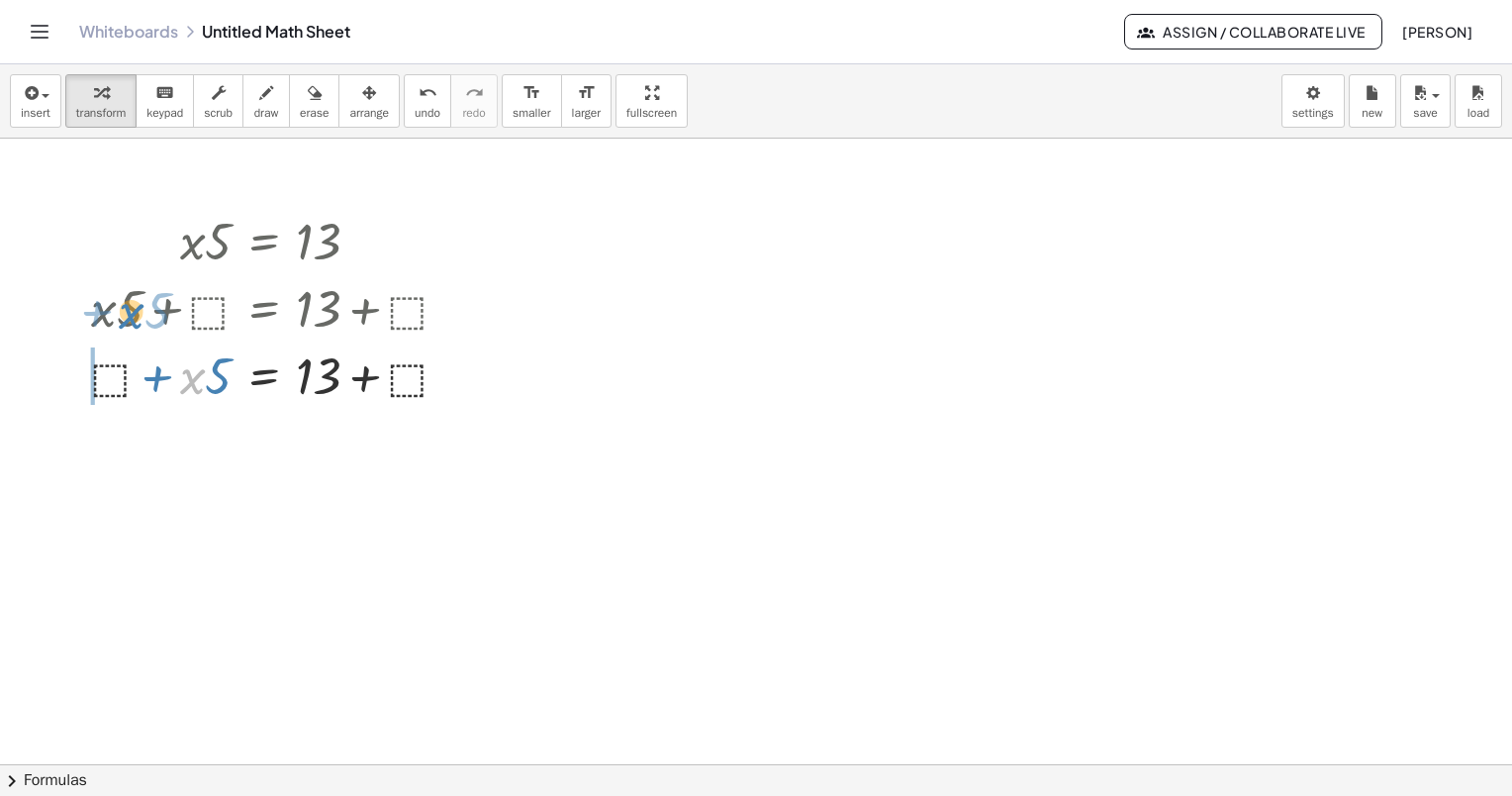 drag, startPoint x: 188, startPoint y: 383, endPoint x: 127, endPoint y: 317, distance: 89.87213 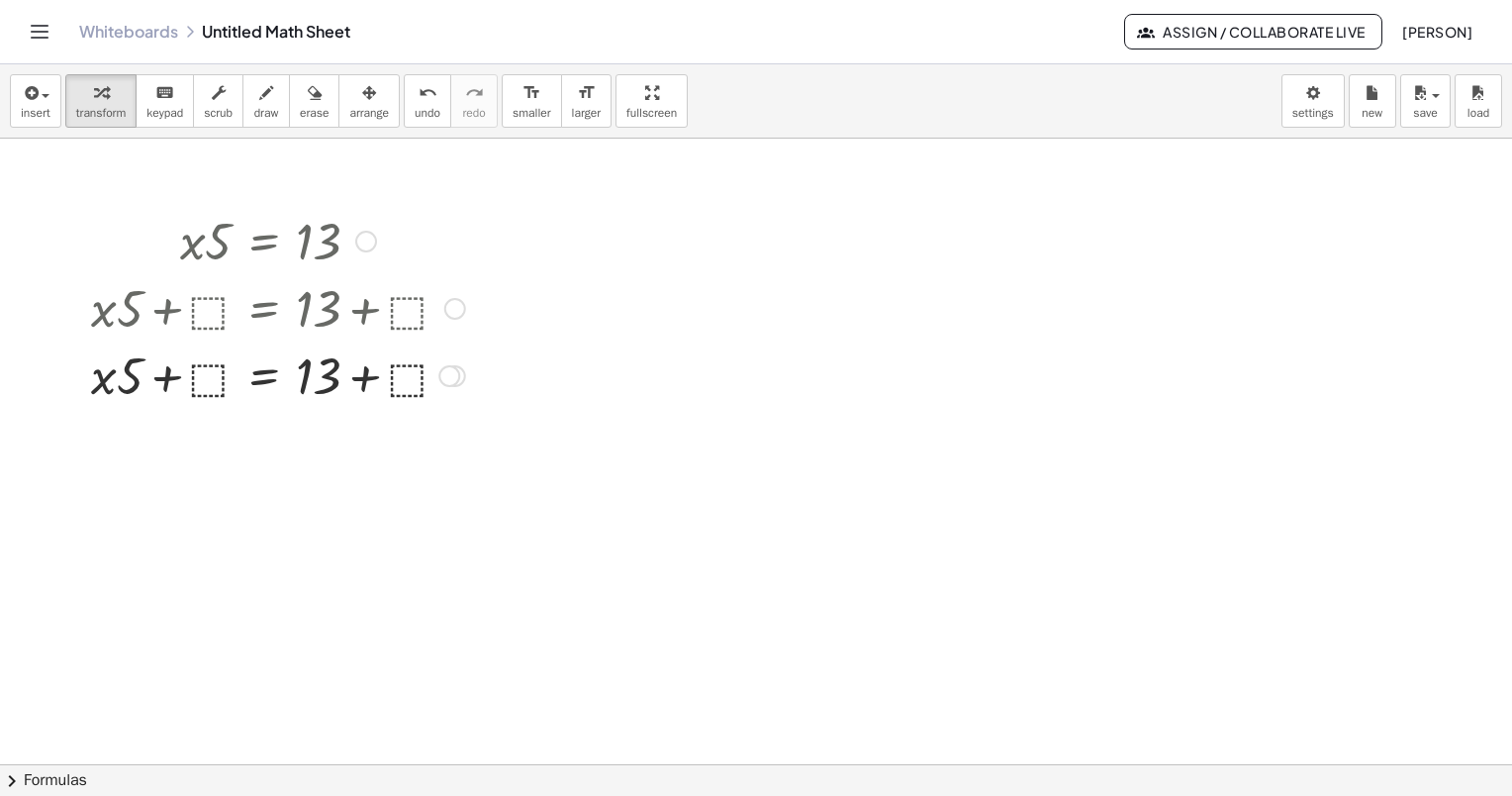 click at bounding box center [278, 374] 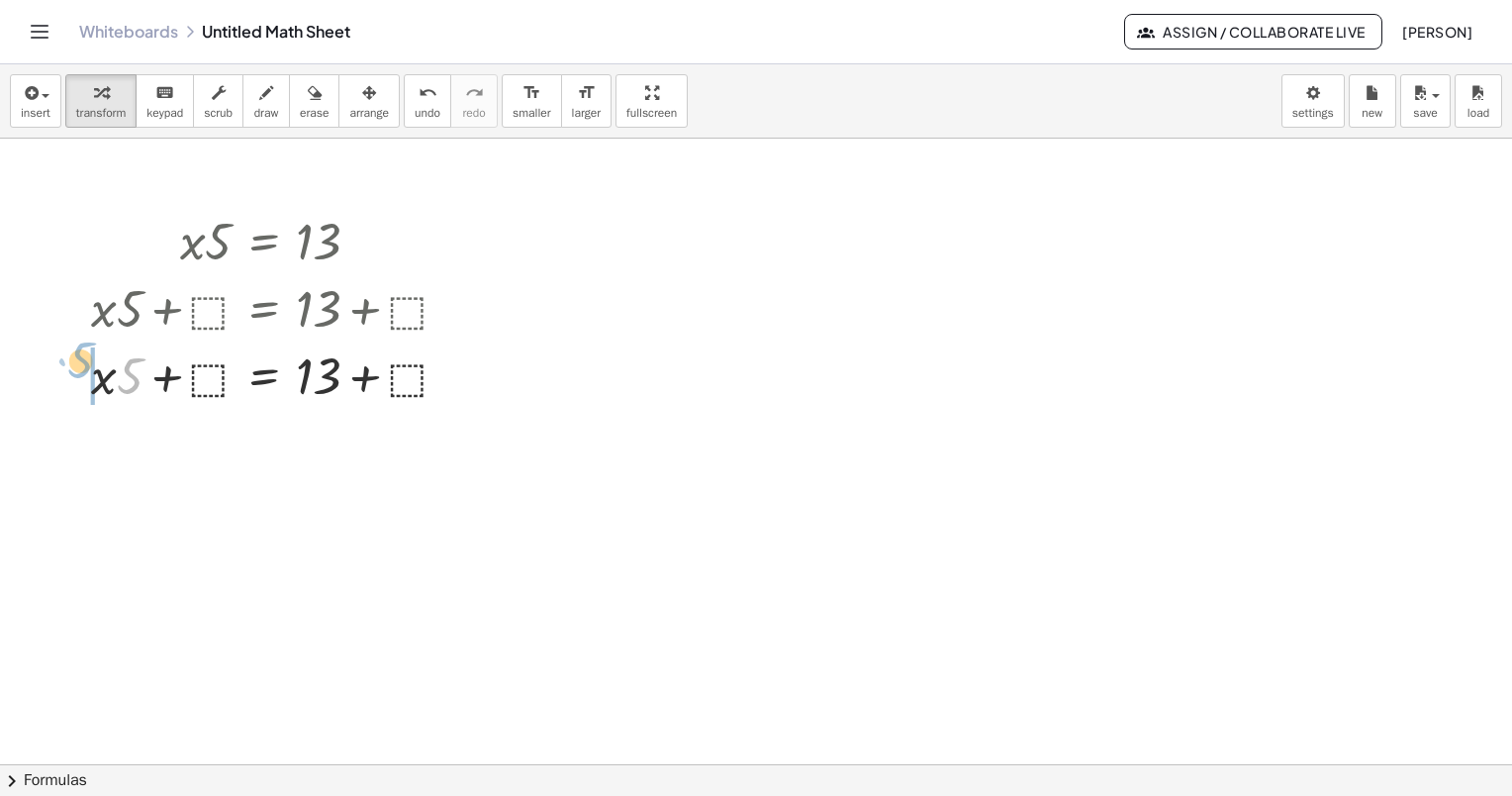 drag, startPoint x: 134, startPoint y: 387, endPoint x: 84, endPoint y: 371, distance: 52.49762 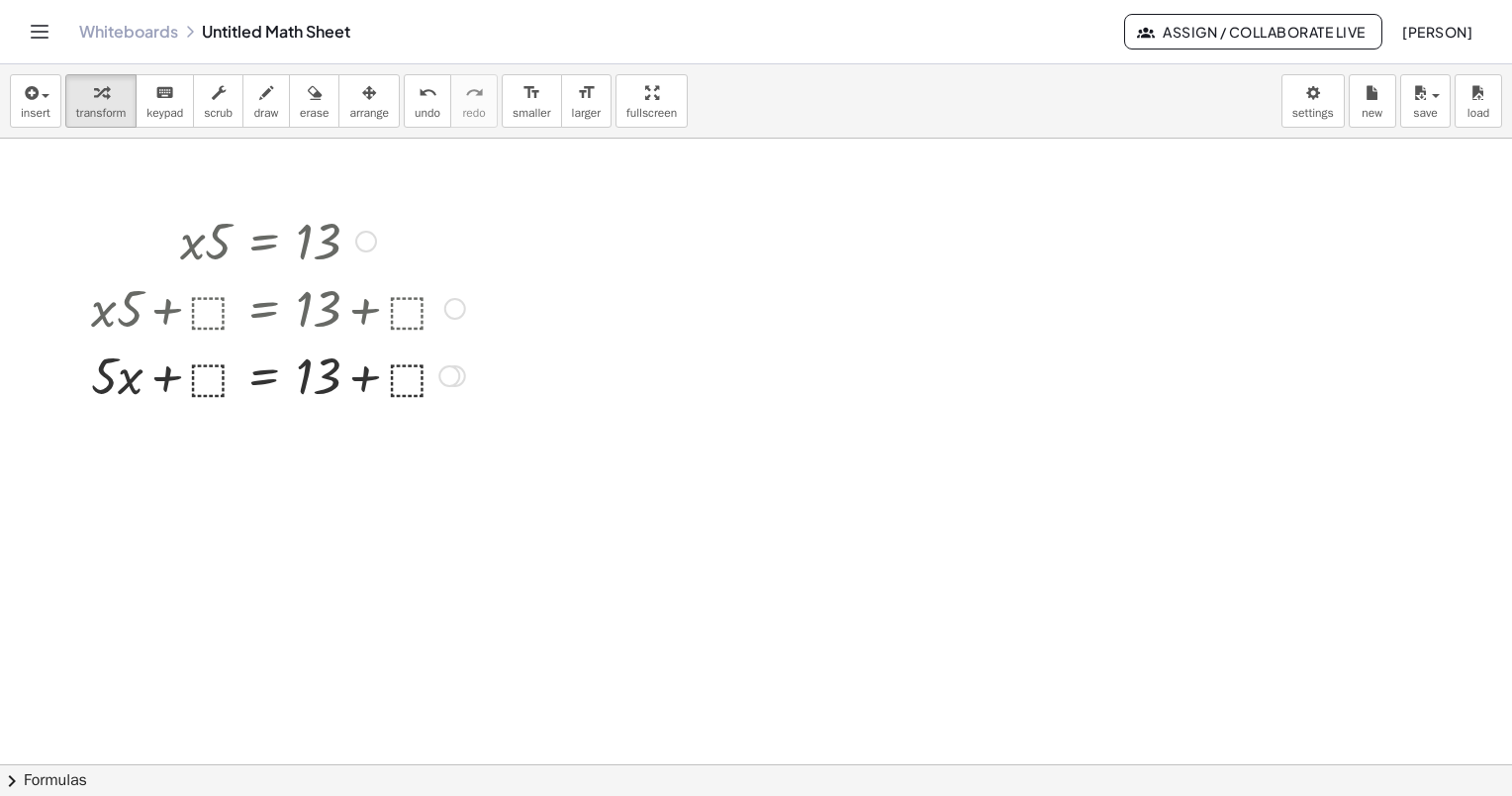 click at bounding box center [278, 374] 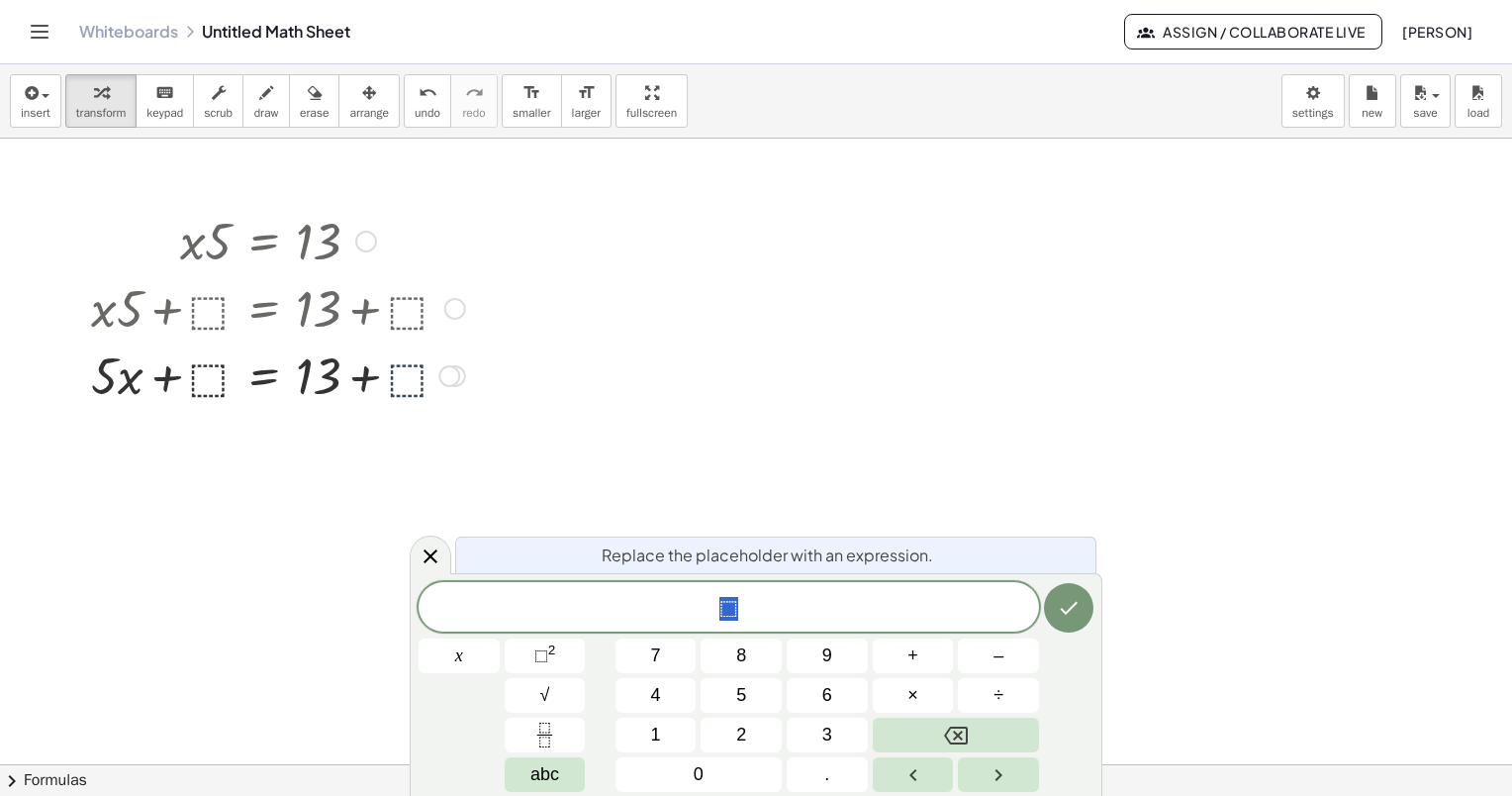 click at bounding box center (449, 376) 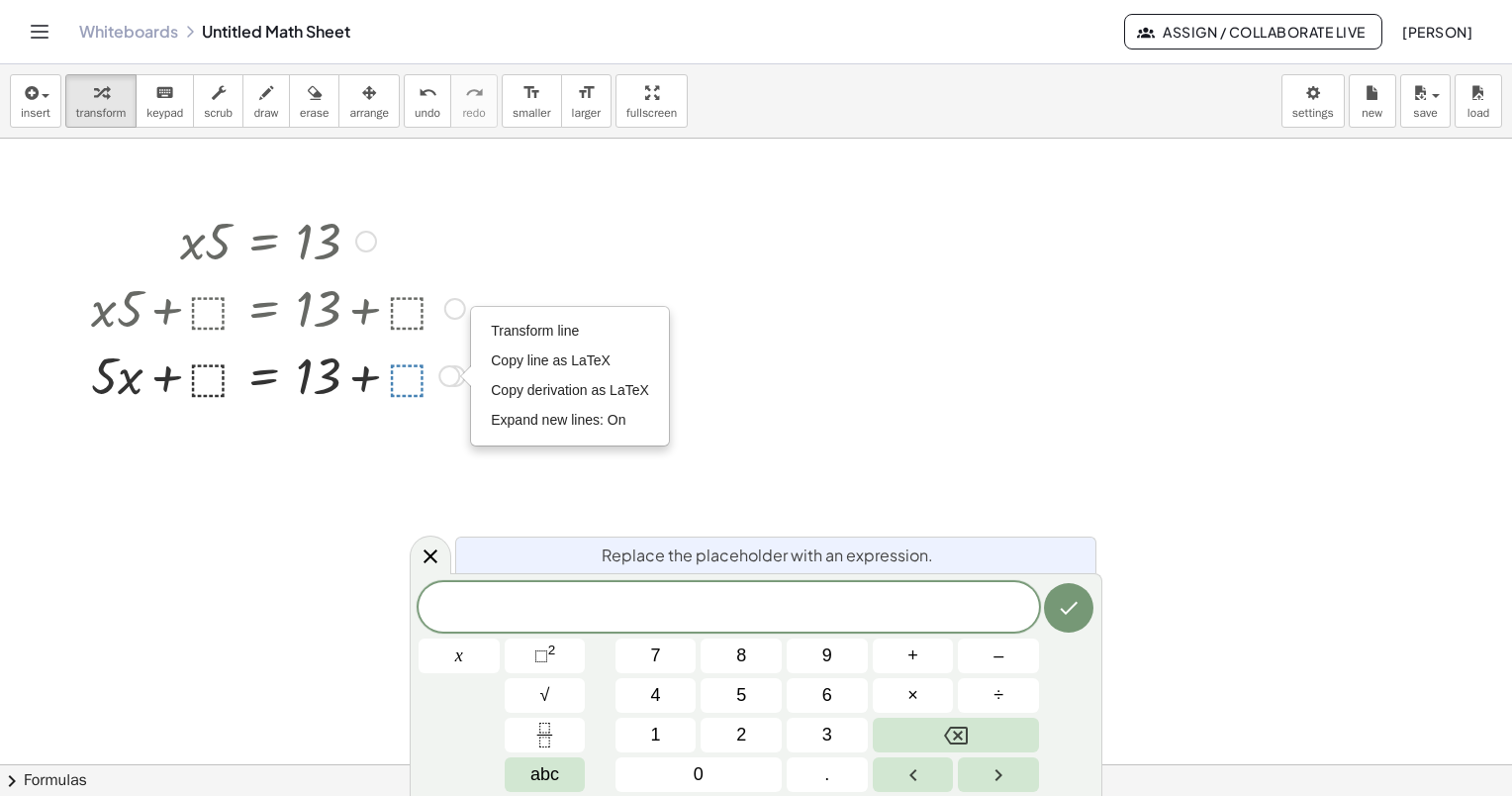 drag, startPoint x: 381, startPoint y: 375, endPoint x: 342, endPoint y: 368, distance: 39.623226 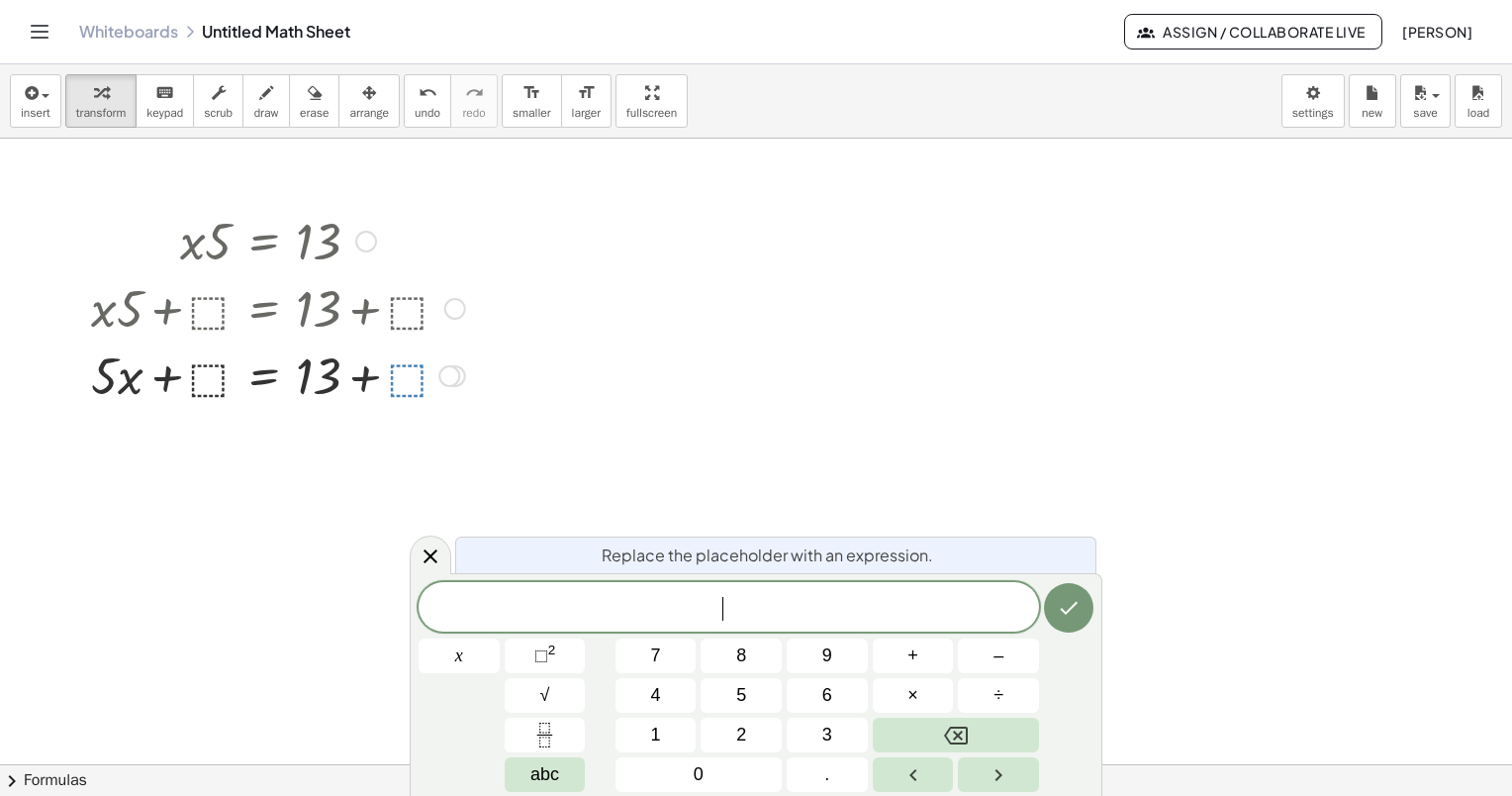 click at bounding box center (278, 374) 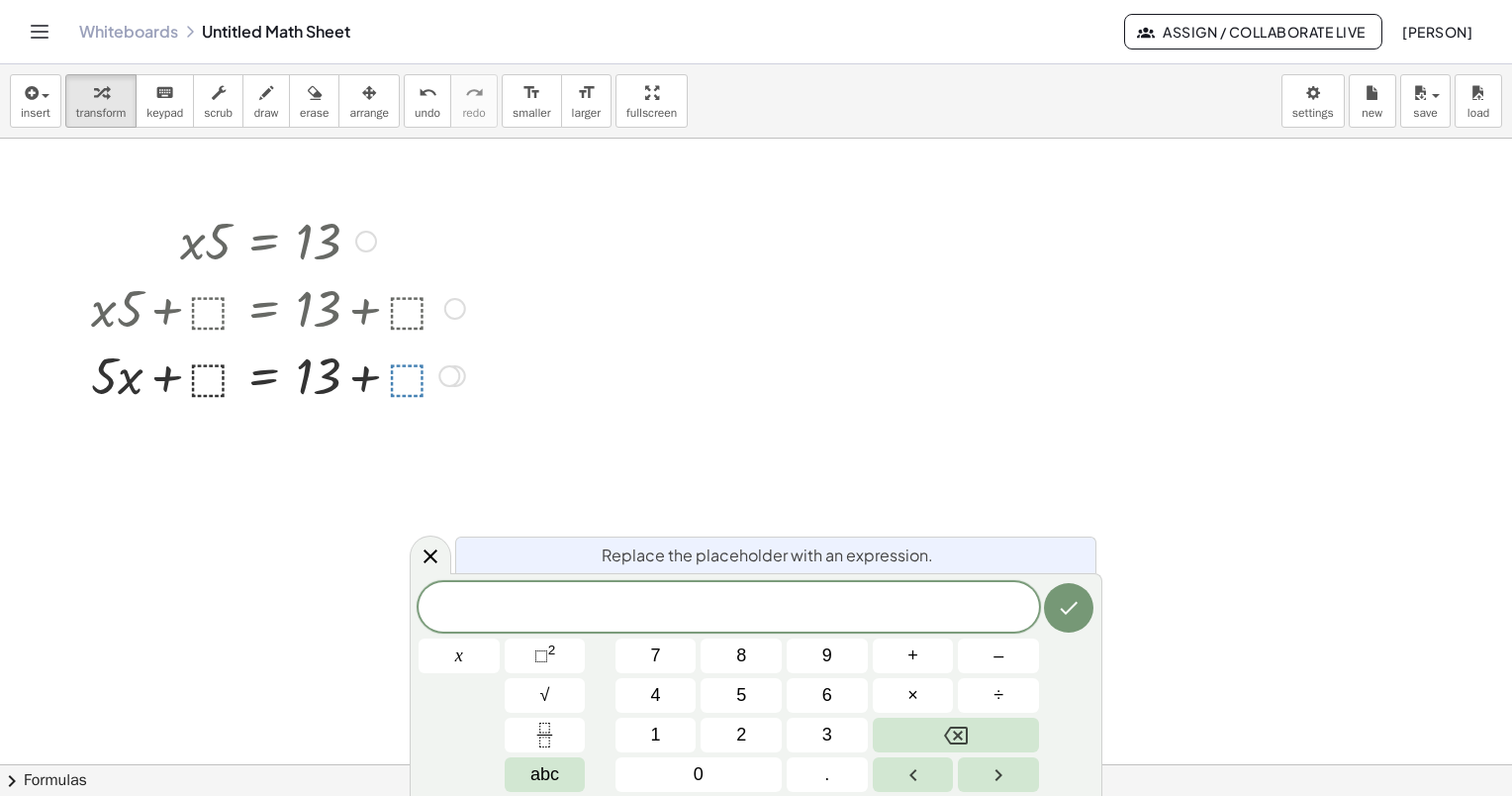 click at bounding box center (278, 374) 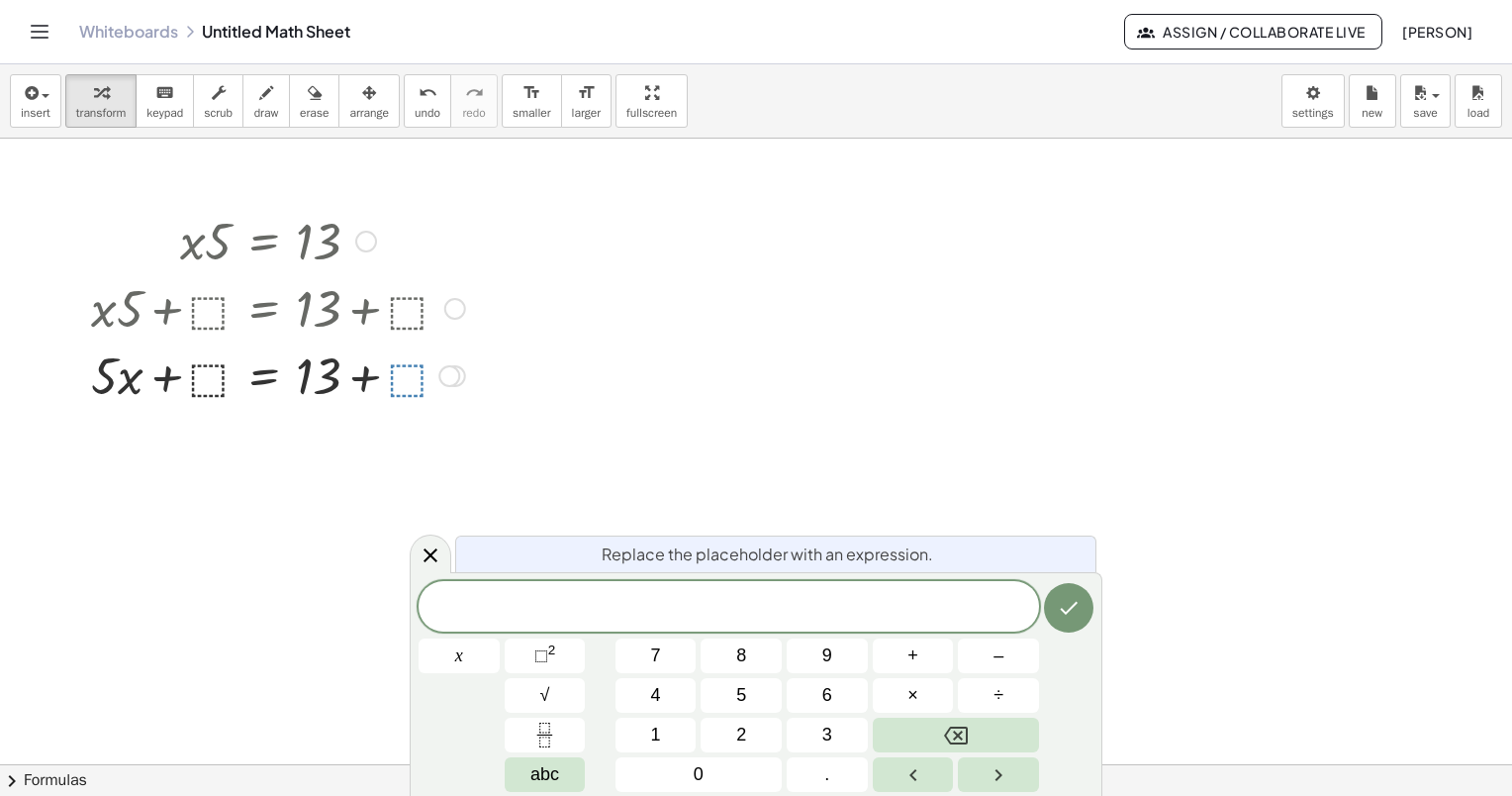 click at bounding box center [278, 240] 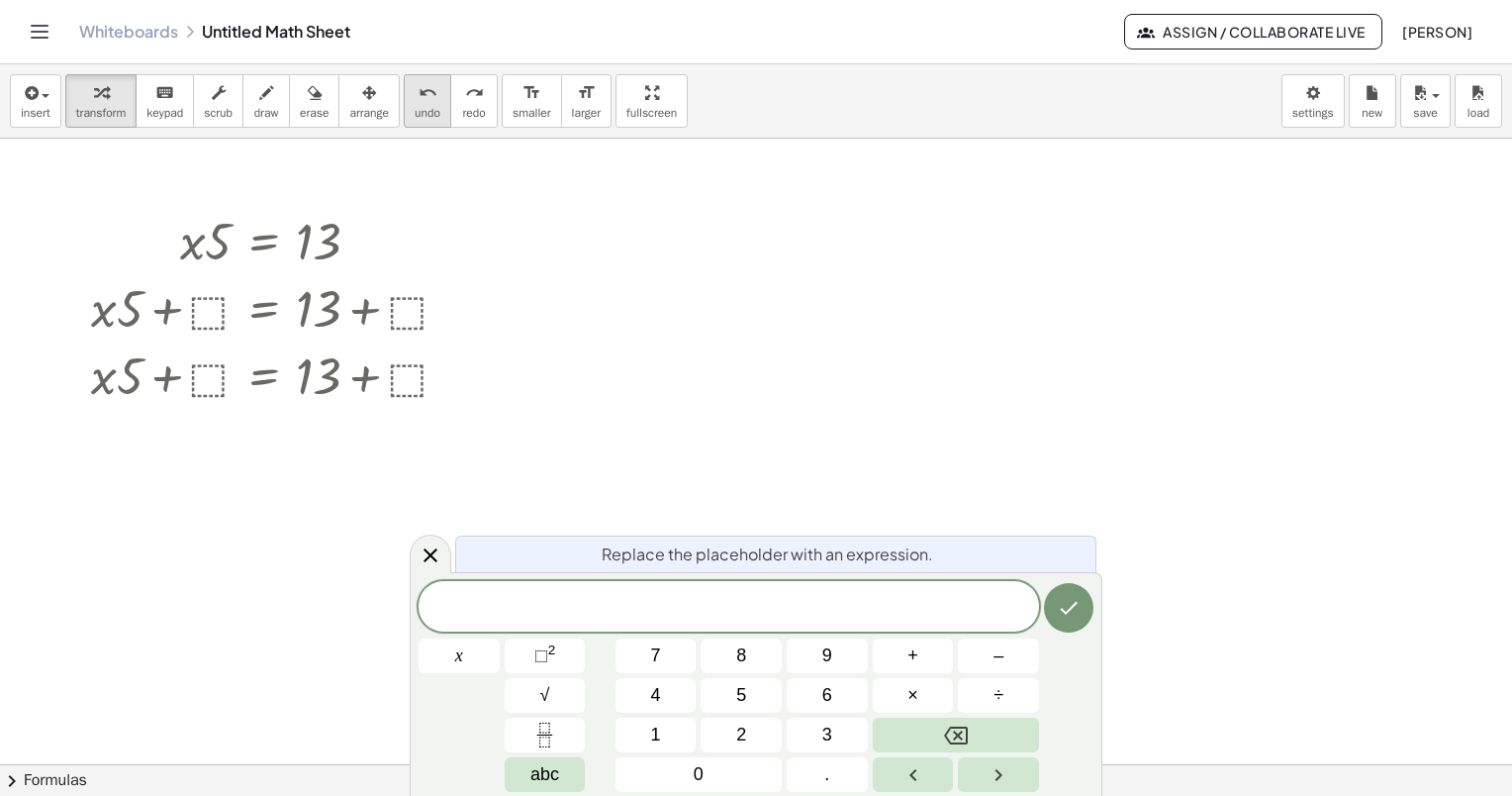 click on "undo" at bounding box center (427, 113) 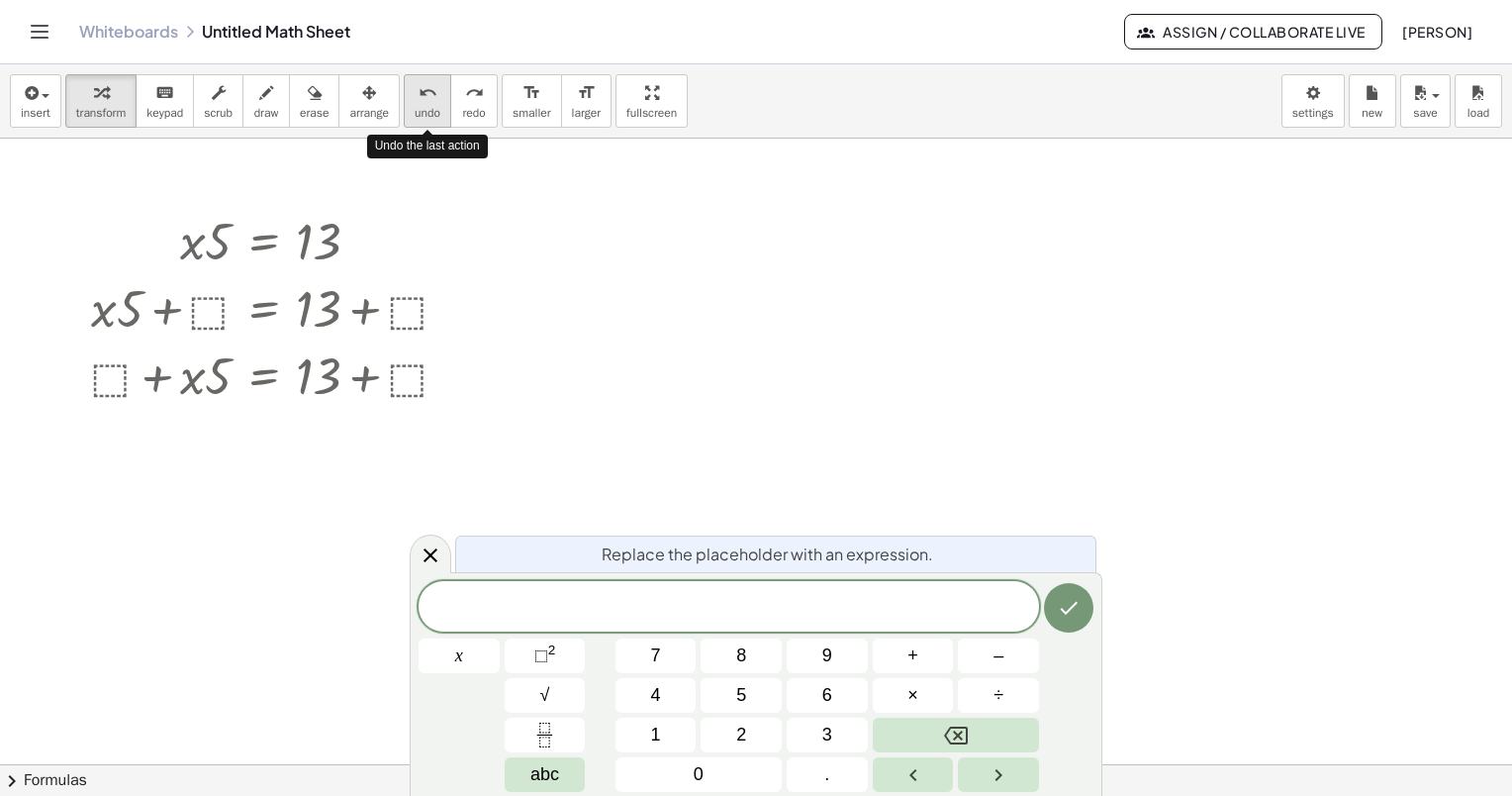 click on "undo" at bounding box center (427, 113) 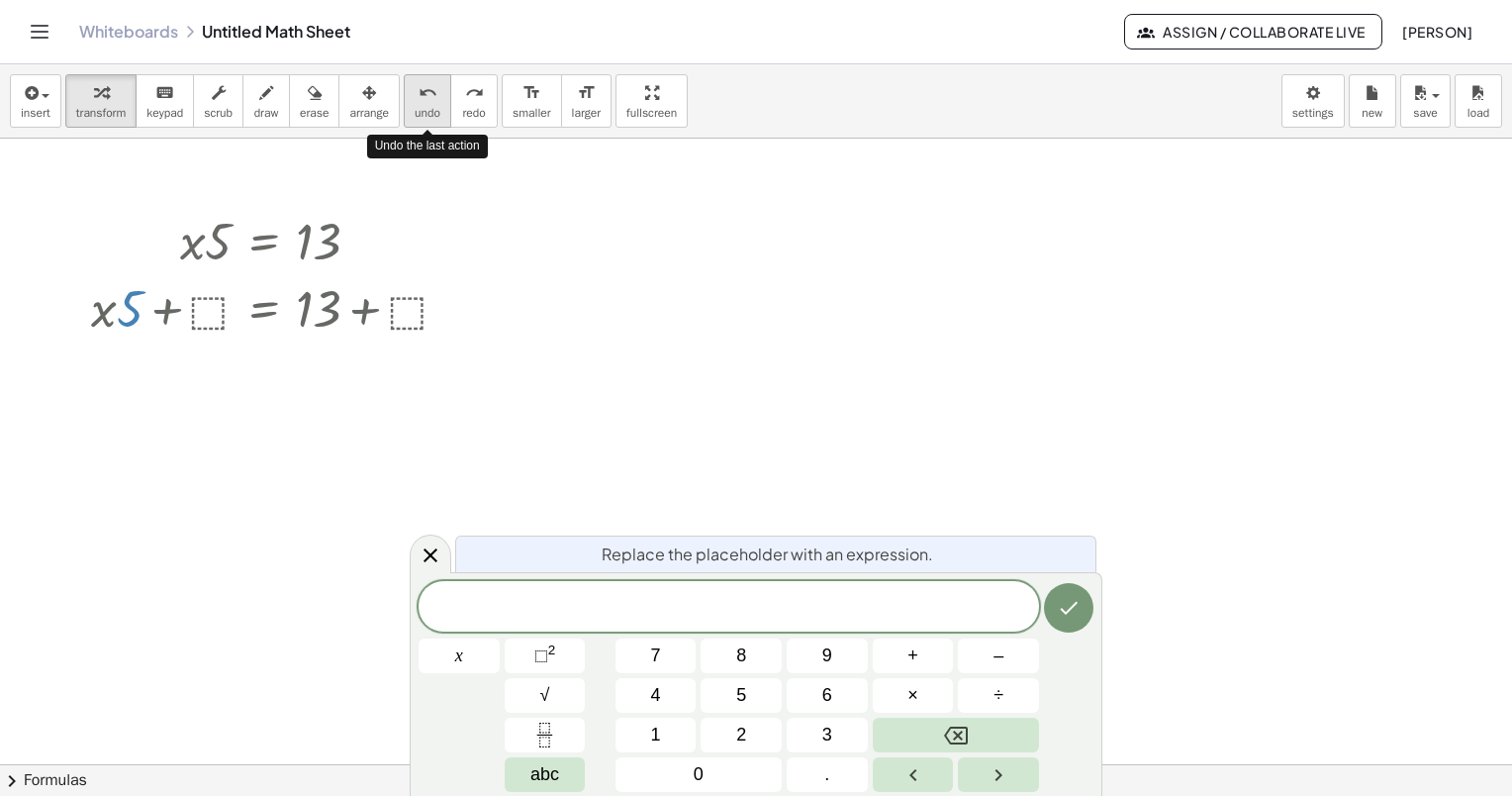 click on "undo" at bounding box center [427, 113] 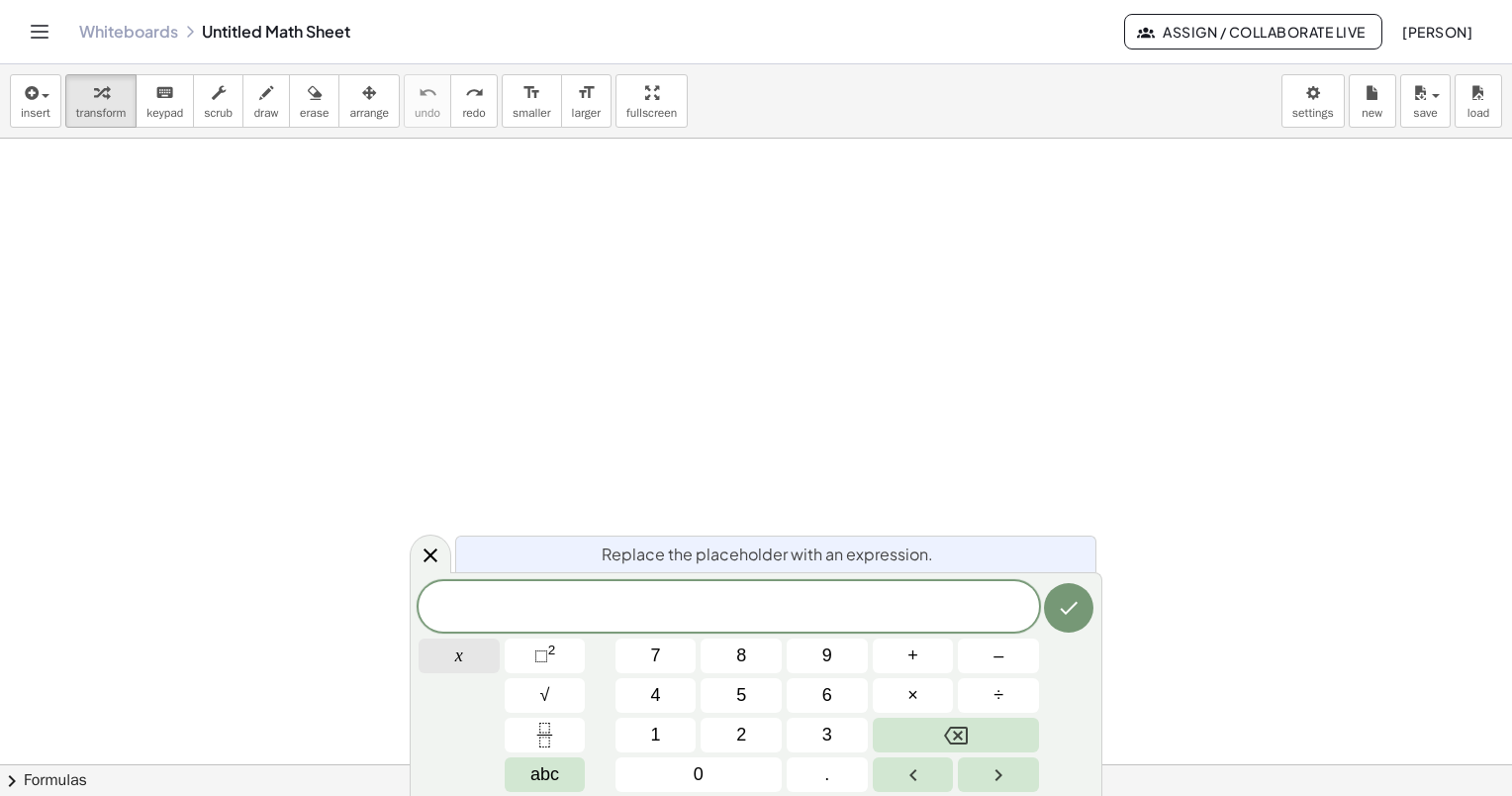 click on "x" at bounding box center [459, 655] 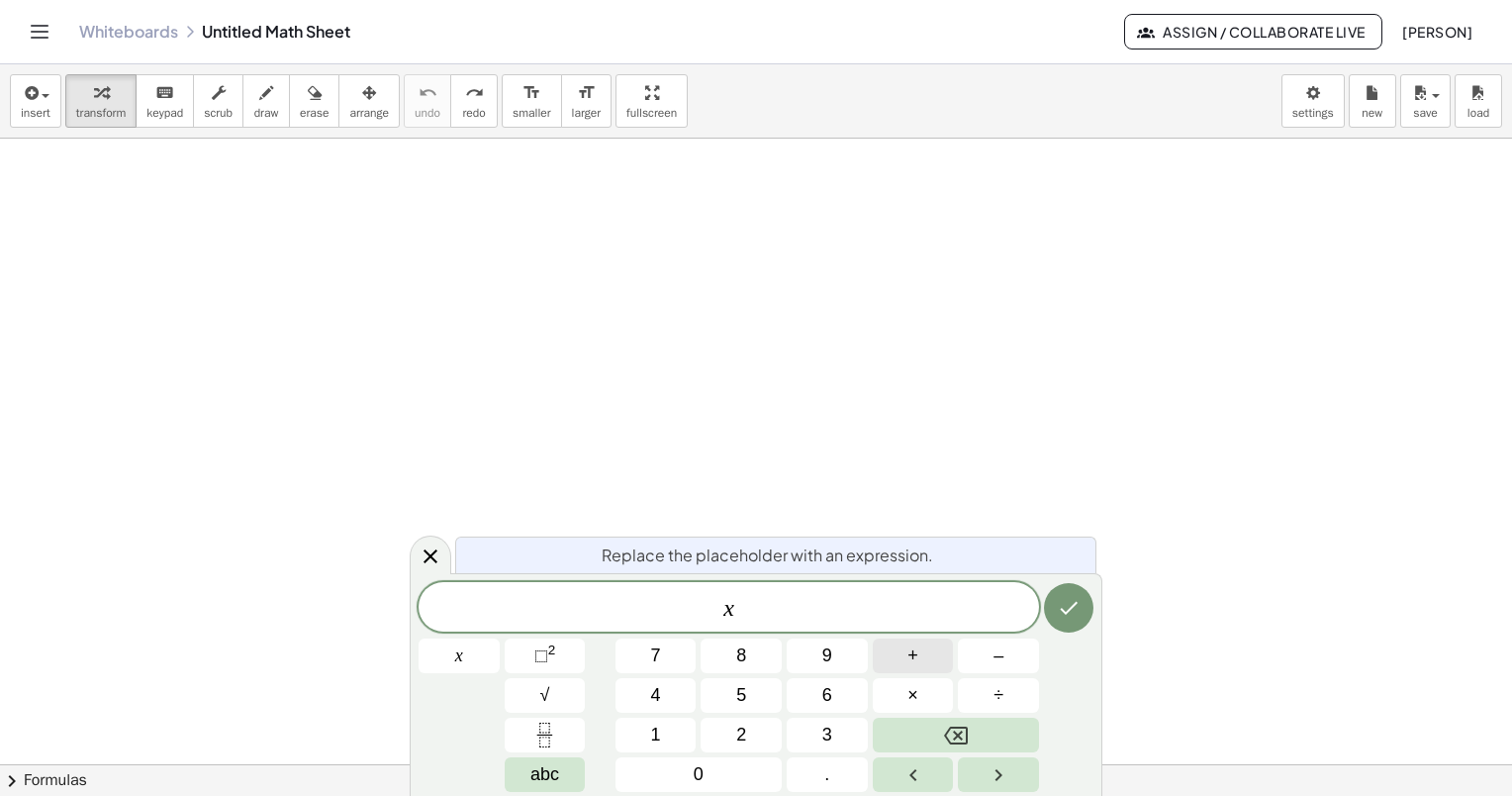 click on "+" at bounding box center (912, 655) 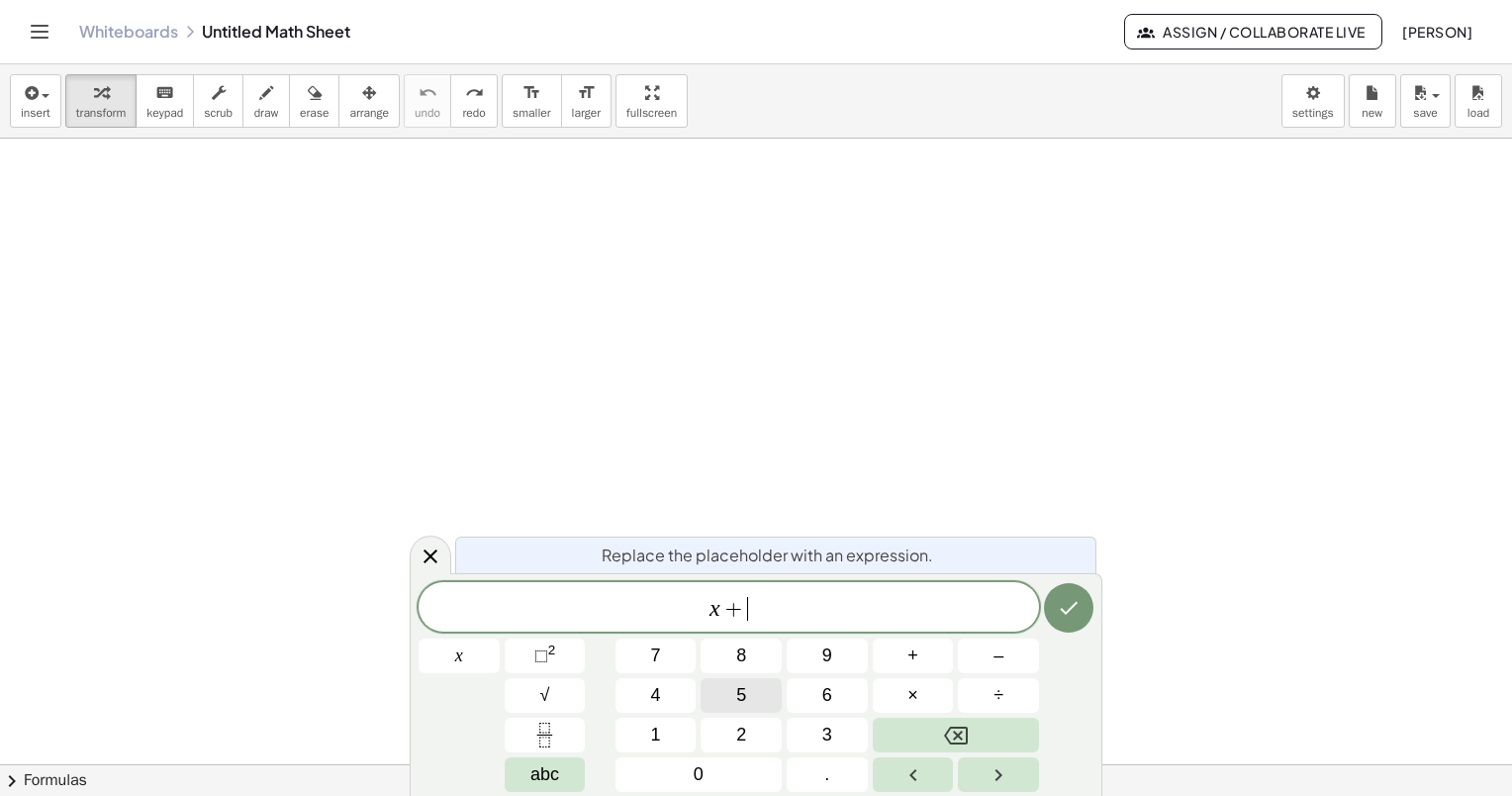 click on "5" at bounding box center (741, 695) 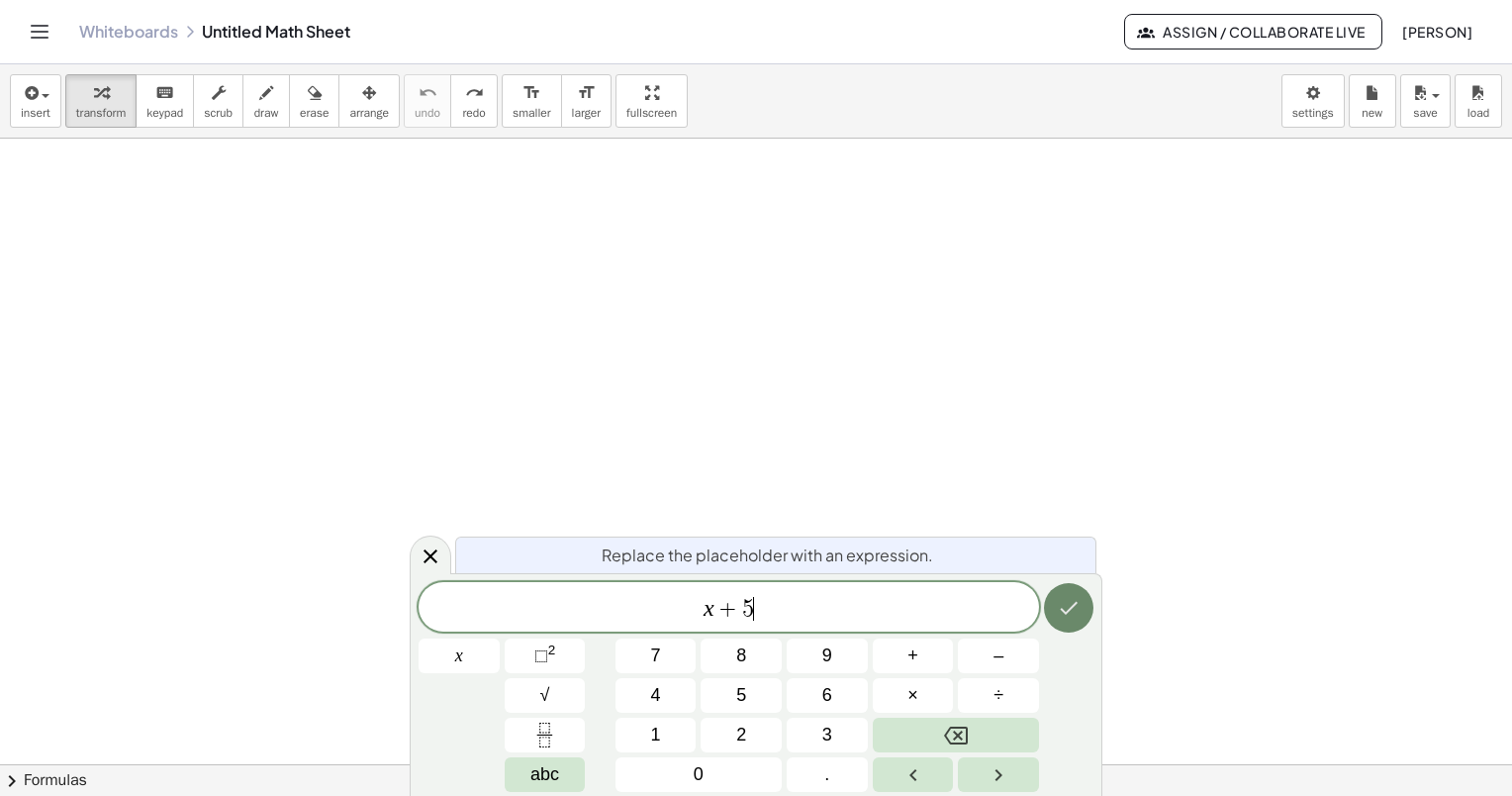 click 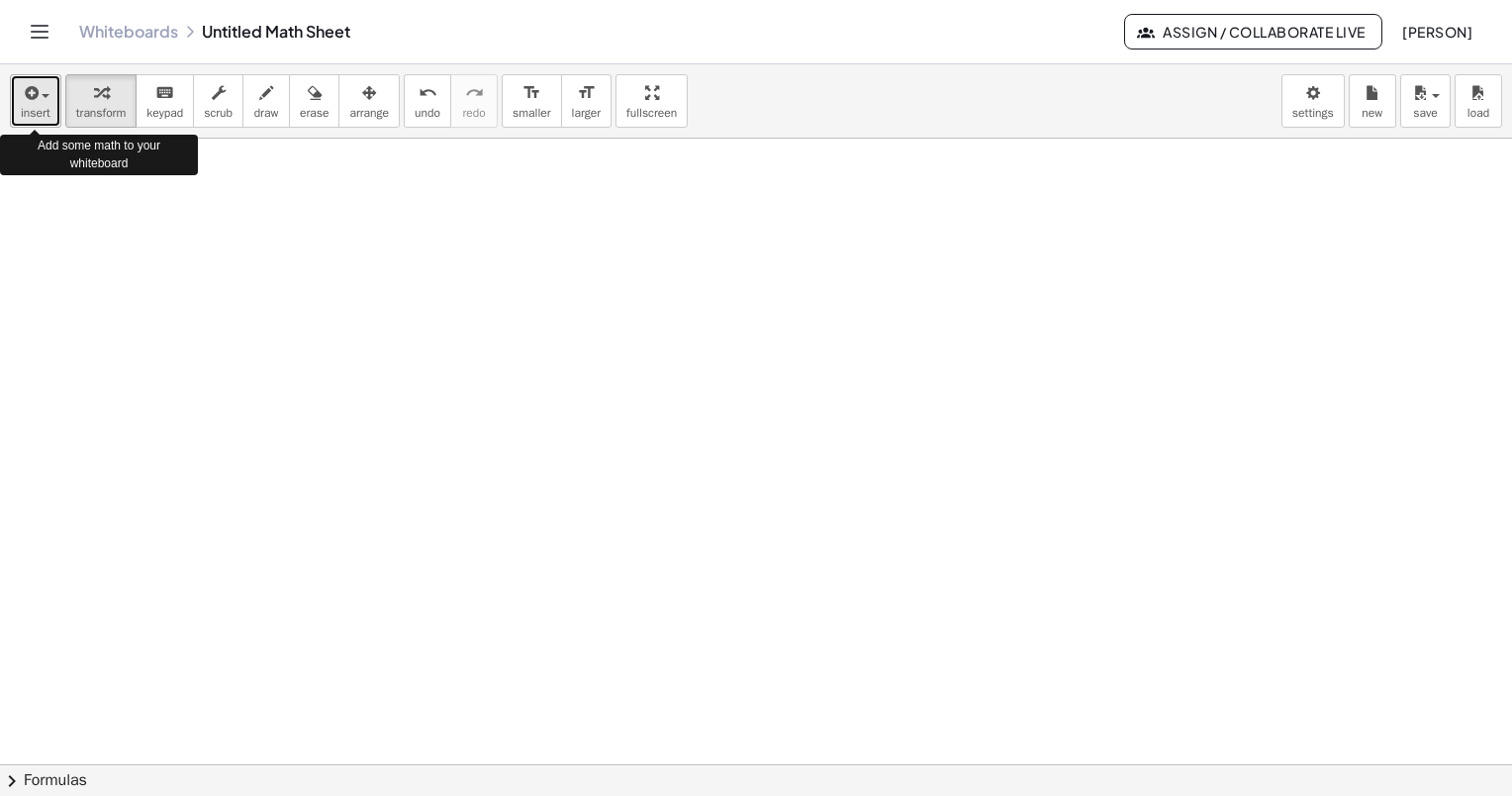click at bounding box center (30, 93) 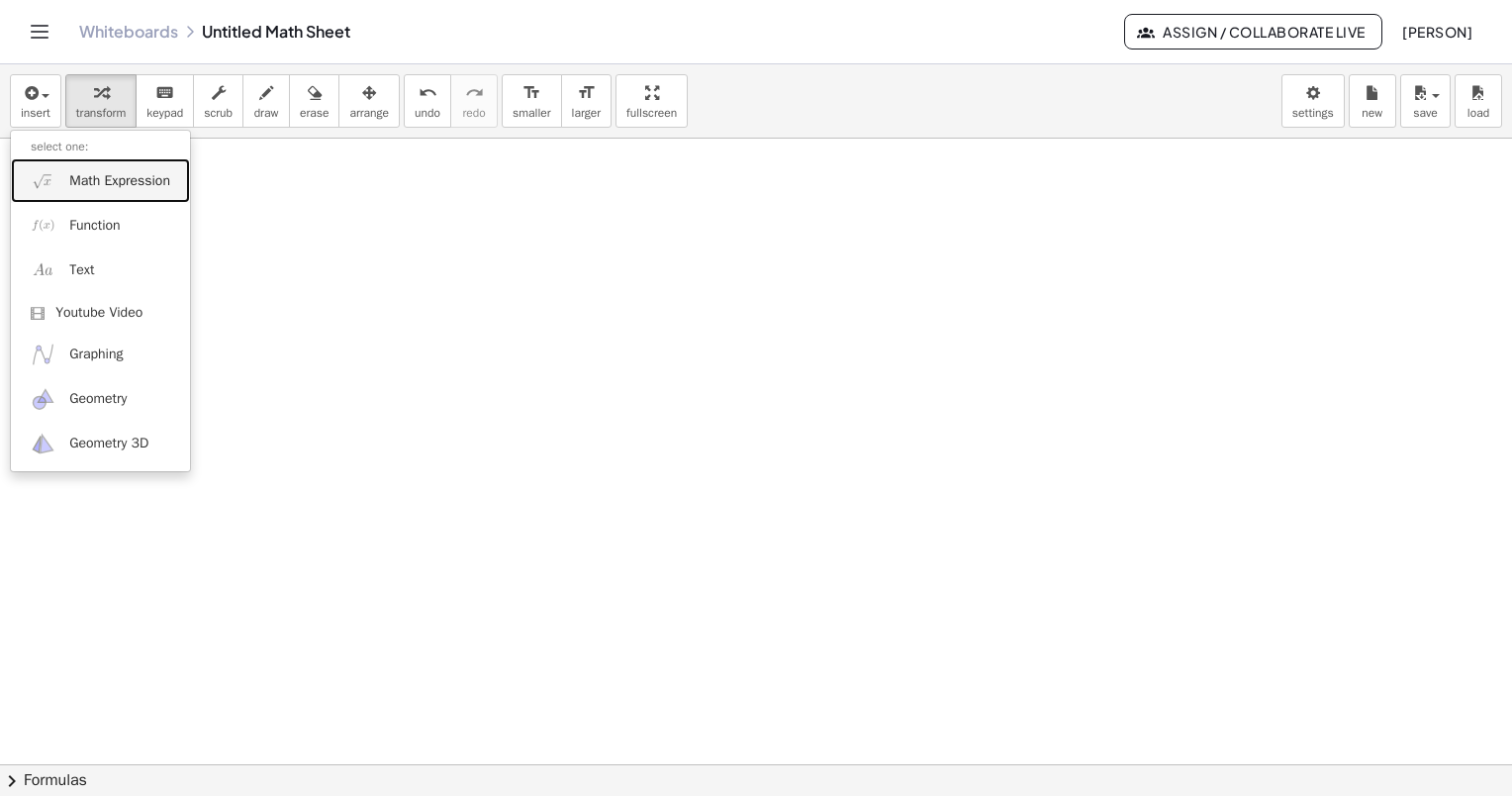 click on "Math Expression" at bounding box center [120, 181] 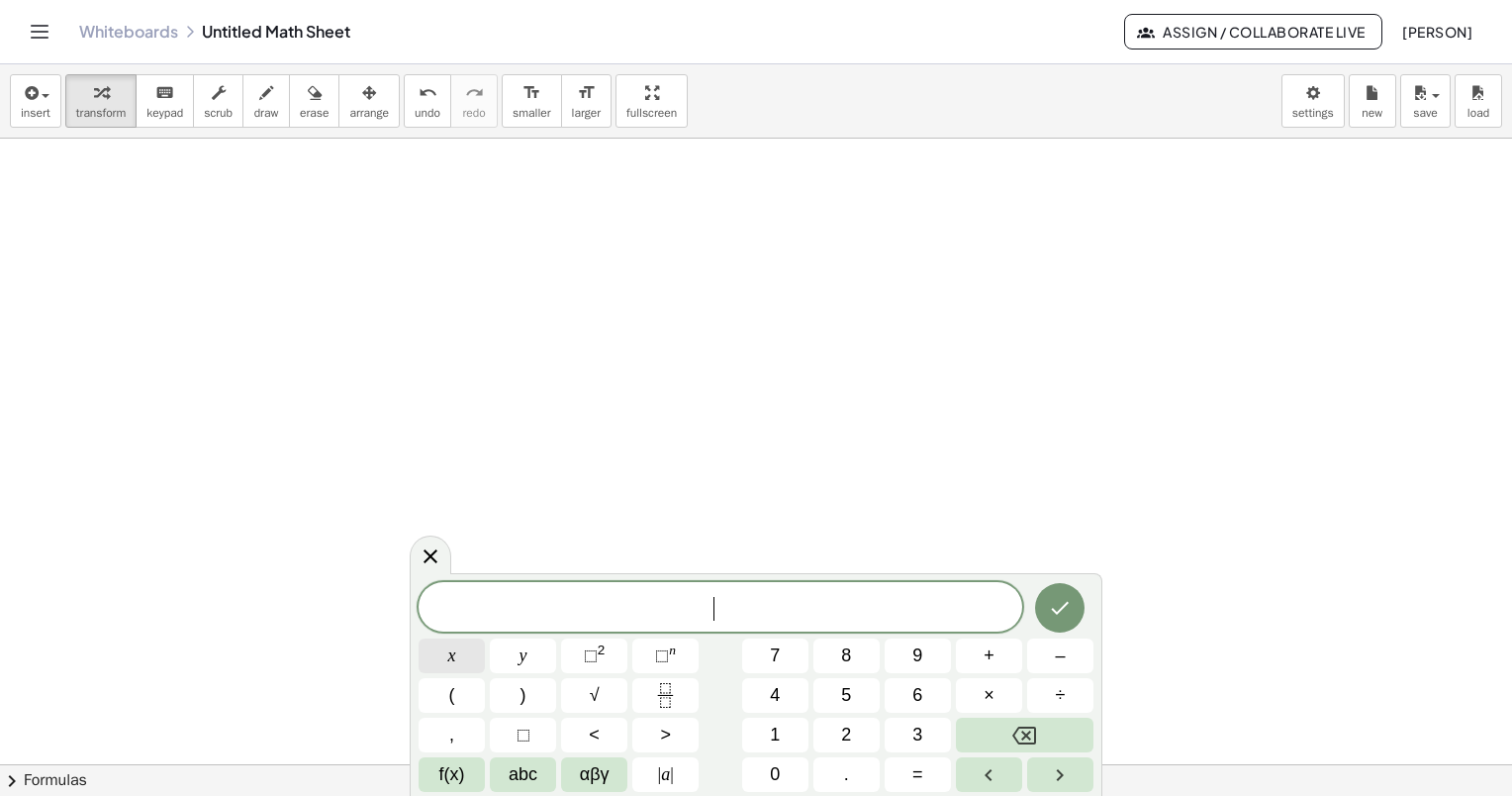 click on "x" at bounding box center (451, 655) 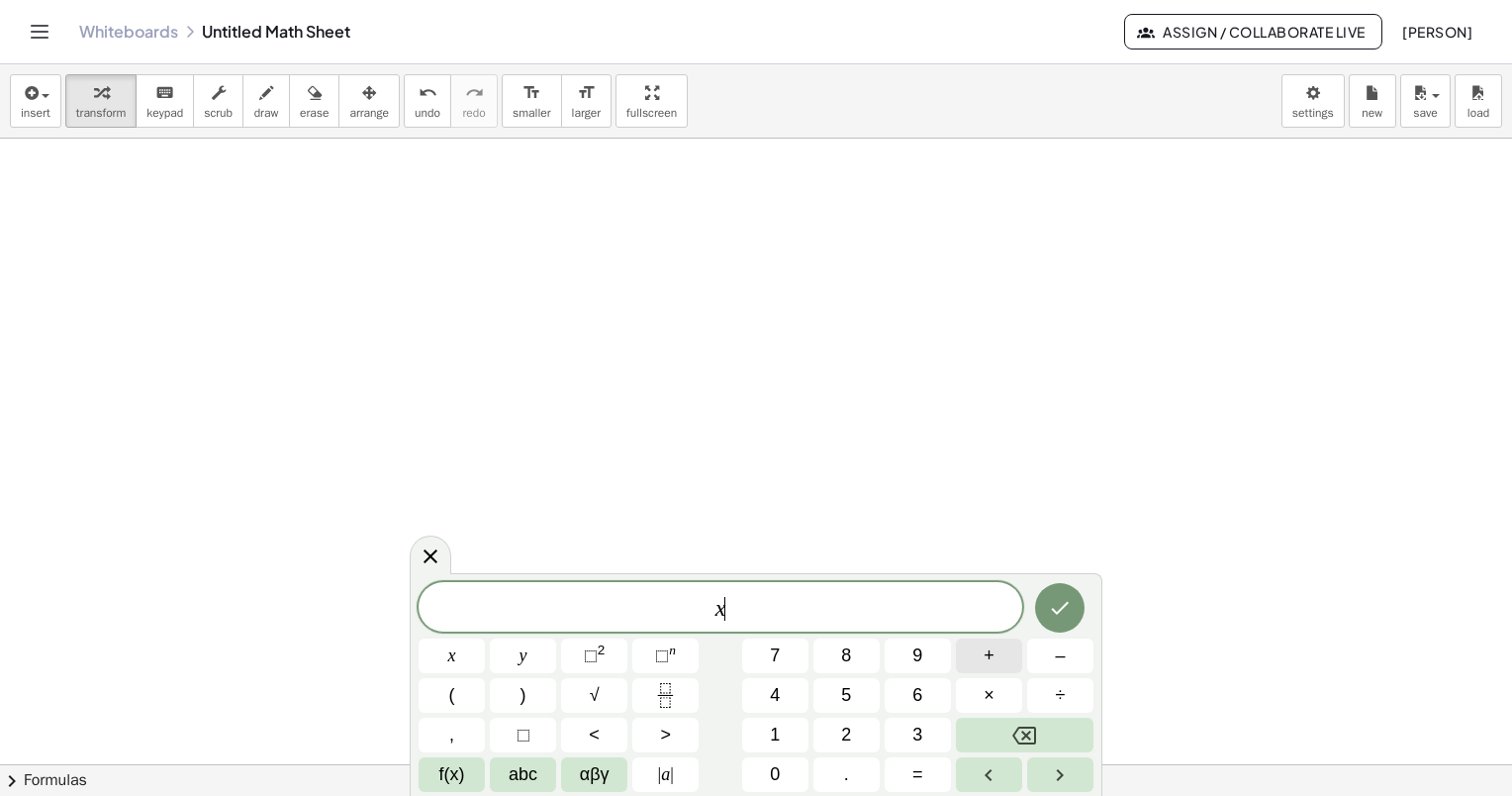 click on "+" at bounding box center (989, 655) 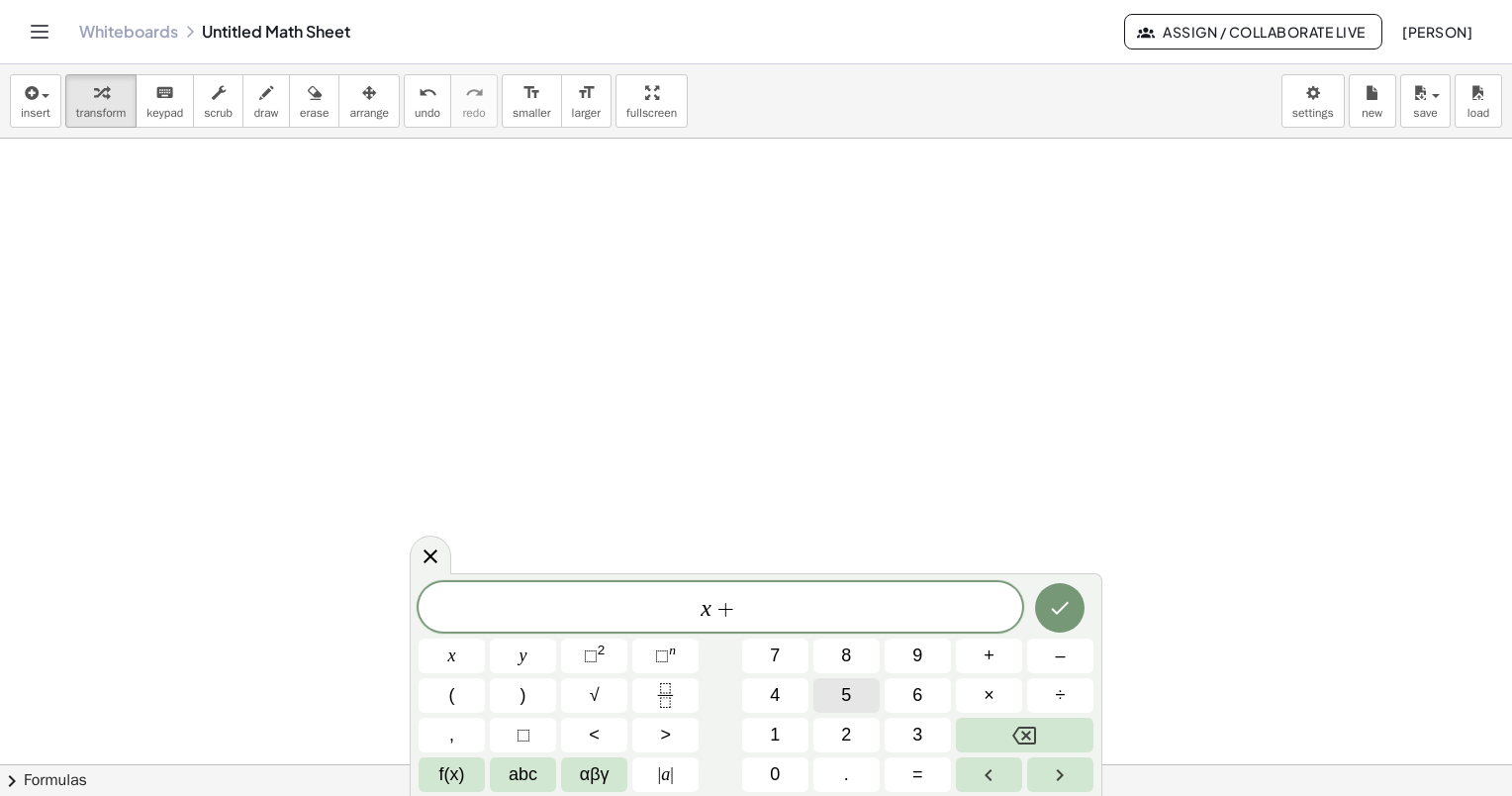 click on "5" at bounding box center [846, 695] 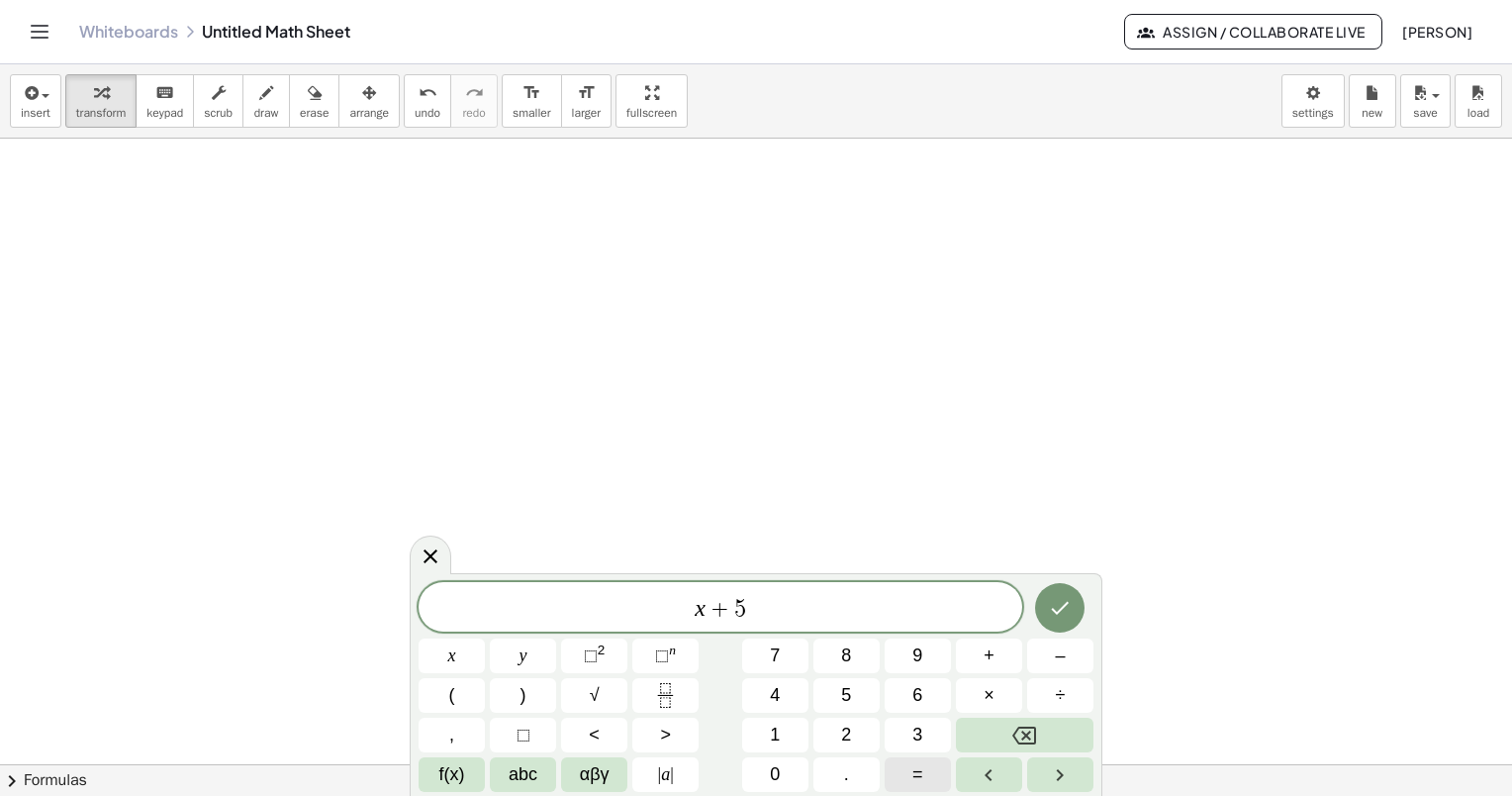 click on "=" at bounding box center [917, 774] 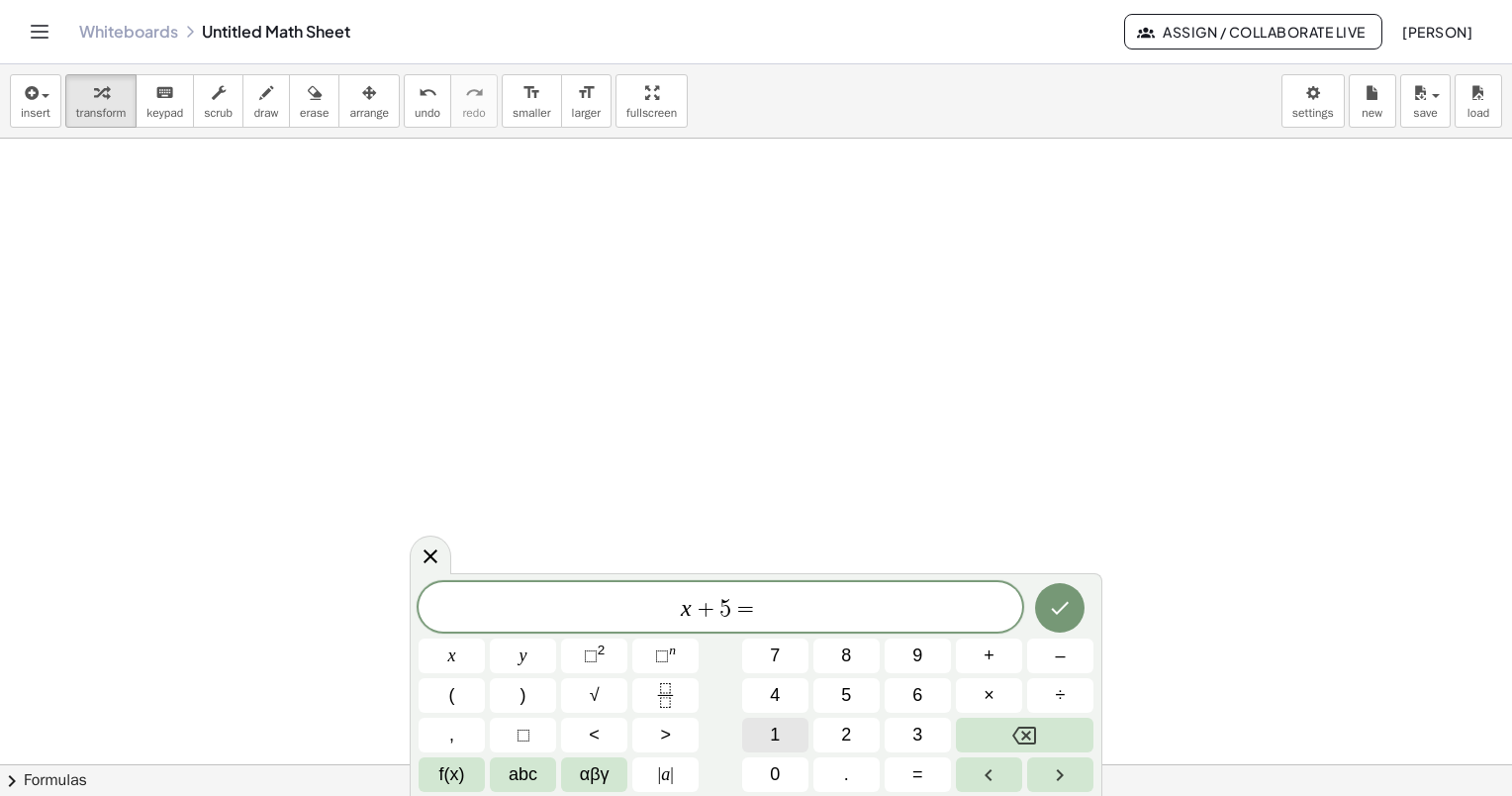 click on "1" at bounding box center [775, 735] 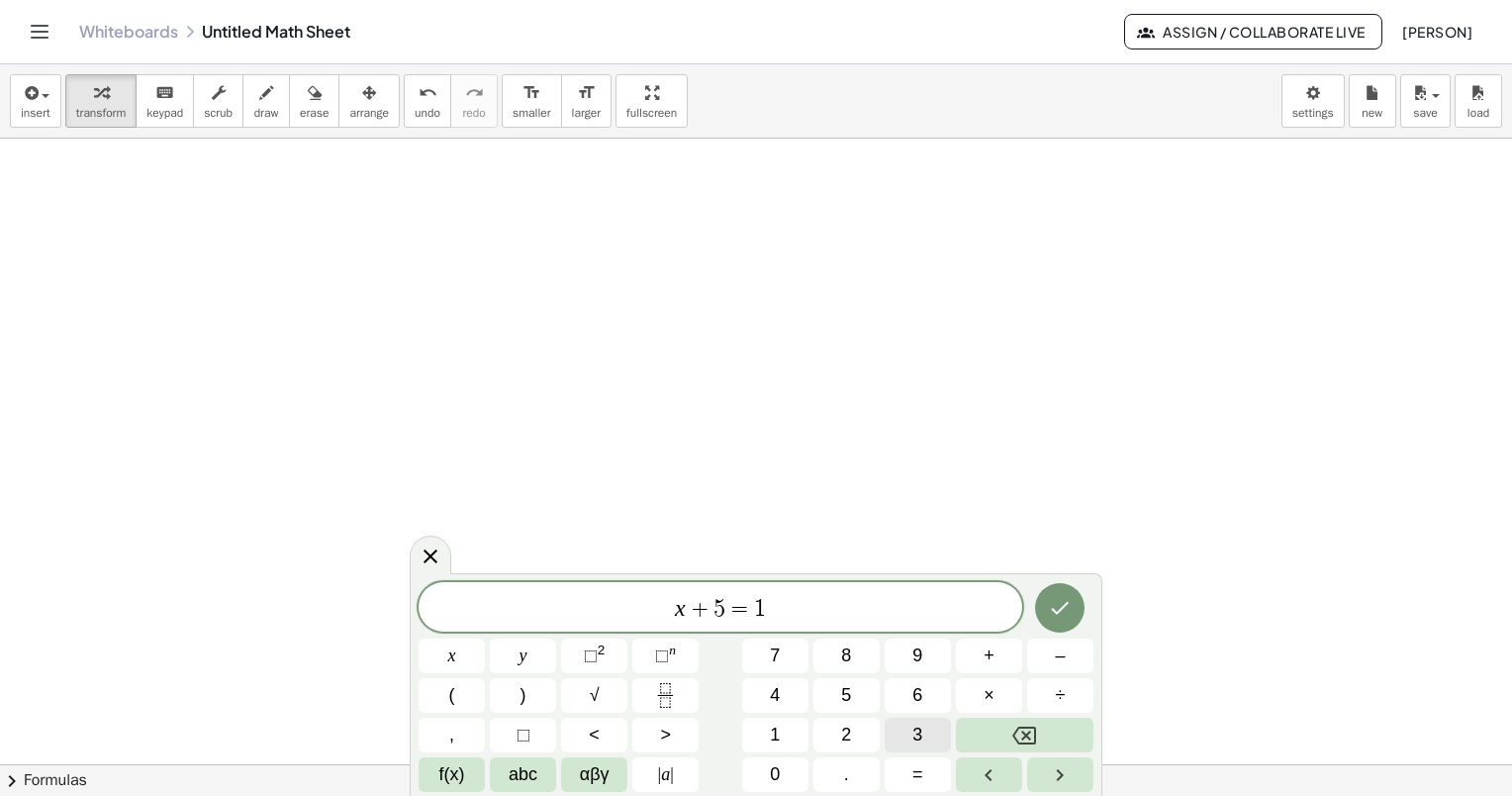 click on "3" at bounding box center (917, 735) 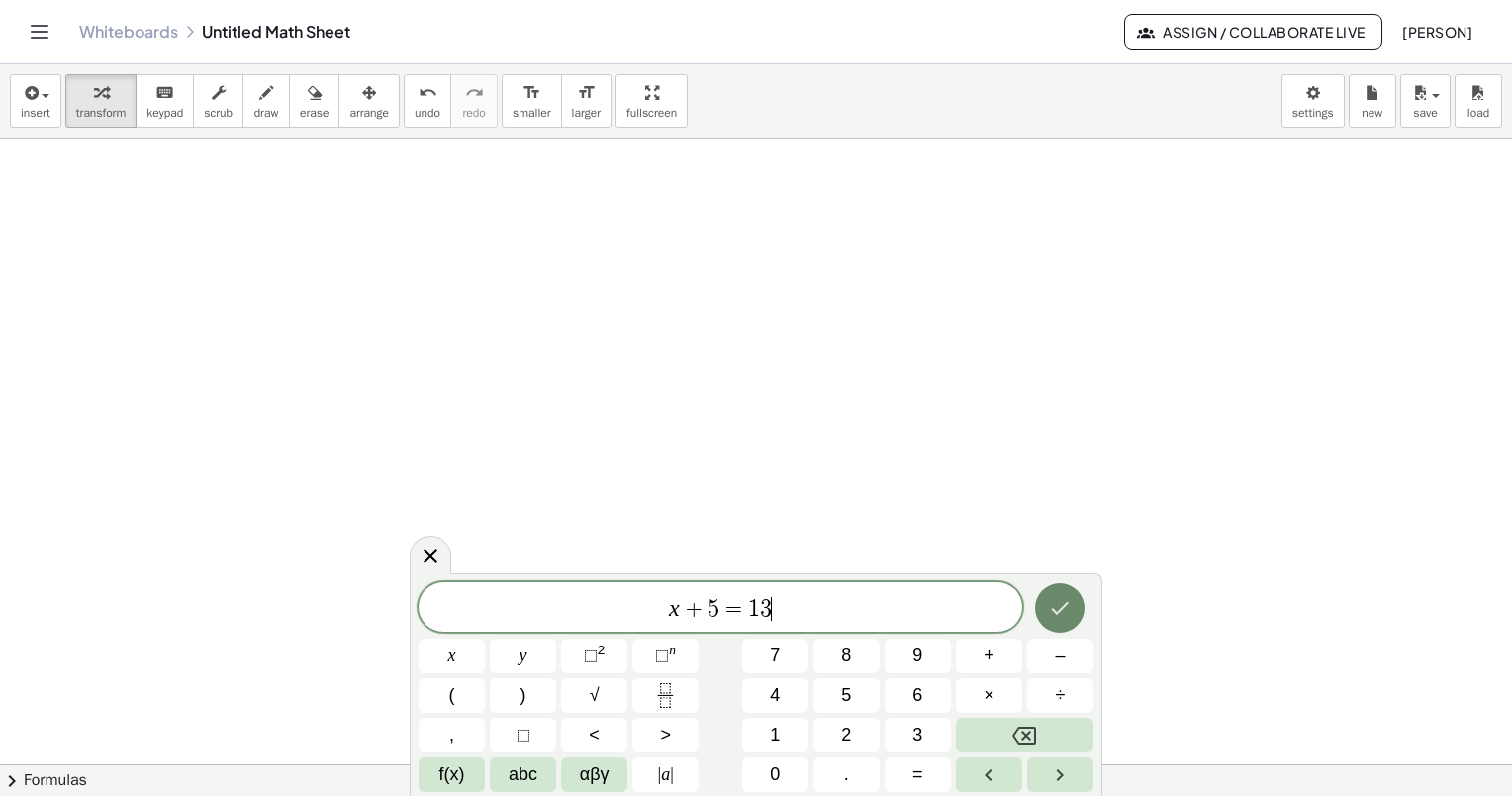 click at bounding box center [1060, 608] 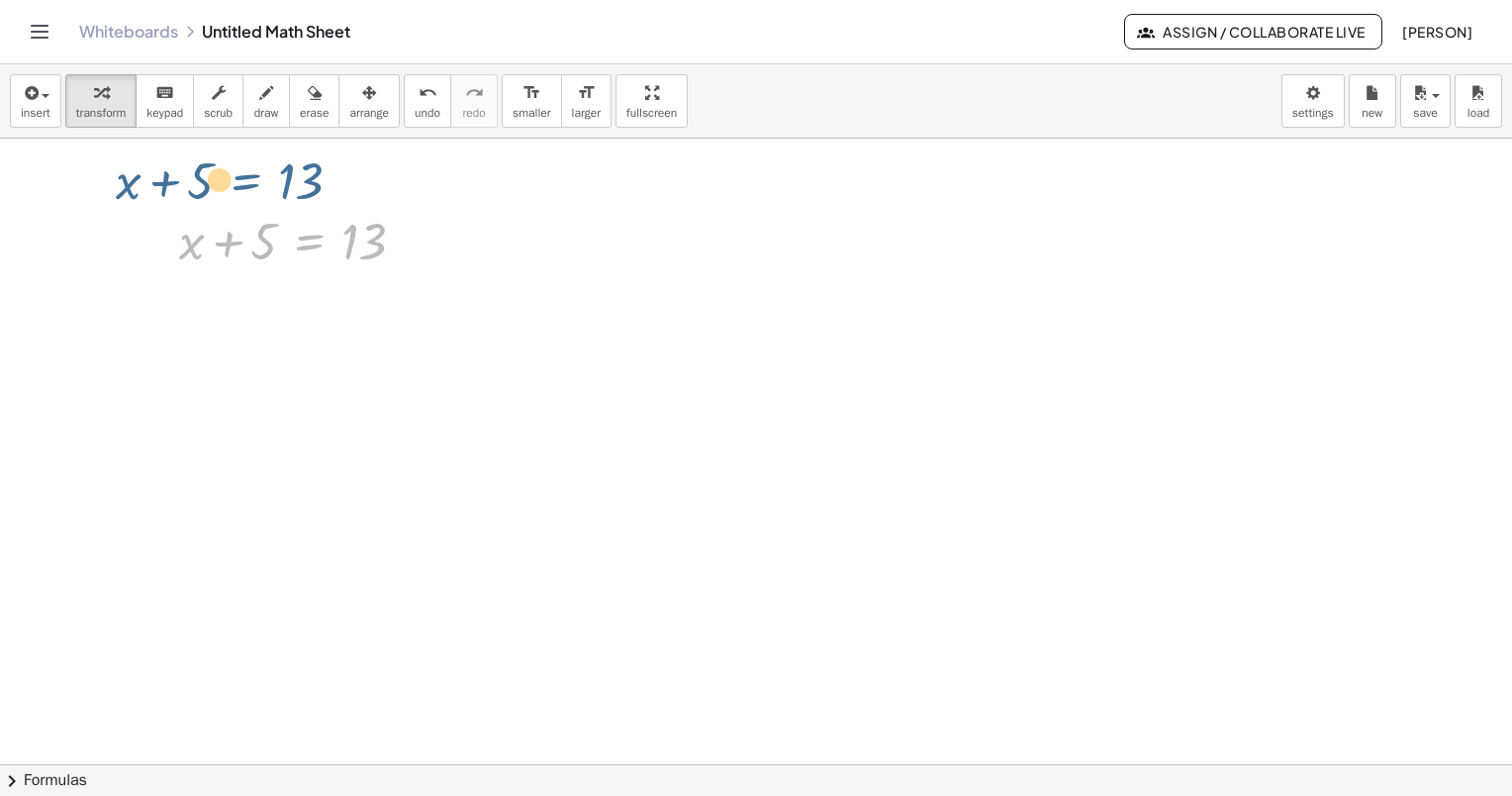 drag, startPoint x: 281, startPoint y: 235, endPoint x: 209, endPoint y: 204, distance: 78.39005 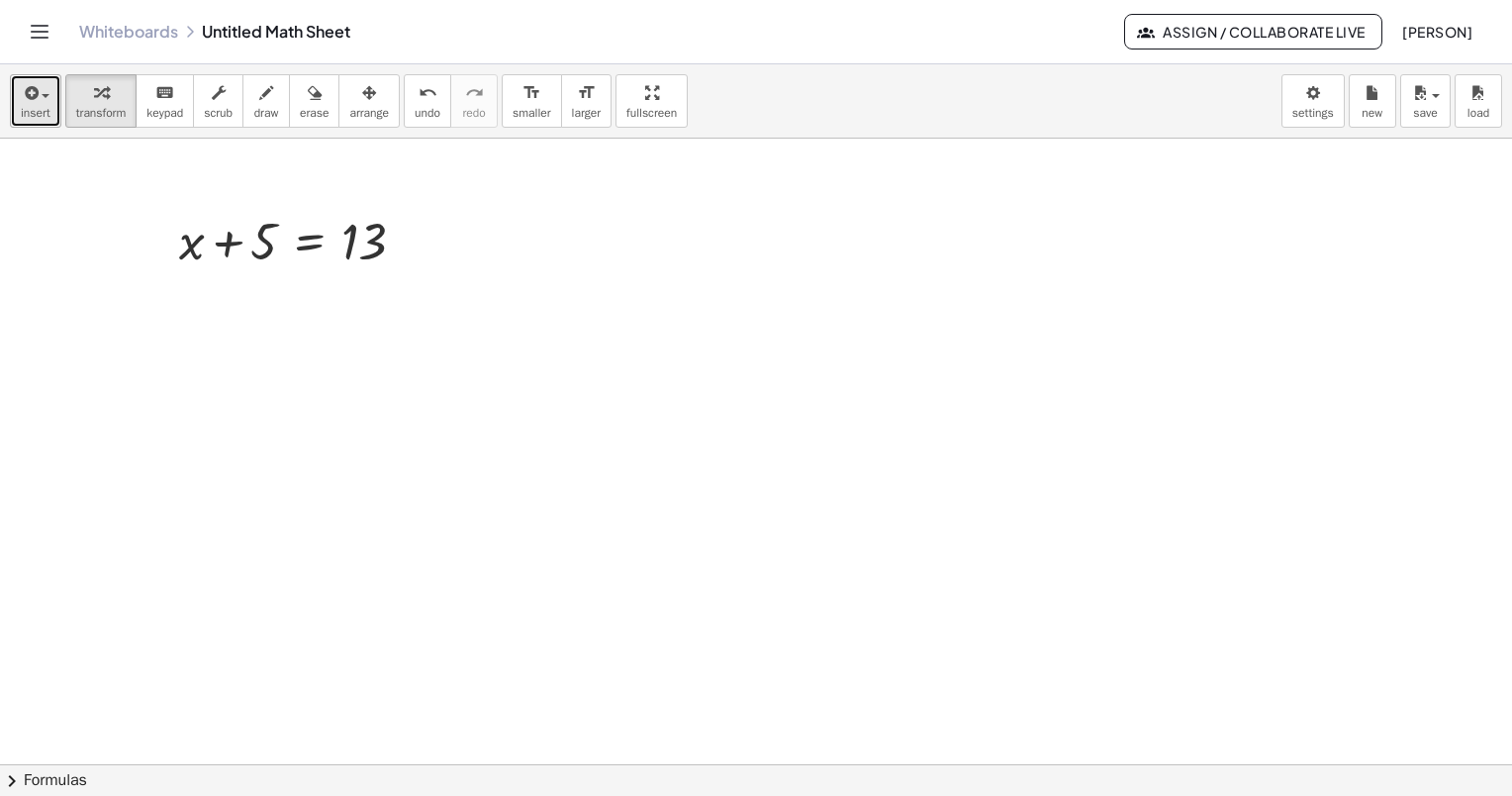 click on "insert" at bounding box center (36, 101) 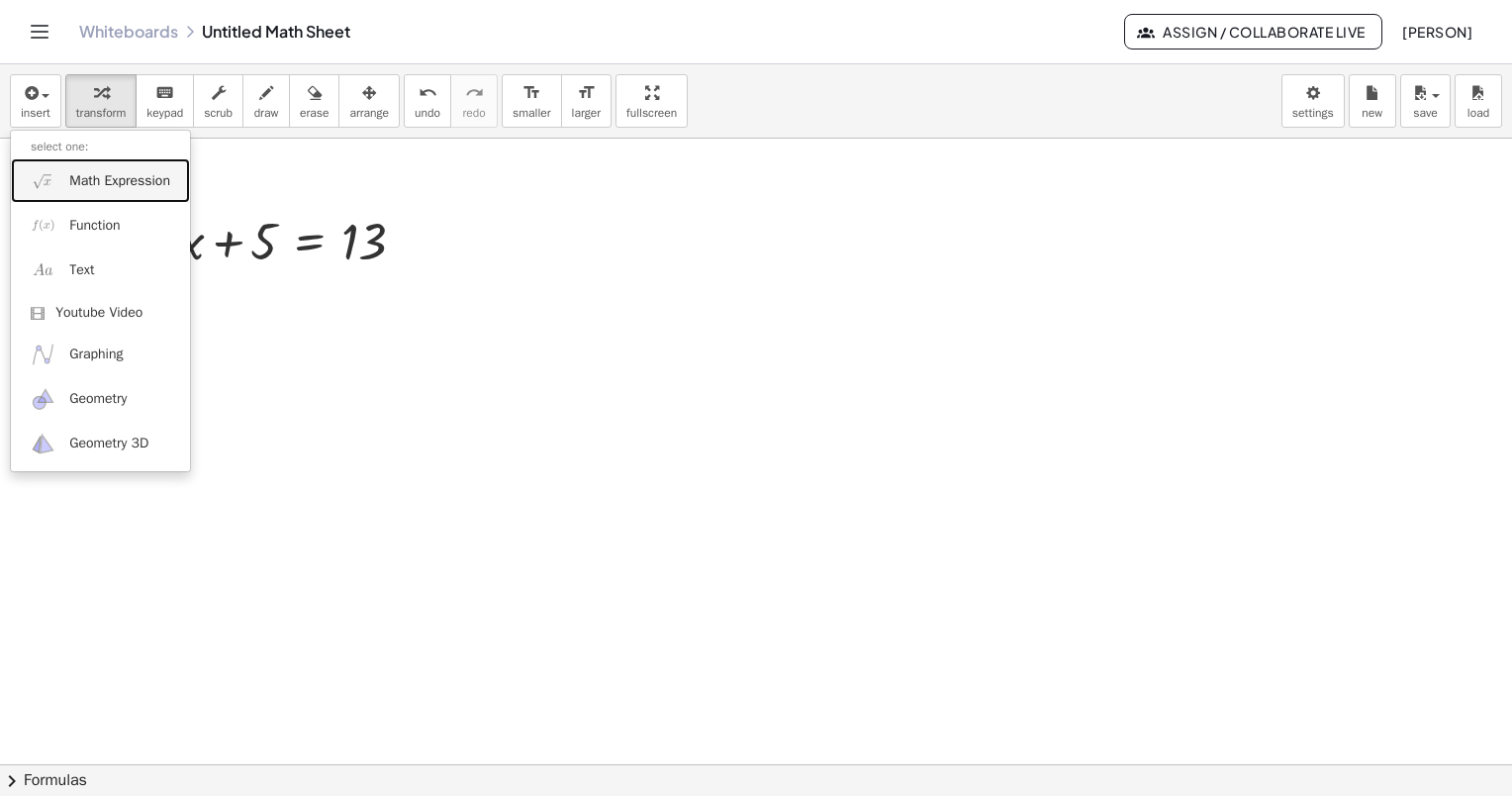 click on "Math Expression" at bounding box center [120, 181] 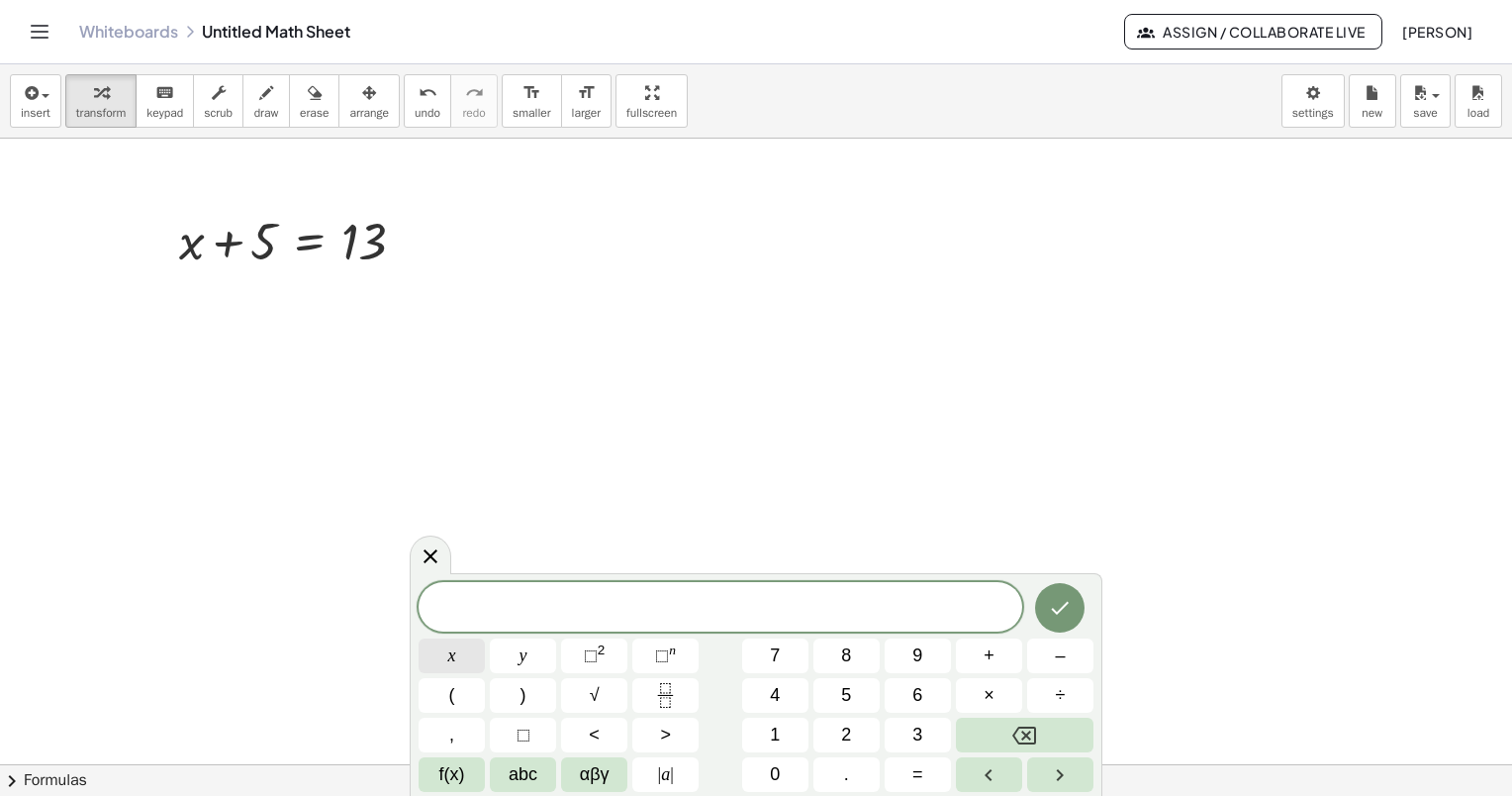 click on "x" at bounding box center (451, 655) 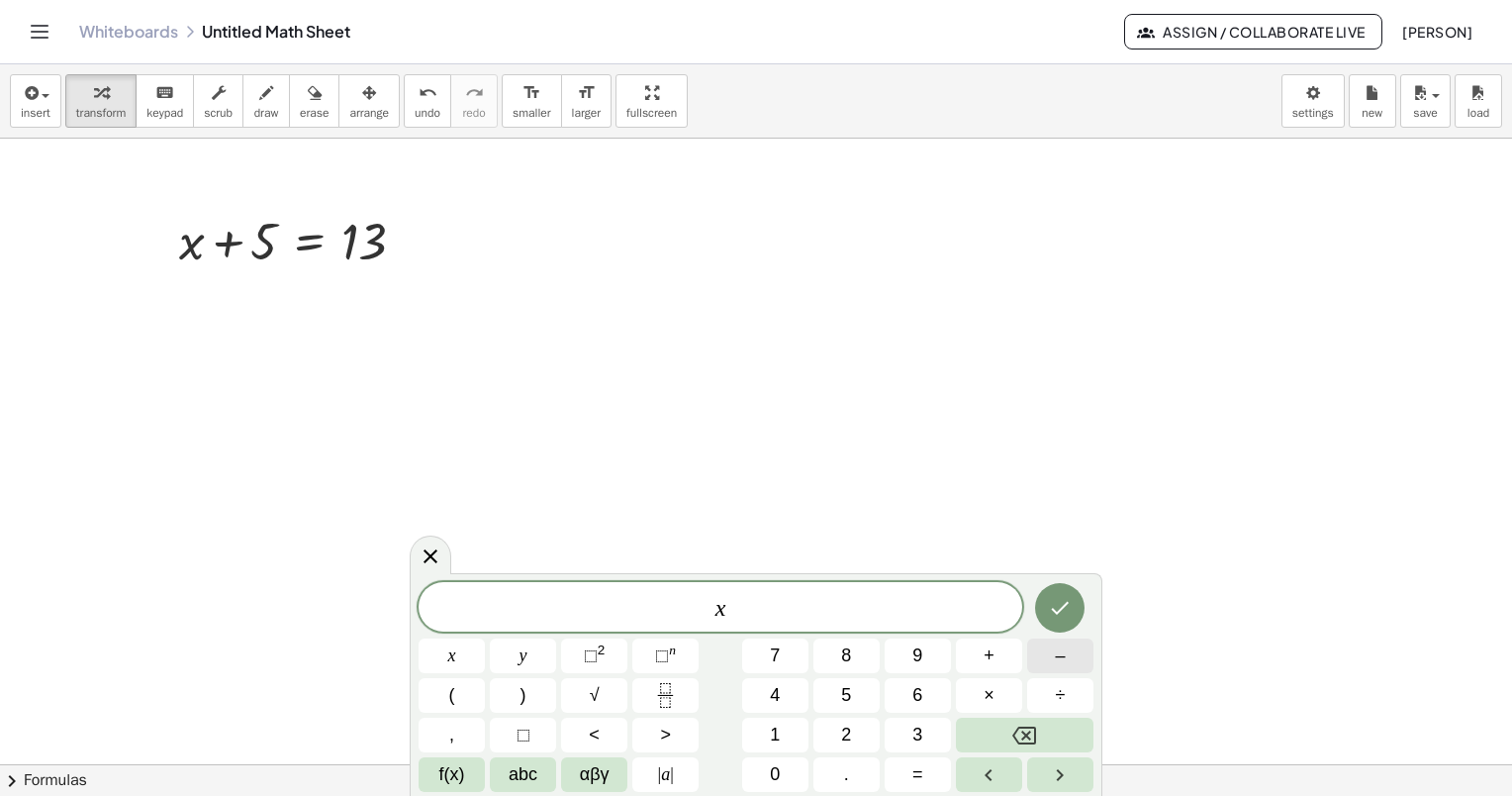 click on "–" at bounding box center [1060, 655] 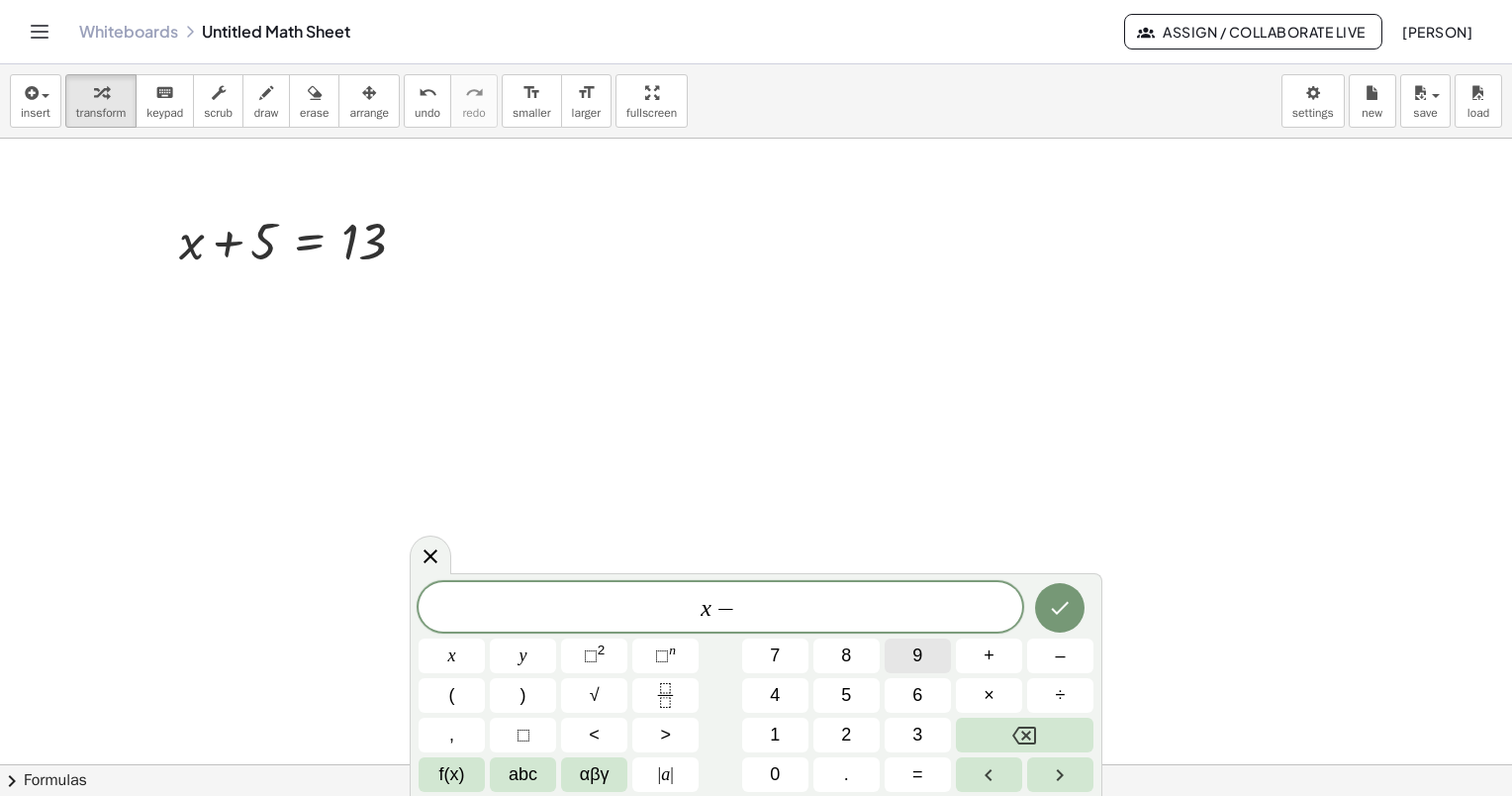 click on "9" at bounding box center (917, 655) 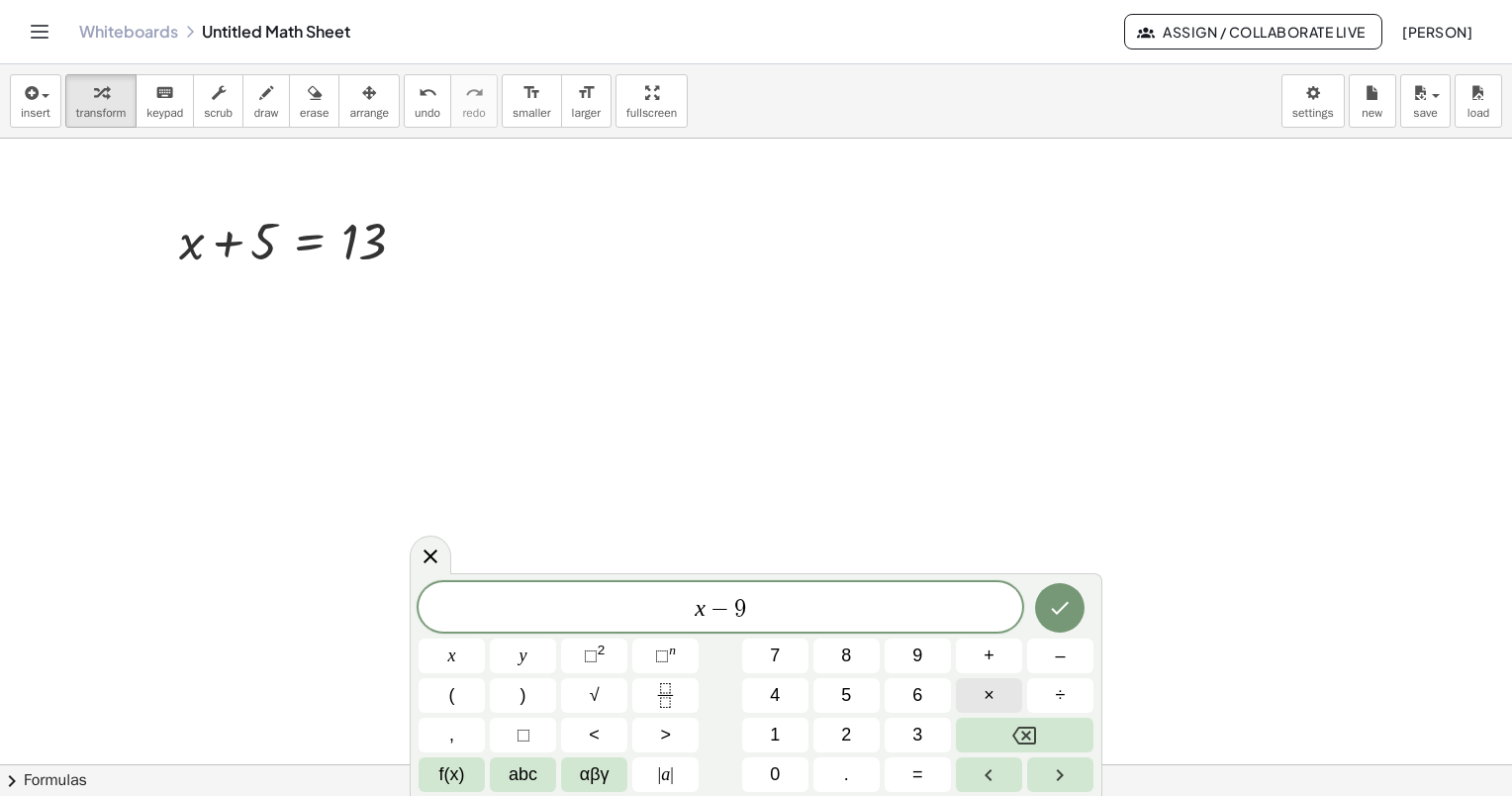 click on "×" at bounding box center [989, 695] 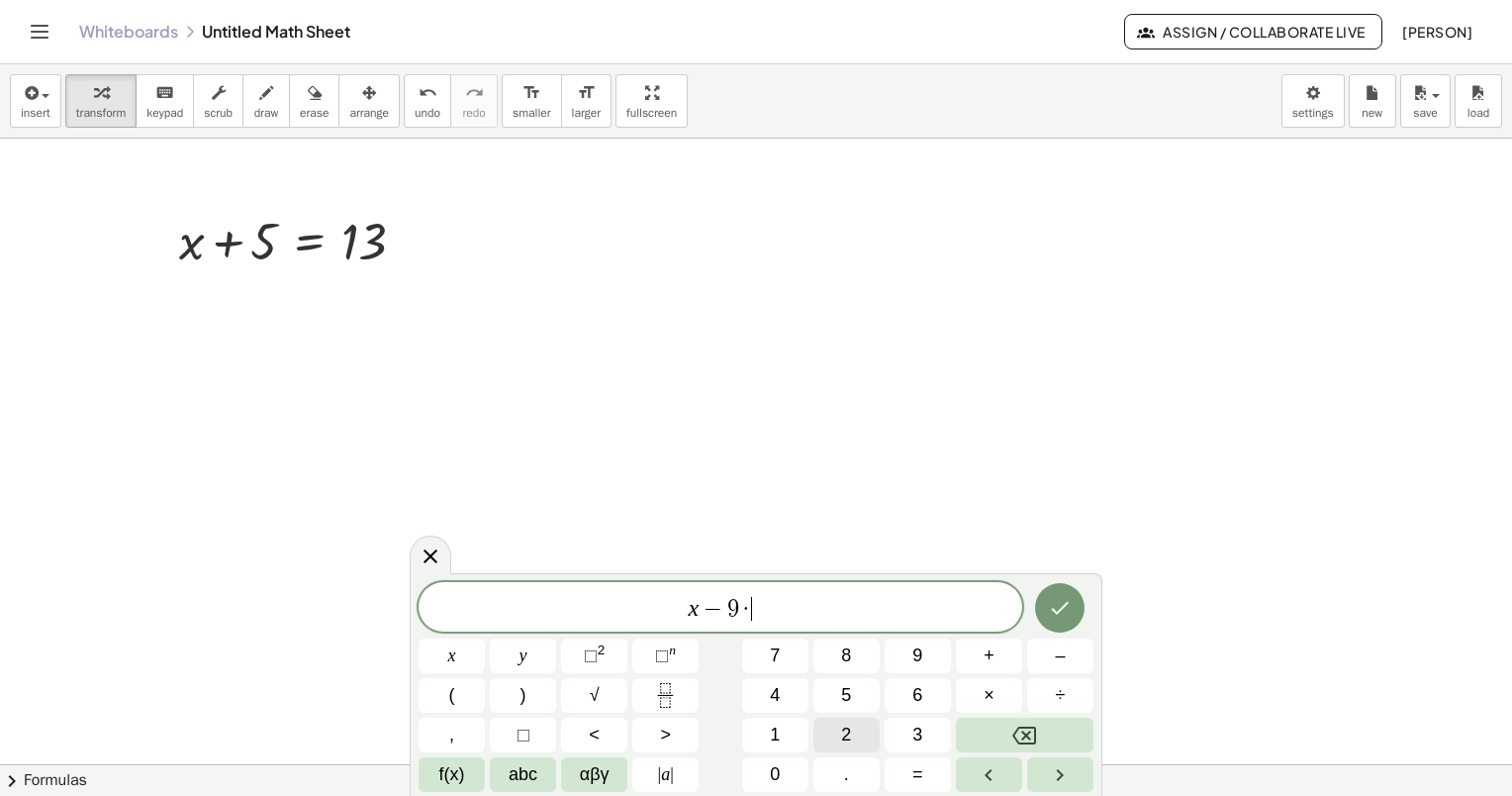 click on "2" at bounding box center (846, 735) 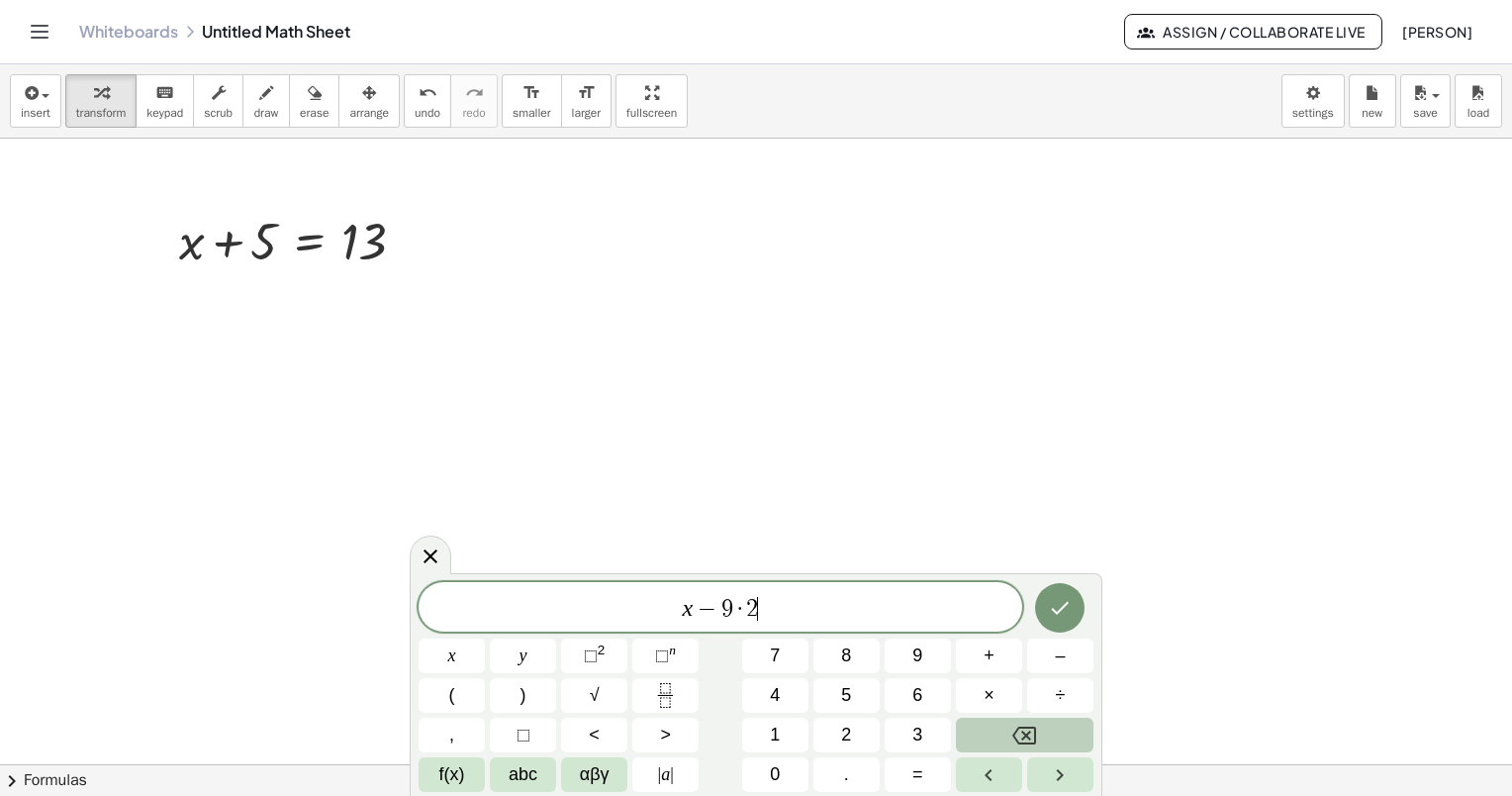click at bounding box center [1024, 735] 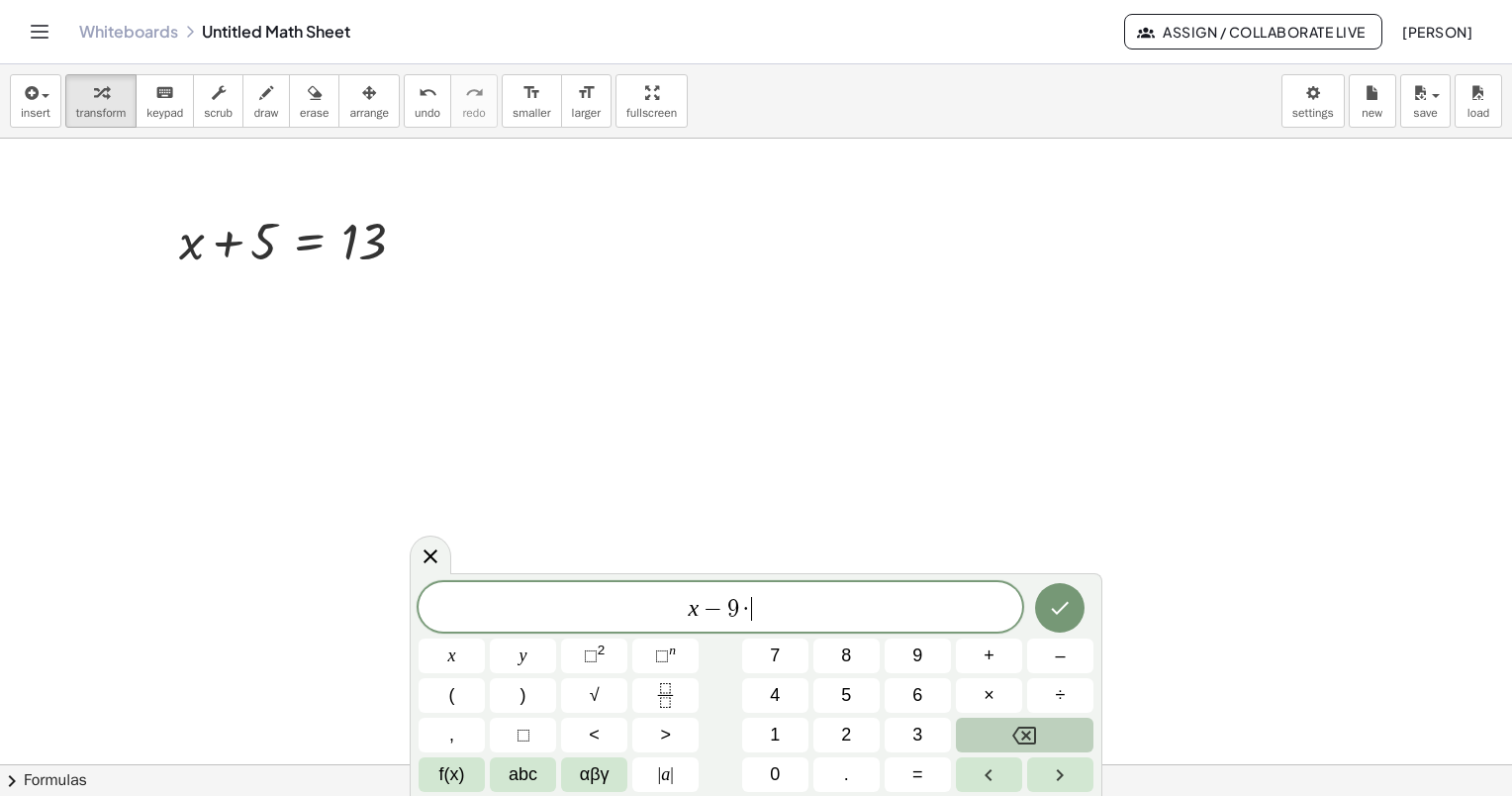 click at bounding box center [1024, 735] 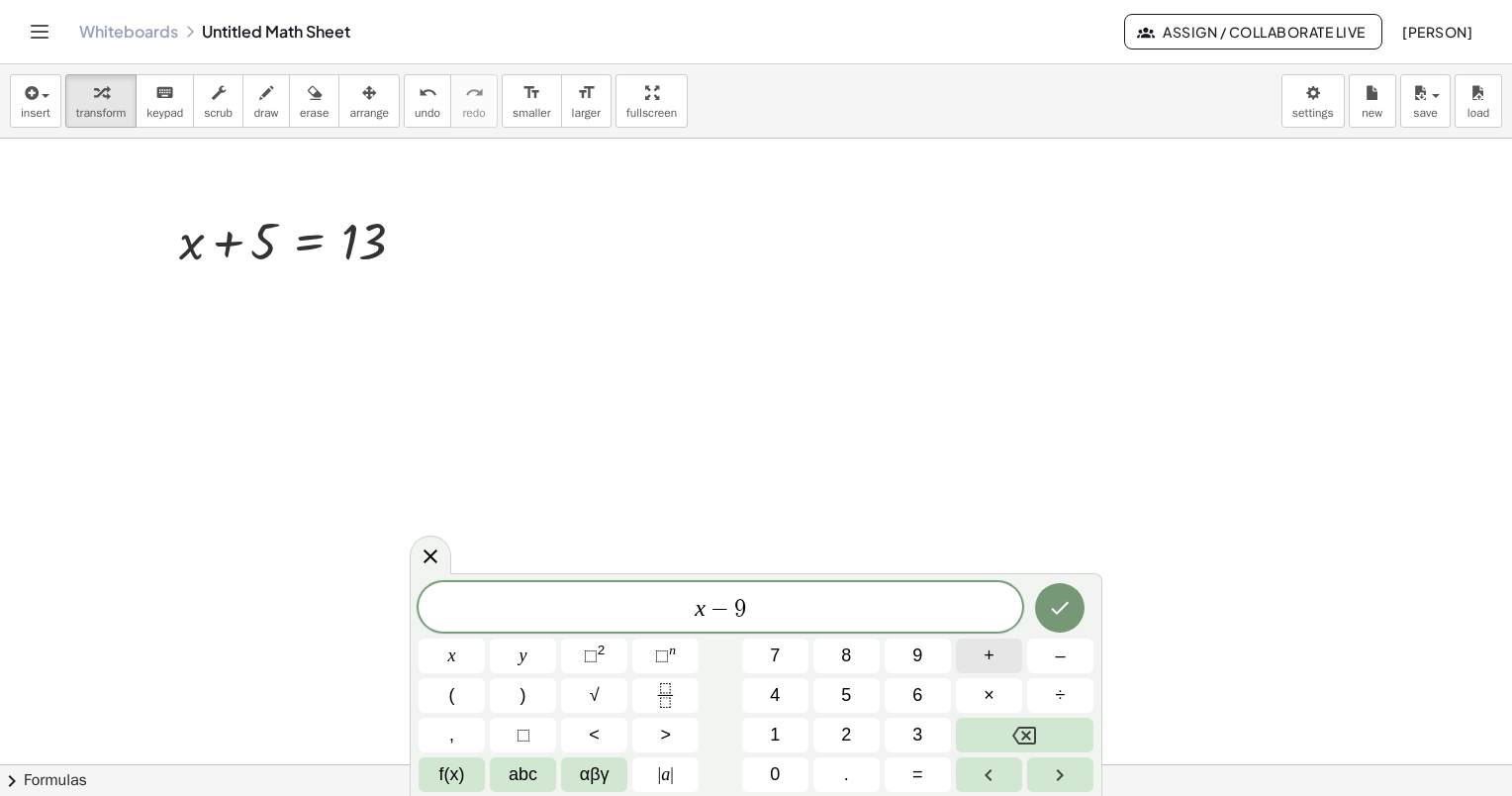 click on "+" at bounding box center [989, 655] 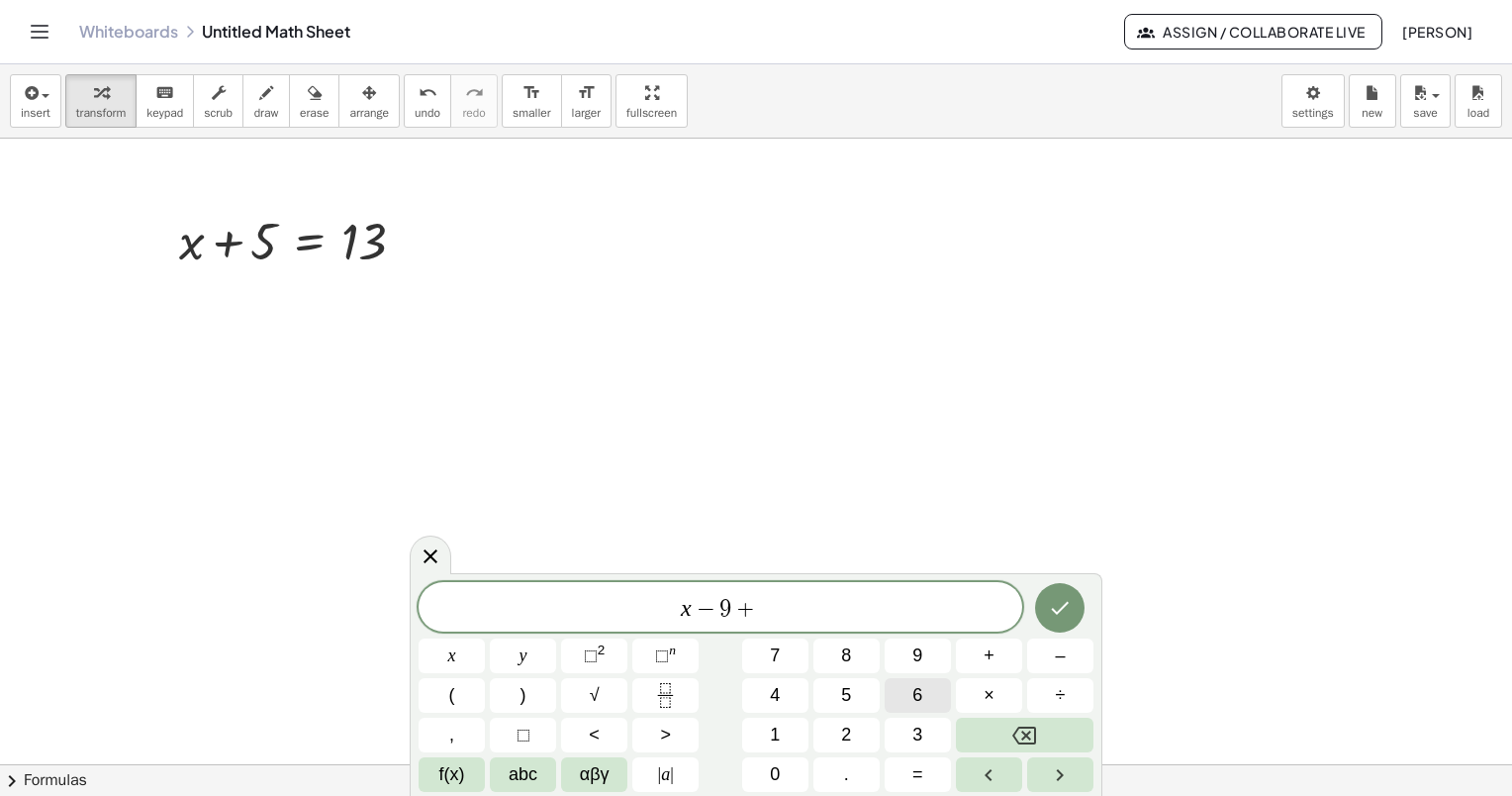 click on "6" at bounding box center [917, 695] 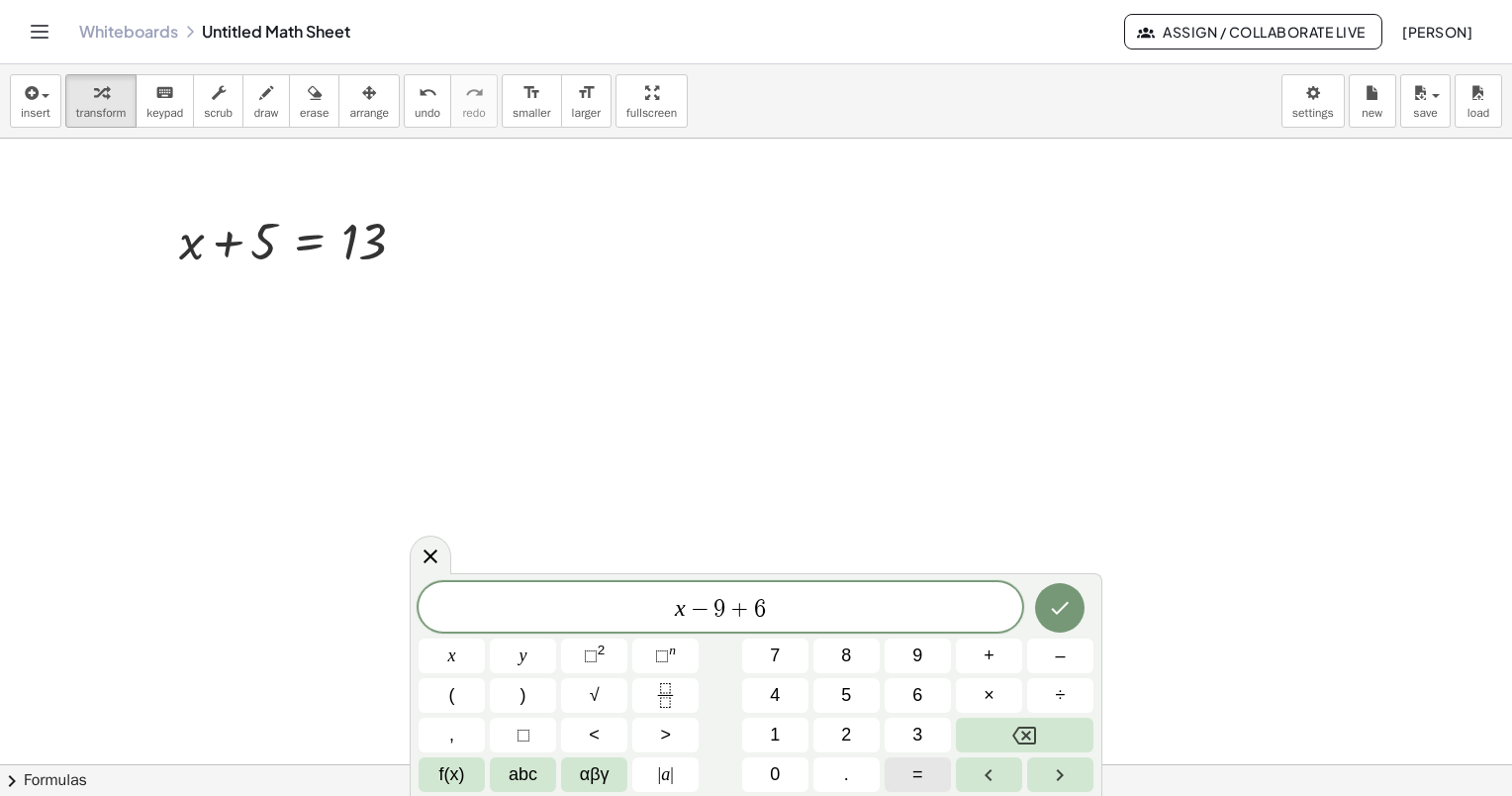 click on "=" at bounding box center [917, 774] 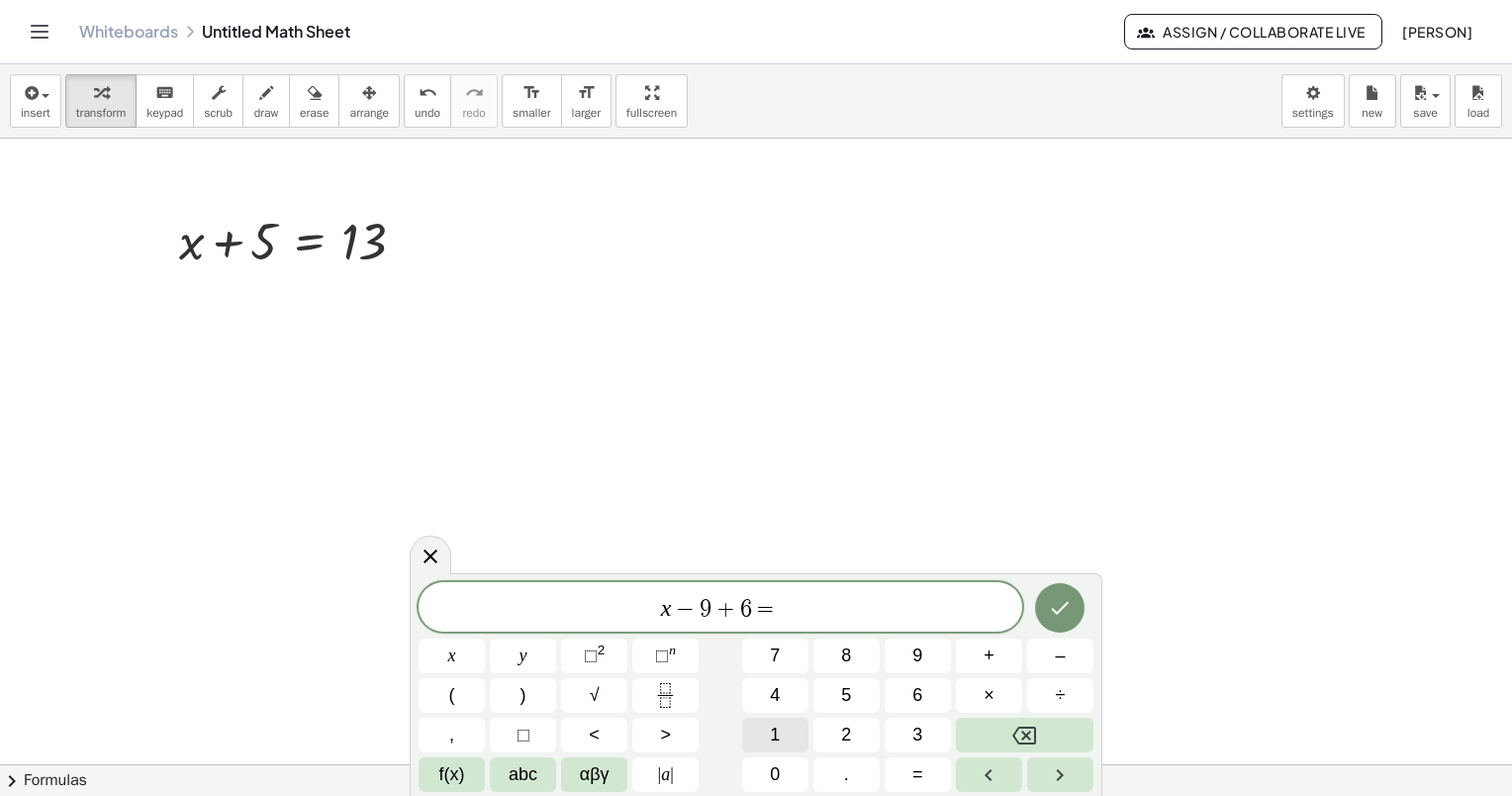 click on "1" at bounding box center [775, 735] 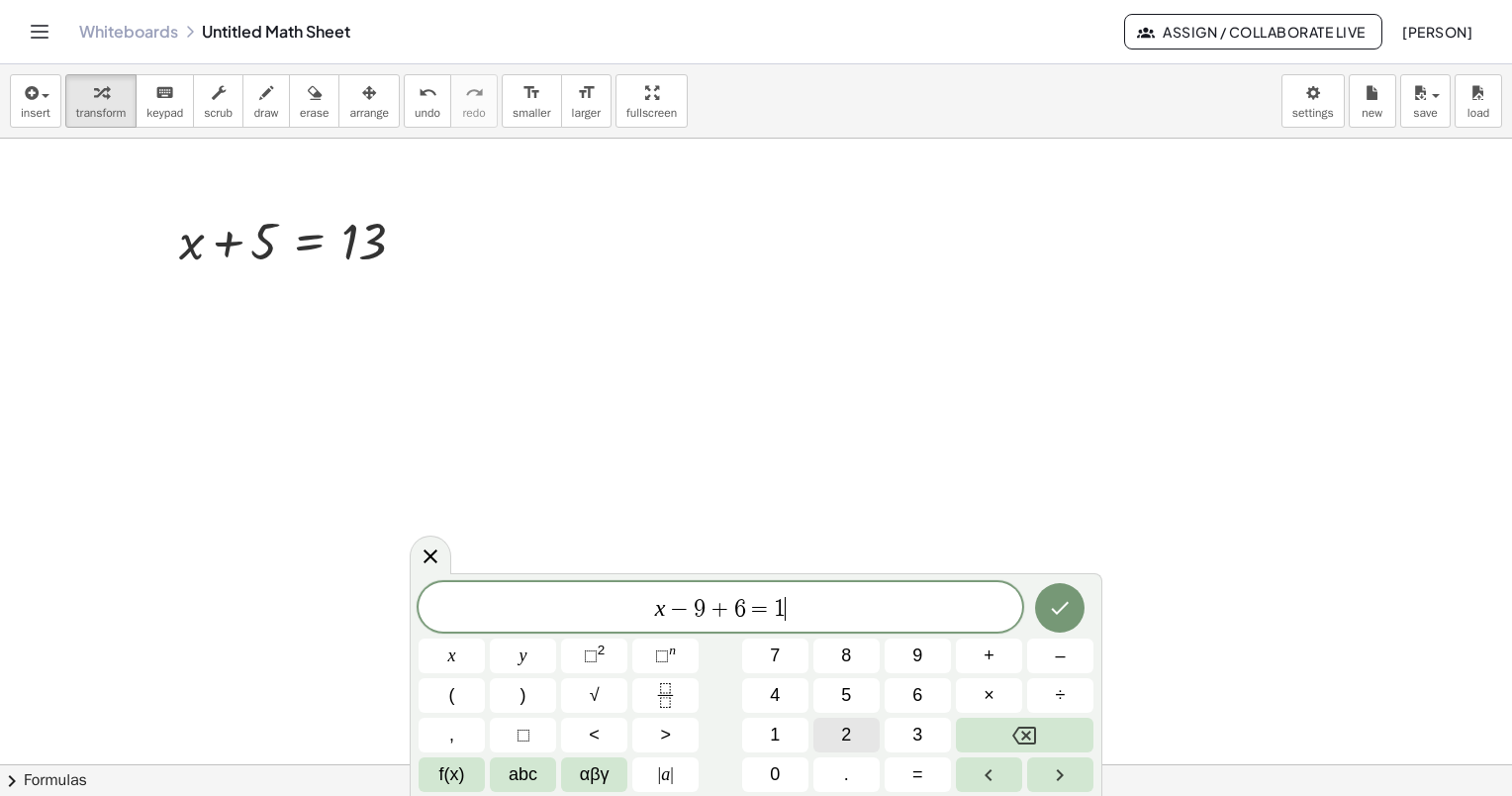 click on "2" at bounding box center [846, 735] 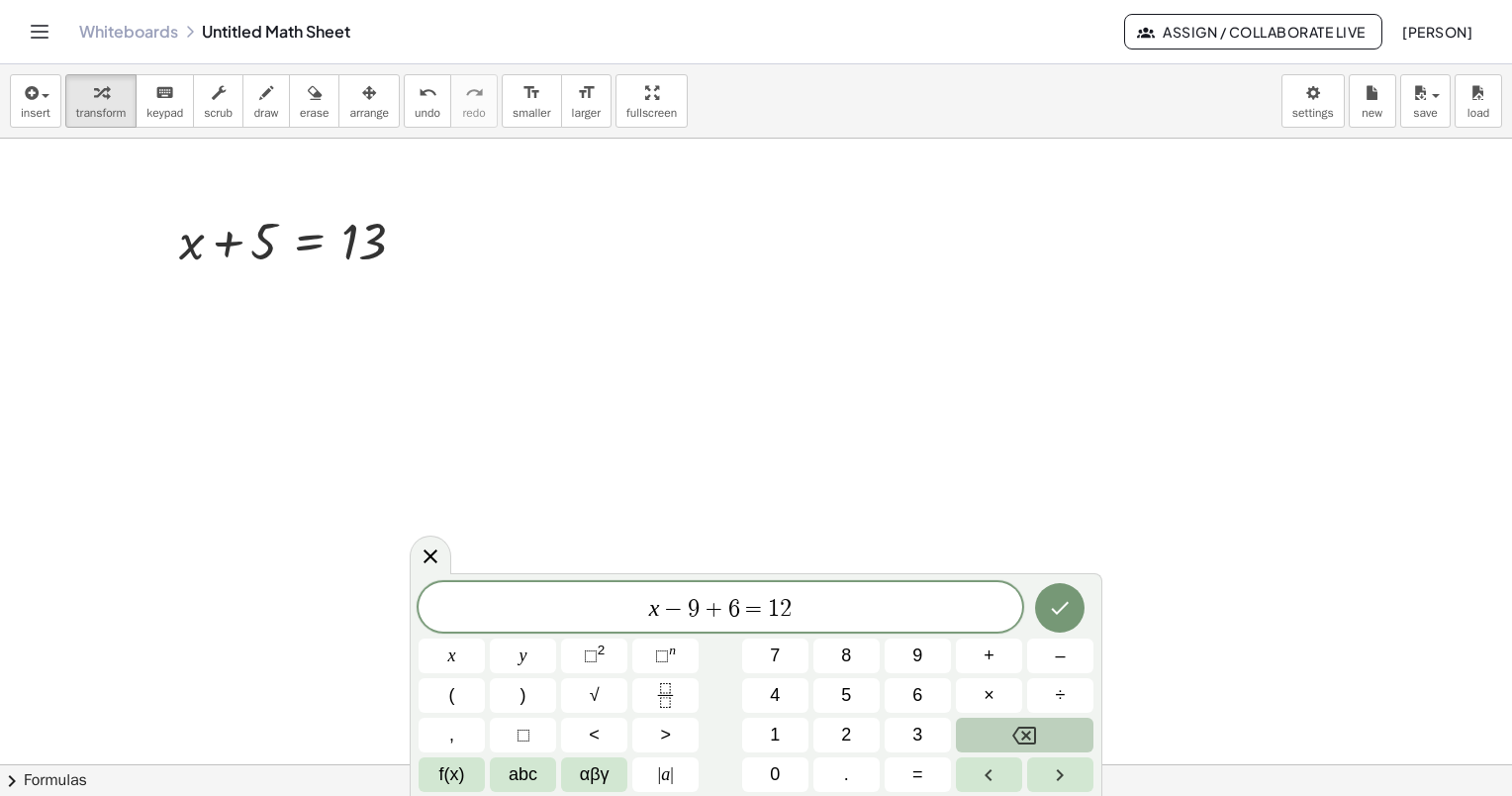 click at bounding box center [1024, 735] 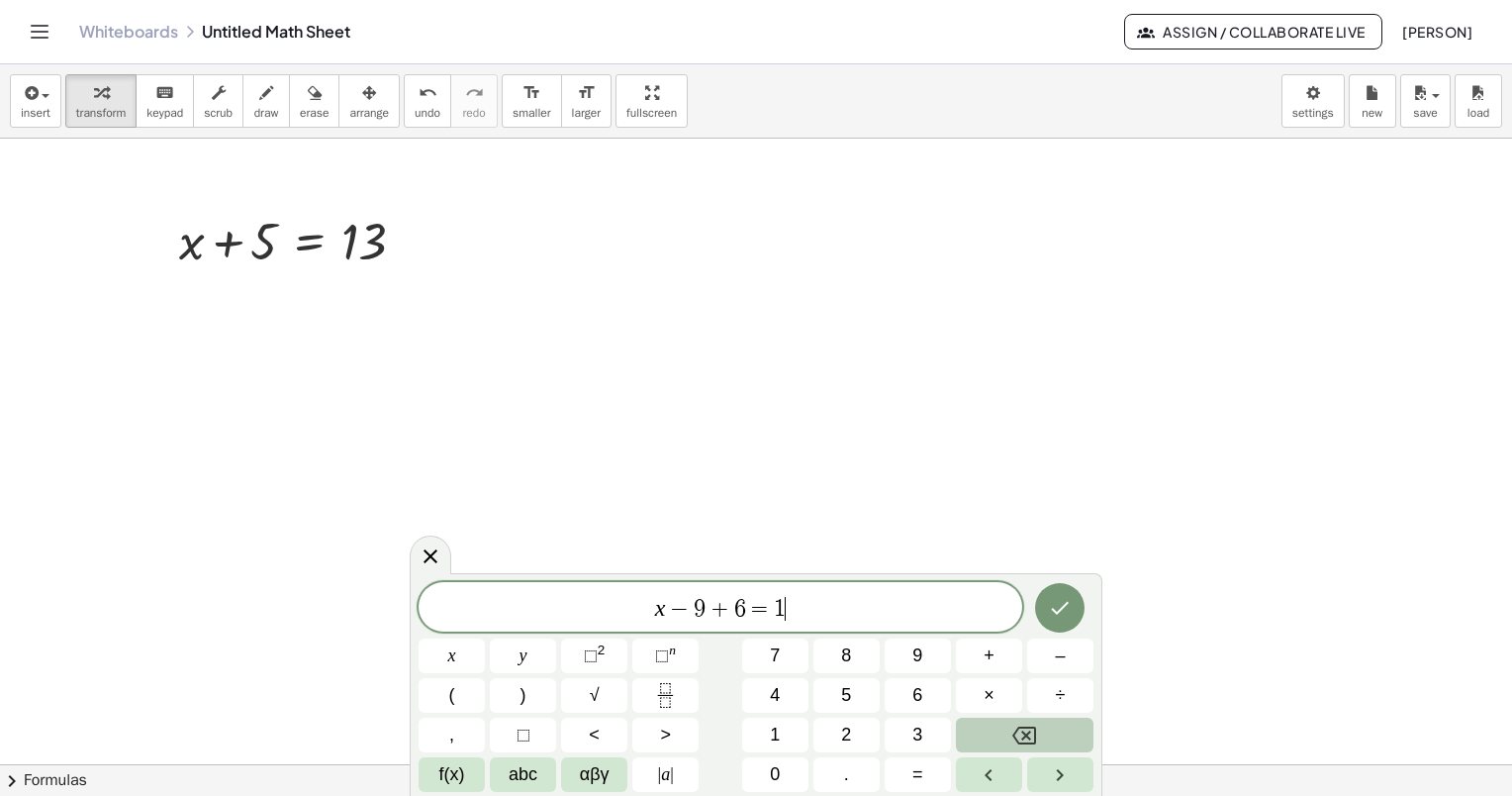 click at bounding box center (1024, 735) 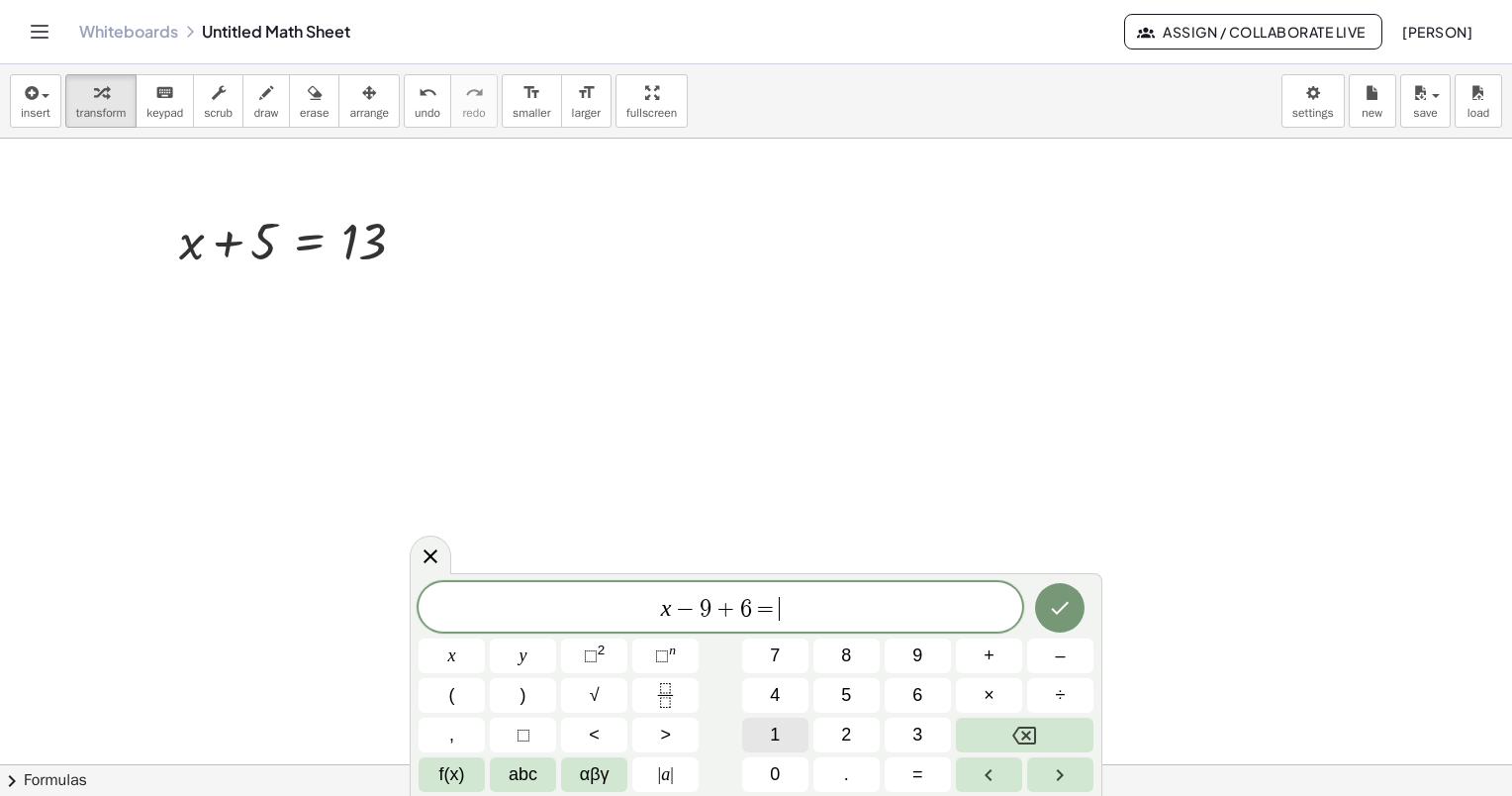 click on "1" at bounding box center [775, 735] 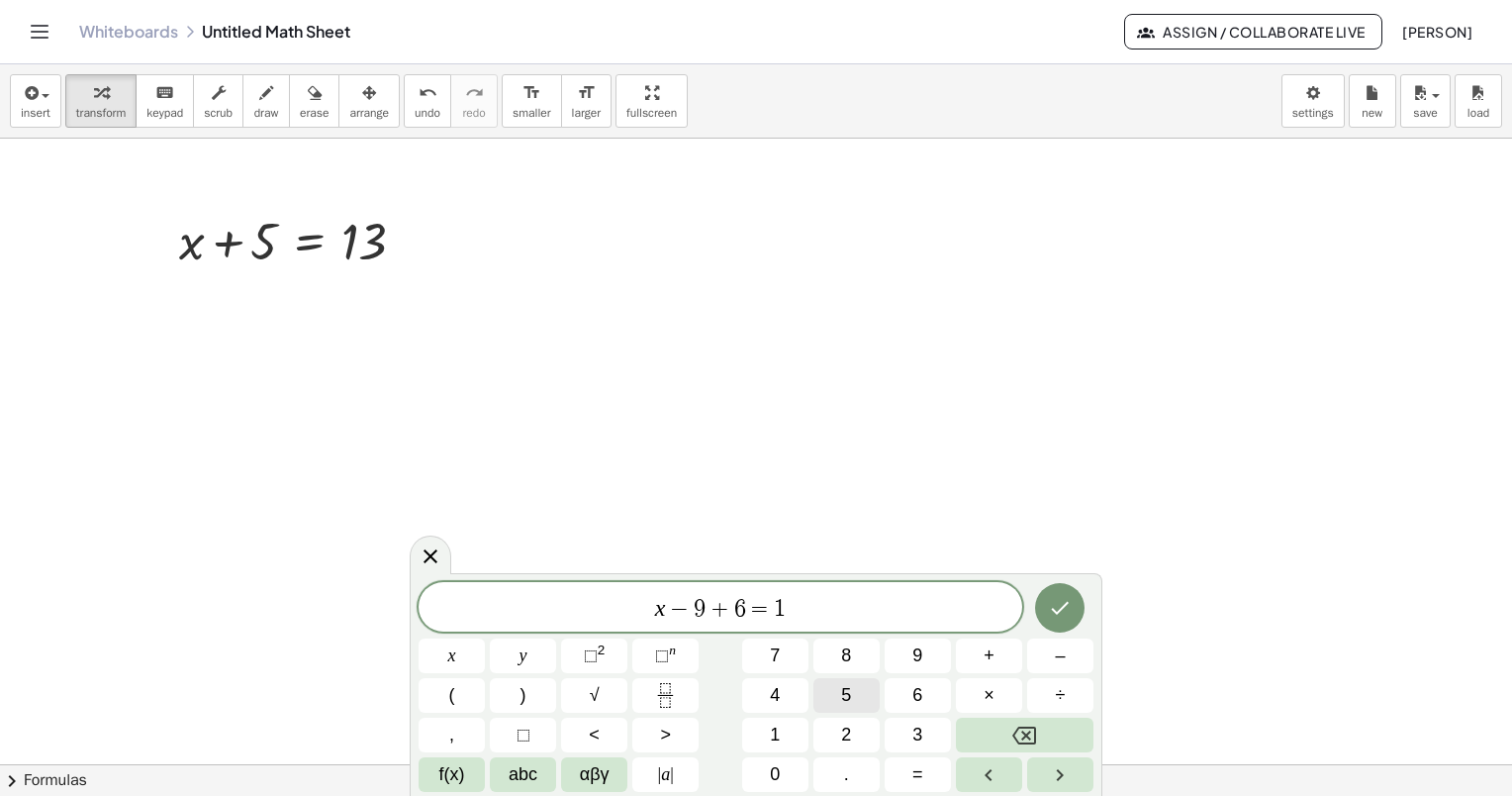 click on "5" at bounding box center [846, 695] 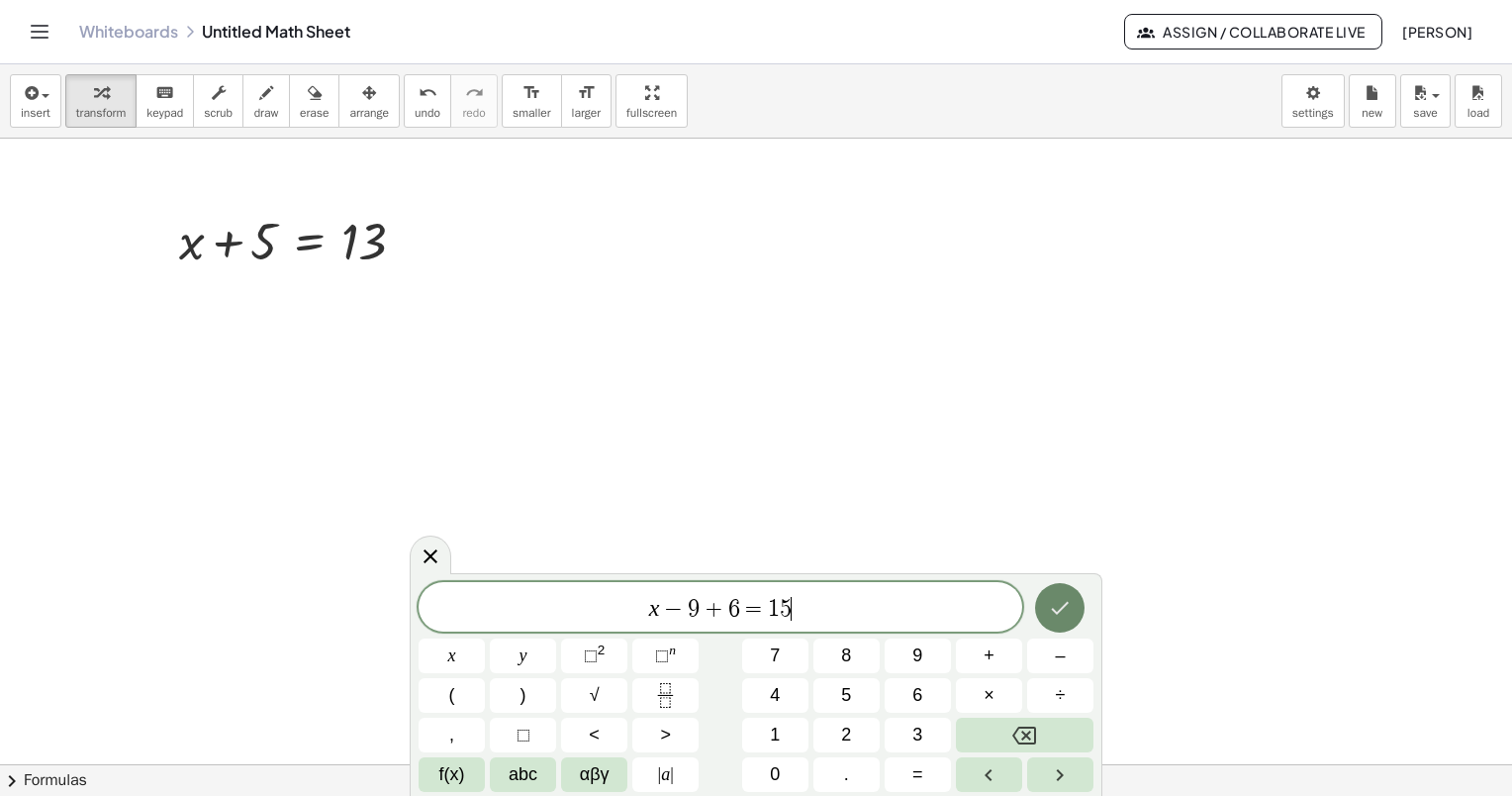 click 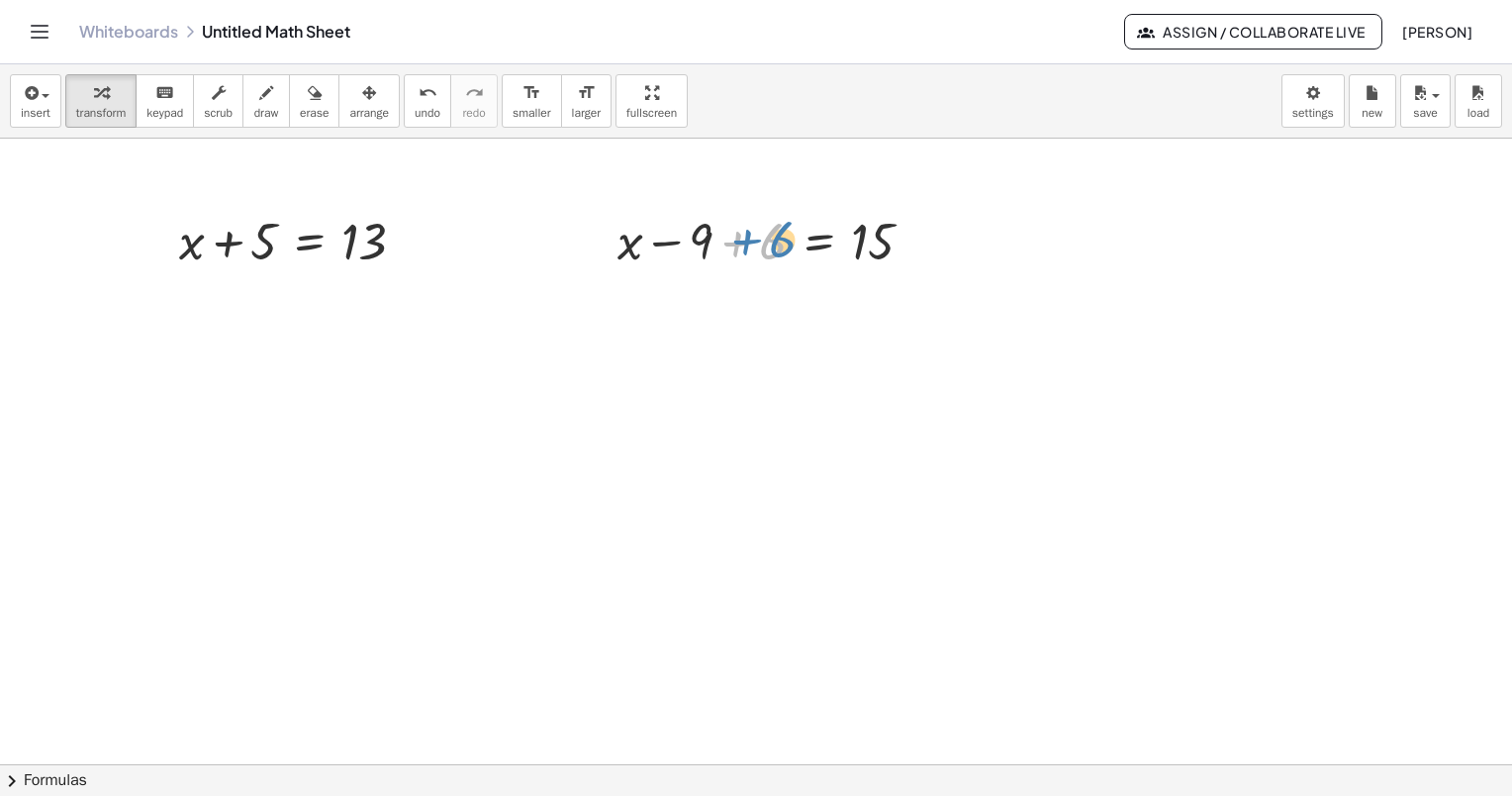 click at bounding box center (773, 240) 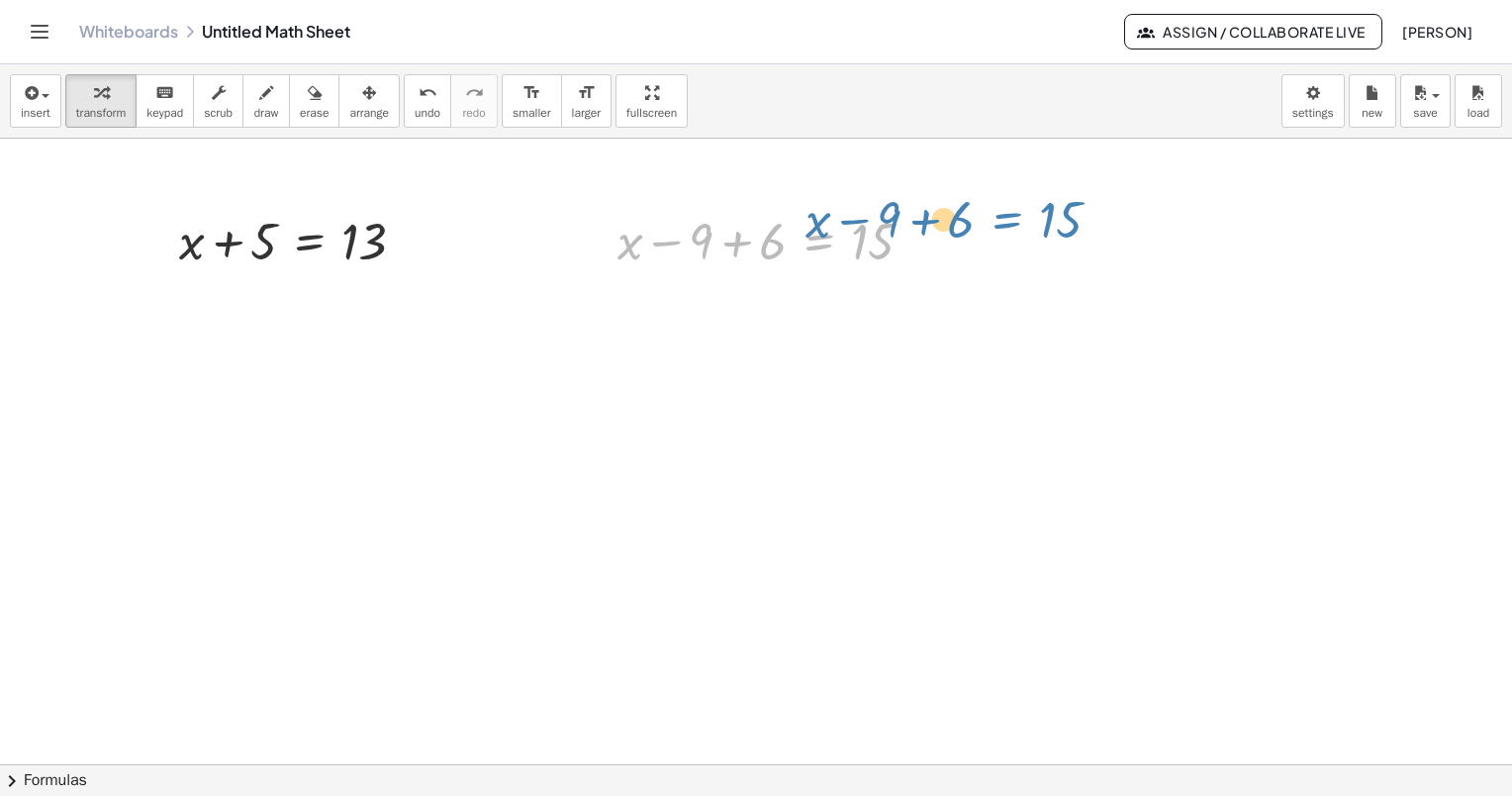 drag, startPoint x: 810, startPoint y: 249, endPoint x: 1037, endPoint y: 238, distance: 227.2664 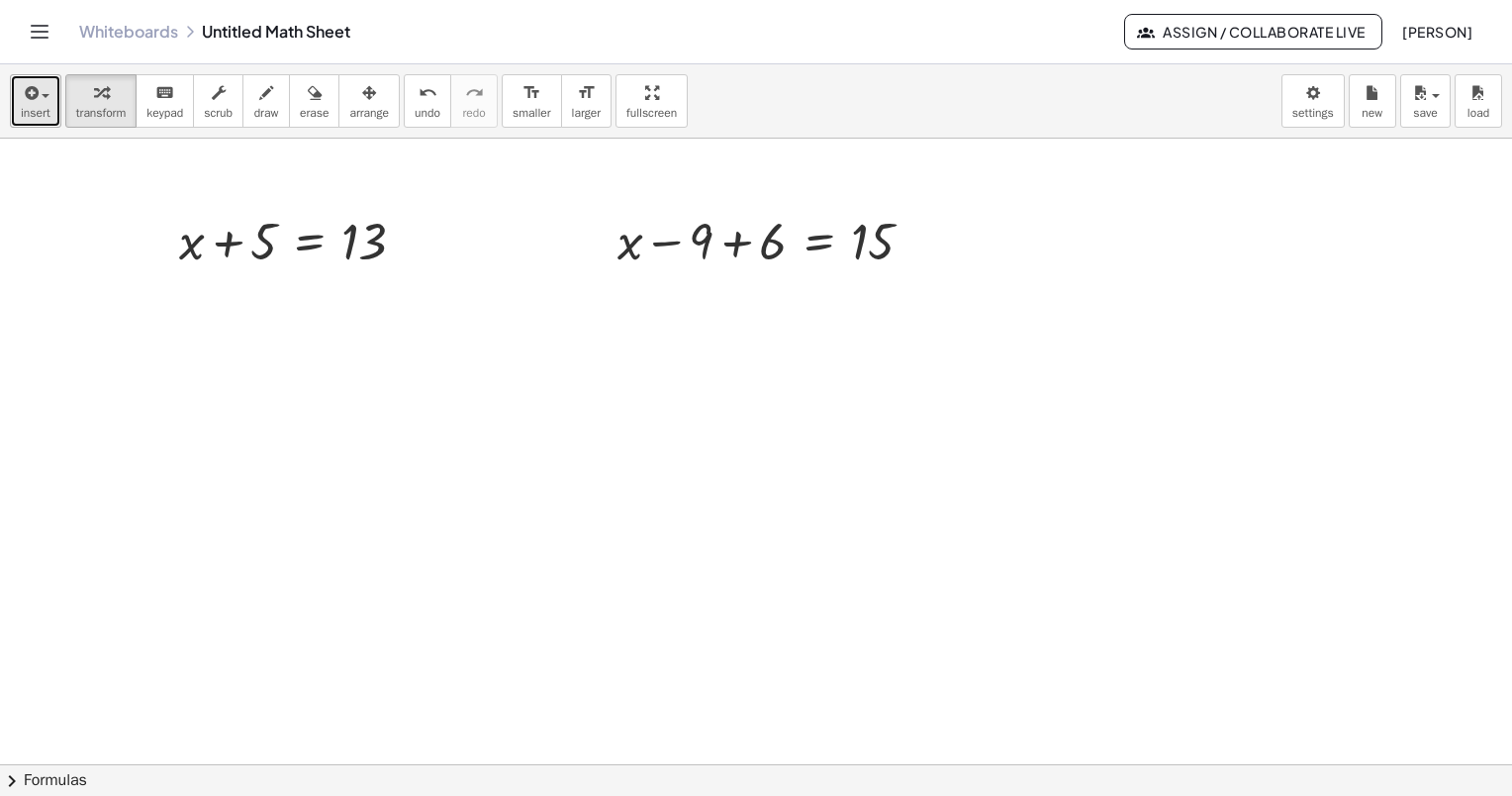 click at bounding box center (30, 93) 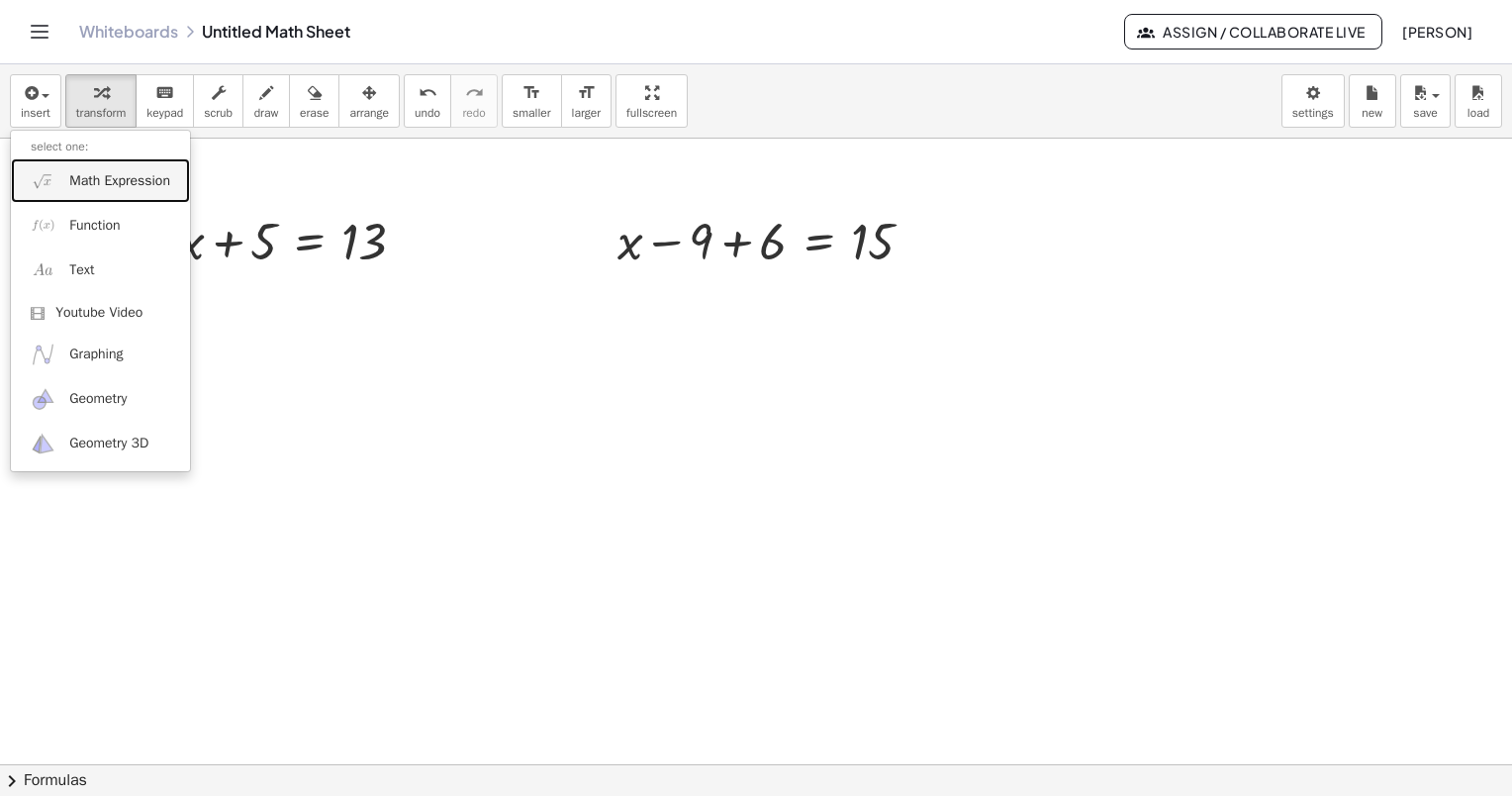click on "Math Expression" at bounding box center (120, 181) 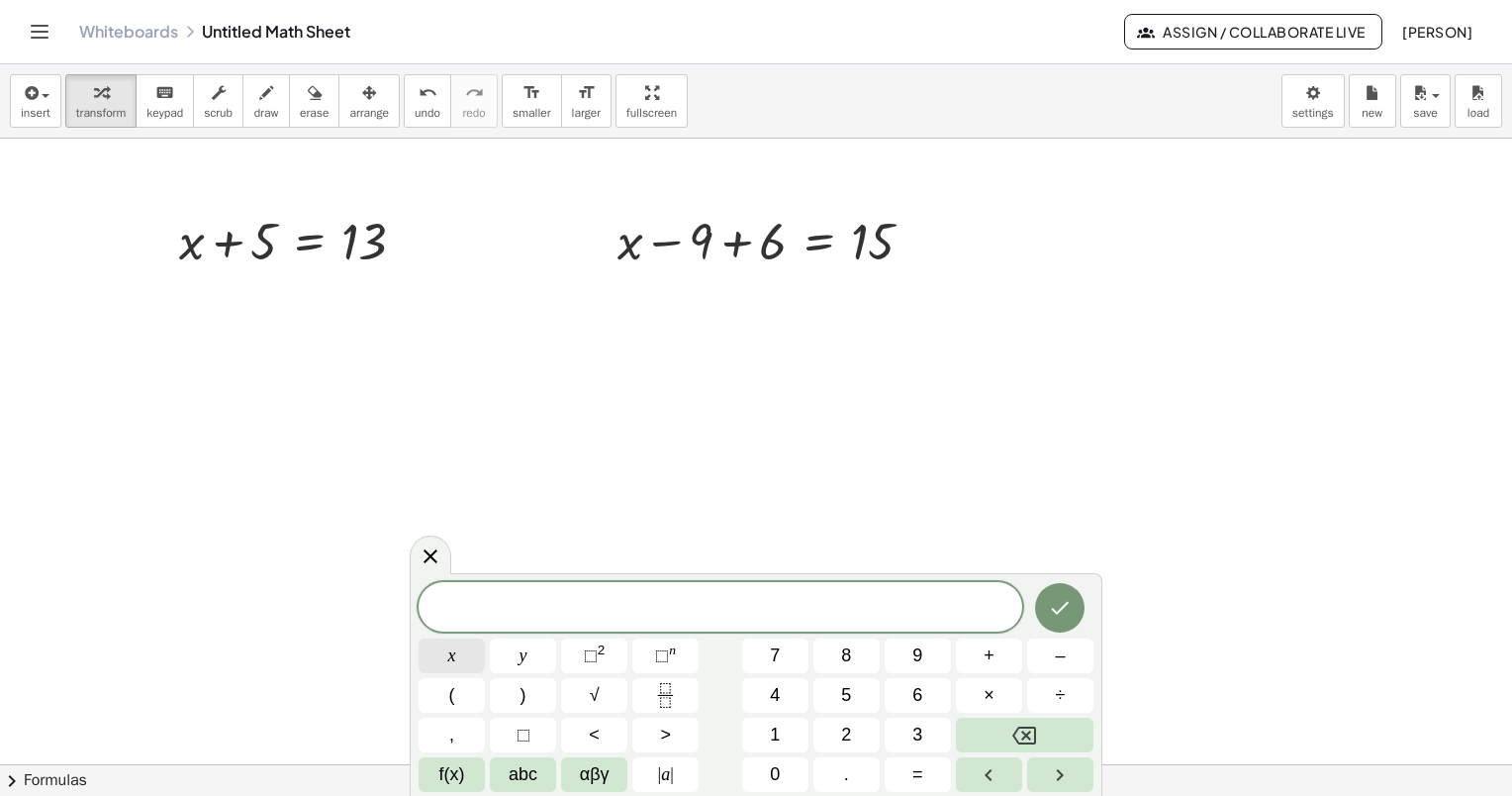click on "x" at bounding box center (451, 655) 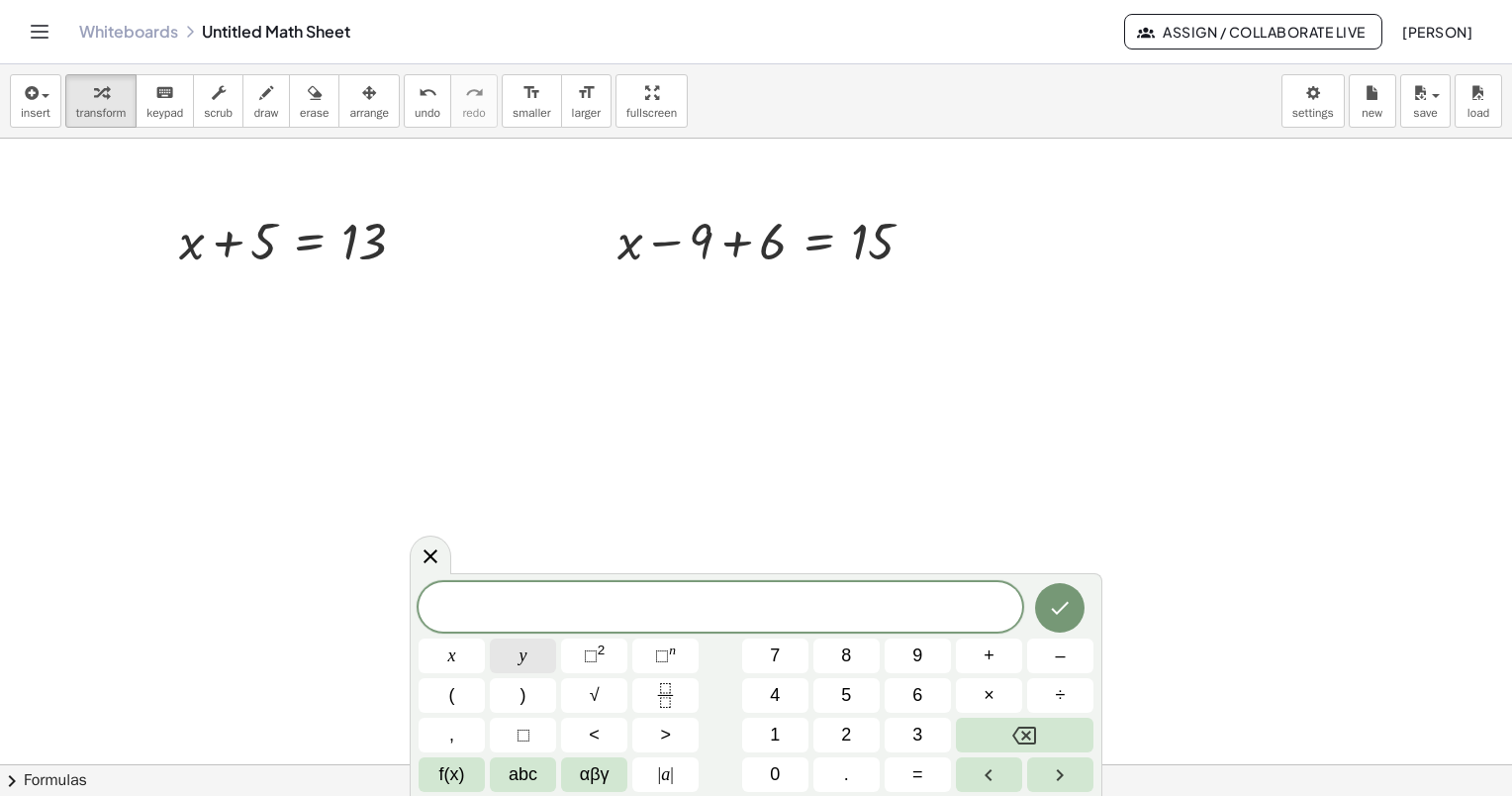 click on "y" at bounding box center (522, 655) 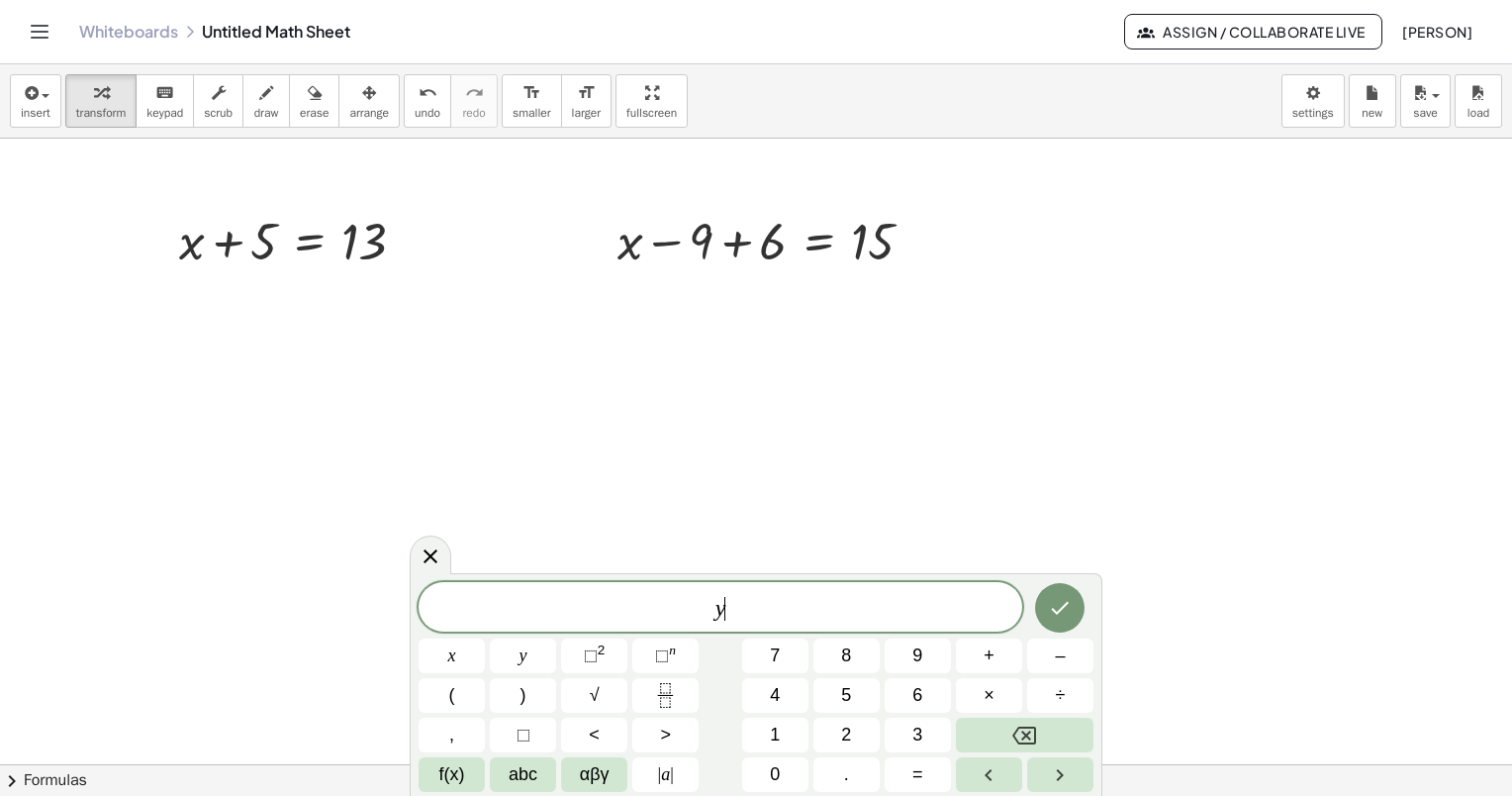 drag, startPoint x: 413, startPoint y: 546, endPoint x: 423, endPoint y: 547, distance: 10.049876 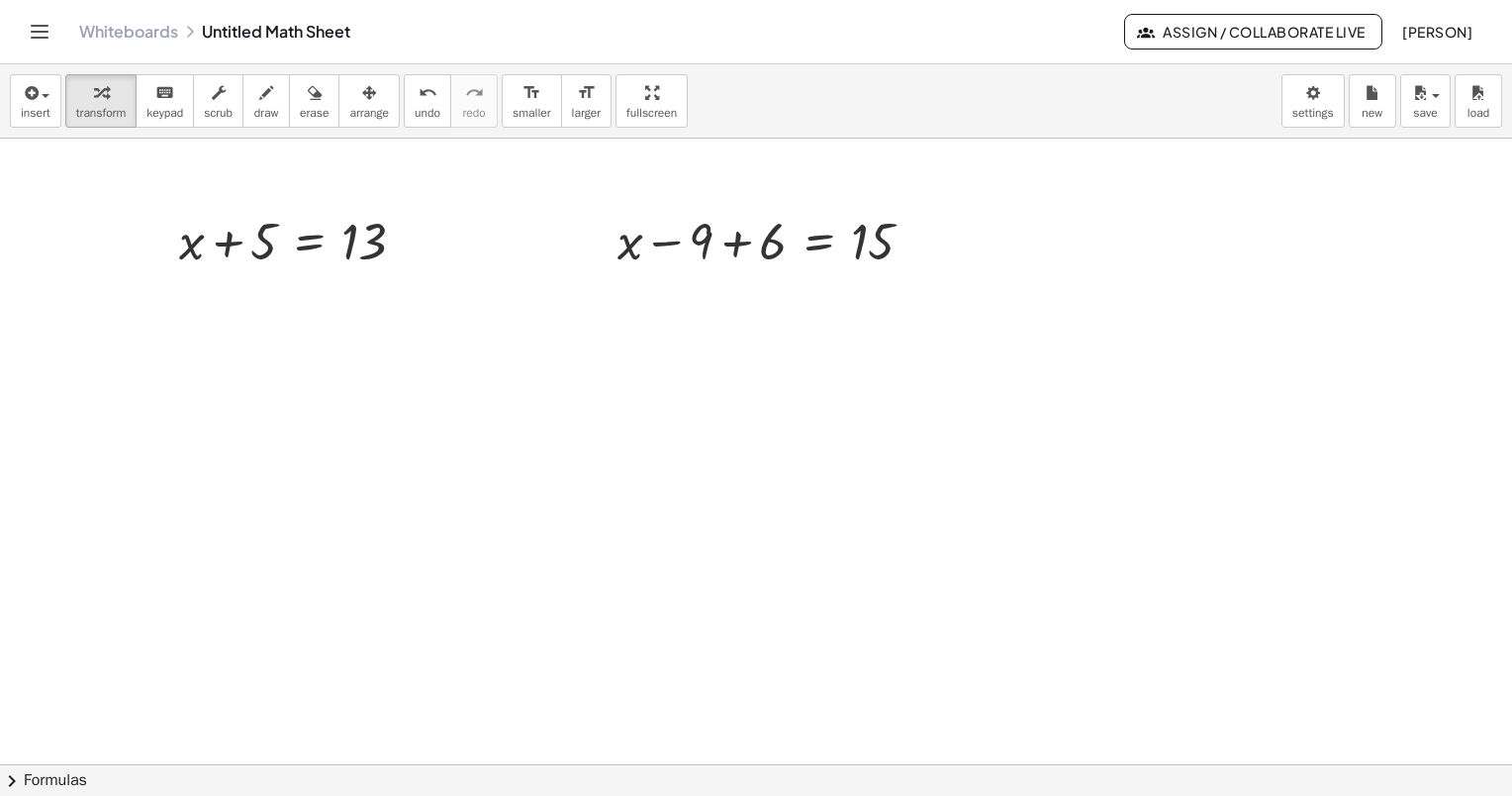 drag, startPoint x: 483, startPoint y: 206, endPoint x: 427, endPoint y: 305, distance: 113.74093 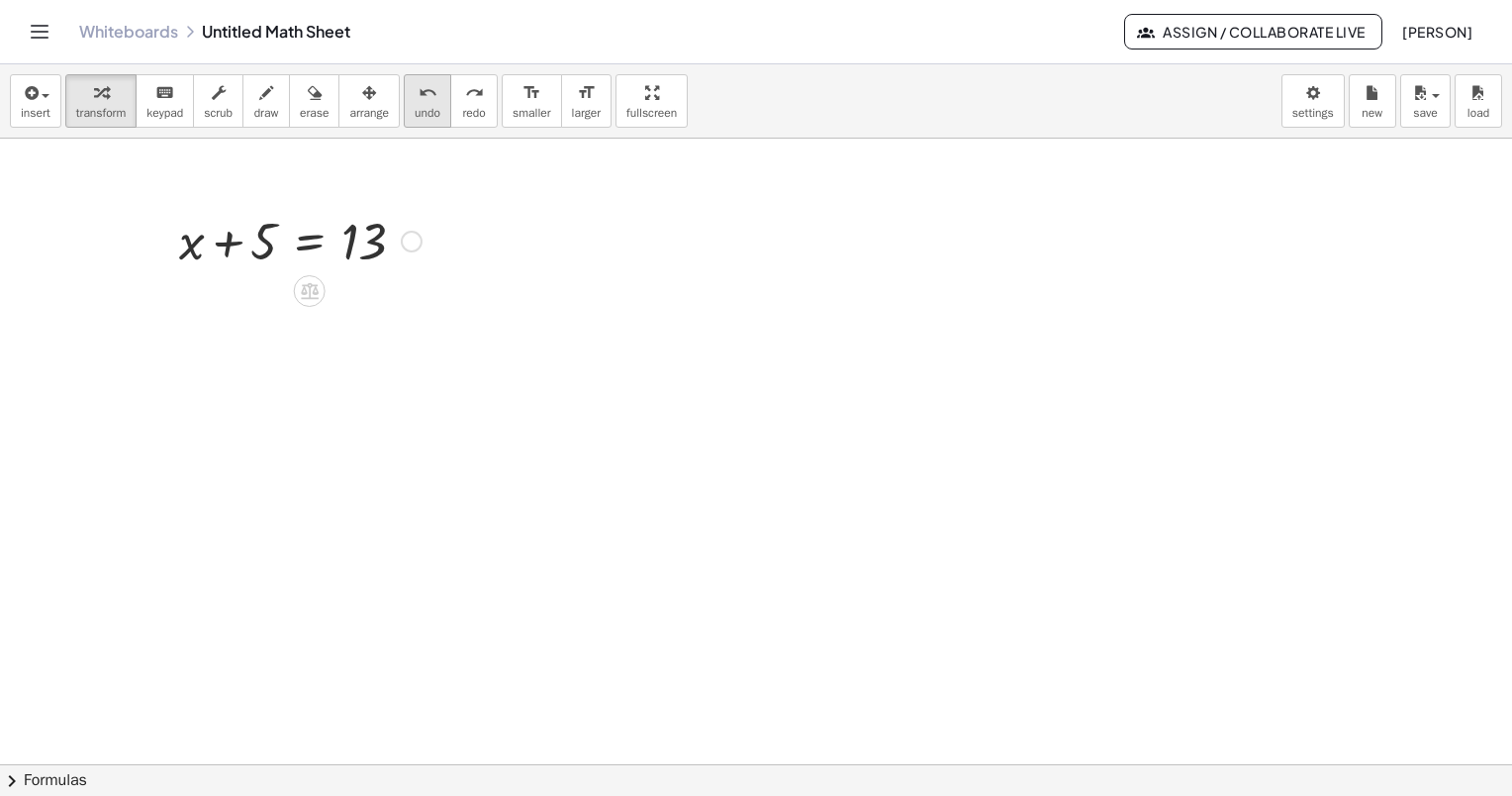 click on "undo undo" at bounding box center [427, 101] 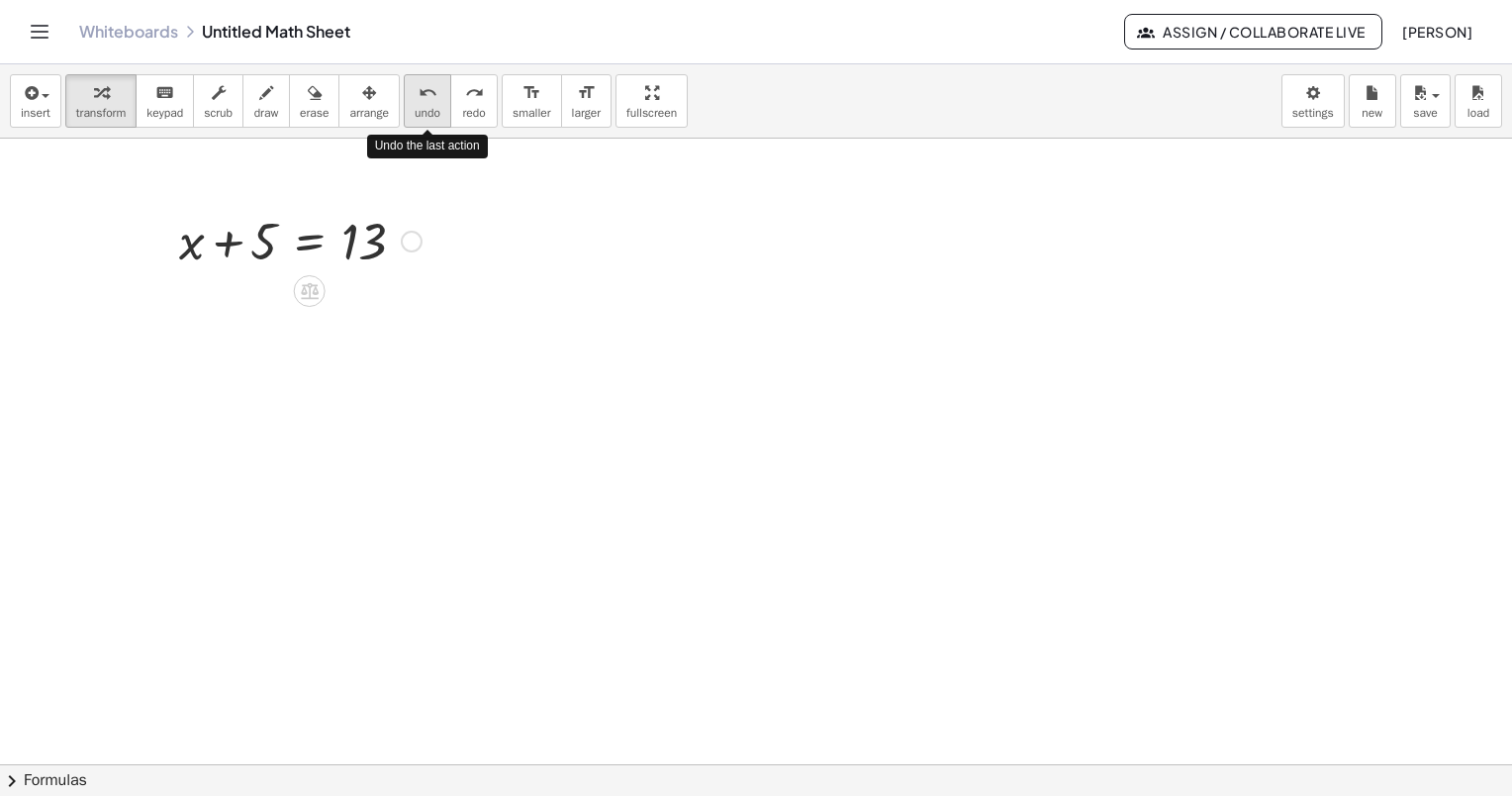 click on "undo undo" at bounding box center (427, 101) 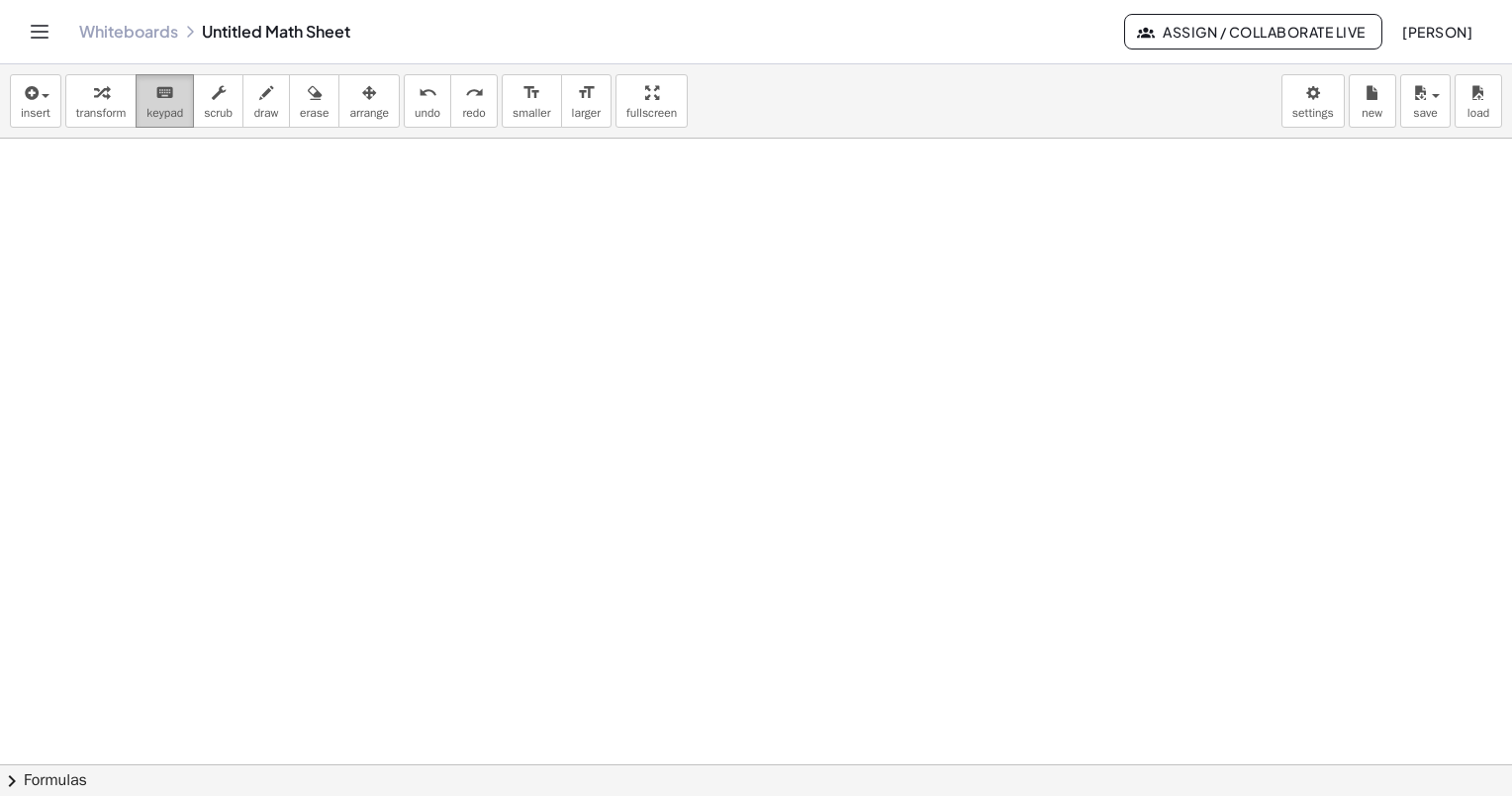 click on "keyboard keypad" at bounding box center [164, 101] 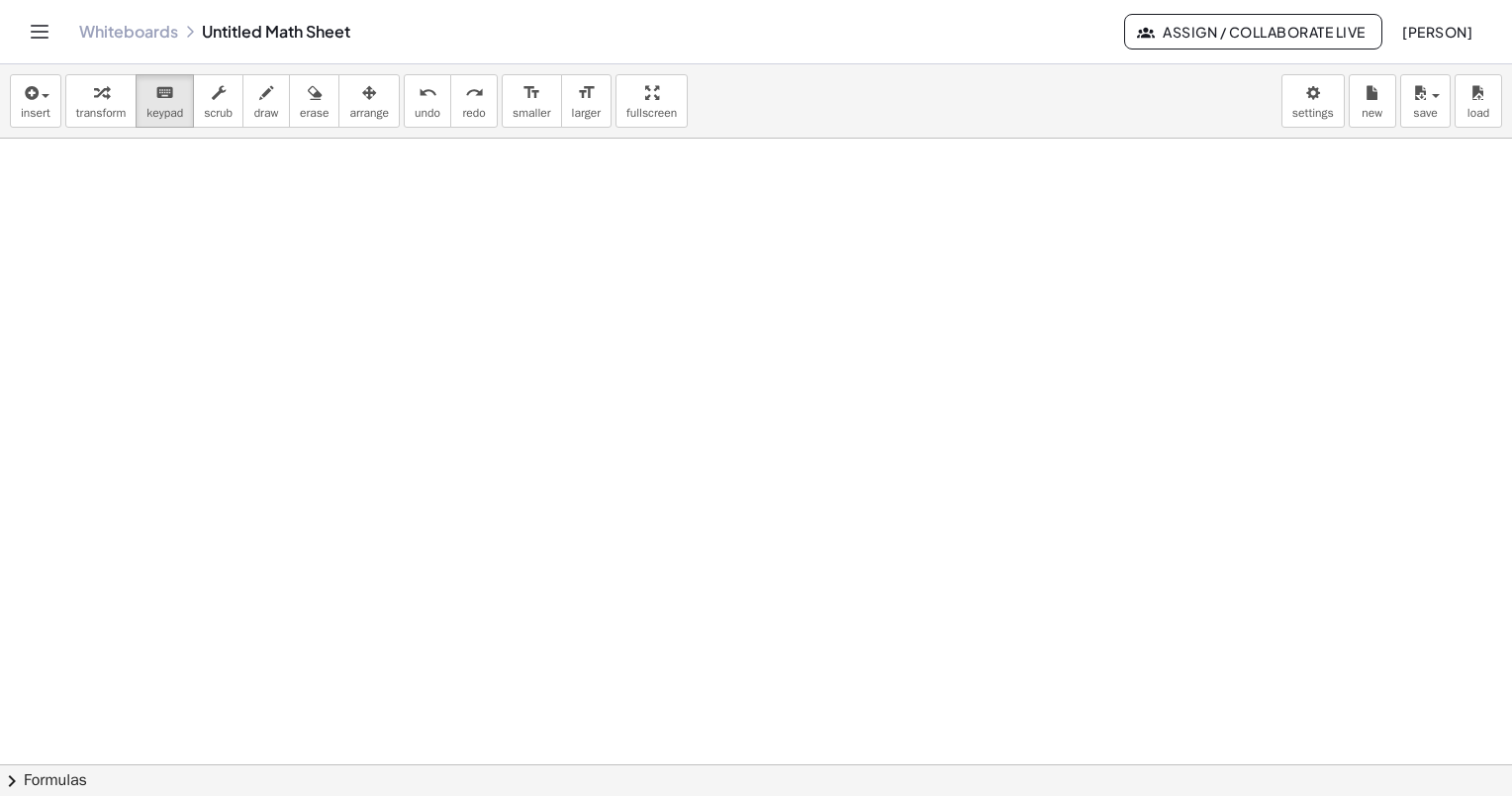 click at bounding box center (756, 765) 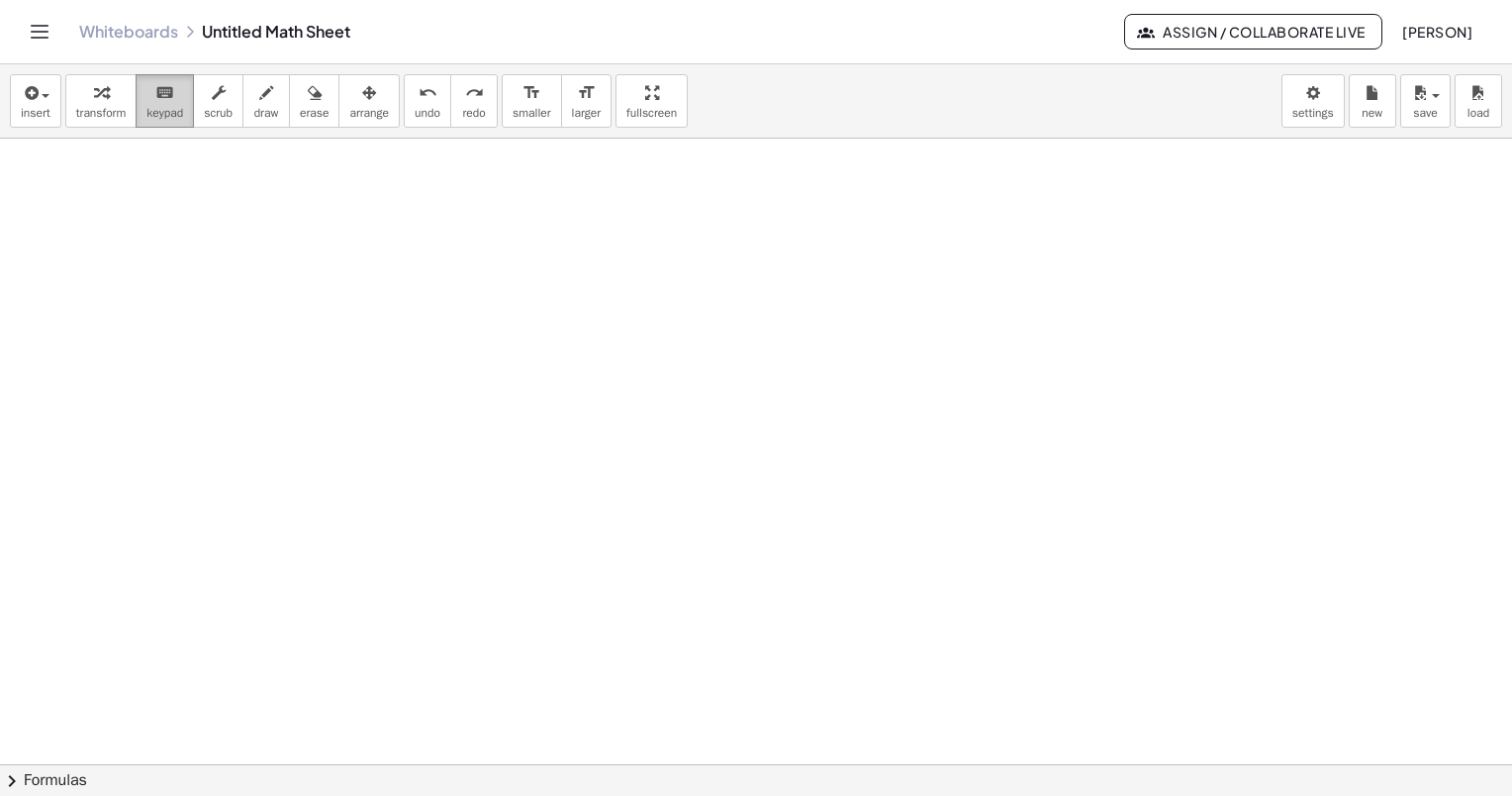 click on "keypad" at bounding box center [164, 113] 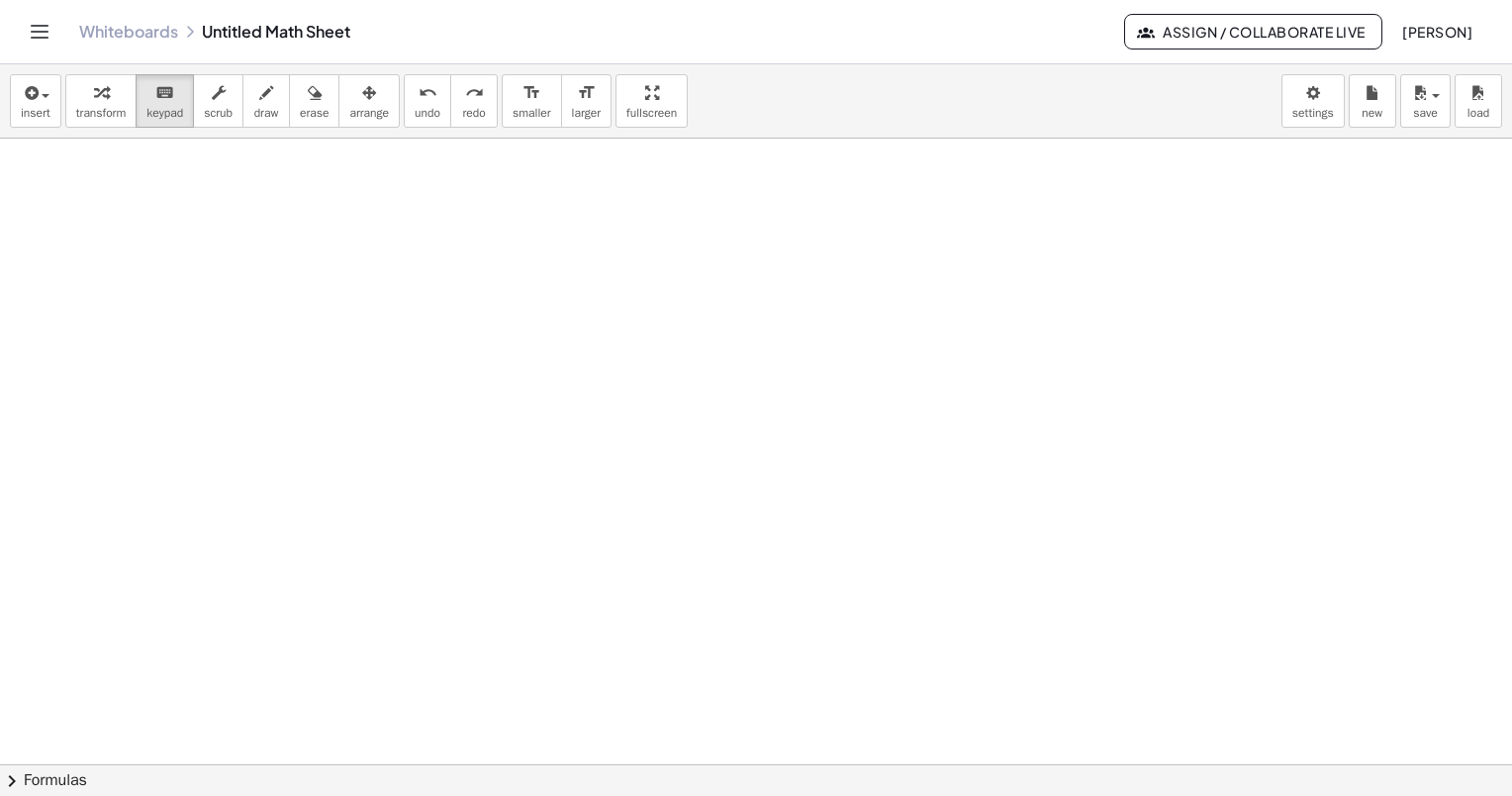 drag, startPoint x: 82, startPoint y: 182, endPoint x: 224, endPoint y: 214, distance: 145.56098 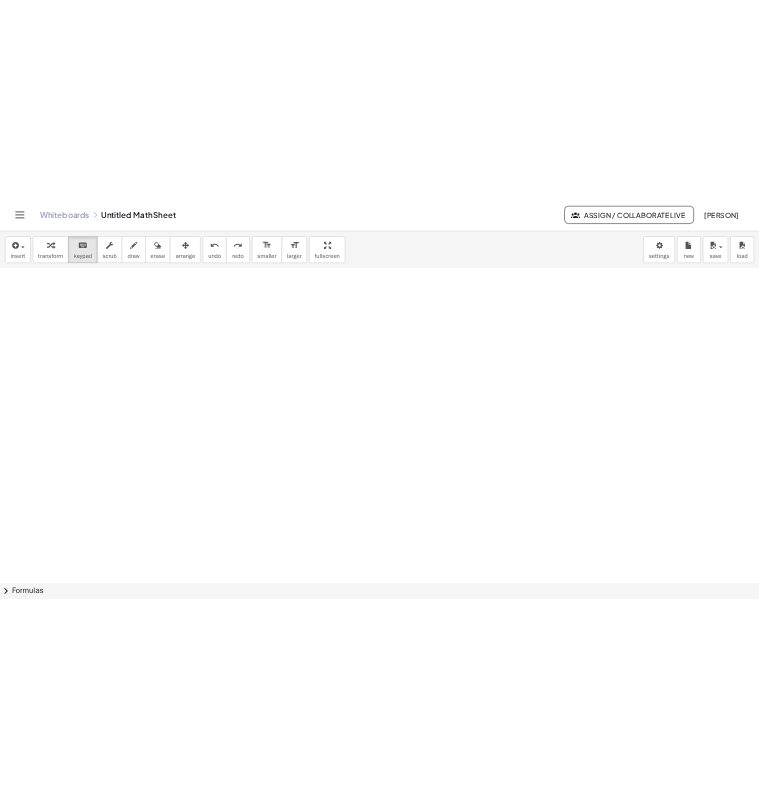 scroll, scrollTop: 0, scrollLeft: 0, axis: both 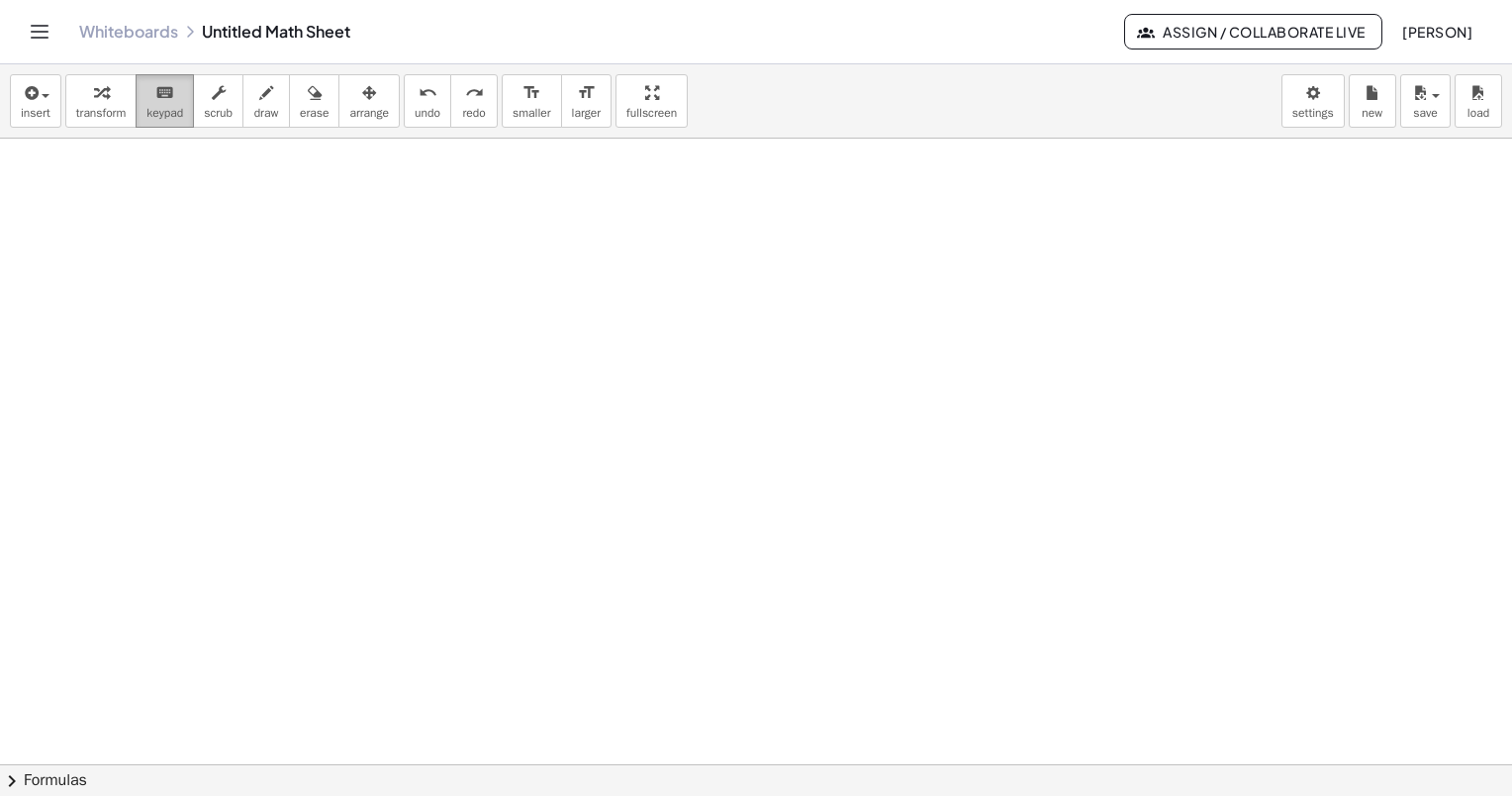 click on "keyboard" at bounding box center [164, 93] 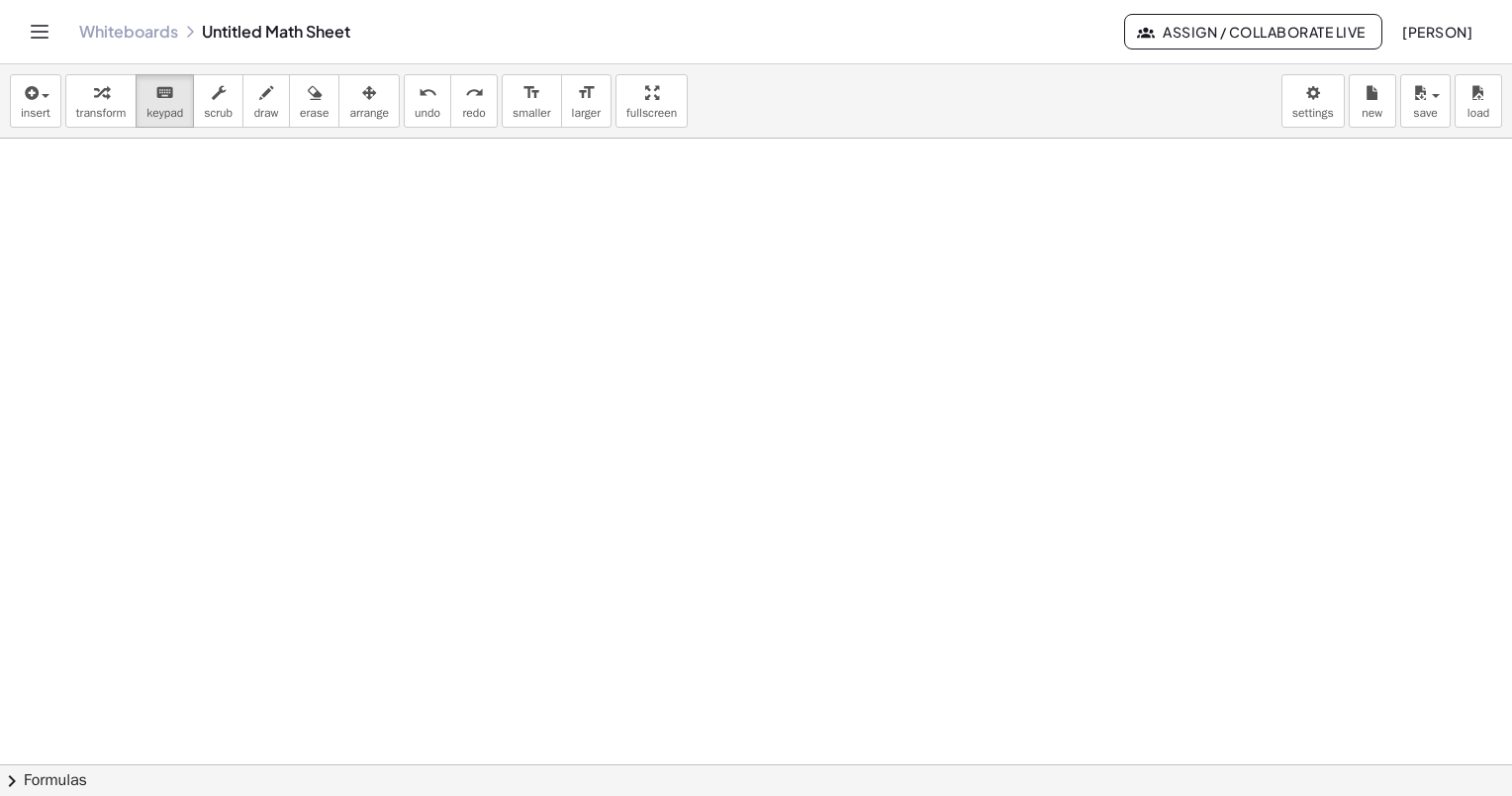 click at bounding box center (756, 764) 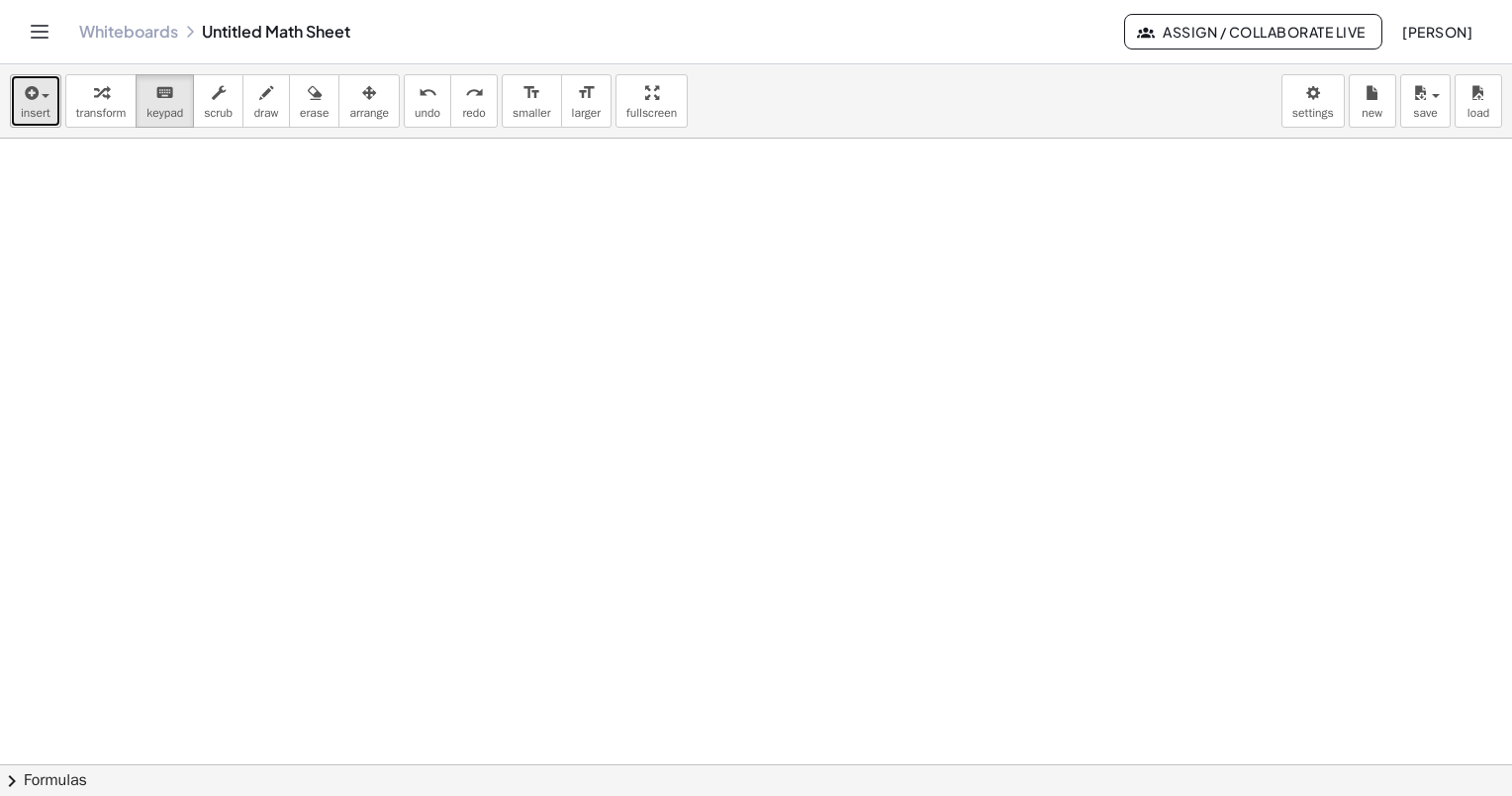 click on "insert" at bounding box center [36, 113] 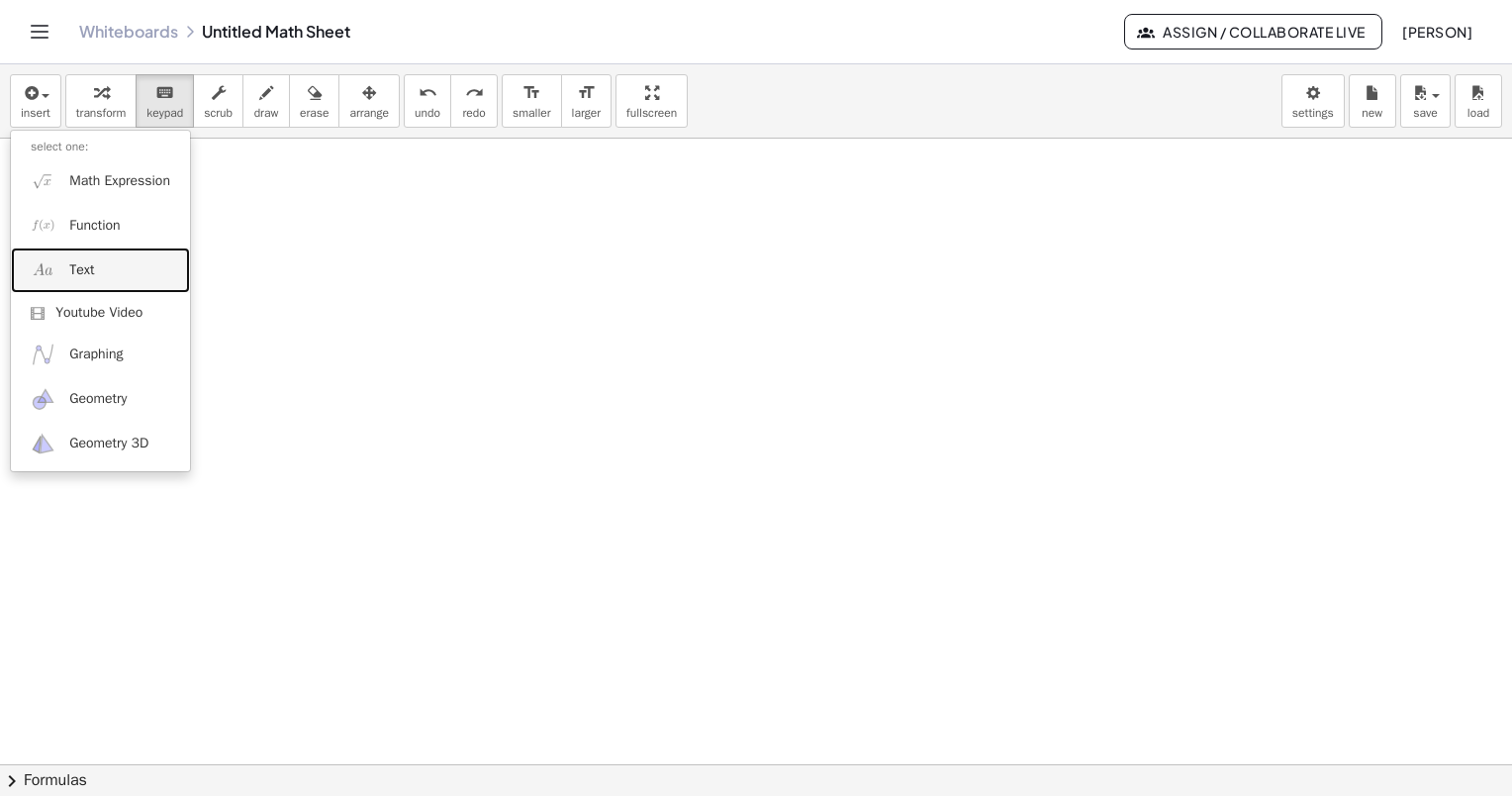 click on "Text" at bounding box center (100, 269) 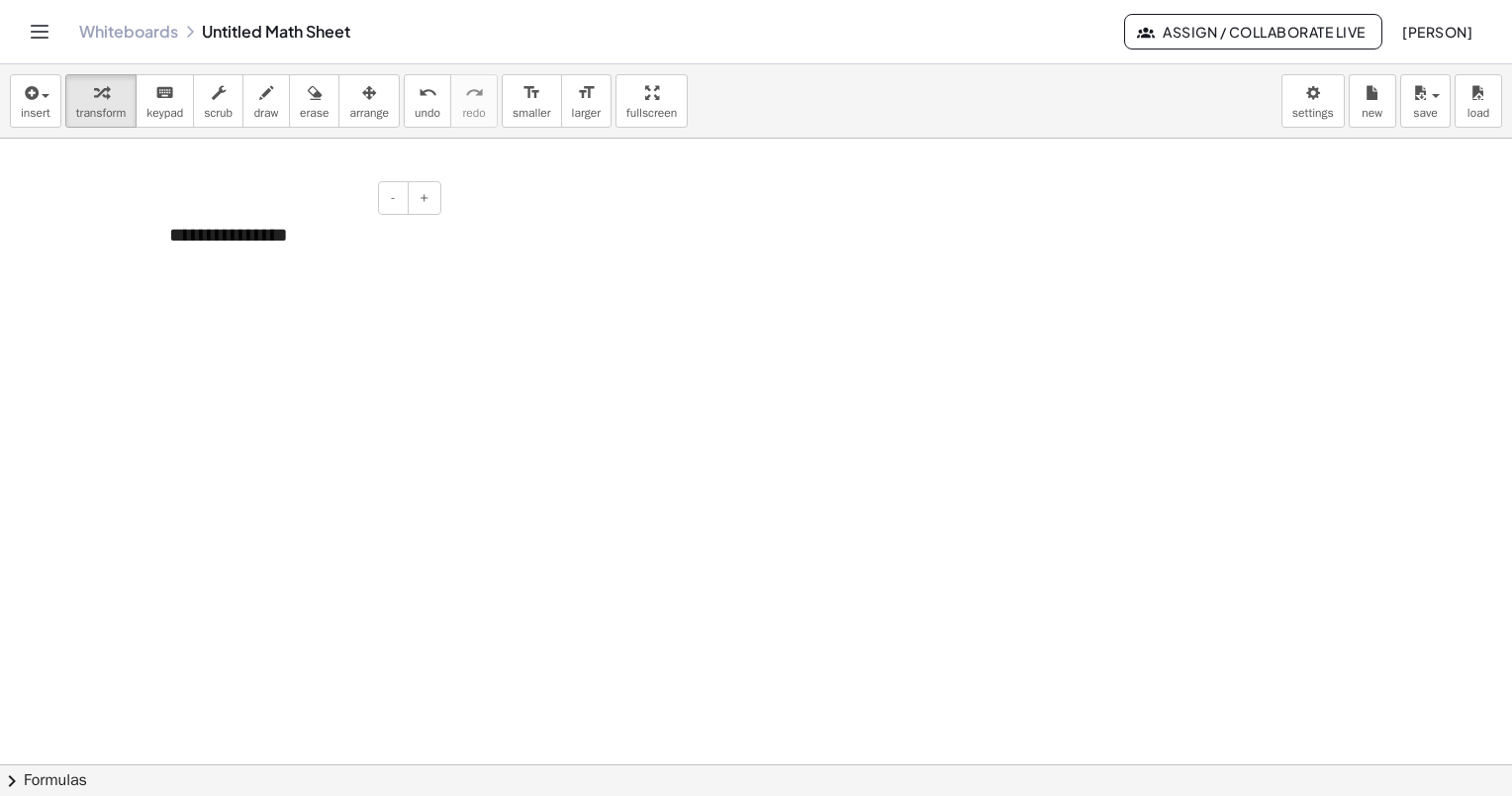click on "**********" at bounding box center (298, 235) 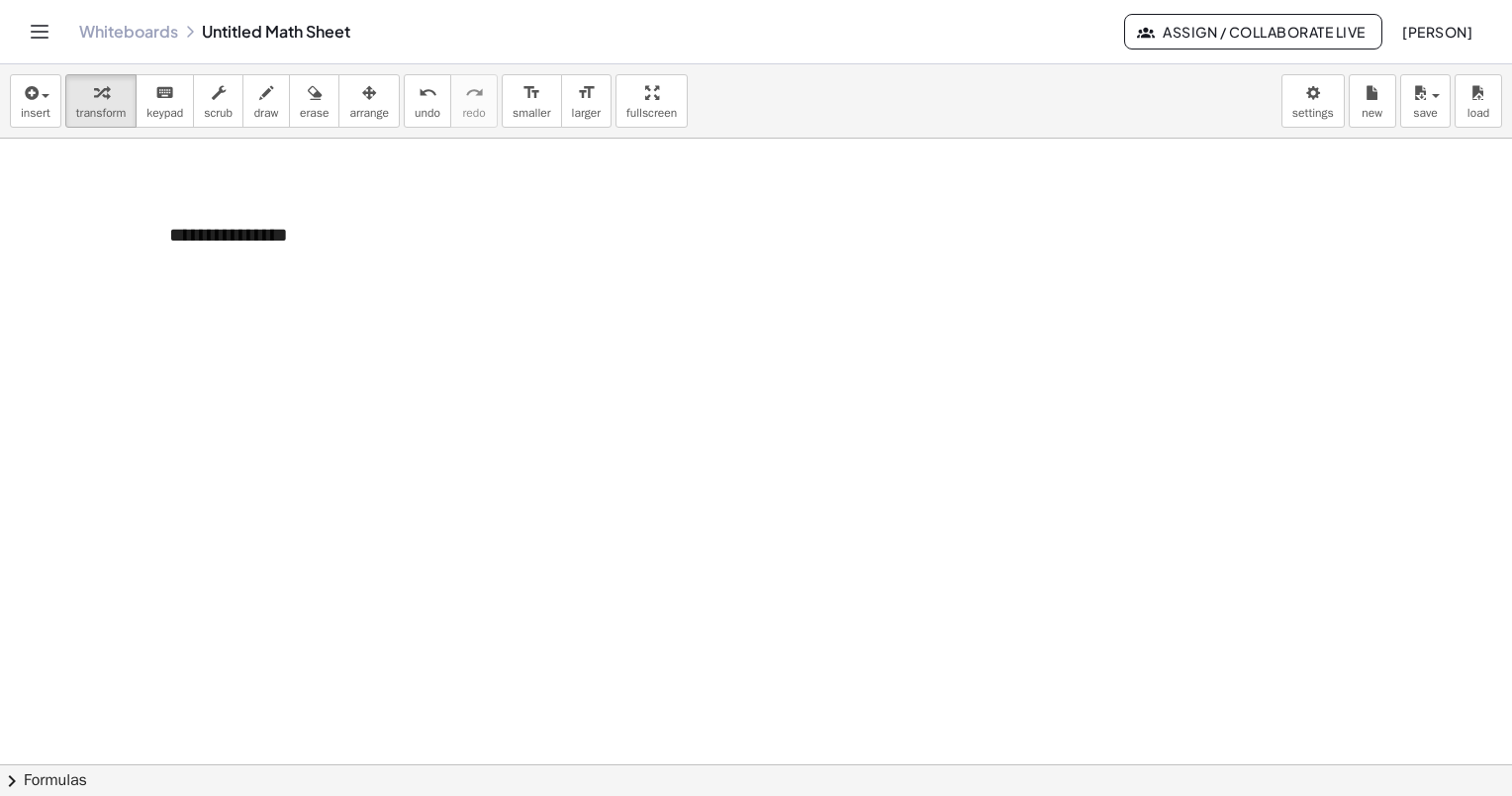 drag, startPoint x: 326, startPoint y: 238, endPoint x: 143, endPoint y: 231, distance: 183.1338 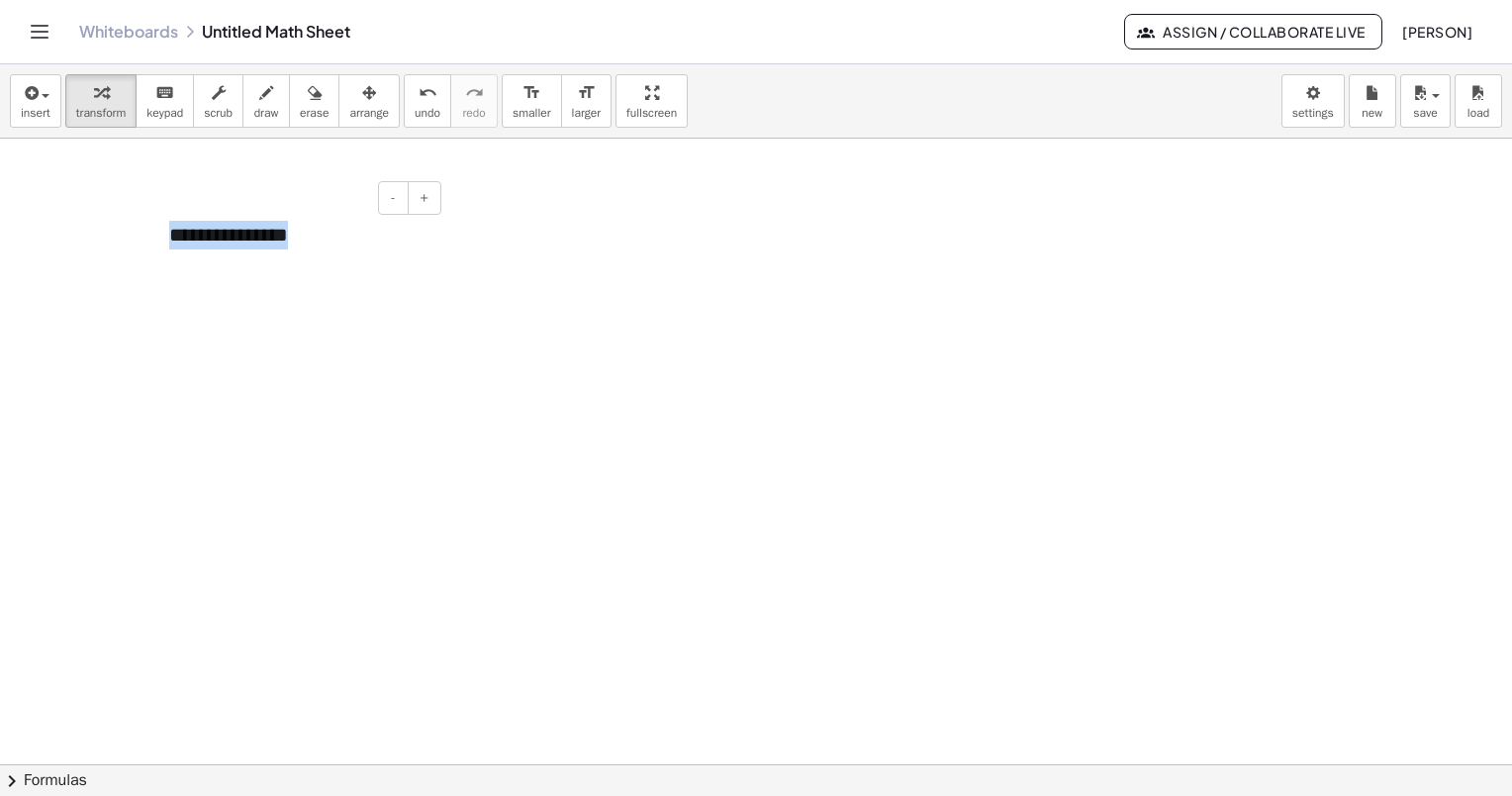 drag, startPoint x: 291, startPoint y: 246, endPoint x: 172, endPoint y: 245, distance: 119.004202 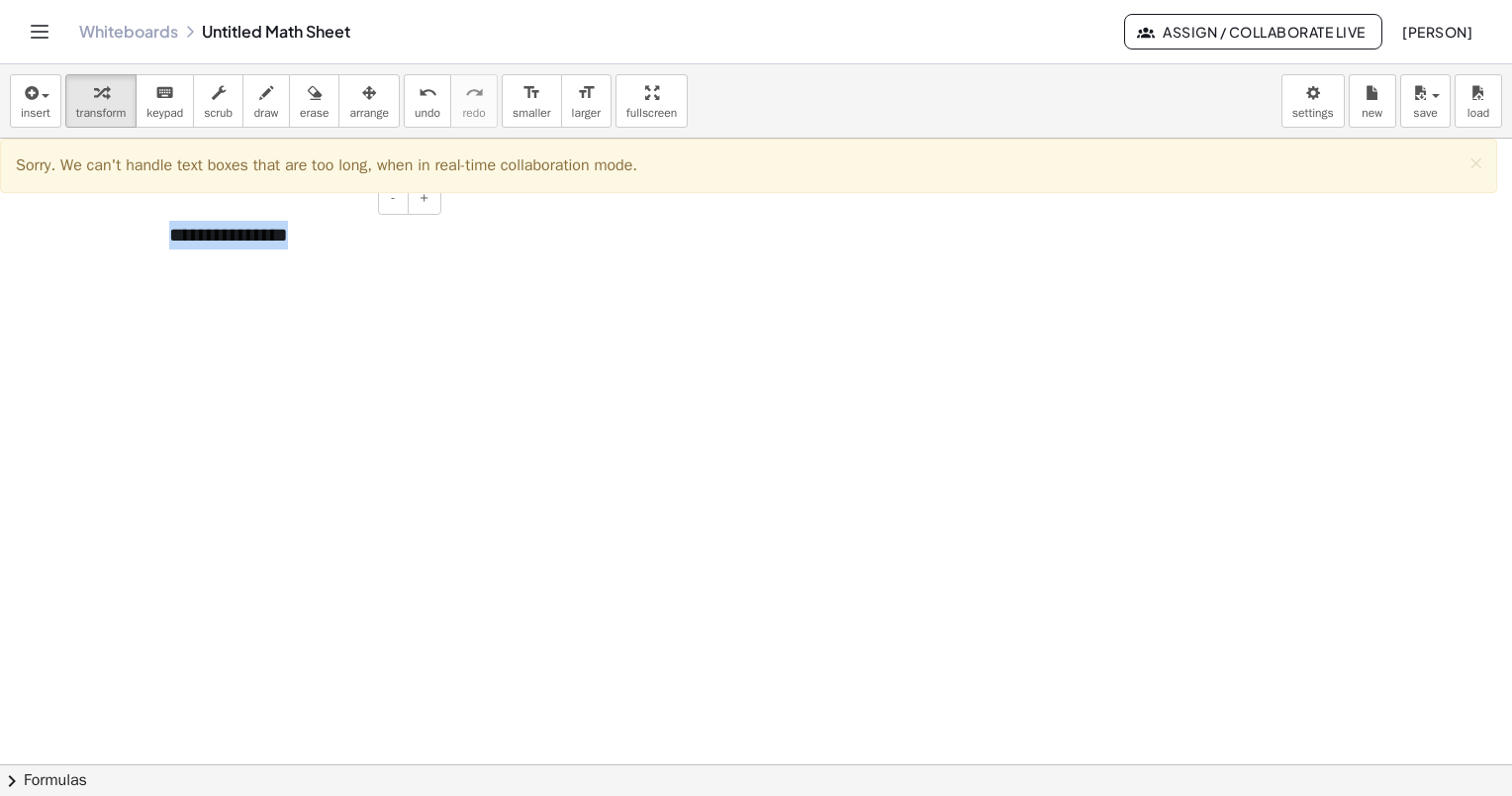 drag, startPoint x: 321, startPoint y: 224, endPoint x: 160, endPoint y: 231, distance: 161.1521 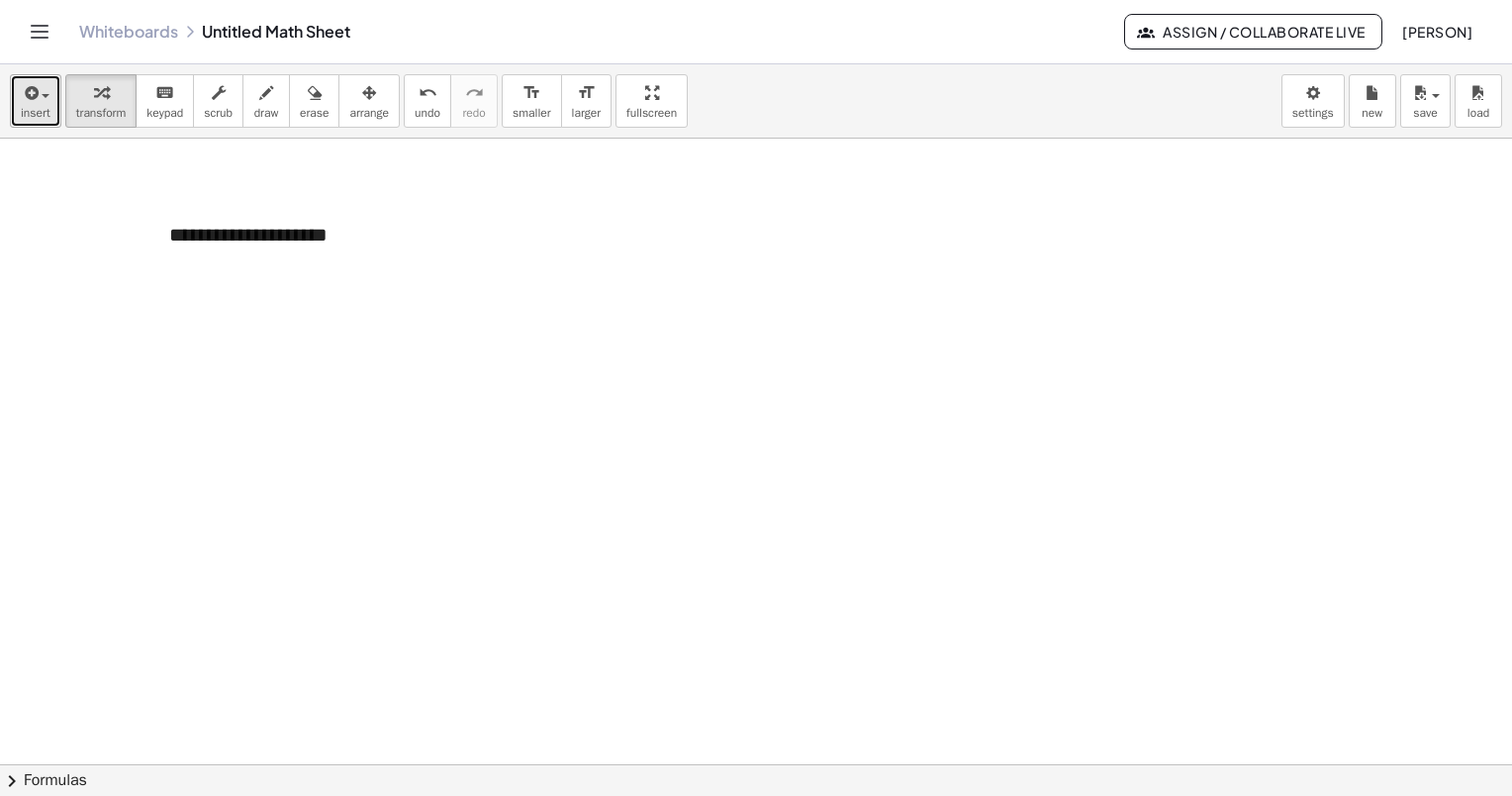 click on "insert" at bounding box center (36, 113) 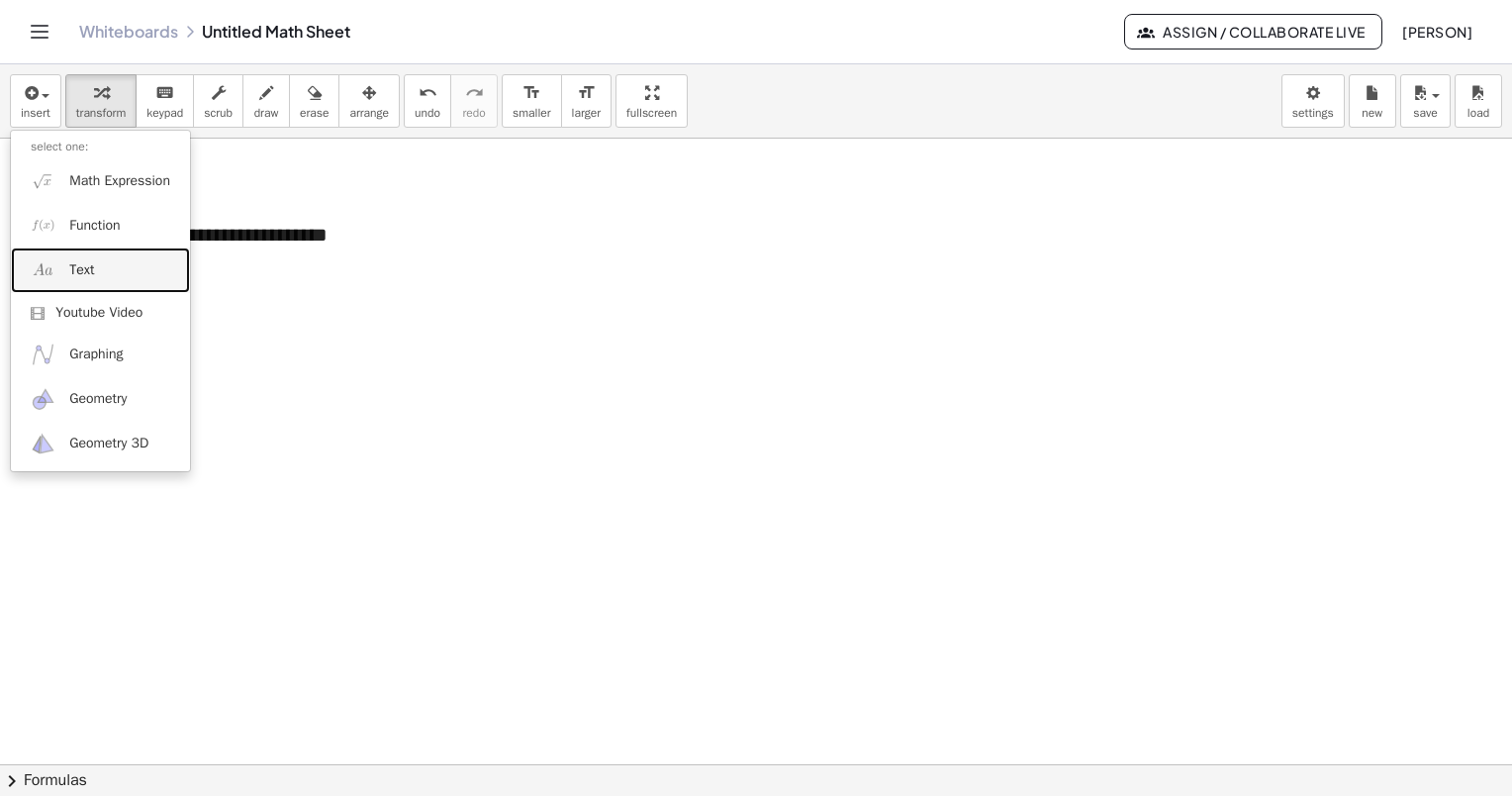 click on "Text" at bounding box center [100, 269] 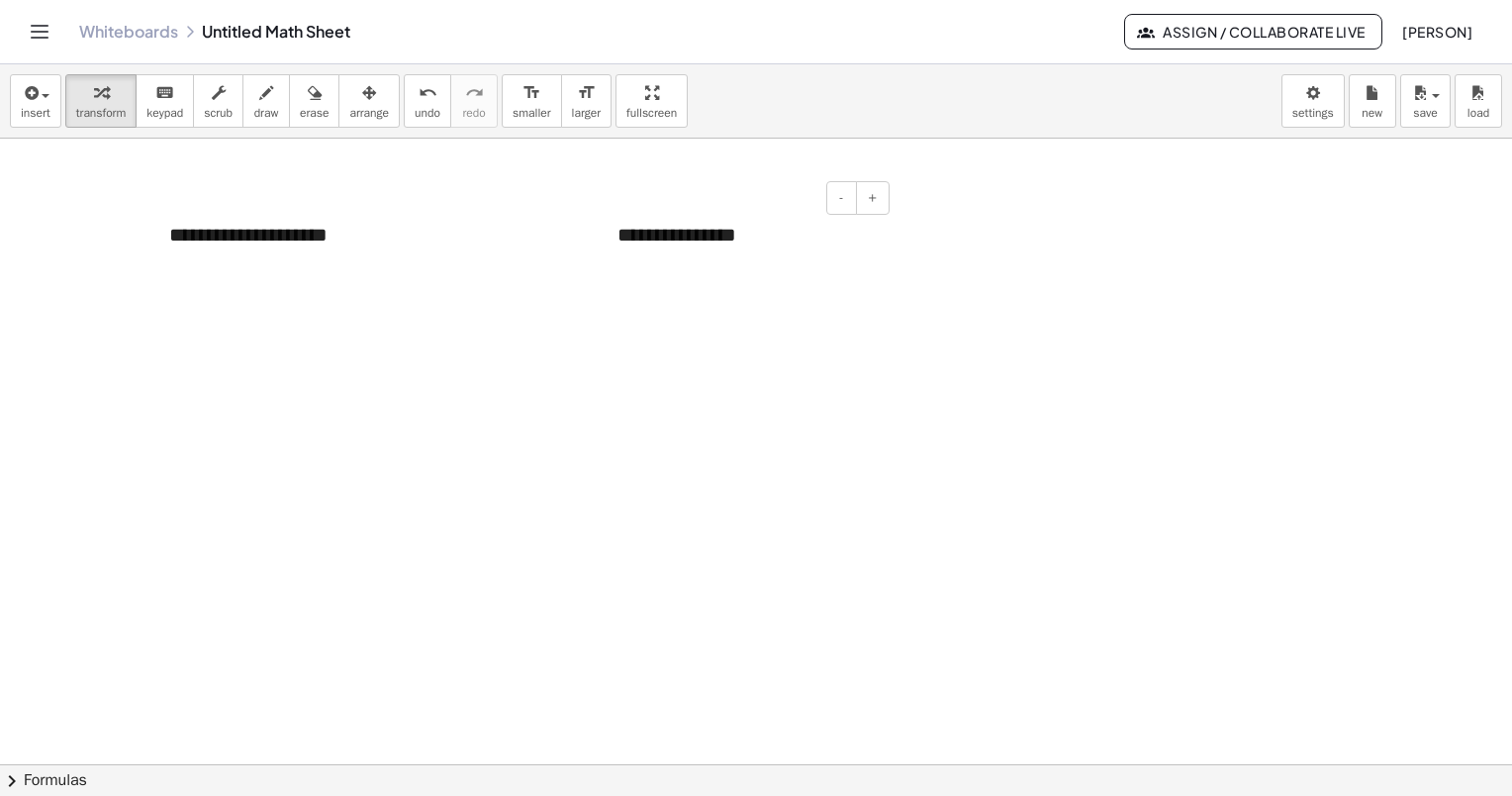drag, startPoint x: 764, startPoint y: 197, endPoint x: 627, endPoint y: 193, distance: 137.05838 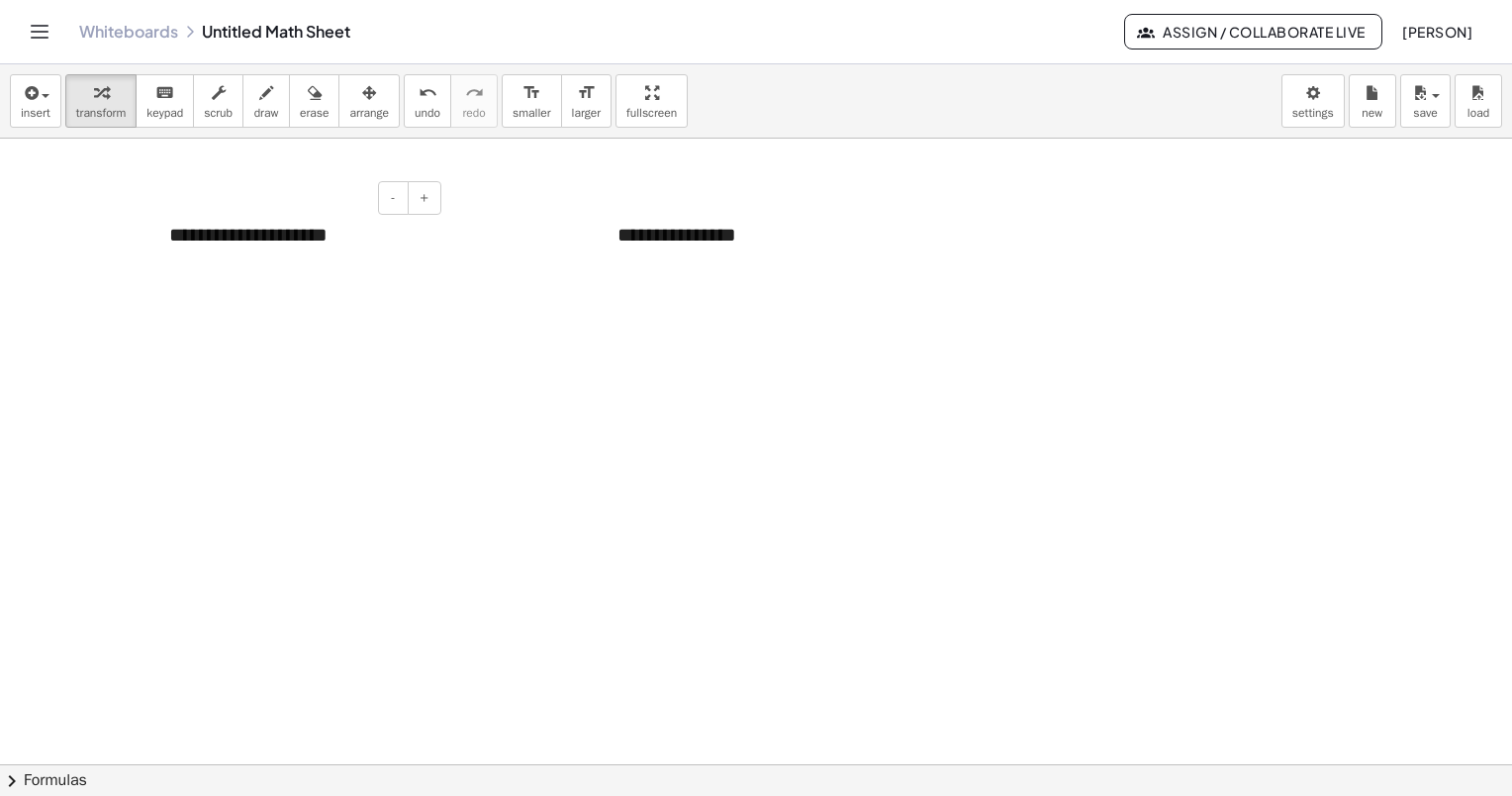 click on "**********" at bounding box center [298, 235] 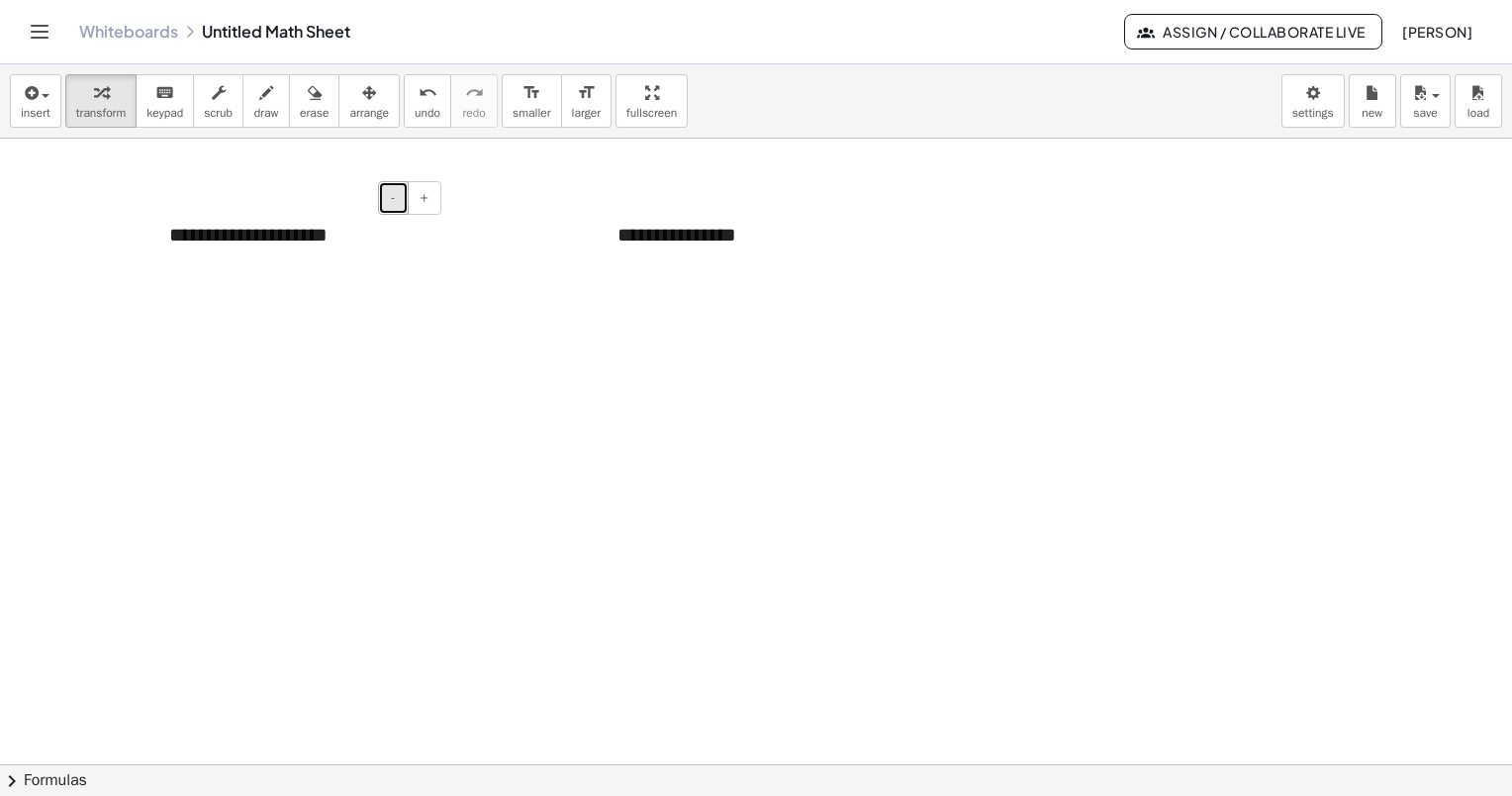 click on "-" at bounding box center (393, 198) 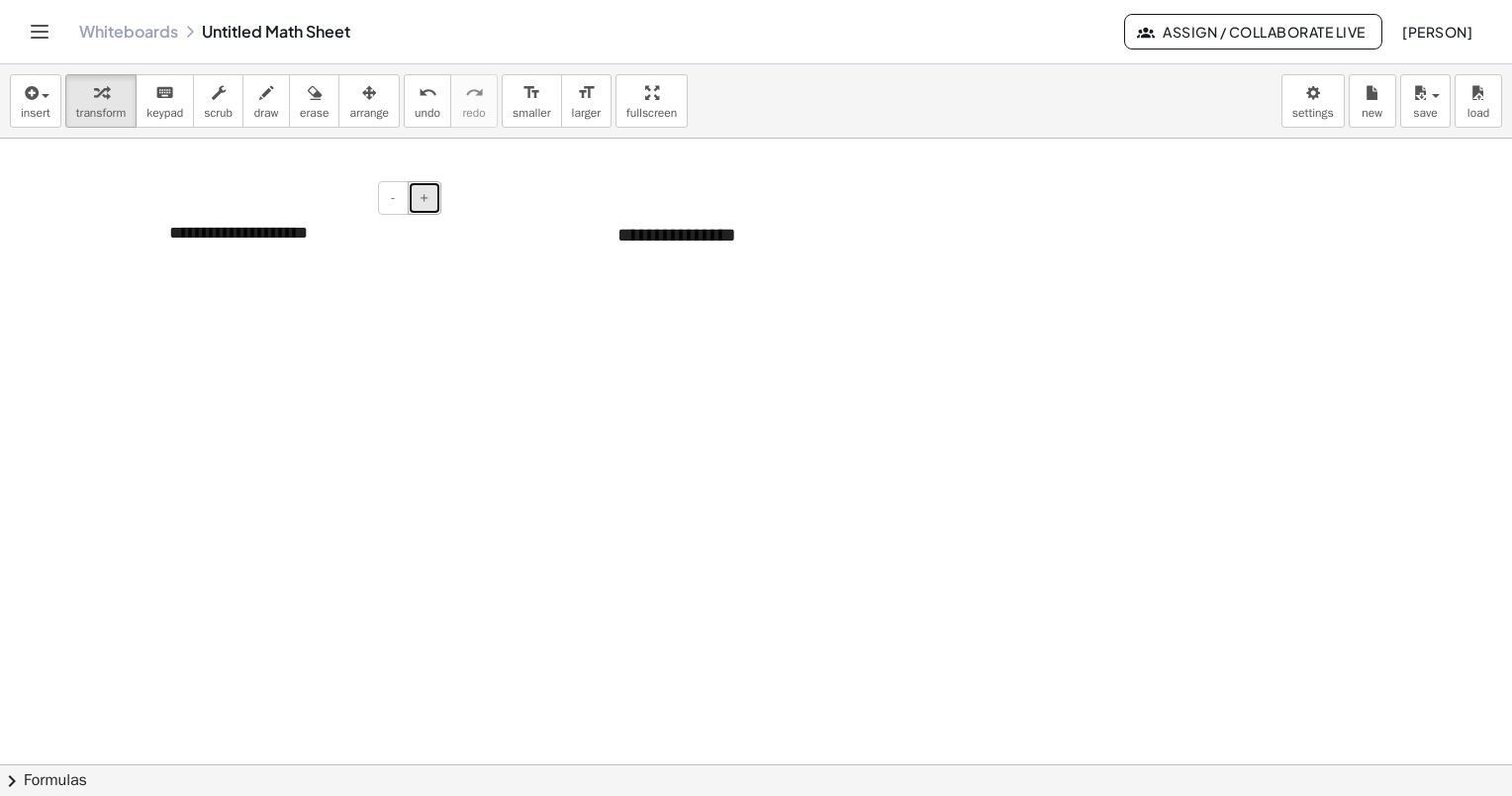 click on "+" at bounding box center [425, 197] 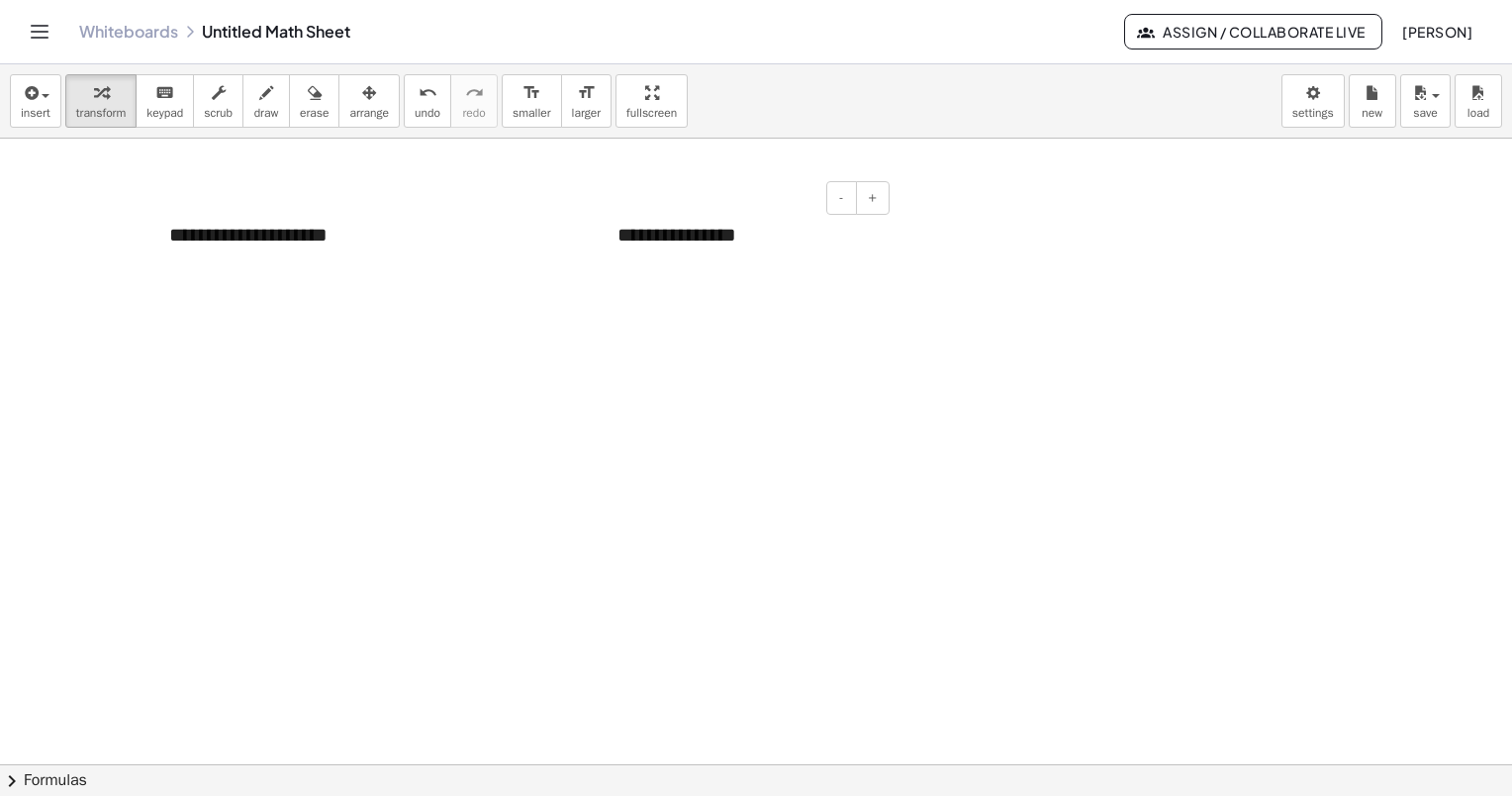 click on "**********" at bounding box center [746, 235] 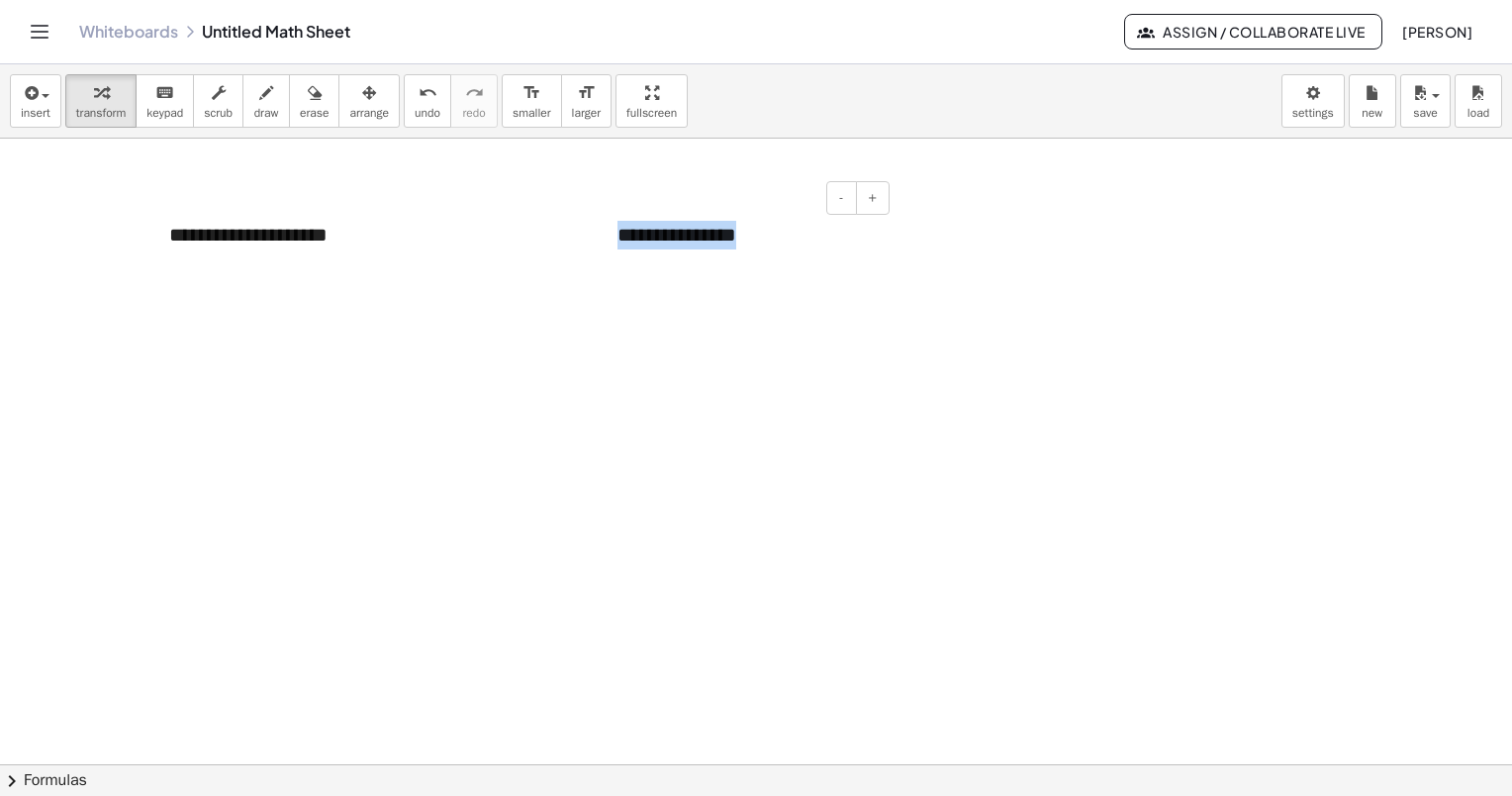 drag, startPoint x: 745, startPoint y: 235, endPoint x: 612, endPoint y: 243, distance: 133.24038 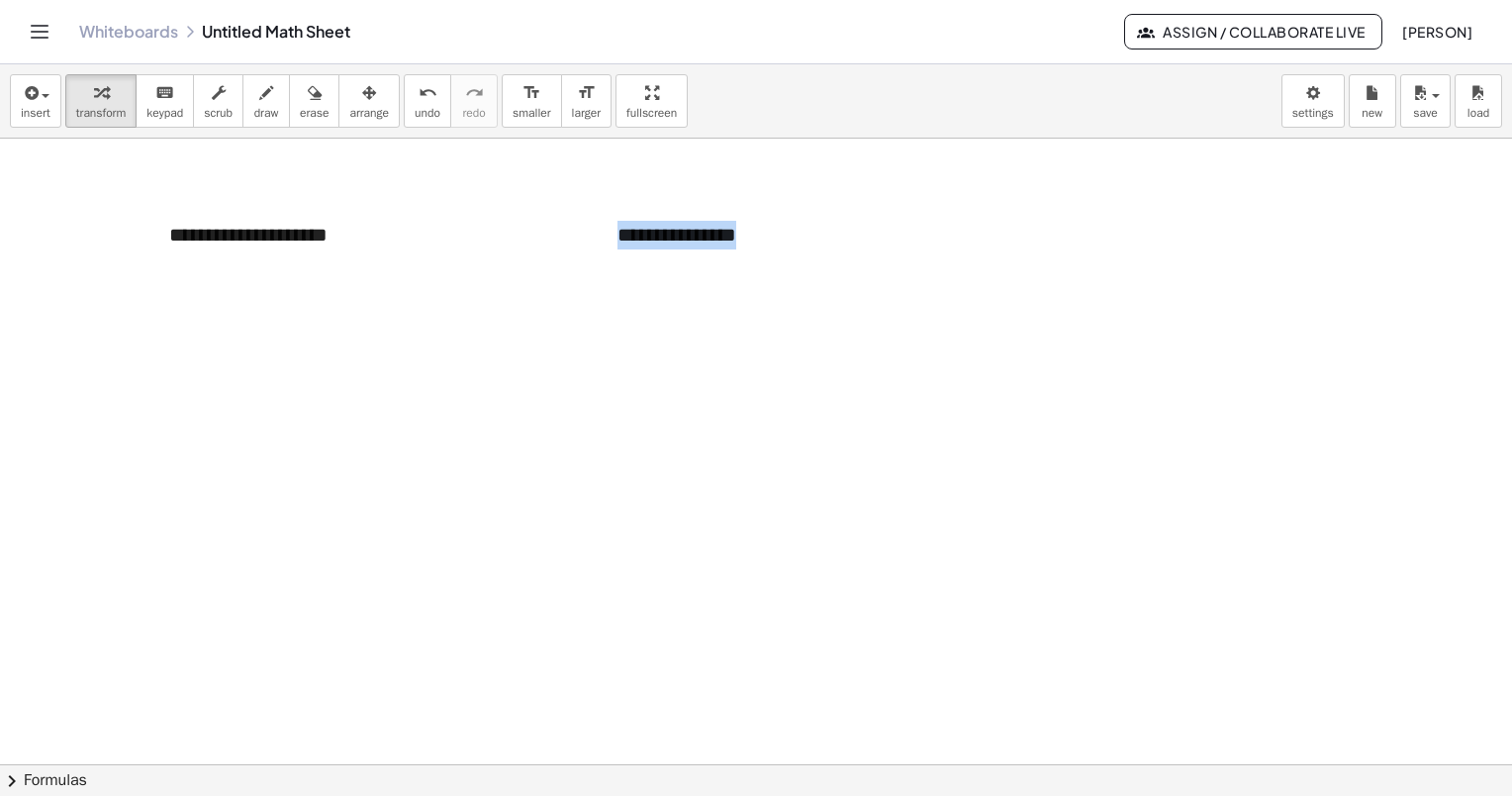 type 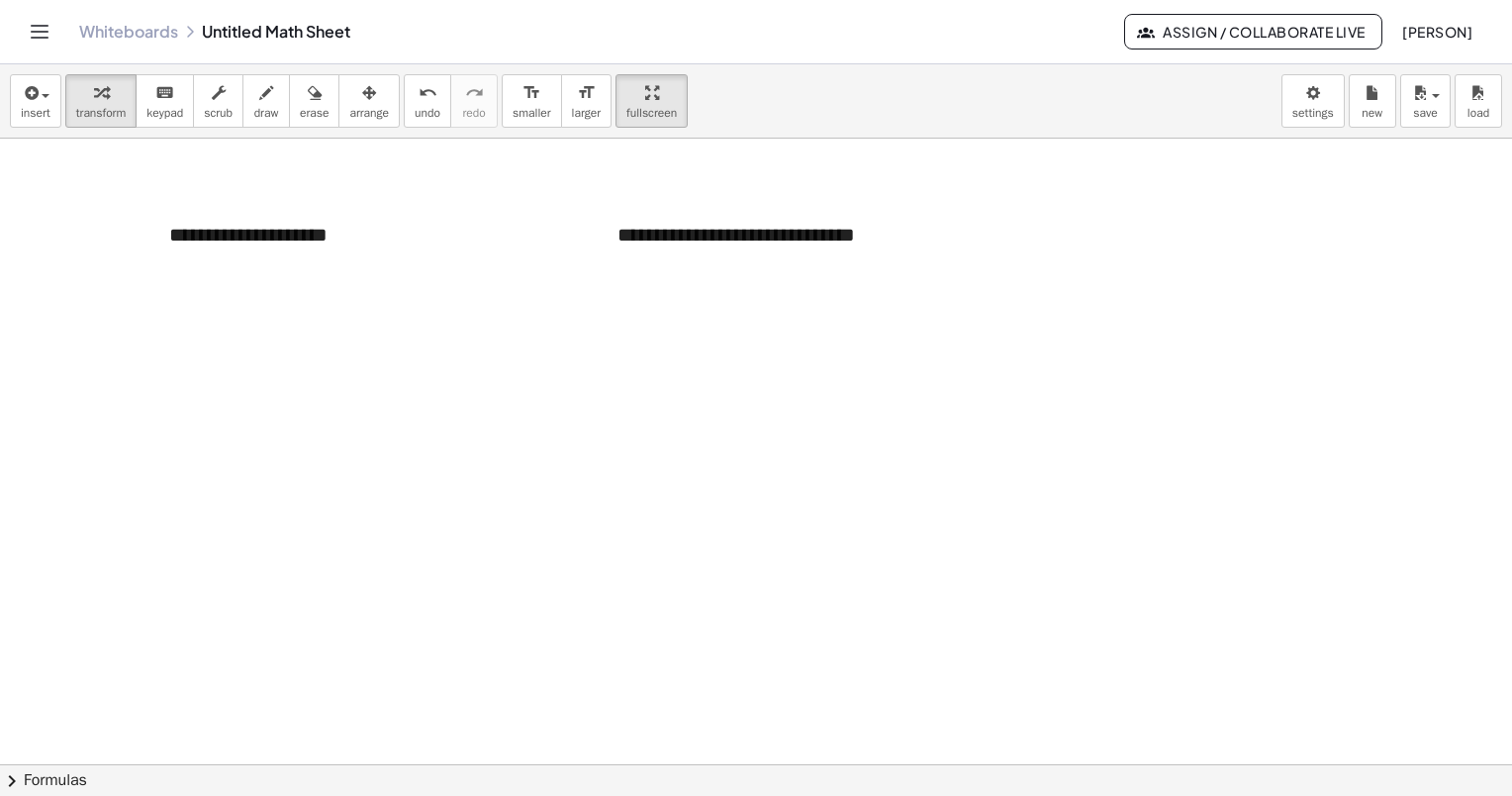 drag, startPoint x: 642, startPoint y: 111, endPoint x: 649, endPoint y: 214, distance: 103.23759 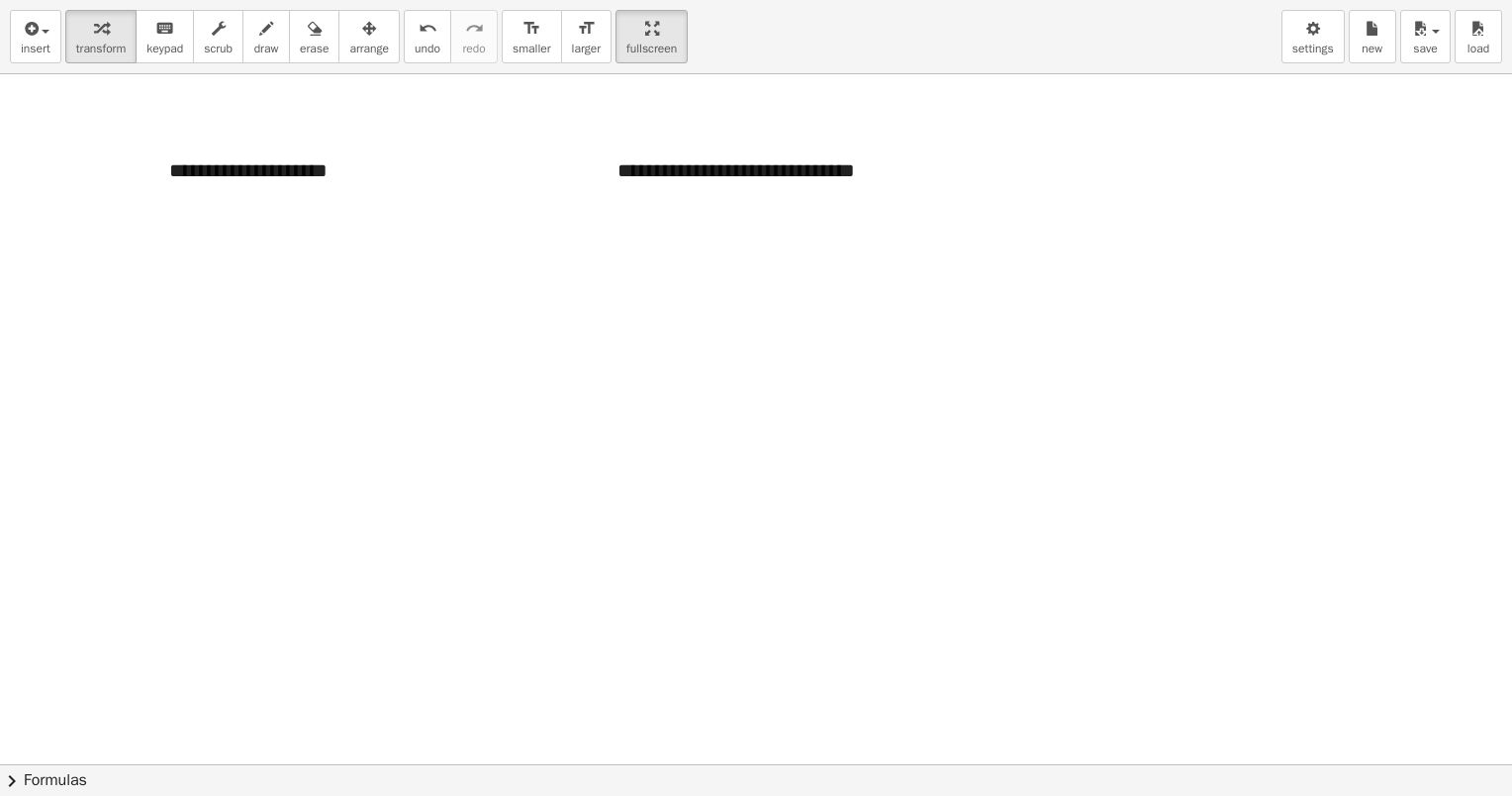 click on "**********" at bounding box center [756, 398] 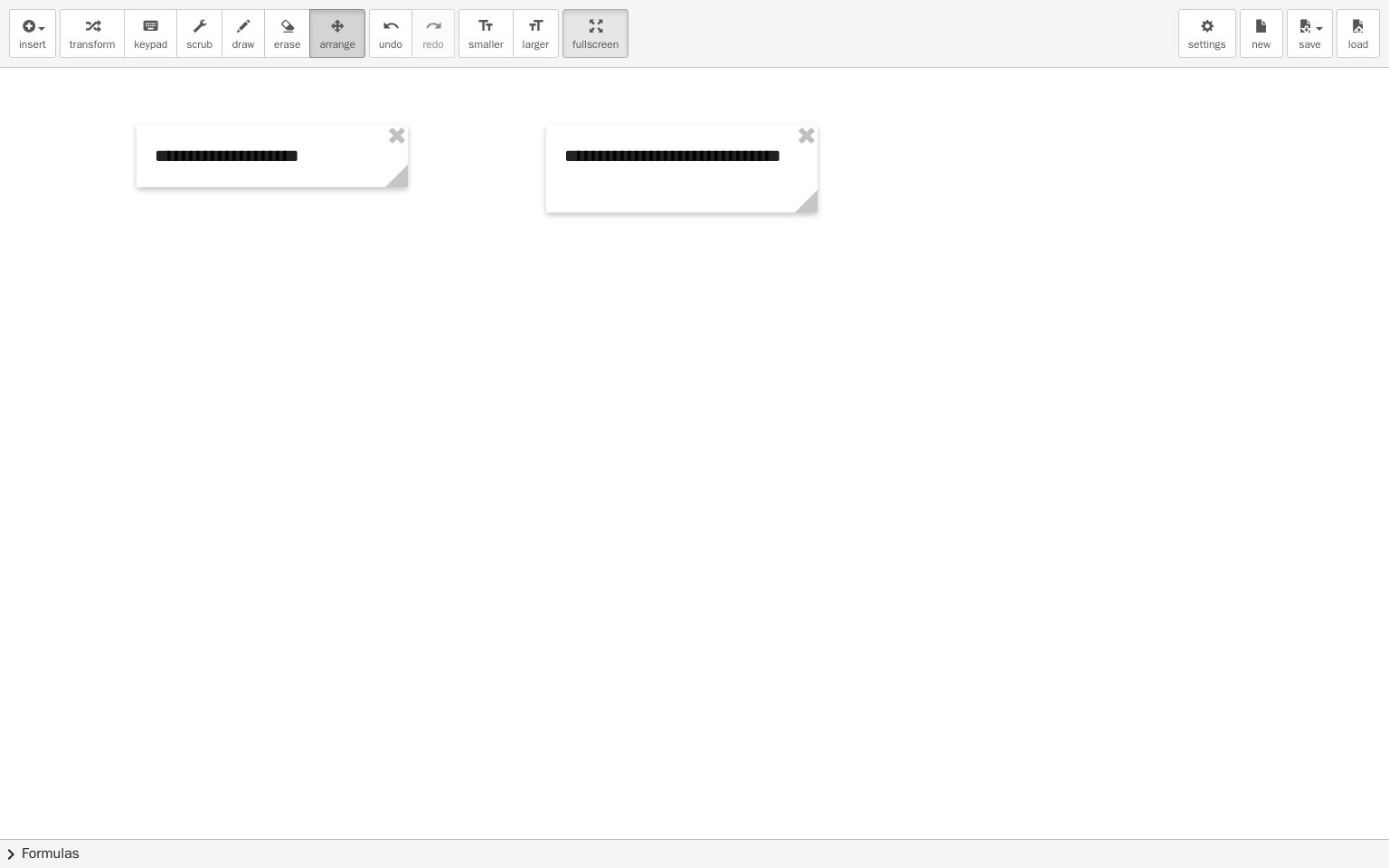click on "arrange" at bounding box center (337, 33) 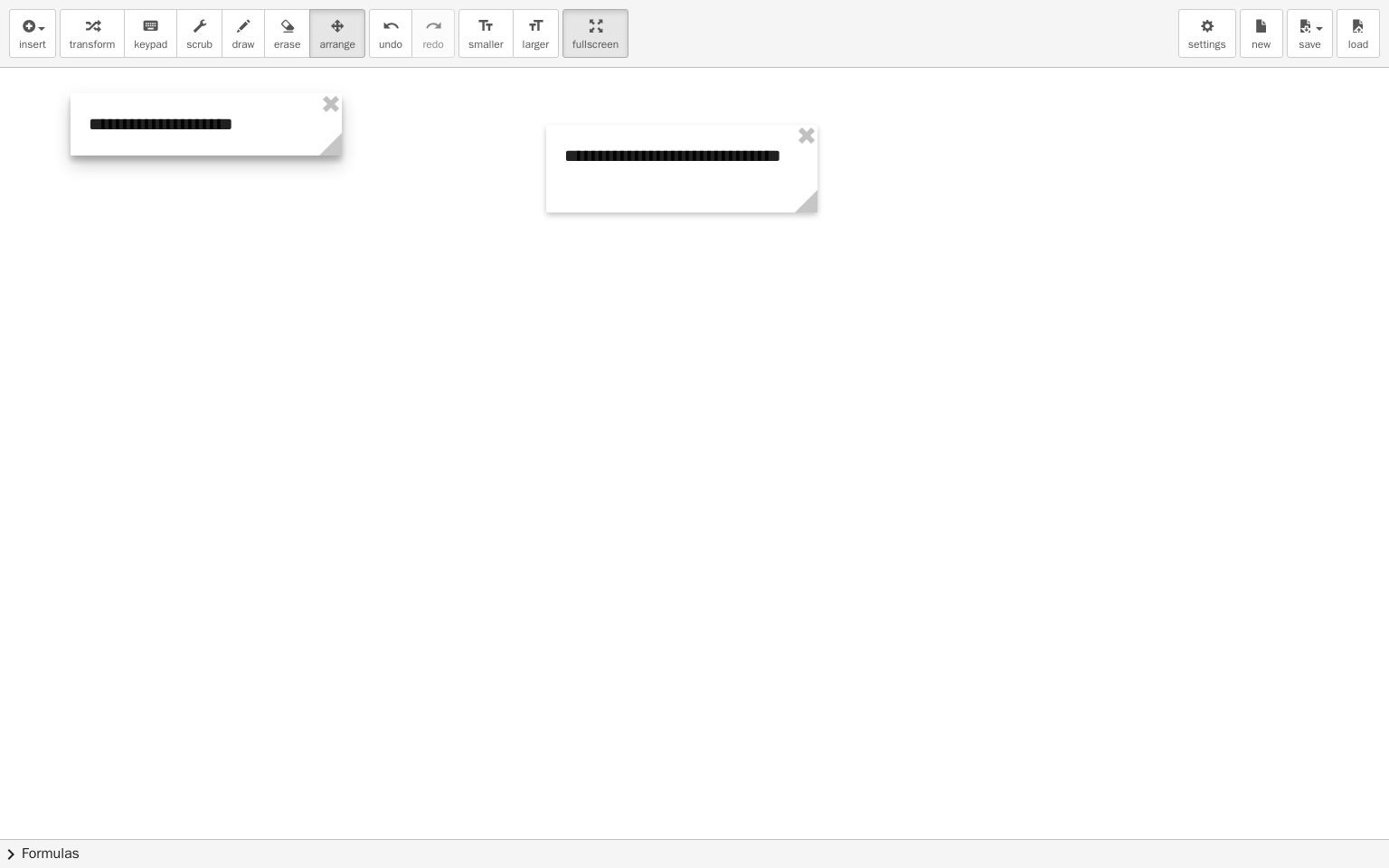 drag, startPoint x: 284, startPoint y: 162, endPoint x: 218, endPoint y: 130, distance: 73.34848 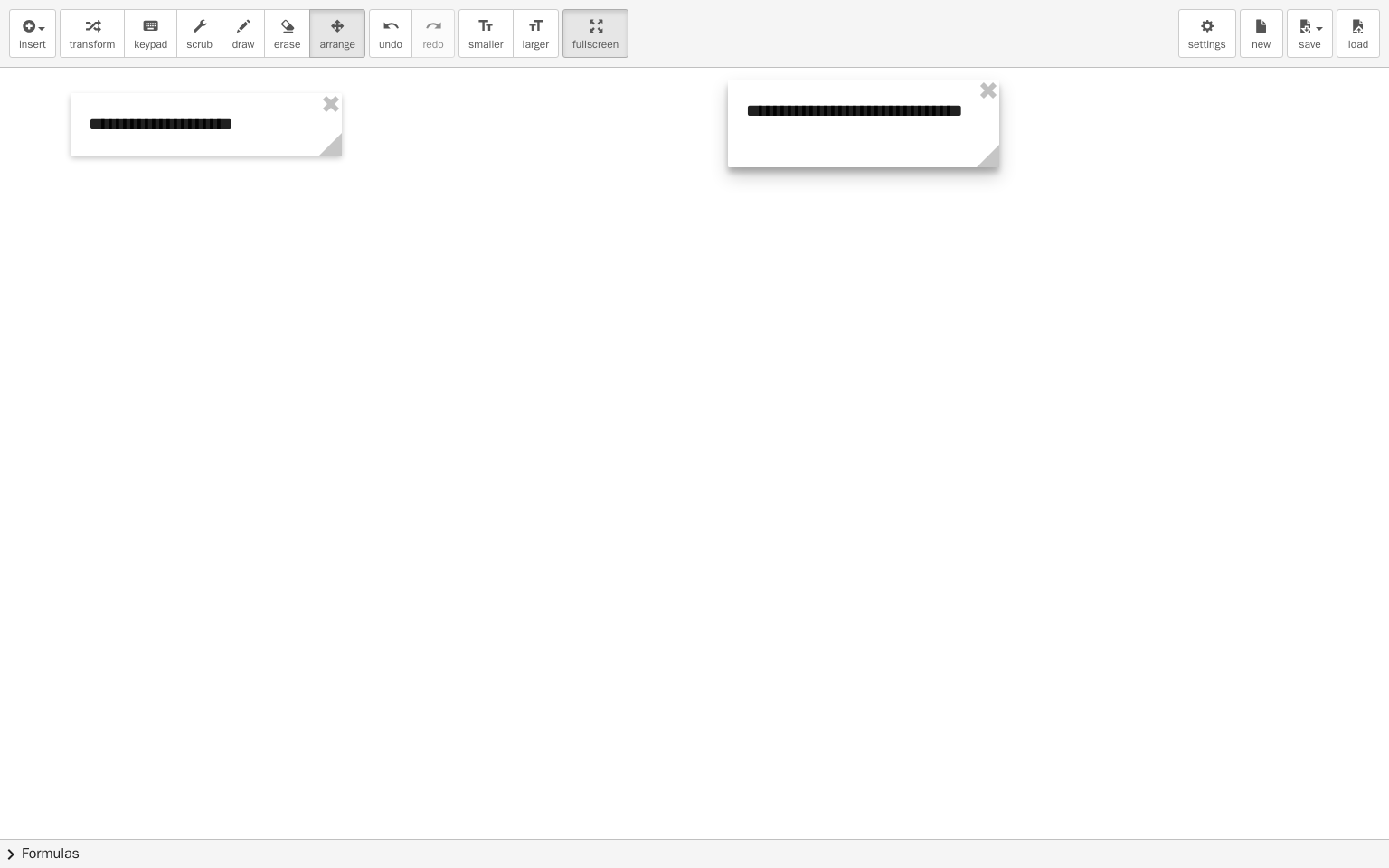 drag, startPoint x: 629, startPoint y: 186, endPoint x: 811, endPoint y: 141, distance: 187.48067 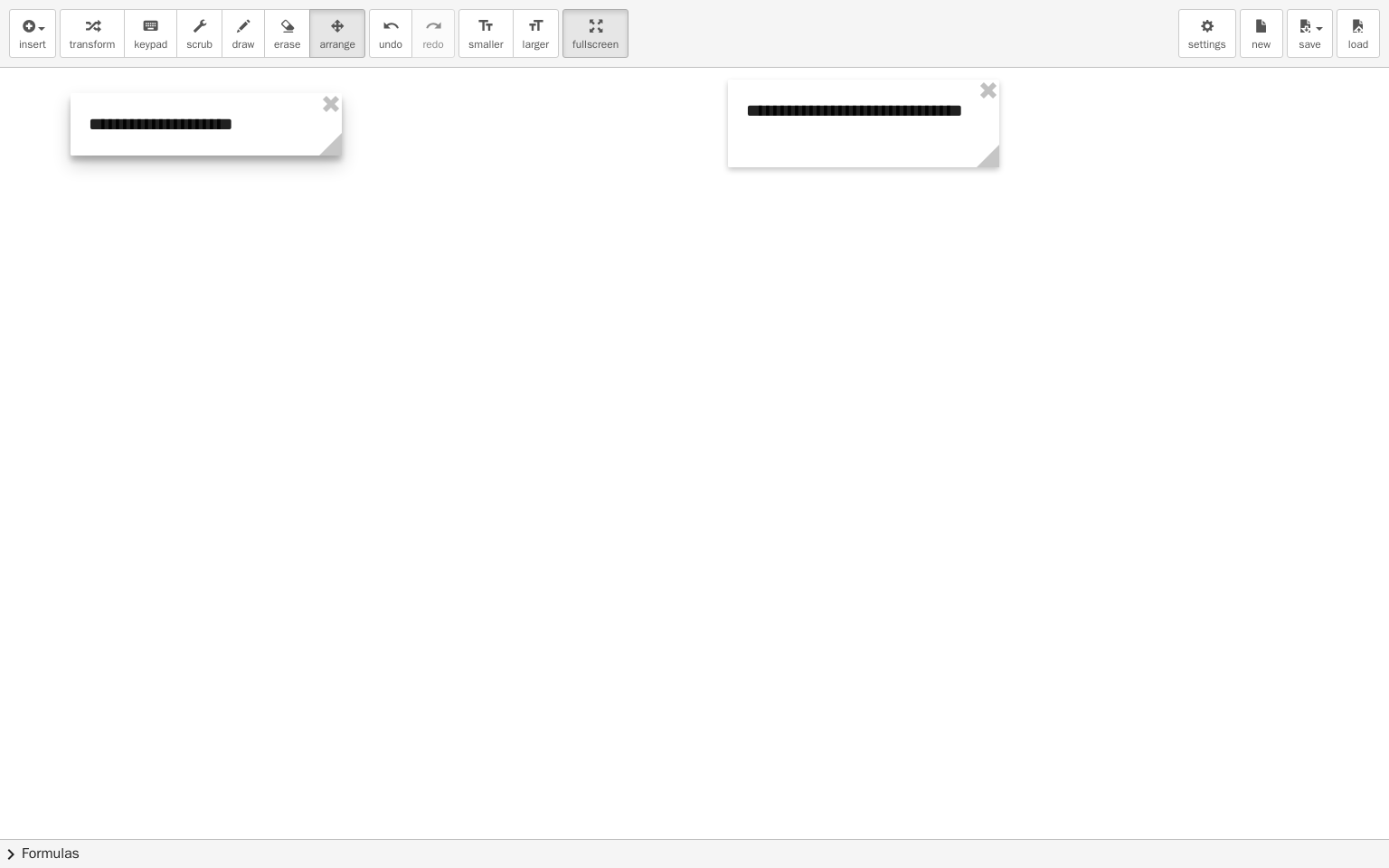 click at bounding box center (206, 124) 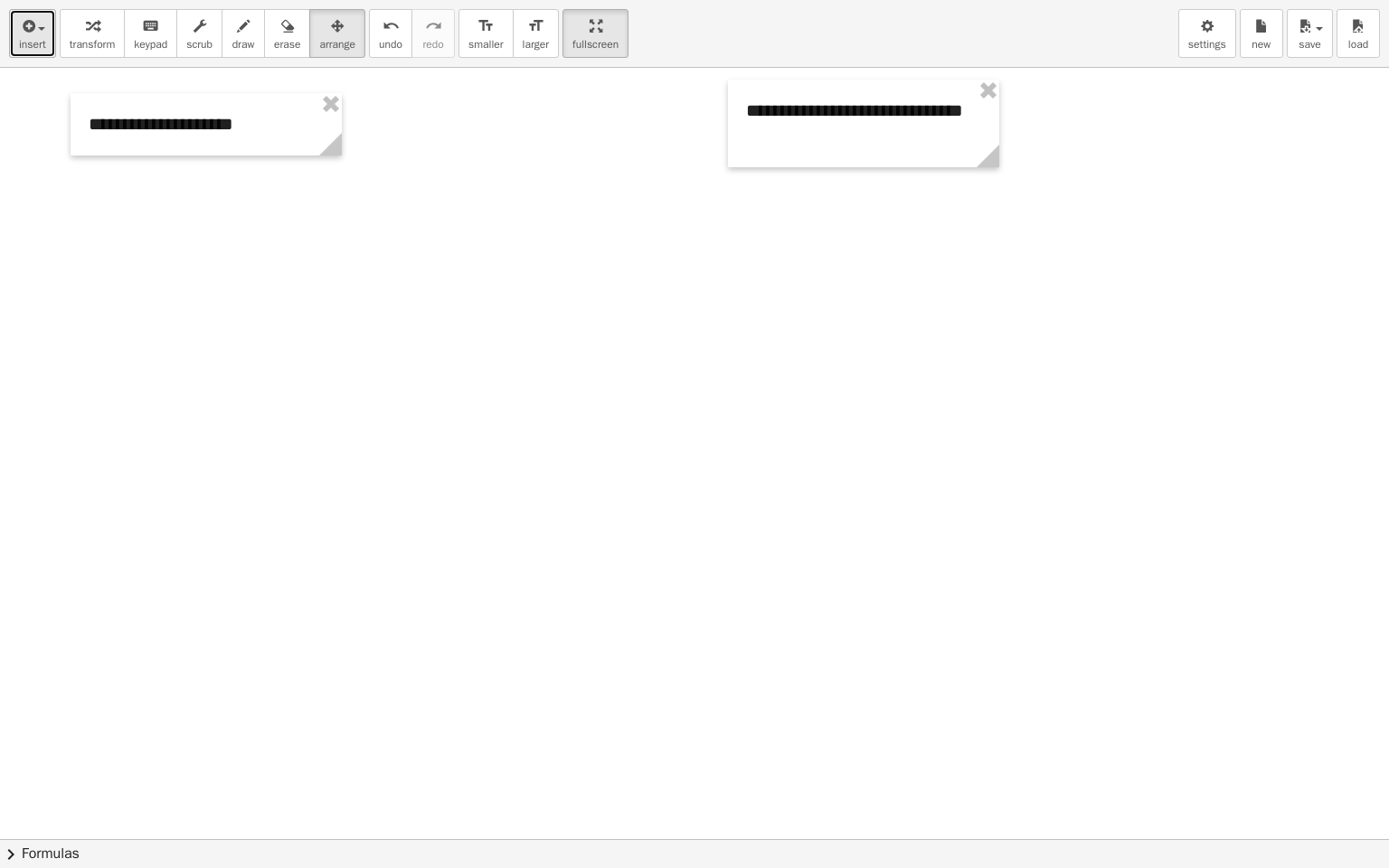 click at bounding box center (27, 26) 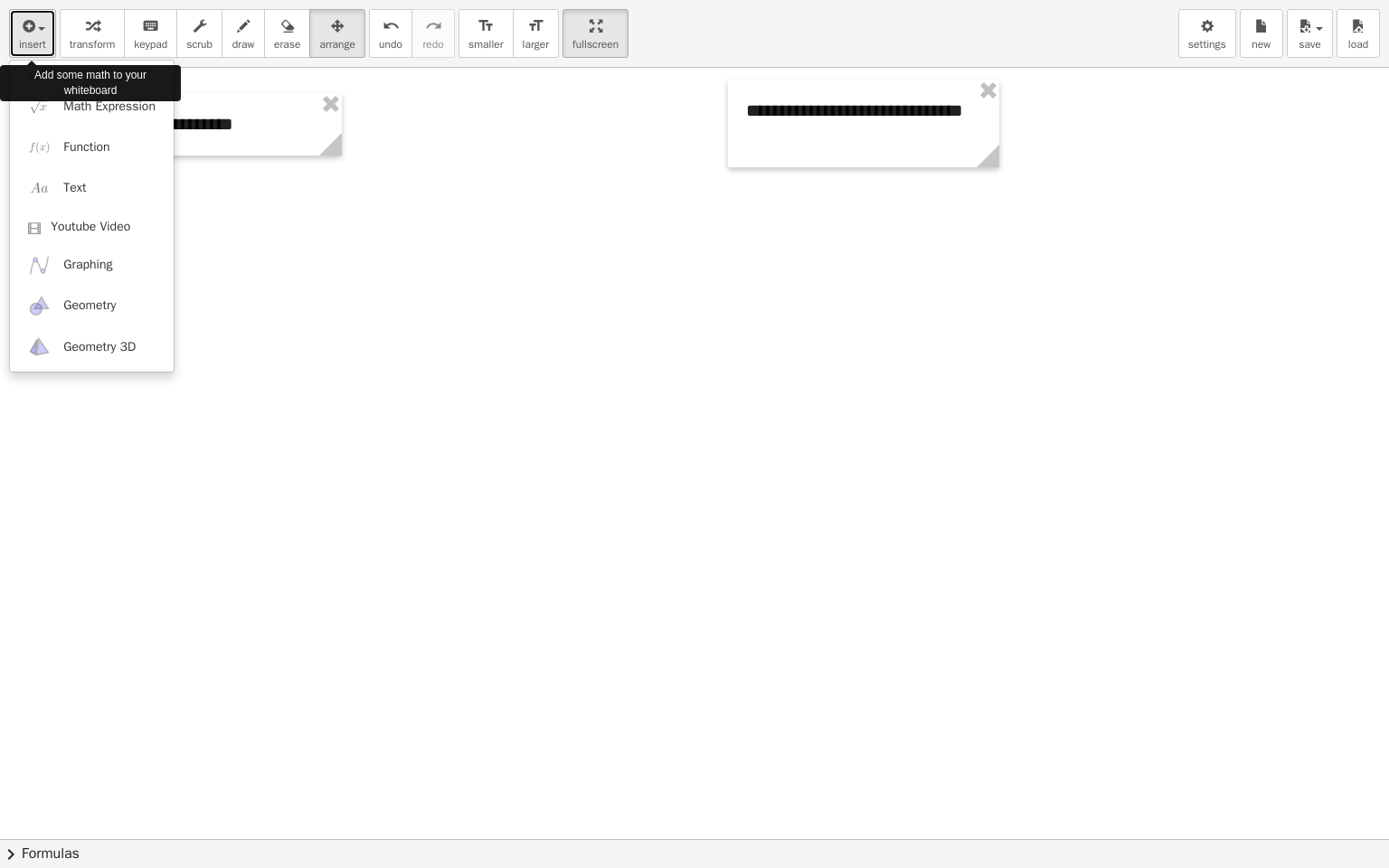 click at bounding box center (27, 26) 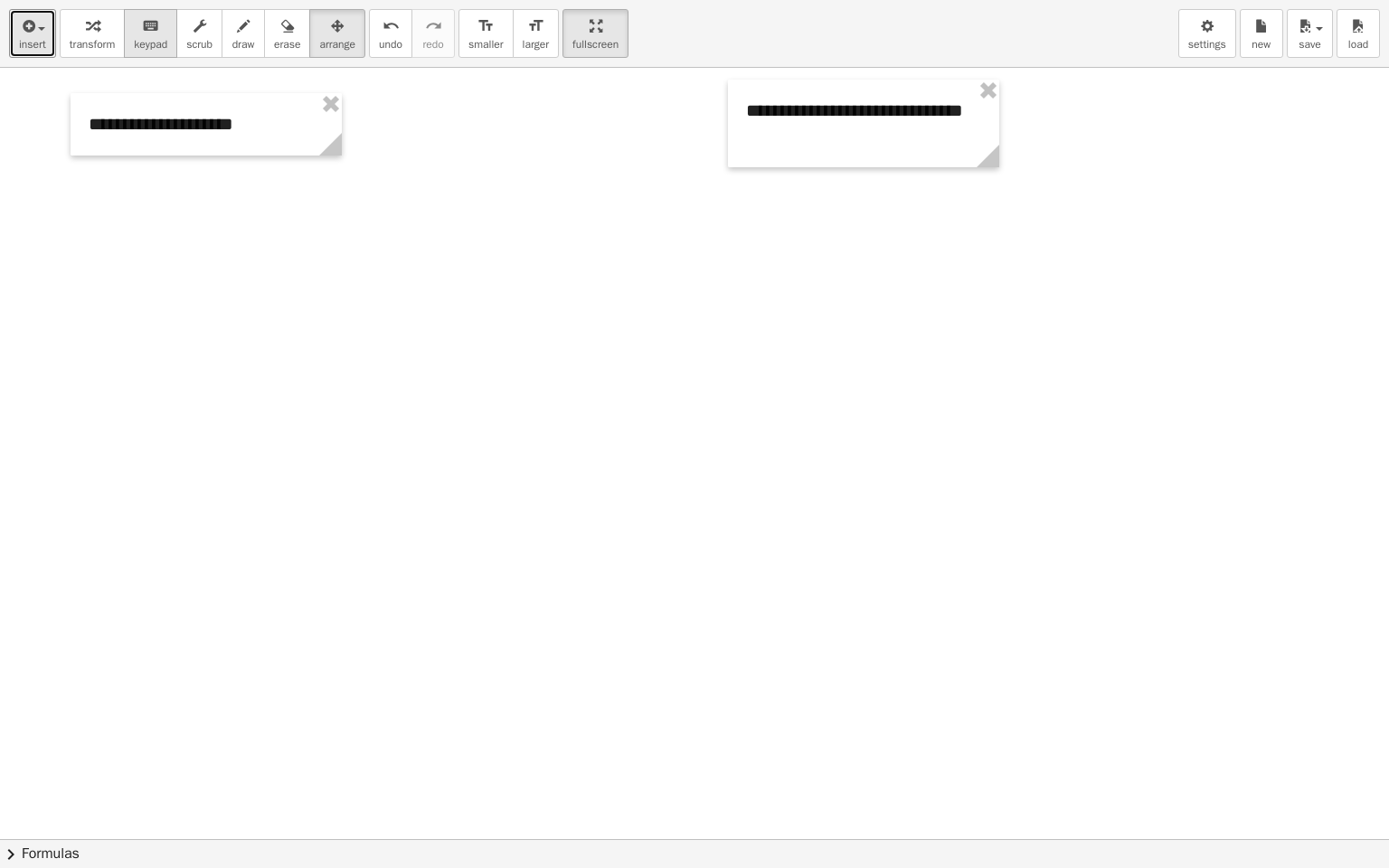 click on "keypad" at bounding box center [150, 44] 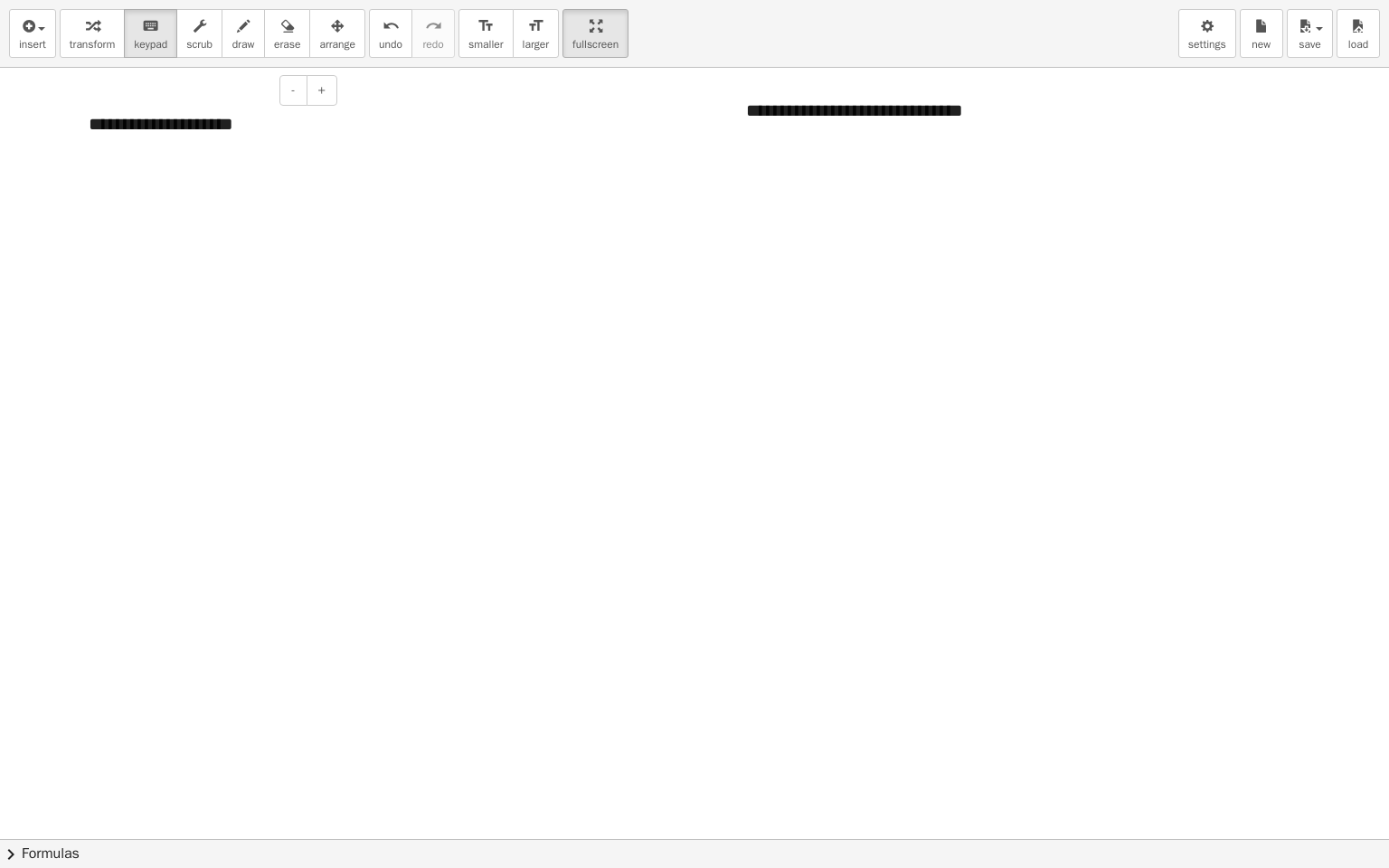 click on "**********" at bounding box center [206, 124] 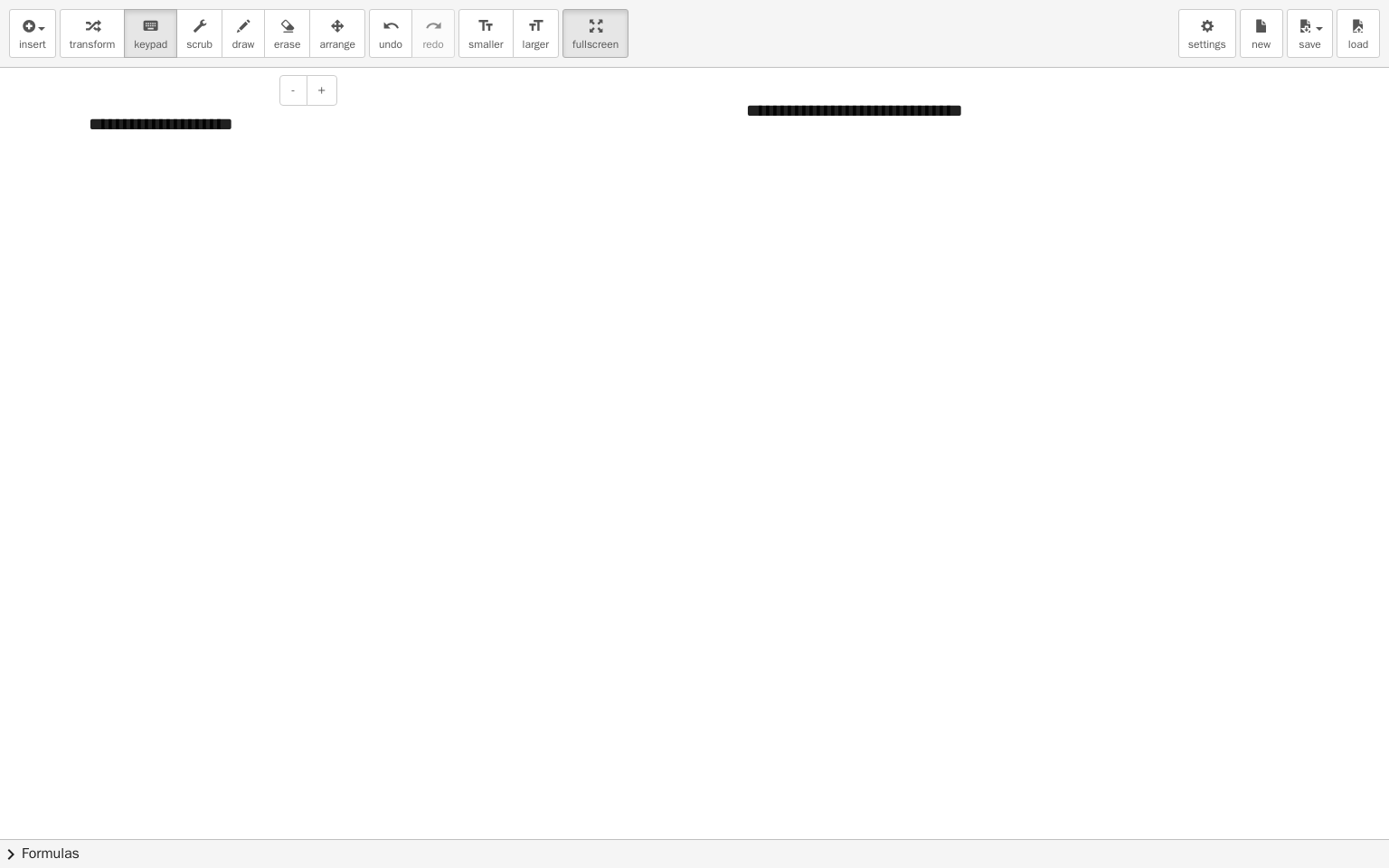 click at bounding box center [80, 124] 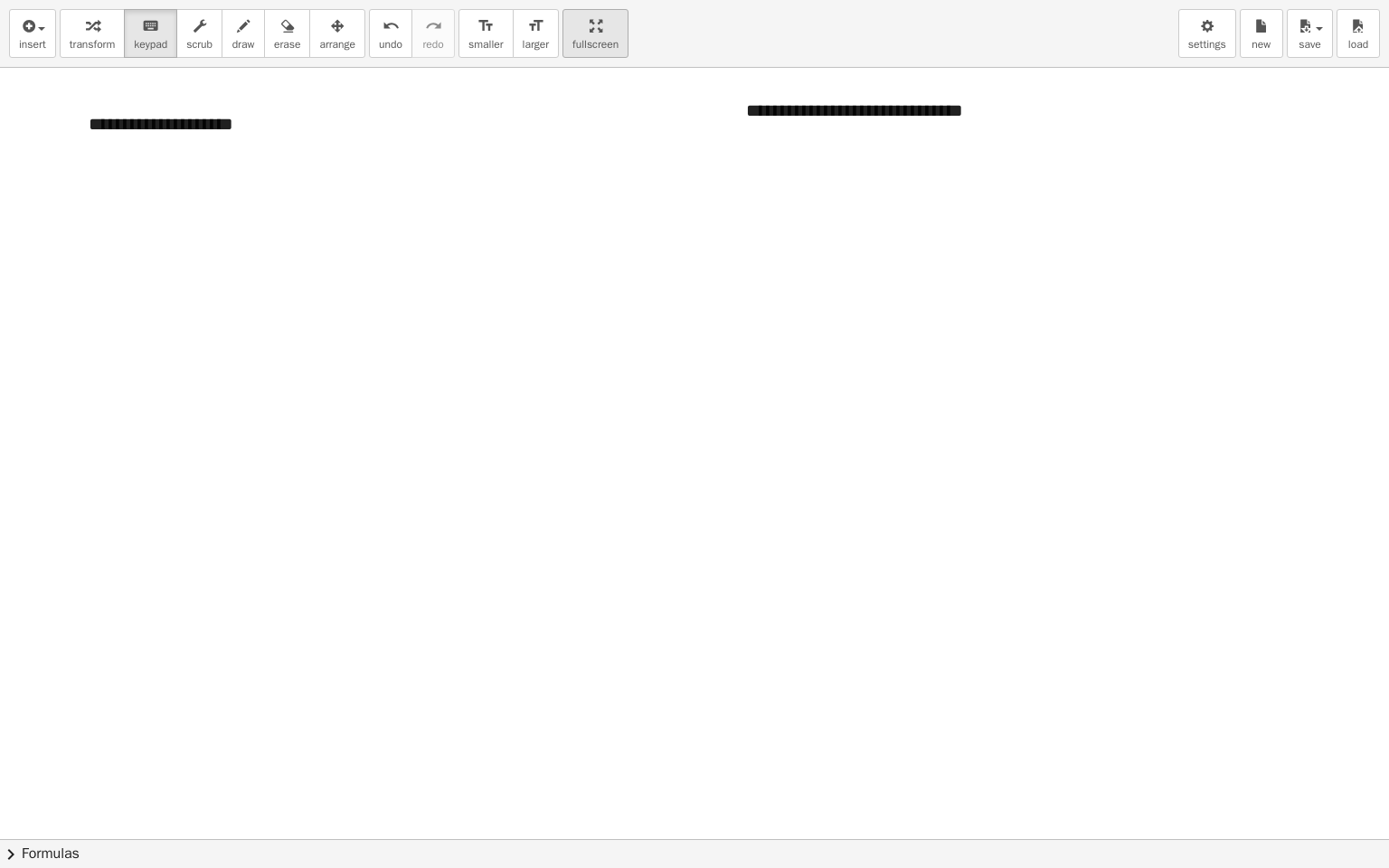 drag, startPoint x: 585, startPoint y: 38, endPoint x: 581, endPoint y: -56, distance: 94.0851 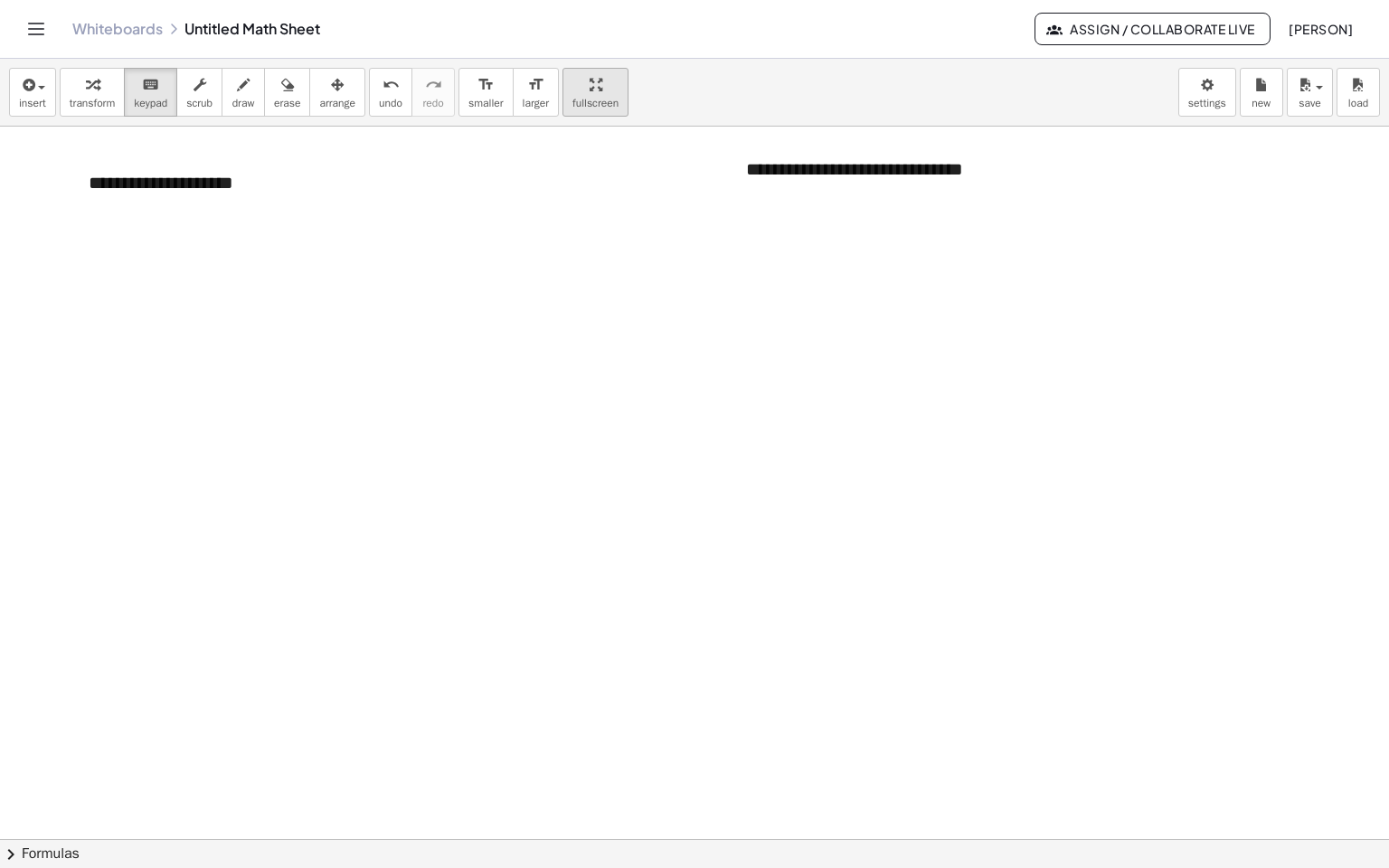 click on "**********" at bounding box center (694, 434) 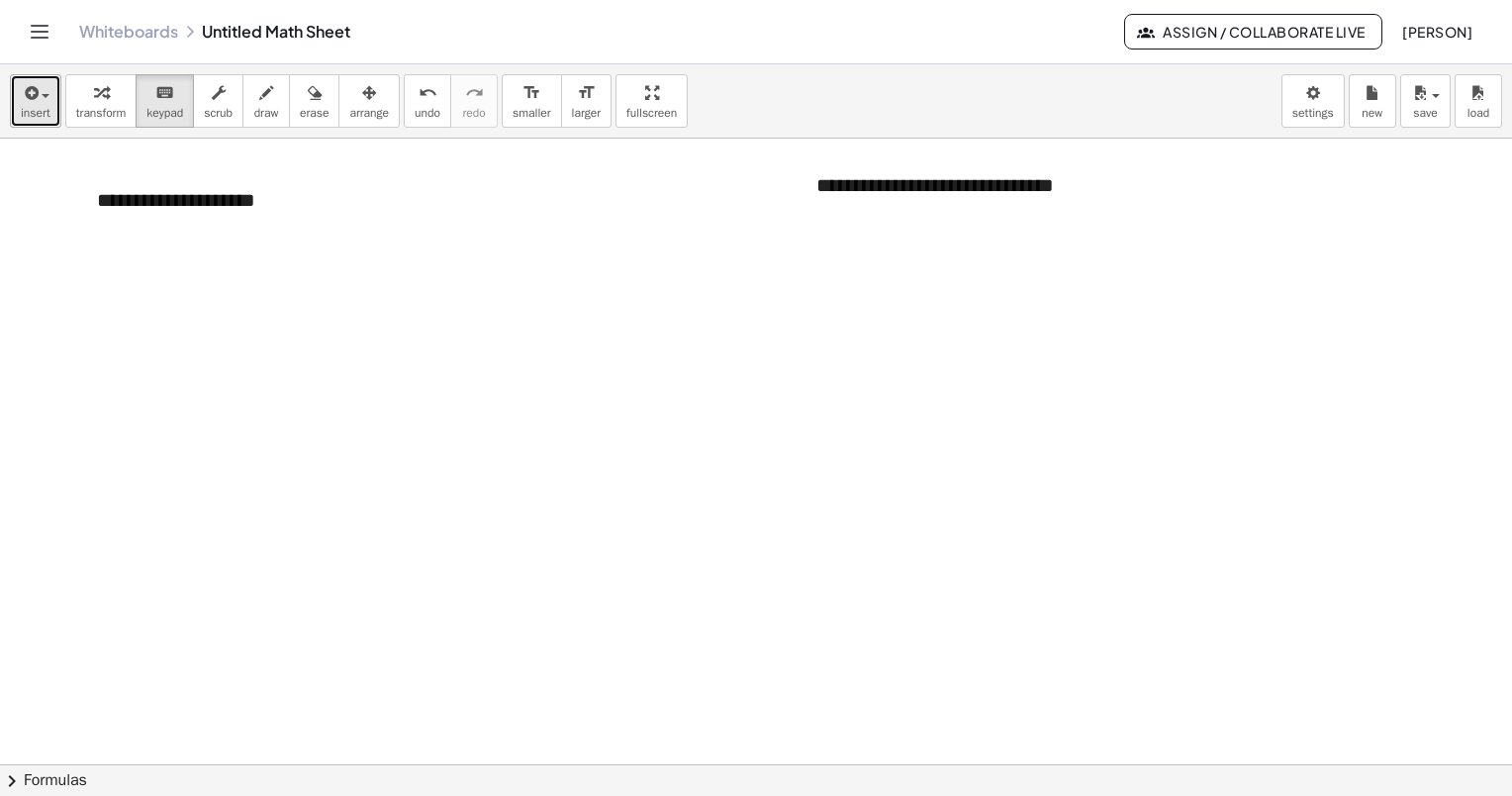 click on "insert" at bounding box center (36, 113) 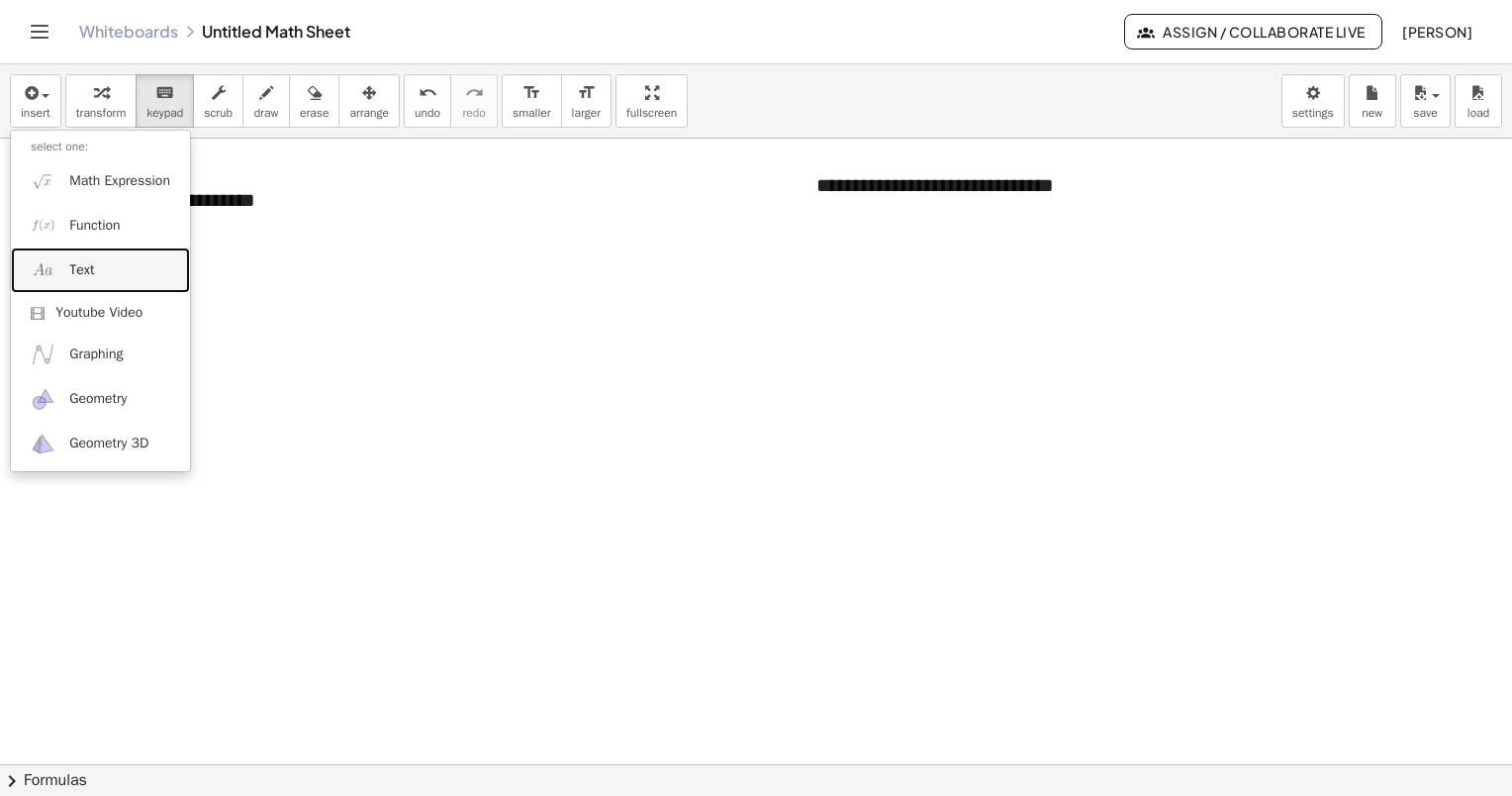 click on "Text" at bounding box center (100, 269) 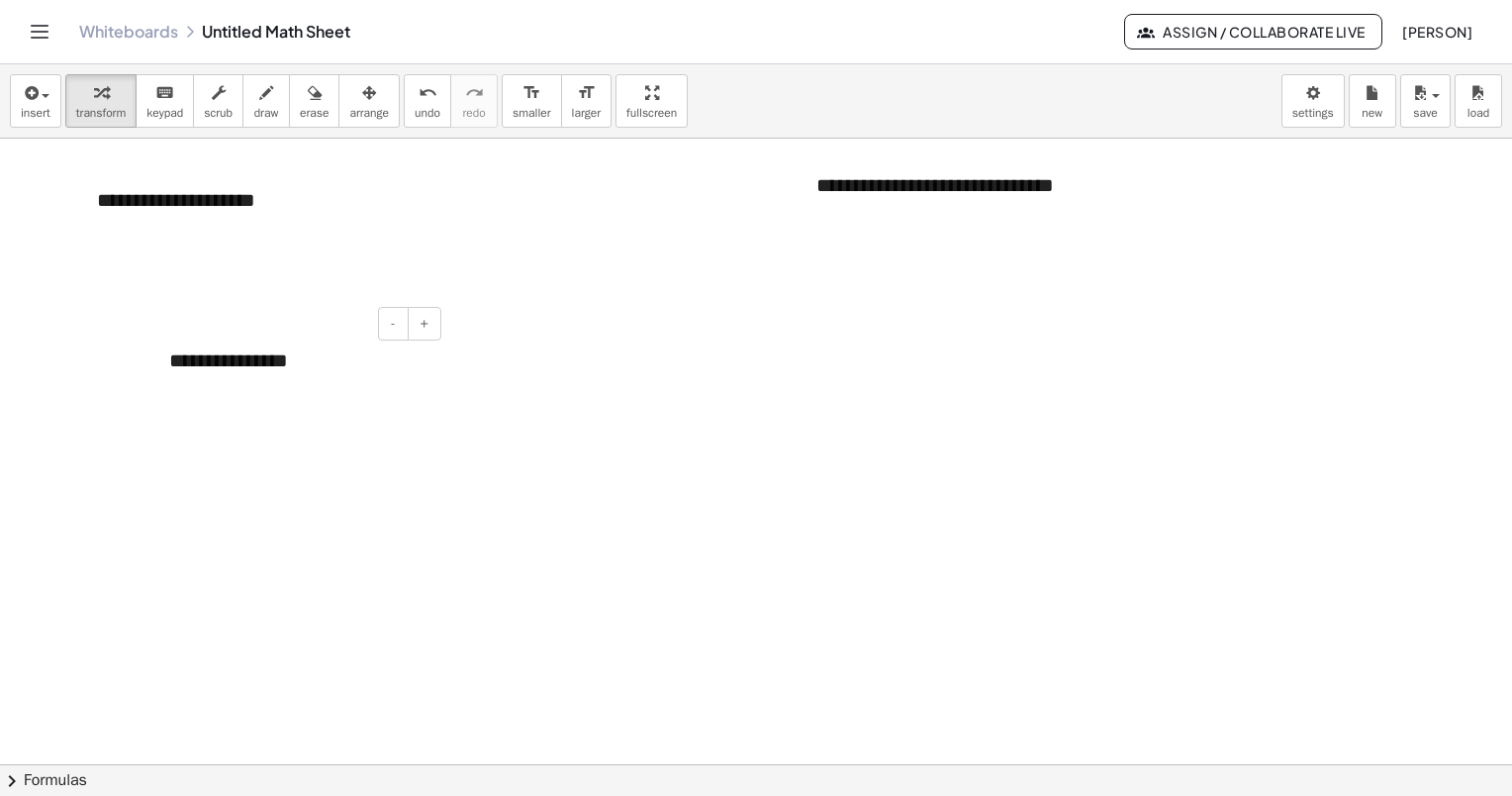 type 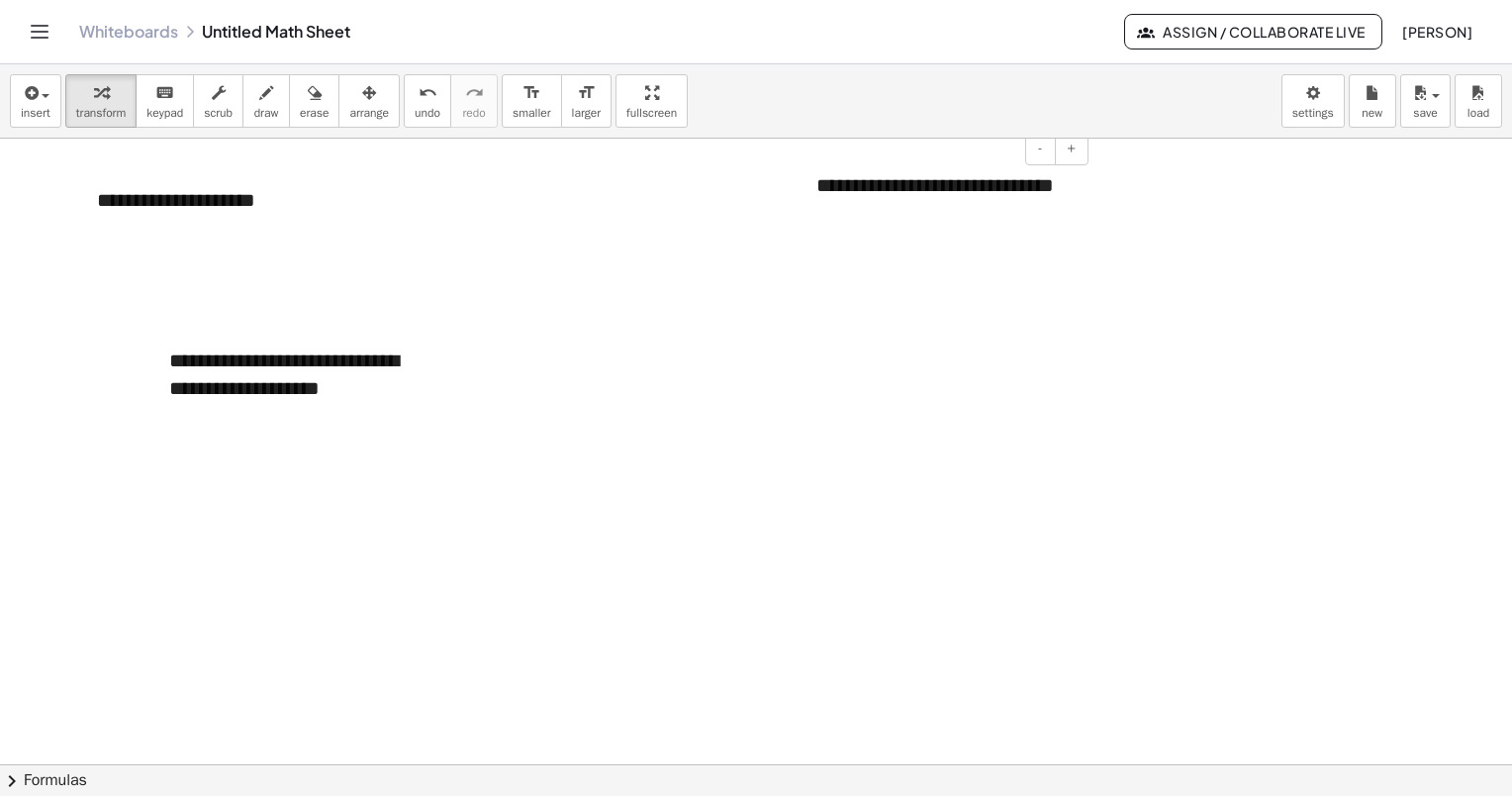 click on "**********" at bounding box center [945, 199] 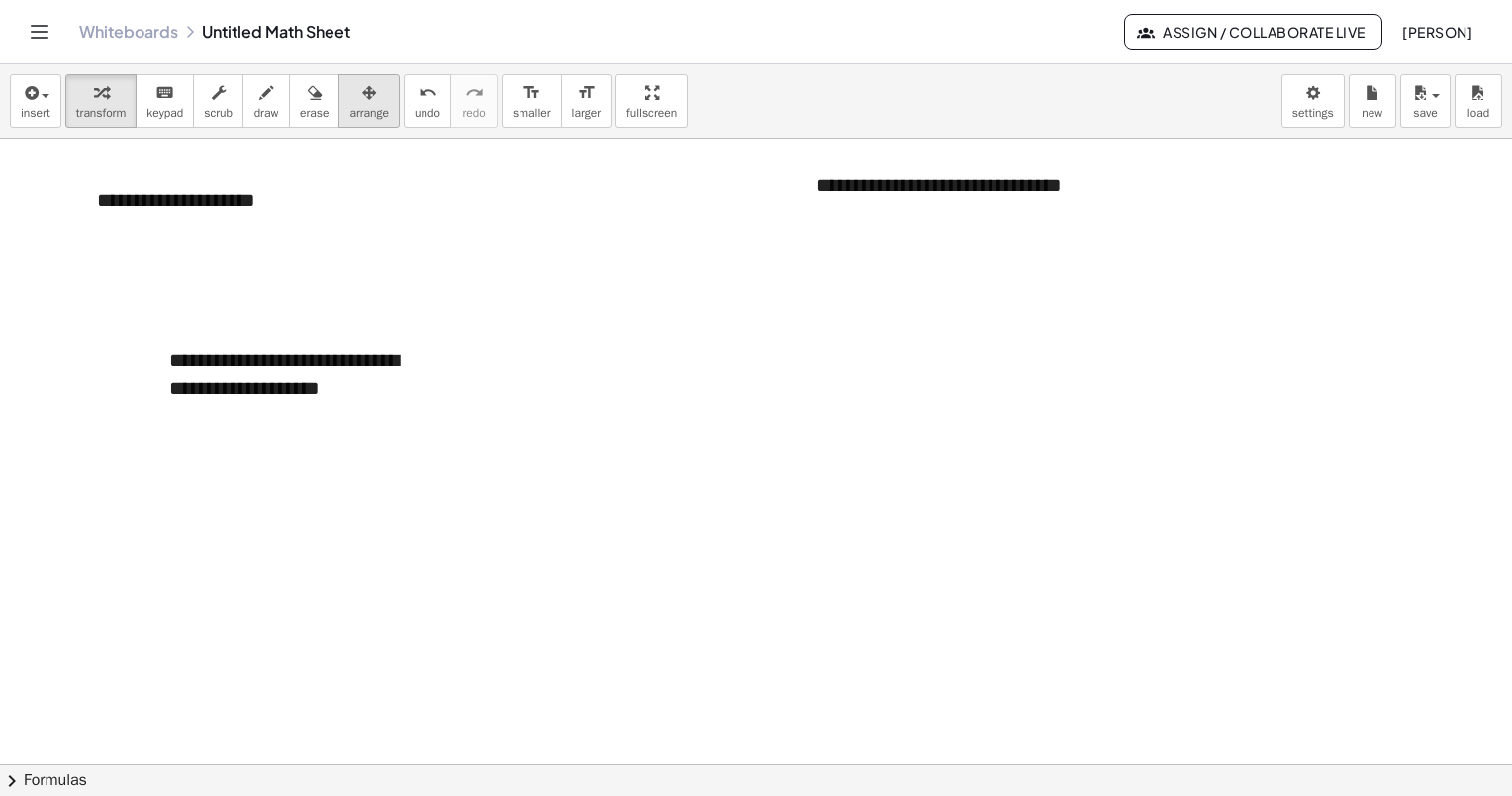 click at bounding box center (369, 92) 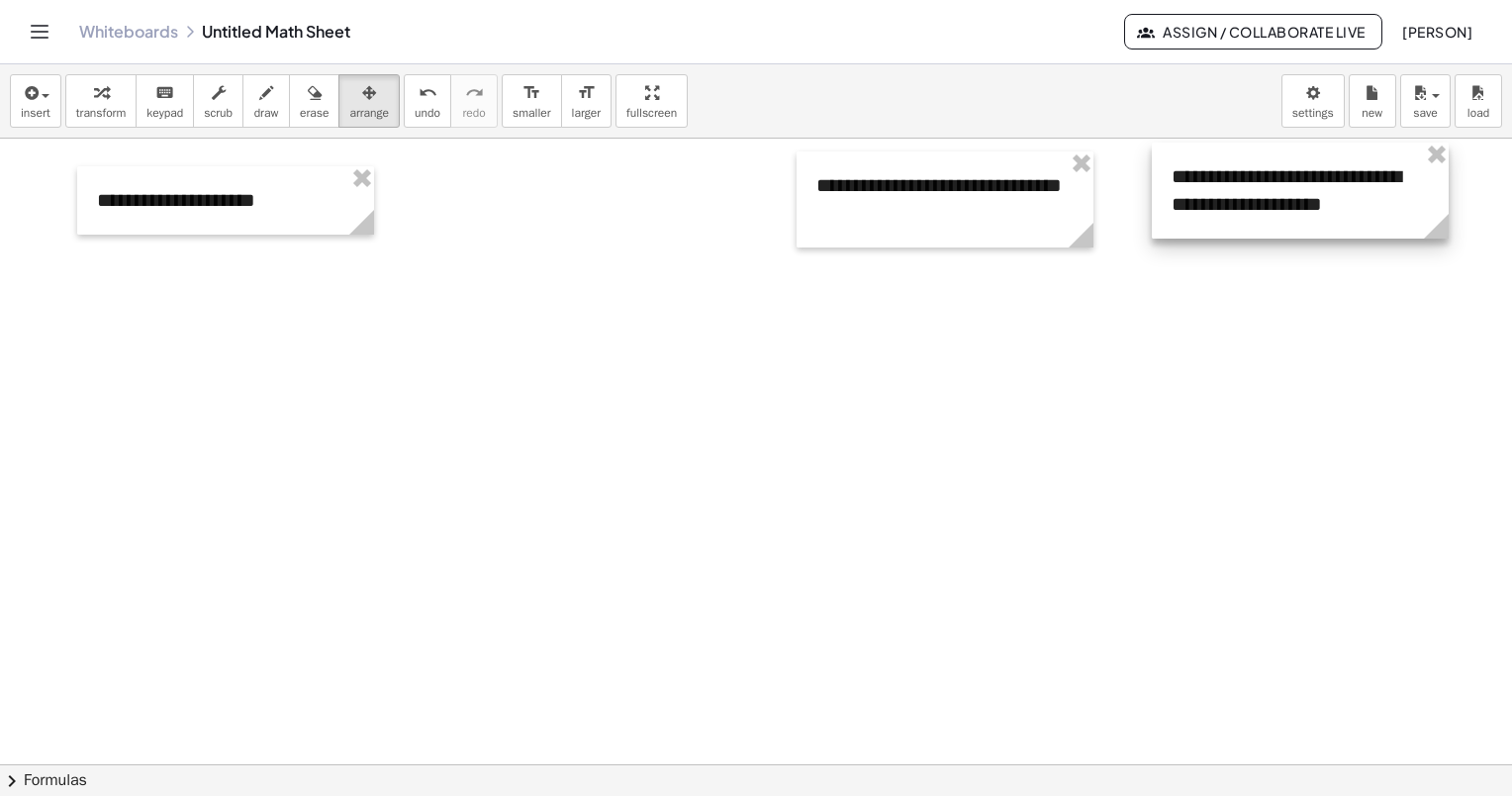 drag, startPoint x: 336, startPoint y: 362, endPoint x: 1339, endPoint y: 178, distance: 1019.7377 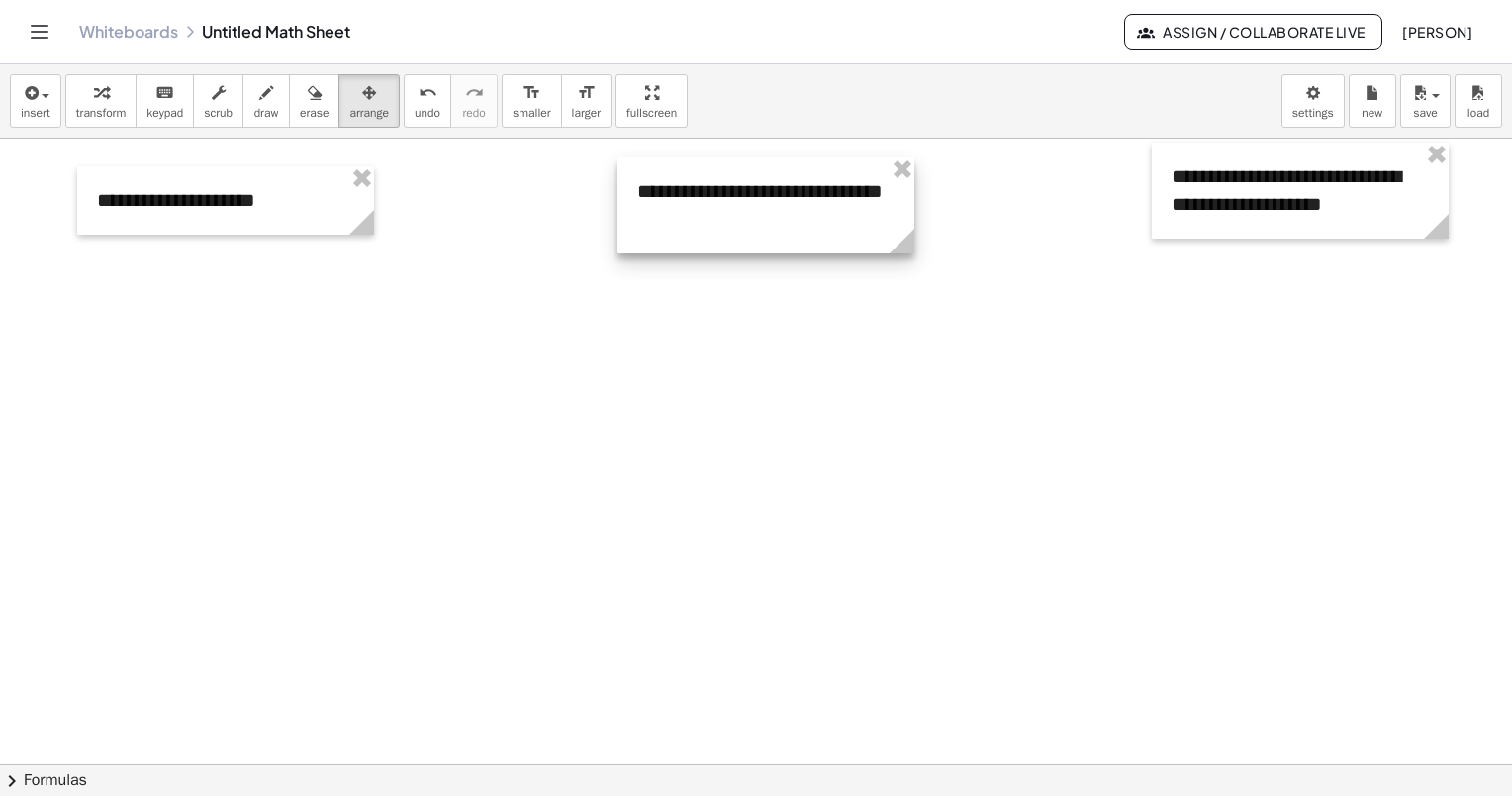 drag, startPoint x: 989, startPoint y: 208, endPoint x: 836, endPoint y: 210, distance: 153.01307 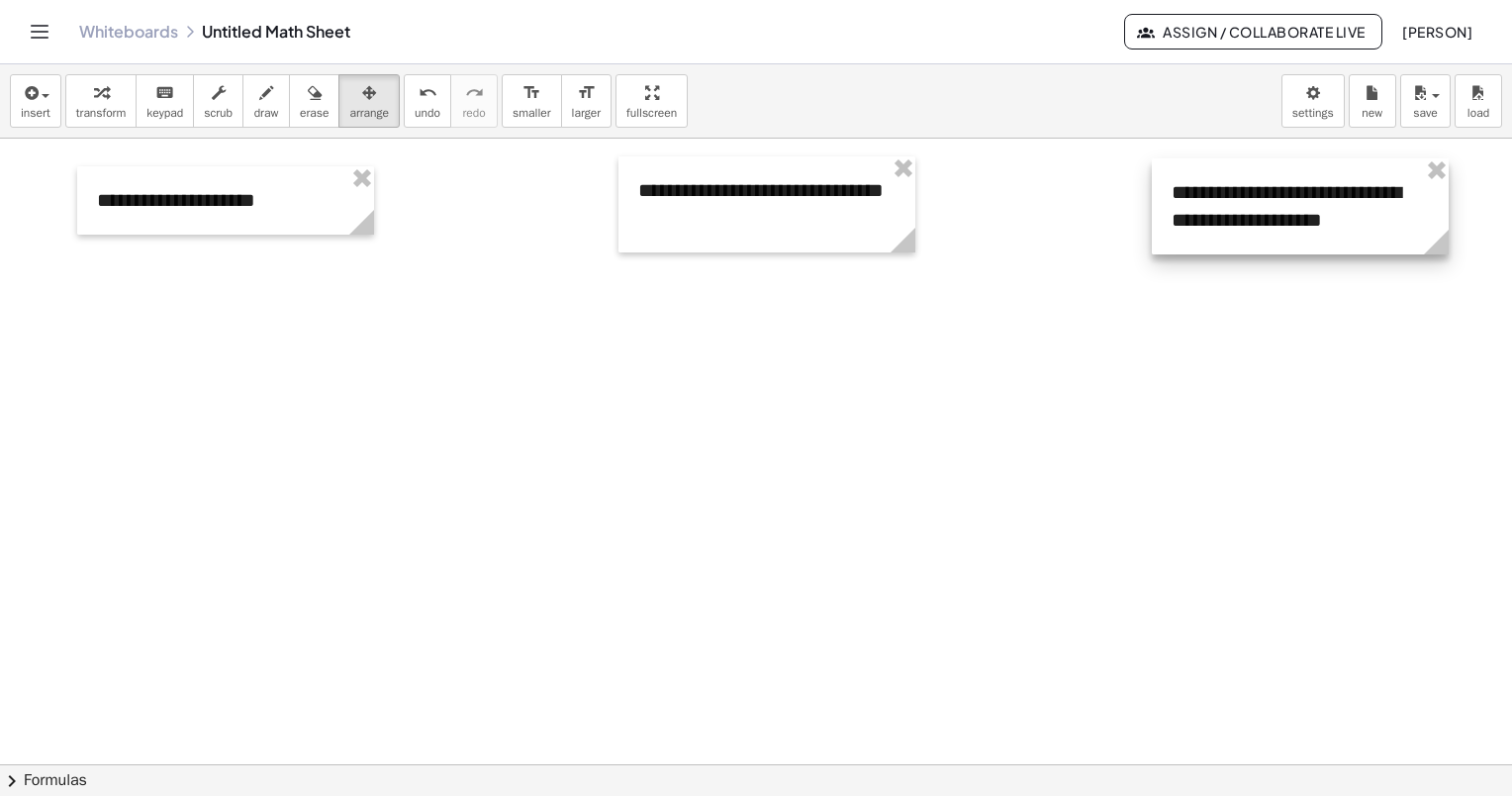 drag, startPoint x: 1247, startPoint y: 203, endPoint x: 1247, endPoint y: 218, distance: 15 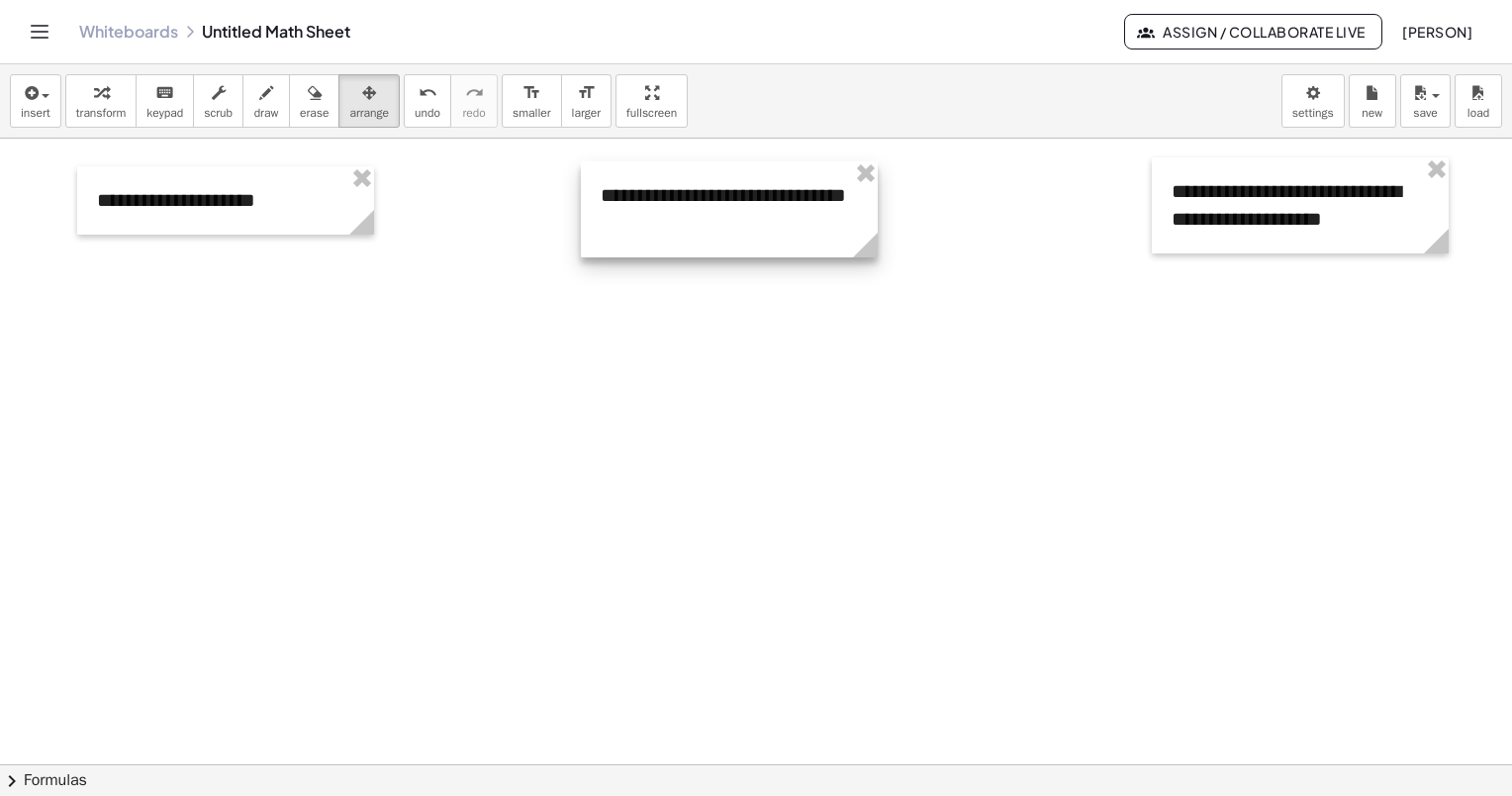 drag, startPoint x: 839, startPoint y: 224, endPoint x: 811, endPoint y: 224, distance: 28 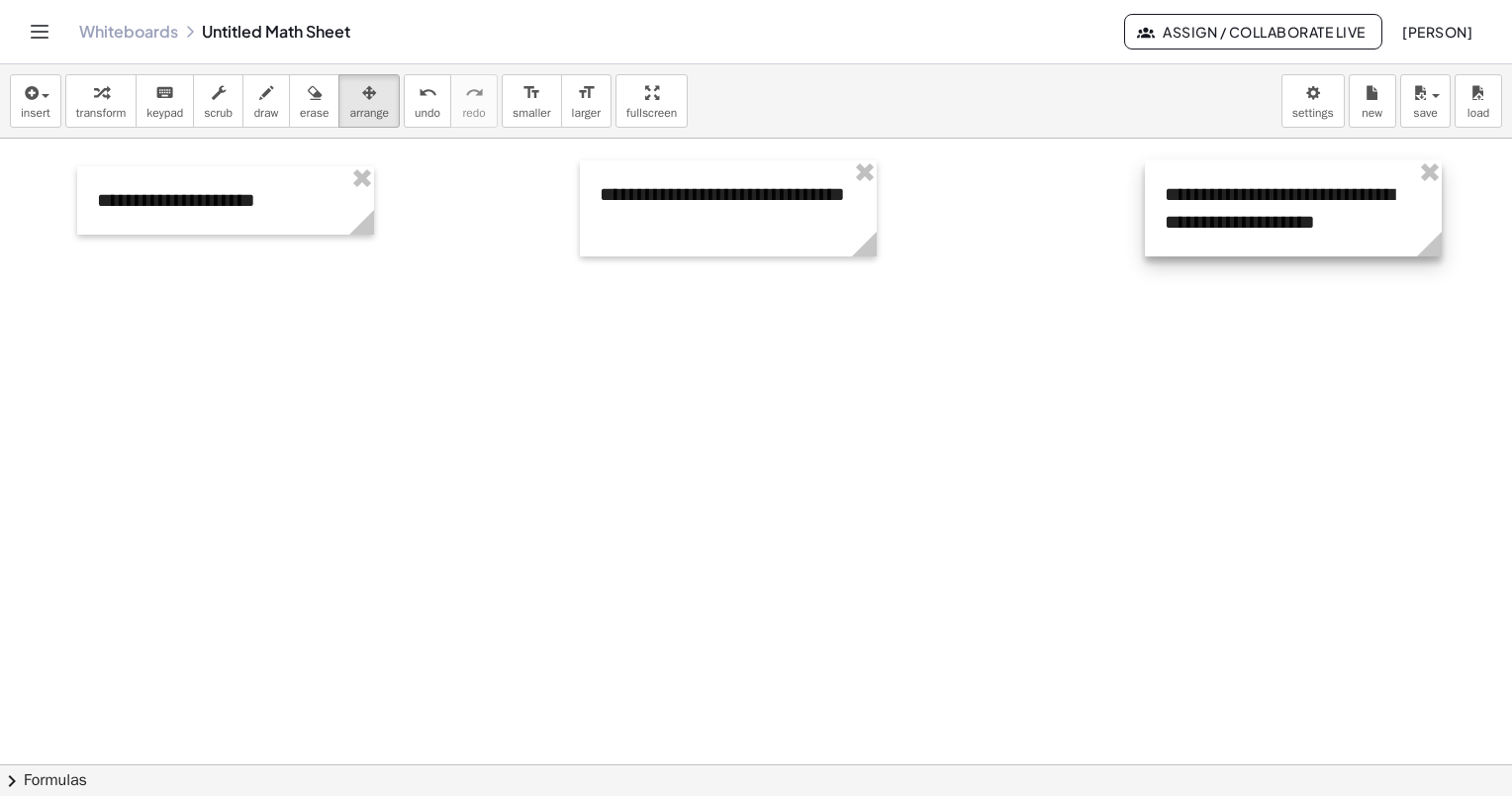 click at bounding box center (1293, 208) 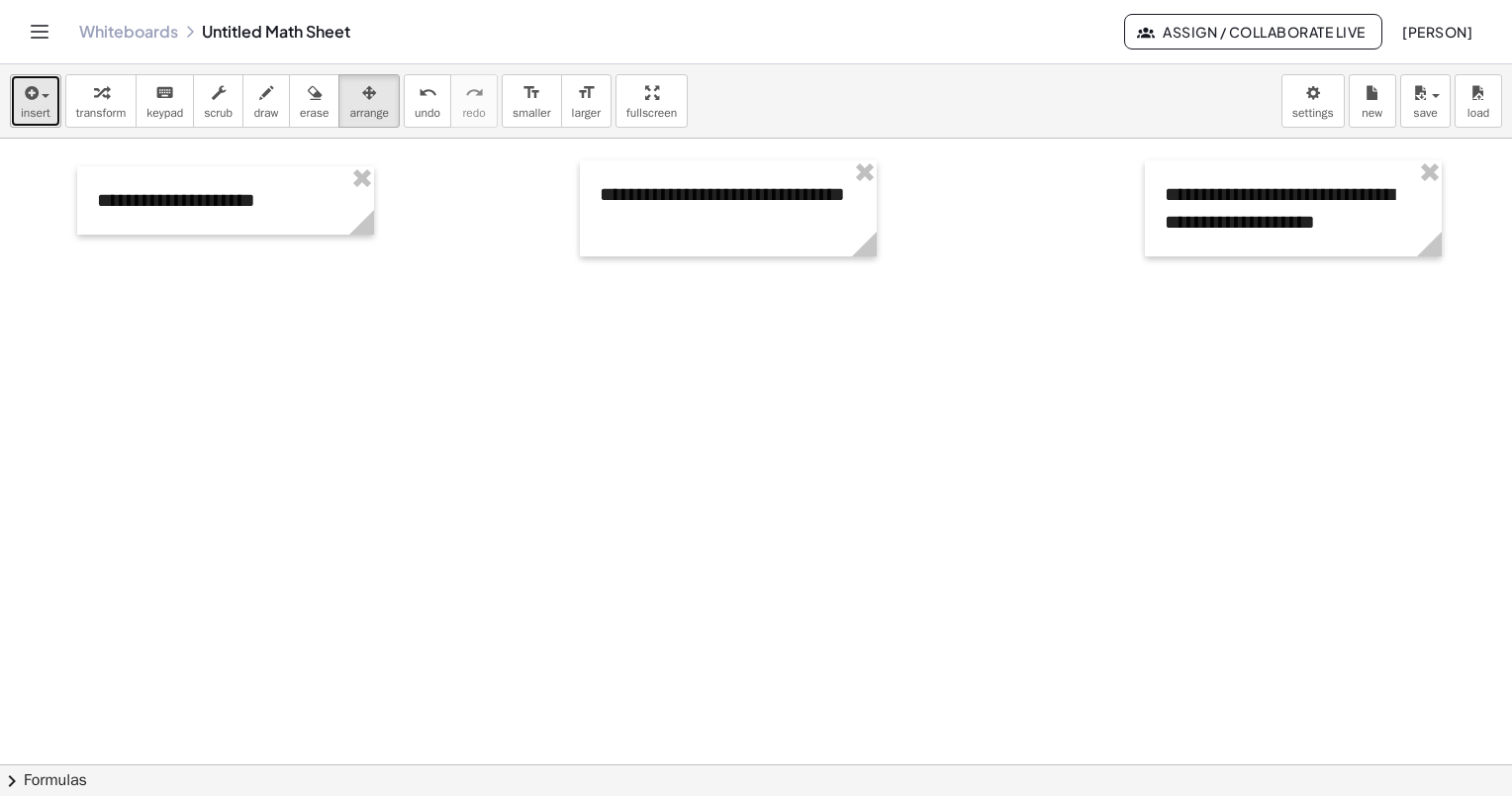 click on "insert" at bounding box center (36, 113) 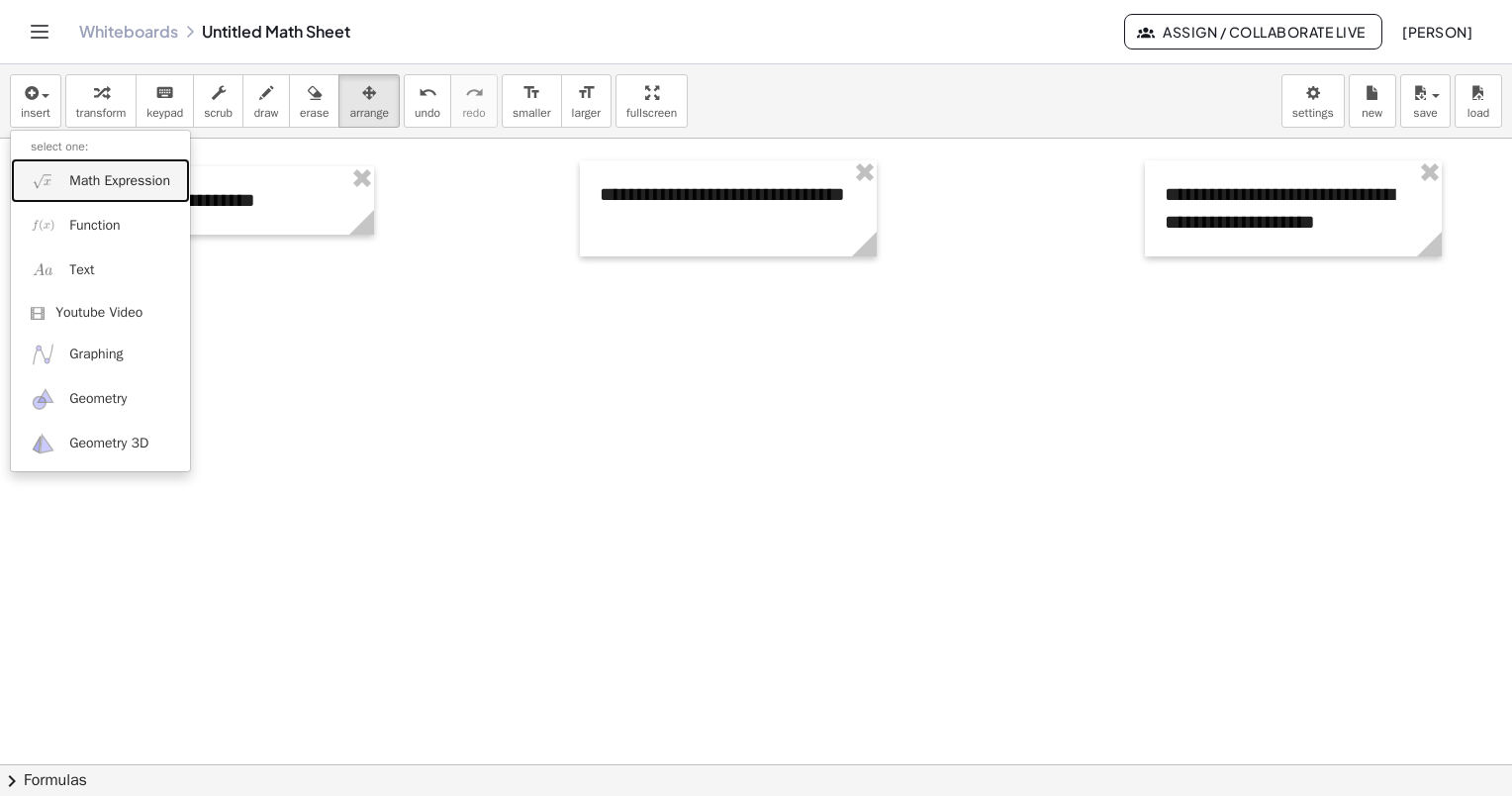 click on "Math Expression" at bounding box center (120, 181) 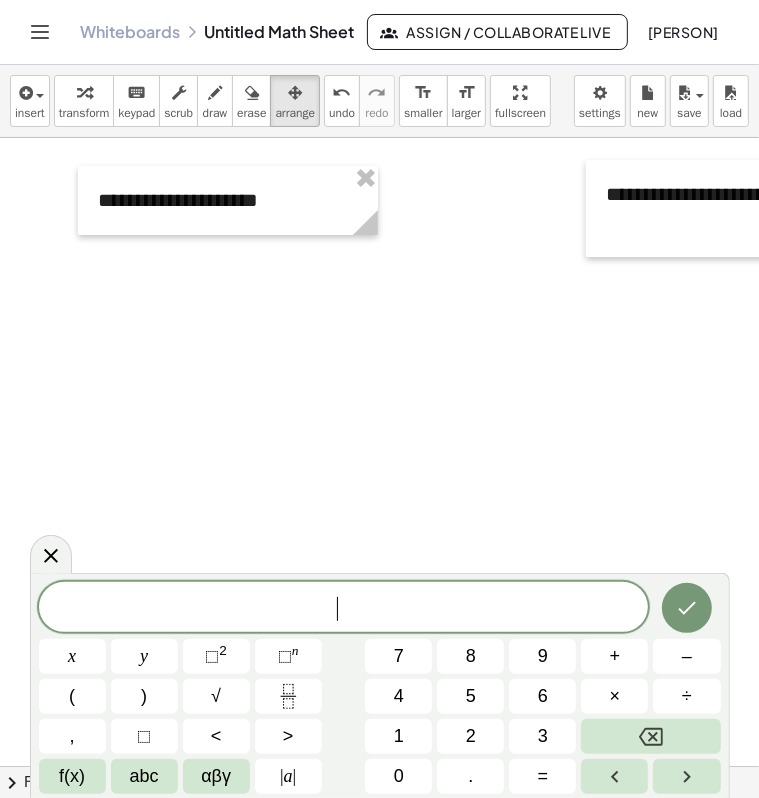click on "​" at bounding box center (344, 609) 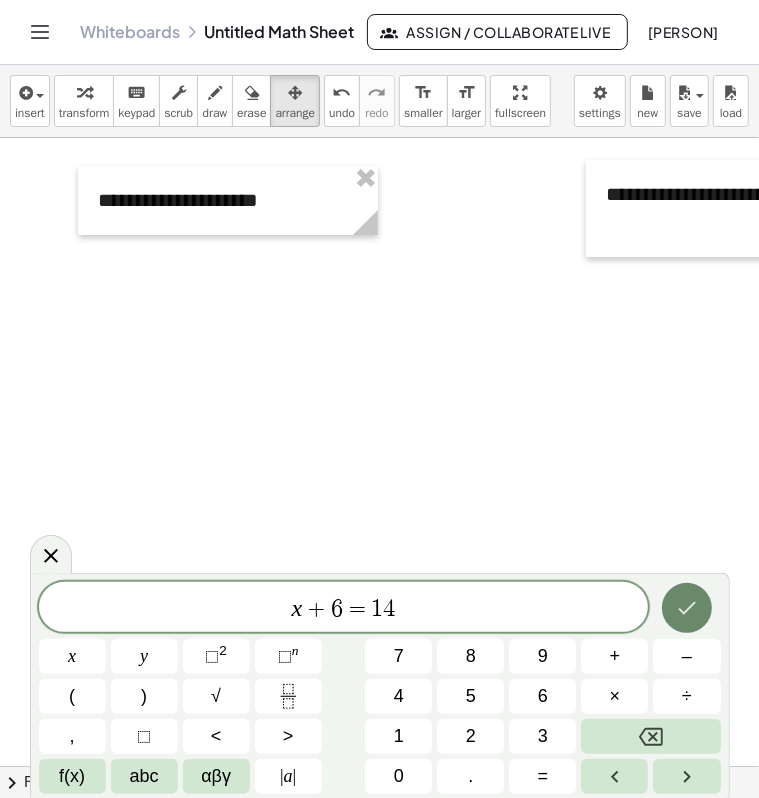 click 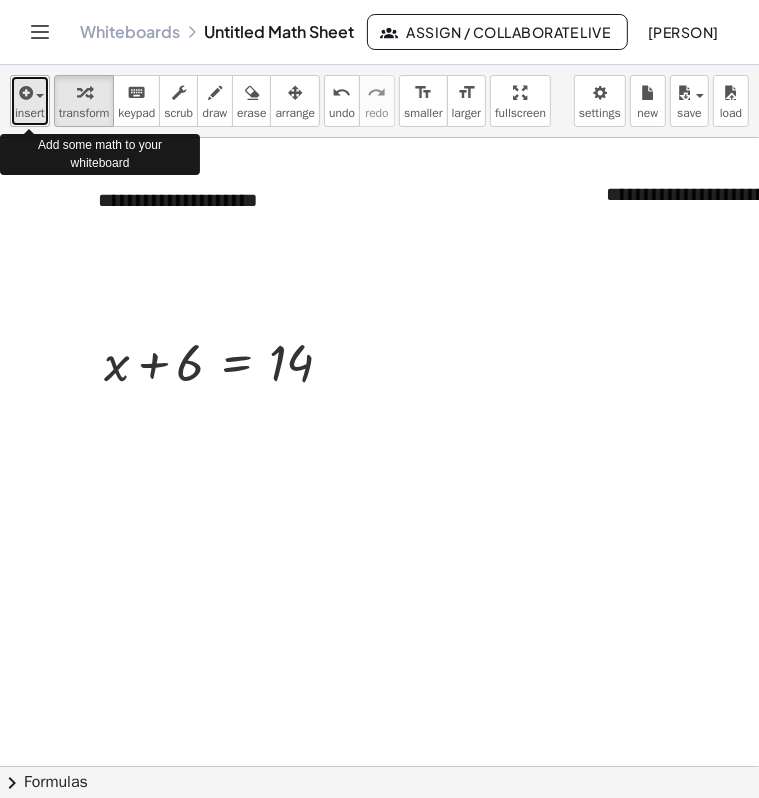 click on "insert" at bounding box center [30, 101] 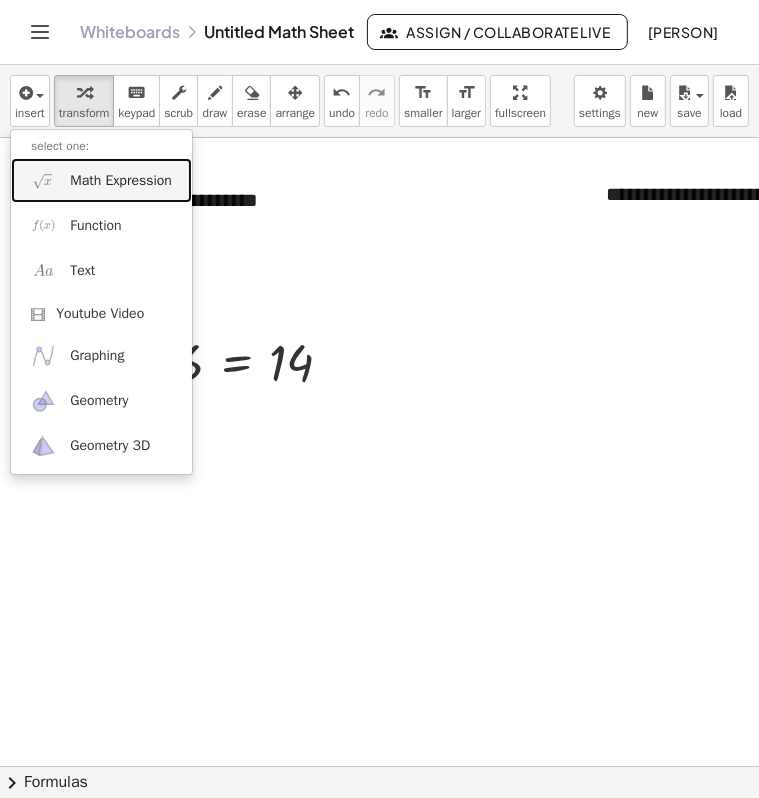 click on "Math Expression" at bounding box center [121, 181] 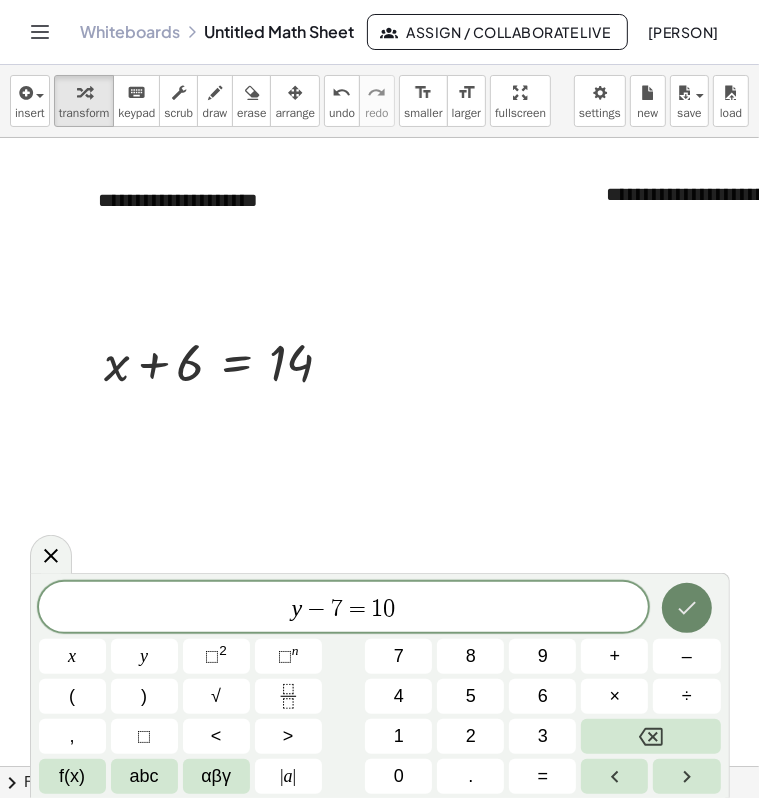 click 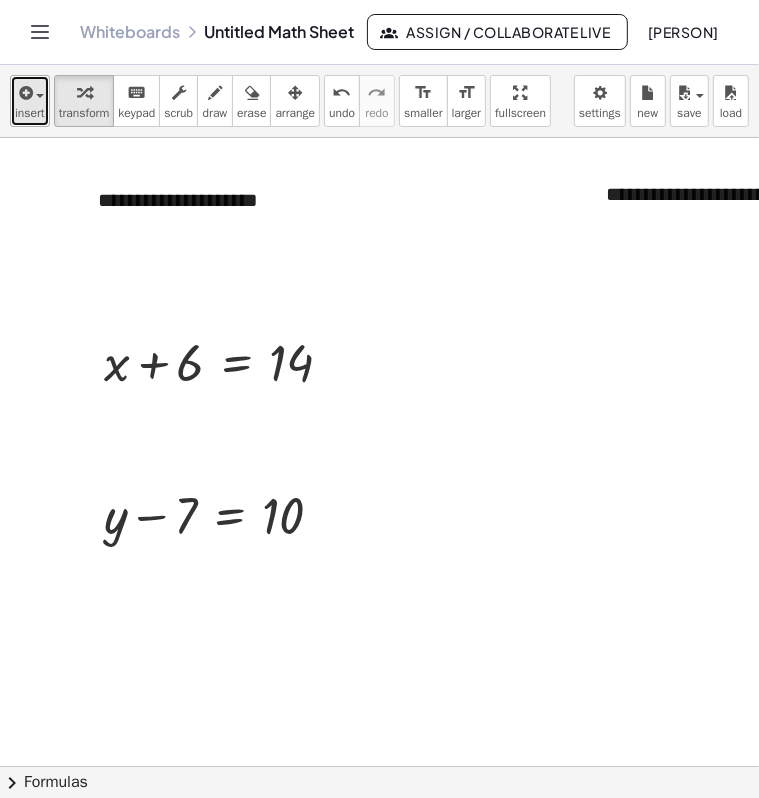 click on "insert" at bounding box center (30, 113) 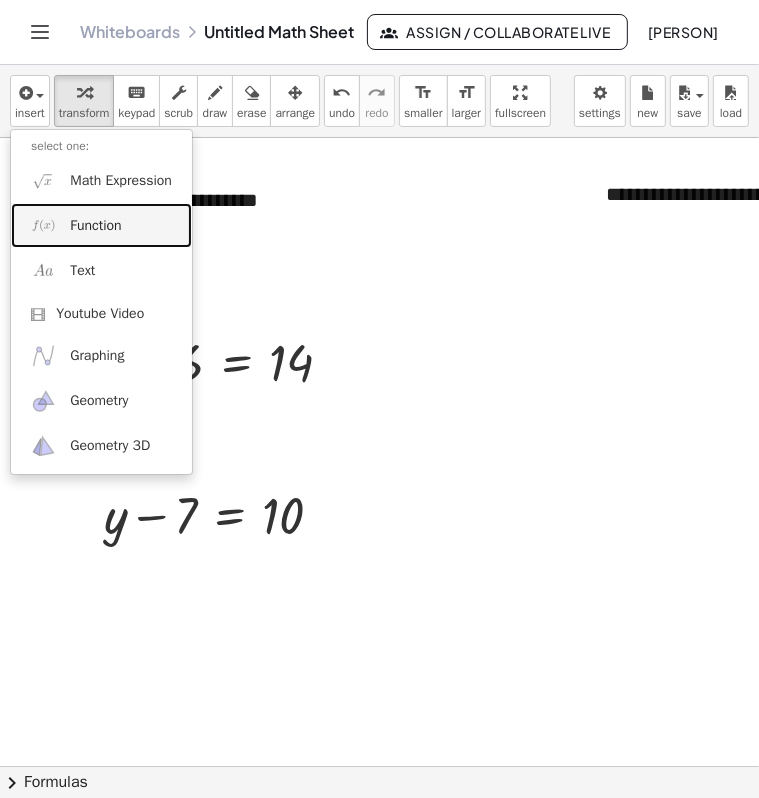 click on "Function" at bounding box center [95, 226] 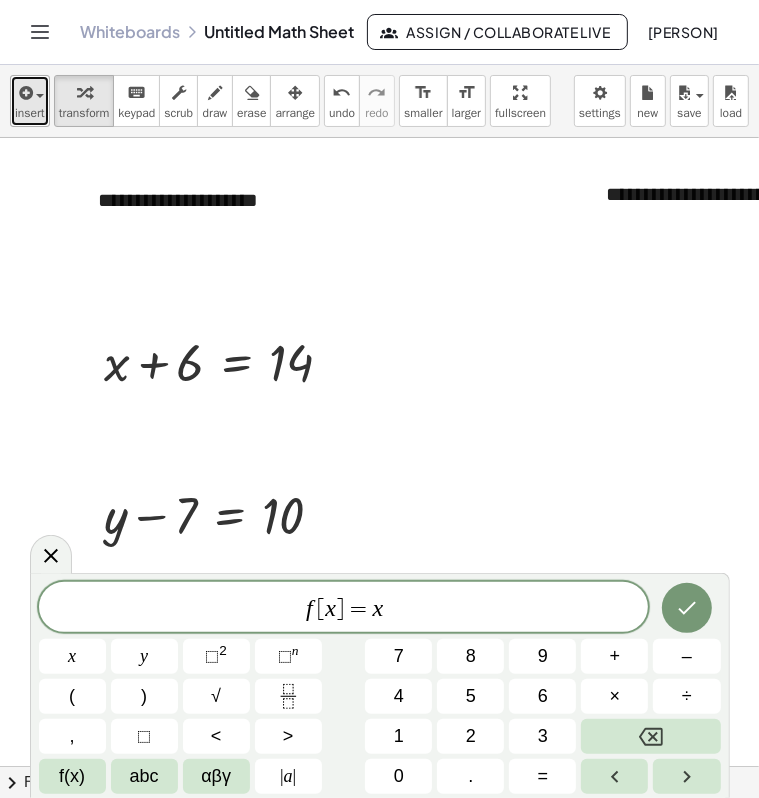 click at bounding box center [24, 93] 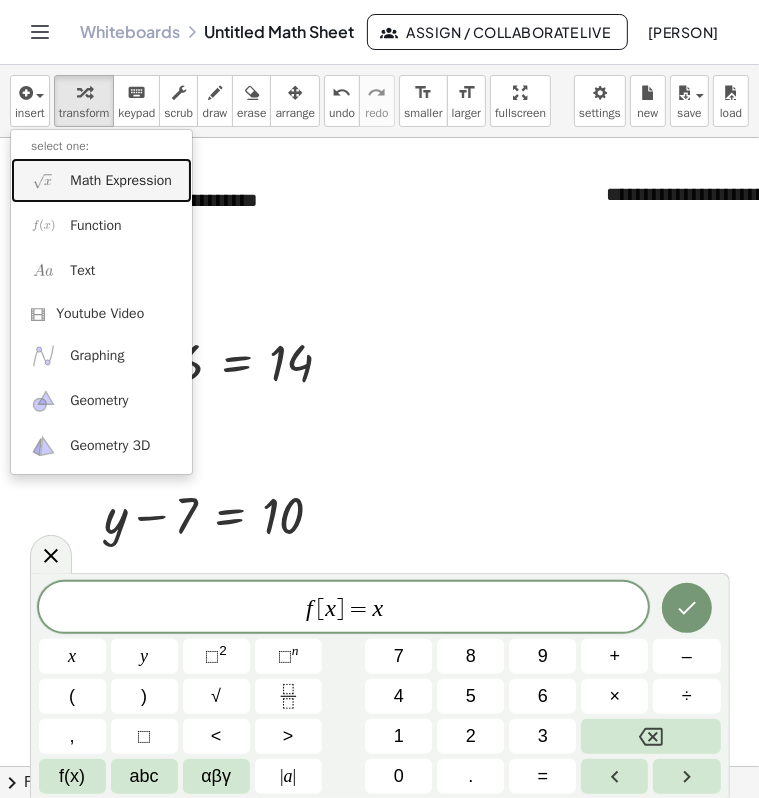 click on "Math Expression" at bounding box center [121, 181] 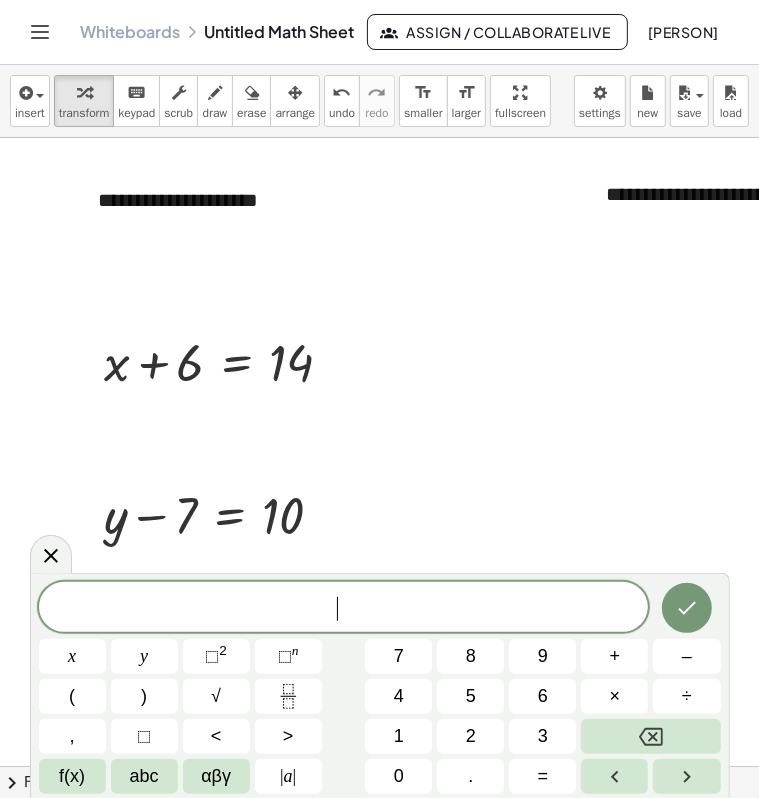 click on "​" at bounding box center [344, 609] 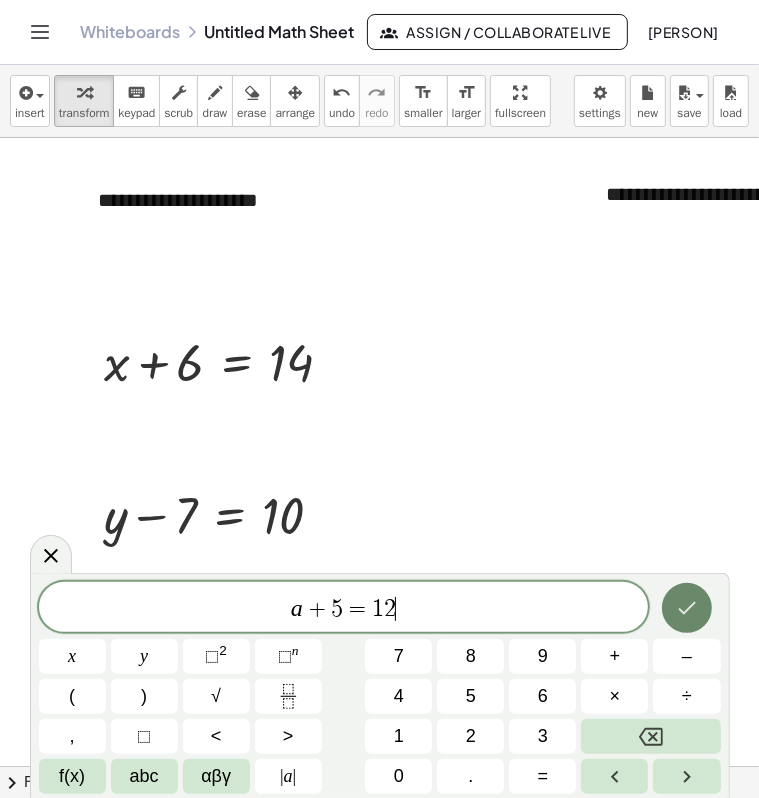 click at bounding box center (687, 608) 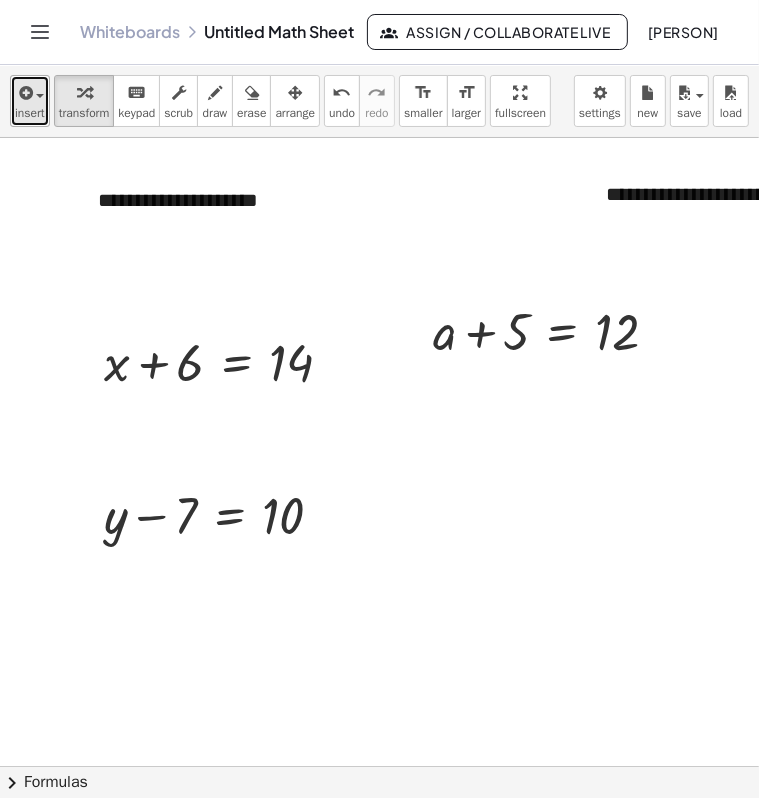 click on "insert" at bounding box center (30, 113) 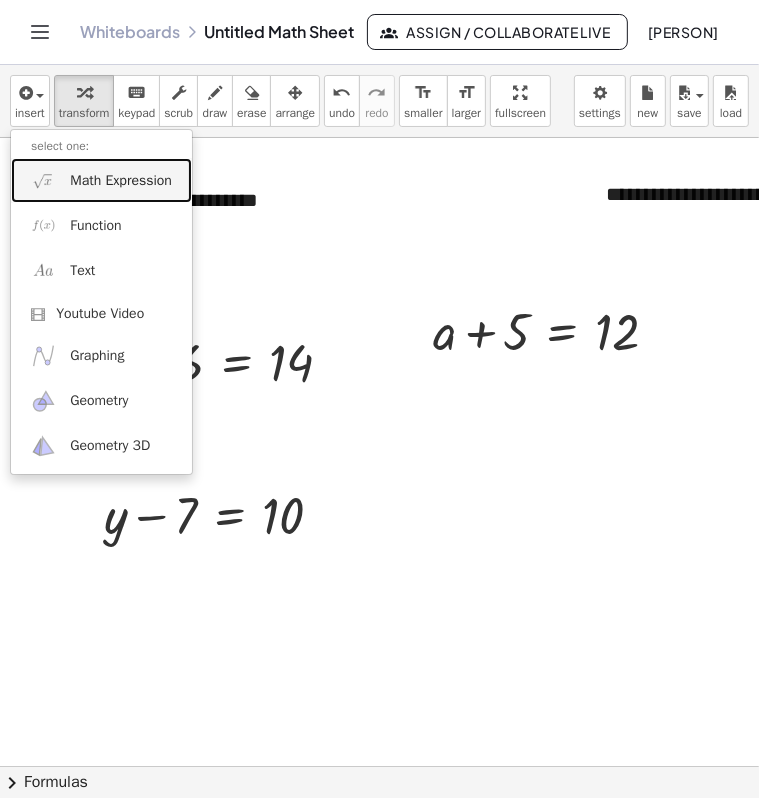 click on "Math Expression" at bounding box center [121, 181] 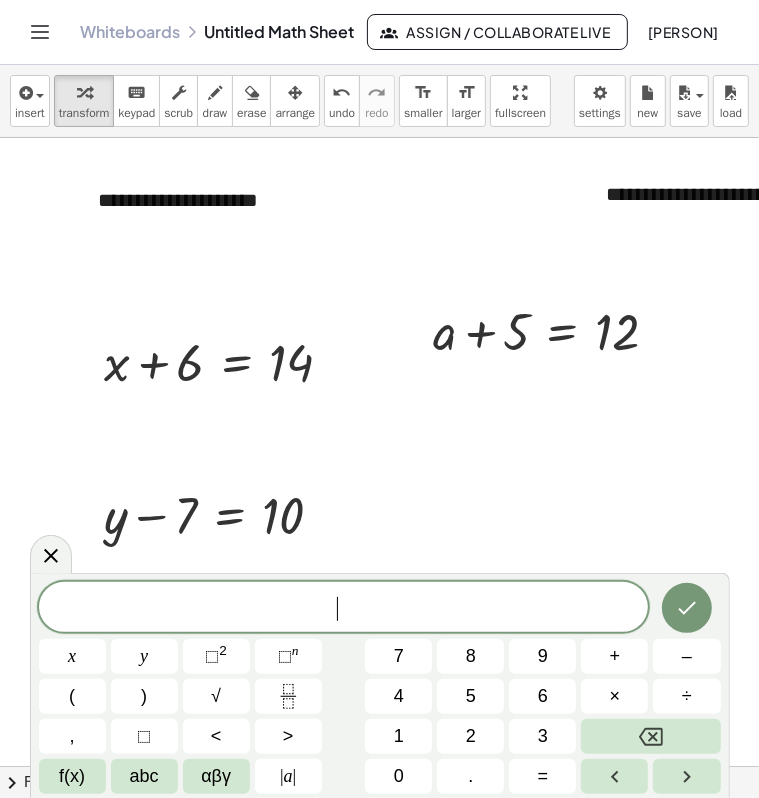 click on "​" at bounding box center (344, 609) 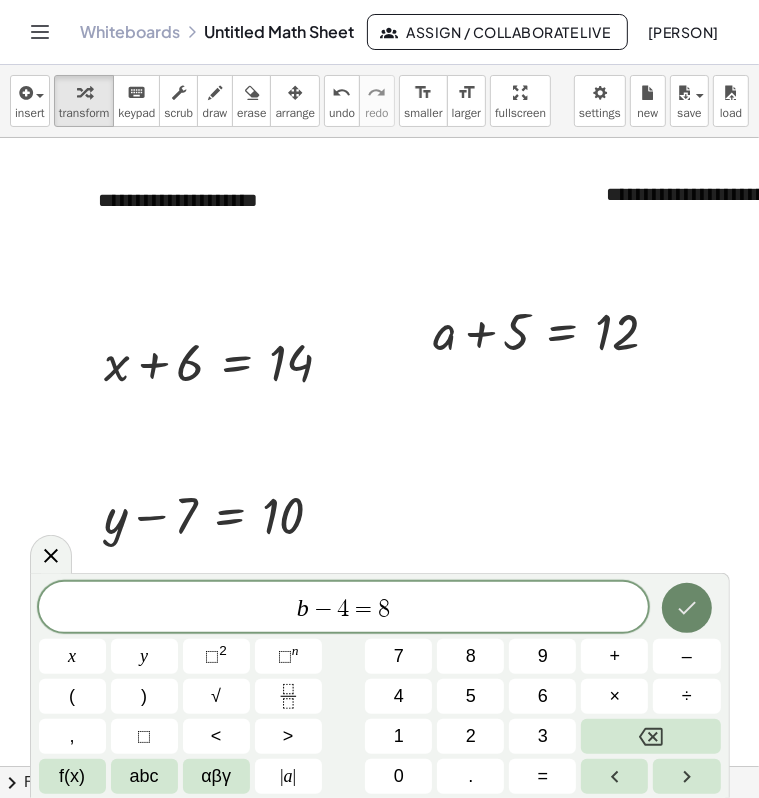 click 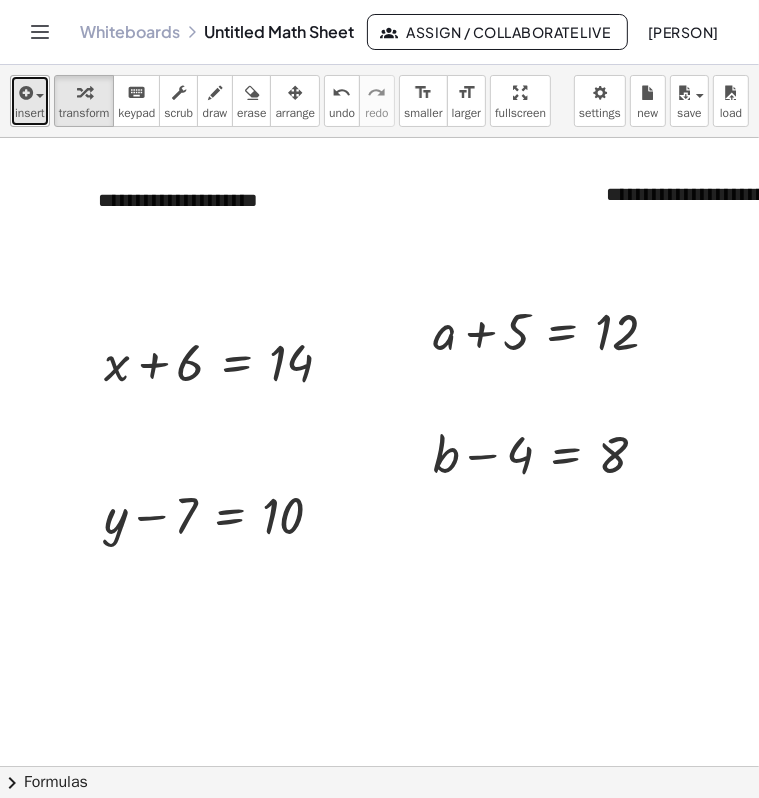 click on "insert" at bounding box center (30, 113) 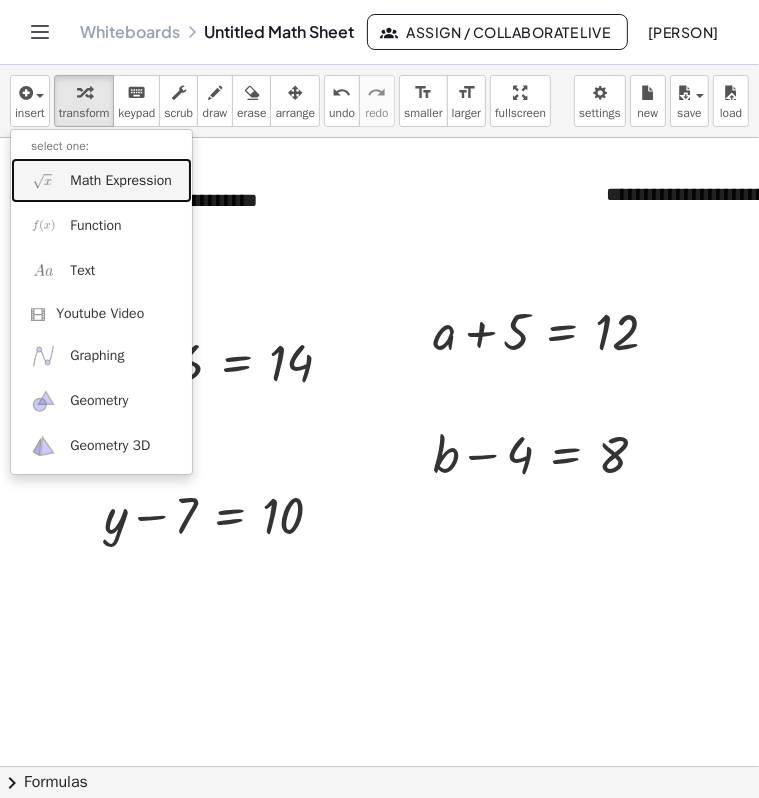 click on "Math Expression" at bounding box center [121, 181] 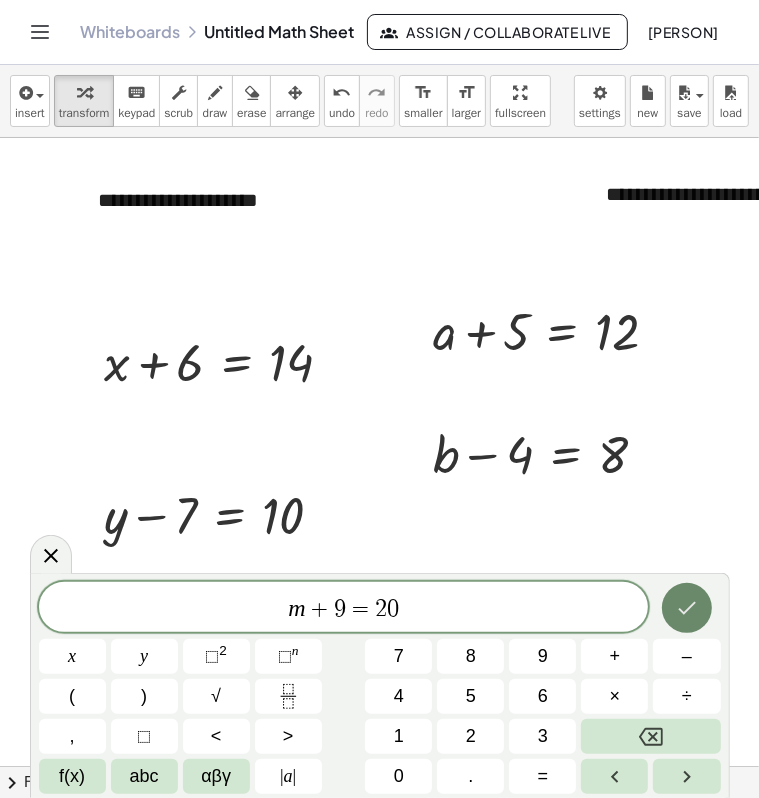 click 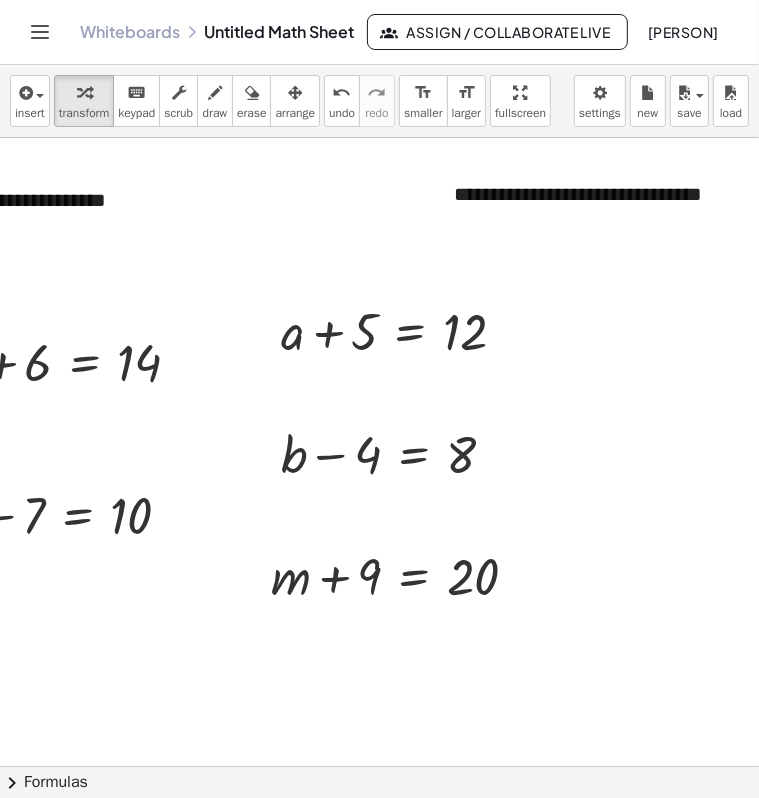 scroll, scrollTop: 0, scrollLeft: 43, axis: horizontal 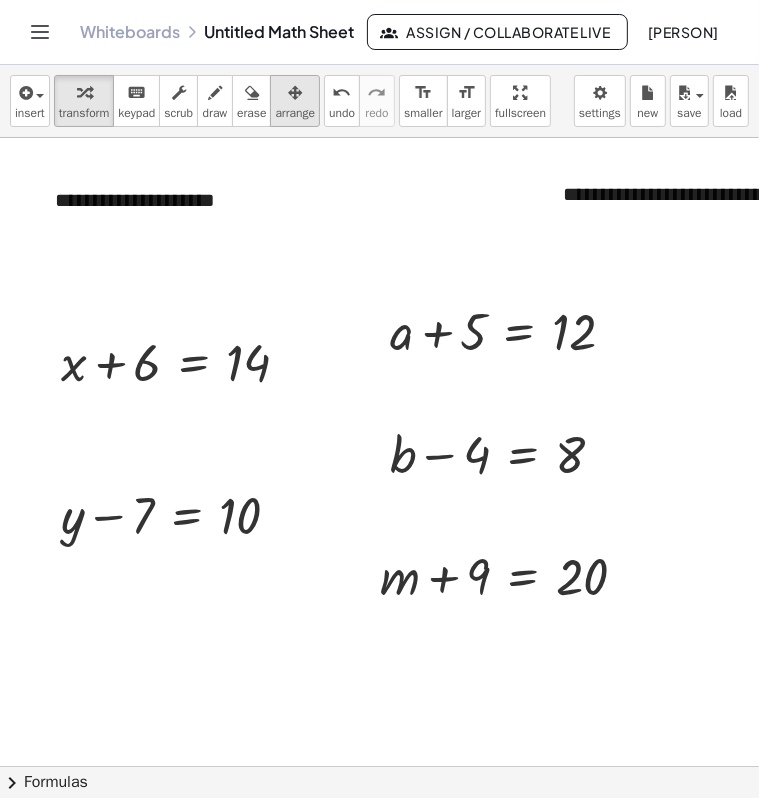 click on "arrange" at bounding box center [295, 113] 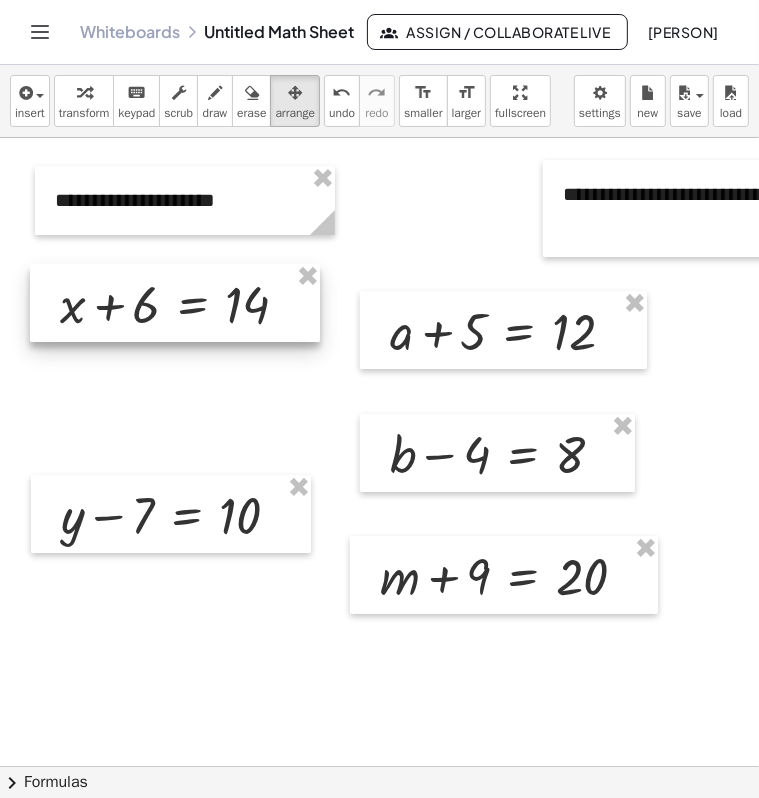 drag, startPoint x: 188, startPoint y: 367, endPoint x: 187, endPoint y: 309, distance: 58.00862 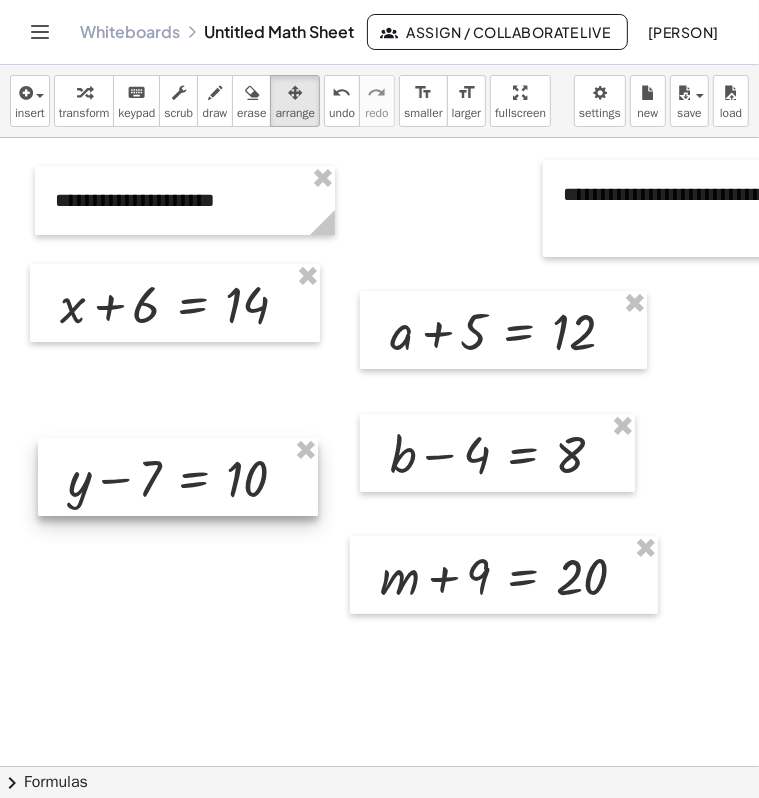 drag, startPoint x: 139, startPoint y: 498, endPoint x: 146, endPoint y: 461, distance: 37.65634 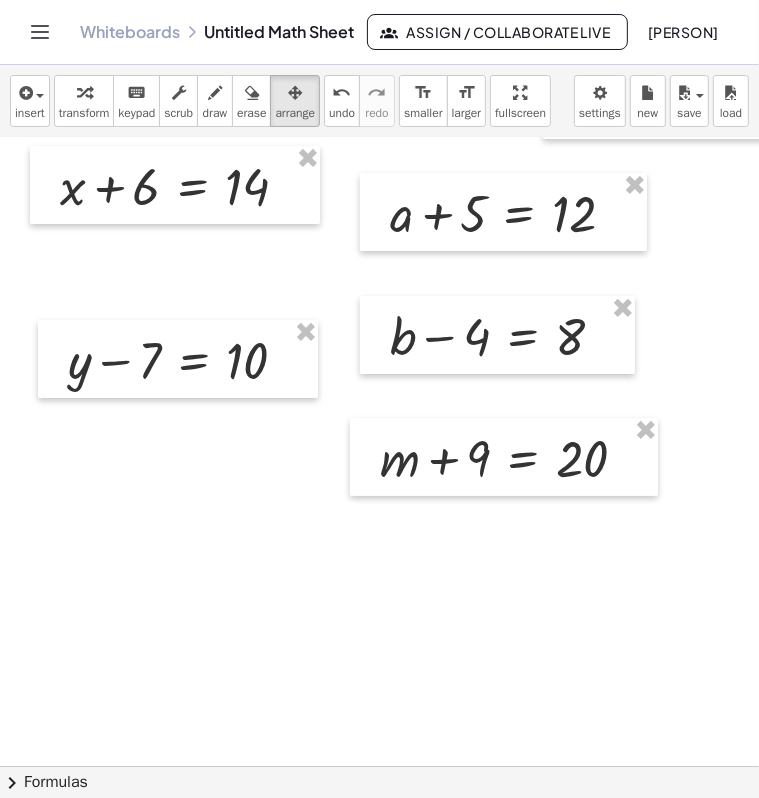 scroll, scrollTop: 200, scrollLeft: 43, axis: both 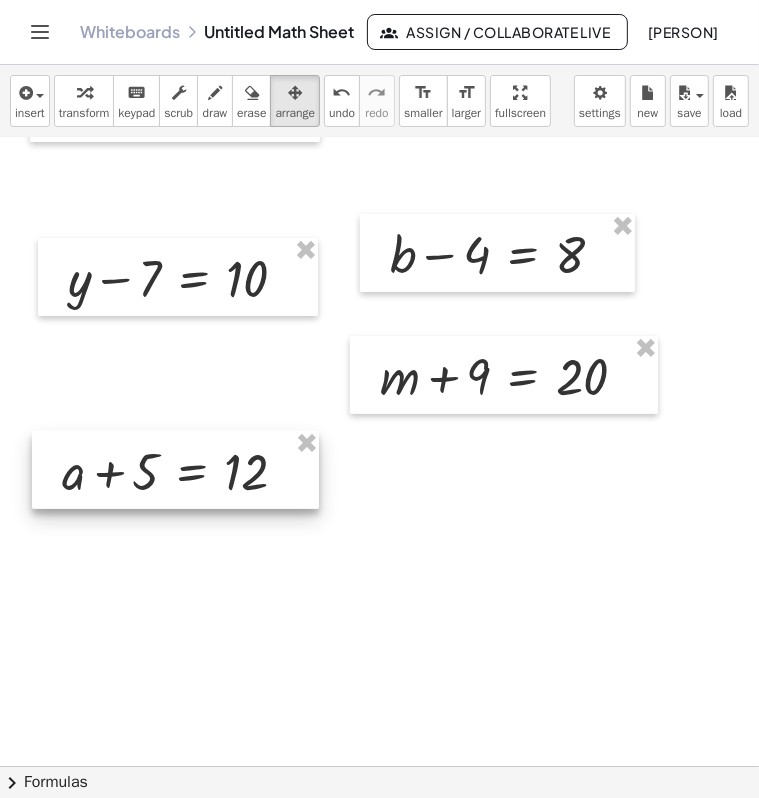 drag, startPoint x: 454, startPoint y: 166, endPoint x: 128, endPoint y: 505, distance: 470.31586 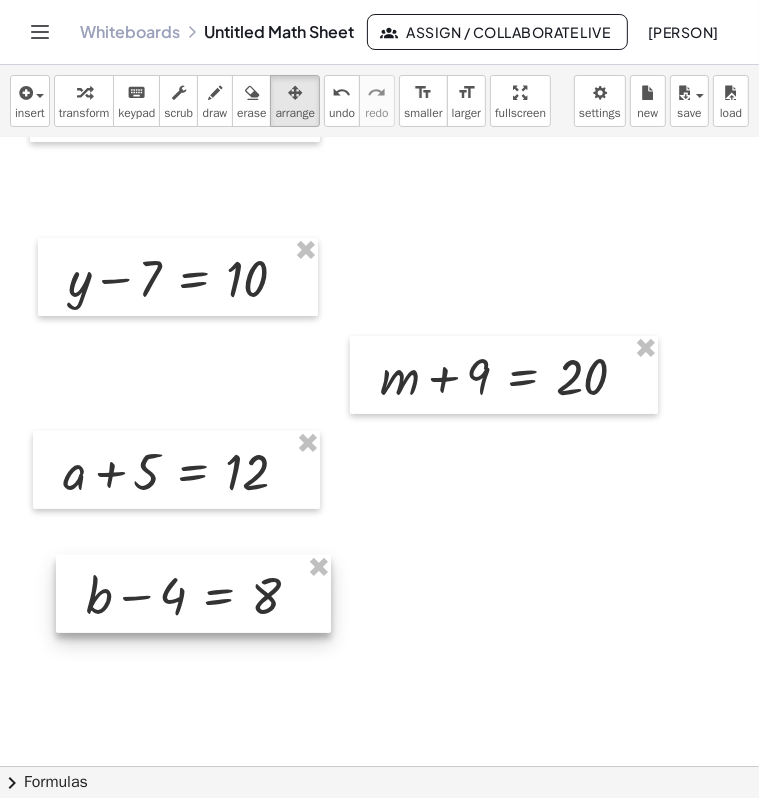 drag, startPoint x: 440, startPoint y: 256, endPoint x: 132, endPoint y: 580, distance: 447.03467 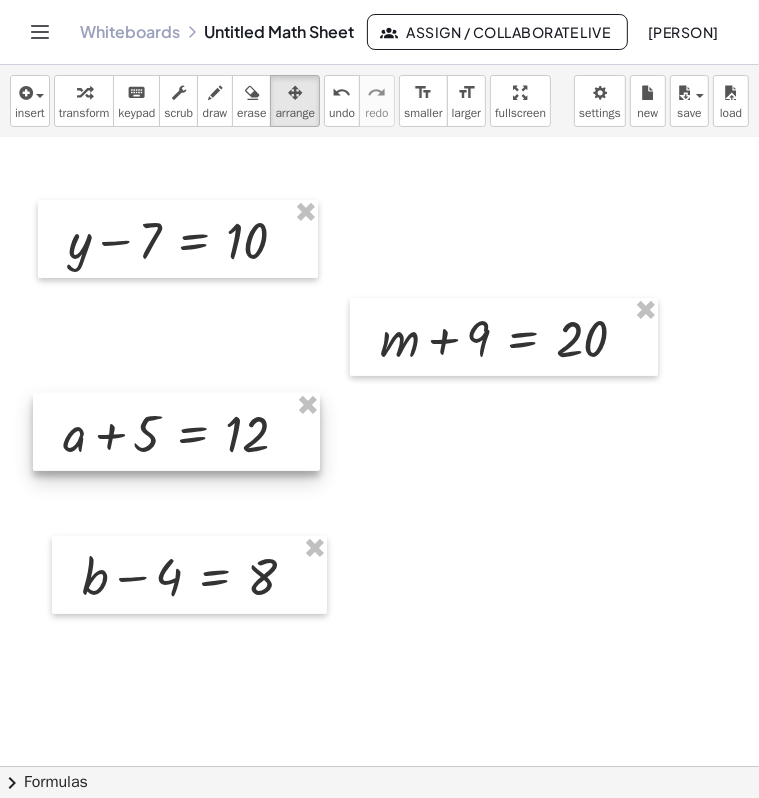 scroll, scrollTop: 400, scrollLeft: 43, axis: both 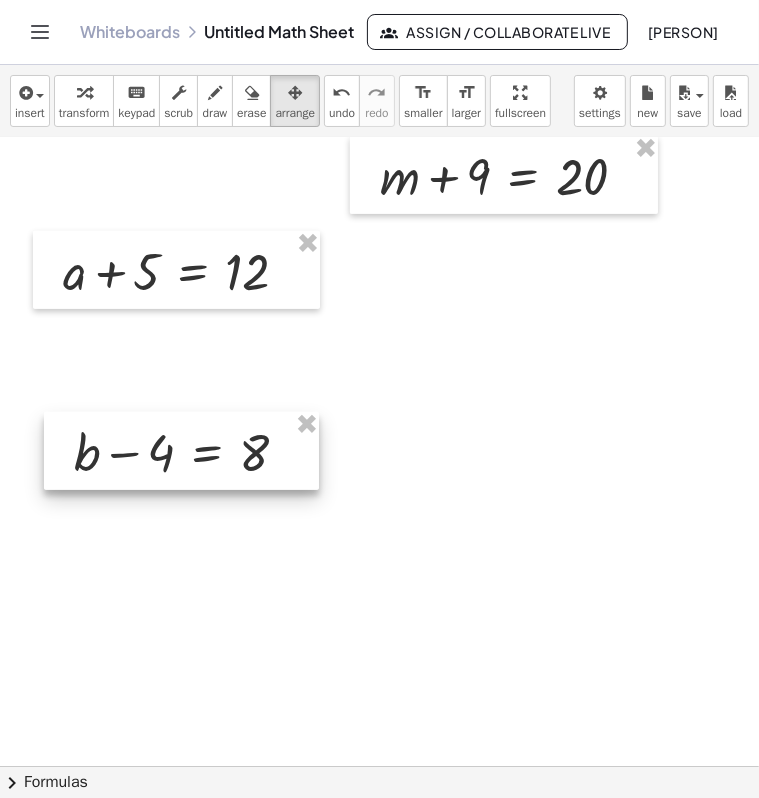 drag, startPoint x: 170, startPoint y: 414, endPoint x: 162, endPoint y: 452, distance: 38.832977 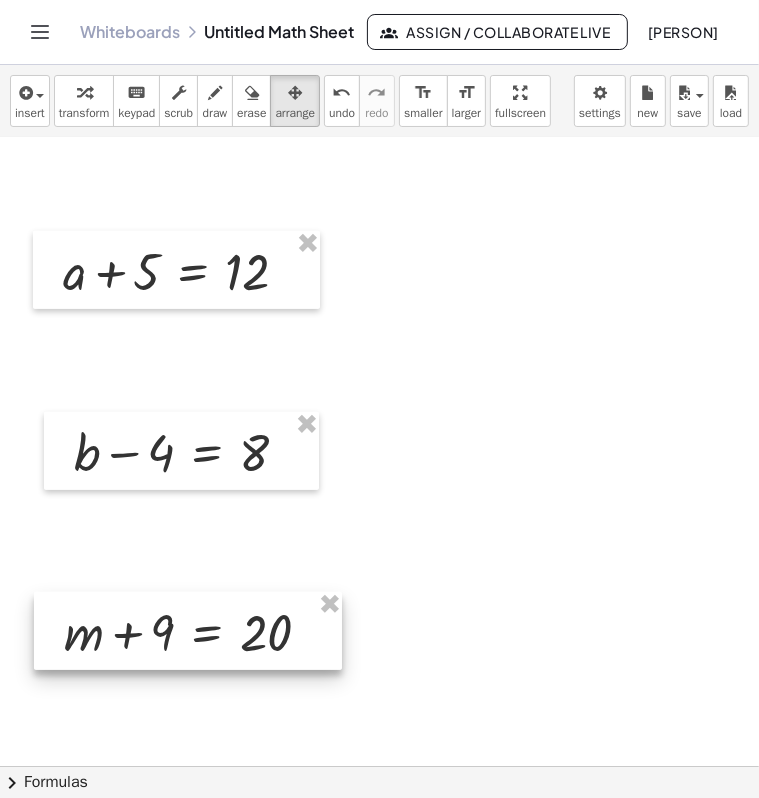 drag, startPoint x: 488, startPoint y: 191, endPoint x: 180, endPoint y: 639, distance: 543.6617 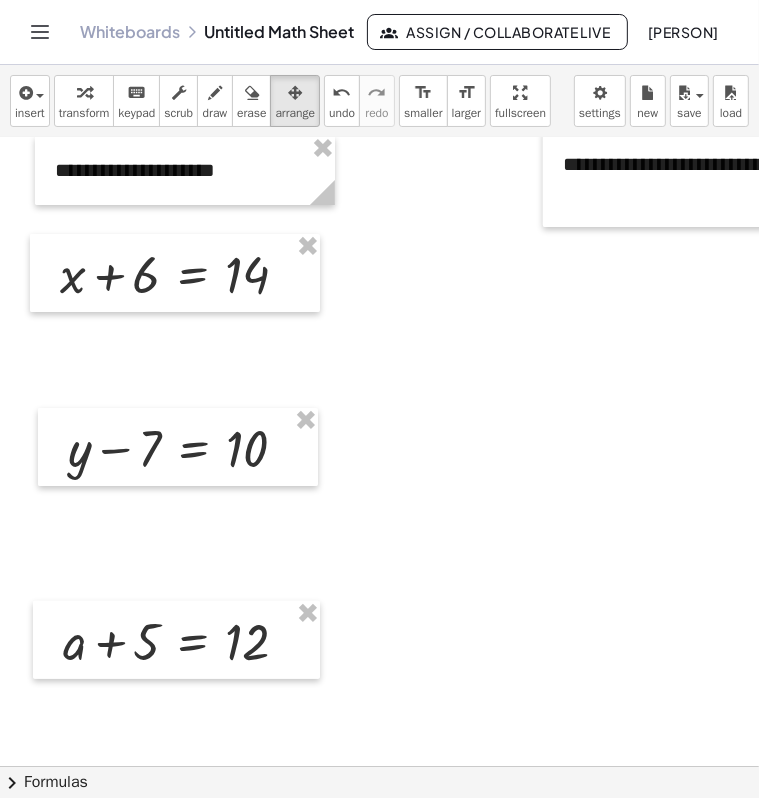 scroll, scrollTop: 0, scrollLeft: 43, axis: horizontal 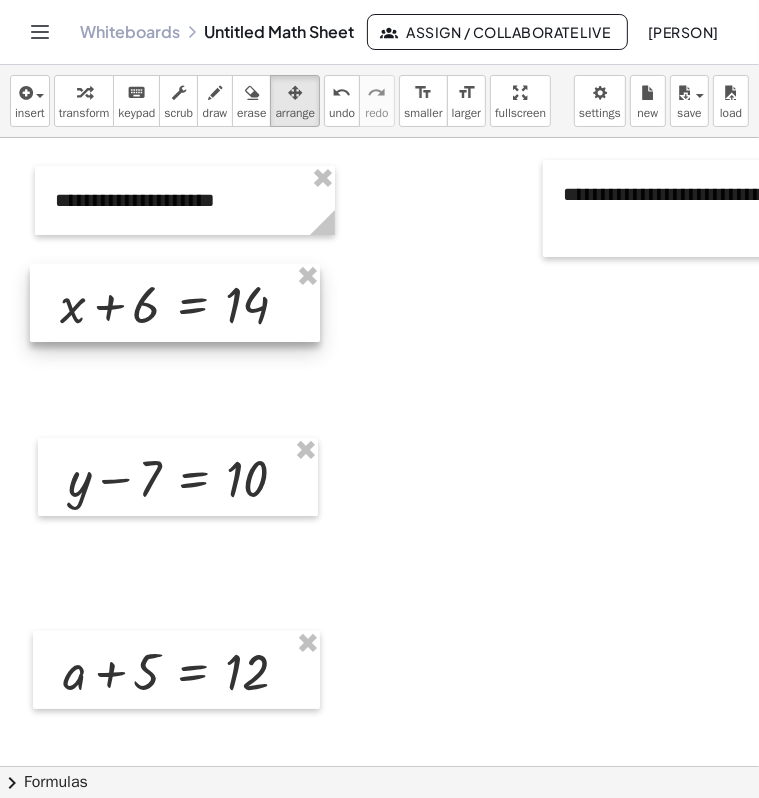 click at bounding box center (175, 303) 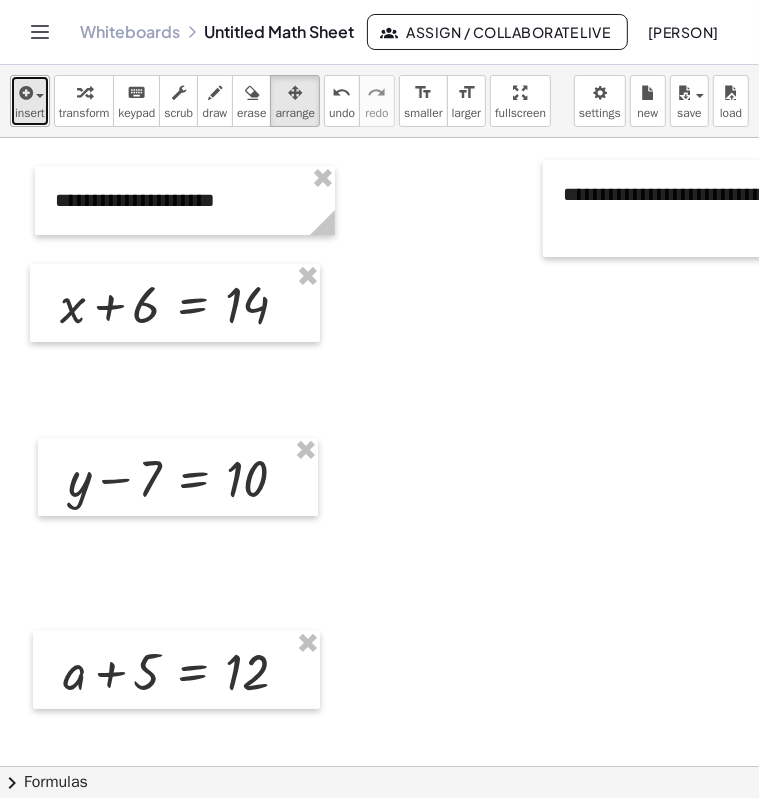 click on "insert" at bounding box center [30, 113] 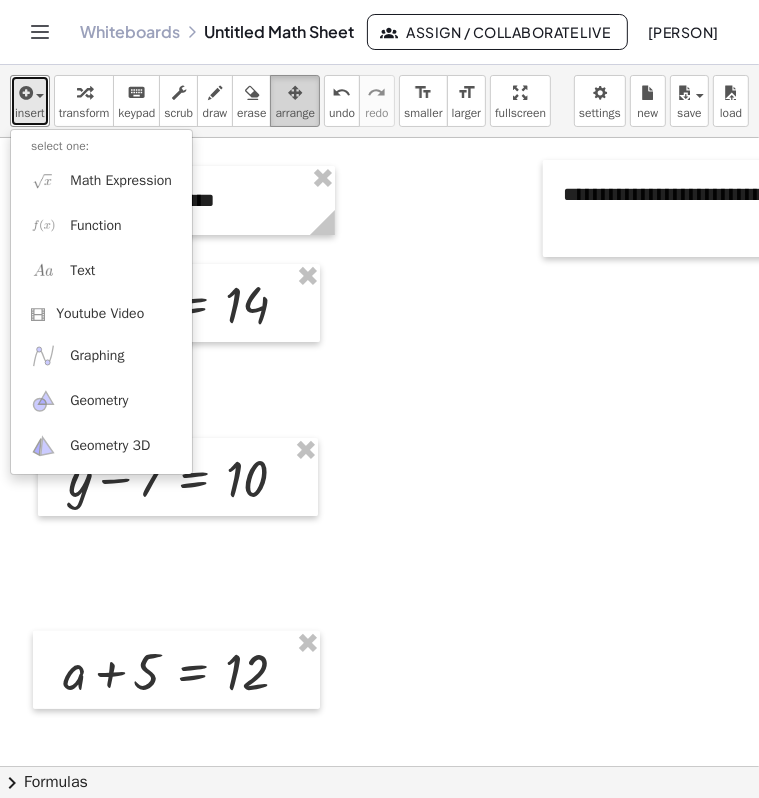 click on "arrange" at bounding box center [295, 113] 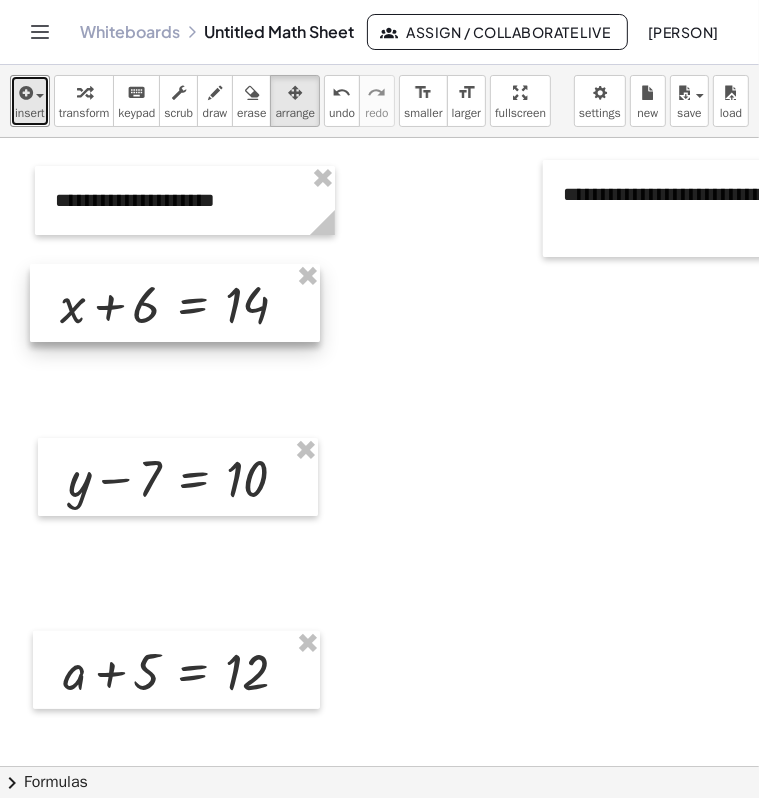 click at bounding box center (175, 303) 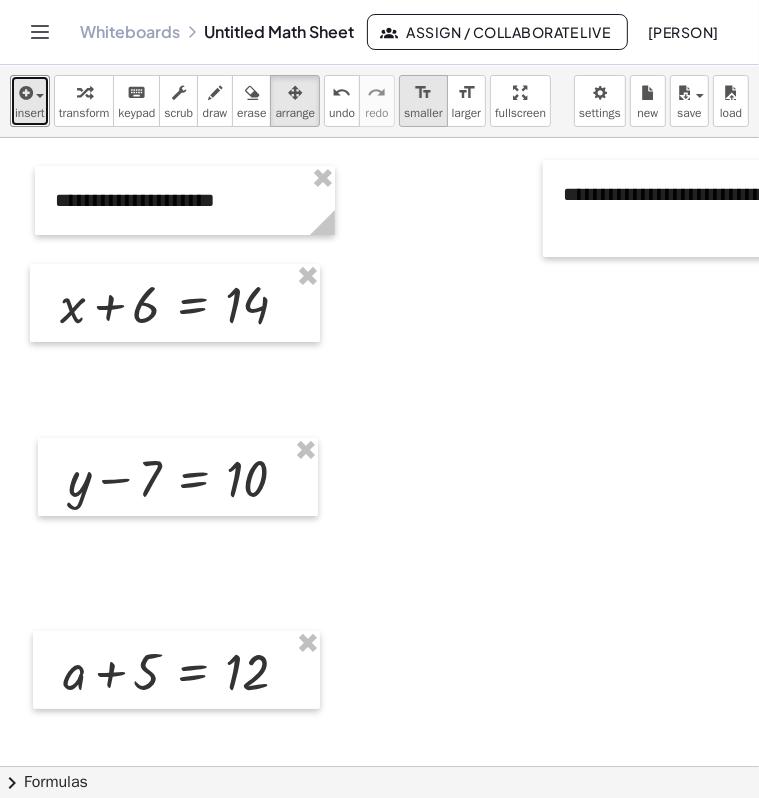 click on "smaller" at bounding box center (423, 113) 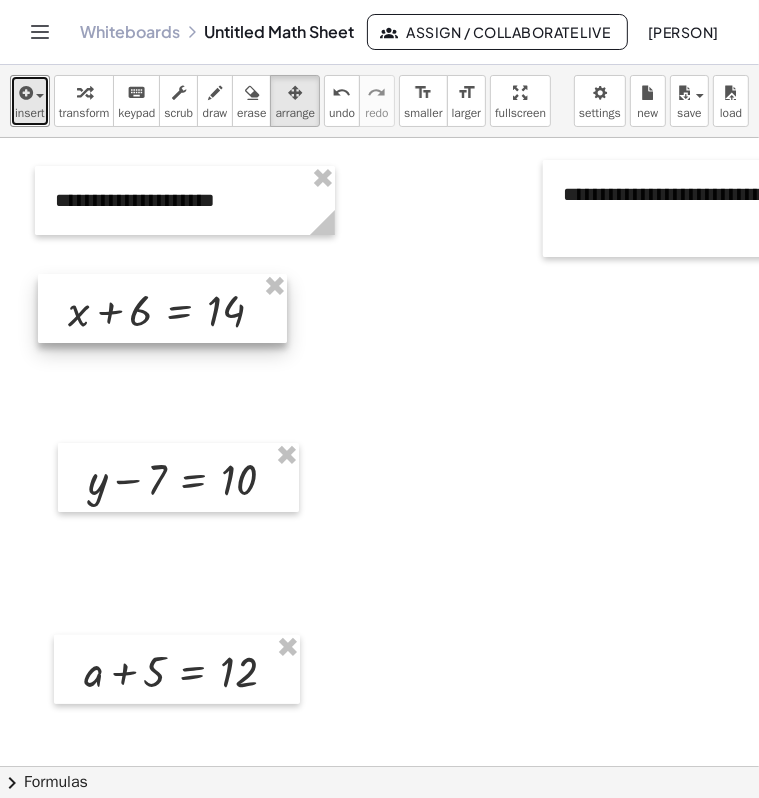 drag, startPoint x: 180, startPoint y: 303, endPoint x: 166, endPoint y: 308, distance: 14.866069 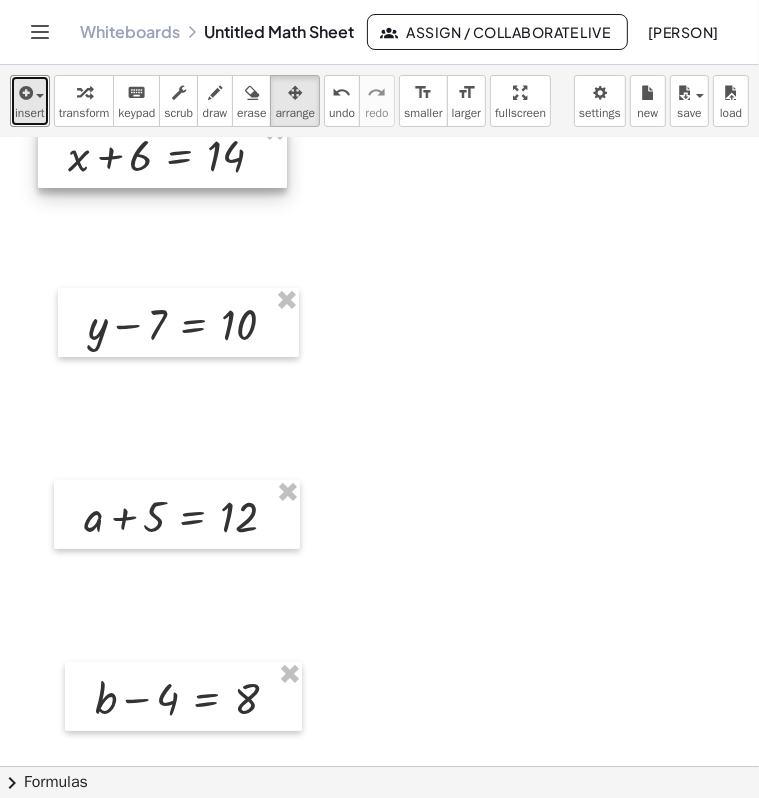 scroll, scrollTop: 200, scrollLeft: 43, axis: both 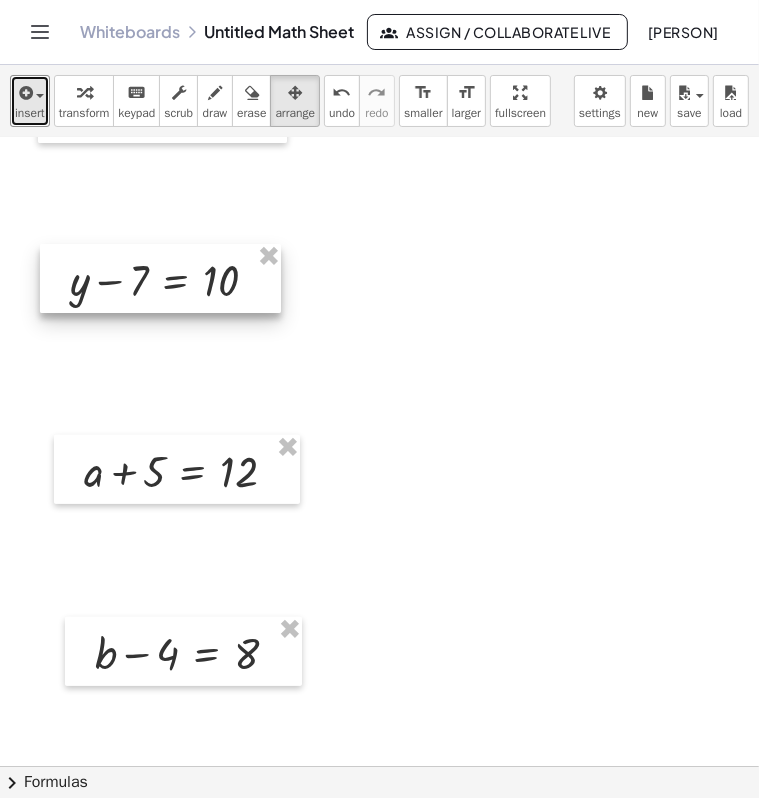 drag, startPoint x: 171, startPoint y: 285, endPoint x: 152, endPoint y: 286, distance: 19.026299 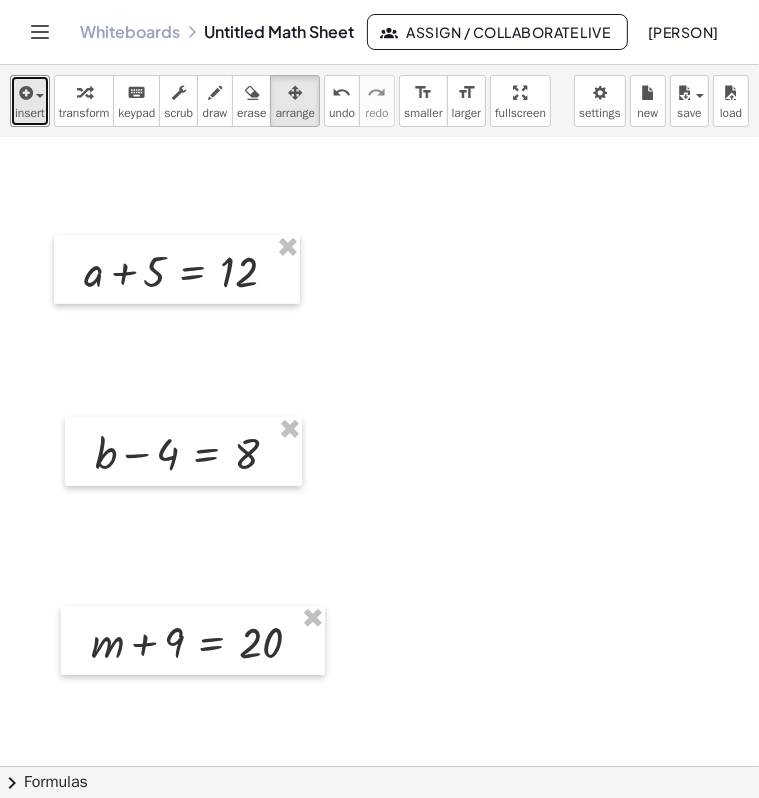 scroll, scrollTop: 300, scrollLeft: 43, axis: both 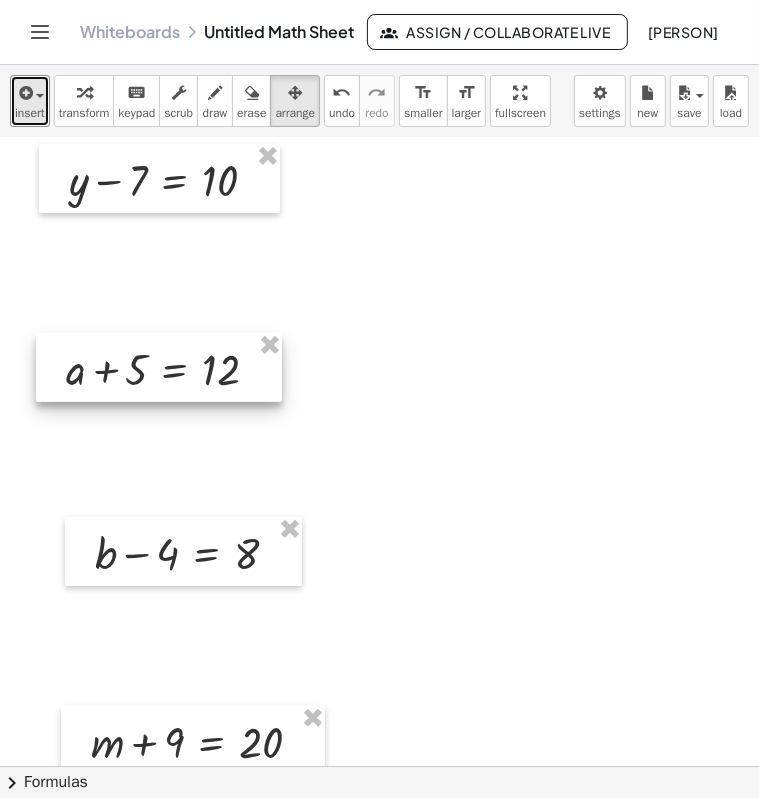 drag, startPoint x: 165, startPoint y: 350, endPoint x: 150, endPoint y: 348, distance: 15.132746 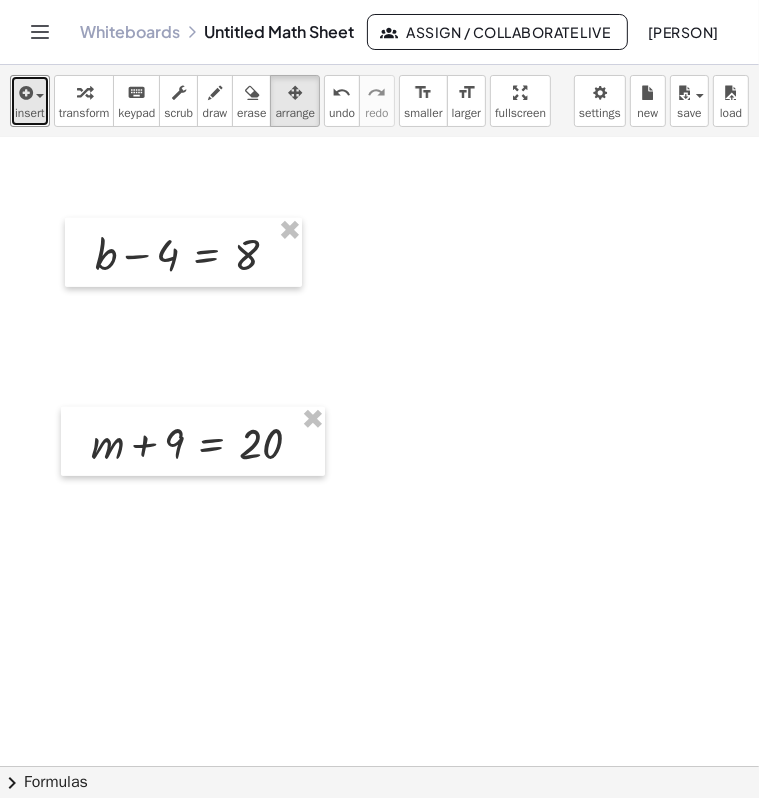 scroll, scrollTop: 600, scrollLeft: 43, axis: both 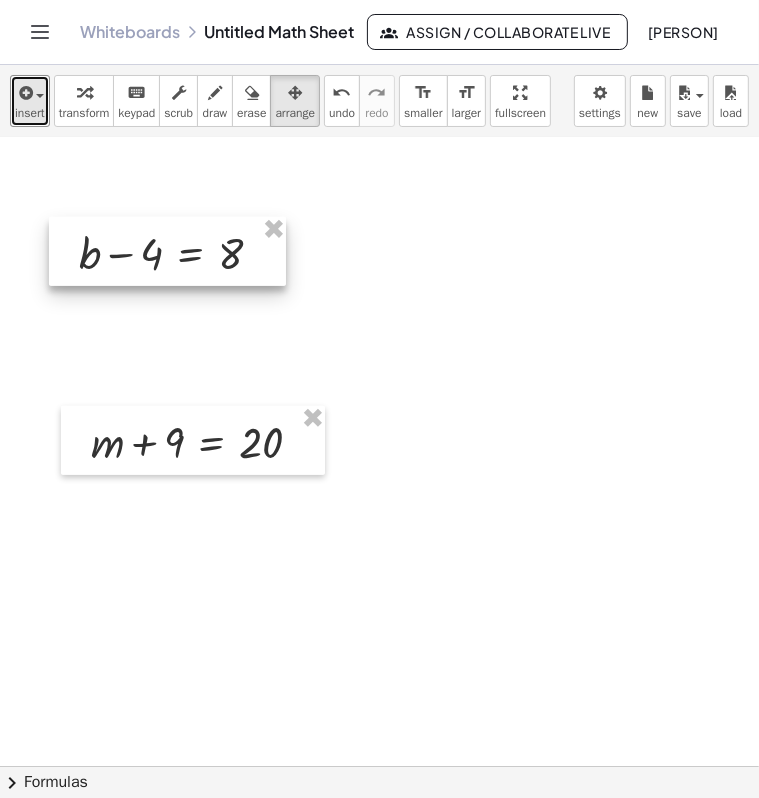drag, startPoint x: 168, startPoint y: 261, endPoint x: 150, endPoint y: 261, distance: 18 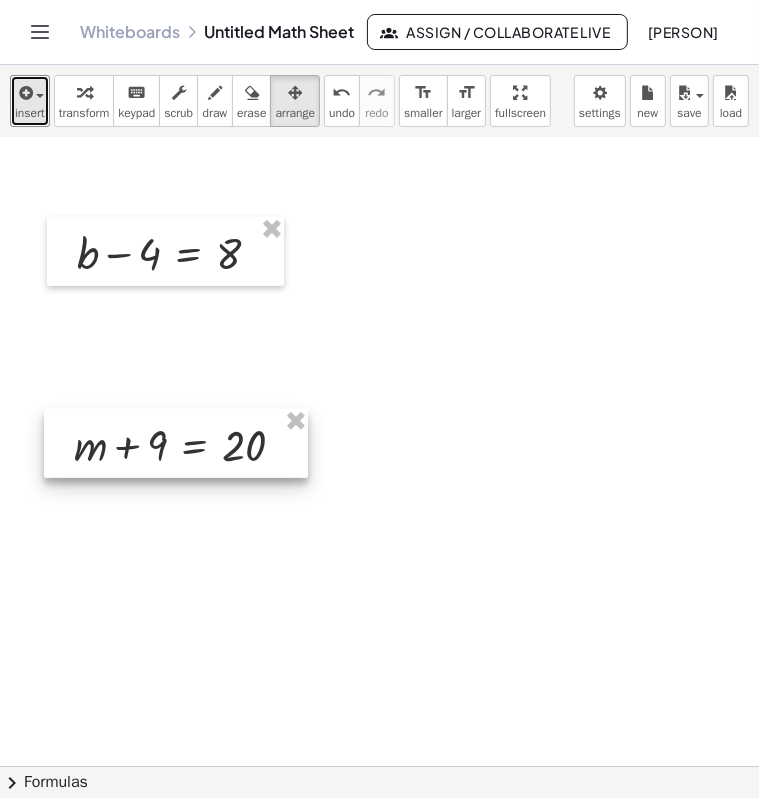 drag, startPoint x: 211, startPoint y: 427, endPoint x: 194, endPoint y: 430, distance: 17.262676 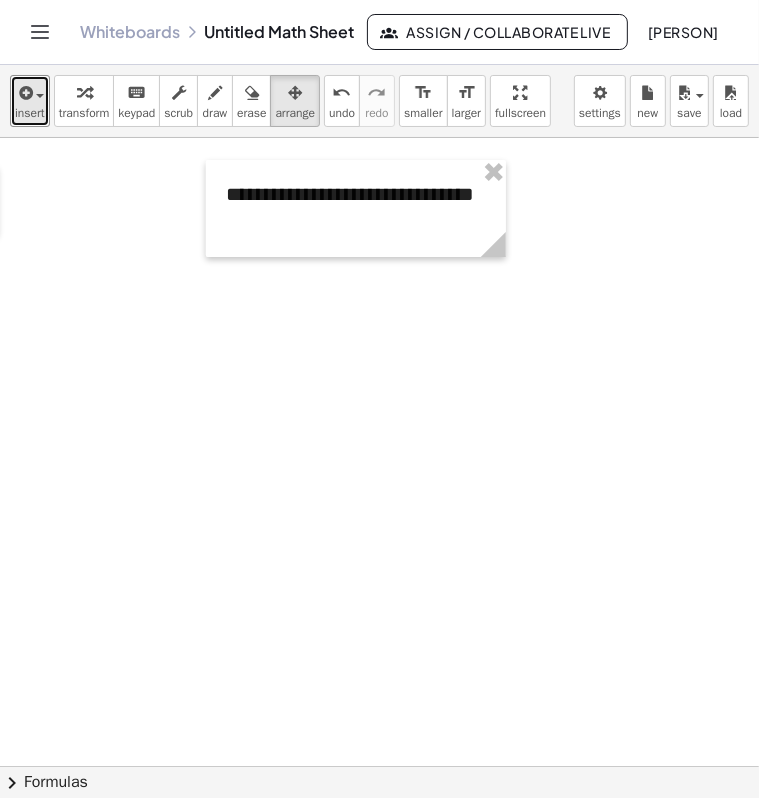 scroll, scrollTop: 0, scrollLeft: 356, axis: horizontal 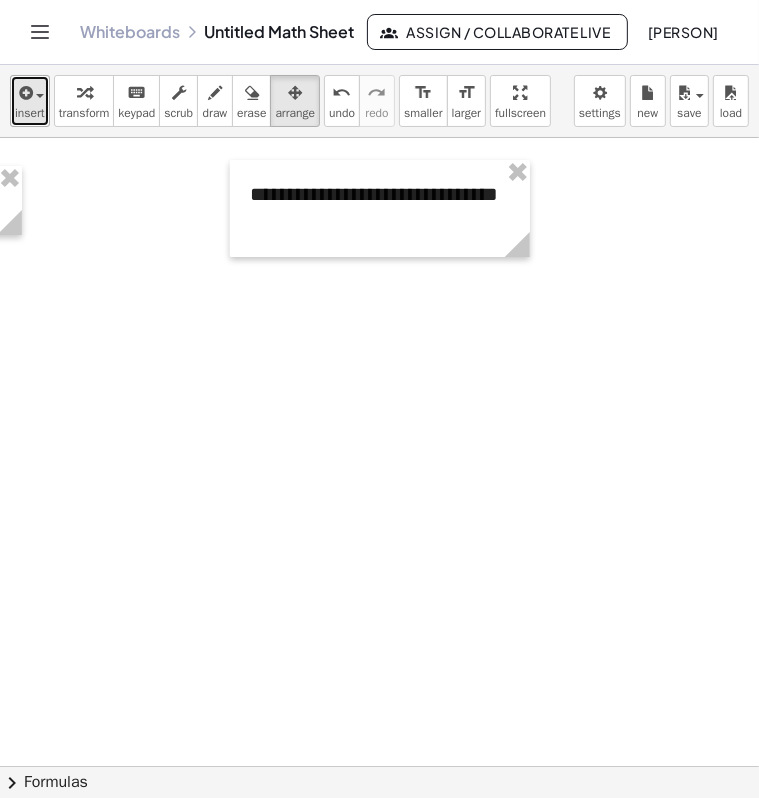 click at bounding box center (35, 95) 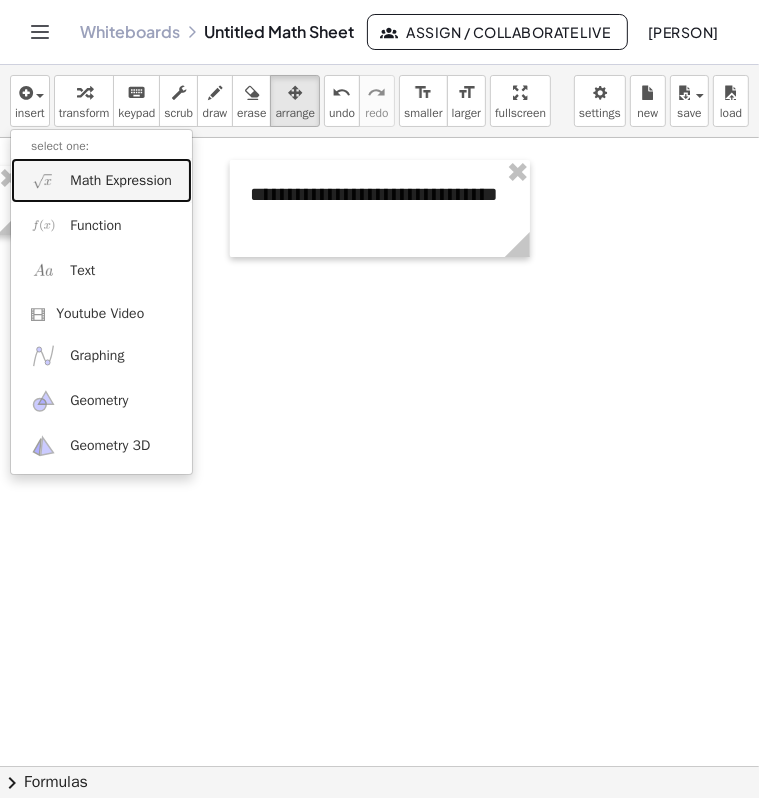 click on "Math Expression" at bounding box center [121, 181] 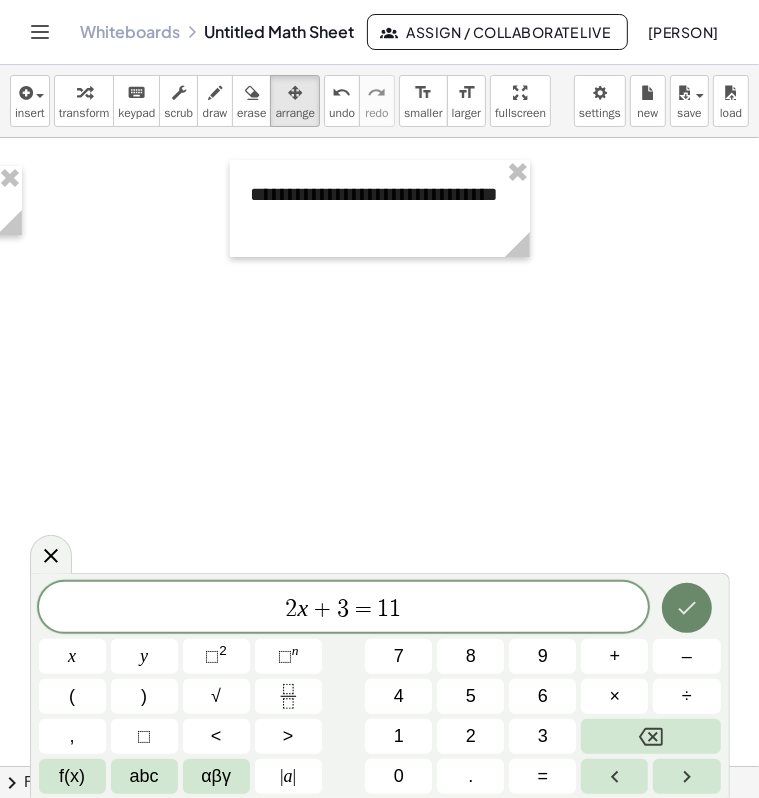 click 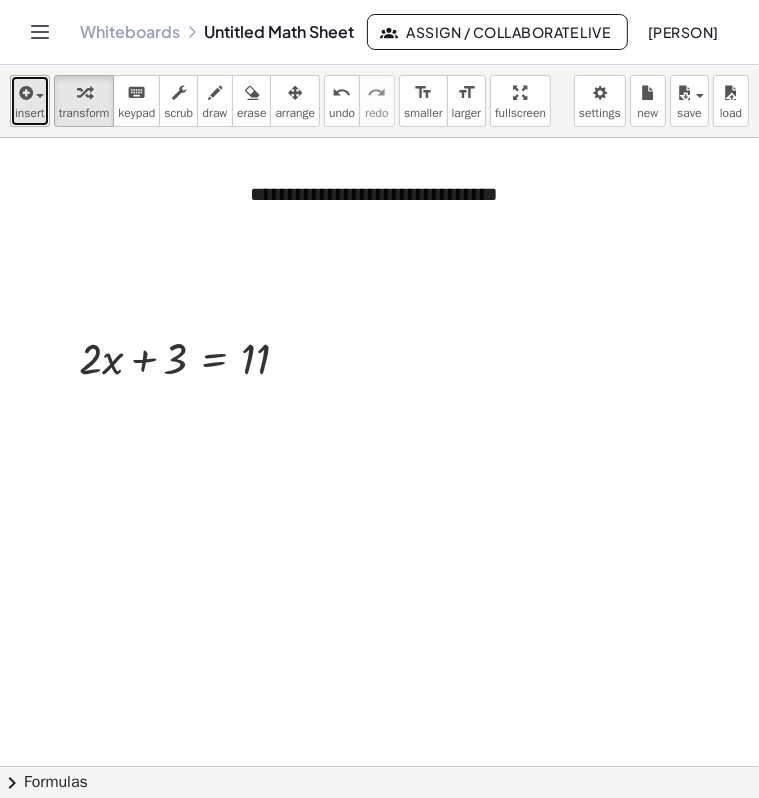 click on "insert" at bounding box center (30, 113) 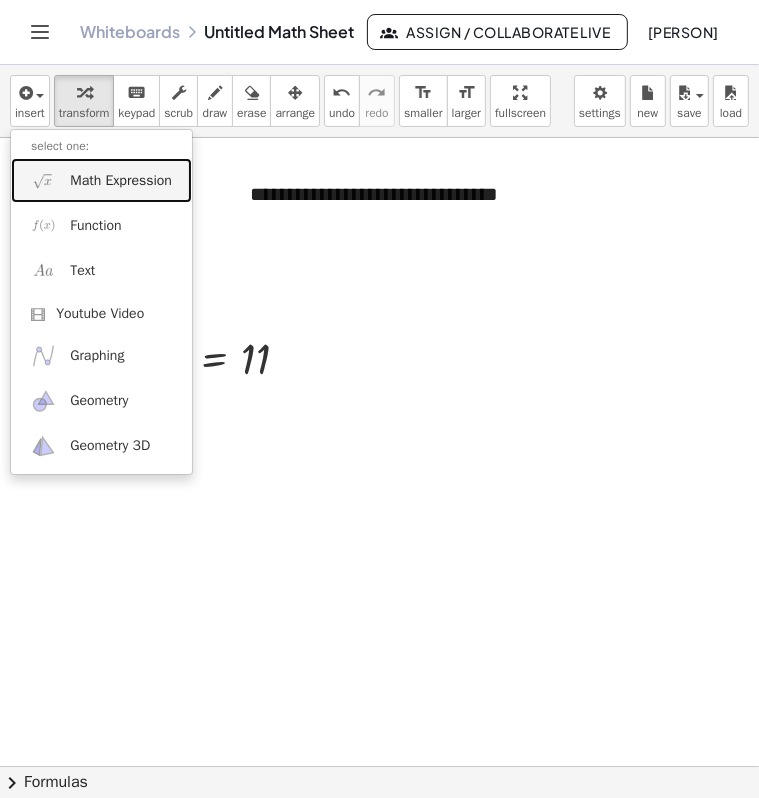 click on "Math Expression" at bounding box center (101, 180) 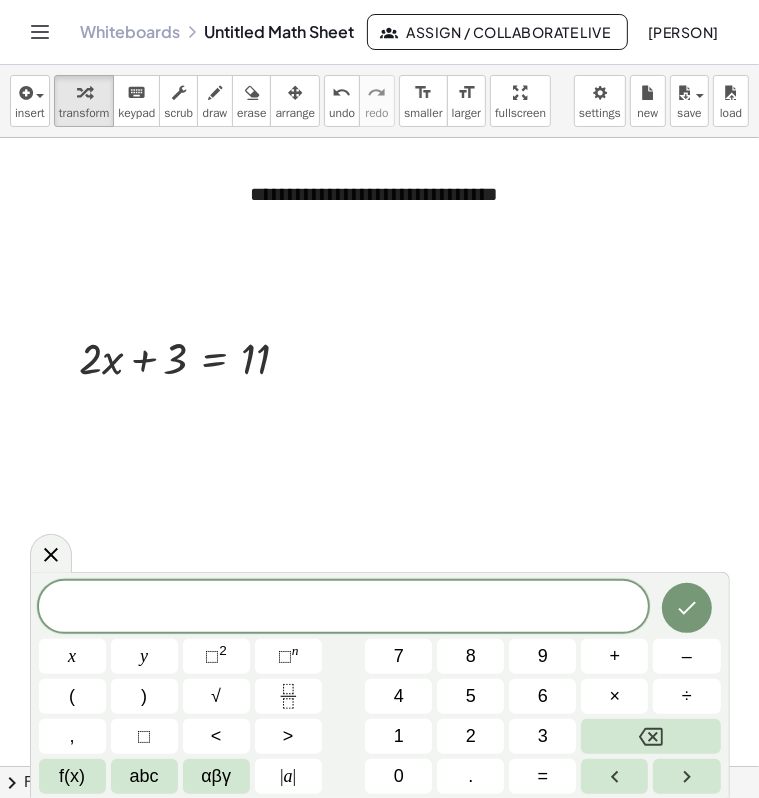 click at bounding box center (344, 608) 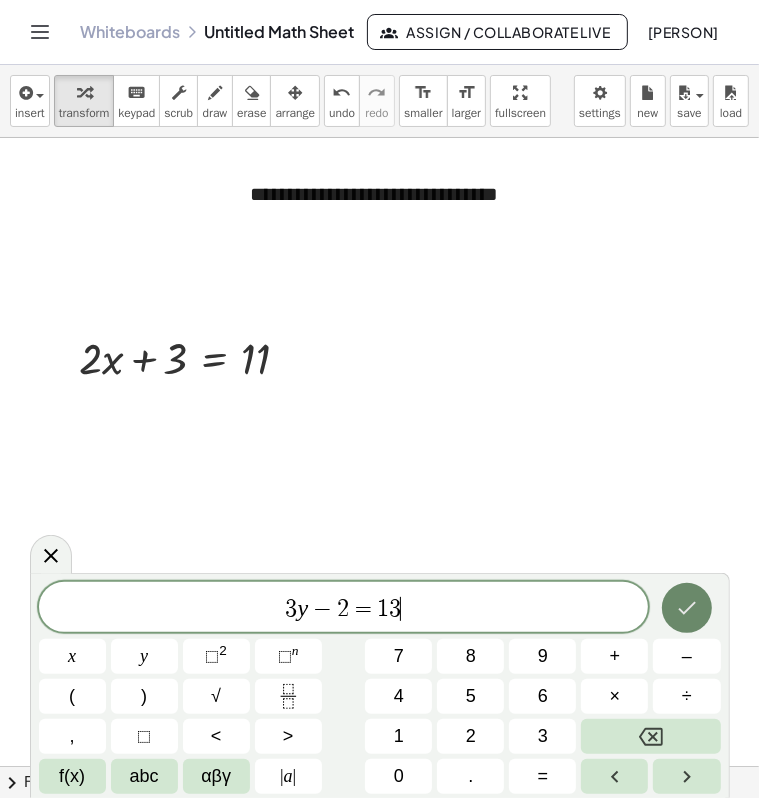 click at bounding box center (687, 608) 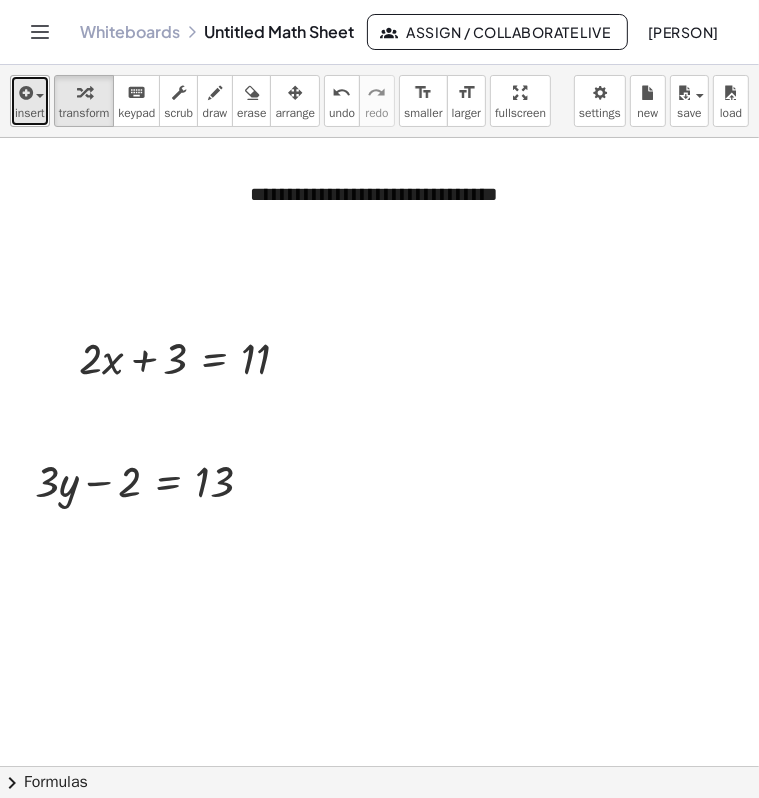click at bounding box center (40, 96) 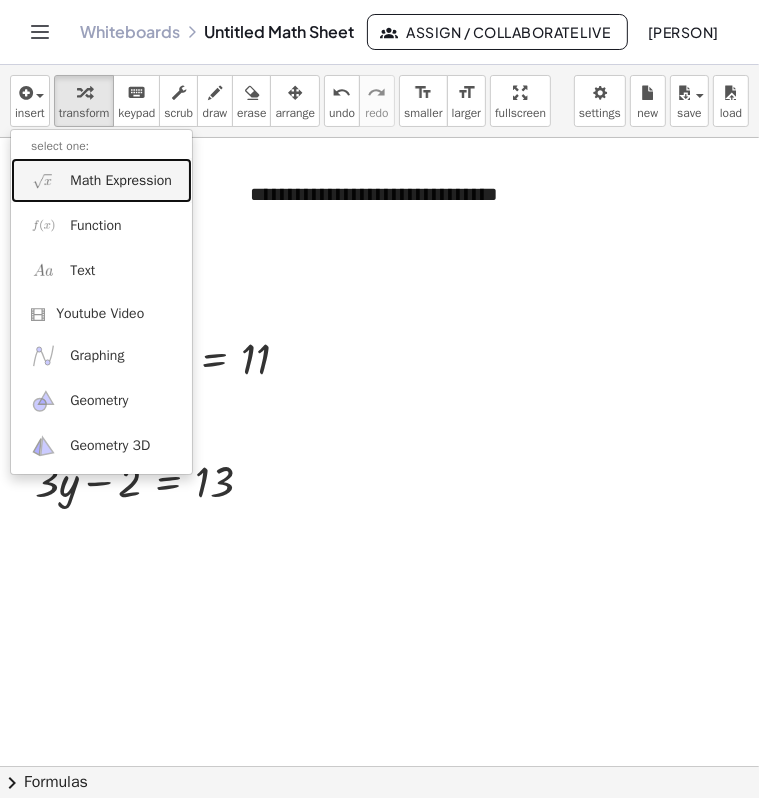 click on "Math Expression" at bounding box center [121, 181] 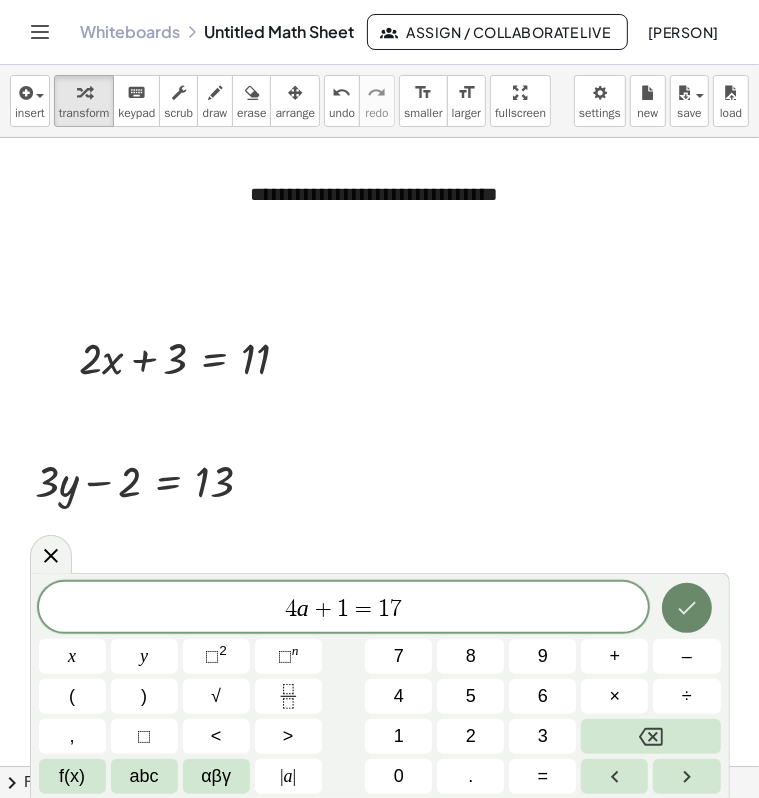 click 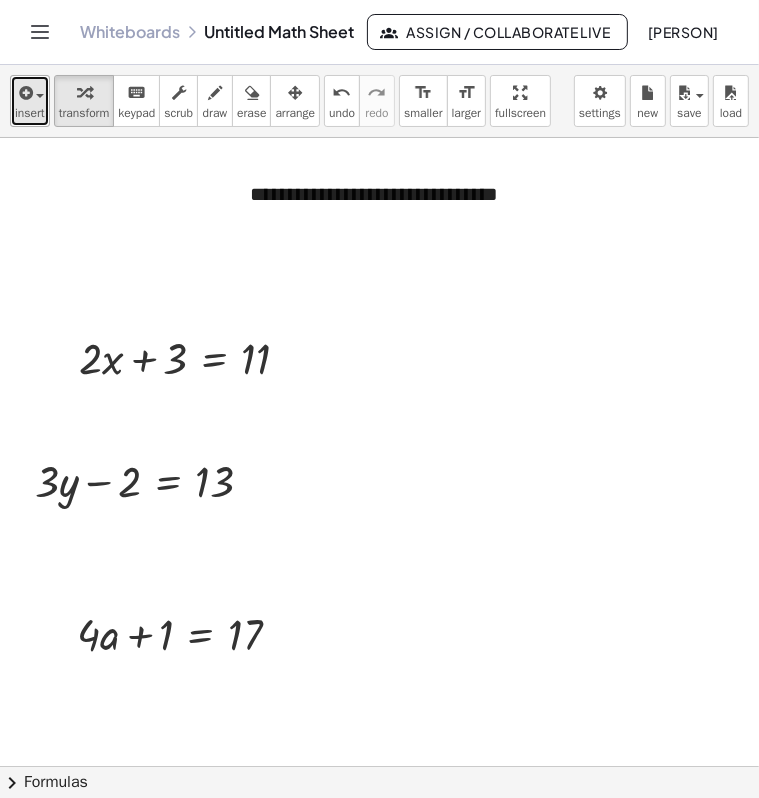 click at bounding box center [24, 93] 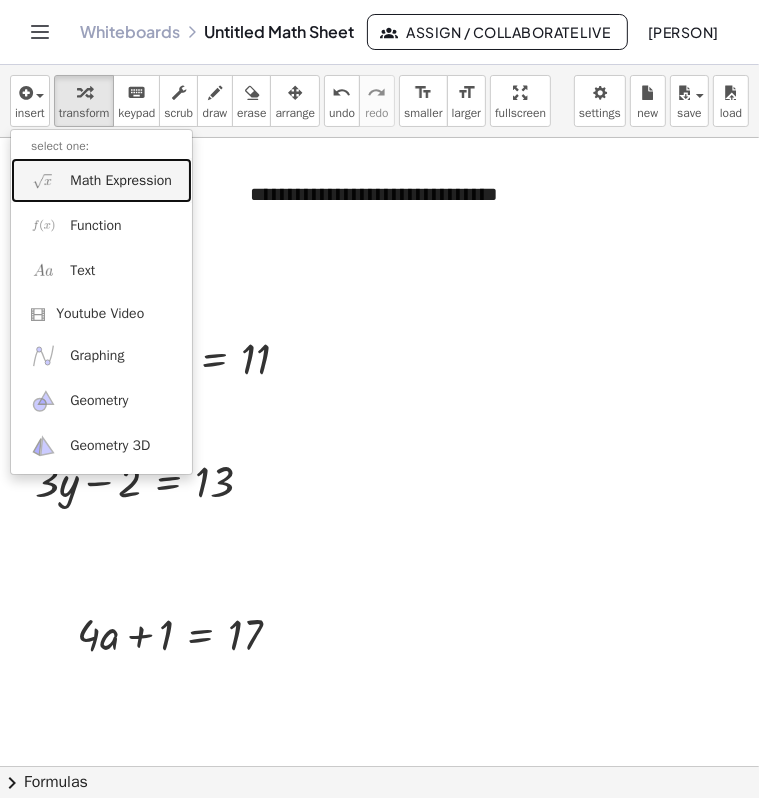 click on "Math Expression" at bounding box center (121, 181) 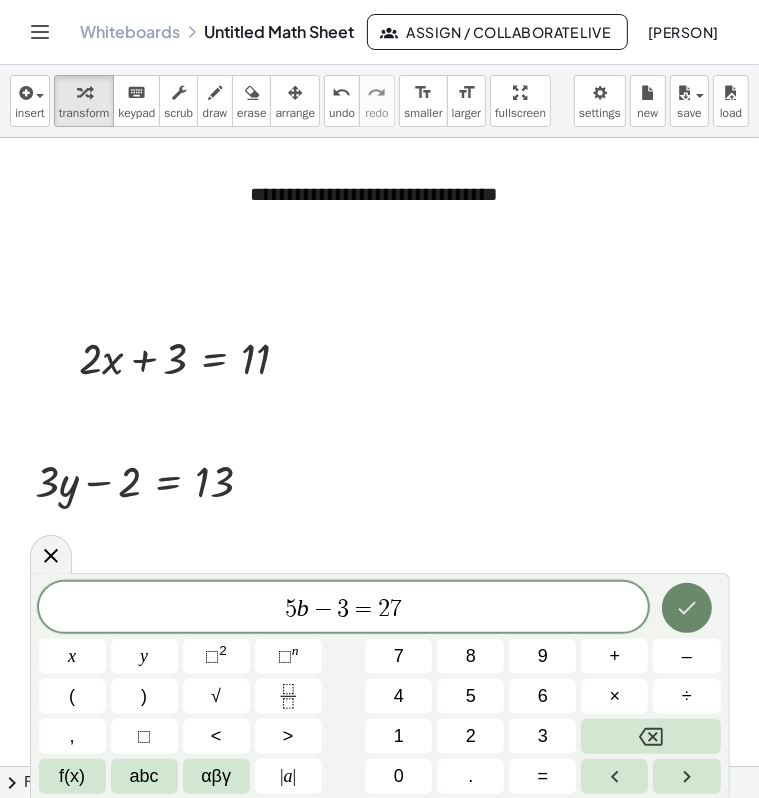 click 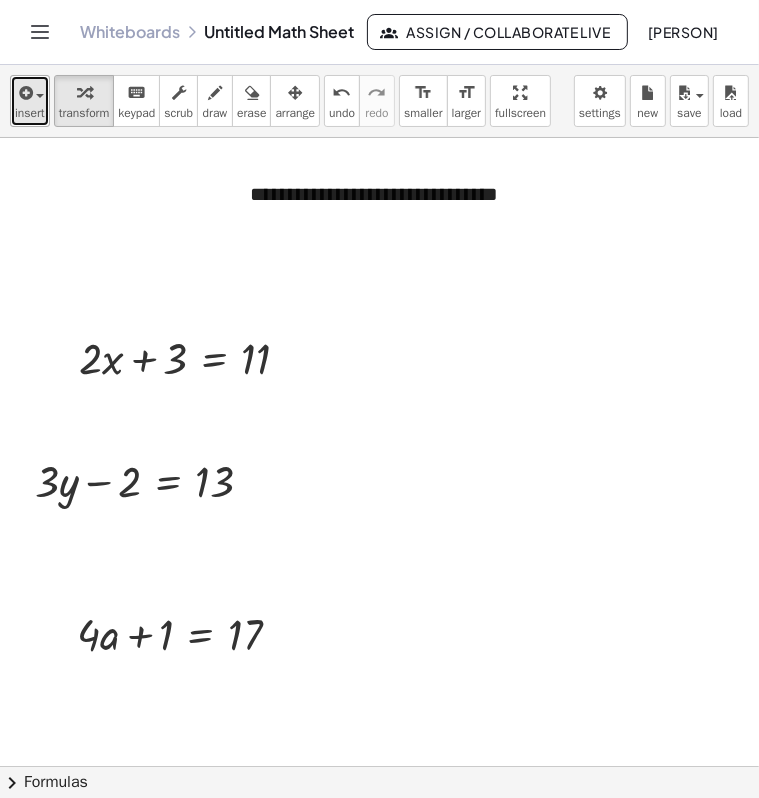 click at bounding box center (24, 93) 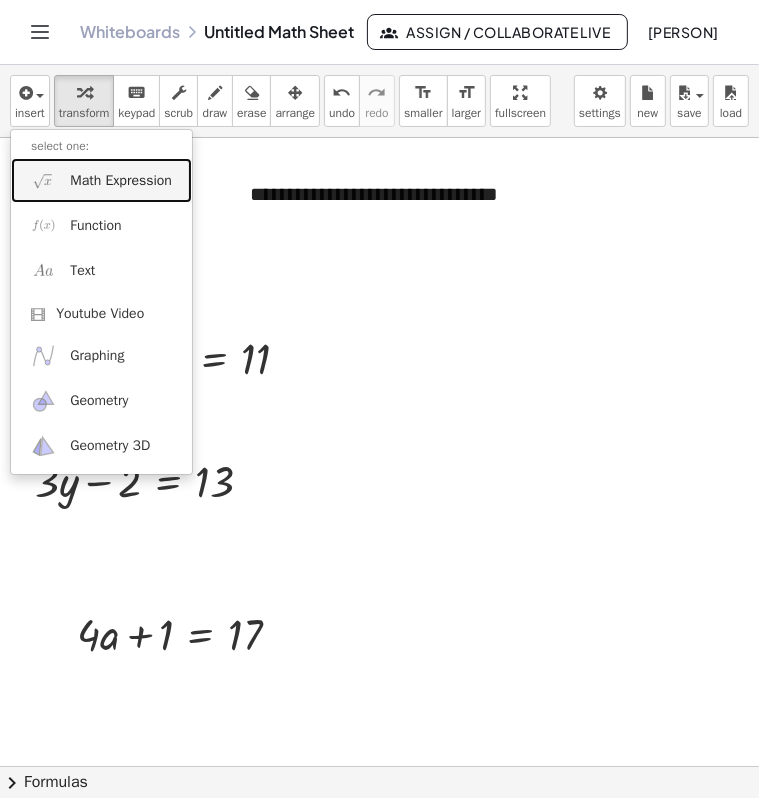 click on "Math Expression" at bounding box center [121, 181] 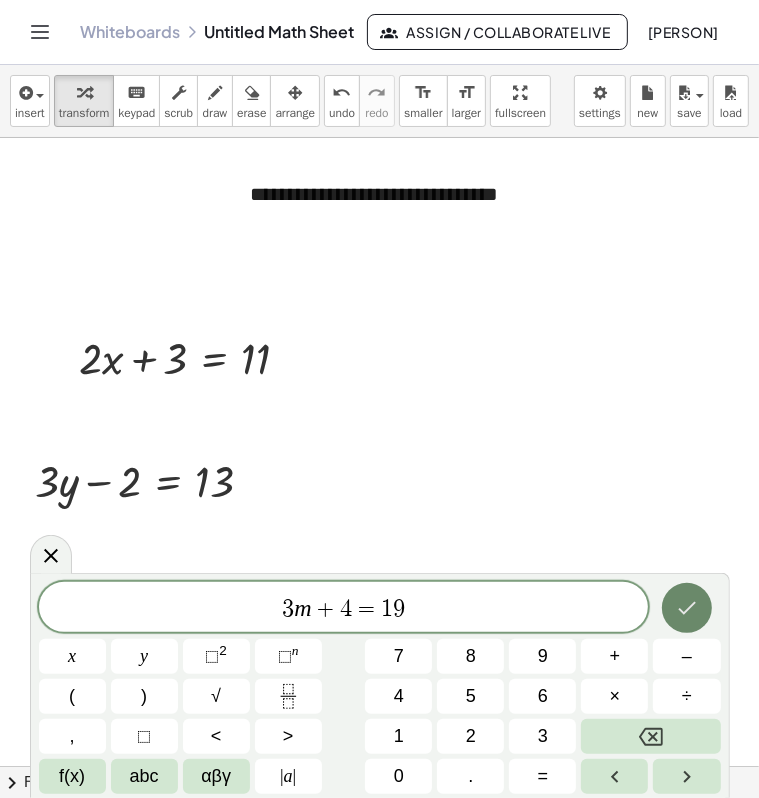 click 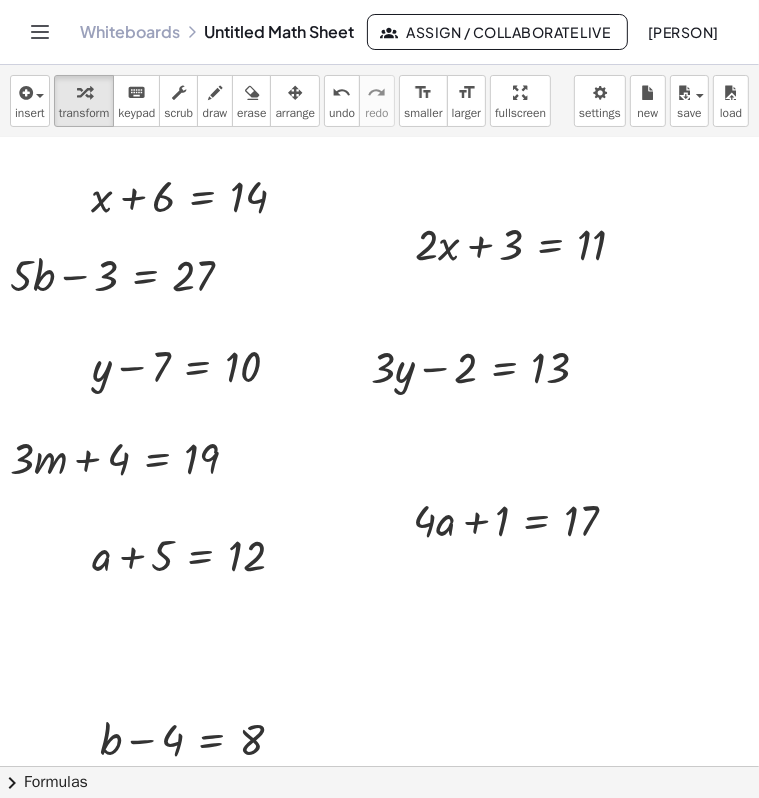 scroll, scrollTop: 100, scrollLeft: 20, axis: both 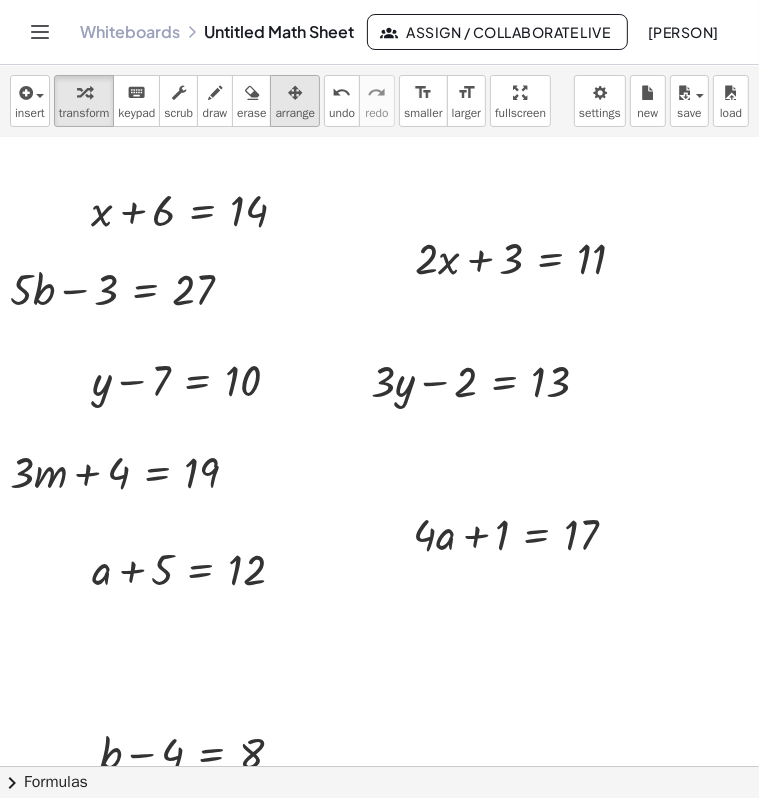 click on "arrange" at bounding box center (295, 113) 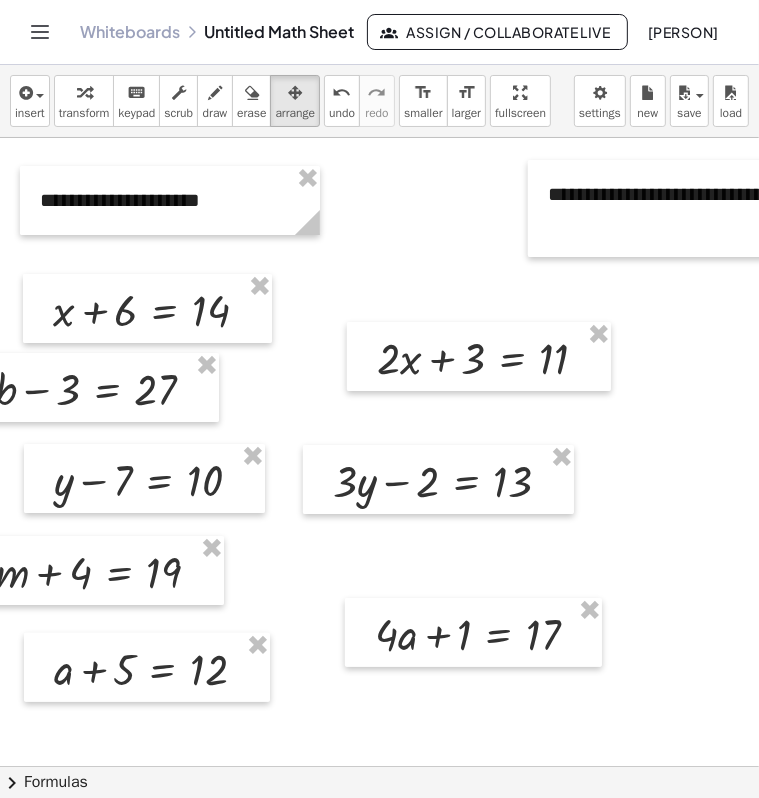scroll, scrollTop: 0, scrollLeft: 75, axis: horizontal 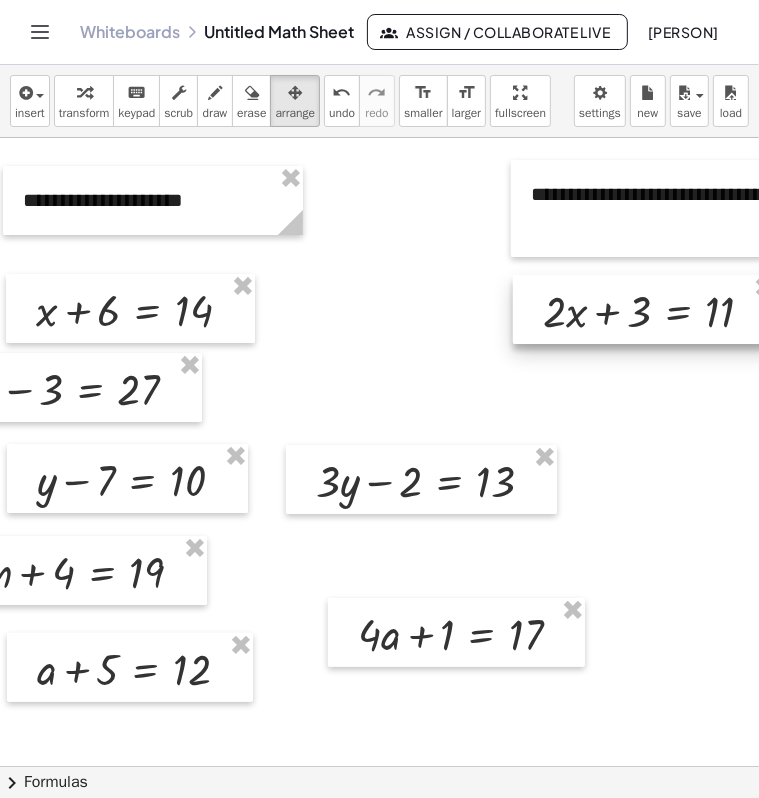 drag, startPoint x: 441, startPoint y: 369, endPoint x: 624, endPoint y: 322, distance: 188.93915 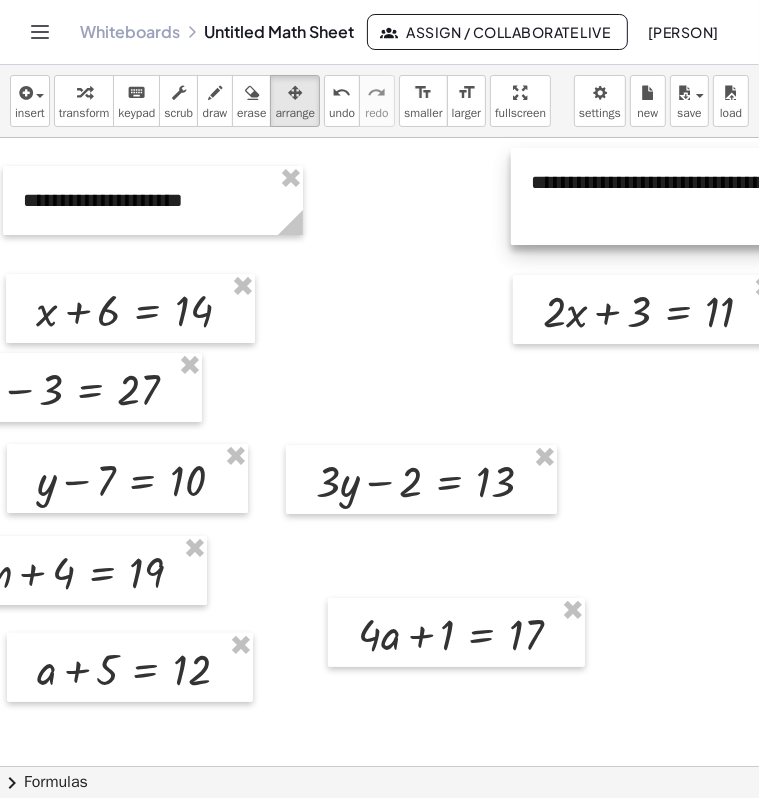 drag, startPoint x: 612, startPoint y: 225, endPoint x: 612, endPoint y: 213, distance: 12 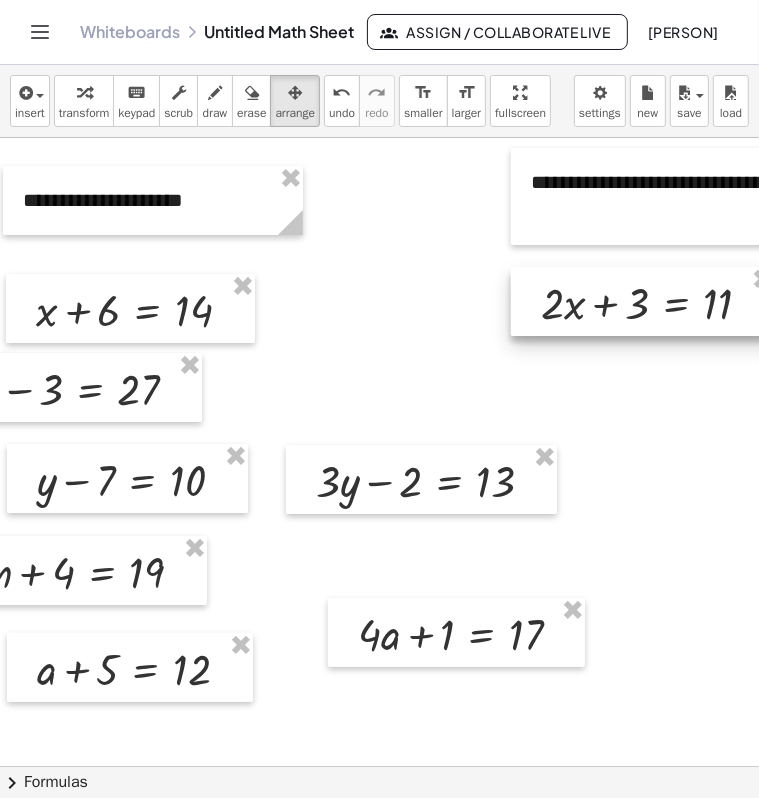click at bounding box center [643, 301] 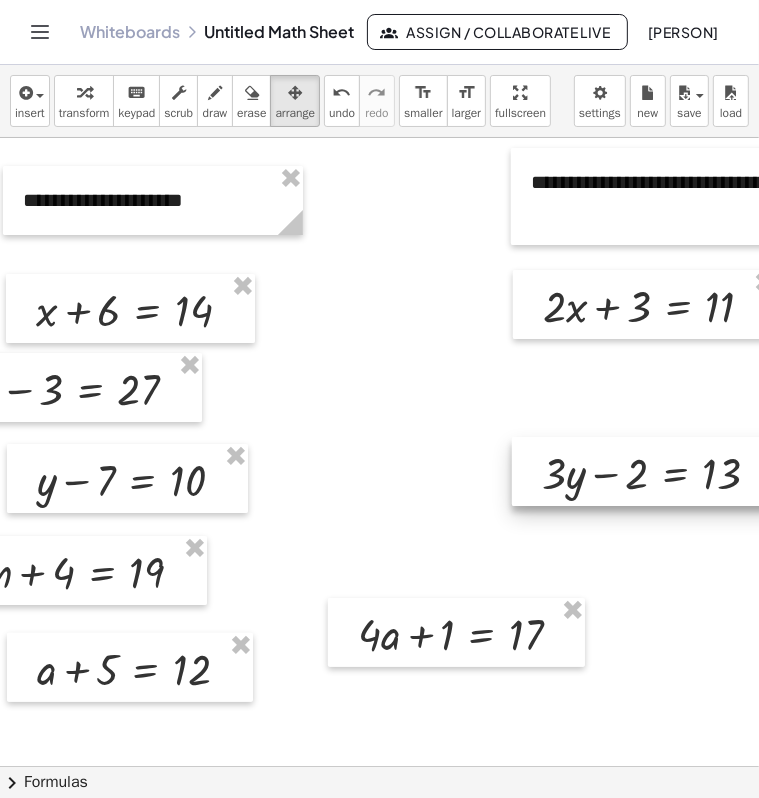 drag, startPoint x: 388, startPoint y: 489, endPoint x: 610, endPoint y: 480, distance: 222.18236 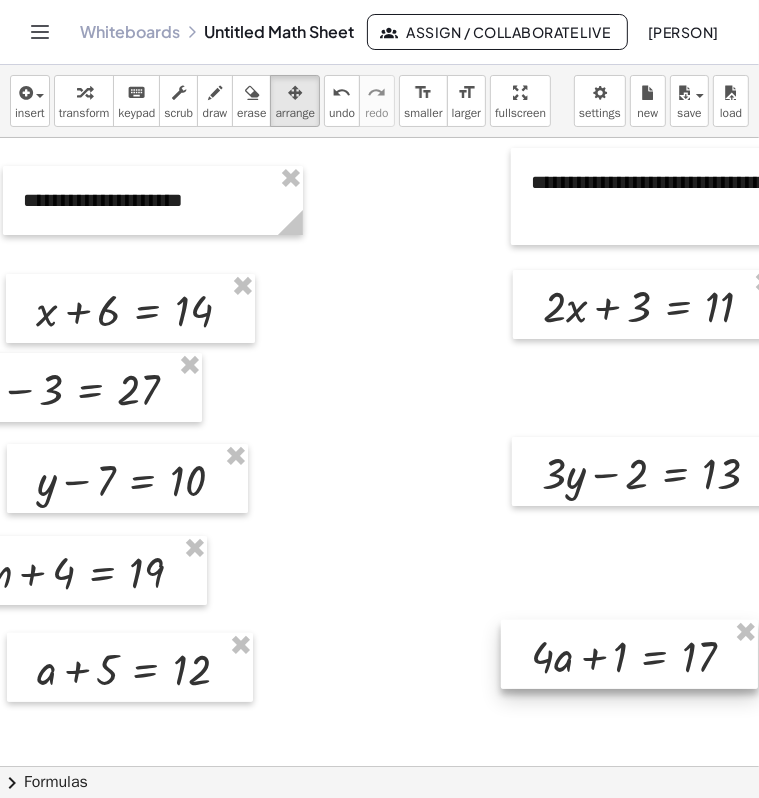 drag, startPoint x: 392, startPoint y: 658, endPoint x: 540, endPoint y: 672, distance: 148.66069 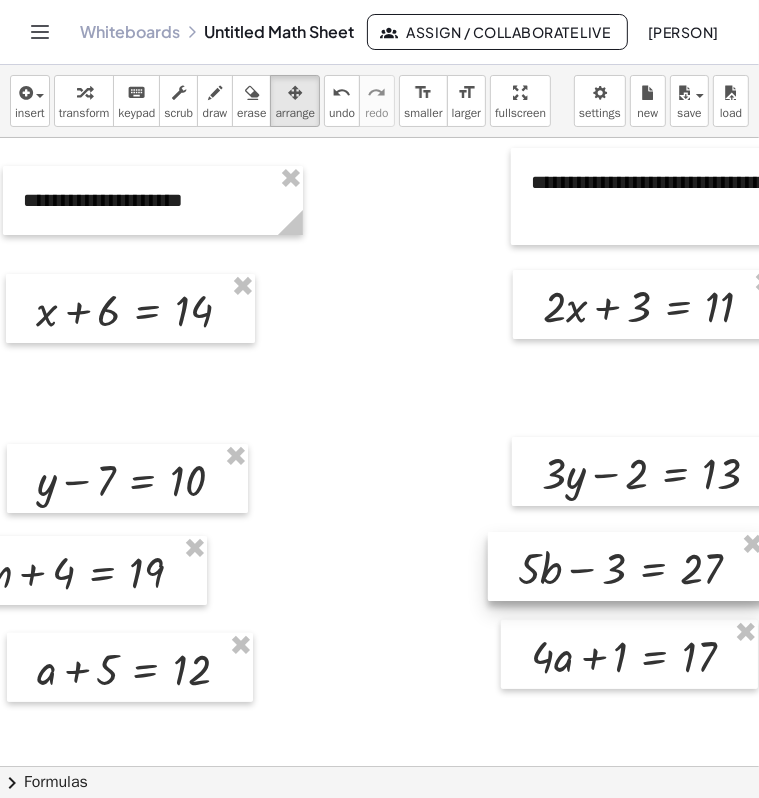 drag, startPoint x: 96, startPoint y: 413, endPoint x: 659, endPoint y: 593, distance: 591.07446 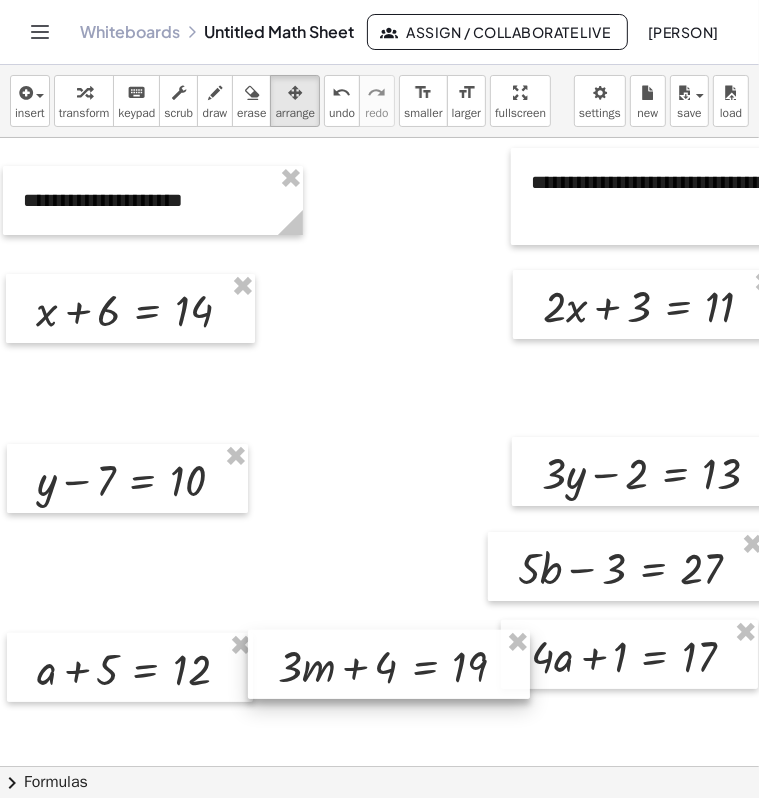 drag, startPoint x: 148, startPoint y: 606, endPoint x: 592, endPoint y: 704, distance: 454.6867 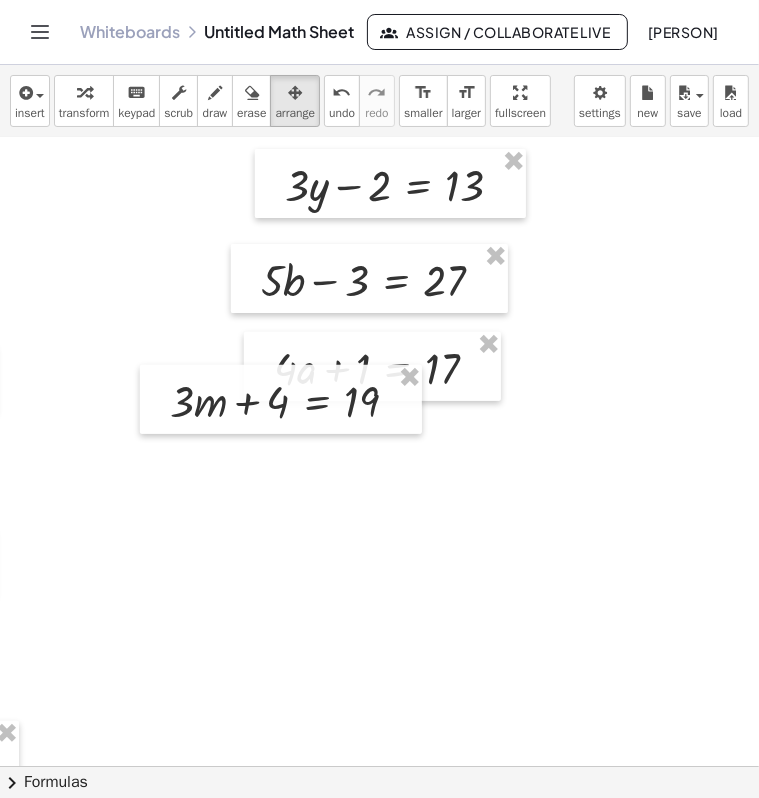 scroll, scrollTop: 300, scrollLeft: 332, axis: both 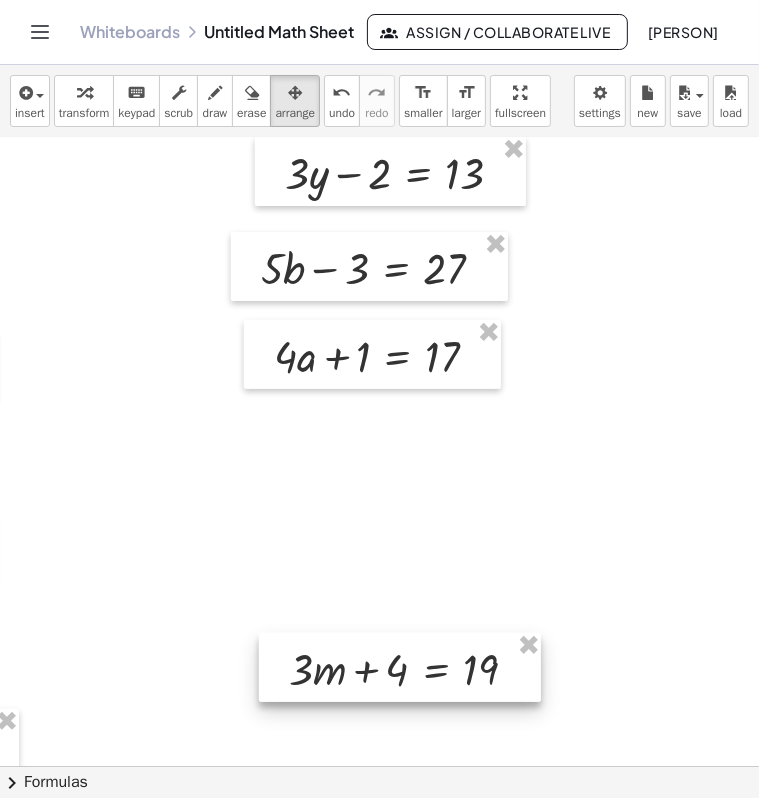 drag, startPoint x: 273, startPoint y: 408, endPoint x: 365, endPoint y: 593, distance: 206.61316 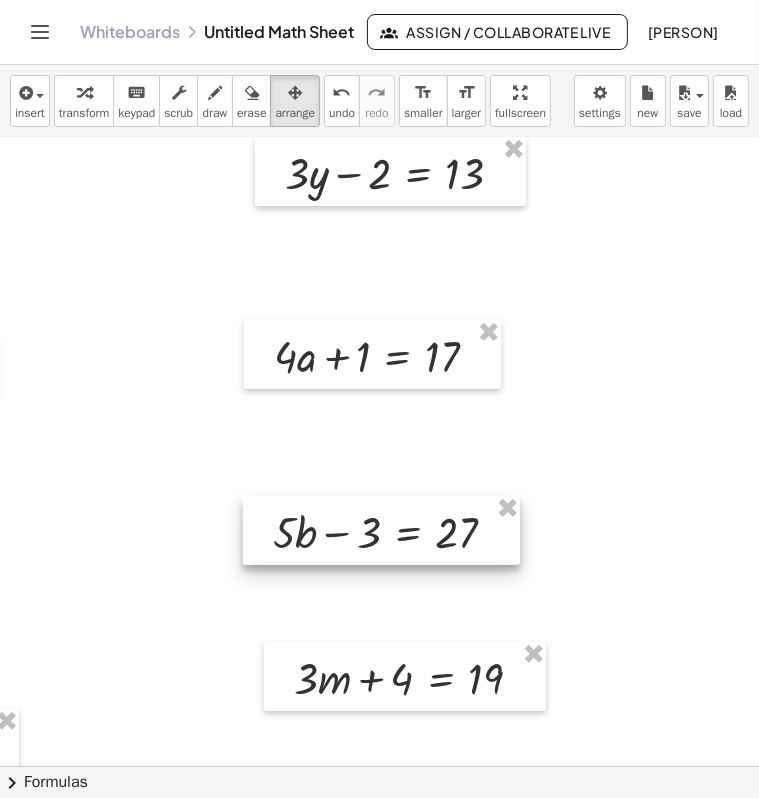 drag, startPoint x: 378, startPoint y: 289, endPoint x: 390, endPoint y: 548, distance: 259.27783 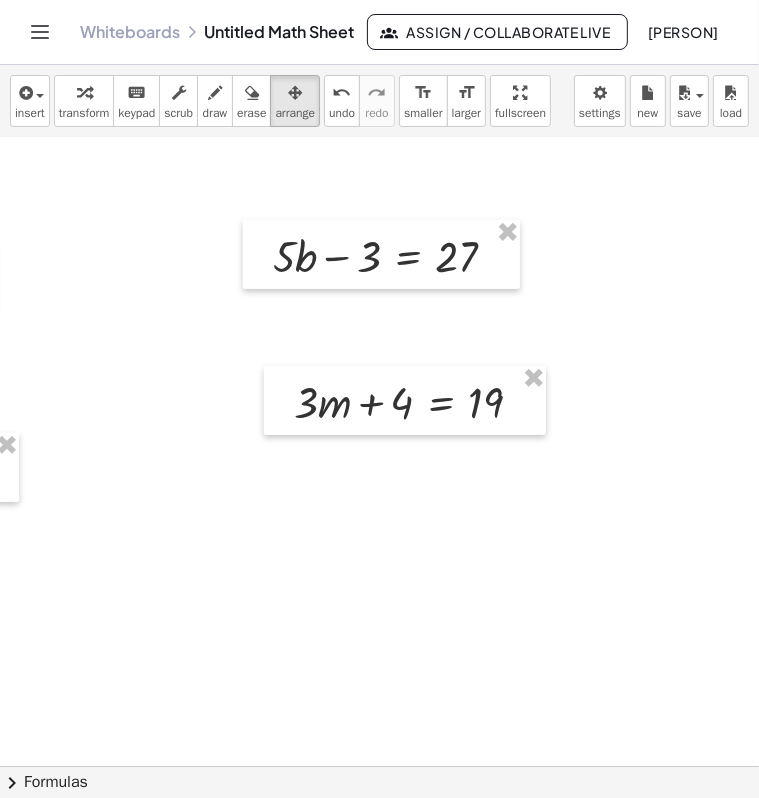 scroll, scrollTop: 600, scrollLeft: 332, axis: both 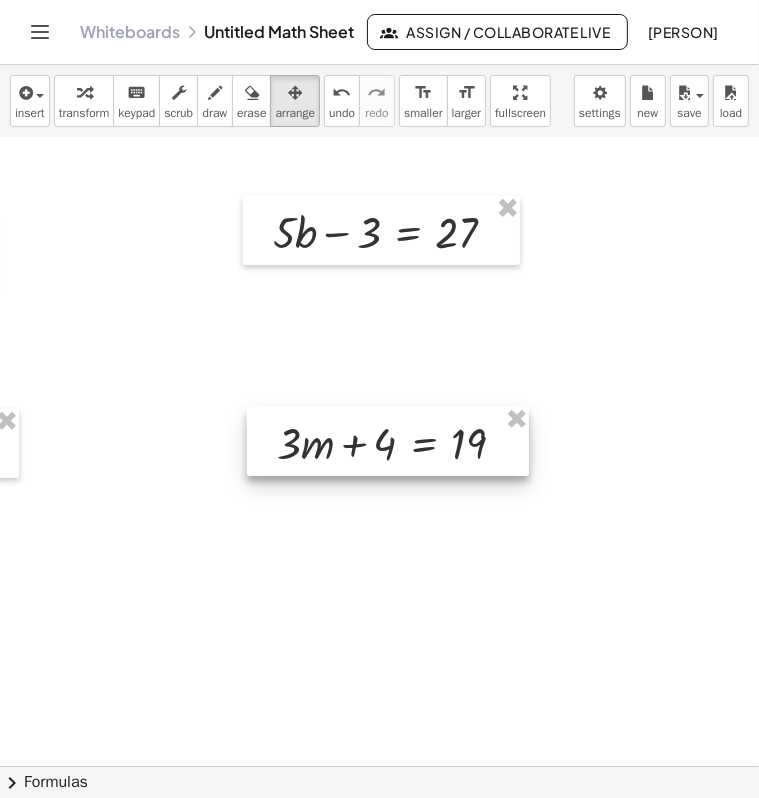 drag, startPoint x: 372, startPoint y: 393, endPoint x: 356, endPoint y: 458, distance: 66.94027 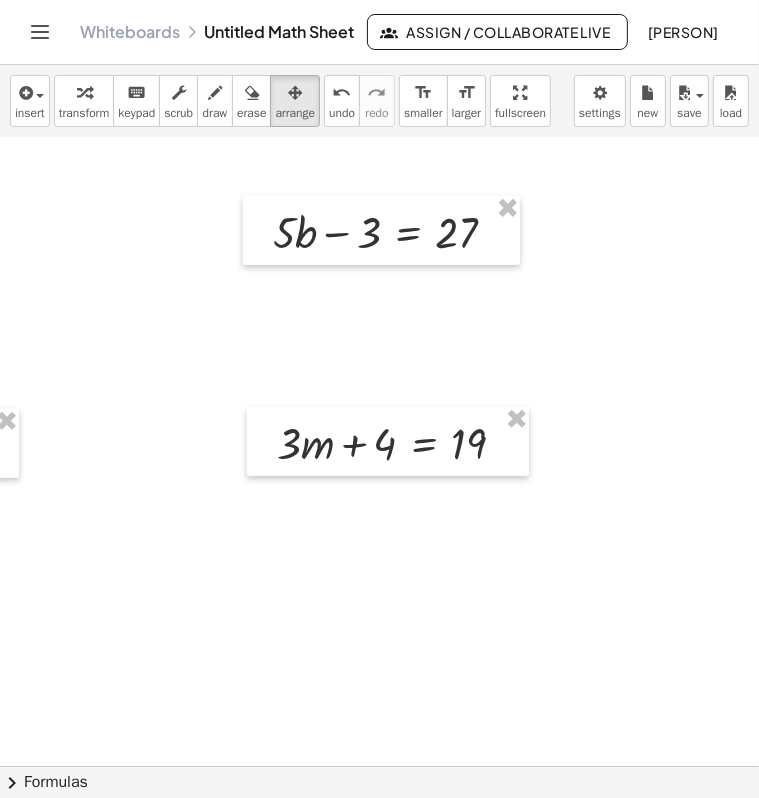 click at bounding box center (113, 480) 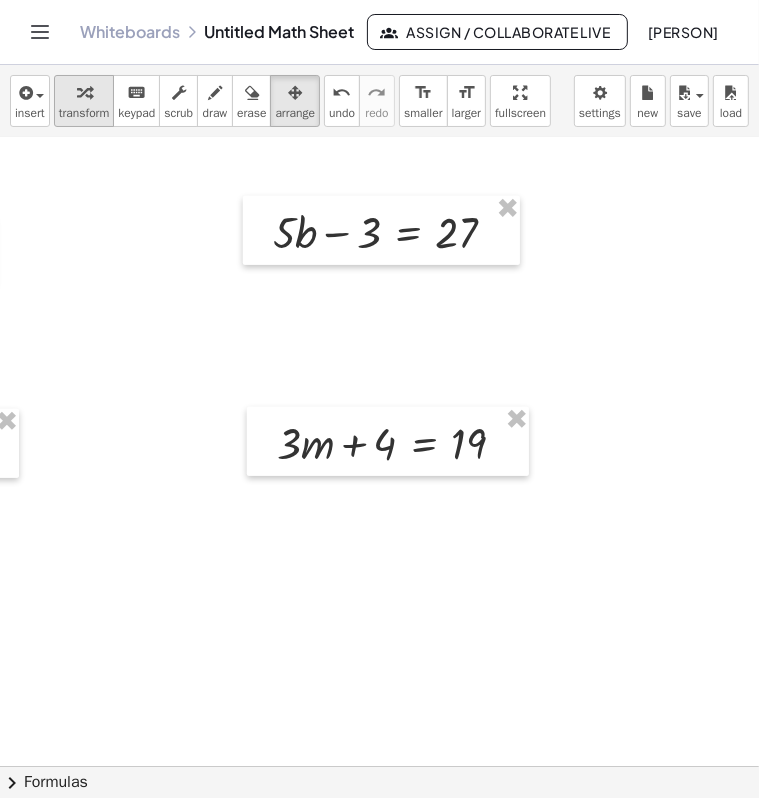 click on "transform" at bounding box center (84, 113) 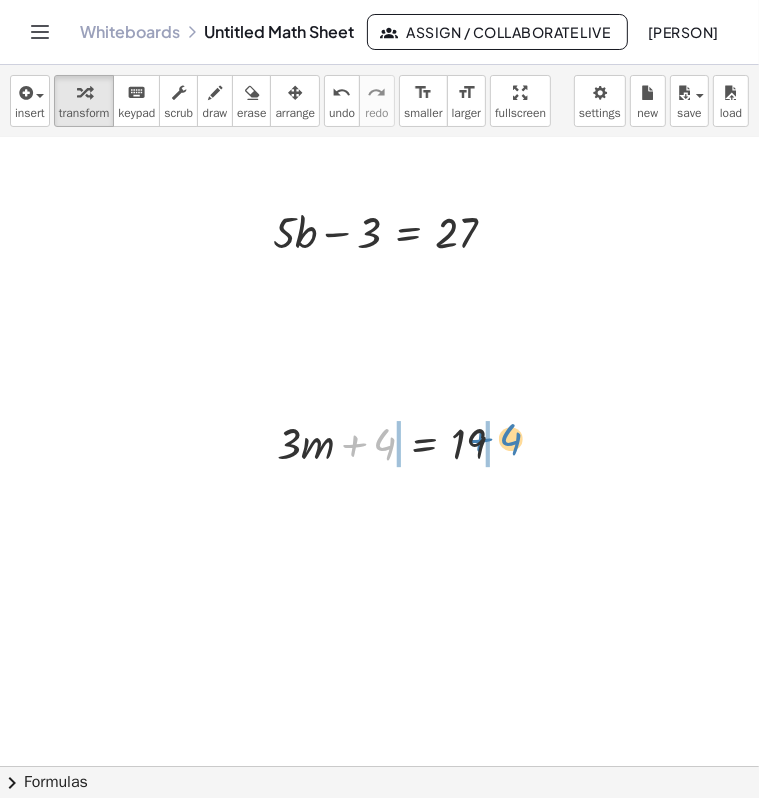 drag, startPoint x: 382, startPoint y: 445, endPoint x: 508, endPoint y: 440, distance: 126.09917 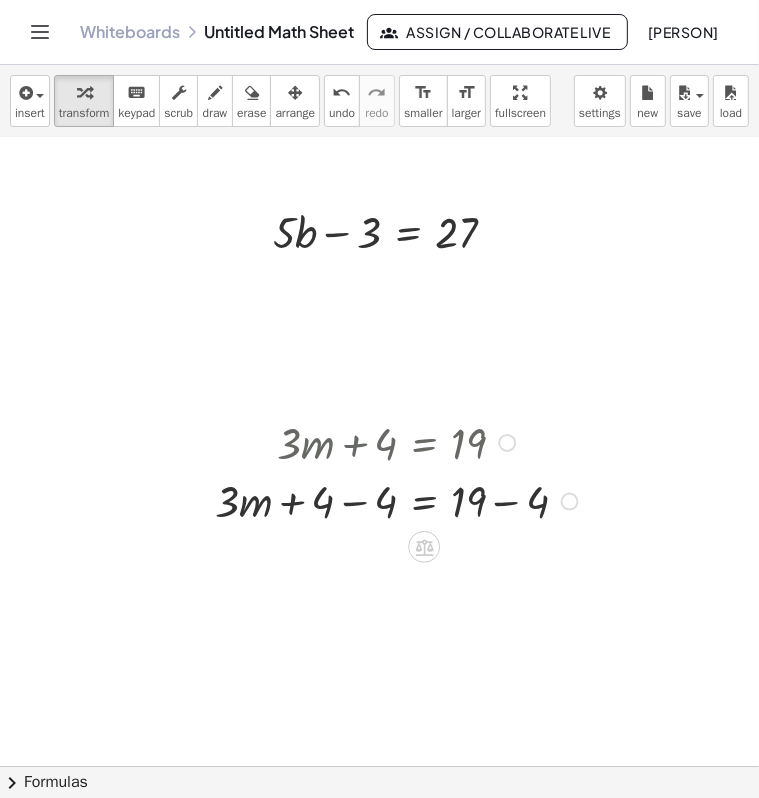 click at bounding box center (399, 500) 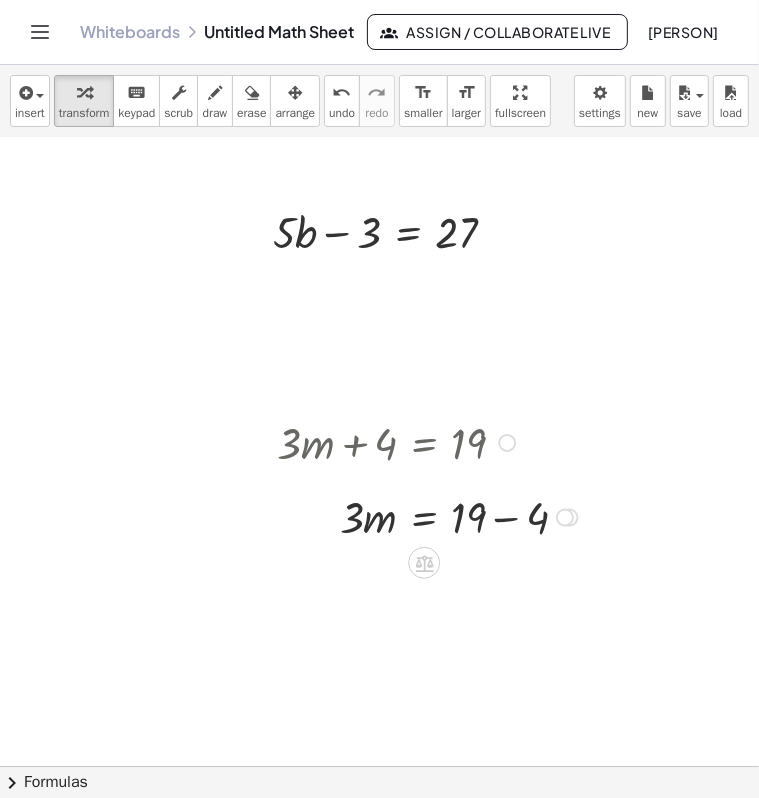 click at bounding box center (399, 500) 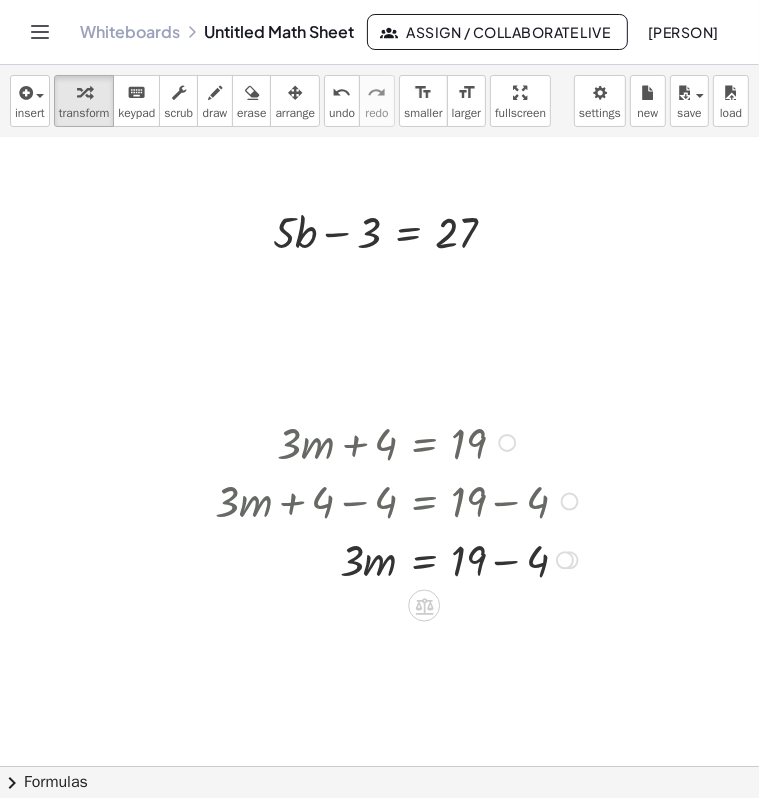 click at bounding box center [399, 558] 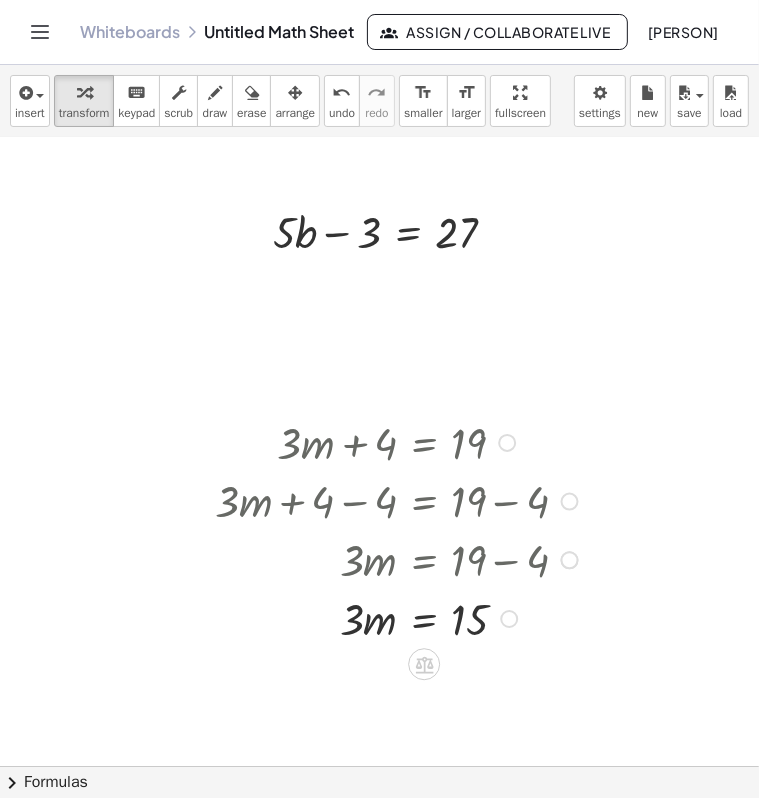 click at bounding box center [399, 617] 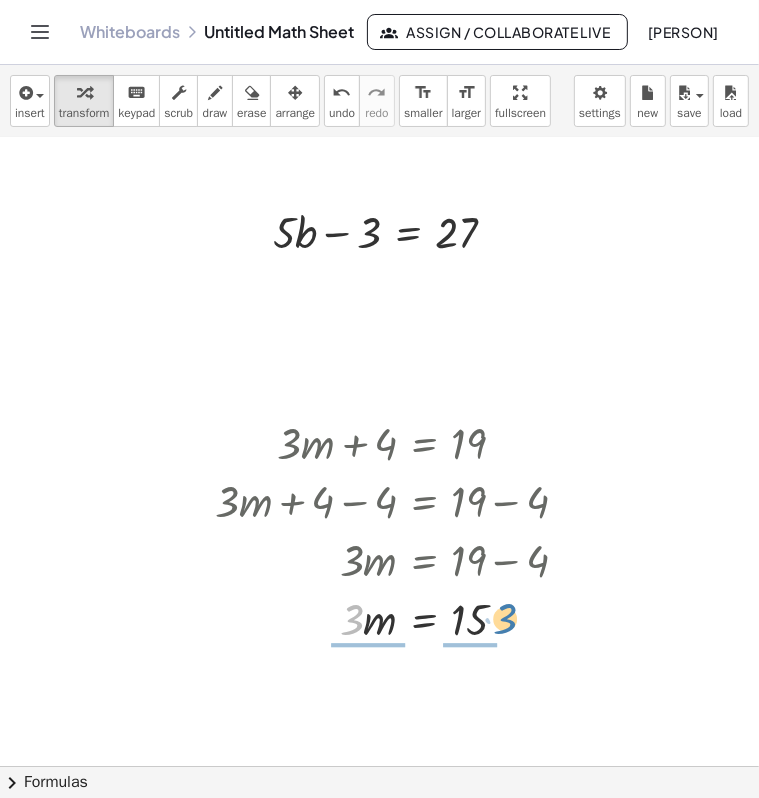 drag, startPoint x: 352, startPoint y: 620, endPoint x: 507, endPoint y: 619, distance: 155.00322 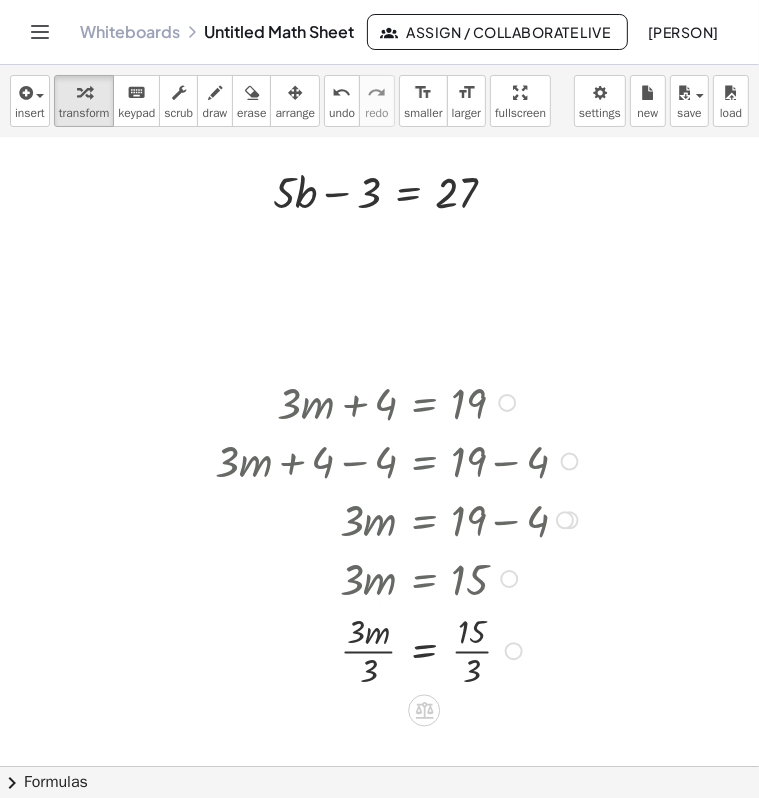 scroll, scrollTop: 700, scrollLeft: 332, axis: both 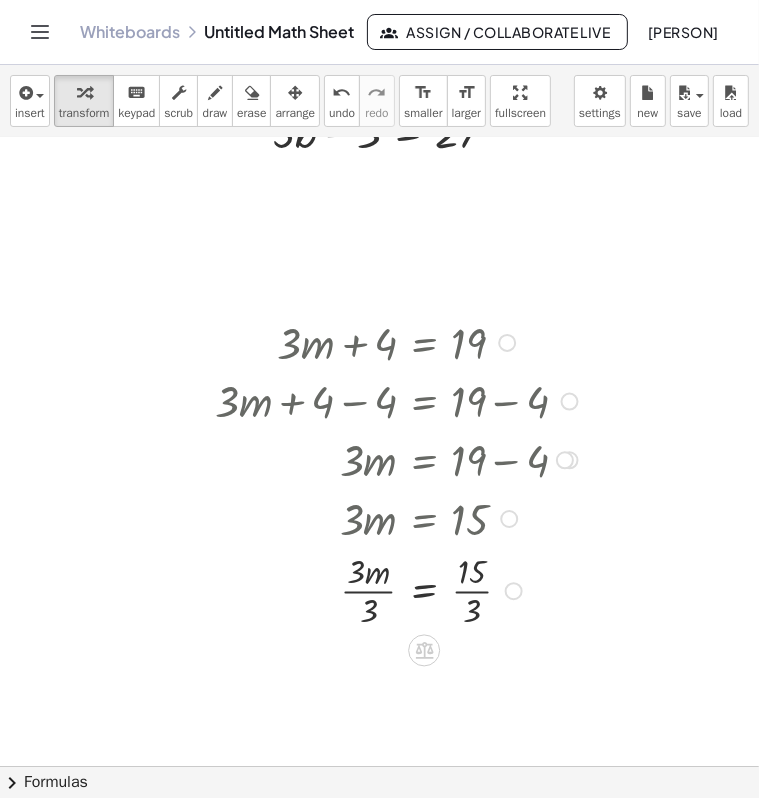 click at bounding box center [399, 590] 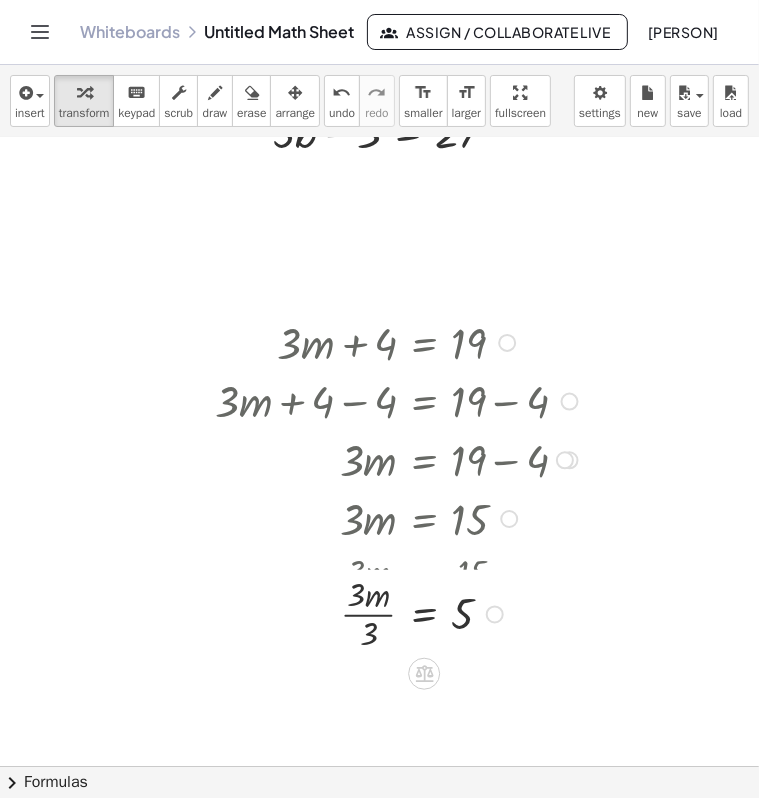 click at bounding box center [409, 590] 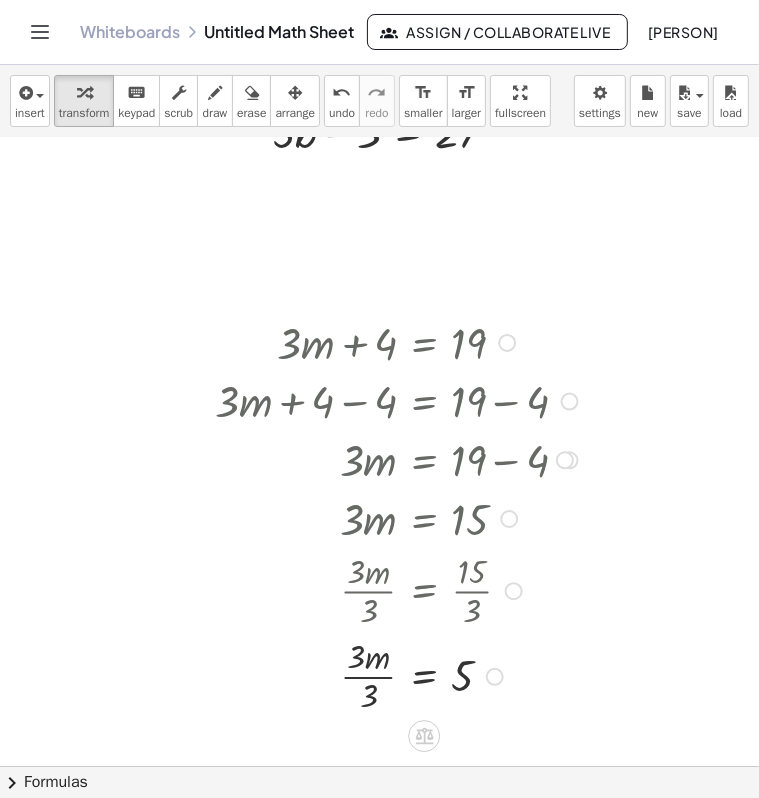 click at bounding box center [399, 675] 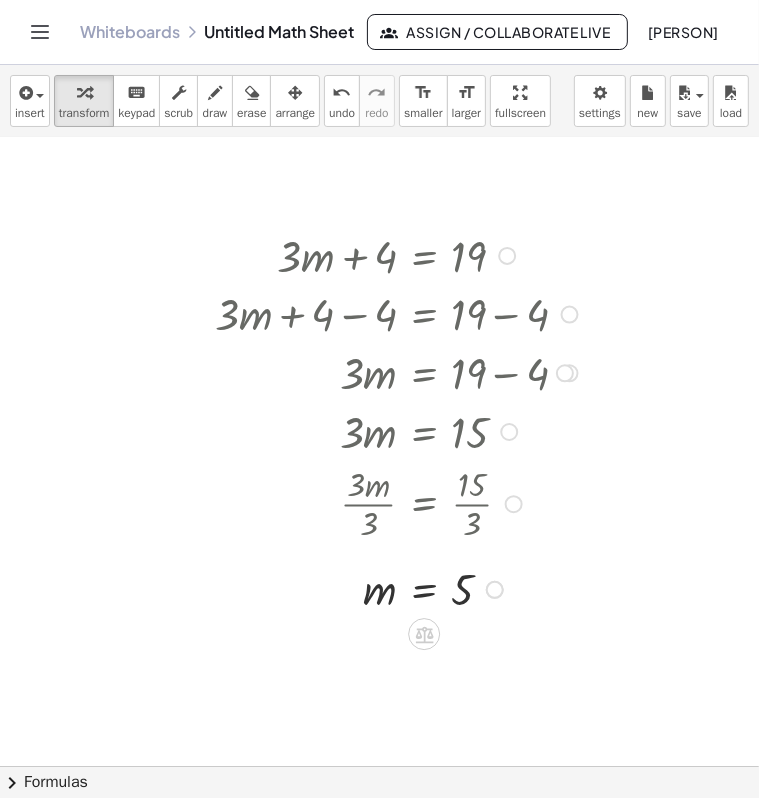 scroll, scrollTop: 800, scrollLeft: 332, axis: both 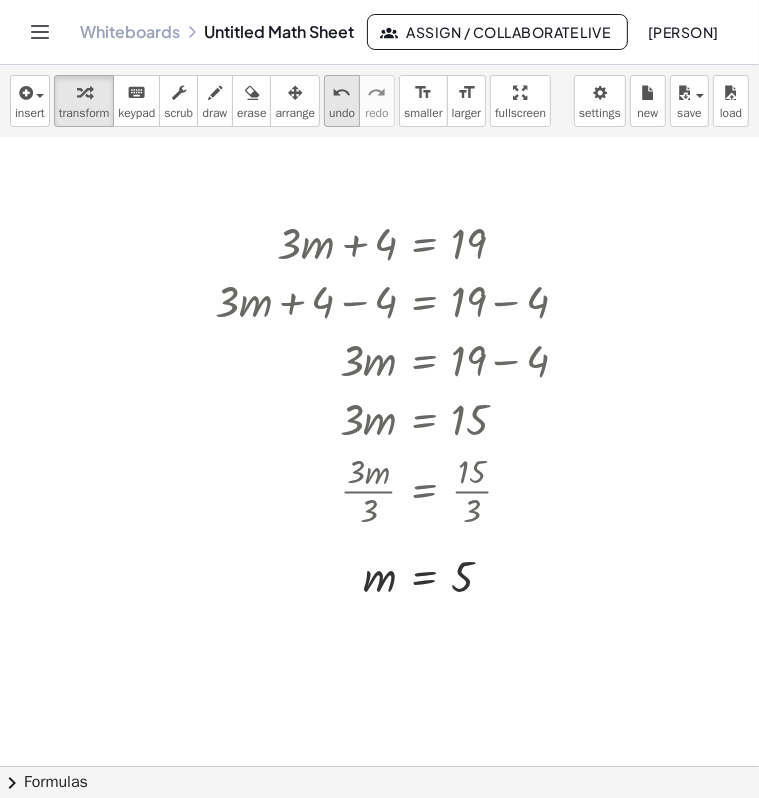 click on "undo" at bounding box center [342, 113] 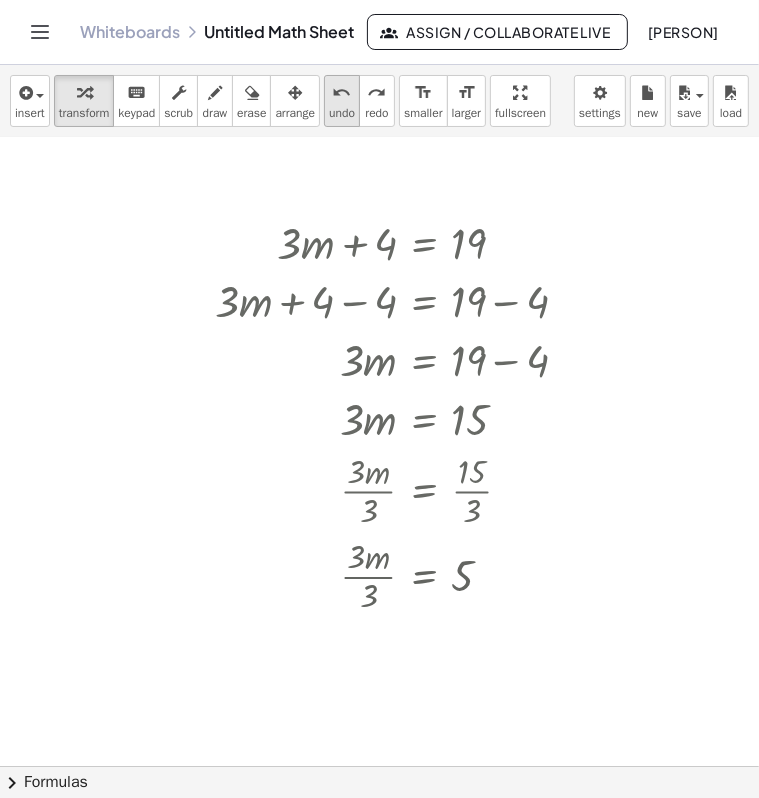 click on "undo" at bounding box center [342, 113] 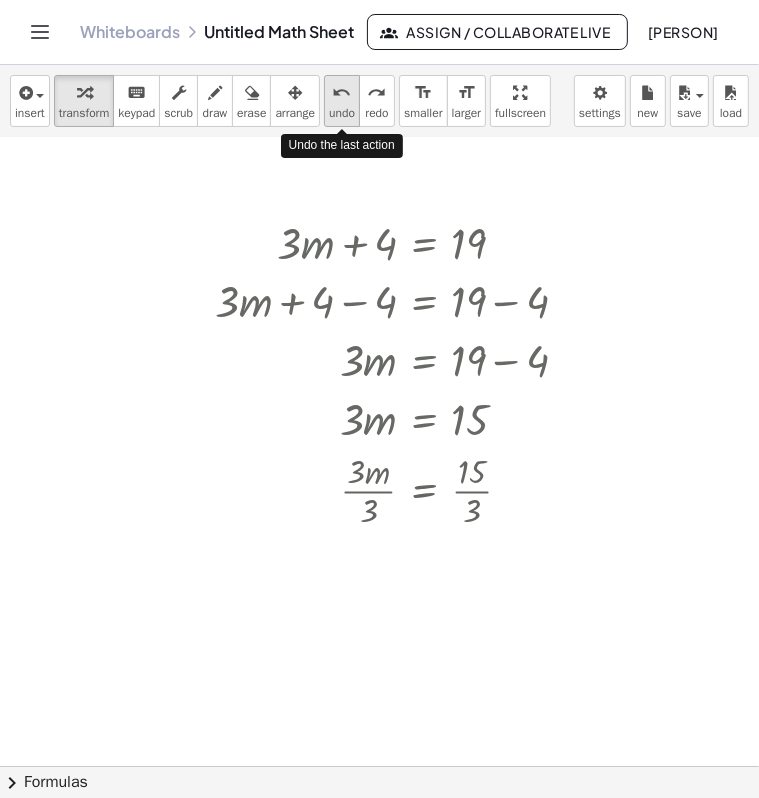 click on "undo" at bounding box center [342, 113] 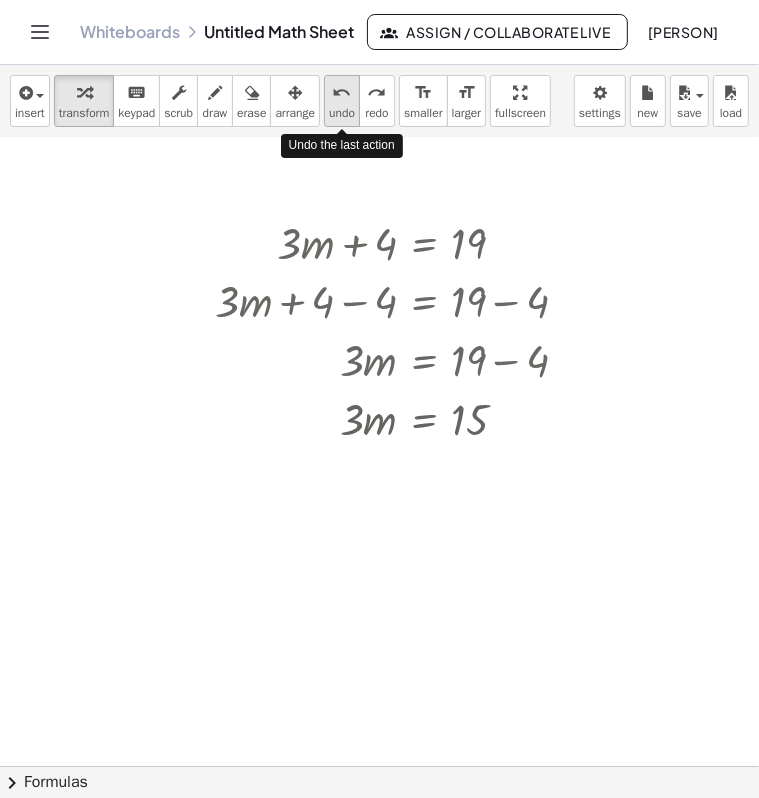 click on "undo" at bounding box center (342, 113) 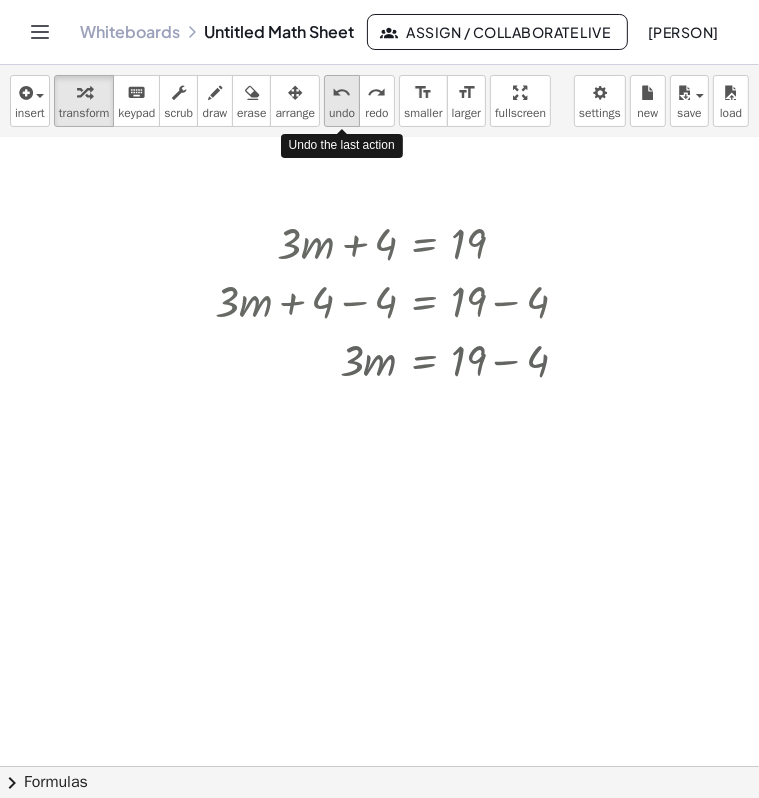 click on "undo" at bounding box center [342, 113] 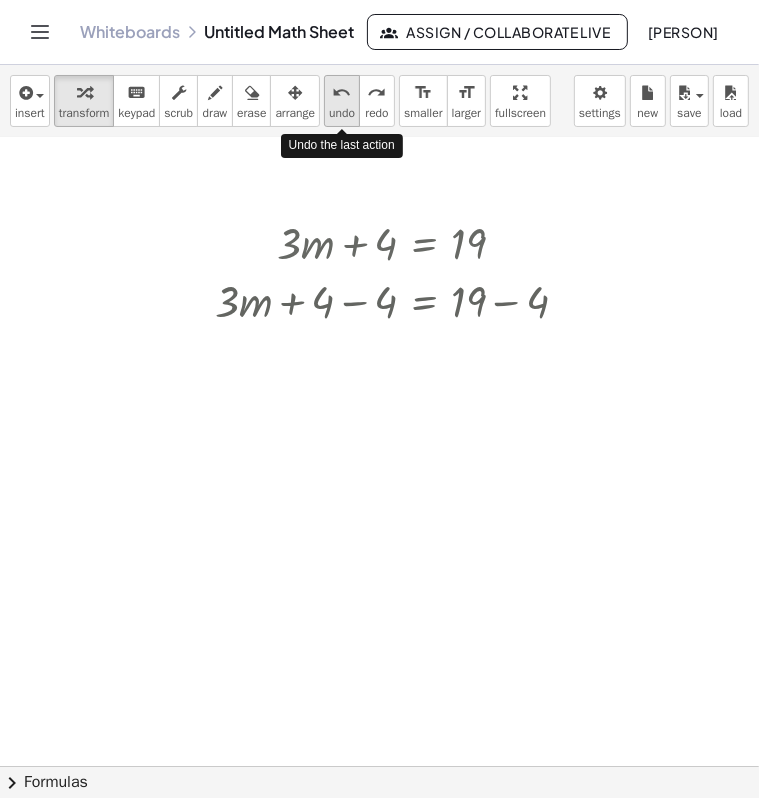 click on "undo" at bounding box center (342, 113) 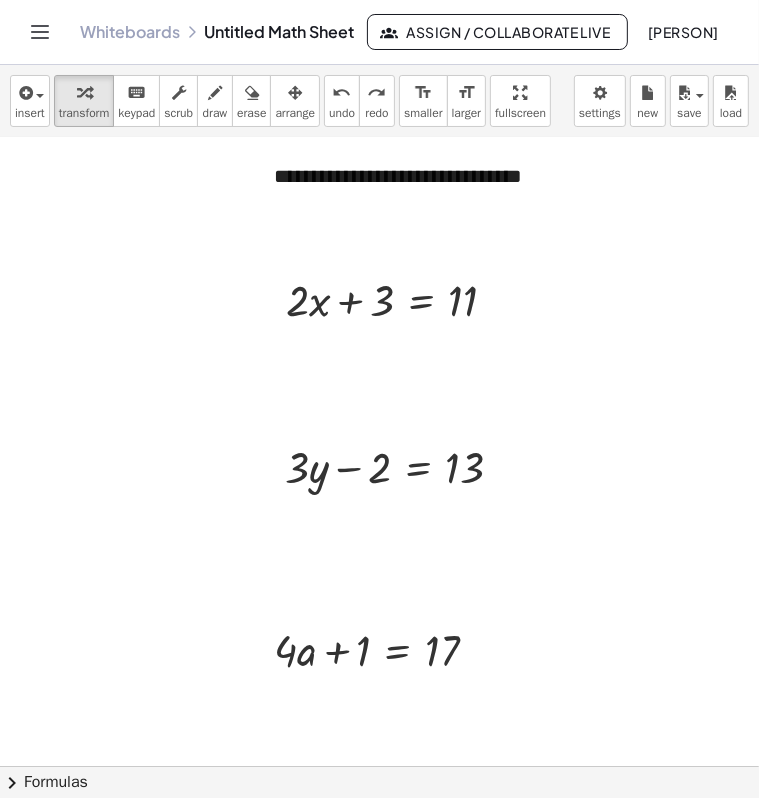 scroll, scrollTop: 0, scrollLeft: 332, axis: horizontal 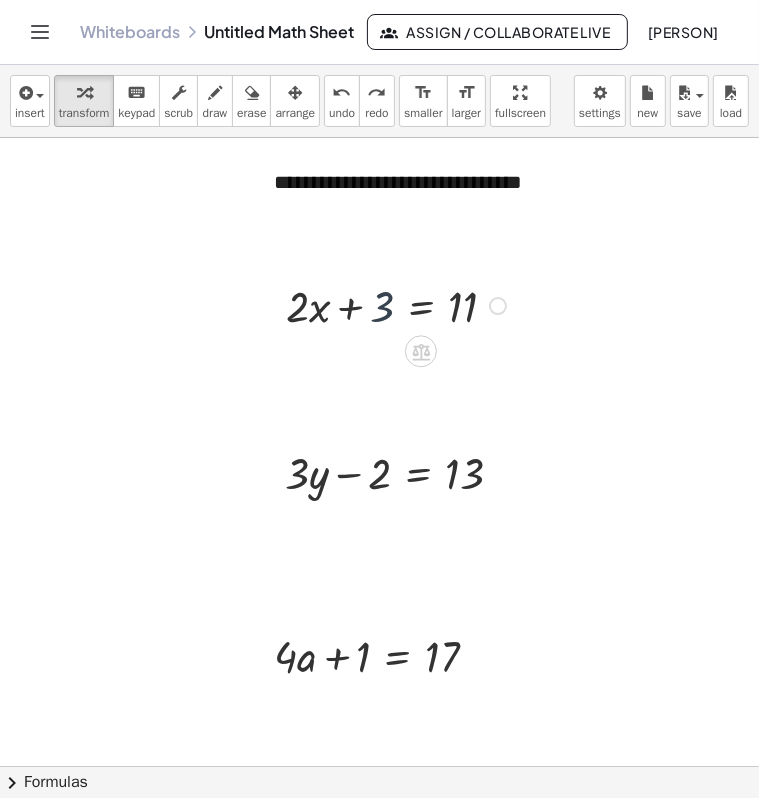 drag, startPoint x: 372, startPoint y: 304, endPoint x: 361, endPoint y: 302, distance: 11.18034 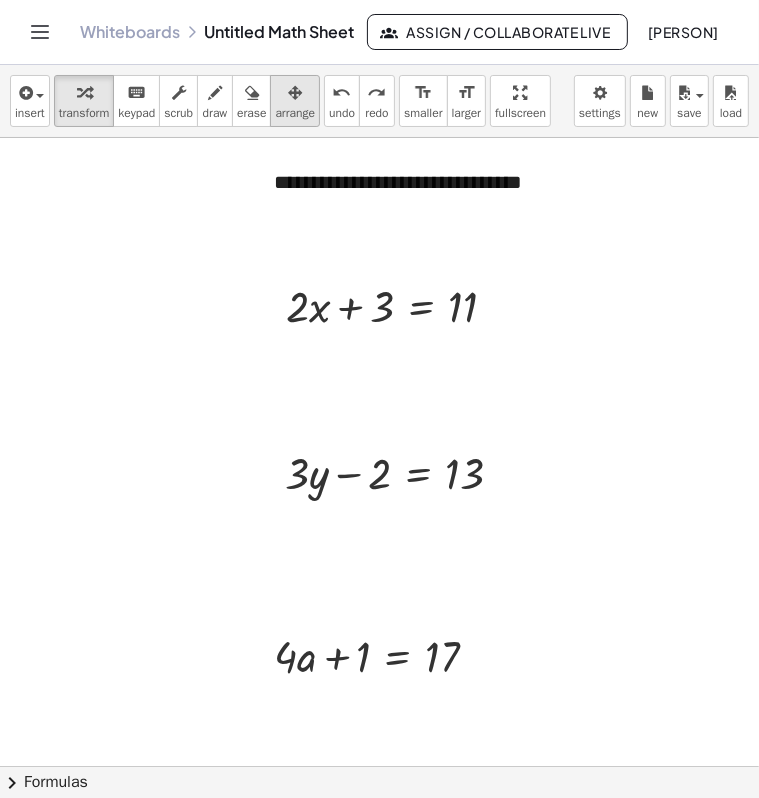 click at bounding box center [295, 92] 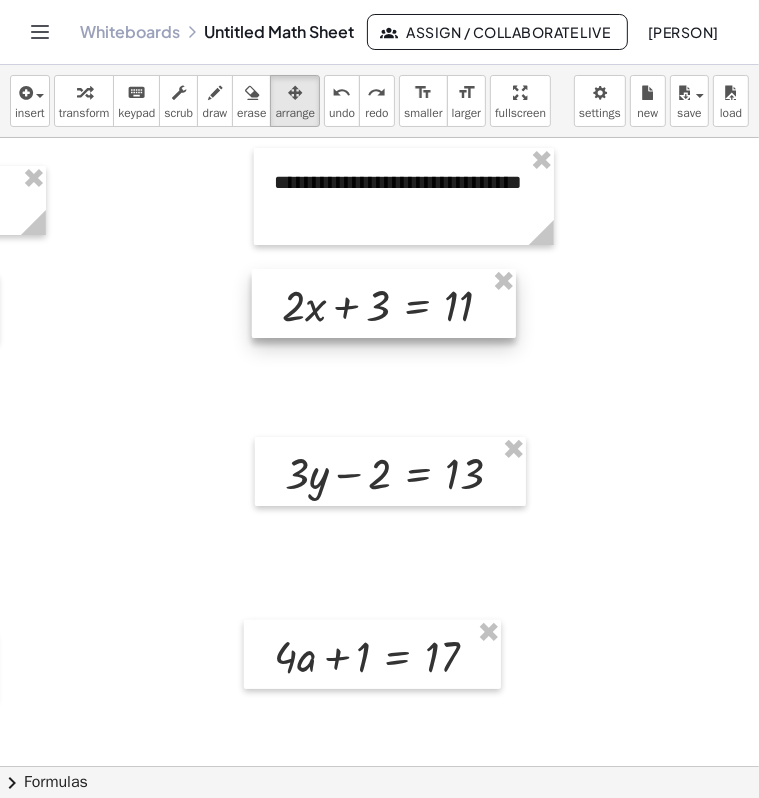 click at bounding box center [384, 303] 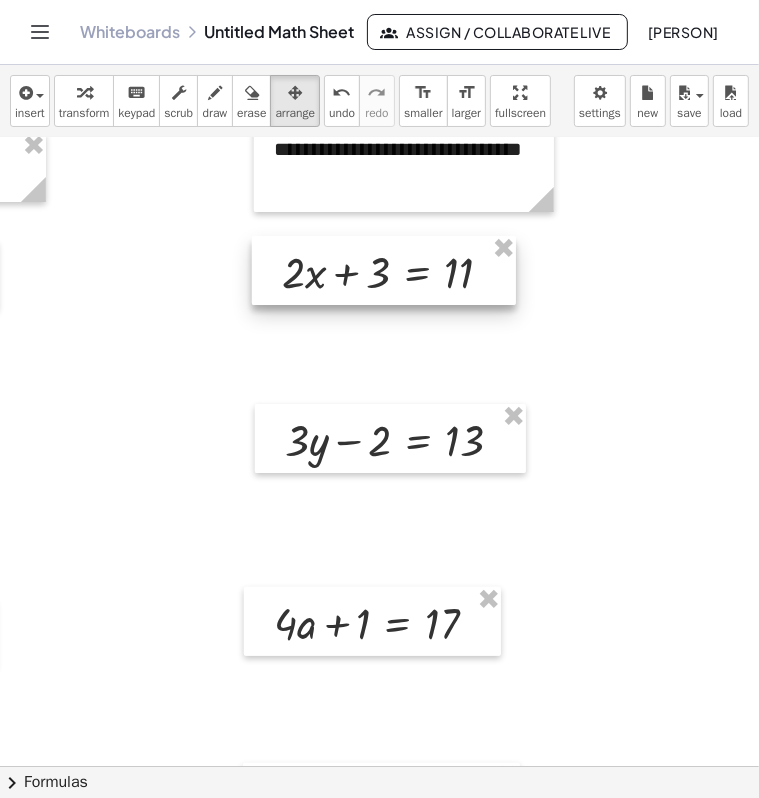 scroll, scrollTop: 100, scrollLeft: 332, axis: both 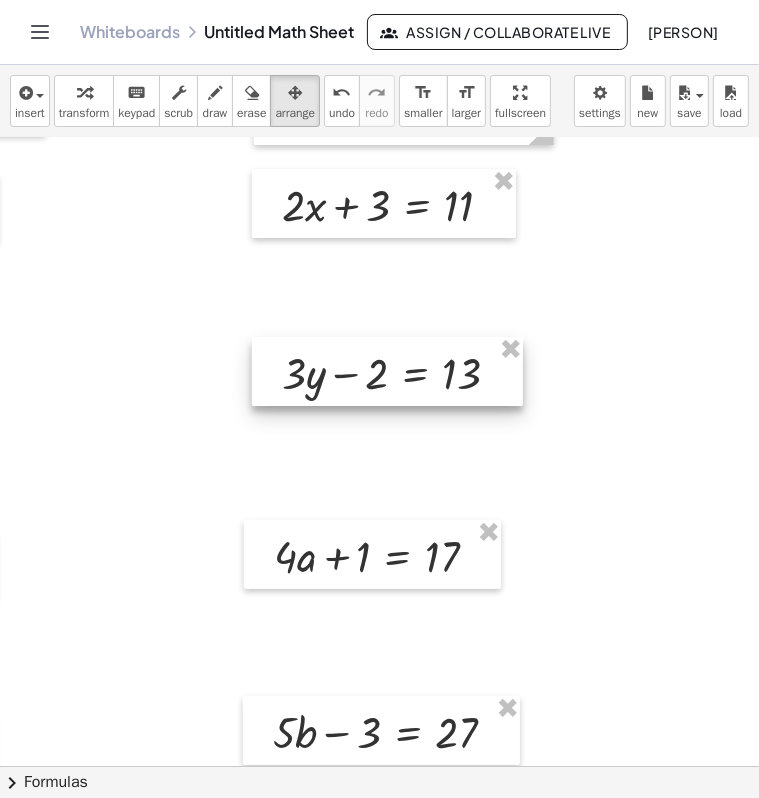 click at bounding box center (387, 371) 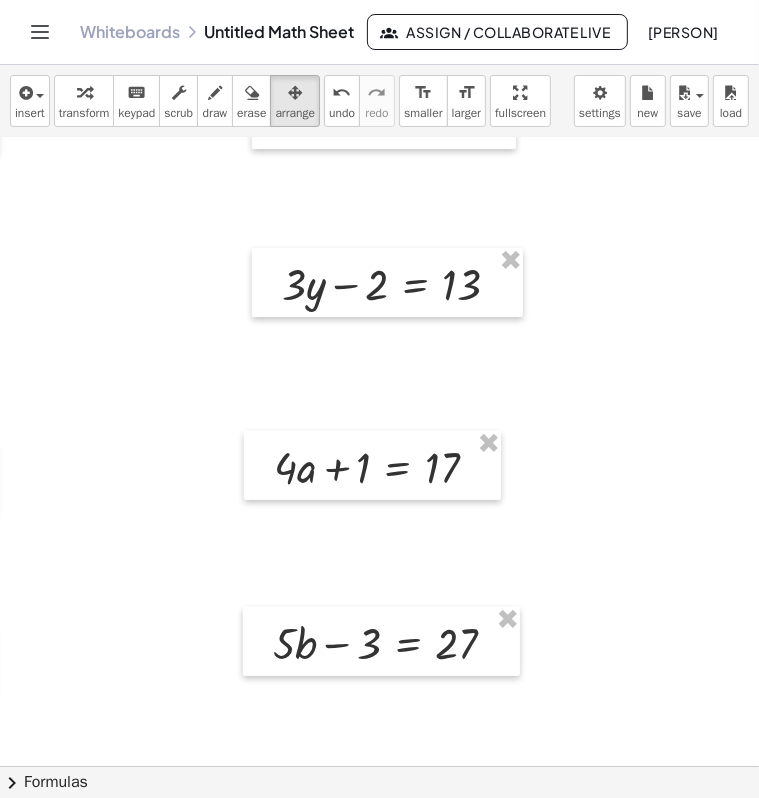 scroll, scrollTop: 200, scrollLeft: 332, axis: both 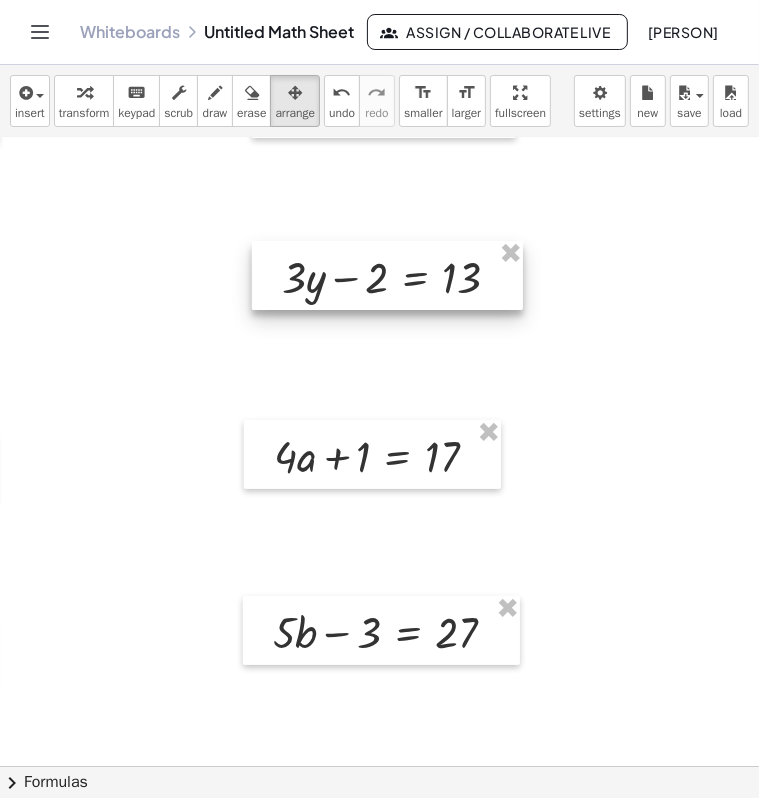 click at bounding box center (387, 275) 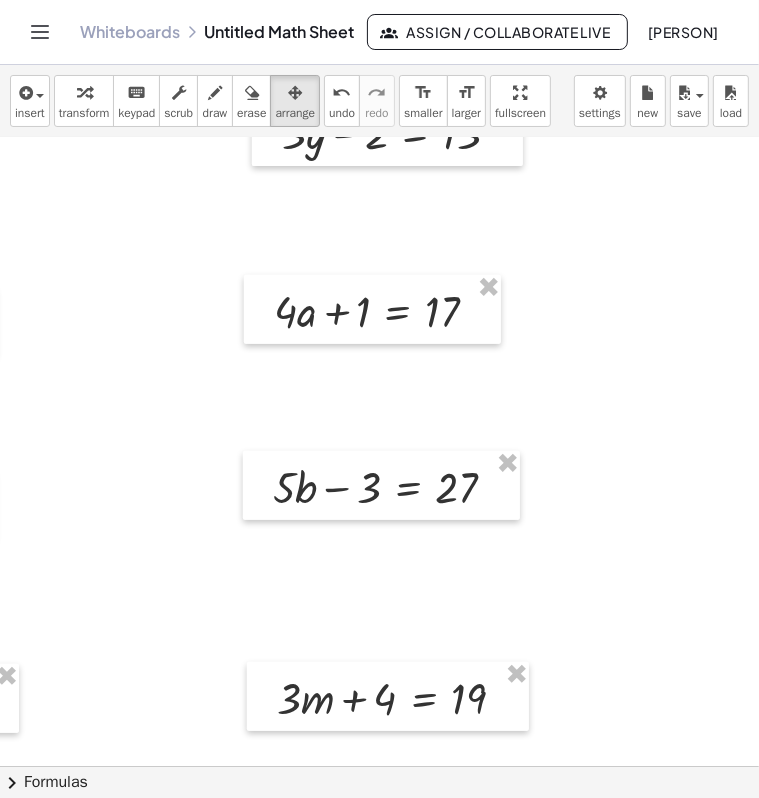 scroll, scrollTop: 400, scrollLeft: 332, axis: both 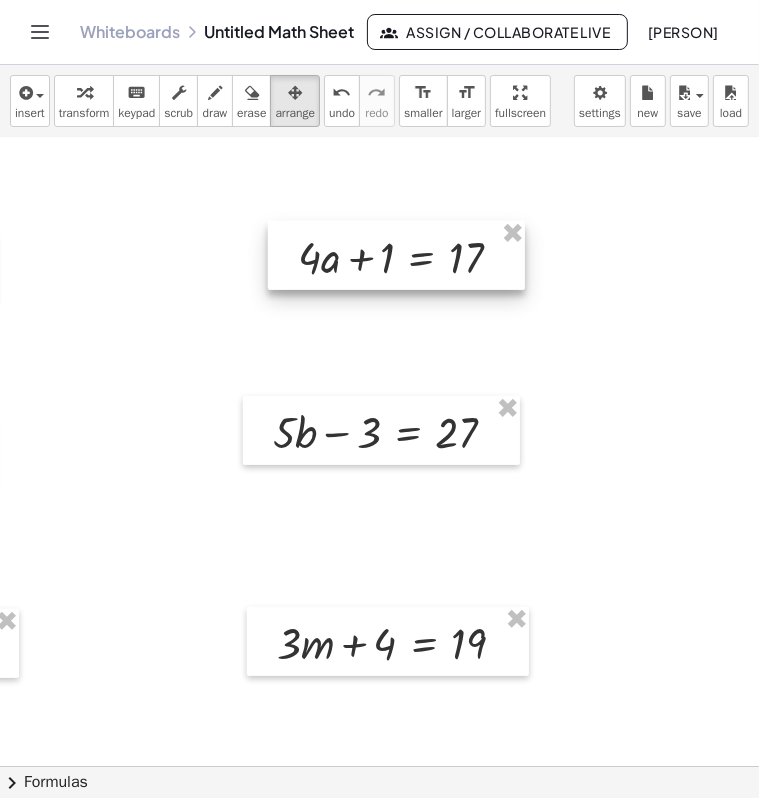 drag, startPoint x: 348, startPoint y: 266, endPoint x: 372, endPoint y: 267, distance: 24.020824 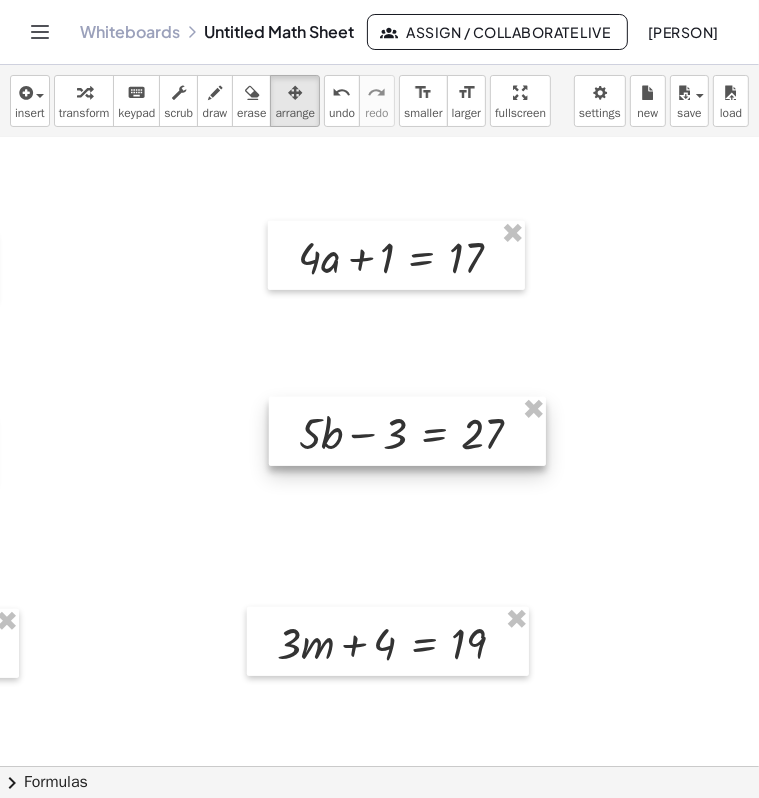 drag, startPoint x: 357, startPoint y: 430, endPoint x: 383, endPoint y: 431, distance: 26.019224 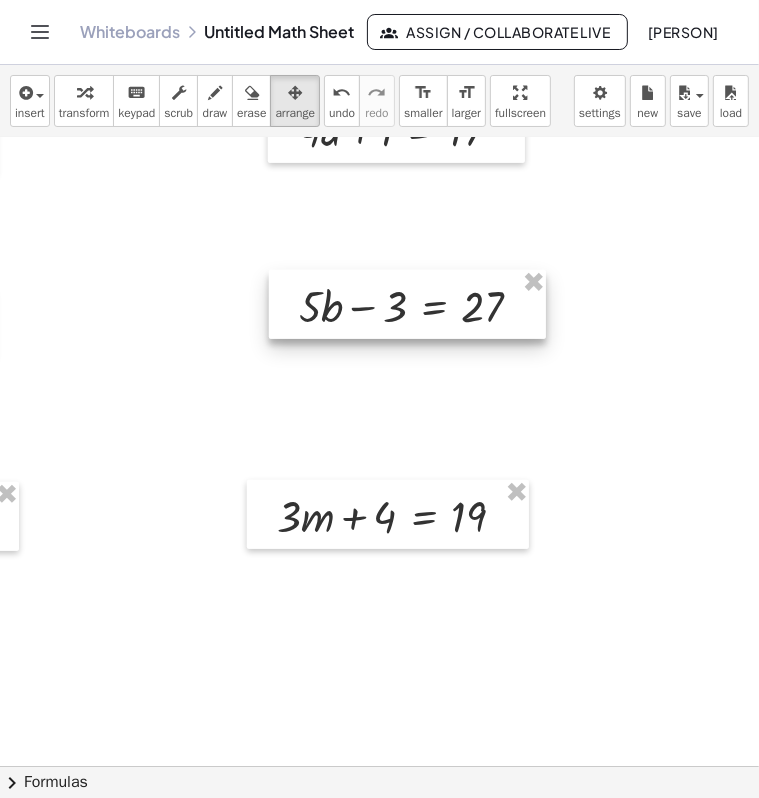 scroll, scrollTop: 600, scrollLeft: 332, axis: both 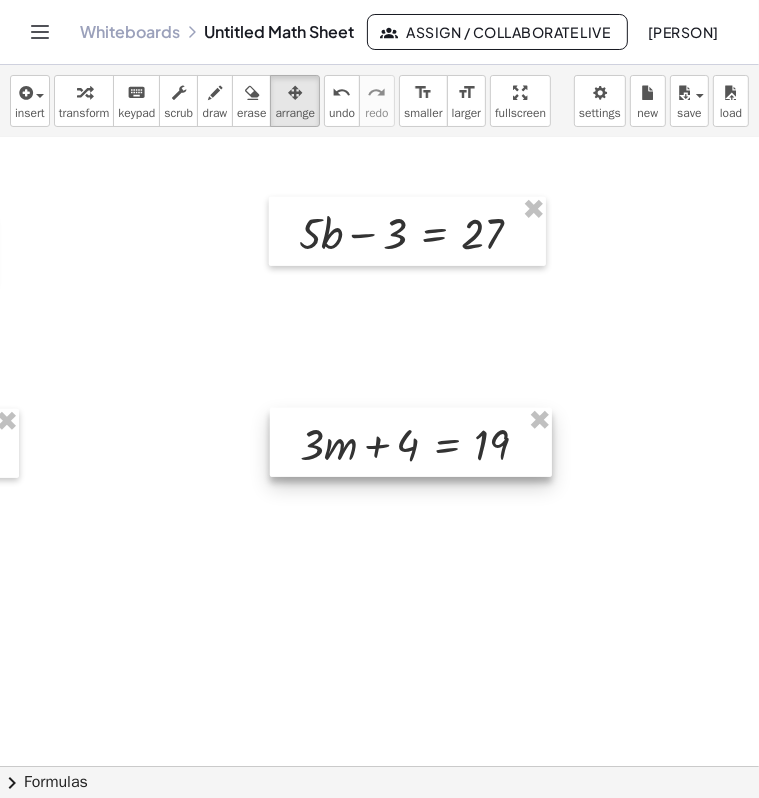 drag, startPoint x: 358, startPoint y: 449, endPoint x: 380, endPoint y: 450, distance: 22.022715 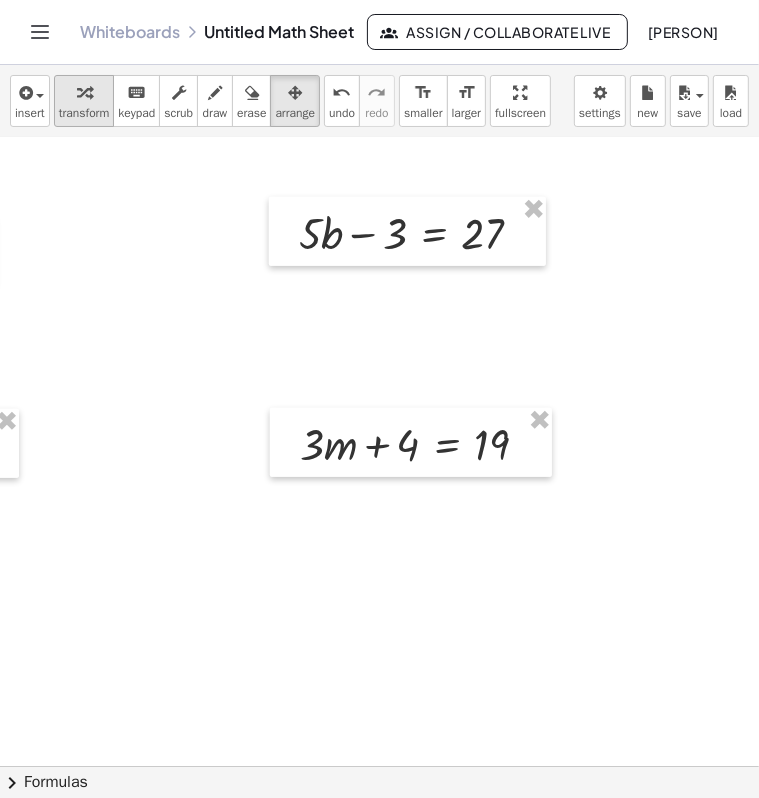 click on "transform" at bounding box center (84, 113) 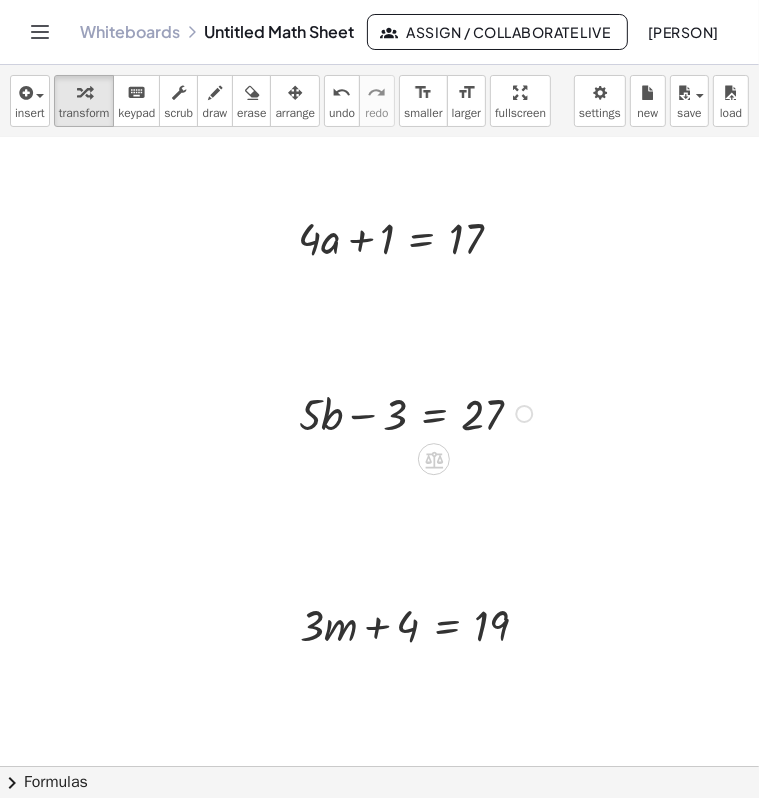scroll, scrollTop: 400, scrollLeft: 332, axis: both 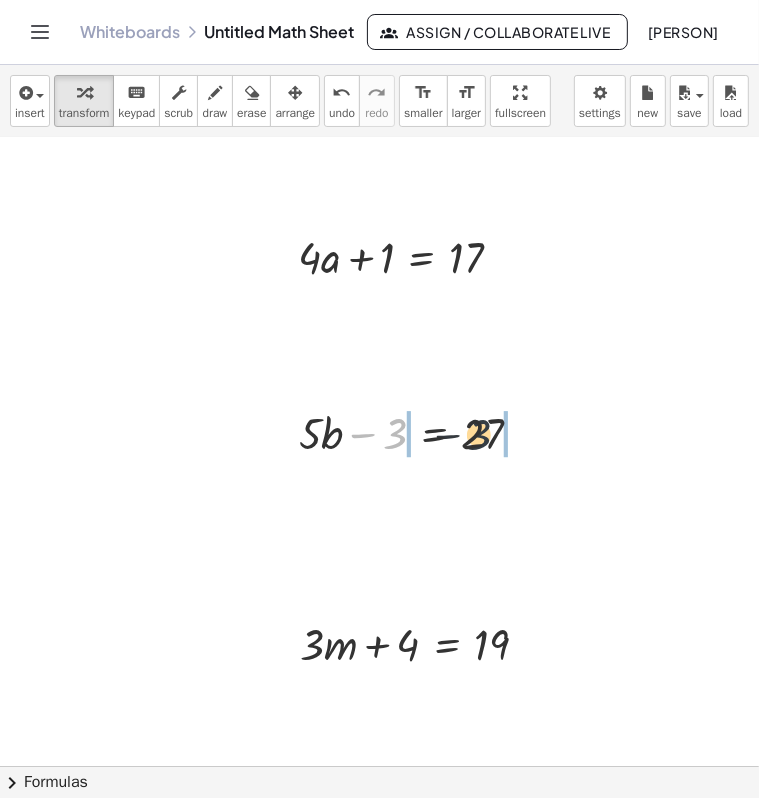 drag, startPoint x: 388, startPoint y: 434, endPoint x: 490, endPoint y: 437, distance: 102.044106 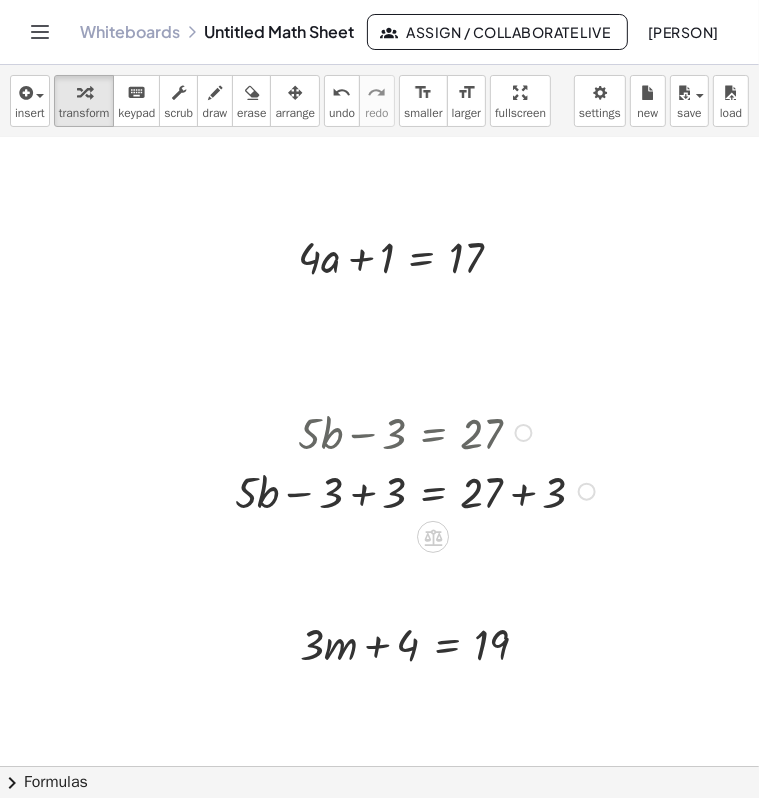 click at bounding box center [418, 431] 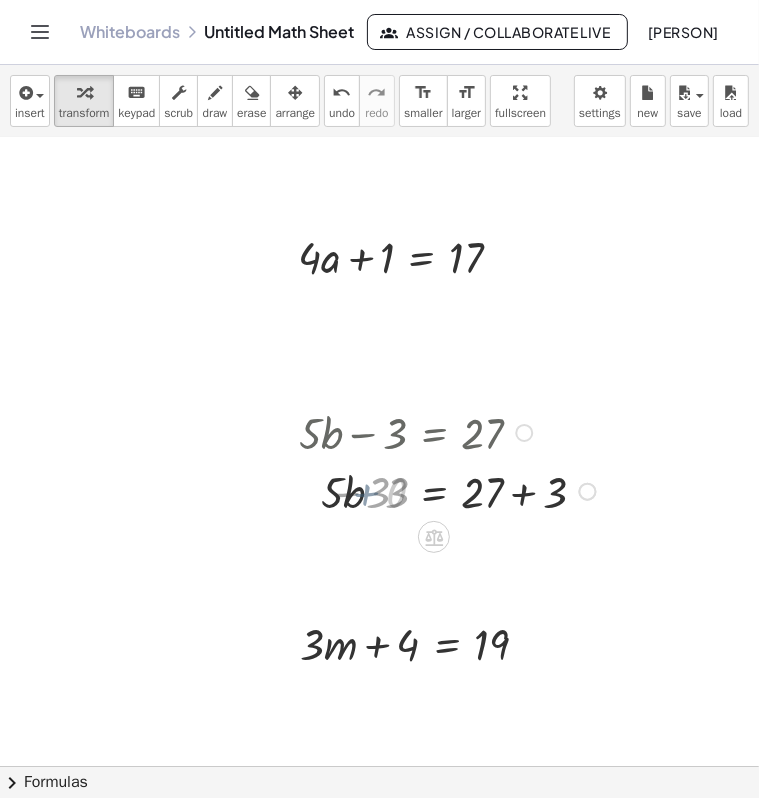click at bounding box center (450, 490) 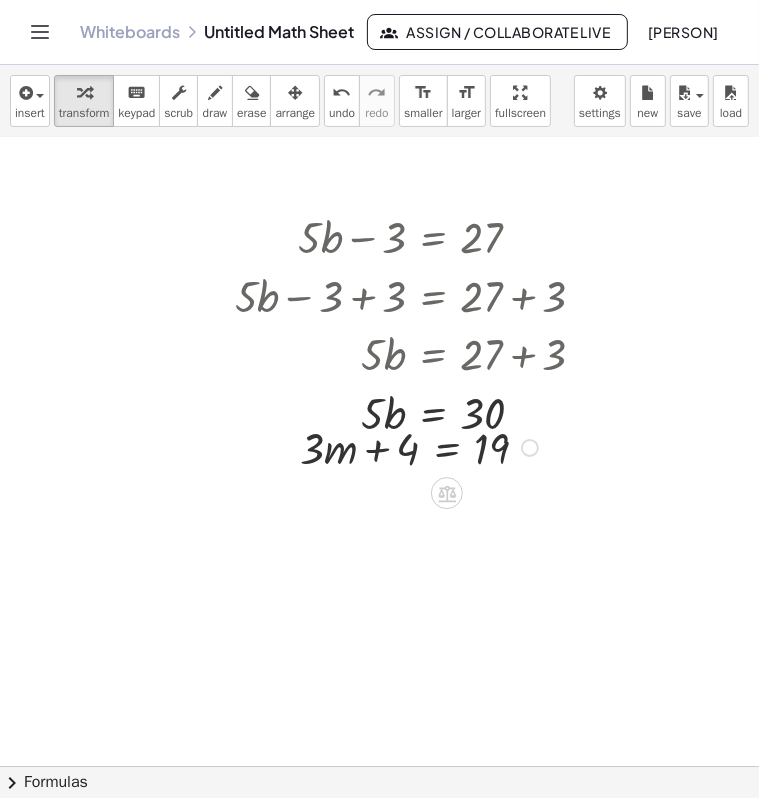 scroll, scrollTop: 600, scrollLeft: 332, axis: both 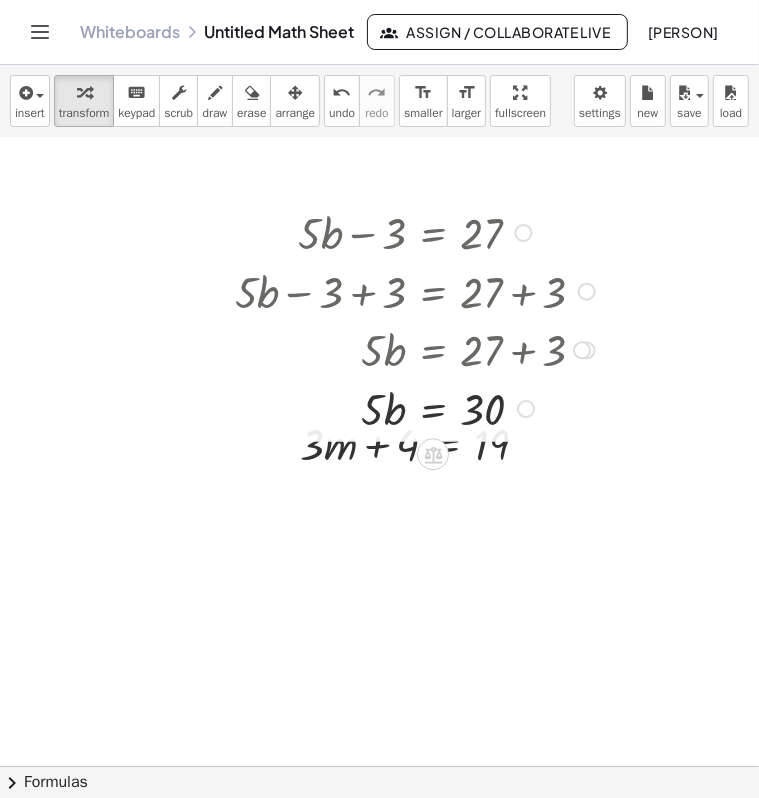 click at bounding box center (418, 407) 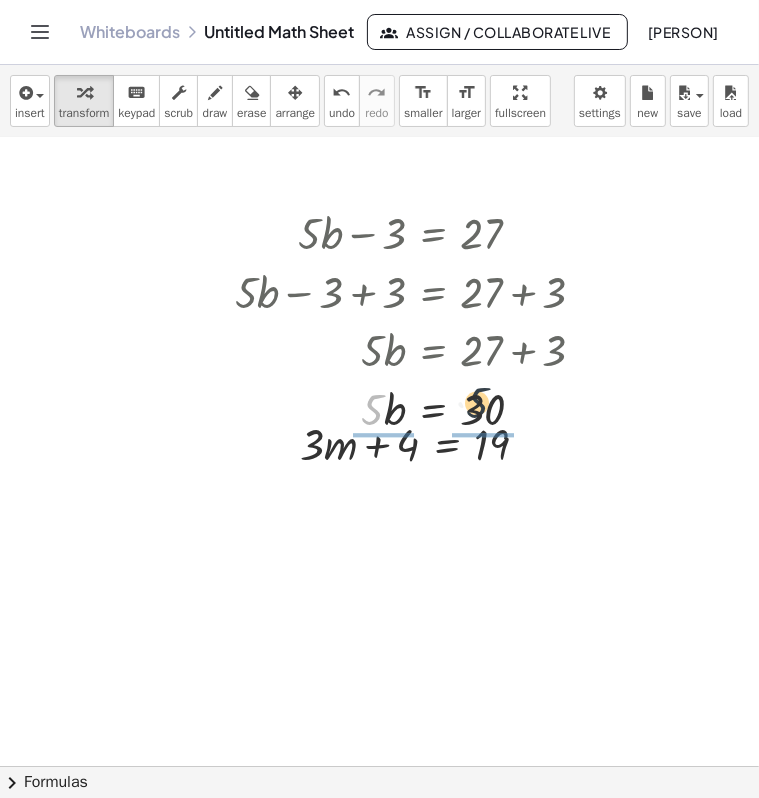 drag, startPoint x: 381, startPoint y: 413, endPoint x: 488, endPoint y: 406, distance: 107.22873 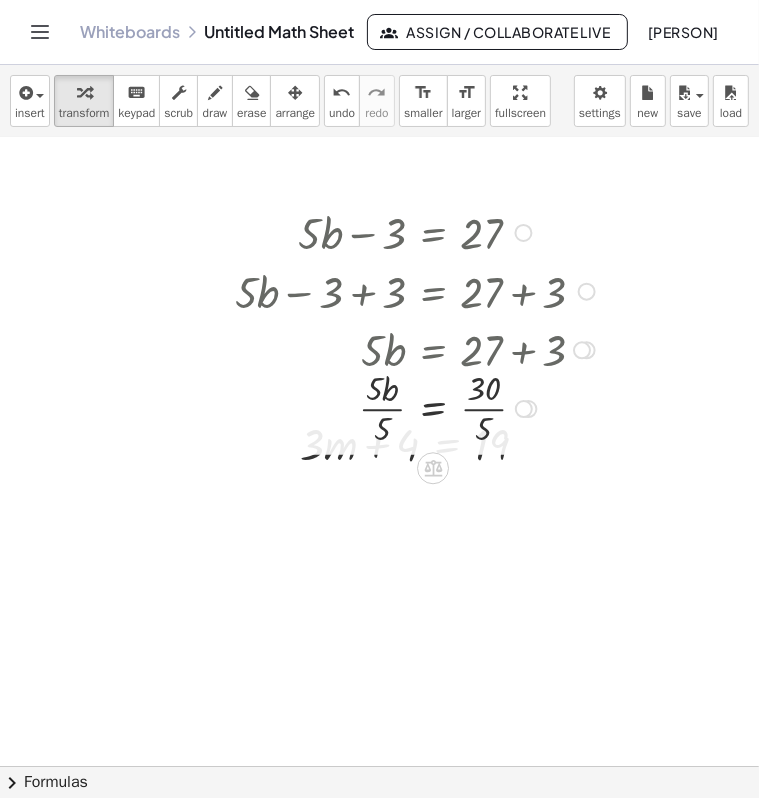 click at bounding box center (418, 407) 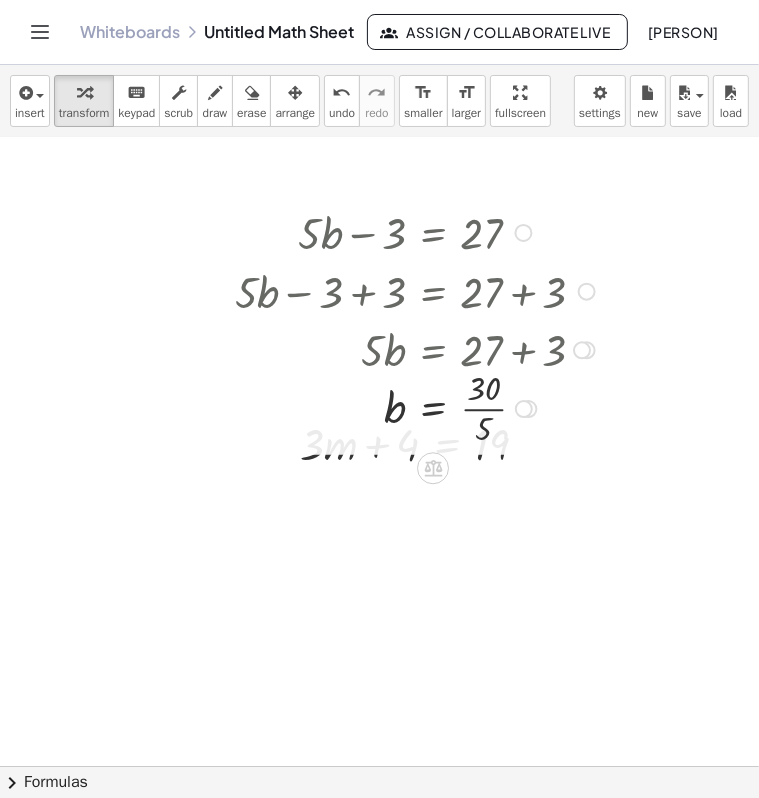 click at bounding box center (418, 407) 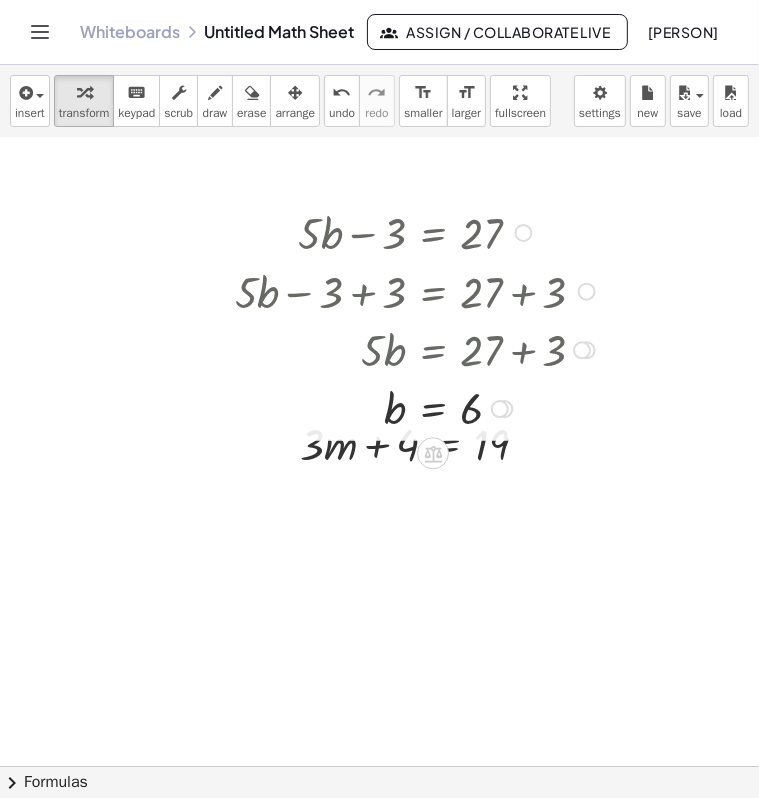 click at bounding box center (500, 409) 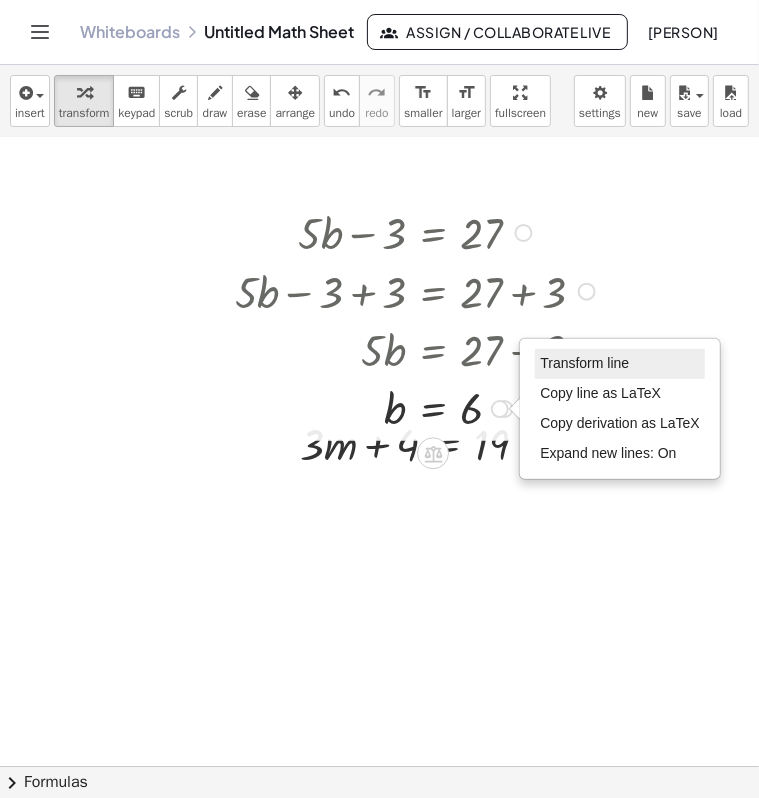 click on "Transform line" at bounding box center [584, 363] 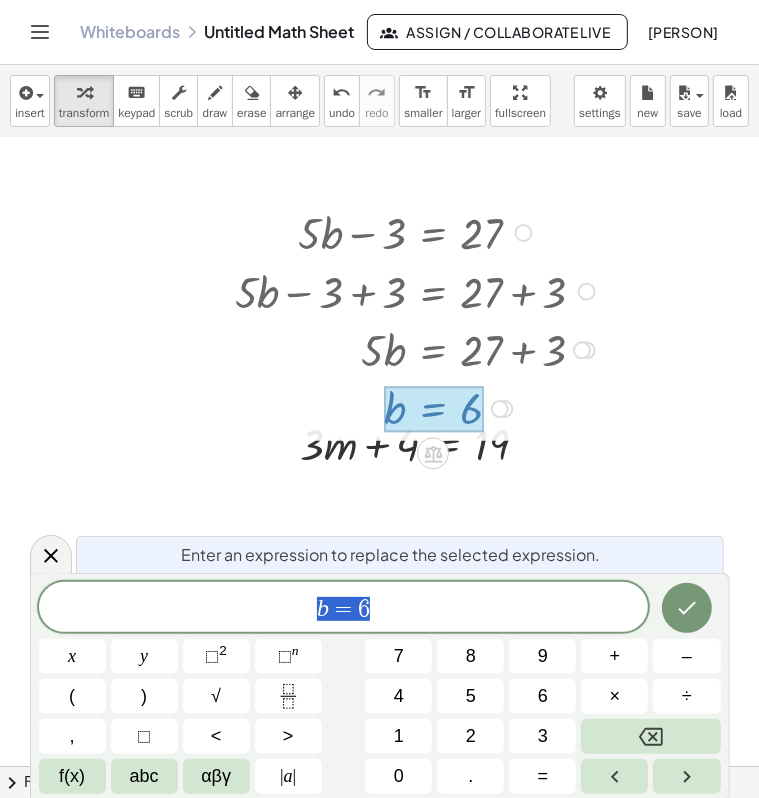click on "Transform line Copy line as LaTeX Copy derivation as LaTeX Expand new lines: On" at bounding box center [500, 409] 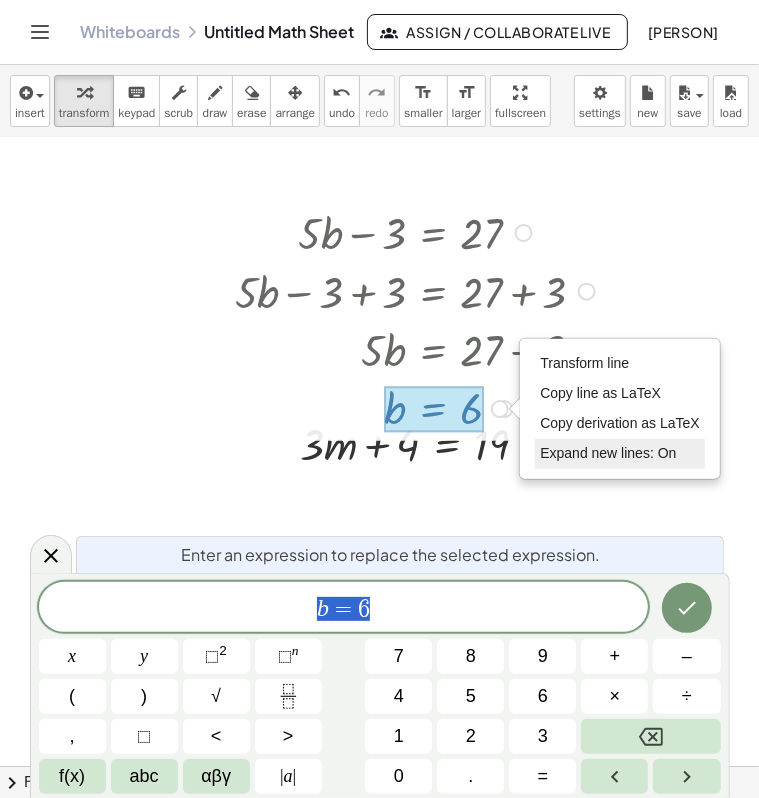 click on "Expand new lines: On" at bounding box center (608, 453) 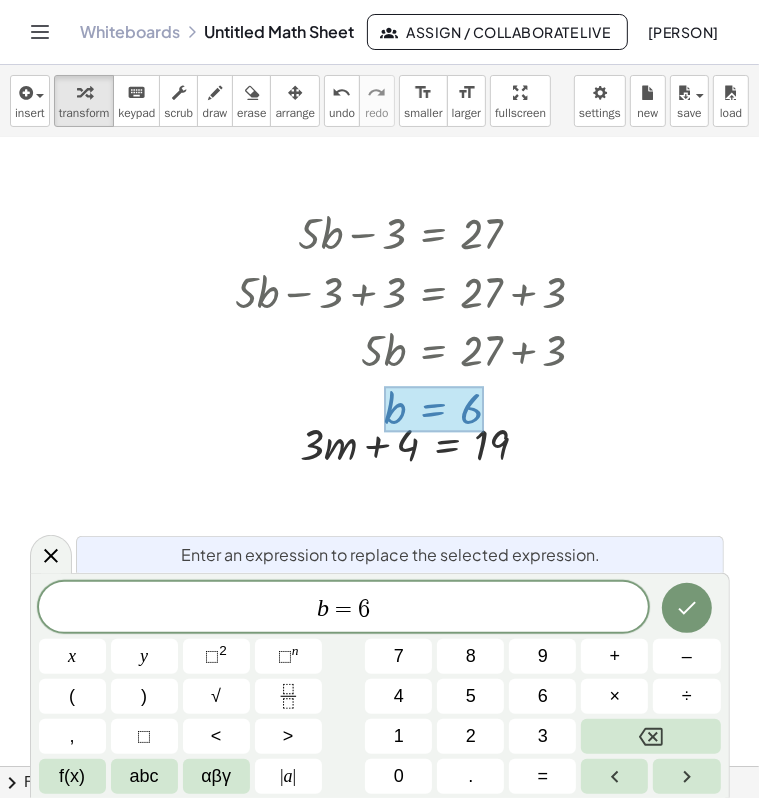 click on "**********" at bounding box center [379, 452] 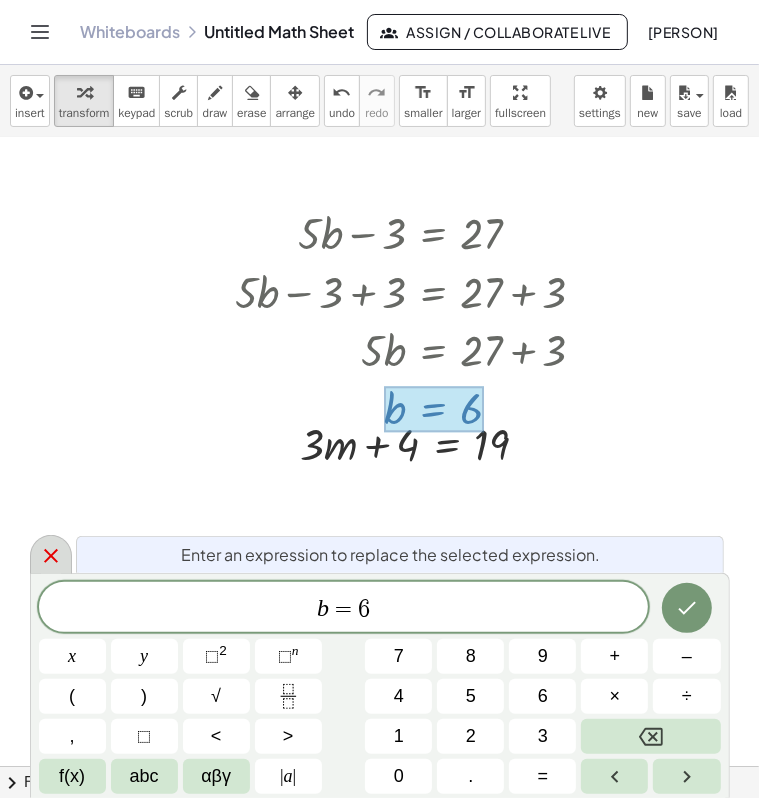 click 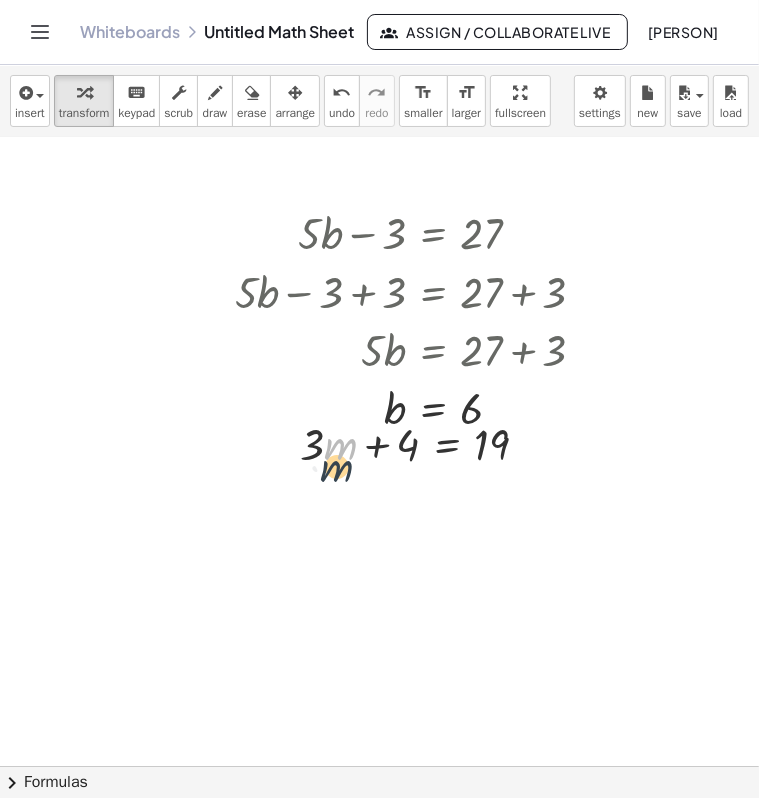 drag, startPoint x: 356, startPoint y: 456, endPoint x: 352, endPoint y: 483, distance: 27.294687 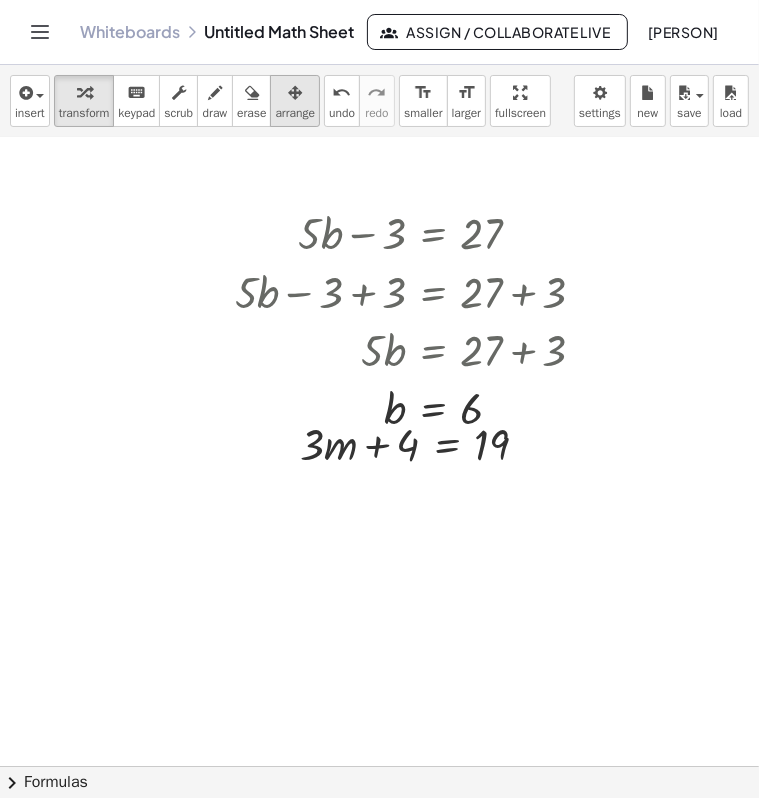 click on "arrange" at bounding box center [295, 113] 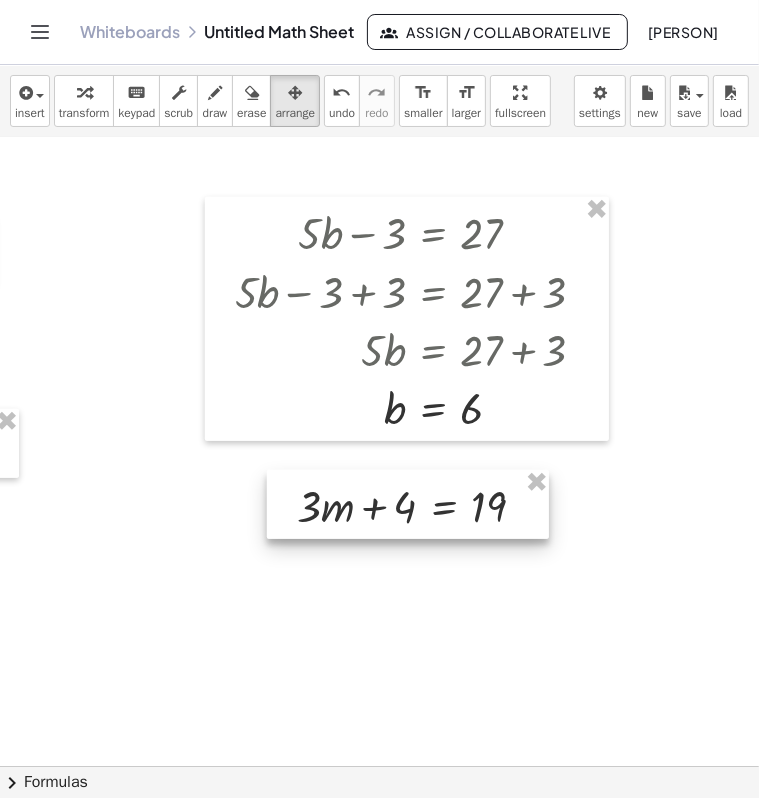 drag, startPoint x: 371, startPoint y: 462, endPoint x: 368, endPoint y: 537, distance: 75.059975 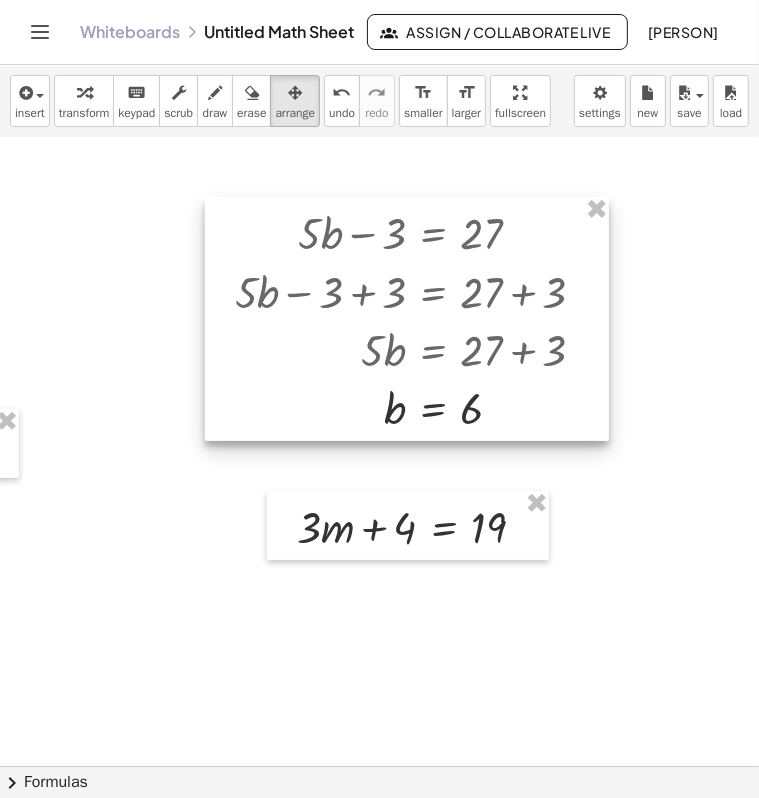 click at bounding box center [407, 319] 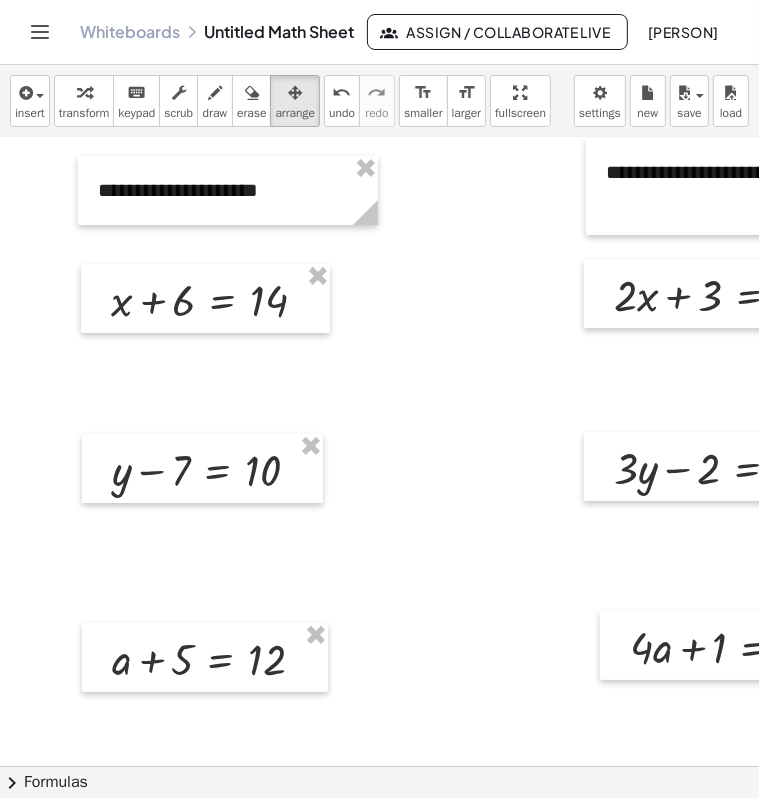 scroll, scrollTop: 0, scrollLeft: 0, axis: both 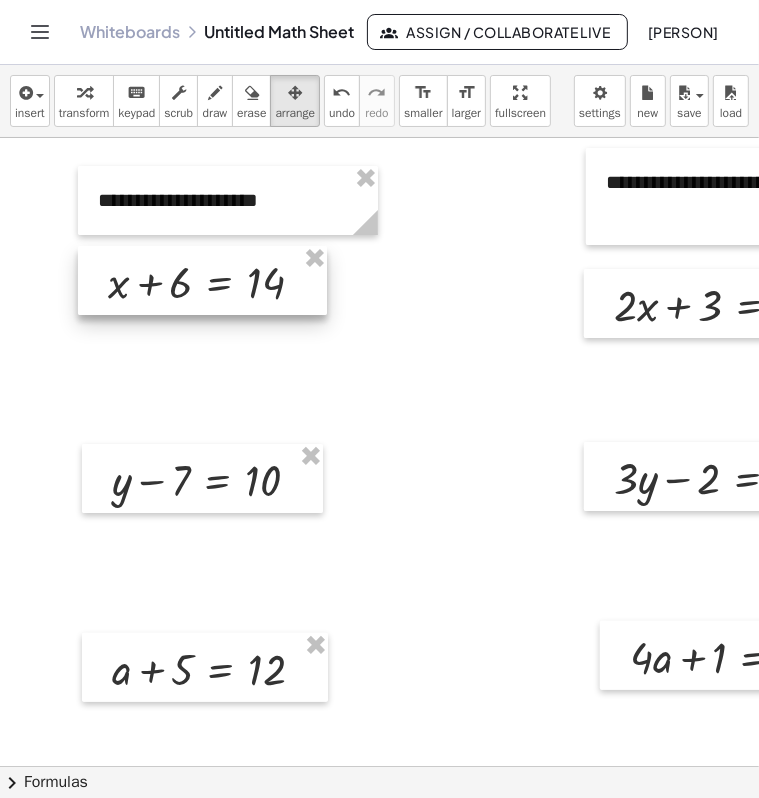 drag, startPoint x: 188, startPoint y: 313, endPoint x: 185, endPoint y: 285, distance: 28.160255 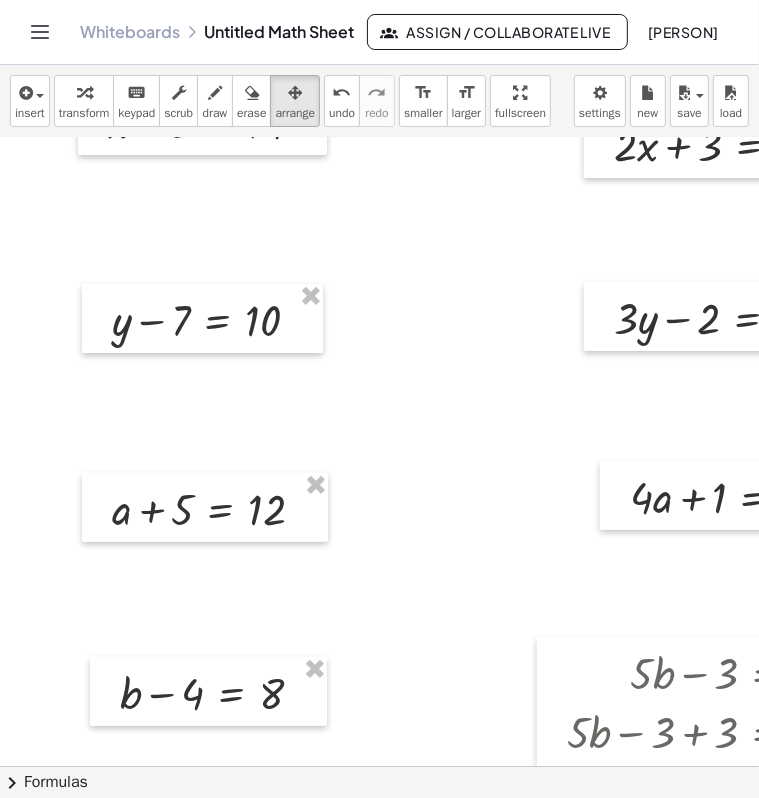 scroll, scrollTop: 200, scrollLeft: 0, axis: vertical 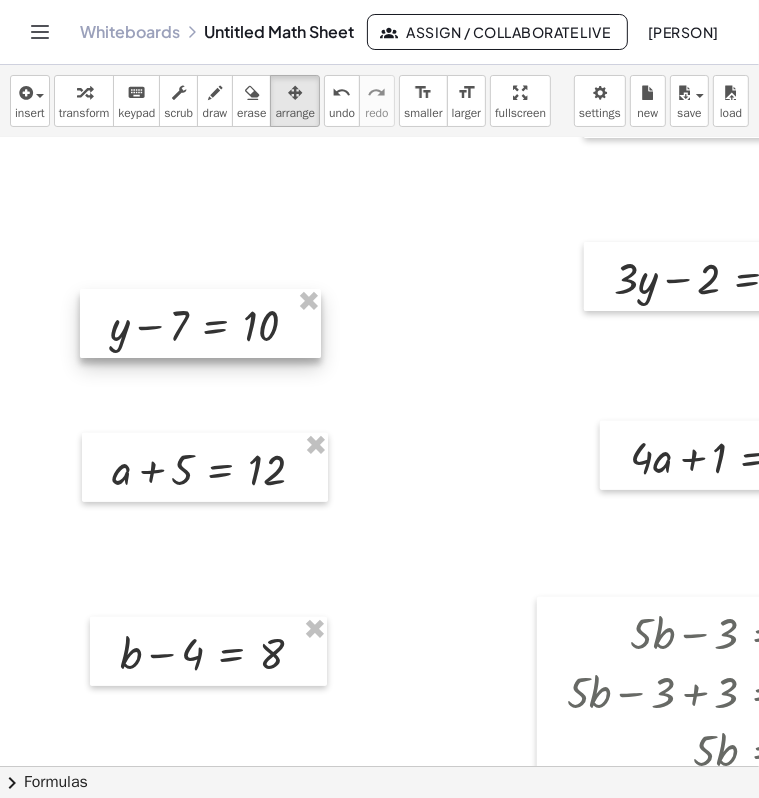 drag, startPoint x: 178, startPoint y: 290, endPoint x: 176, endPoint y: 335, distance: 45.044422 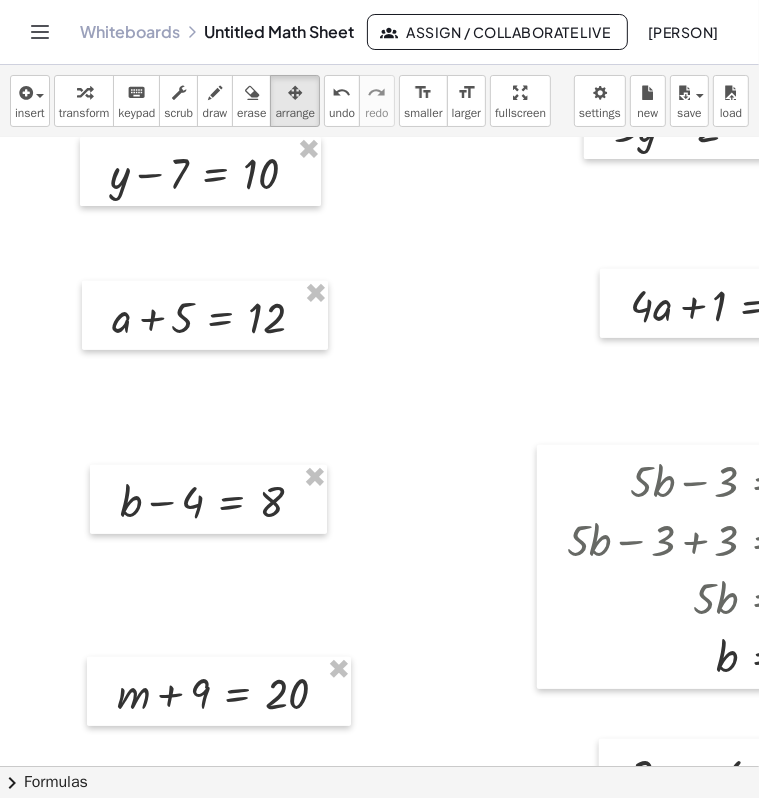 scroll, scrollTop: 400, scrollLeft: 0, axis: vertical 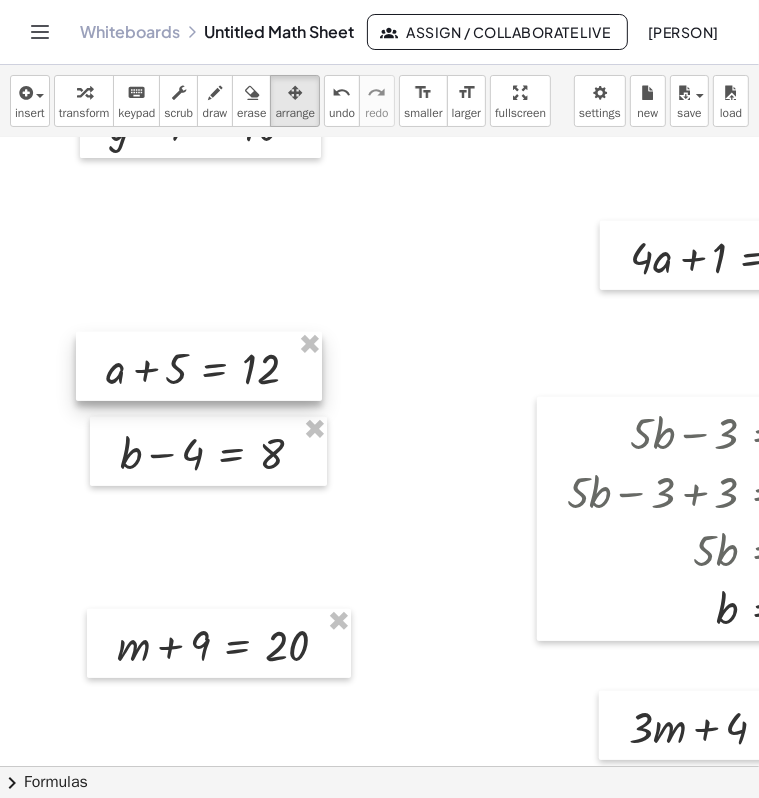 drag, startPoint x: 176, startPoint y: 274, endPoint x: 170, endPoint y: 373, distance: 99.18165 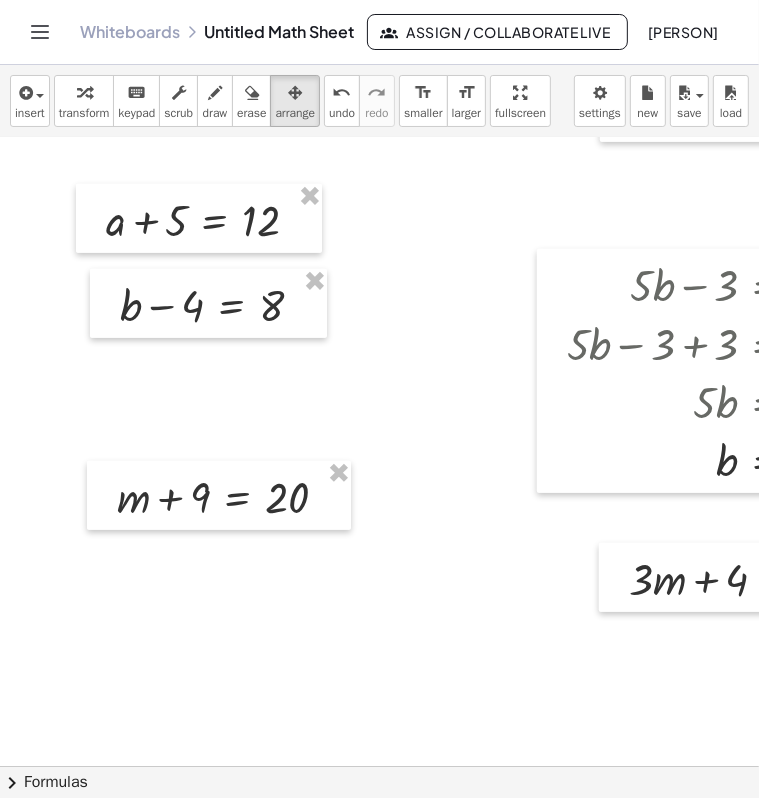 scroll, scrollTop: 600, scrollLeft: 0, axis: vertical 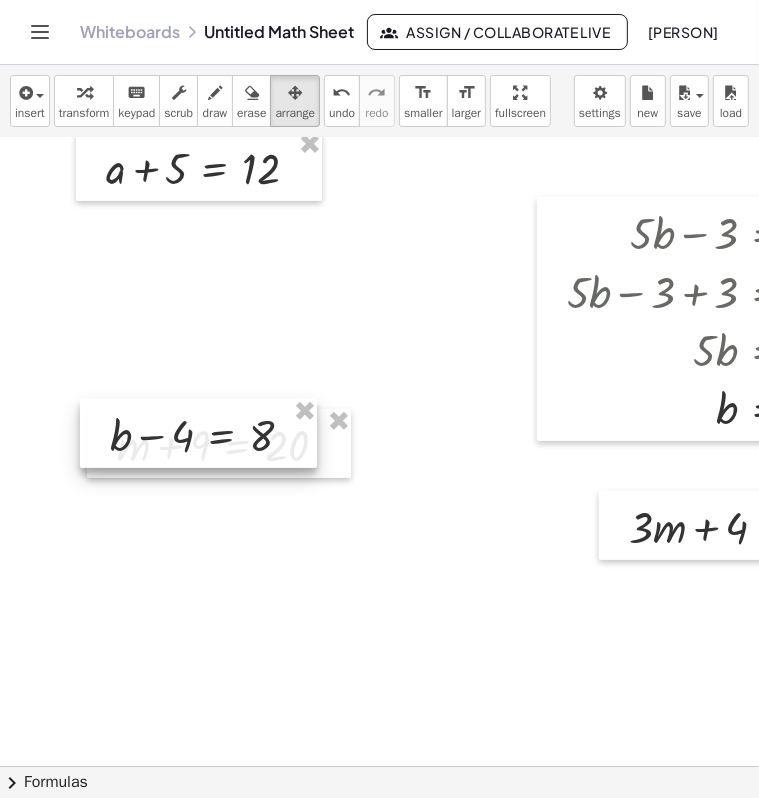 drag, startPoint x: 192, startPoint y: 260, endPoint x: 182, endPoint y: 442, distance: 182.27452 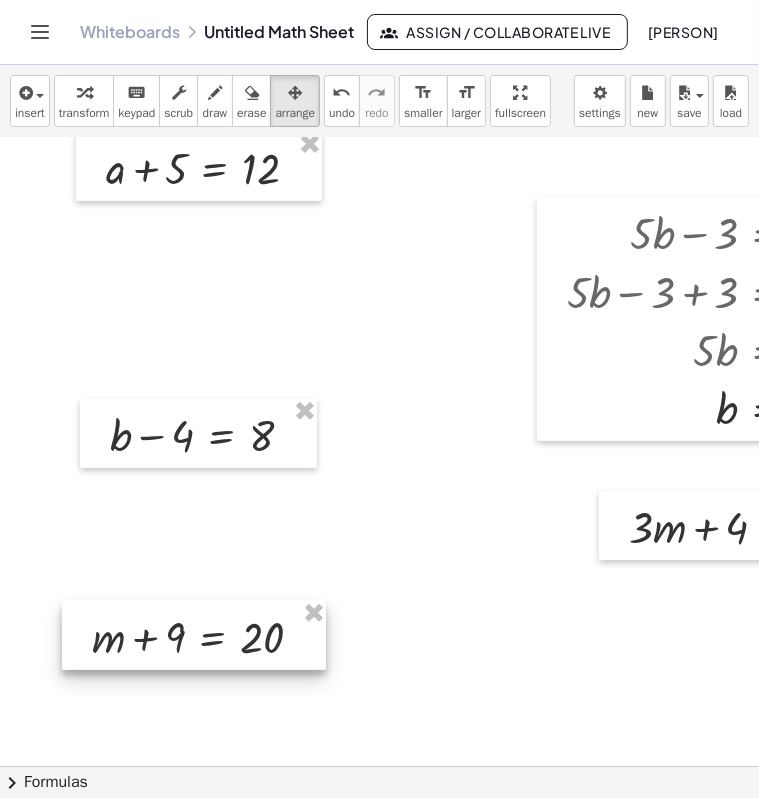 drag, startPoint x: 338, startPoint y: 463, endPoint x: 313, endPoint y: 662, distance: 200.56421 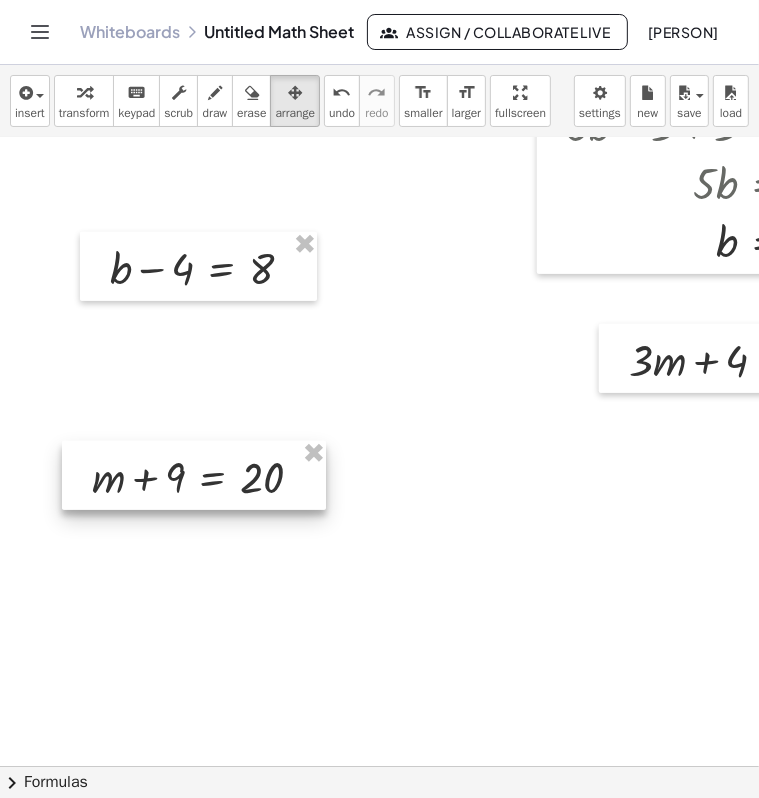 scroll, scrollTop: 800, scrollLeft: 0, axis: vertical 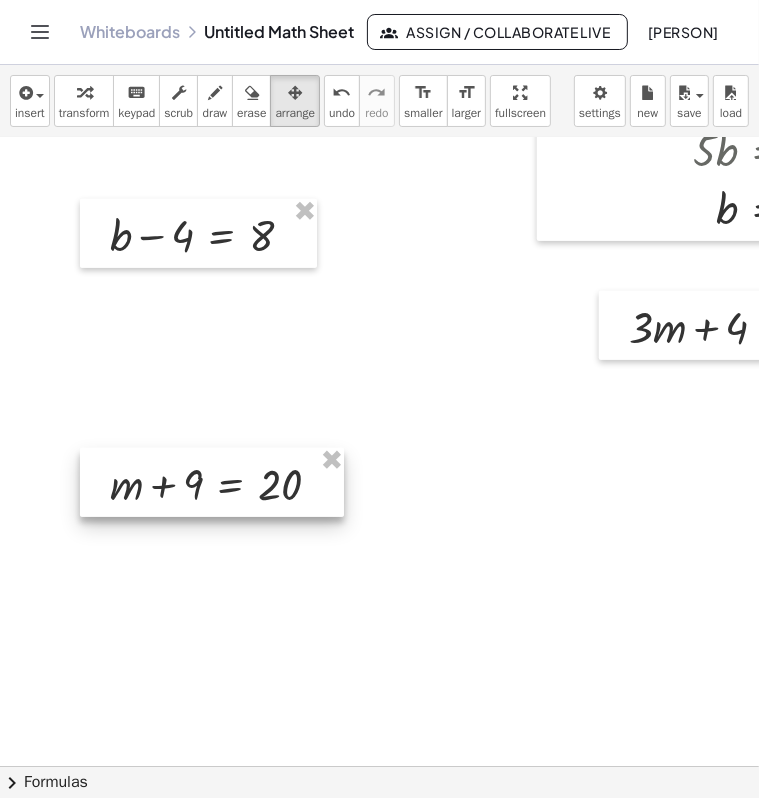 drag, startPoint x: 162, startPoint y: 448, endPoint x: 180, endPoint y: 488, distance: 43.863426 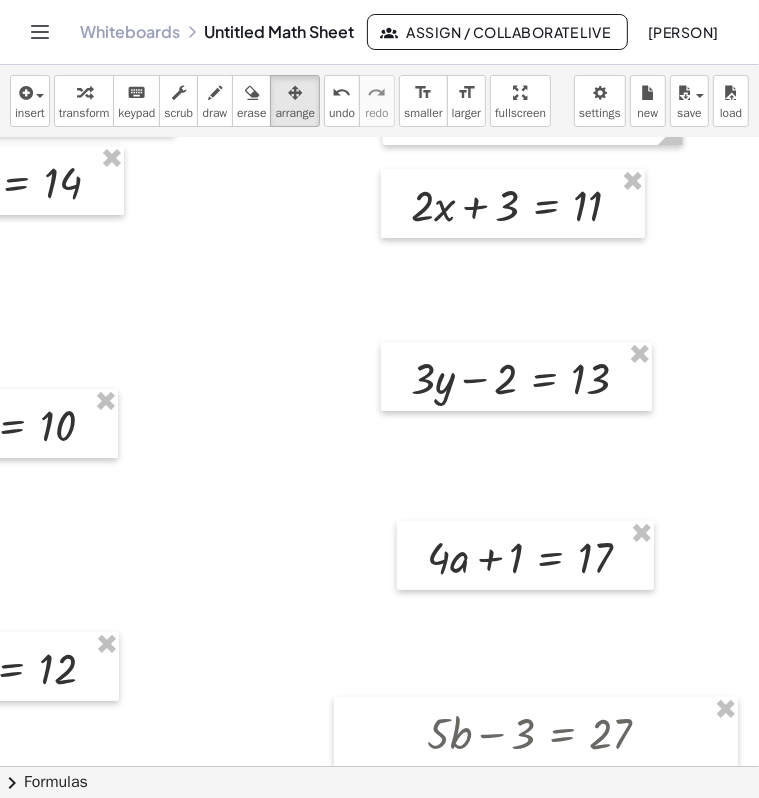 scroll, scrollTop: 100, scrollLeft: 233, axis: both 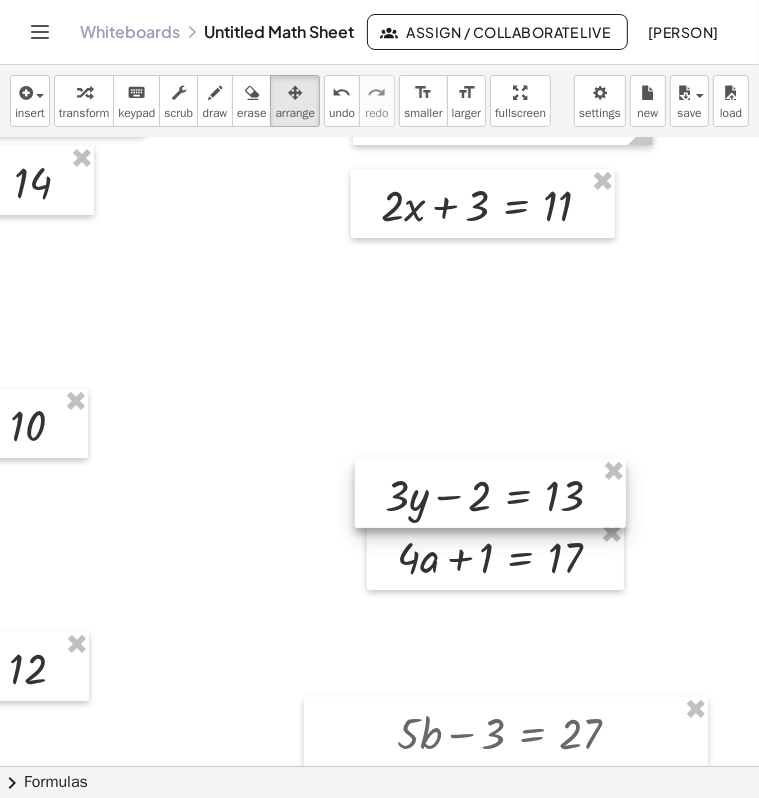 drag, startPoint x: 480, startPoint y: 380, endPoint x: 484, endPoint y: 498, distance: 118.06778 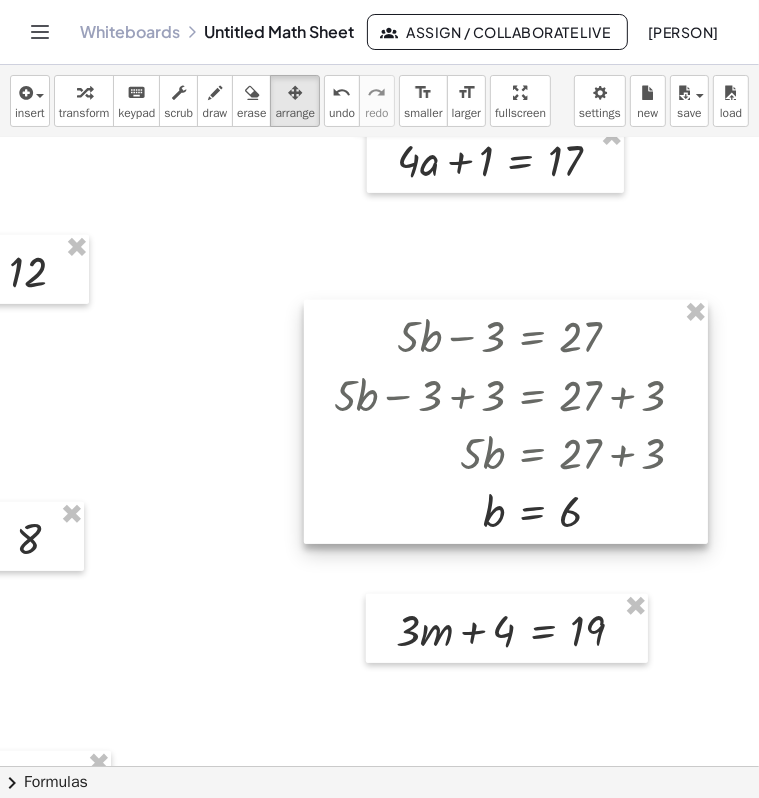 scroll, scrollTop: 500, scrollLeft: 233, axis: both 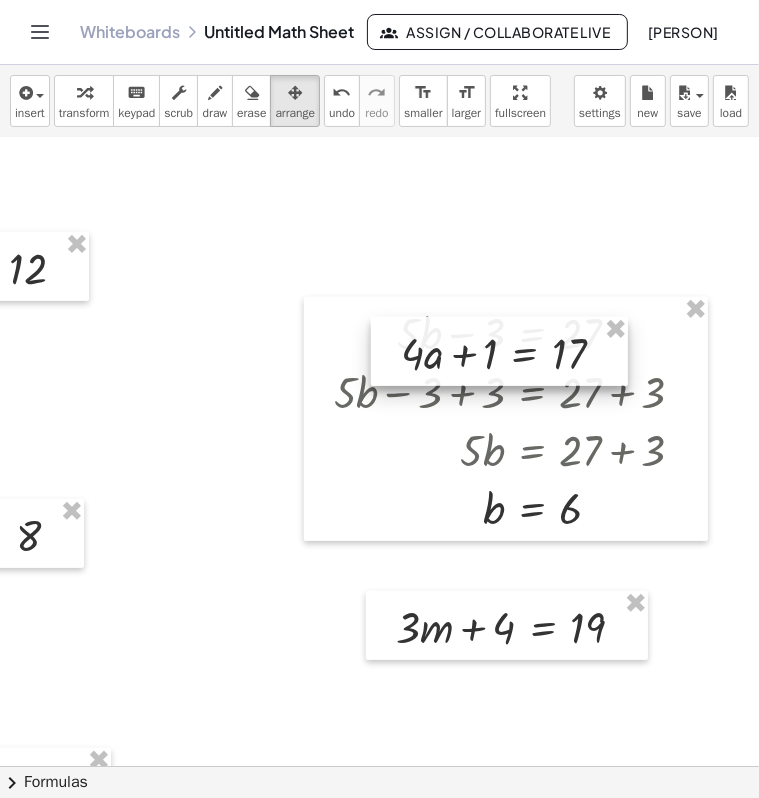 drag, startPoint x: 508, startPoint y: 177, endPoint x: 512, endPoint y: 374, distance: 197.0406 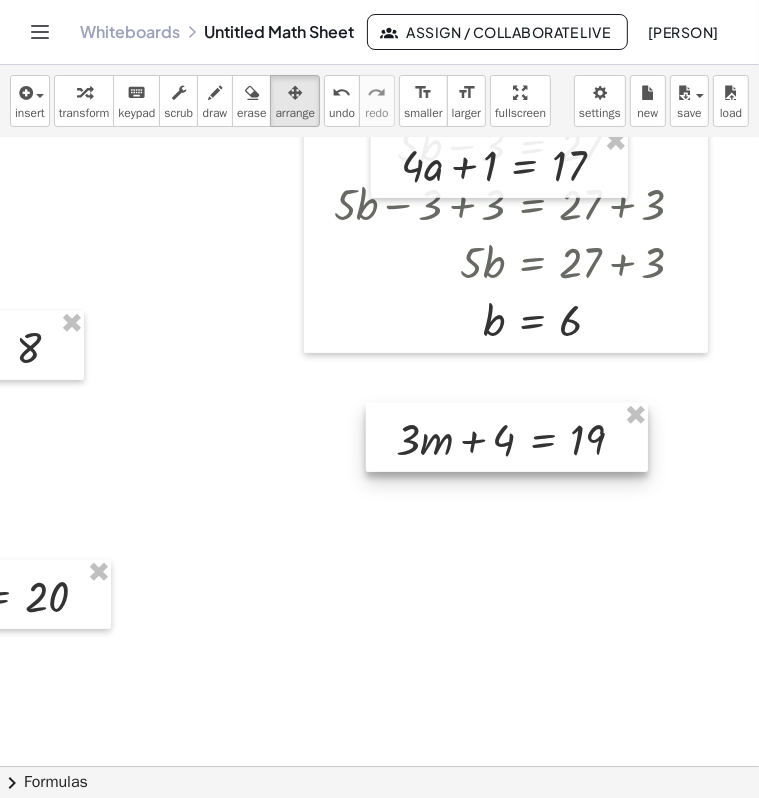 scroll, scrollTop: 800, scrollLeft: 233, axis: both 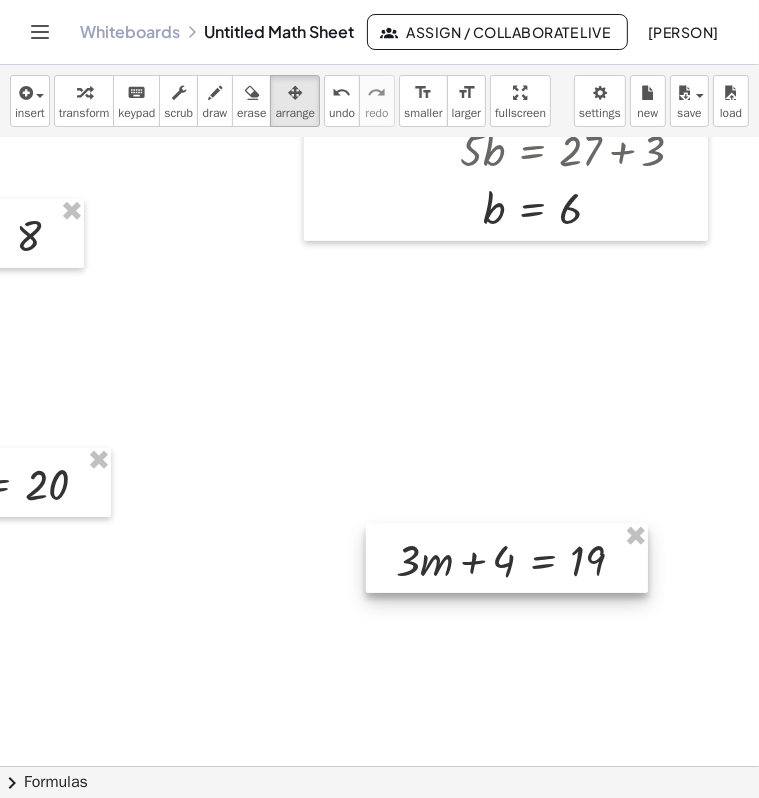 drag, startPoint x: 484, startPoint y: 329, endPoint x: 484, endPoint y: 562, distance: 233 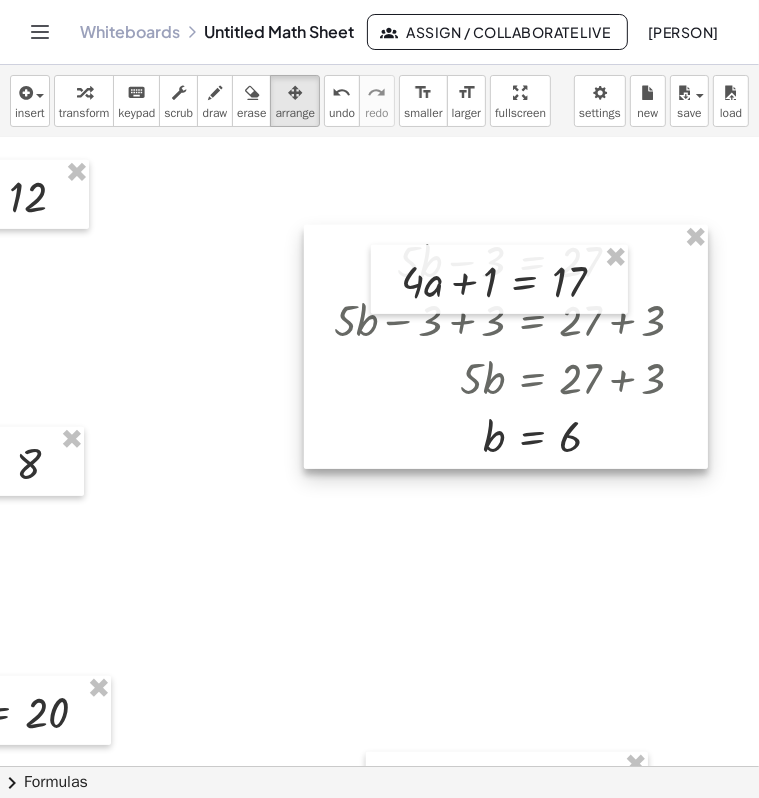scroll, scrollTop: 500, scrollLeft: 233, axis: both 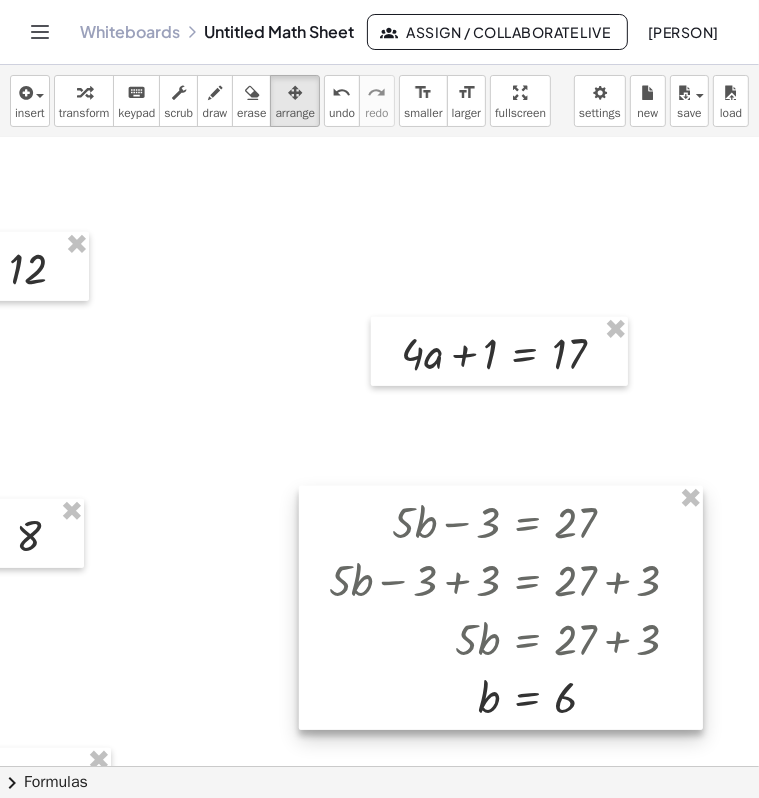 drag, startPoint x: 400, startPoint y: 446, endPoint x: 396, endPoint y: 638, distance: 192.04166 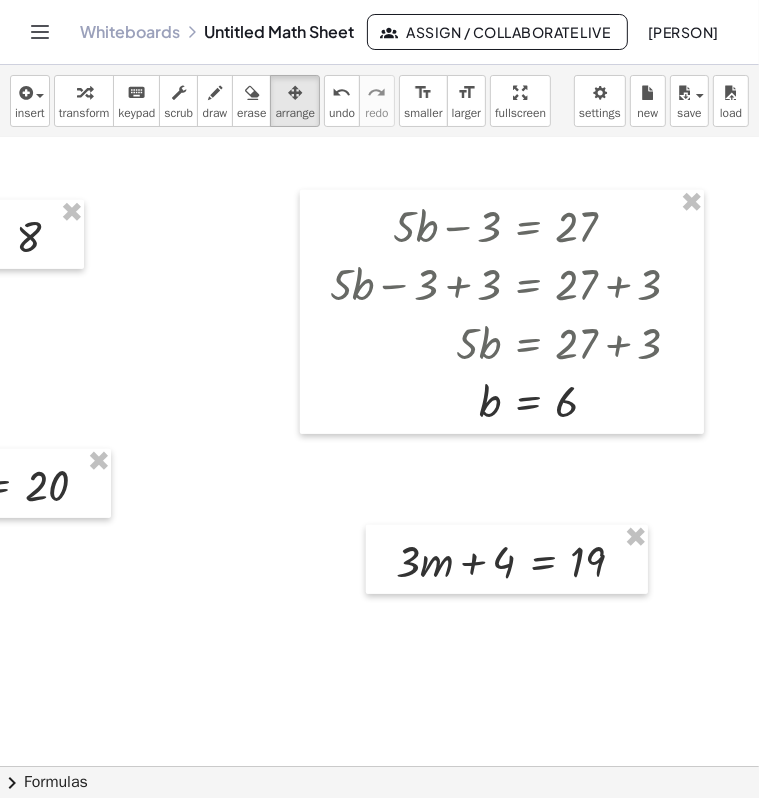 scroll, scrollTop: 800, scrollLeft: 233, axis: both 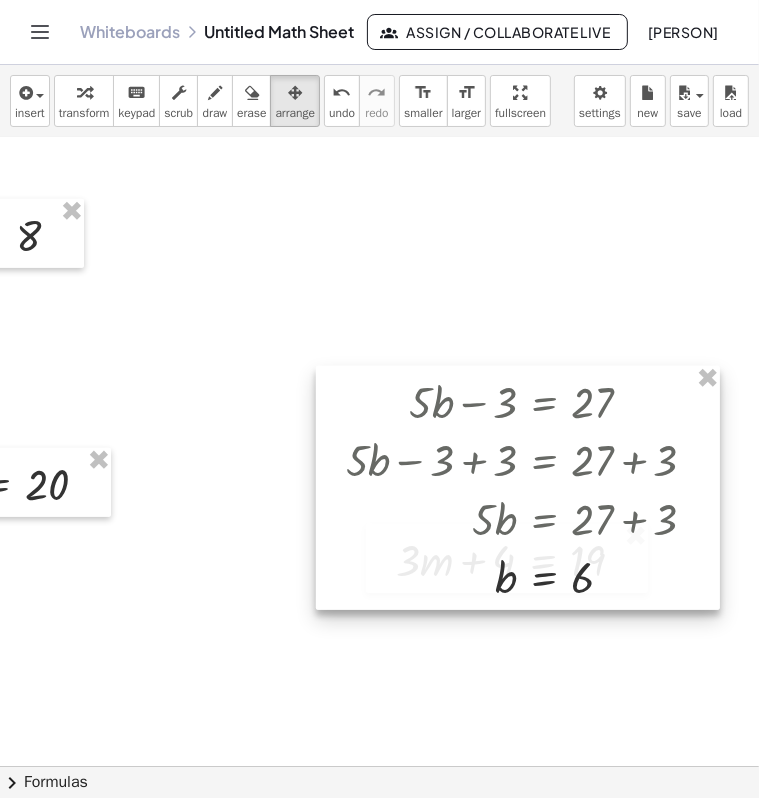 drag, startPoint x: 459, startPoint y: 381, endPoint x: 462, endPoint y: 501, distance: 120.03749 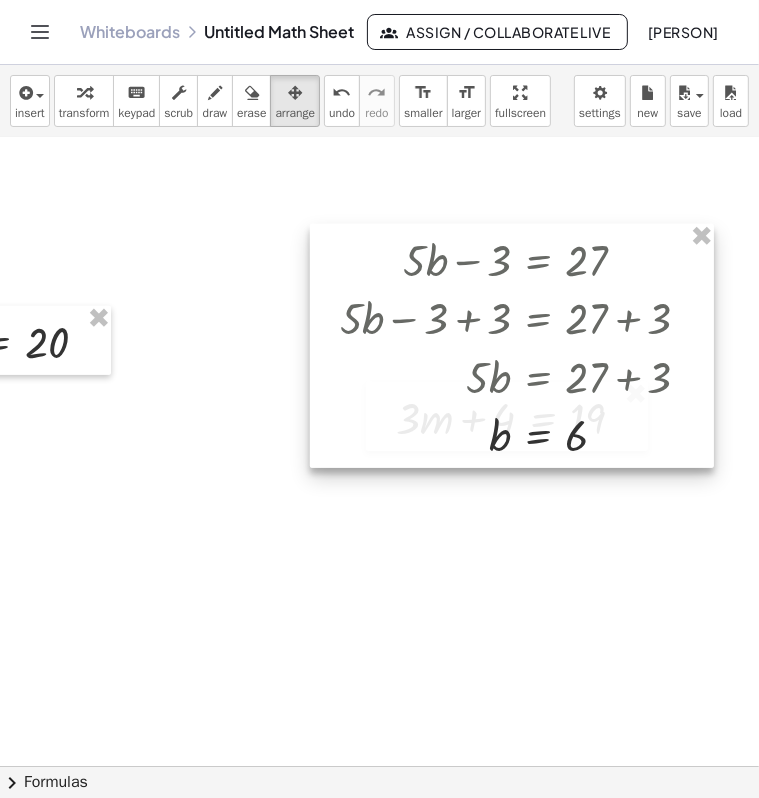 scroll, scrollTop: 1000, scrollLeft: 233, axis: both 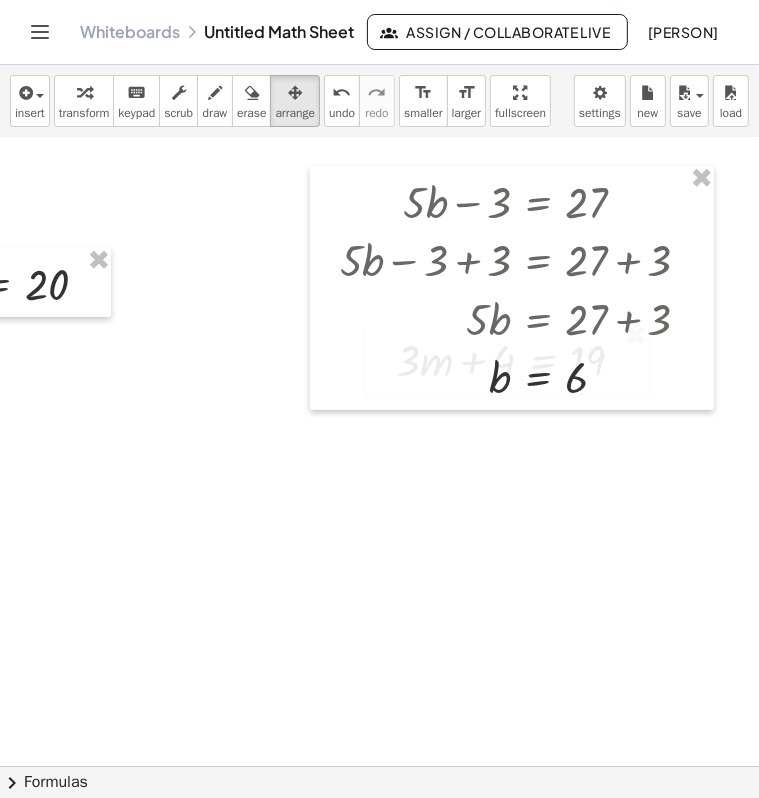click at bounding box center [243, 80] 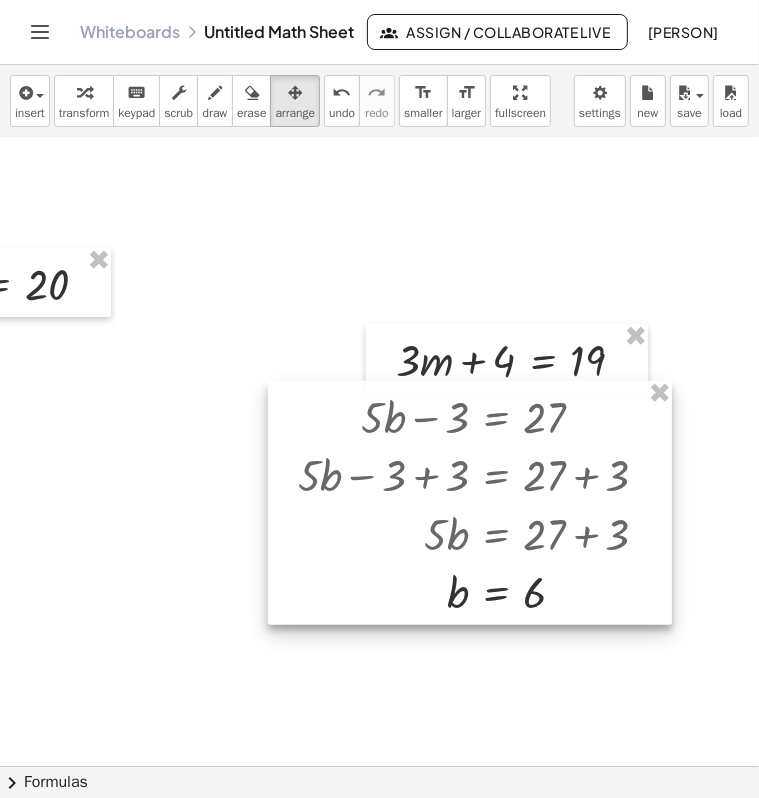 drag, startPoint x: 414, startPoint y: 368, endPoint x: 370, endPoint y: 581, distance: 217.49713 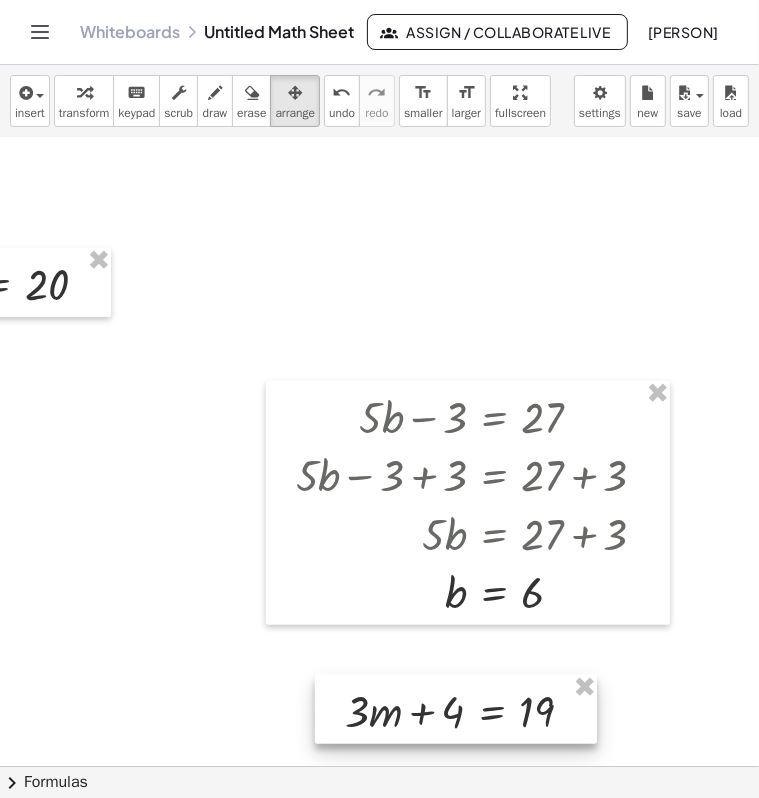 drag, startPoint x: 450, startPoint y: 361, endPoint x: 400, endPoint y: 712, distance: 354.54337 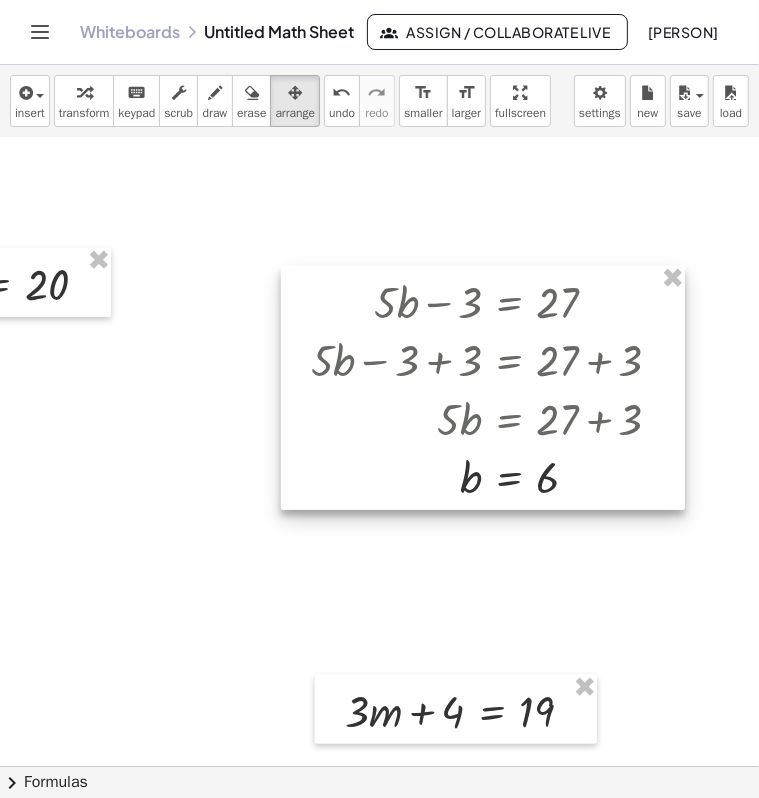 drag, startPoint x: 460, startPoint y: 512, endPoint x: 475, endPoint y: 401, distance: 112.00893 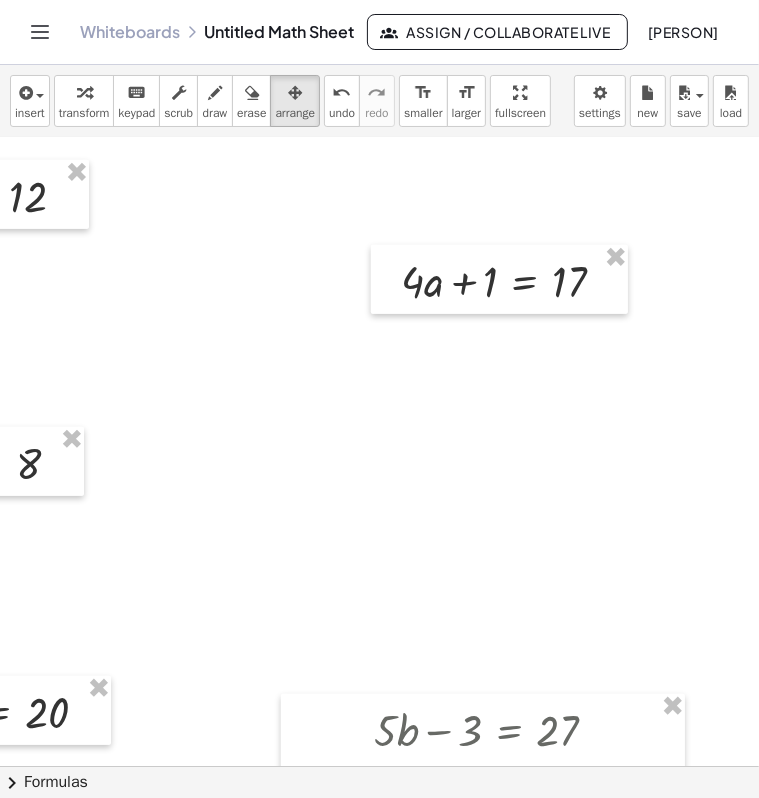 scroll, scrollTop: 900, scrollLeft: 233, axis: both 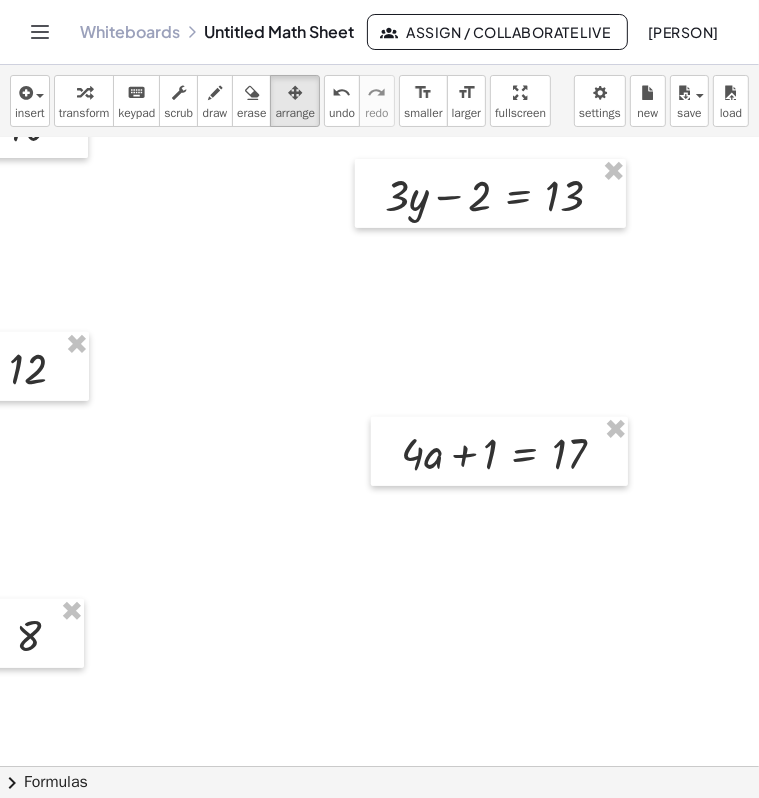 drag, startPoint x: 460, startPoint y: 461, endPoint x: 490, endPoint y: 381, distance: 85.44004 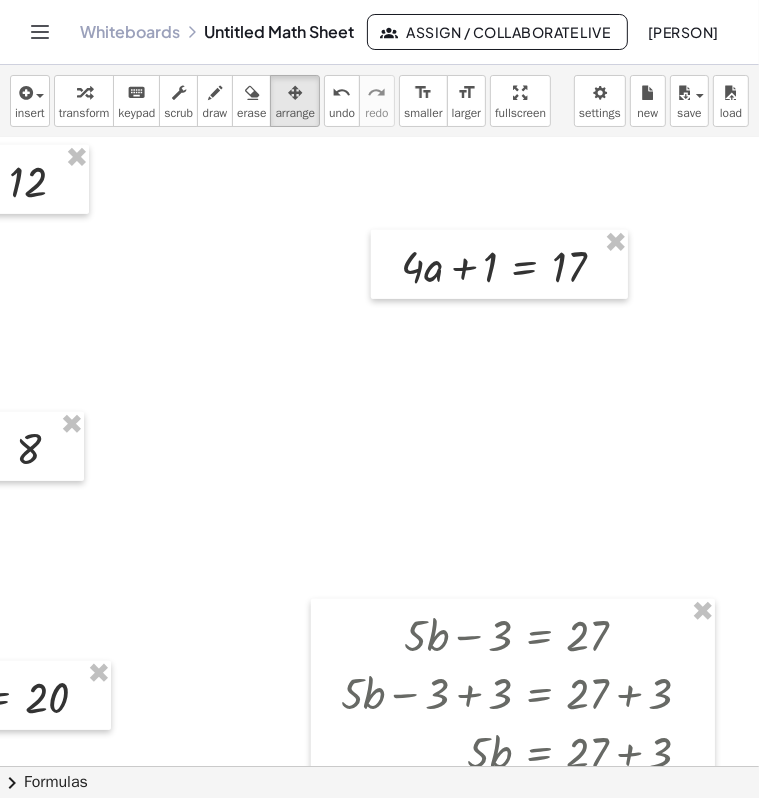 scroll, scrollTop: 700, scrollLeft: 233, axis: both 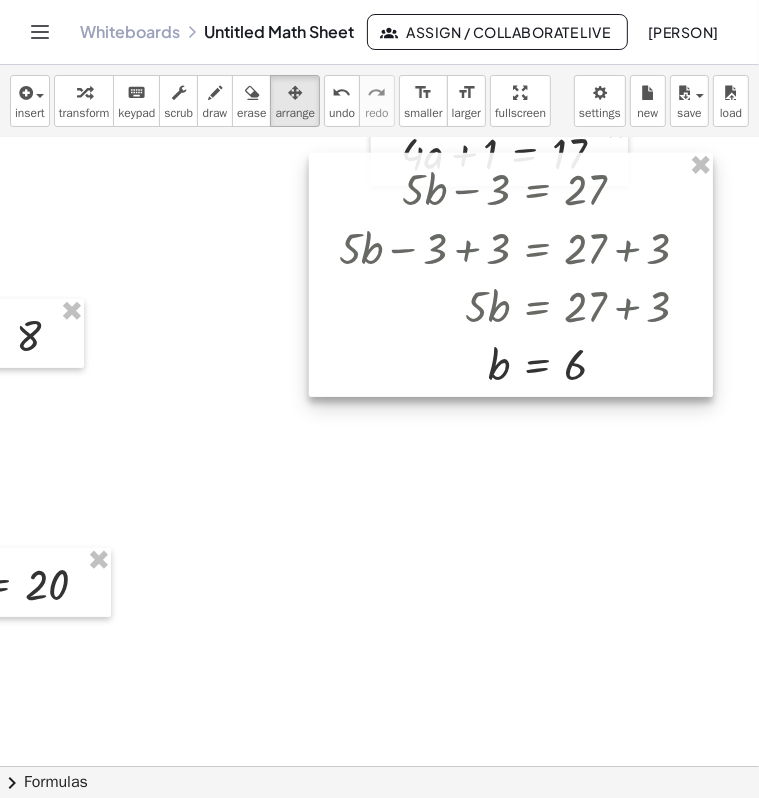 drag, startPoint x: 455, startPoint y: 565, endPoint x: 459, endPoint y: 233, distance: 332.0241 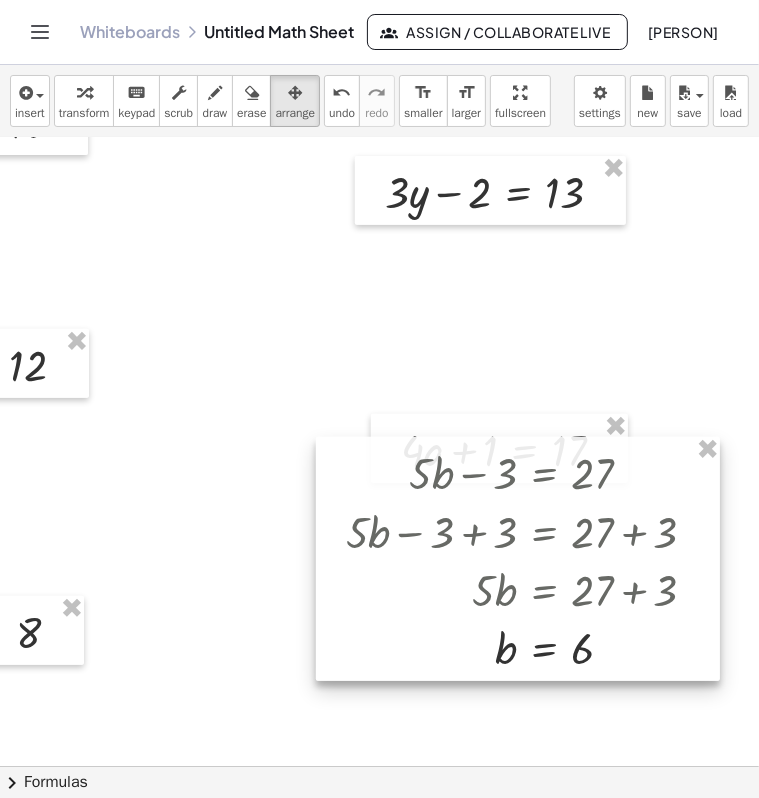 scroll, scrollTop: 400, scrollLeft: 233, axis: both 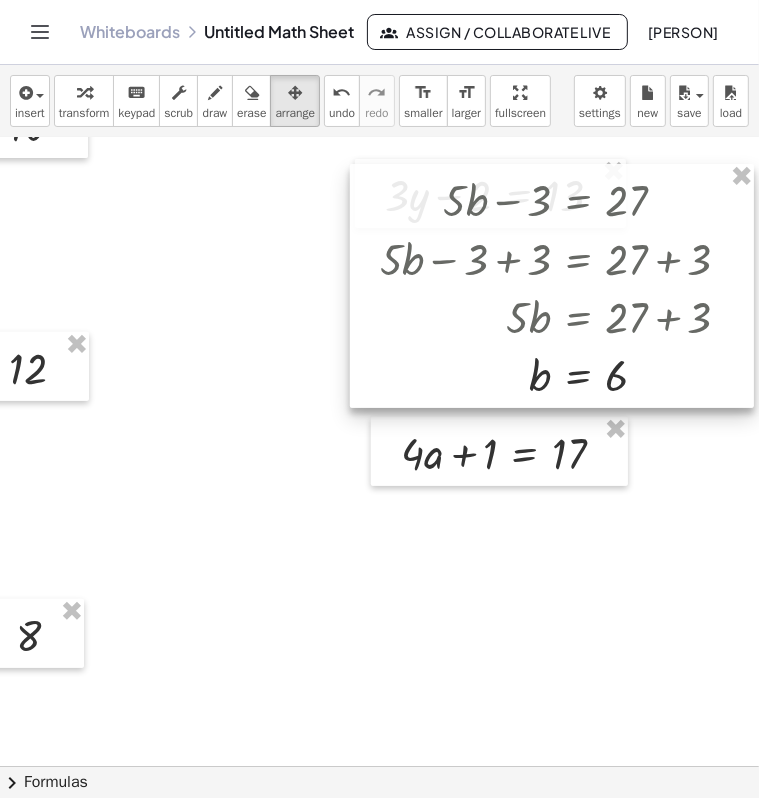 drag, startPoint x: 480, startPoint y: 574, endPoint x: 506, endPoint y: 313, distance: 262.2918 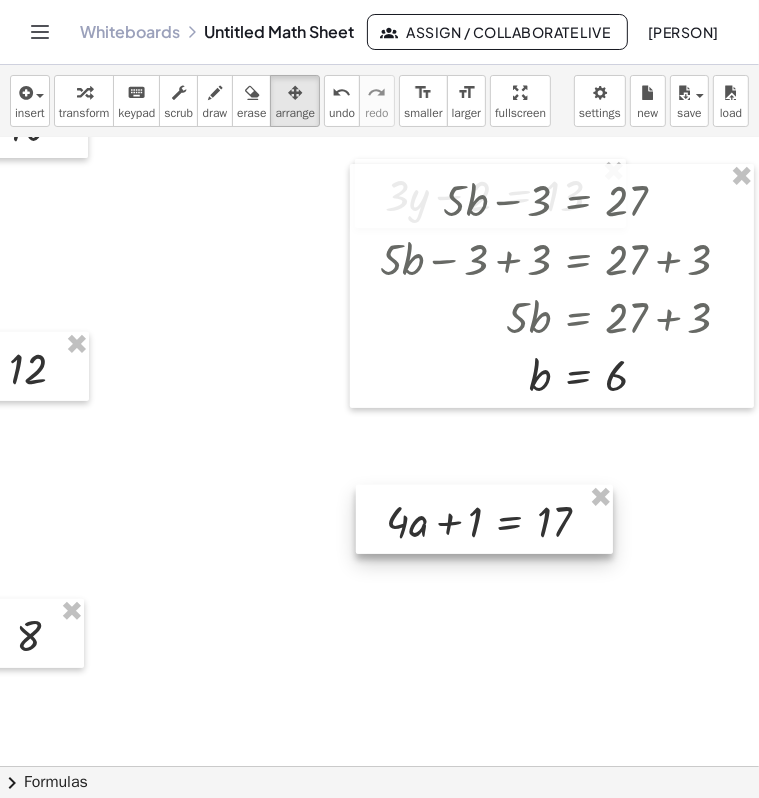 drag, startPoint x: 490, startPoint y: 495, endPoint x: 477, endPoint y: 521, distance: 29.068884 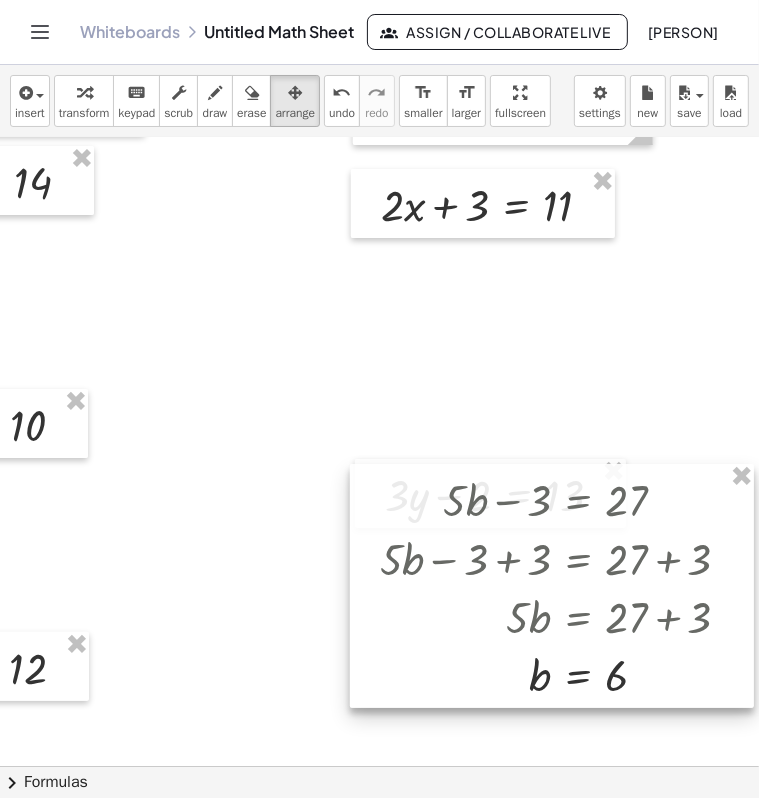 scroll, scrollTop: 100, scrollLeft: 233, axis: both 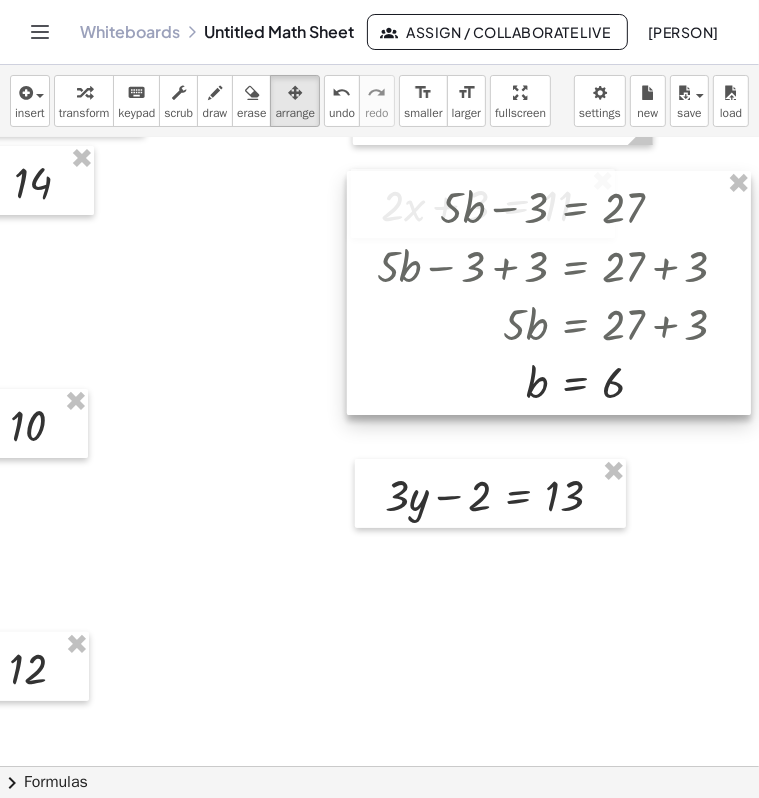 drag, startPoint x: 495, startPoint y: 582, endPoint x: 492, endPoint y: 289, distance: 293.01535 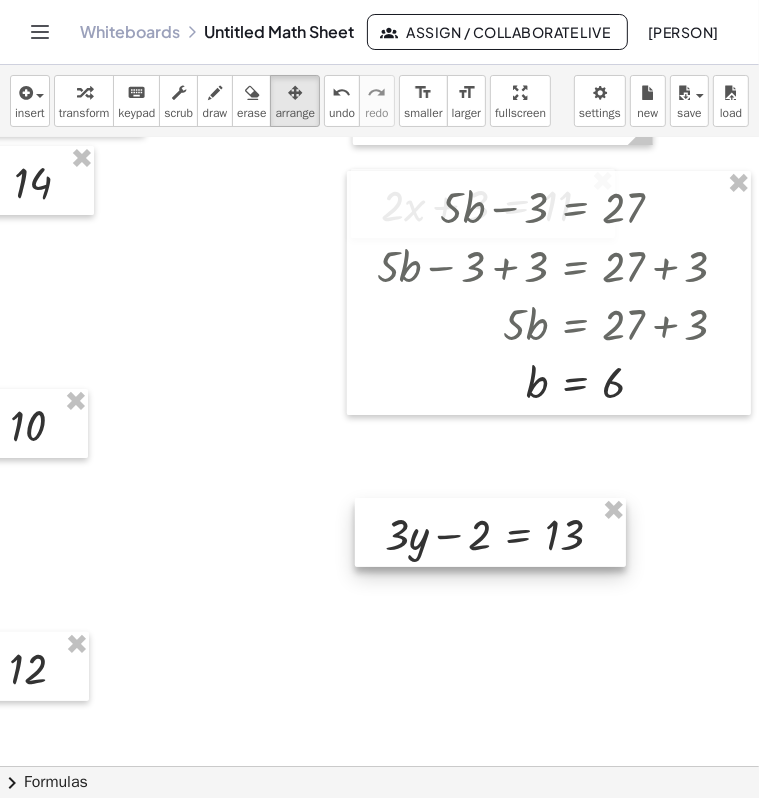 drag, startPoint x: 464, startPoint y: 508, endPoint x: 464, endPoint y: 547, distance: 39 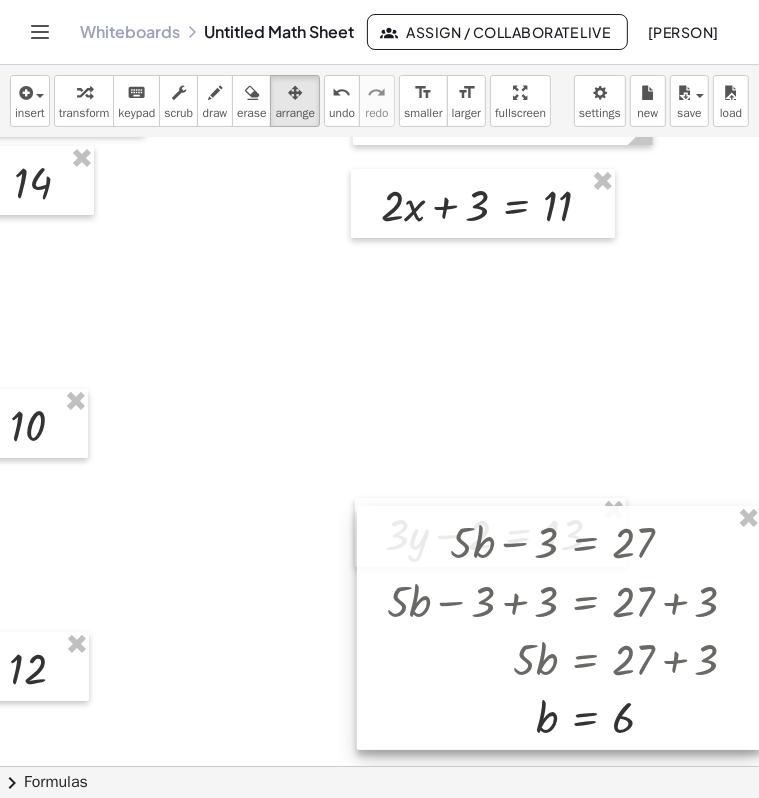 drag, startPoint x: 480, startPoint y: 388, endPoint x: 490, endPoint y: 681, distance: 293.1706 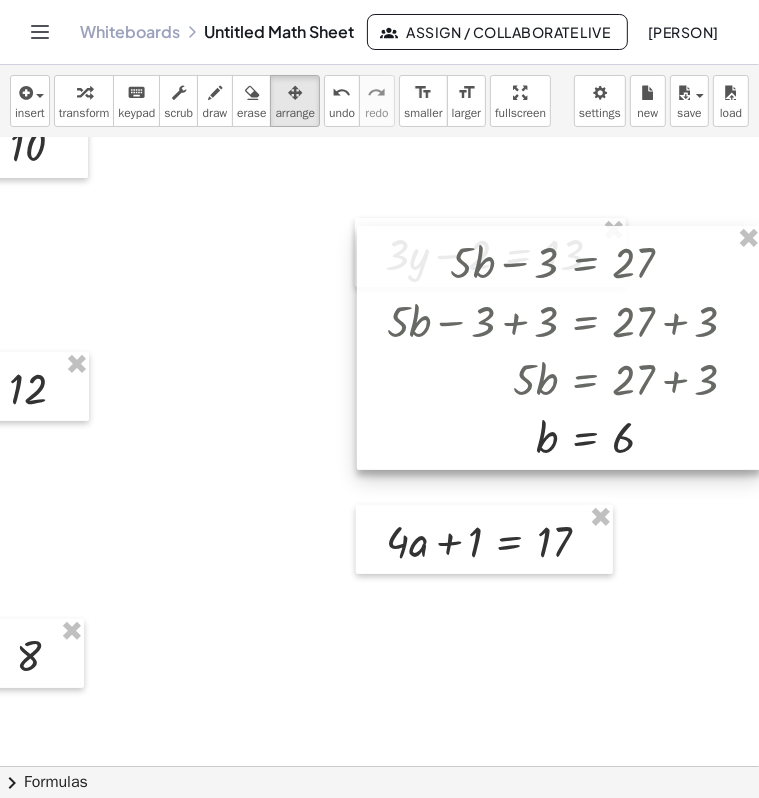 scroll, scrollTop: 500, scrollLeft: 233, axis: both 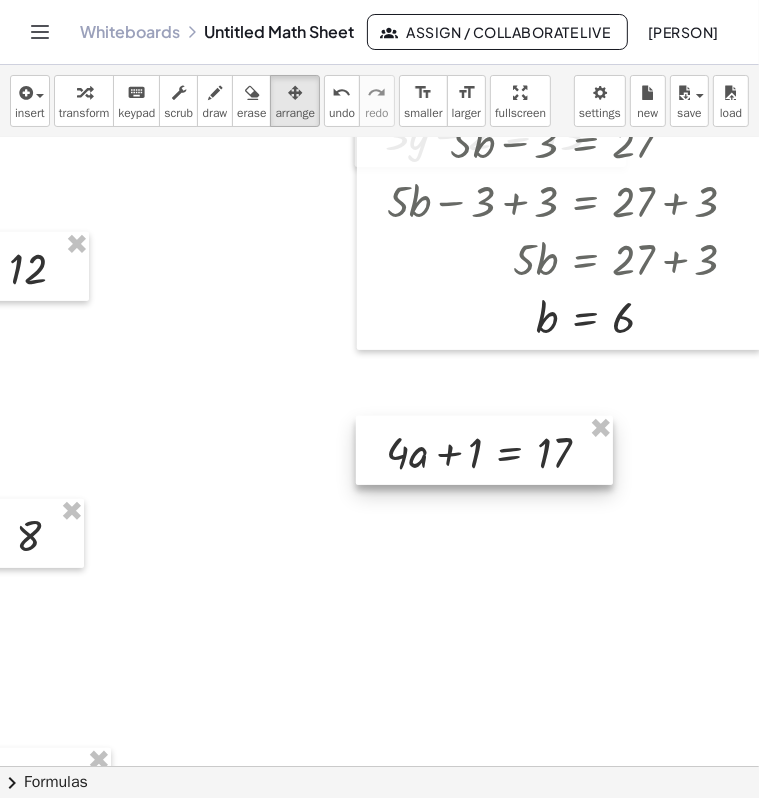 drag, startPoint x: 488, startPoint y: 420, endPoint x: 488, endPoint y: 451, distance: 31 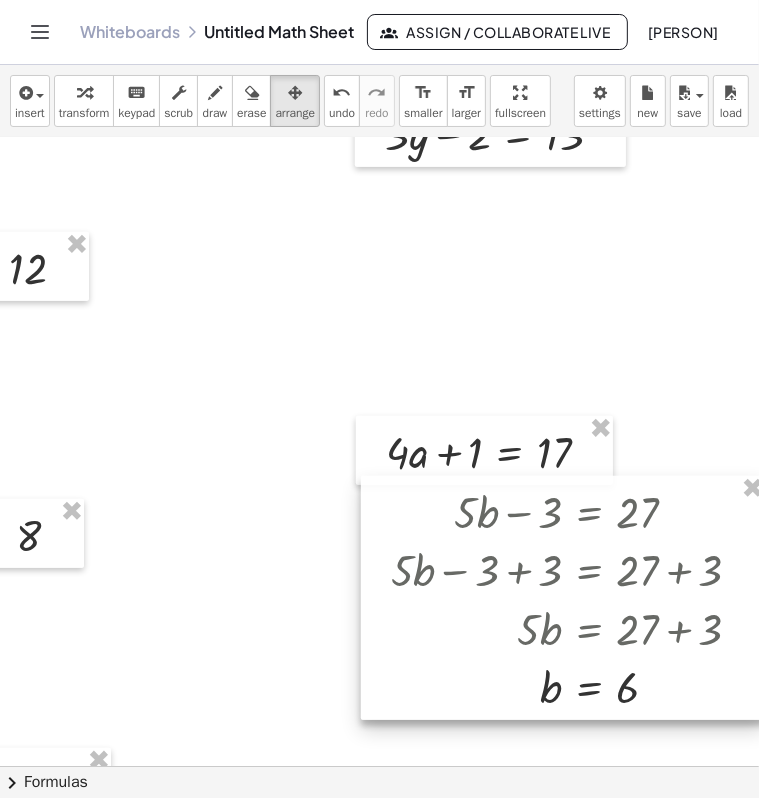 drag, startPoint x: 508, startPoint y: 310, endPoint x: 509, endPoint y: 630, distance: 320.00156 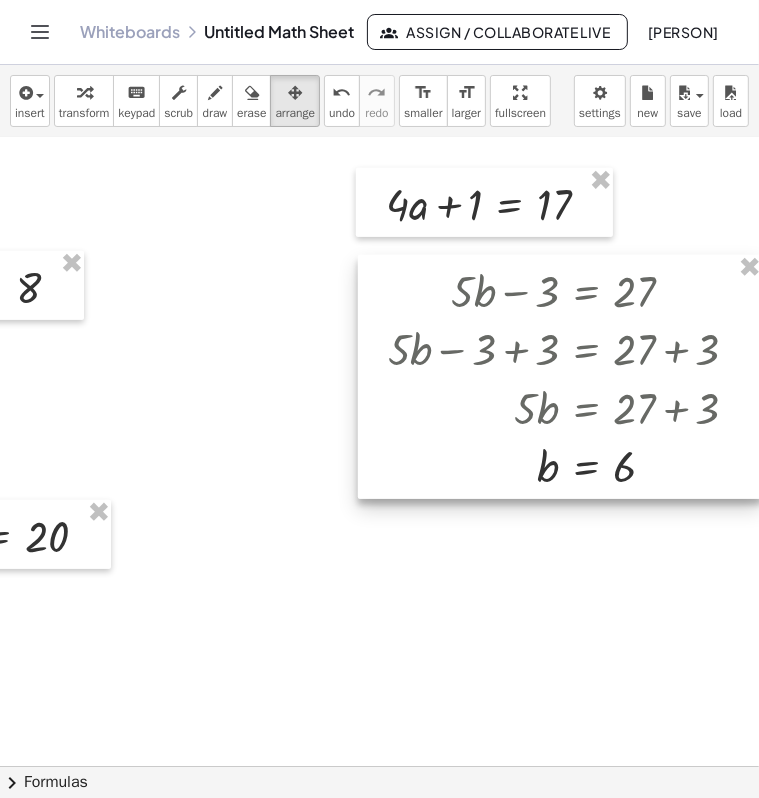 scroll, scrollTop: 800, scrollLeft: 233, axis: both 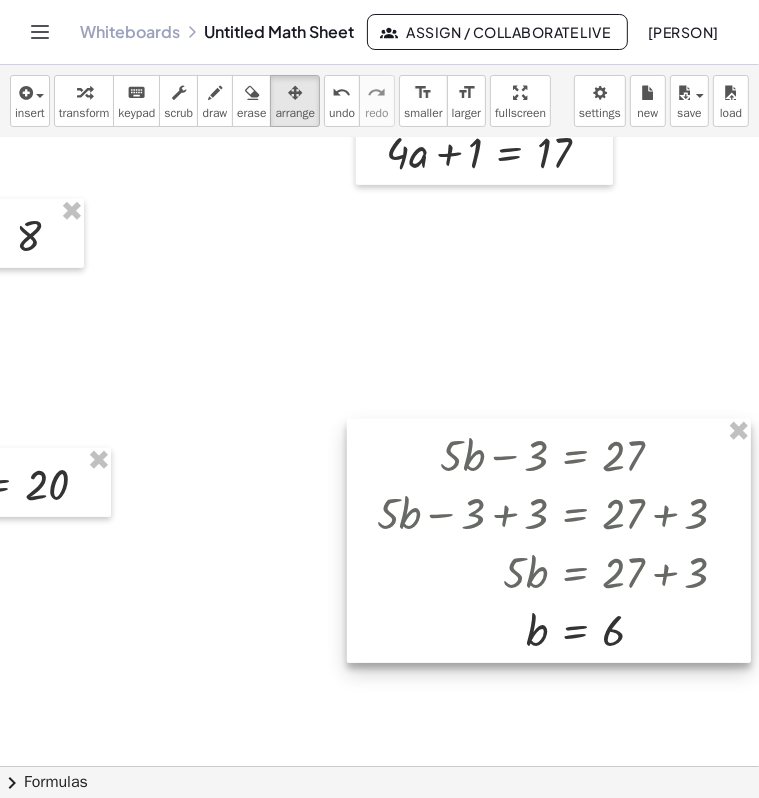 drag, startPoint x: 510, startPoint y: 341, endPoint x: 499, endPoint y: 556, distance: 215.2812 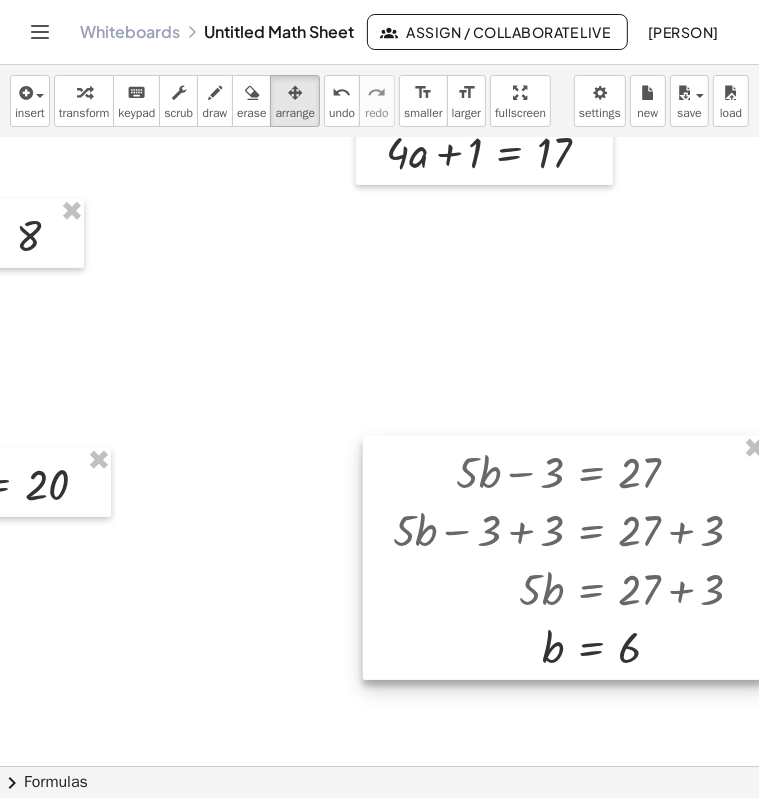 drag, startPoint x: 498, startPoint y: 520, endPoint x: 515, endPoint y: 575, distance: 57.567352 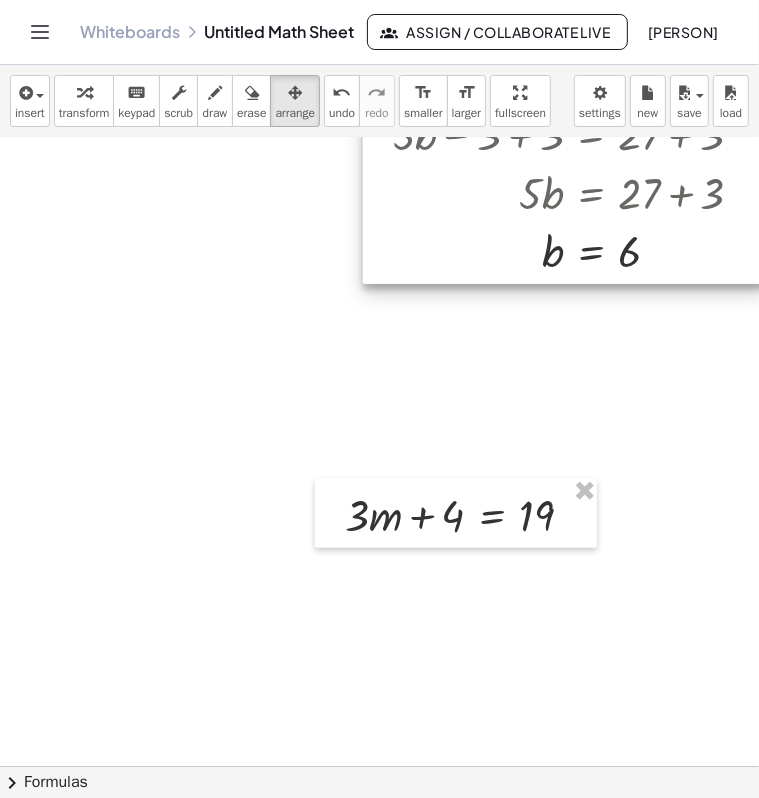 scroll, scrollTop: 1200, scrollLeft: 233, axis: both 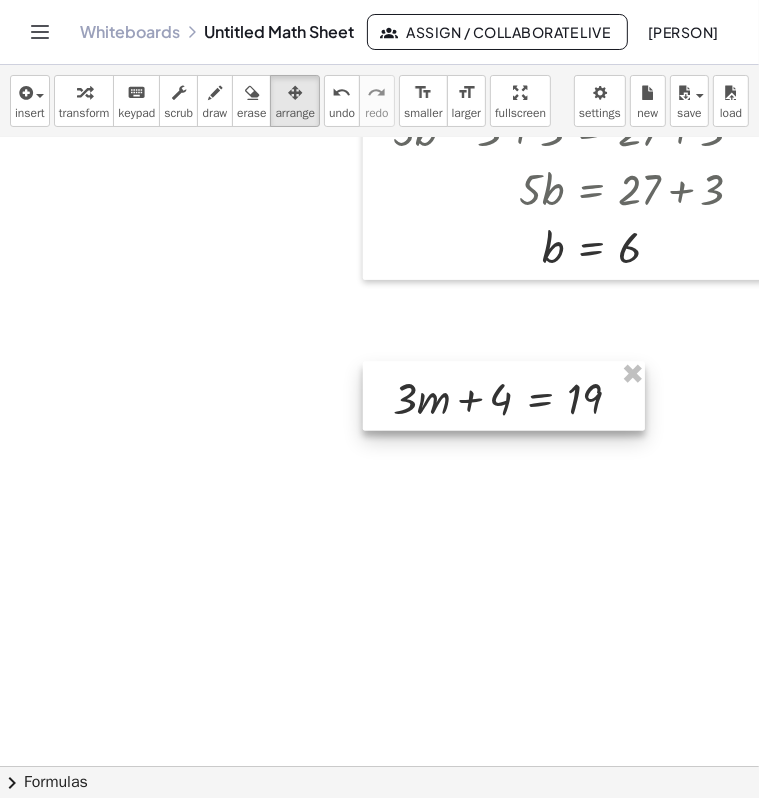 drag, startPoint x: 498, startPoint y: 518, endPoint x: 545, endPoint y: 405, distance: 122.384636 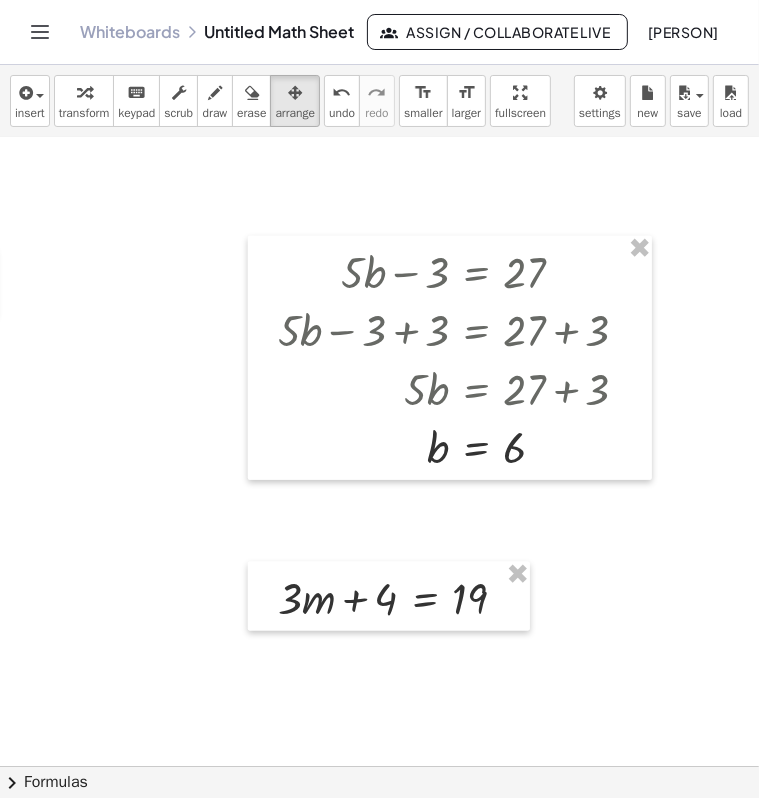scroll, scrollTop: 1000, scrollLeft: 376, axis: both 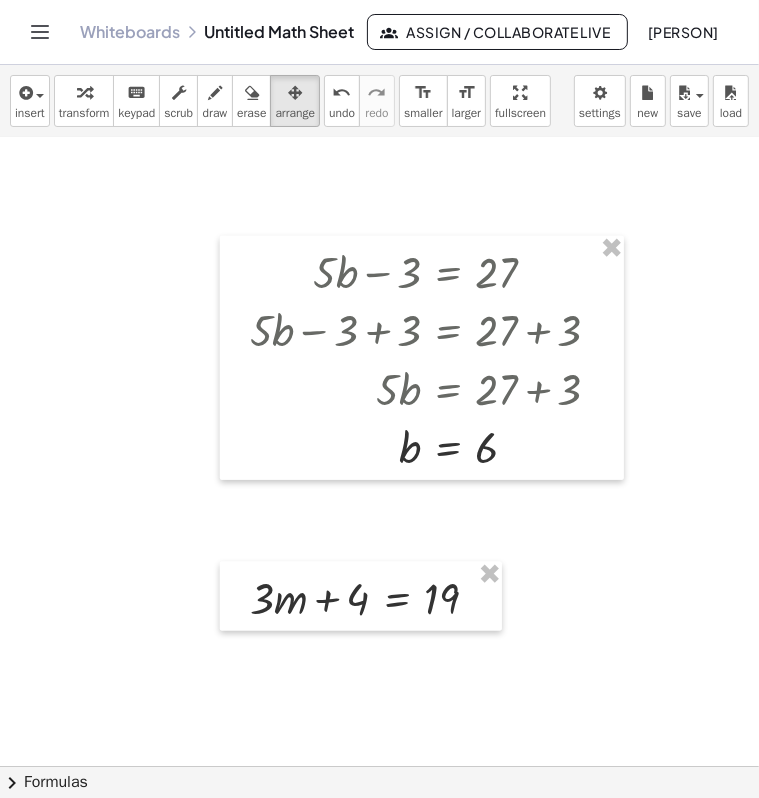 click at bounding box center [422, 358] 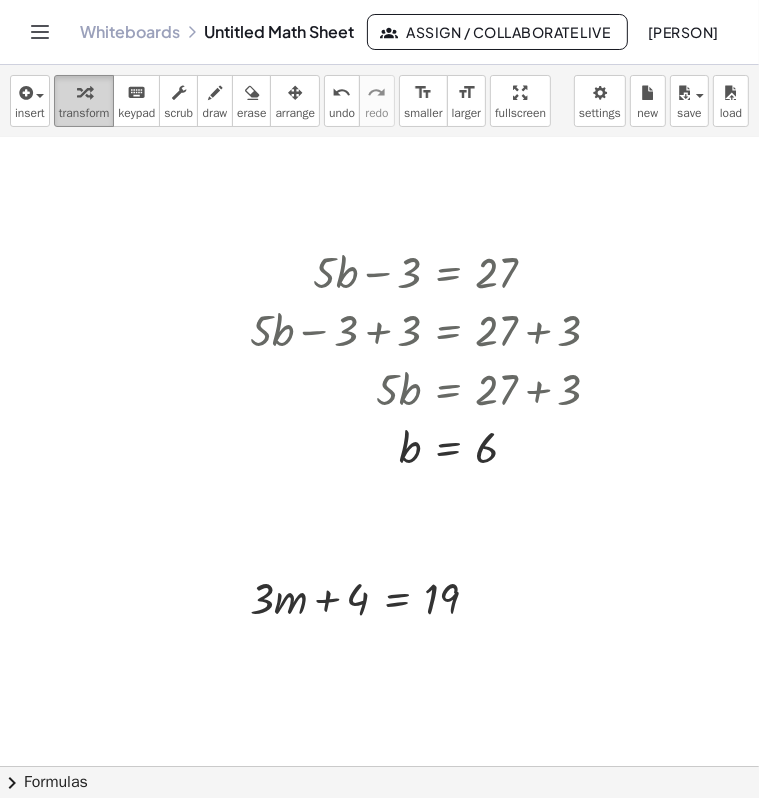 click at bounding box center (84, 92) 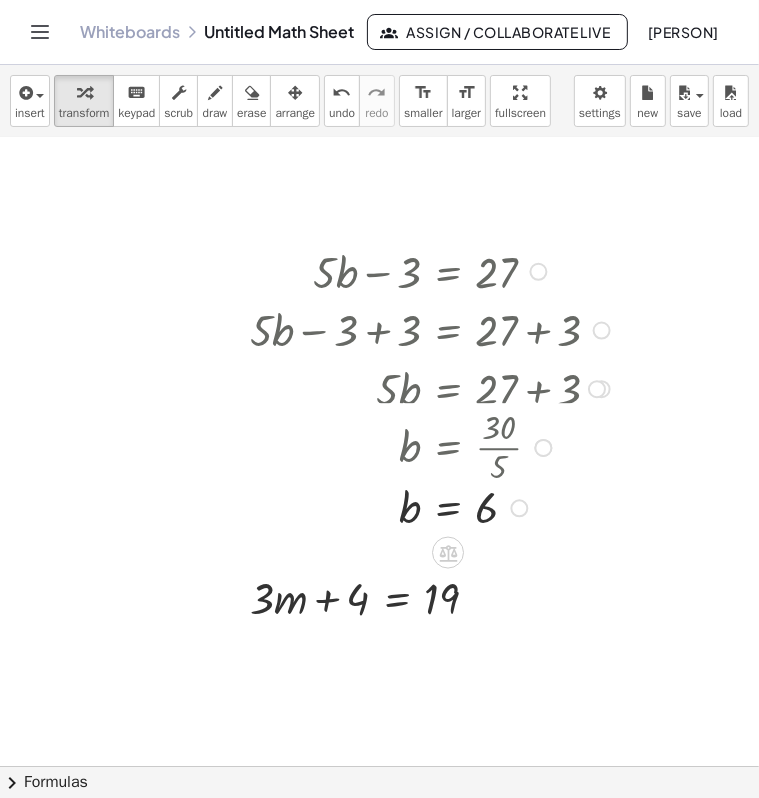 drag, startPoint x: 519, startPoint y: 453, endPoint x: 520, endPoint y: 525, distance: 72.00694 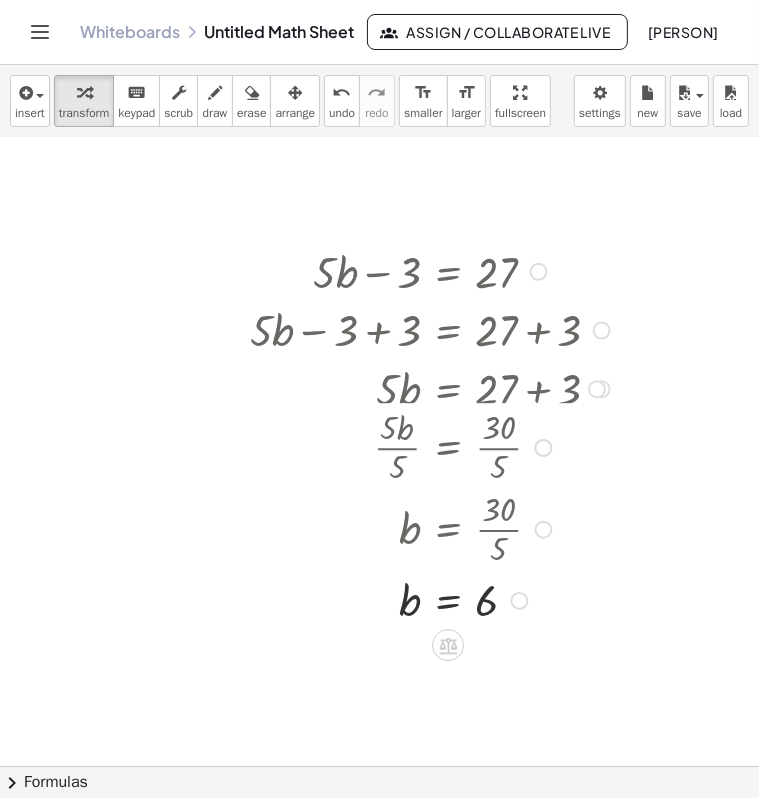 drag, startPoint x: 544, startPoint y: 444, endPoint x: 541, endPoint y: 553, distance: 109.041275 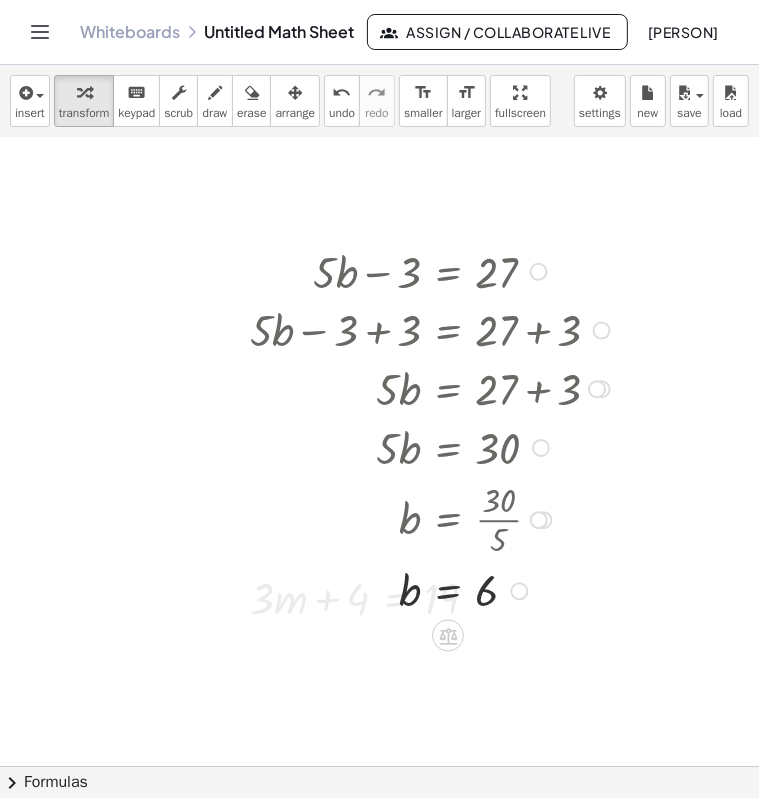 drag, startPoint x: 535, startPoint y: 530, endPoint x: 536, endPoint y: 544, distance: 14.035668 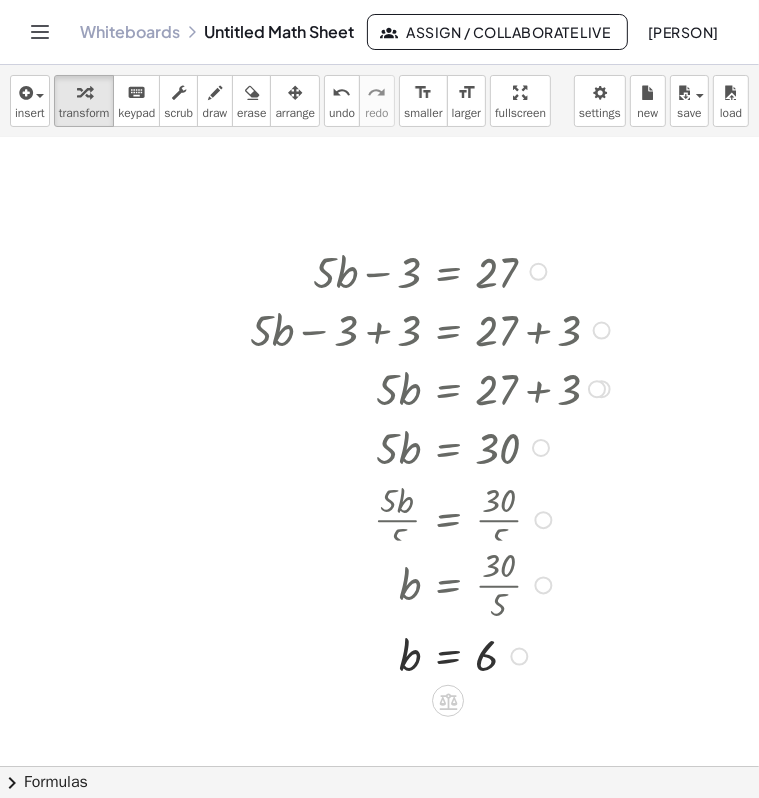 drag, startPoint x: 542, startPoint y: 523, endPoint x: 542, endPoint y: 600, distance: 77 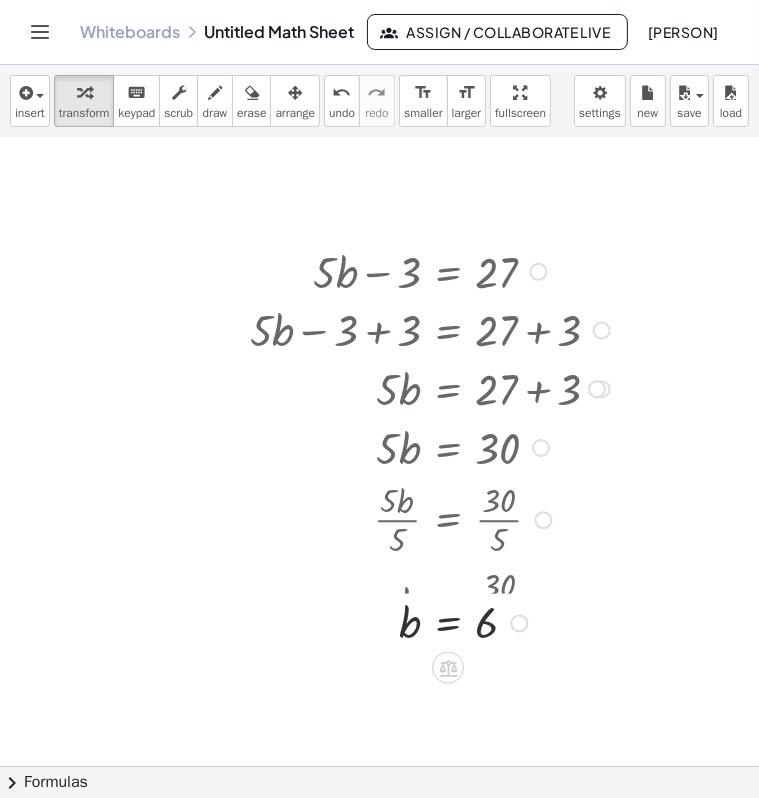 drag, startPoint x: 517, startPoint y: 678, endPoint x: 531, endPoint y: 613, distance: 66.4906 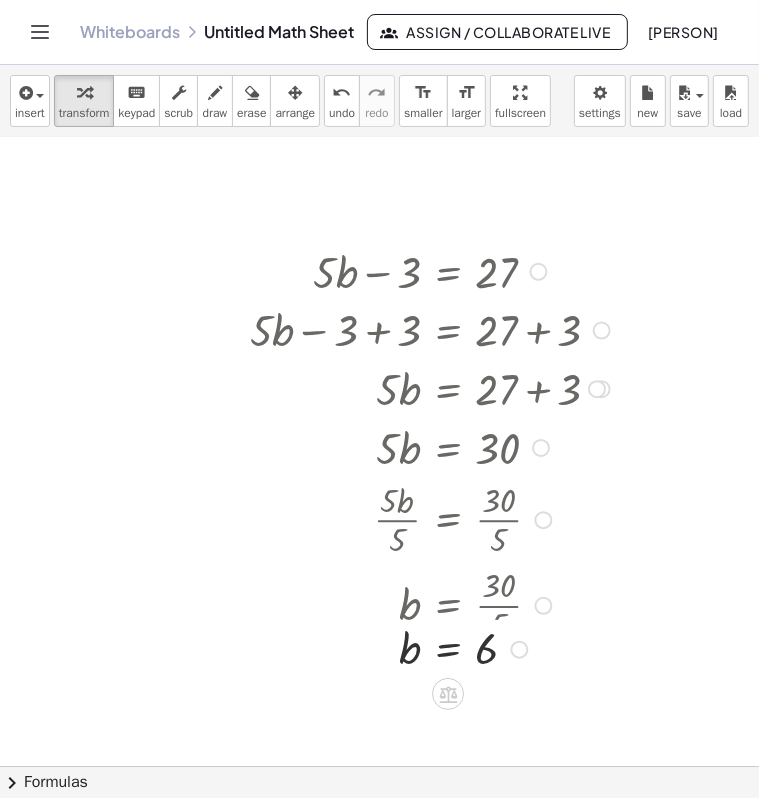 drag, startPoint x: 518, startPoint y: 609, endPoint x: 518, endPoint y: 672, distance: 63 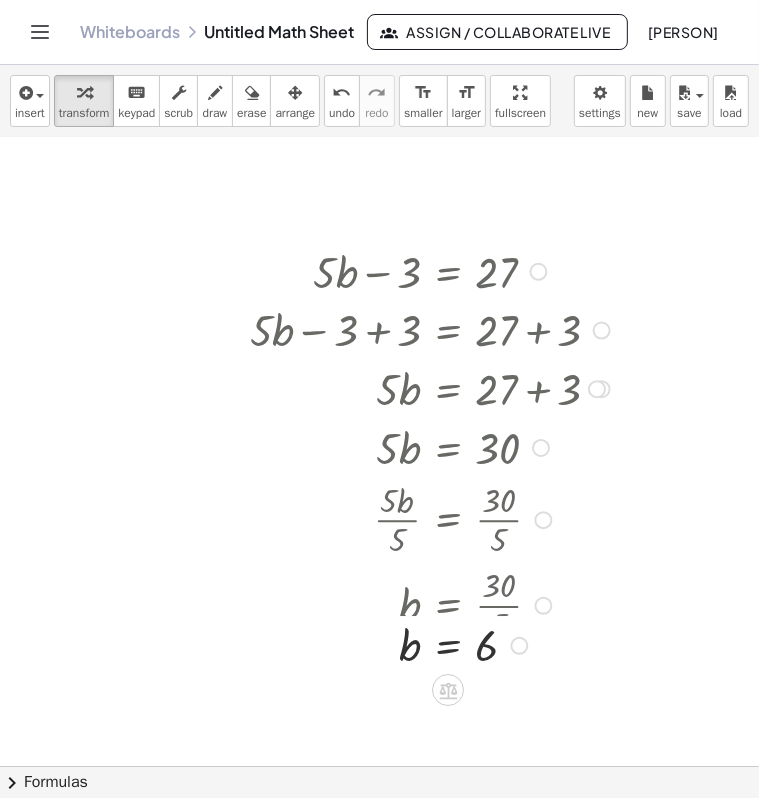 drag, startPoint x: 522, startPoint y: 682, endPoint x: 527, endPoint y: 618, distance: 64.195015 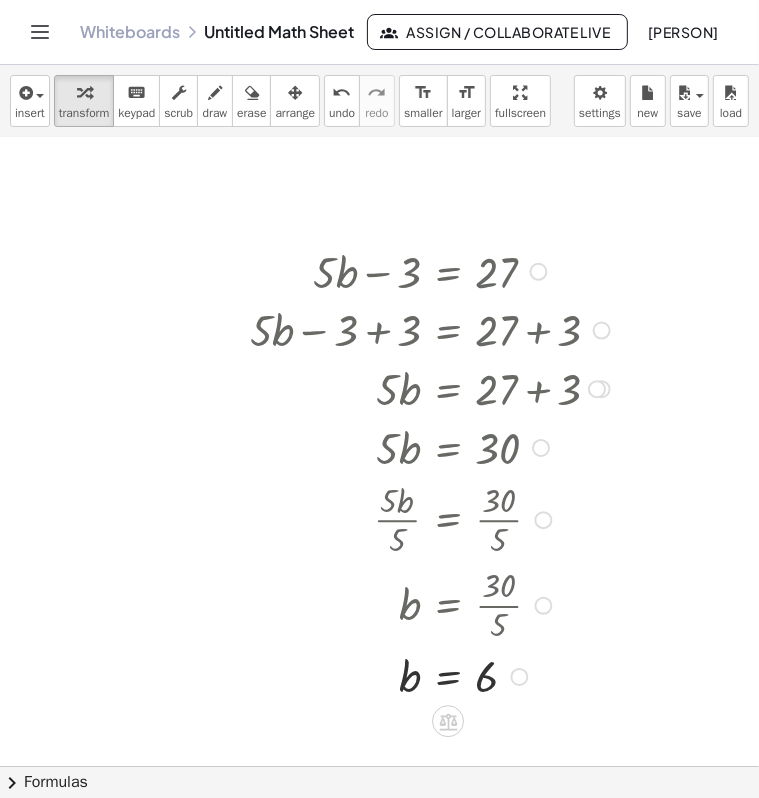 drag, startPoint x: 520, startPoint y: 609, endPoint x: 520, endPoint y: 694, distance: 85 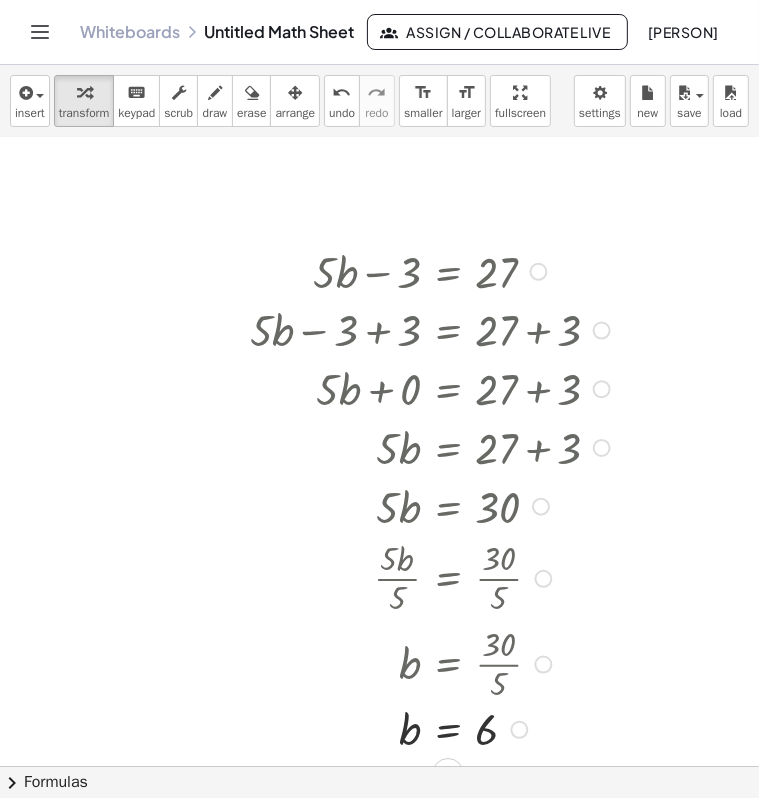 drag, startPoint x: 516, startPoint y: 669, endPoint x: 510, endPoint y: 750, distance: 81.22192 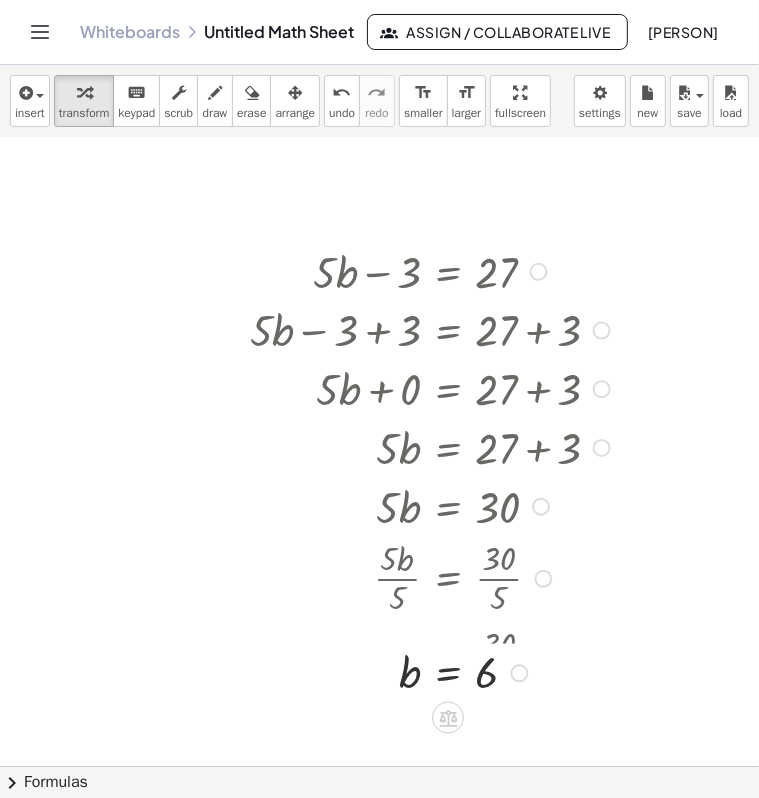 drag, startPoint x: 520, startPoint y: 735, endPoint x: 529, endPoint y: 661, distance: 74.54529 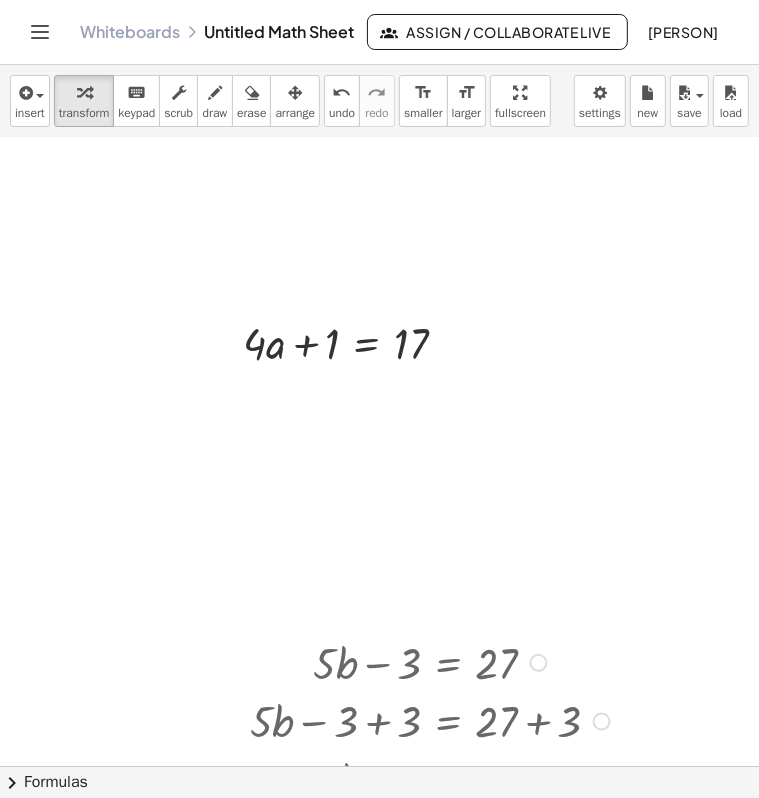 scroll, scrollTop: 600, scrollLeft: 376, axis: both 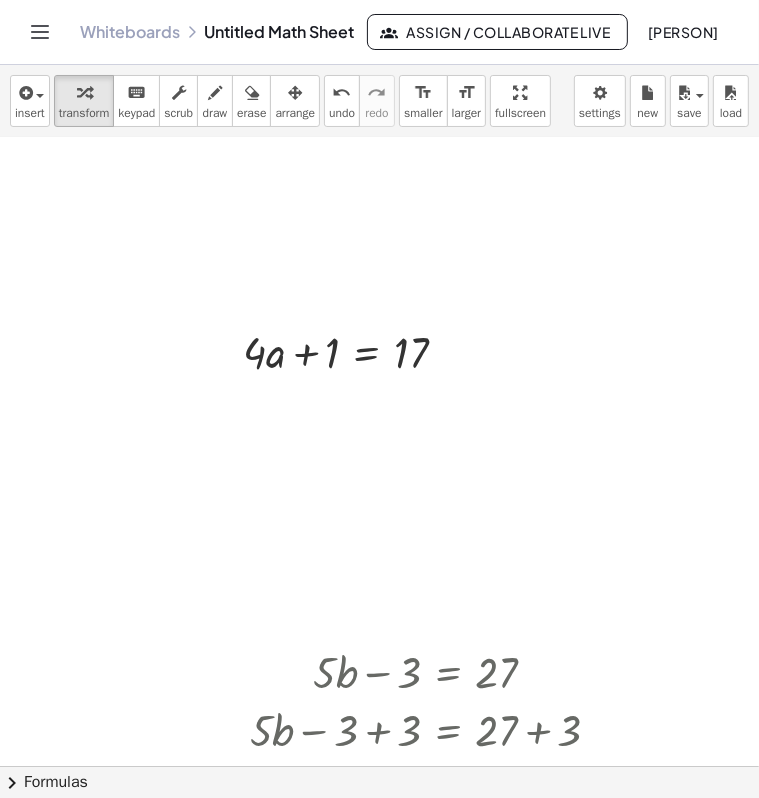 drag, startPoint x: 444, startPoint y: 657, endPoint x: 429, endPoint y: 476, distance: 181.62048 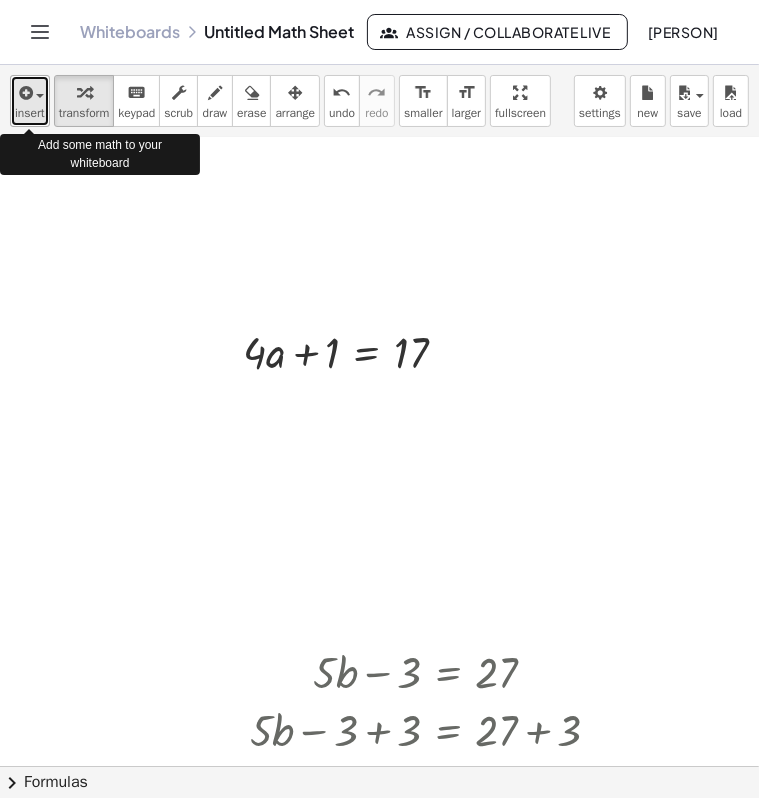click at bounding box center (35, 95) 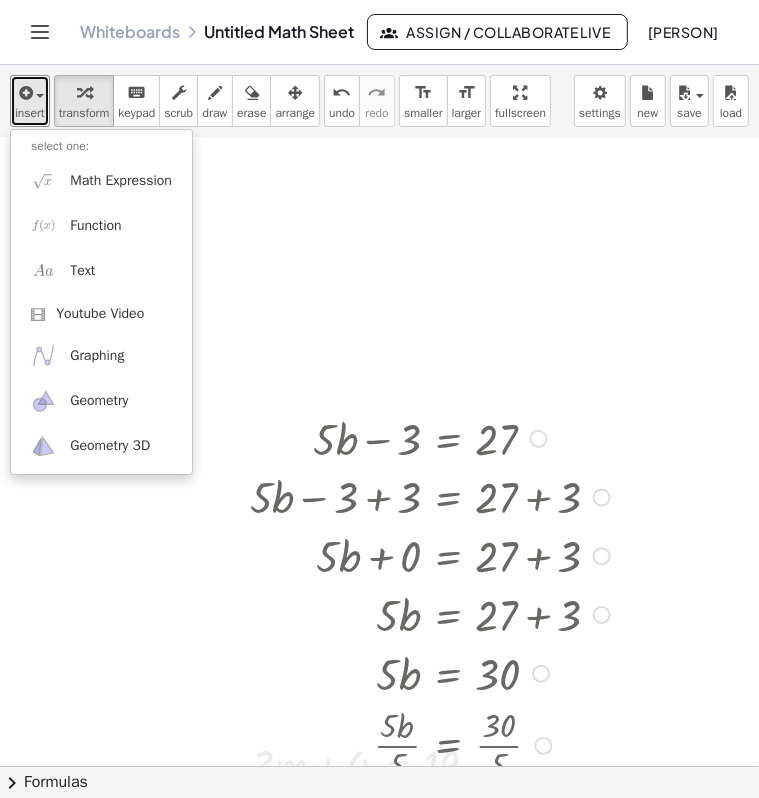 scroll, scrollTop: 900, scrollLeft: 376, axis: both 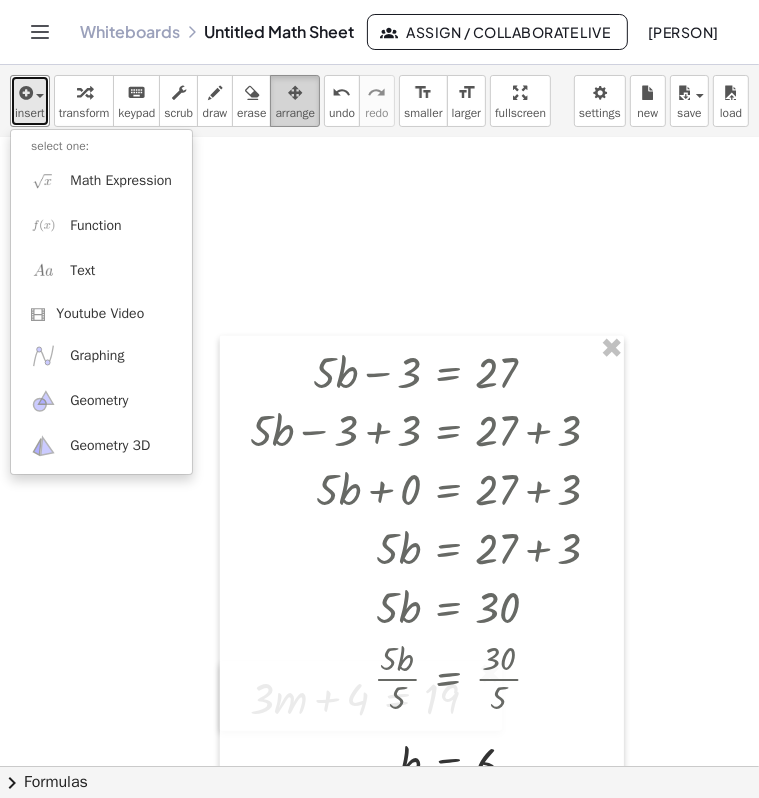 click on "arrange" at bounding box center (295, 113) 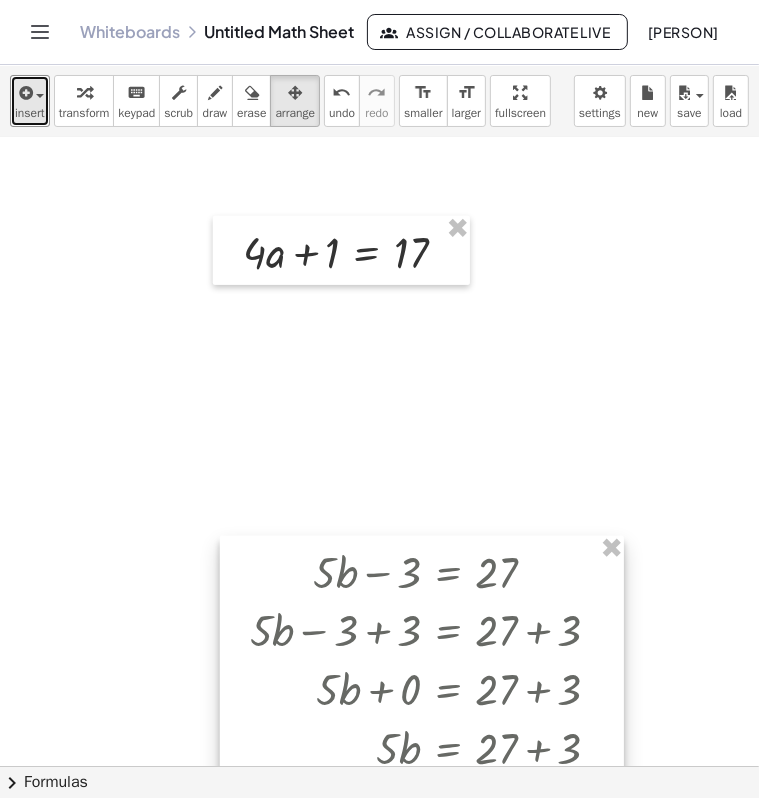 scroll, scrollTop: 700, scrollLeft: 376, axis: both 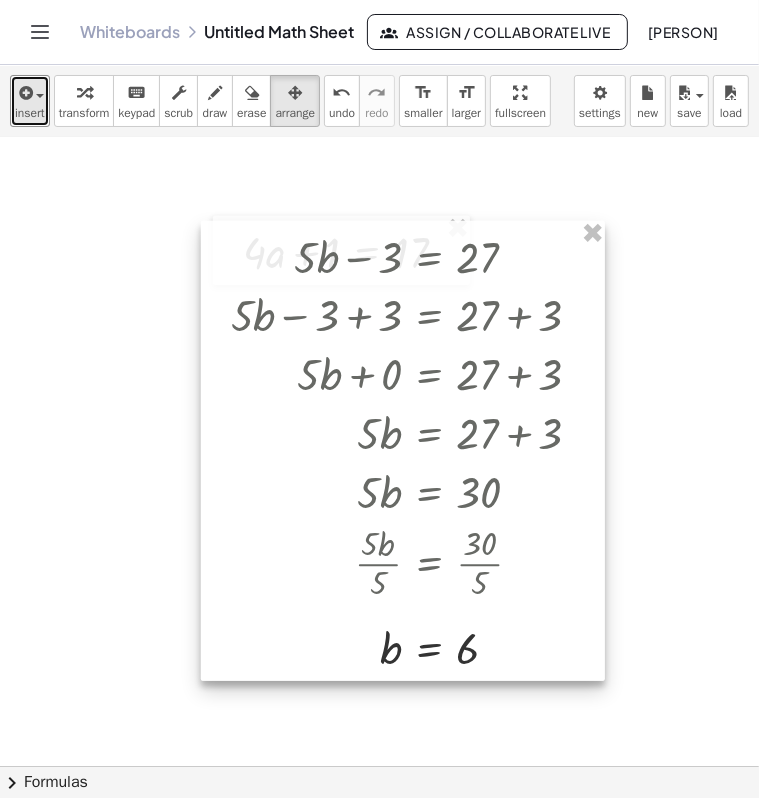 drag, startPoint x: 398, startPoint y: 613, endPoint x: 384, endPoint y: 294, distance: 319.30707 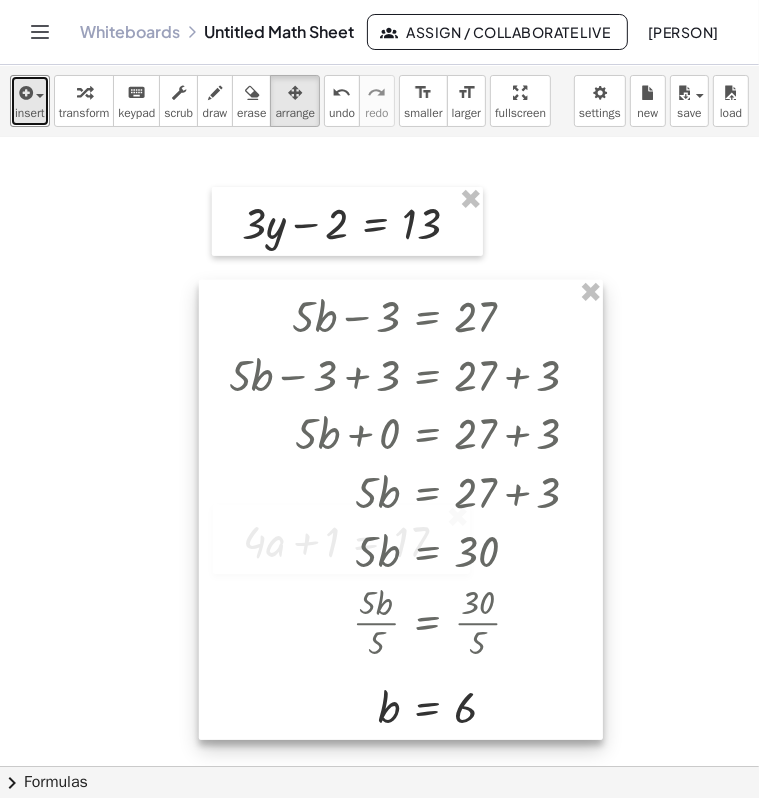 scroll, scrollTop: 400, scrollLeft: 376, axis: both 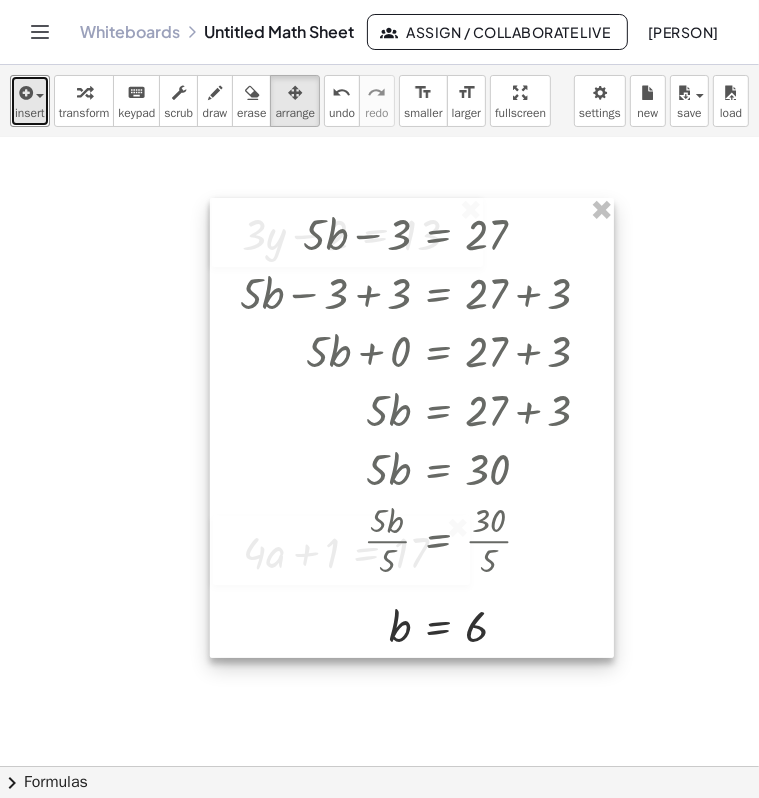 drag, startPoint x: 364, startPoint y: 467, endPoint x: 371, endPoint y: 149, distance: 318.07703 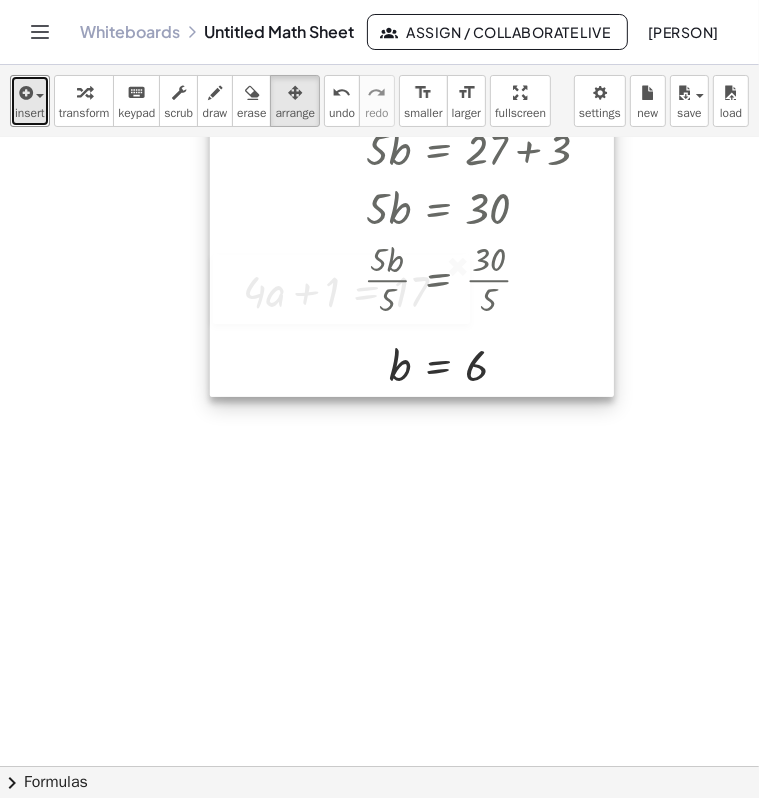 scroll, scrollTop: 700, scrollLeft: 376, axis: both 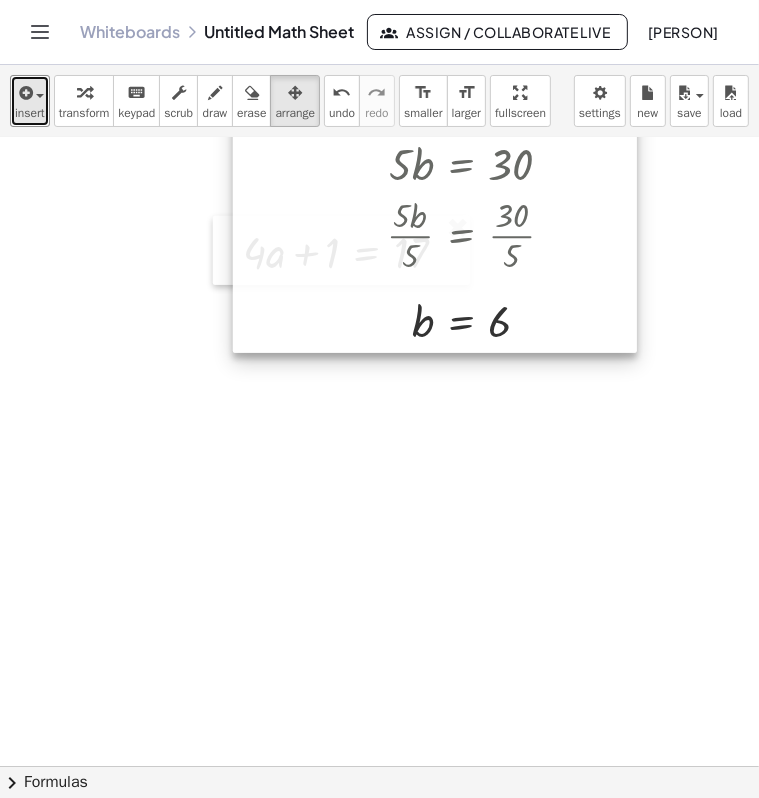 click at bounding box center [435, 123] 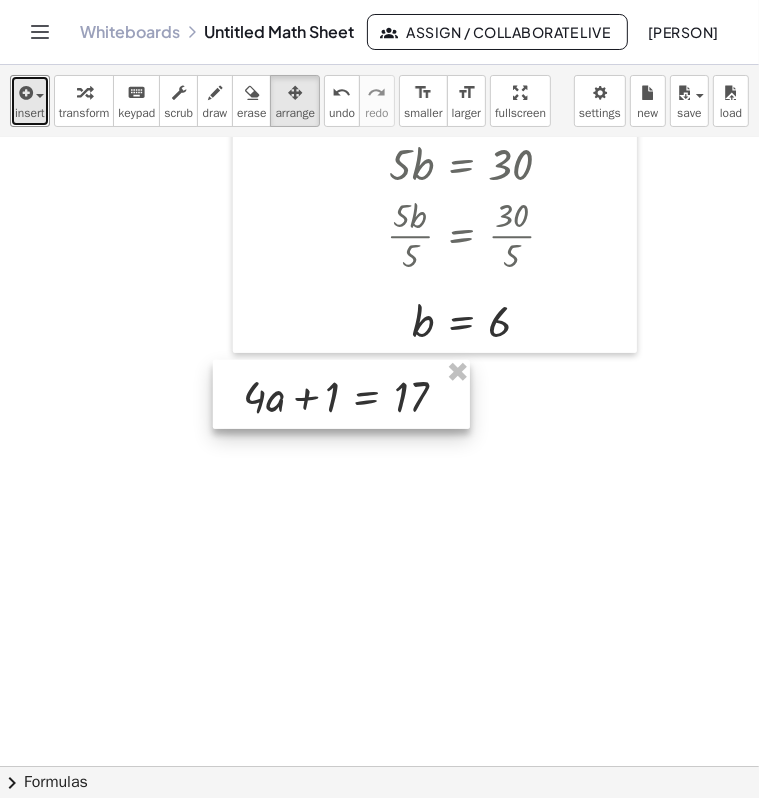 drag, startPoint x: 220, startPoint y: 253, endPoint x: 220, endPoint y: 397, distance: 144 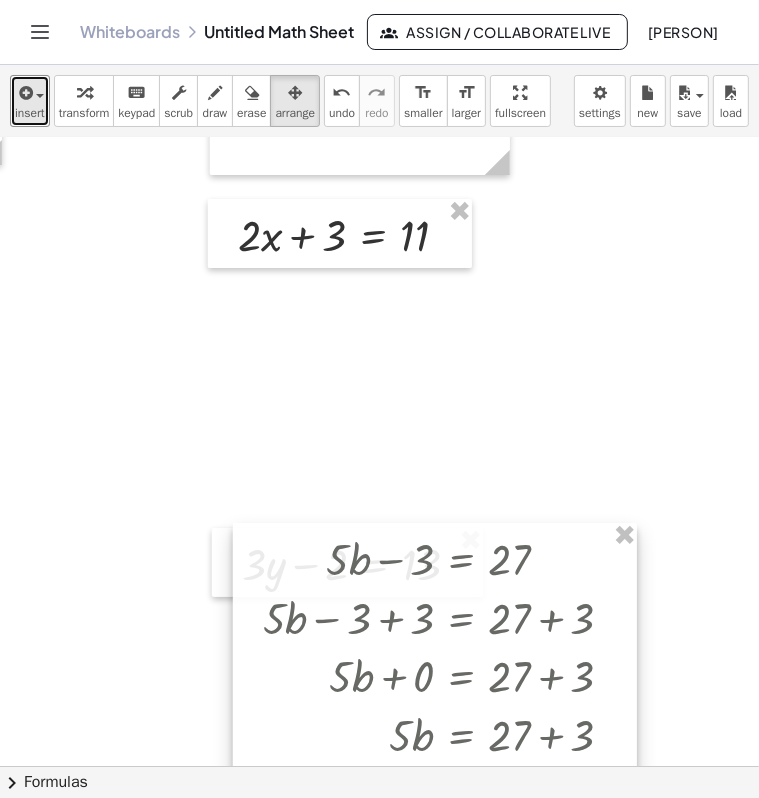 scroll, scrollTop: 0, scrollLeft: 376, axis: horizontal 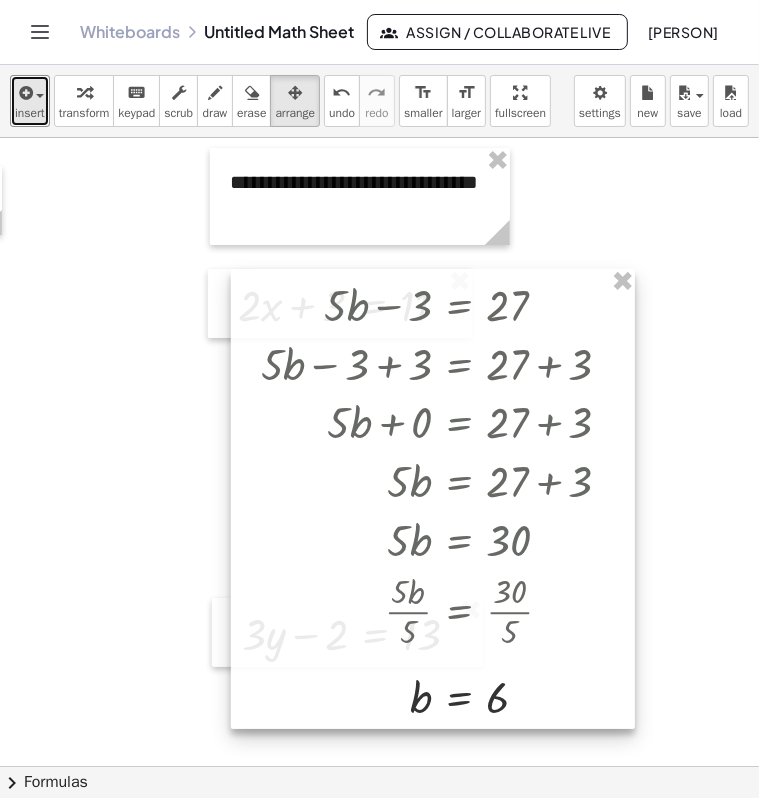 drag, startPoint x: 278, startPoint y: 638, endPoint x: 276, endPoint y: 314, distance: 324.00616 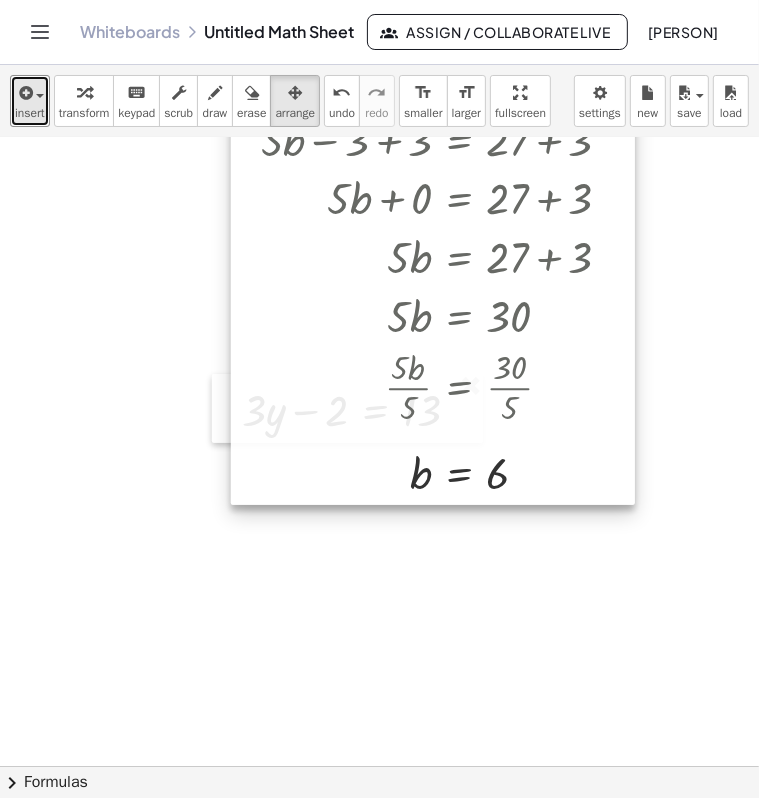 scroll, scrollTop: 300, scrollLeft: 376, axis: both 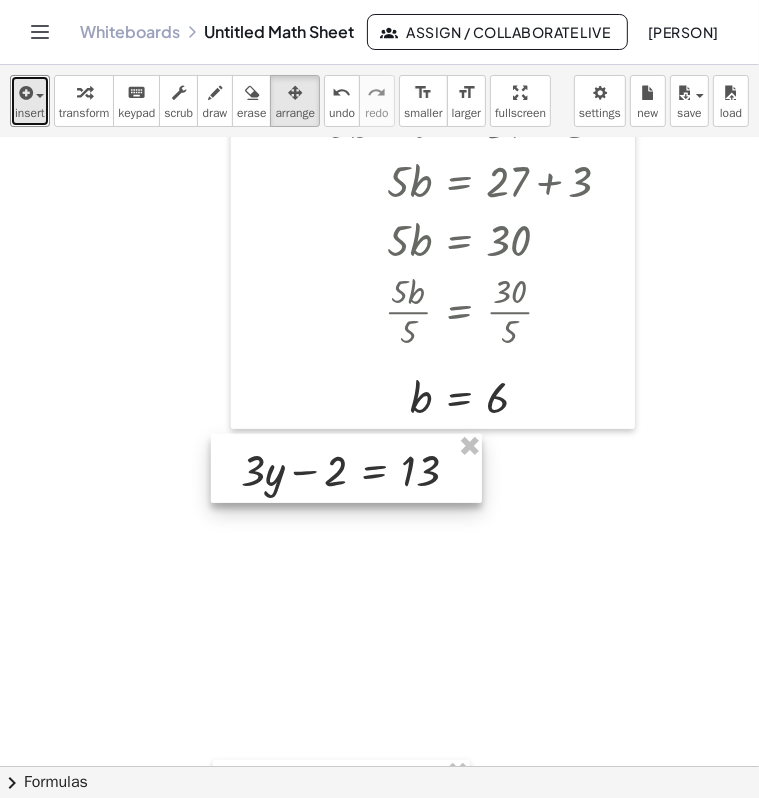 drag, startPoint x: 221, startPoint y: 334, endPoint x: 220, endPoint y: 470, distance: 136.00368 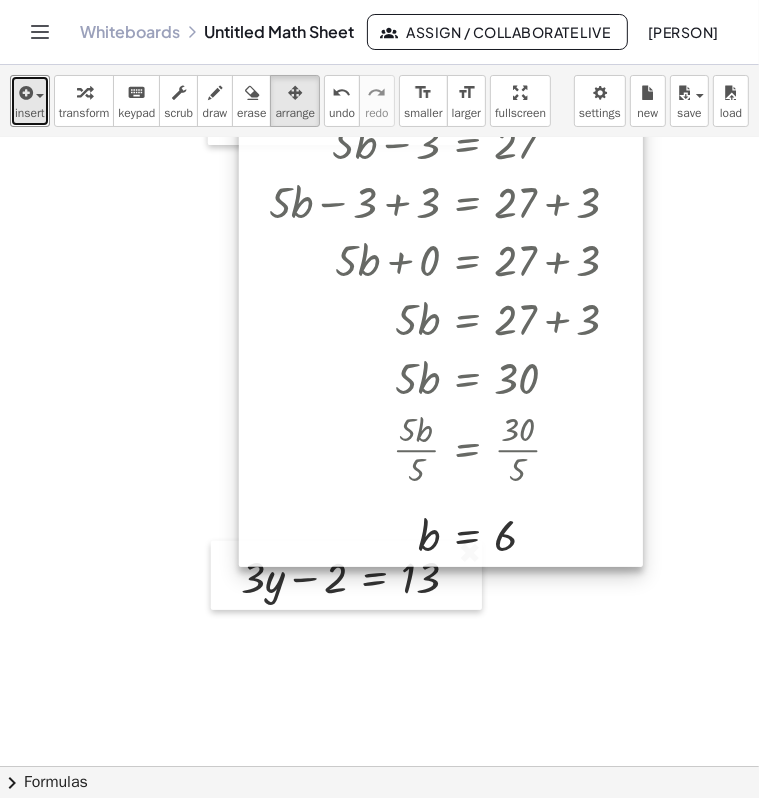 scroll, scrollTop: 300, scrollLeft: 376, axis: both 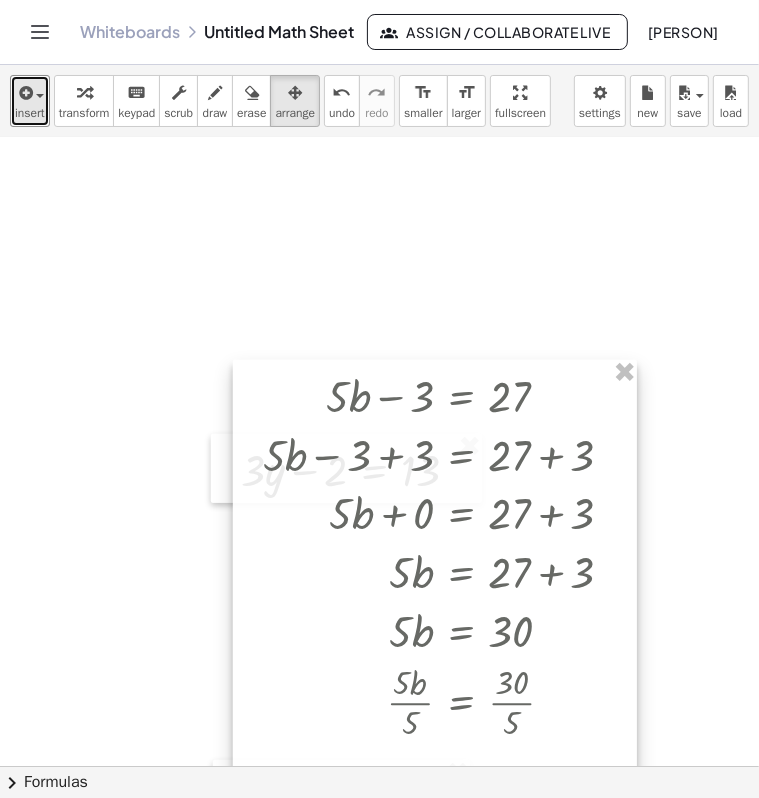 drag, startPoint x: 278, startPoint y: 401, endPoint x: 280, endPoint y: 823, distance: 422.00473 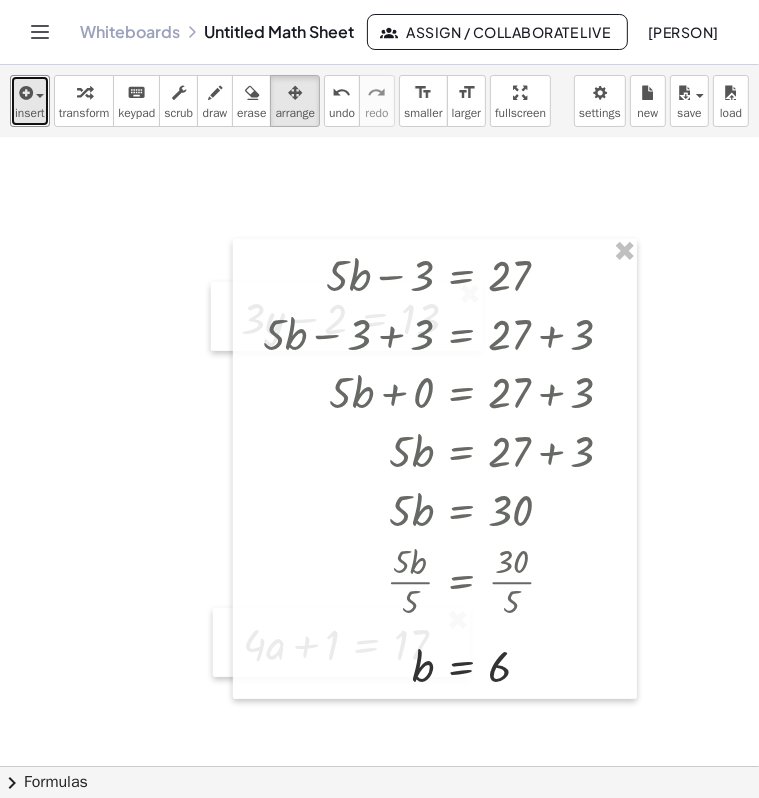 scroll, scrollTop: 500, scrollLeft: 376, axis: both 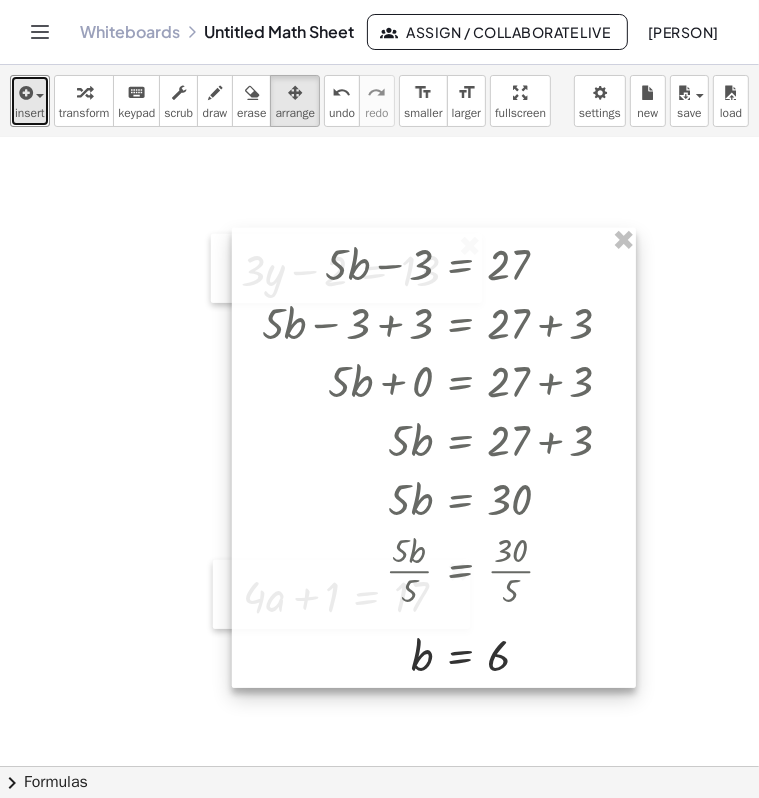 drag, startPoint x: 341, startPoint y: 409, endPoint x: 340, endPoint y: 446, distance: 37.01351 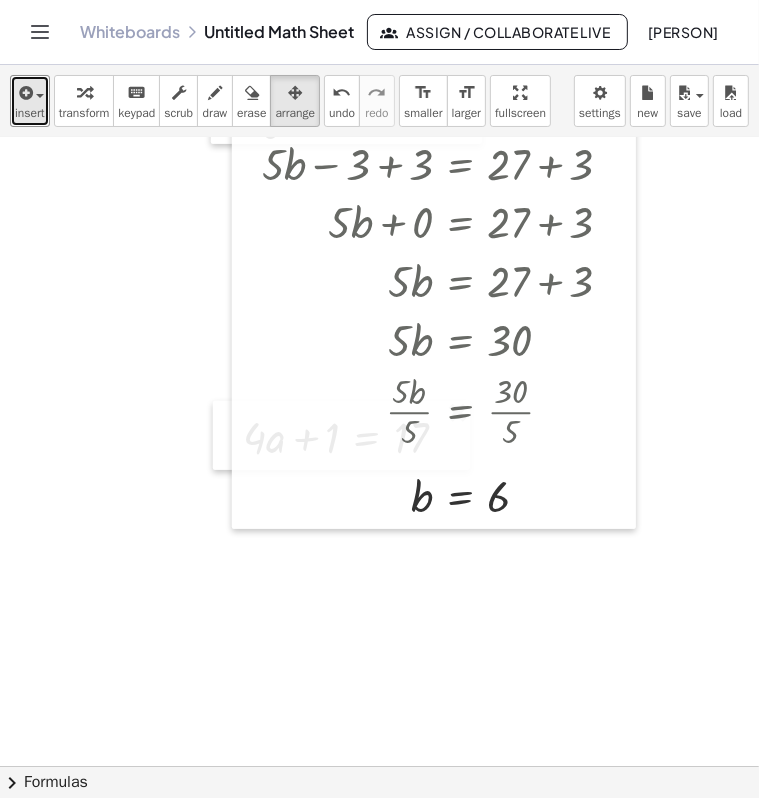 scroll, scrollTop: 800, scrollLeft: 376, axis: both 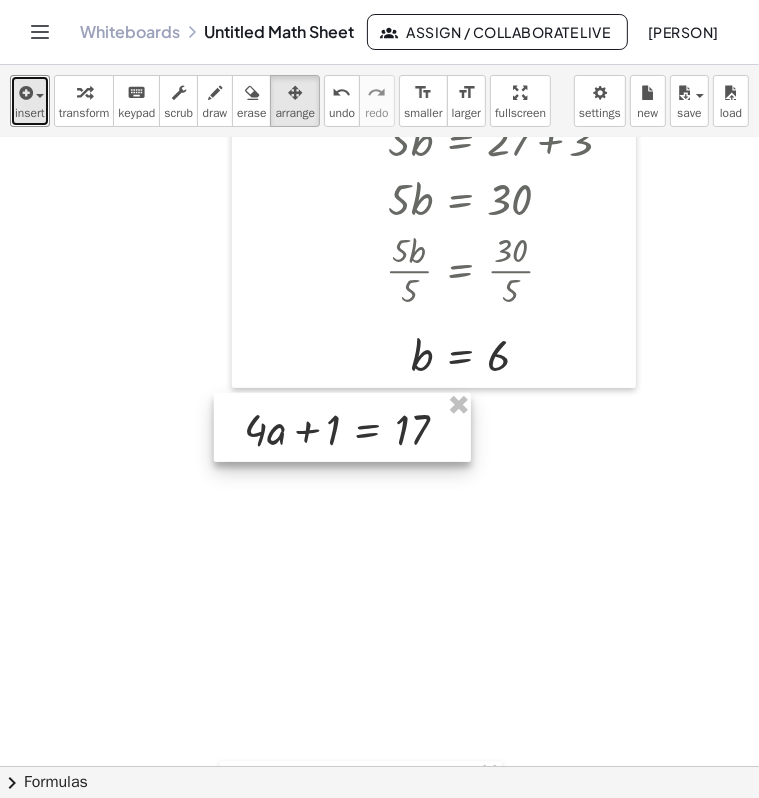 drag, startPoint x: 220, startPoint y: 308, endPoint x: 221, endPoint y: 441, distance: 133.00375 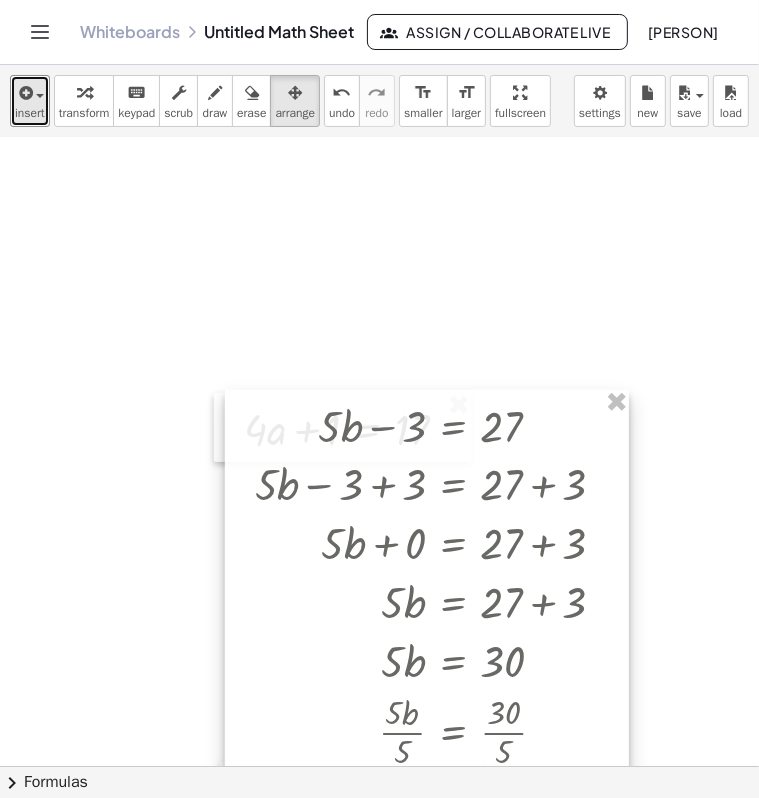 drag, startPoint x: 306, startPoint y: 332, endPoint x: 299, endPoint y: 793, distance: 461.05313 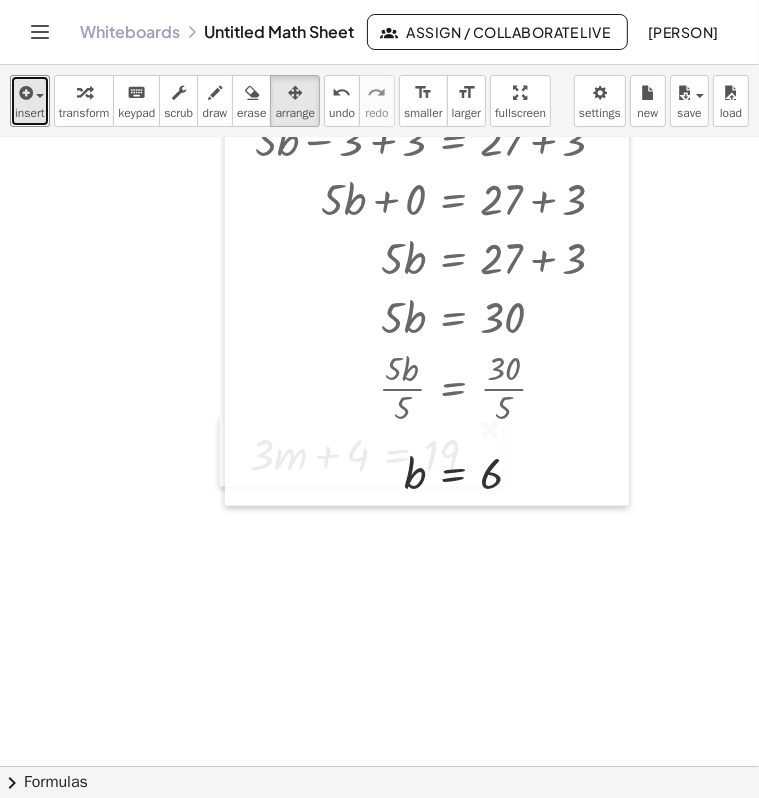 scroll, scrollTop: 1200, scrollLeft: 376, axis: both 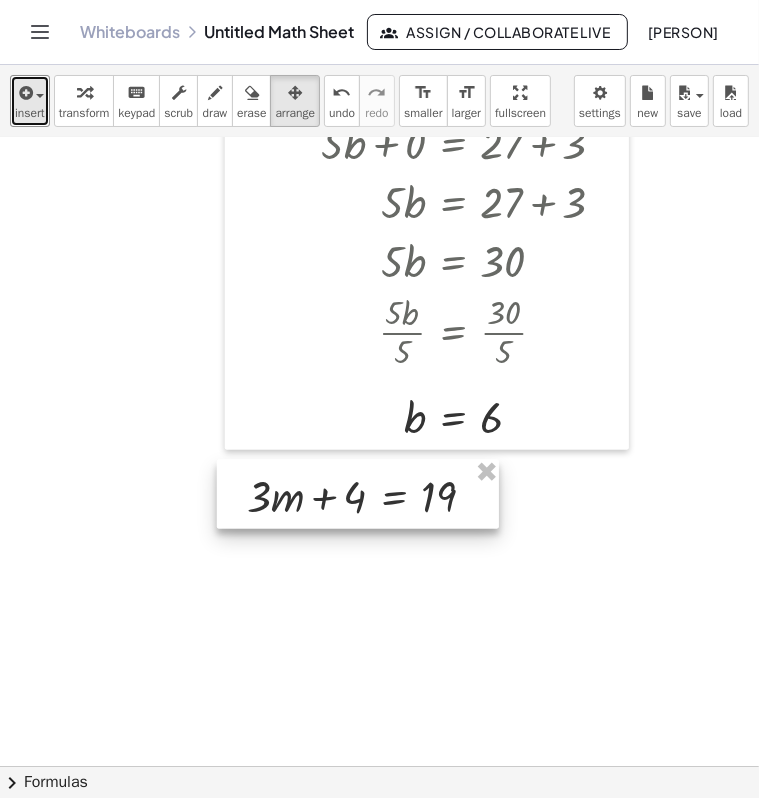 drag, startPoint x: 222, startPoint y: 405, endPoint x: 220, endPoint y: 503, distance: 98.02041 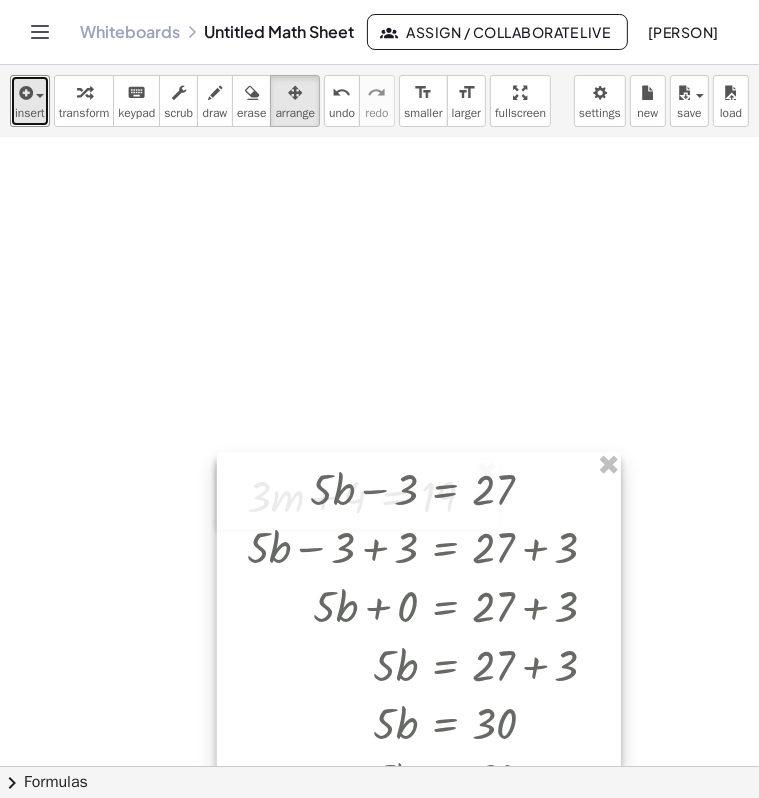 drag, startPoint x: 280, startPoint y: 310, endPoint x: 272, endPoint y: 773, distance: 463.06912 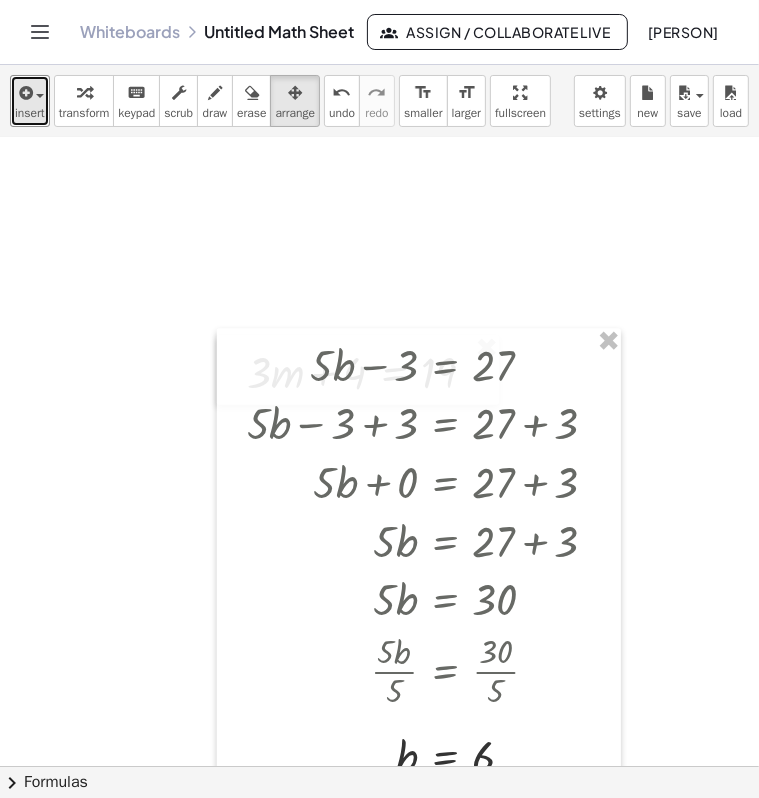 scroll, scrollTop: 1368, scrollLeft: 376, axis: both 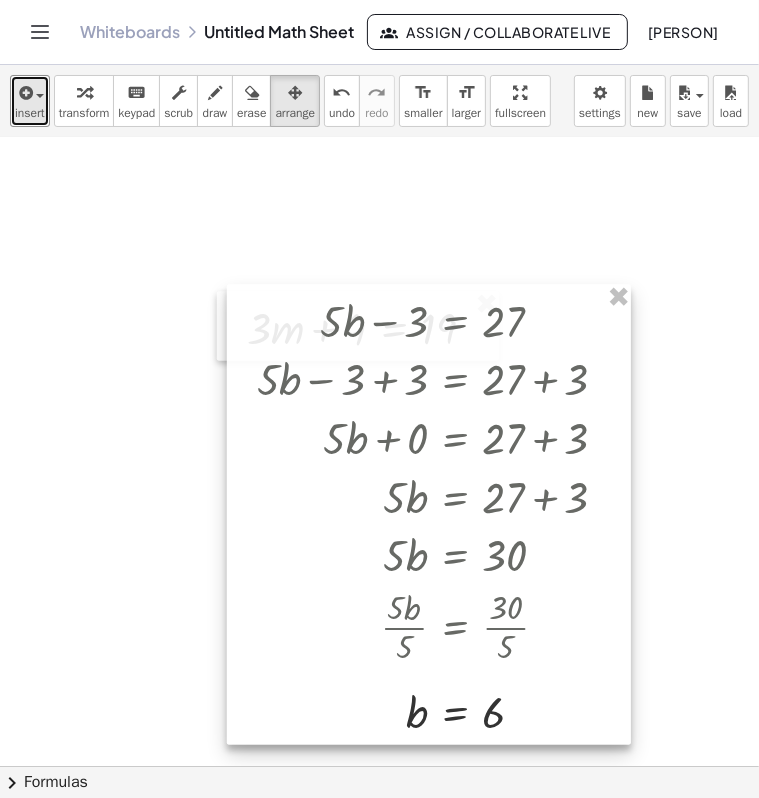 click at bounding box center [429, 515] 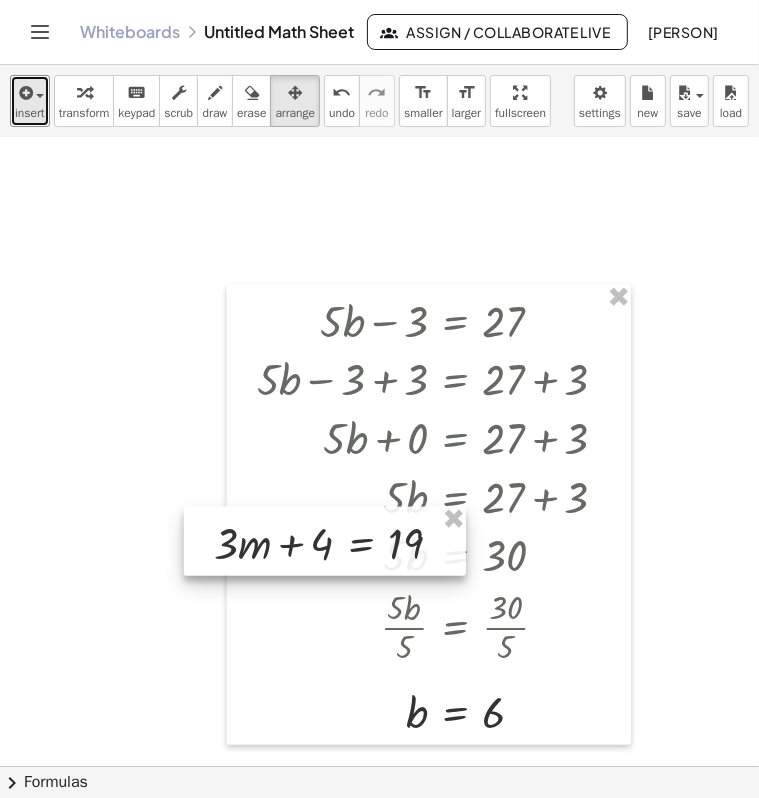 drag, startPoint x: 221, startPoint y: 336, endPoint x: 182, endPoint y: 596, distance: 262.90872 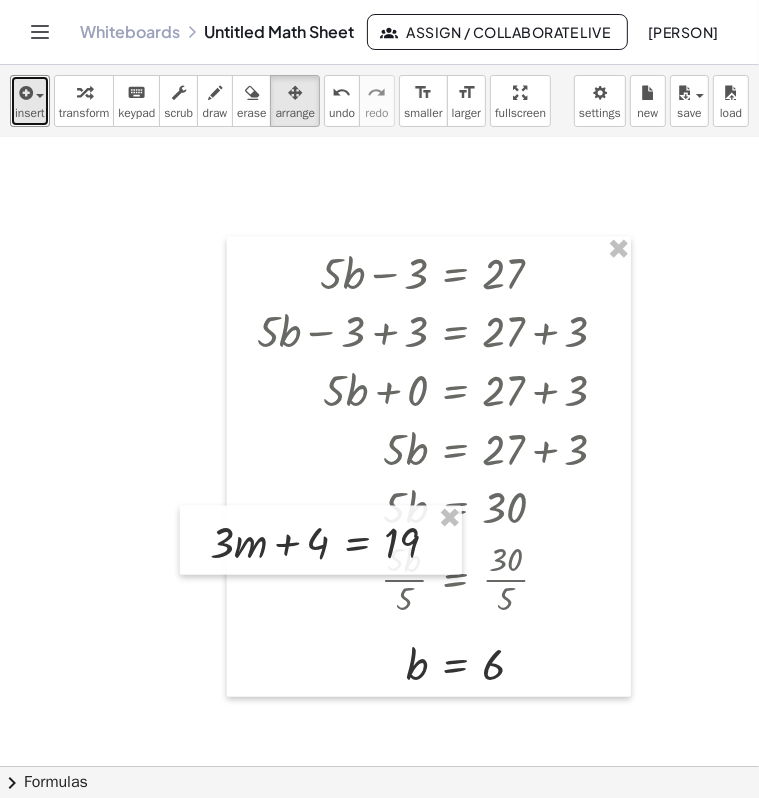 scroll, scrollTop: 1668, scrollLeft: 376, axis: both 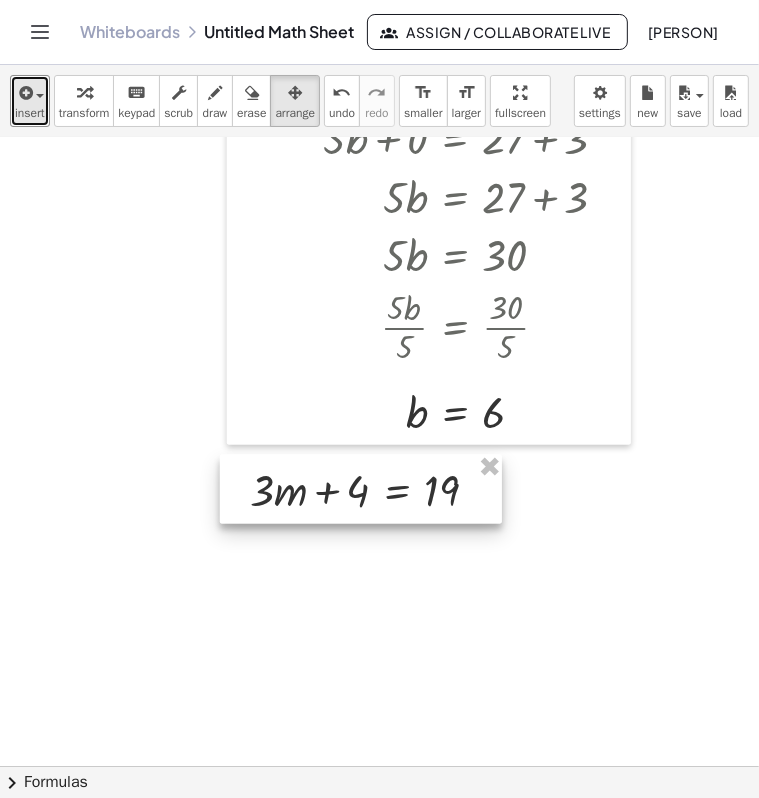 drag, startPoint x: 197, startPoint y: 280, endPoint x: 236, endPoint y: 477, distance: 200.8233 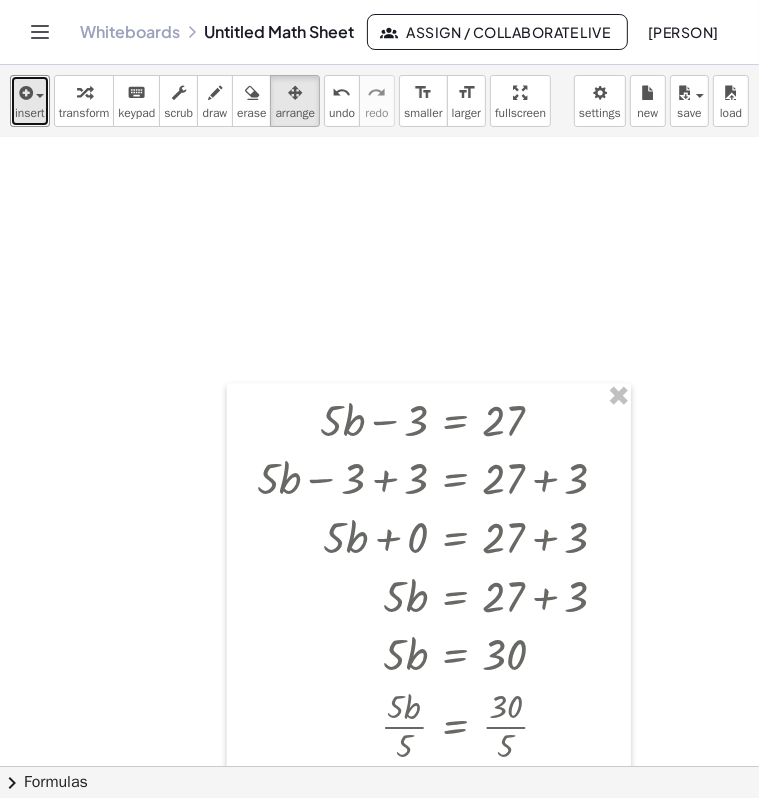 scroll, scrollTop: 1268, scrollLeft: 376, axis: both 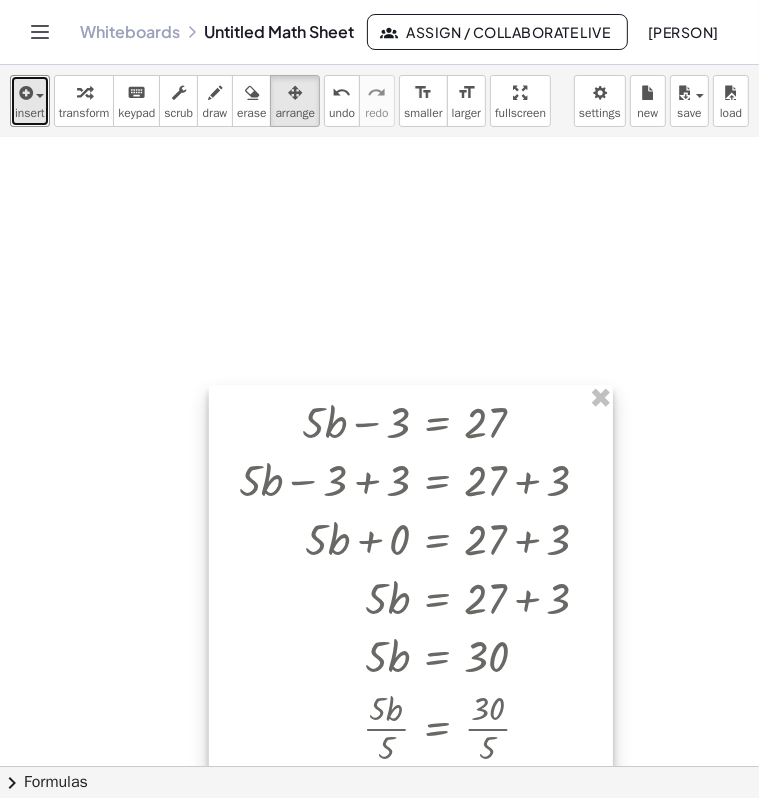 drag, startPoint x: 280, startPoint y: 466, endPoint x: 261, endPoint y: 467, distance: 19.026299 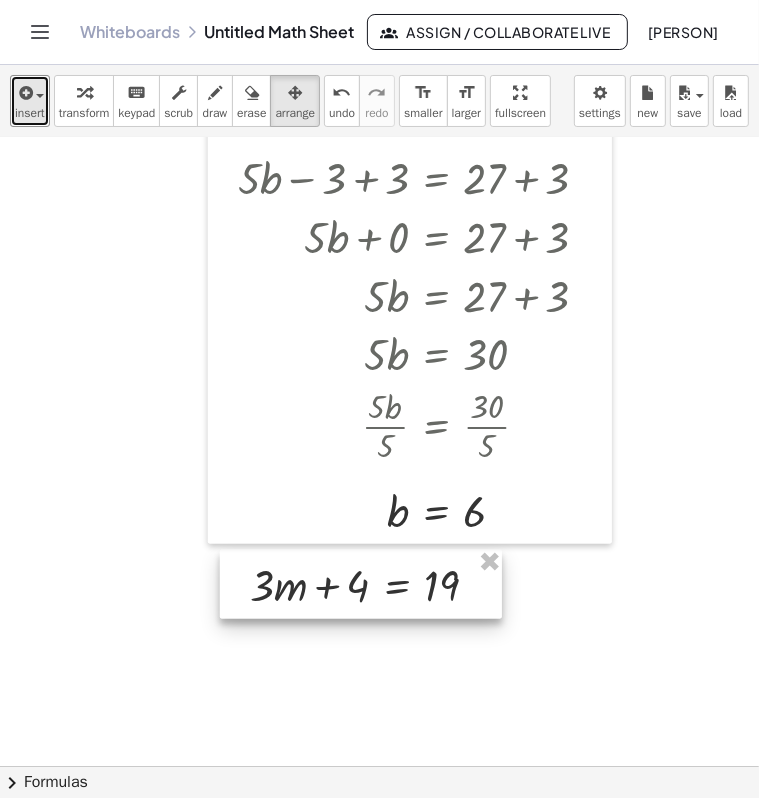 scroll, scrollTop: 1668, scrollLeft: 376, axis: both 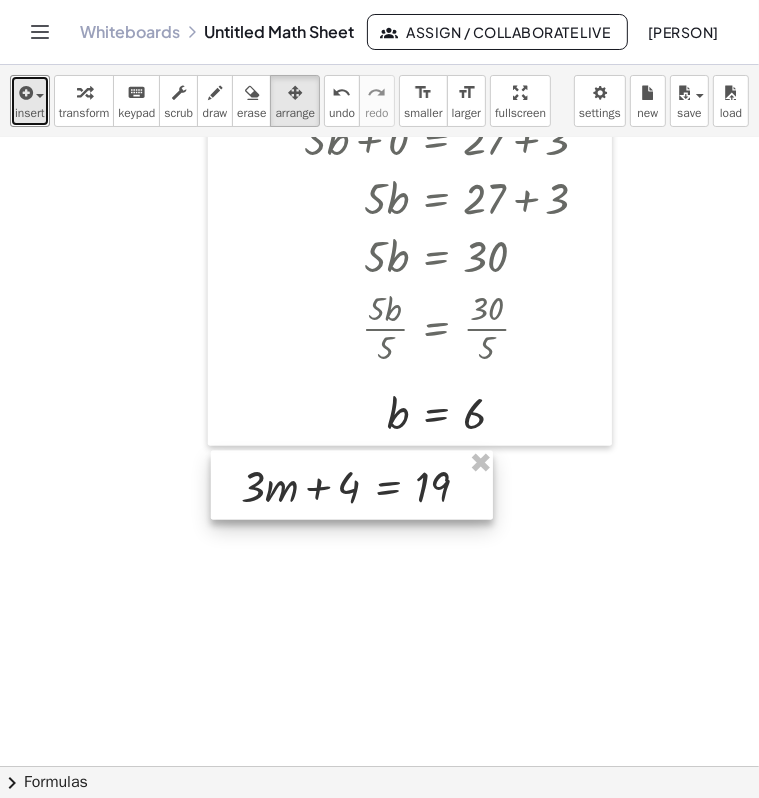 click at bounding box center (352, 485) 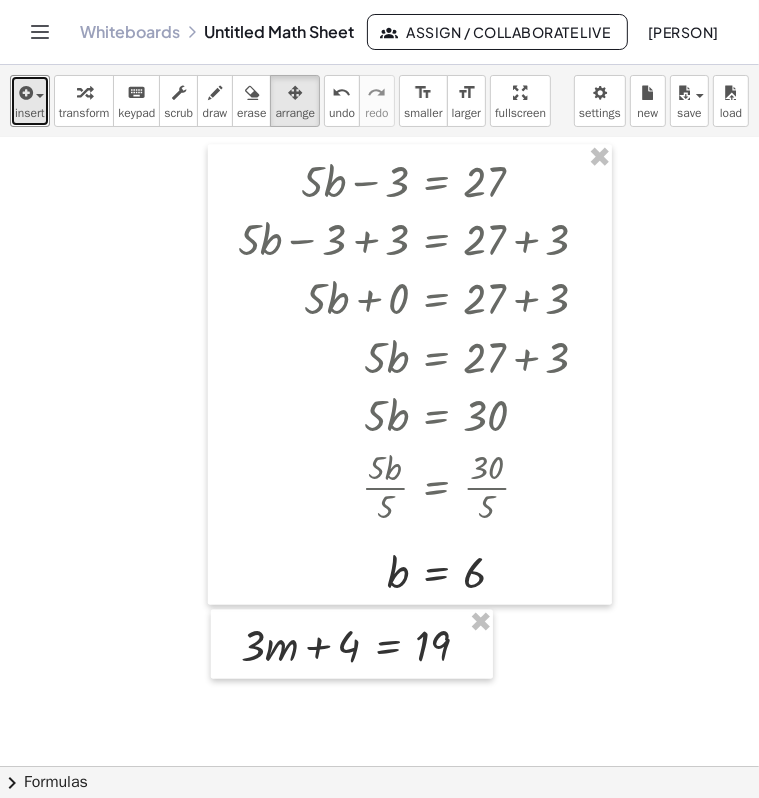scroll, scrollTop: 1468, scrollLeft: 376, axis: both 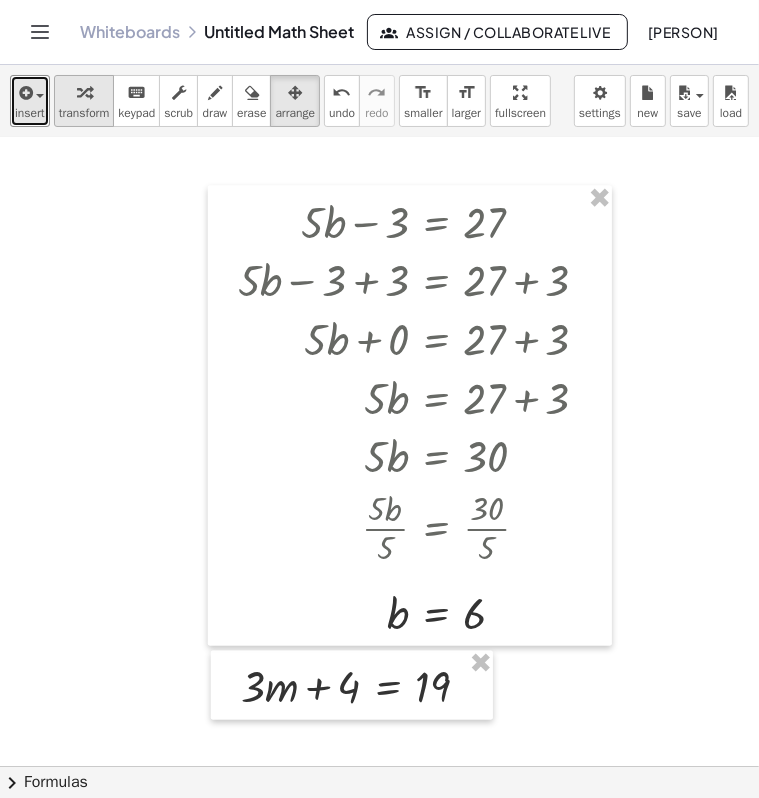click at bounding box center [84, 93] 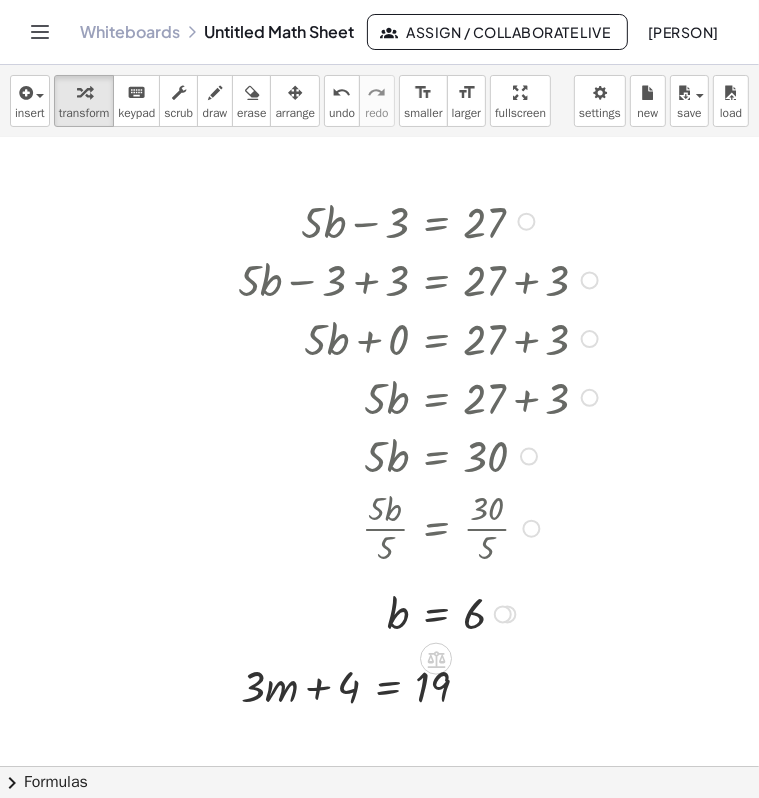 drag, startPoint x: 400, startPoint y: 381, endPoint x: 400, endPoint y: 392, distance: 11 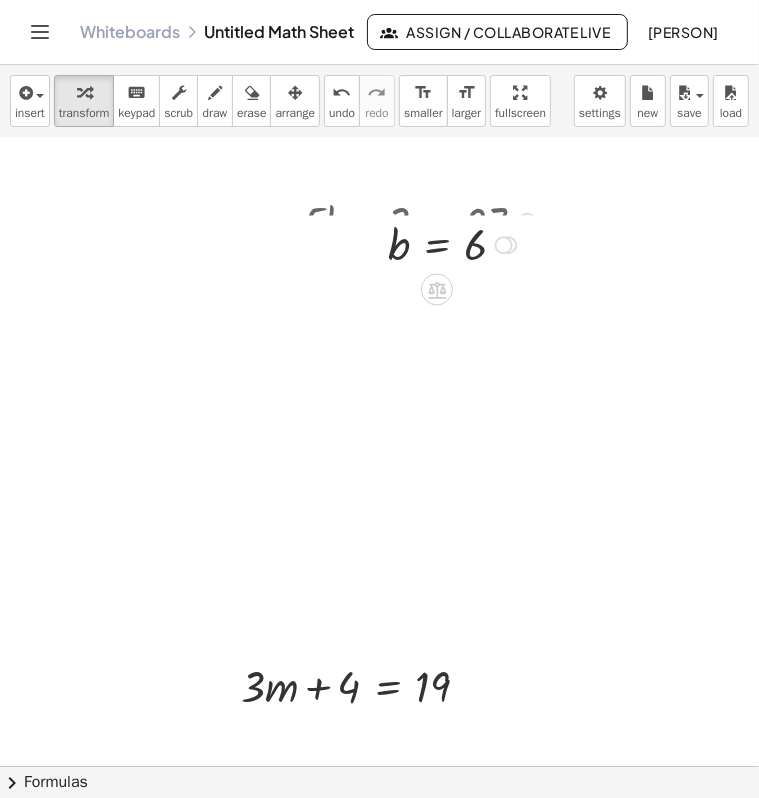 drag, startPoint x: 500, startPoint y: 617, endPoint x: 477, endPoint y: 225, distance: 392.67416 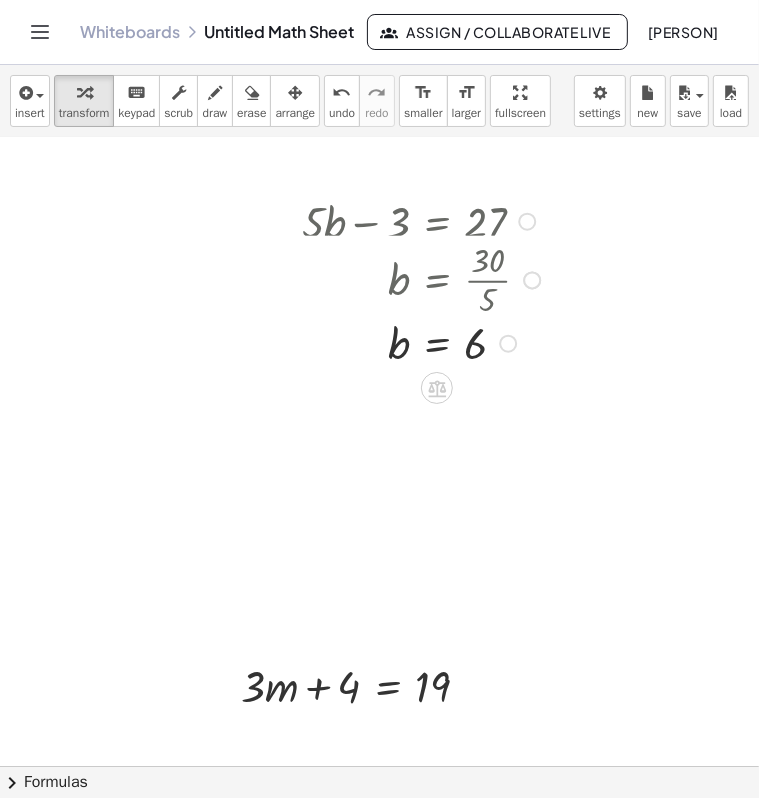 drag, startPoint x: 506, startPoint y: 222, endPoint x: 516, endPoint y: 359, distance: 137.36447 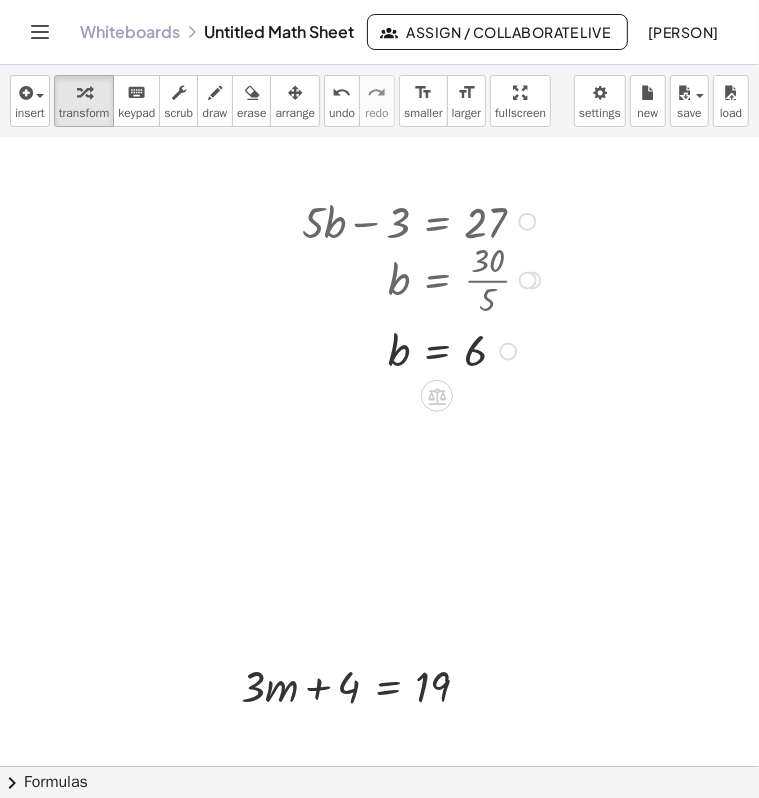 click at bounding box center (508, 352) 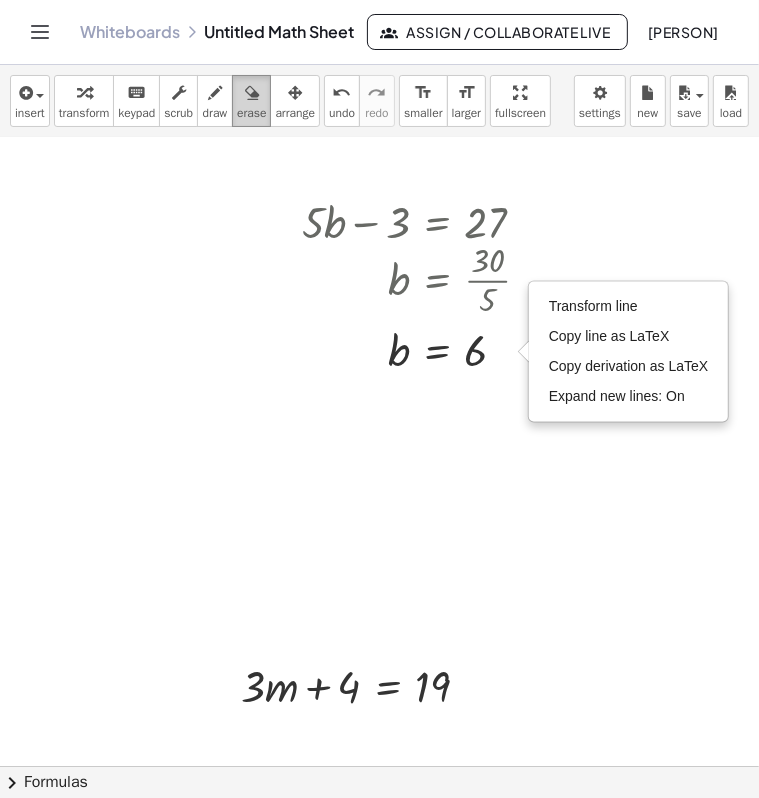 click on "erase" at bounding box center [251, 113] 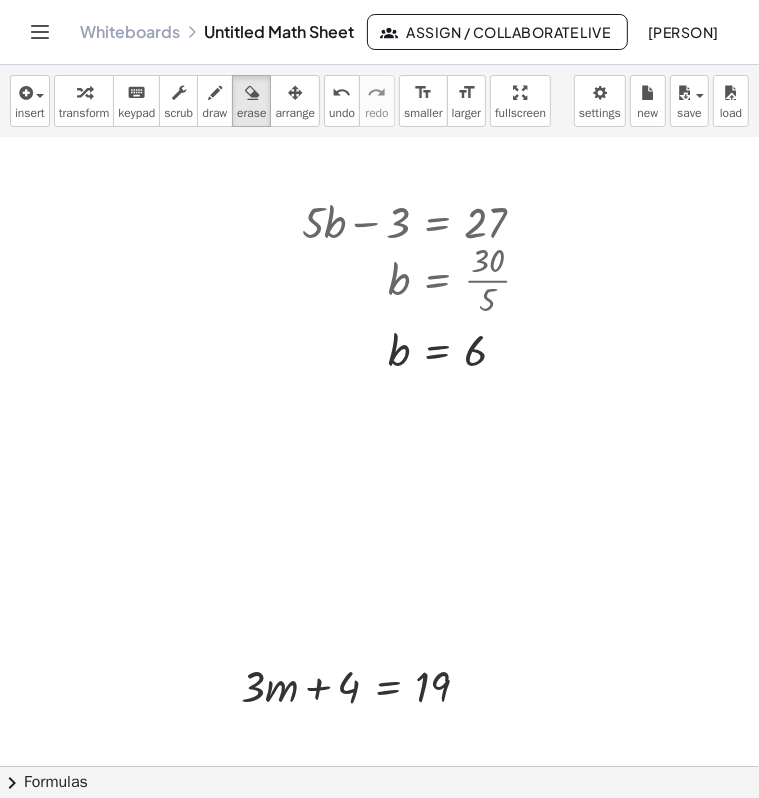 click at bounding box center [133, -73] 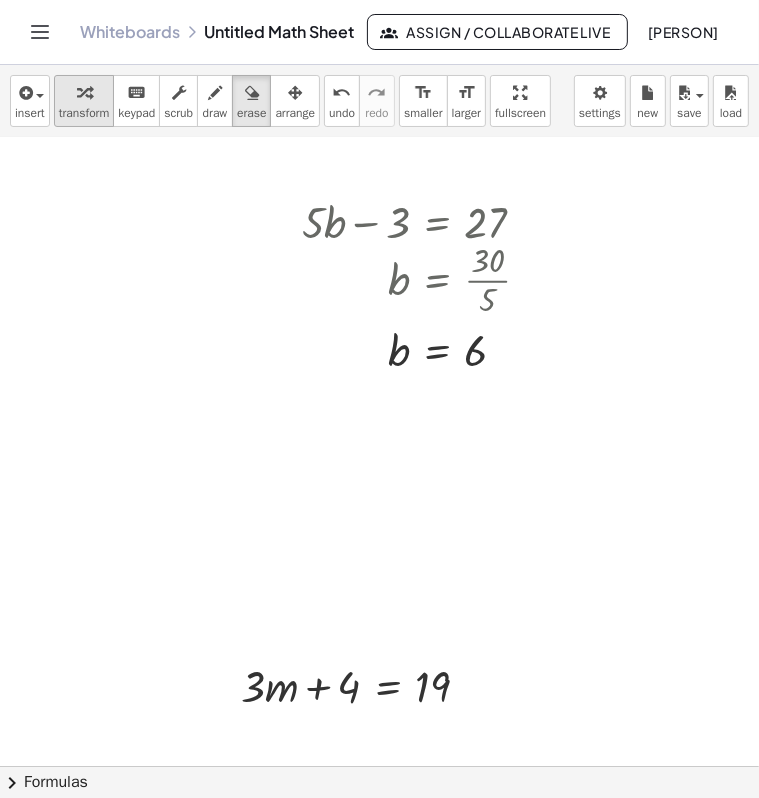 click at bounding box center [84, 93] 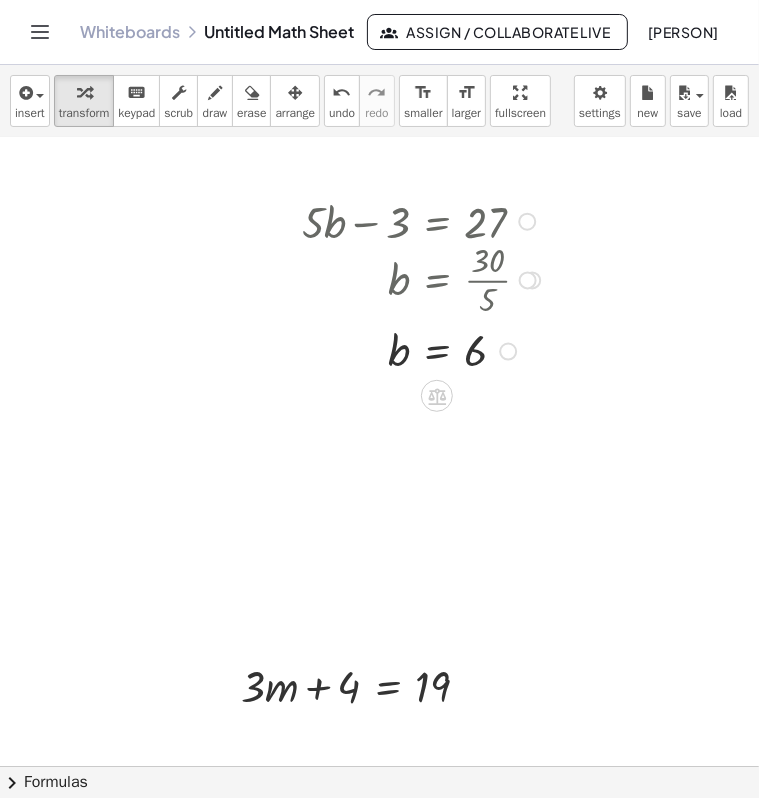 click at bounding box center [424, 279] 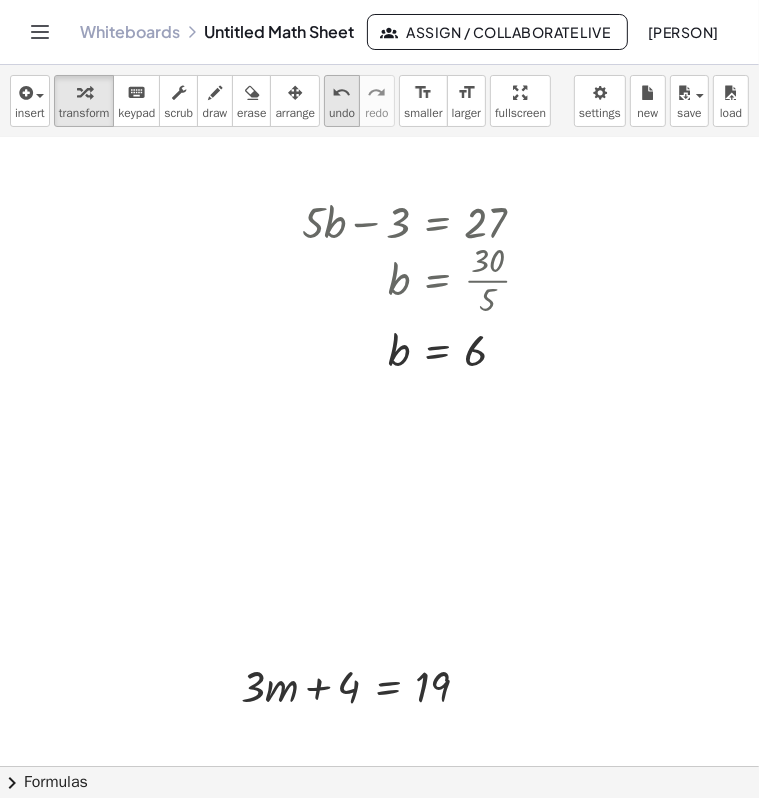 click on "undo" at bounding box center [342, 113] 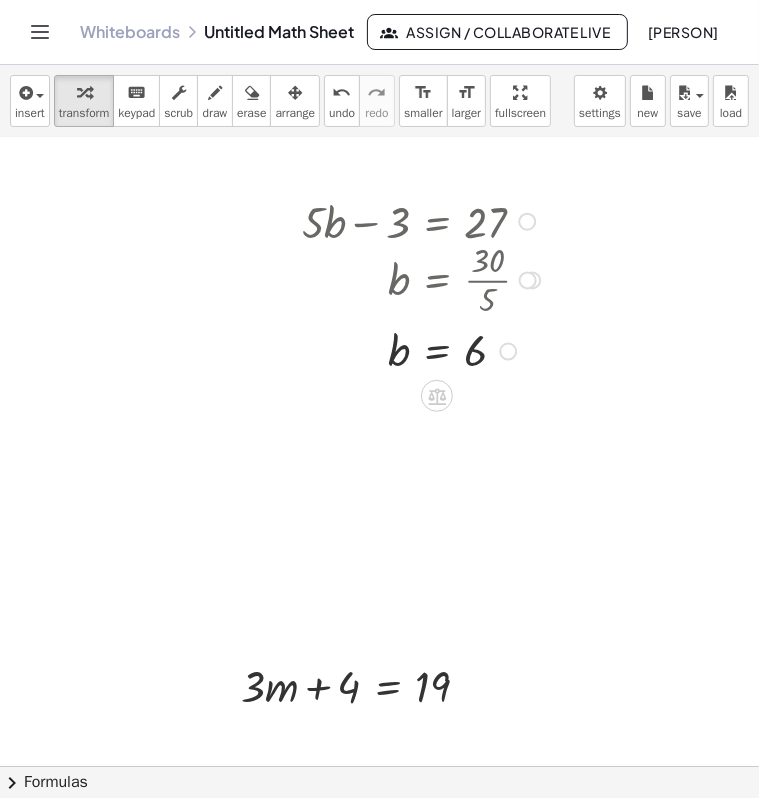 click at bounding box center [424, 279] 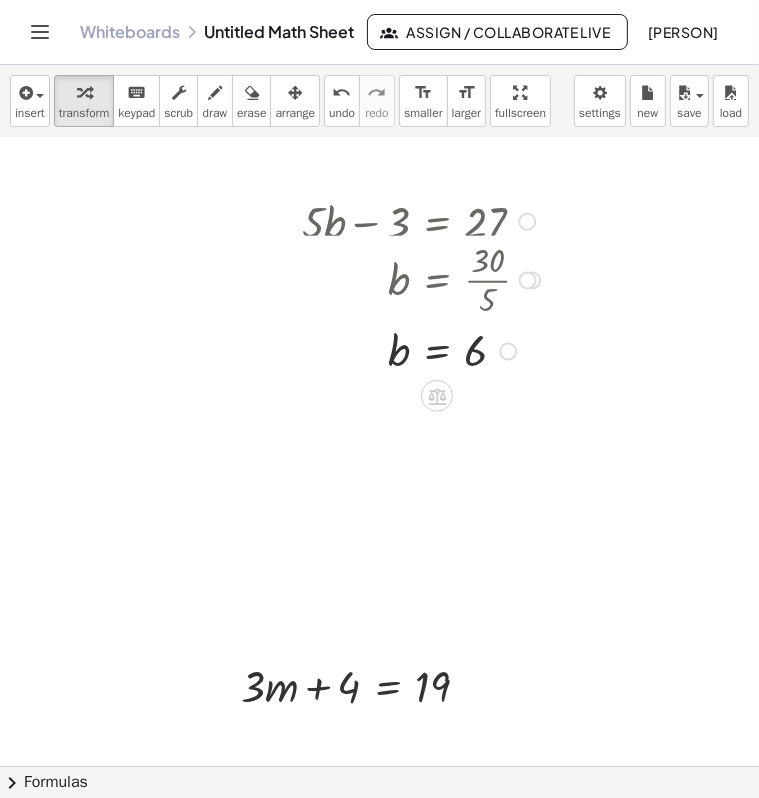 click on "Transform line Copy line as LaTeX Copy derivation as LaTeX Expand new lines: On" at bounding box center (508, 352) 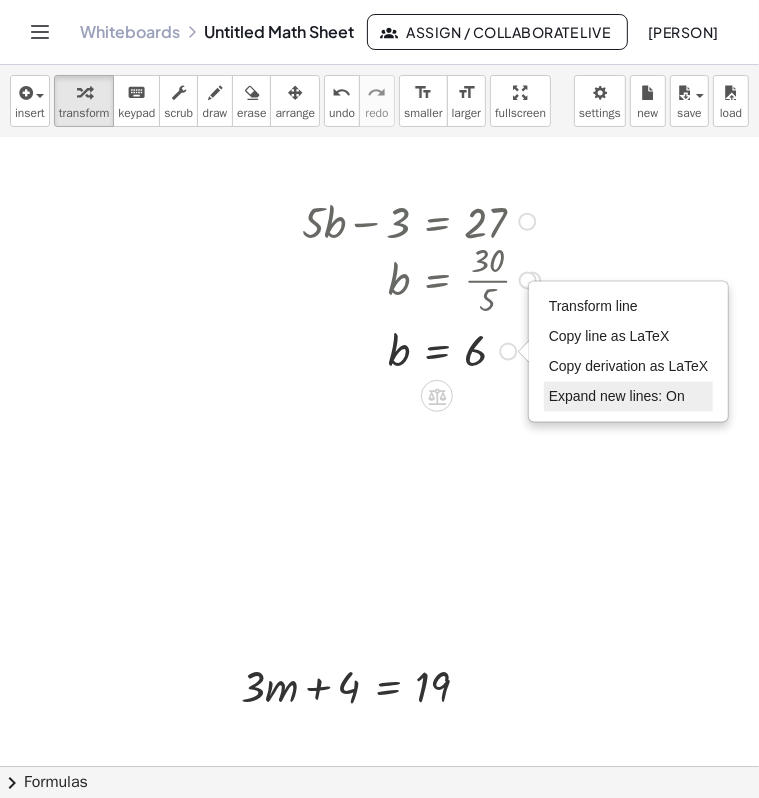 click on "Expand new lines: On" at bounding box center [617, 396] 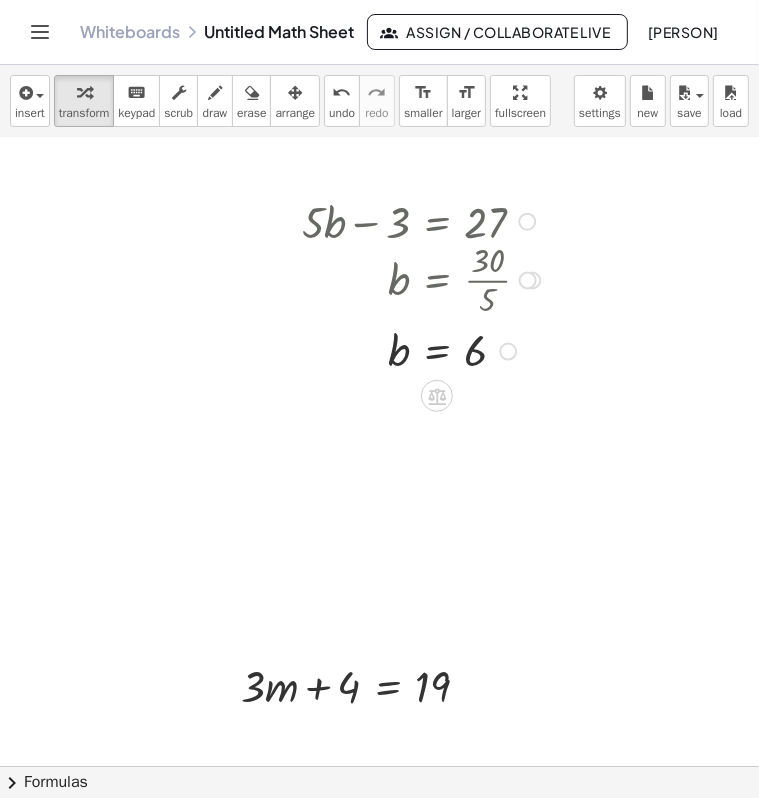 click at bounding box center [424, 350] 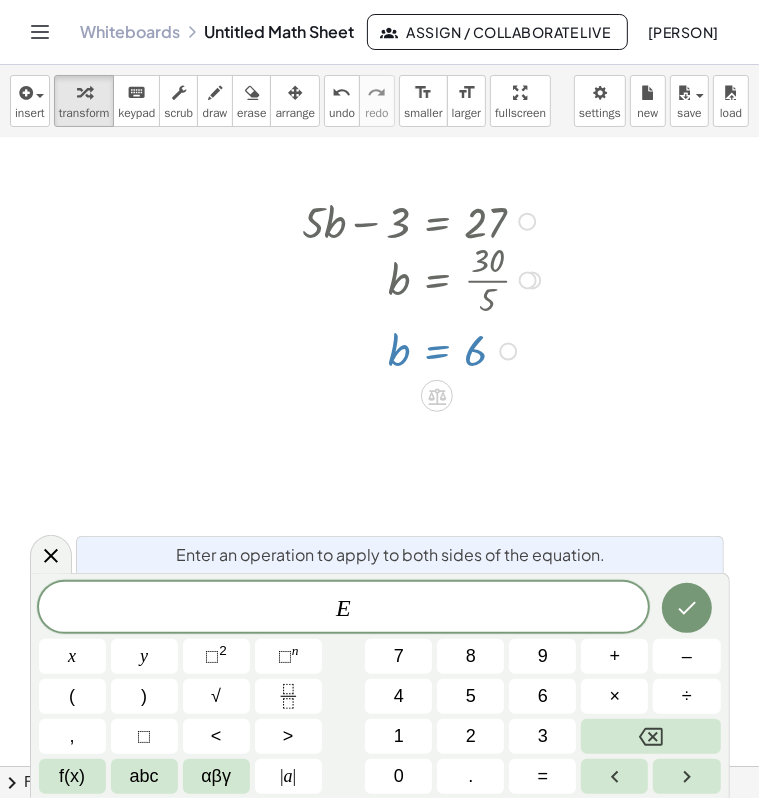 click at bounding box center (424, 350) 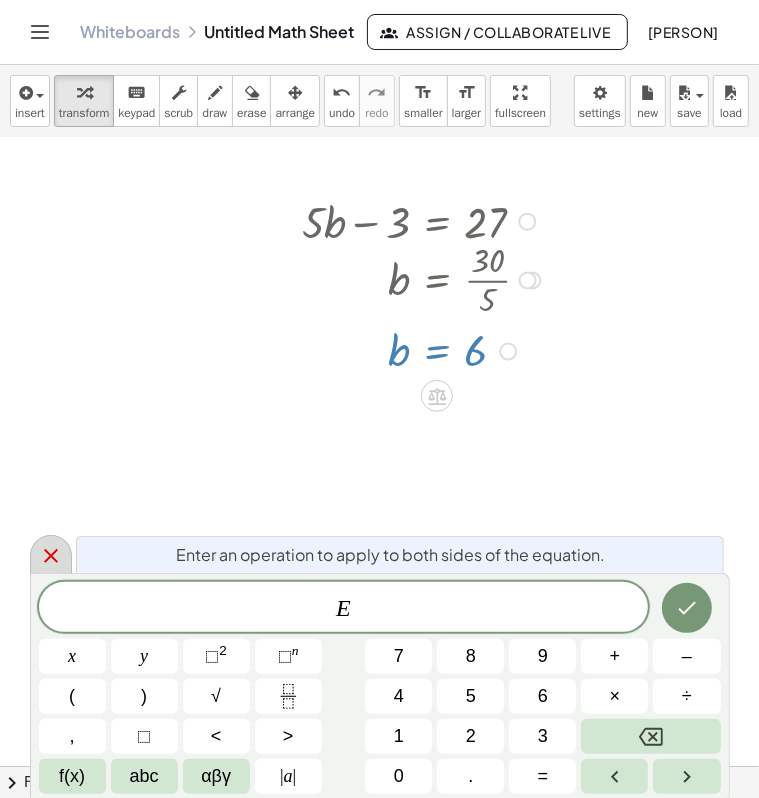 click at bounding box center [51, 554] 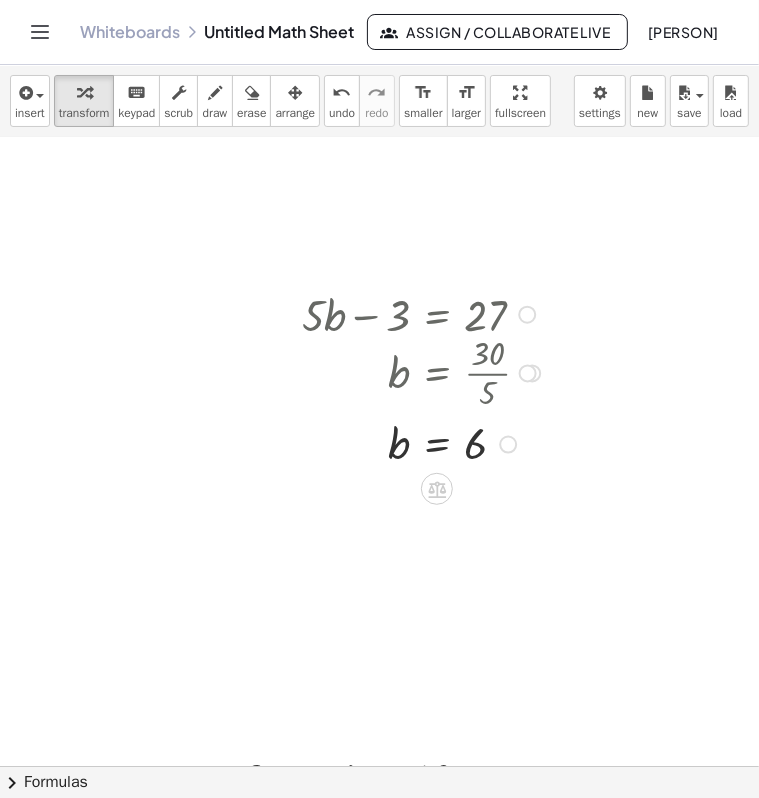 scroll, scrollTop: 1368, scrollLeft: 376, axis: both 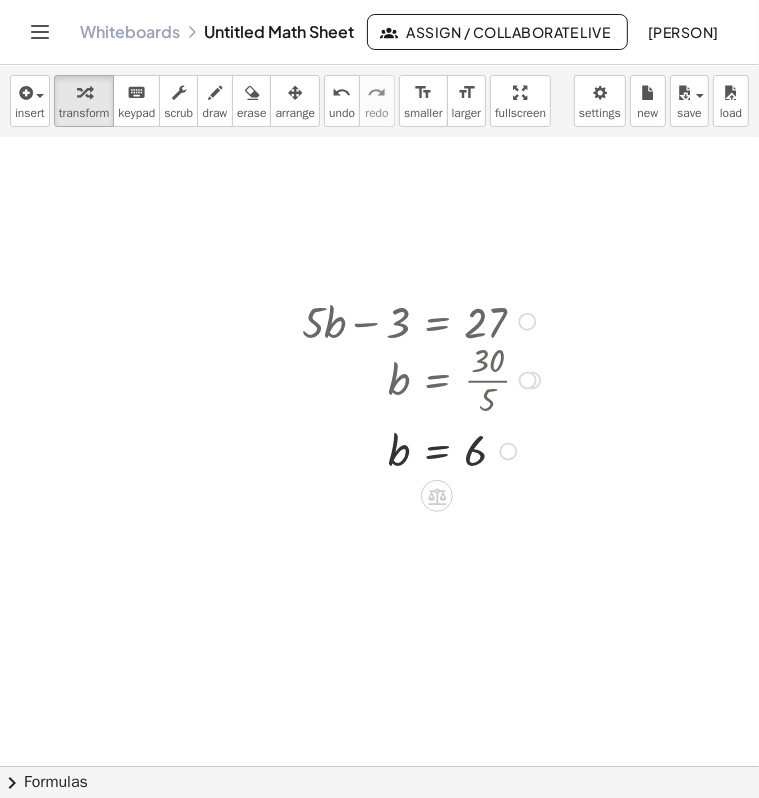 click at bounding box center [424, 320] 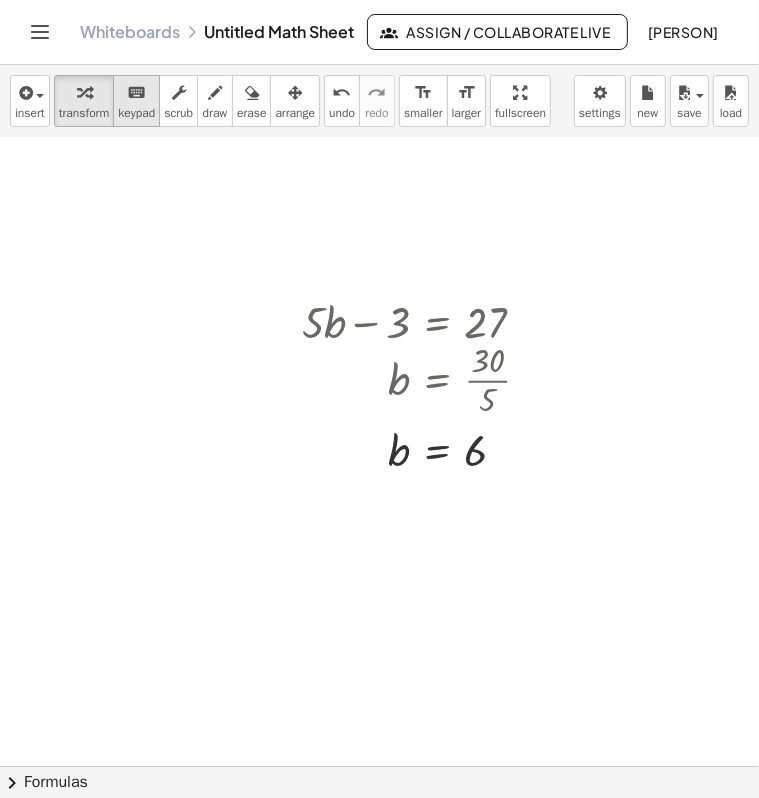 click on "keypad" at bounding box center (136, 113) 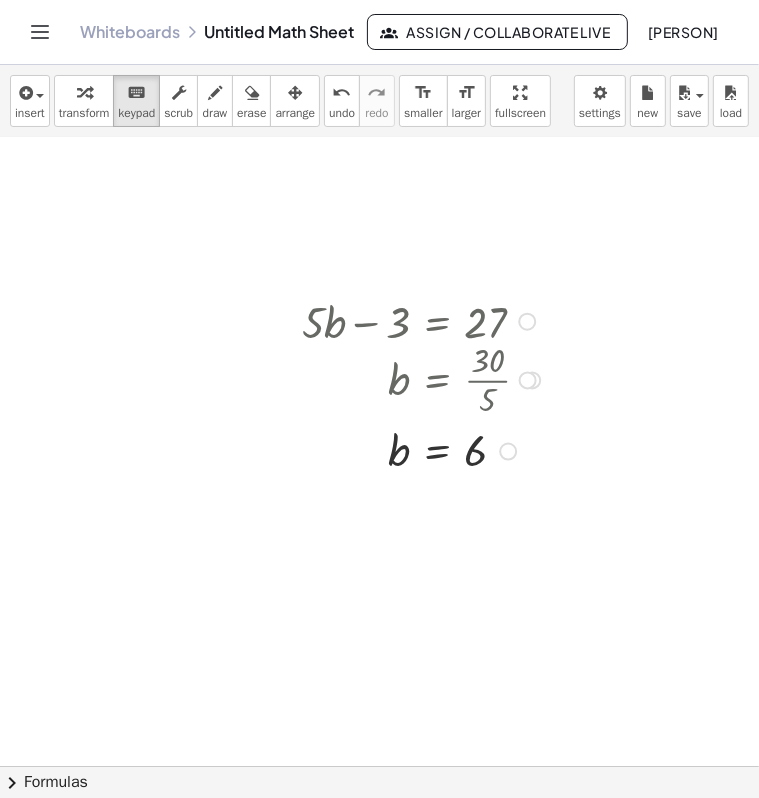 click at bounding box center (424, 379) 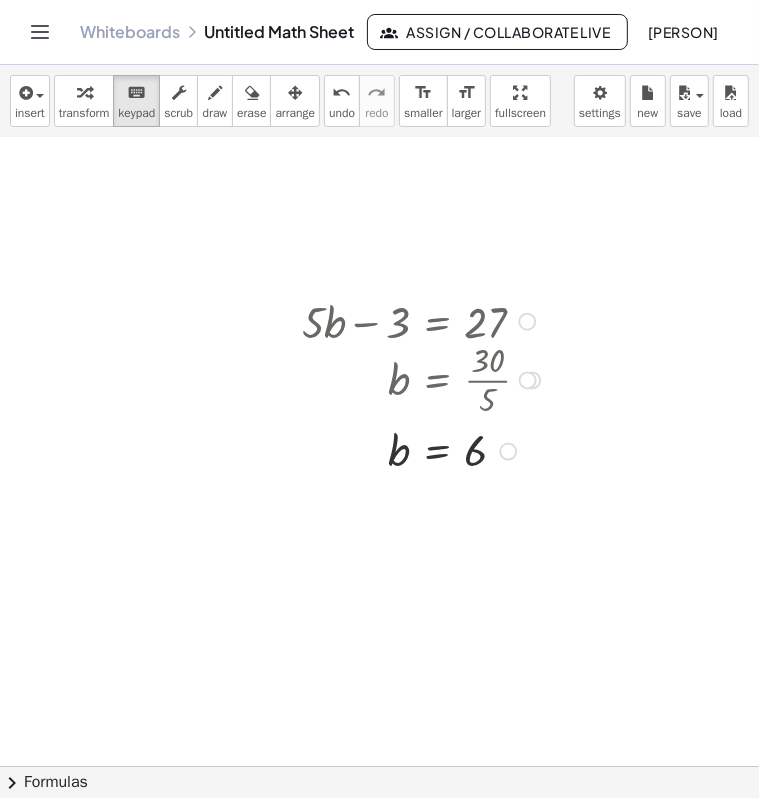 click at bounding box center [424, 379] 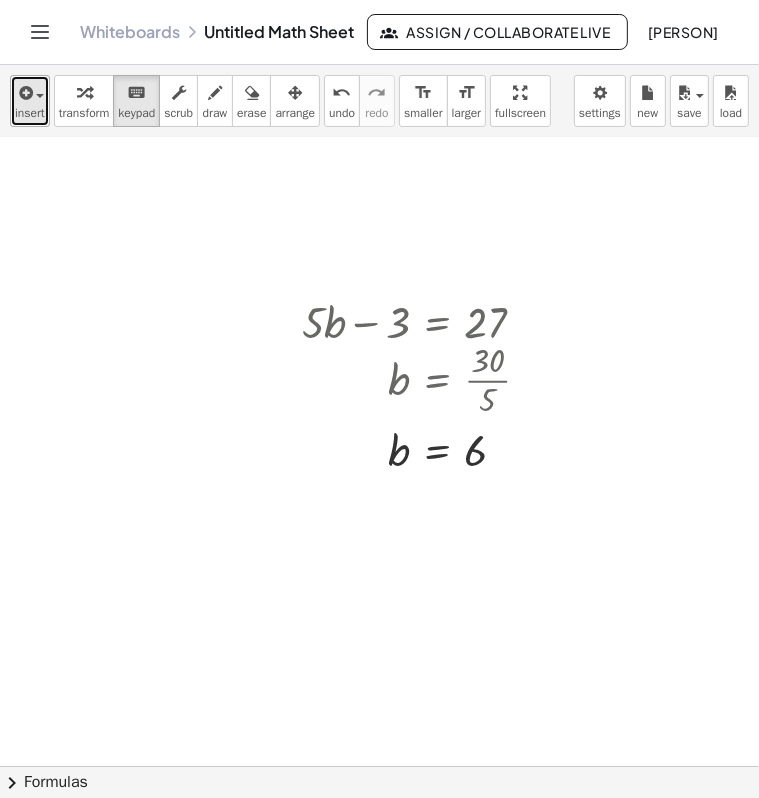 click on "insert" at bounding box center (30, 113) 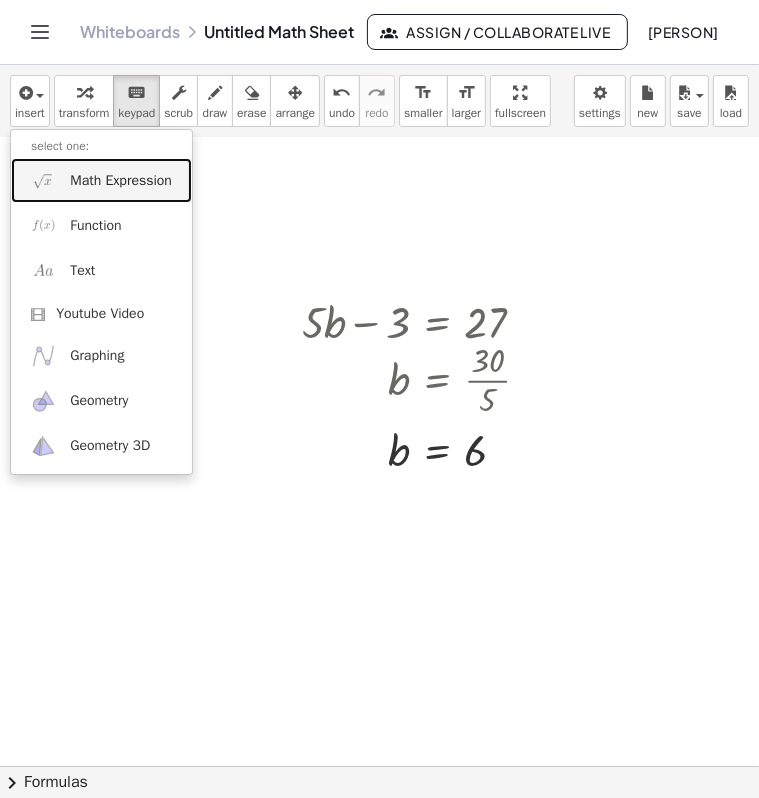 click on "Math Expression" at bounding box center [121, 181] 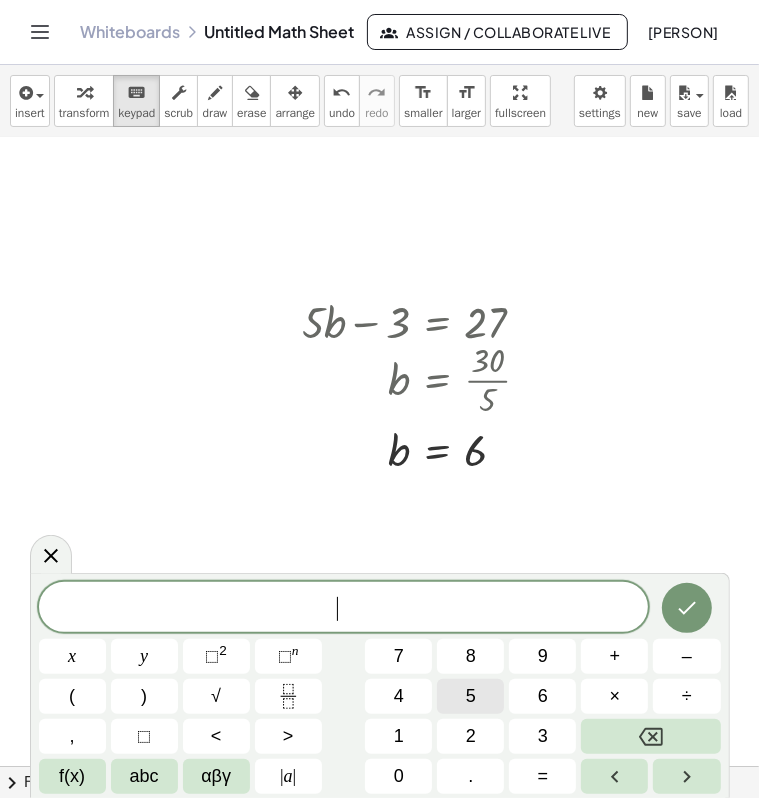 click on "5" at bounding box center (471, 696) 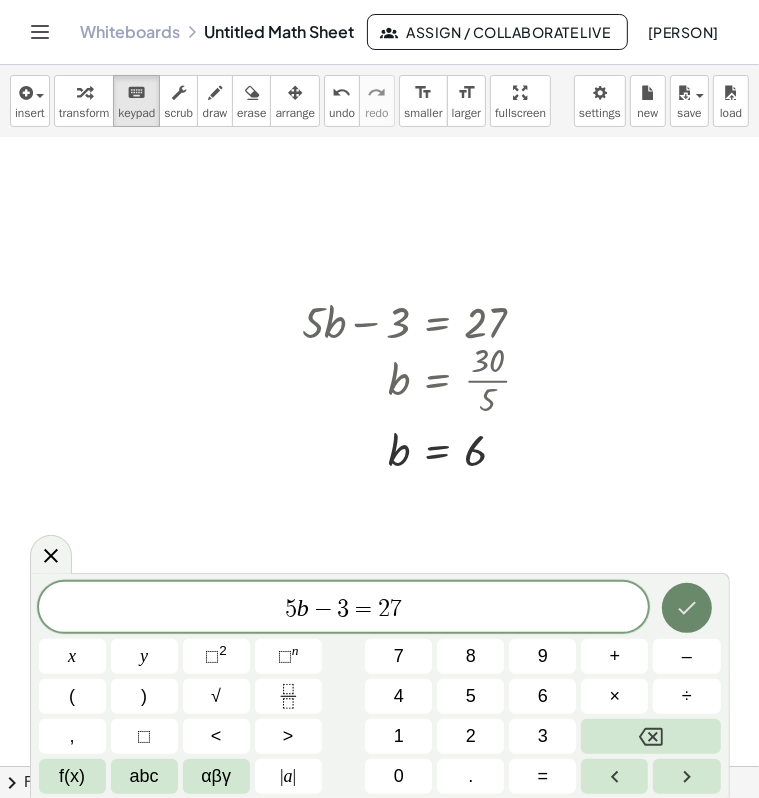 click 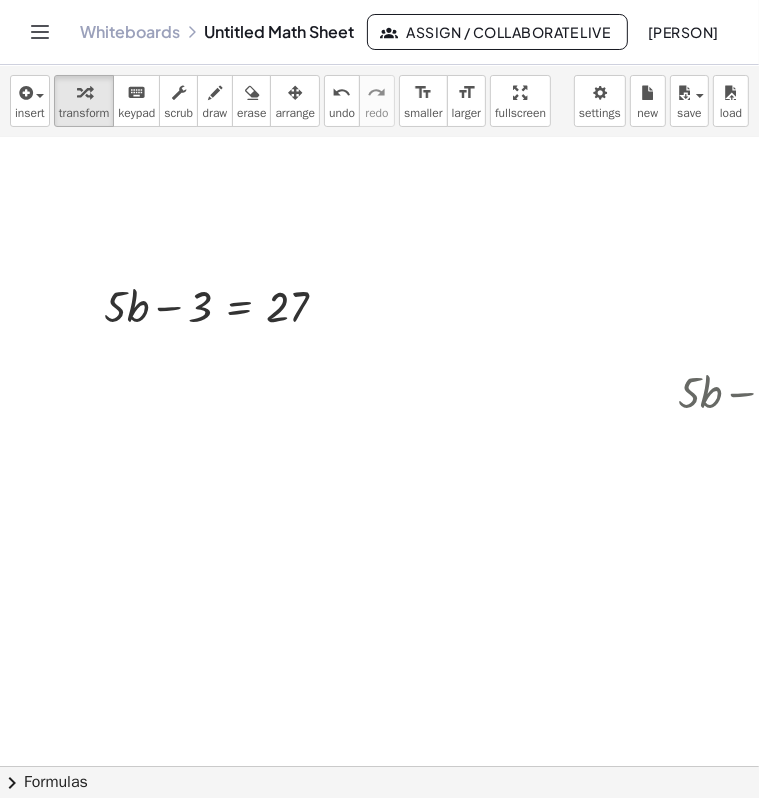 scroll, scrollTop: 1200, scrollLeft: 0, axis: vertical 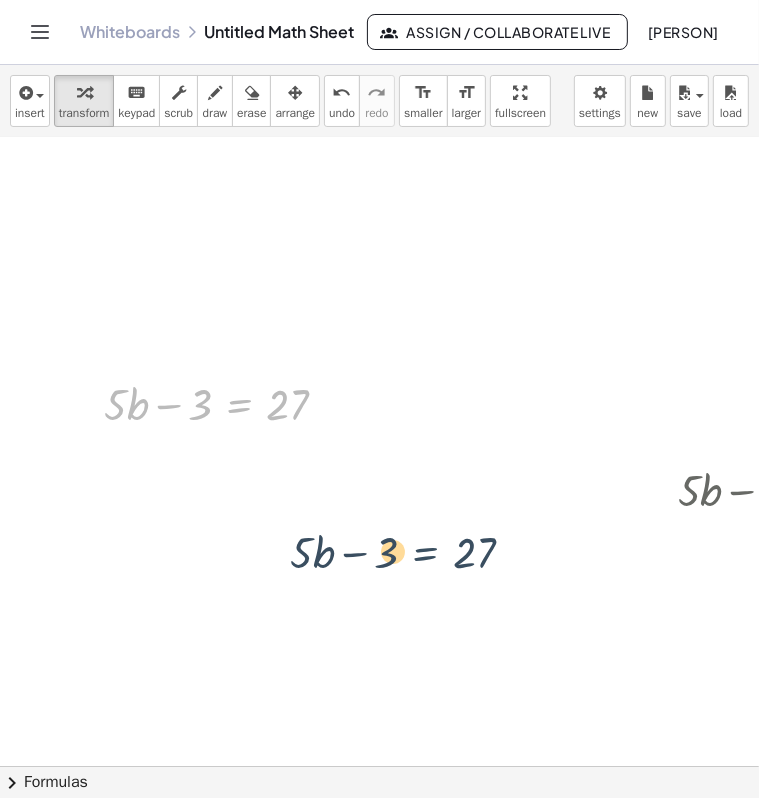 drag, startPoint x: 213, startPoint y: 418, endPoint x: 428, endPoint y: 585, distance: 272.23886 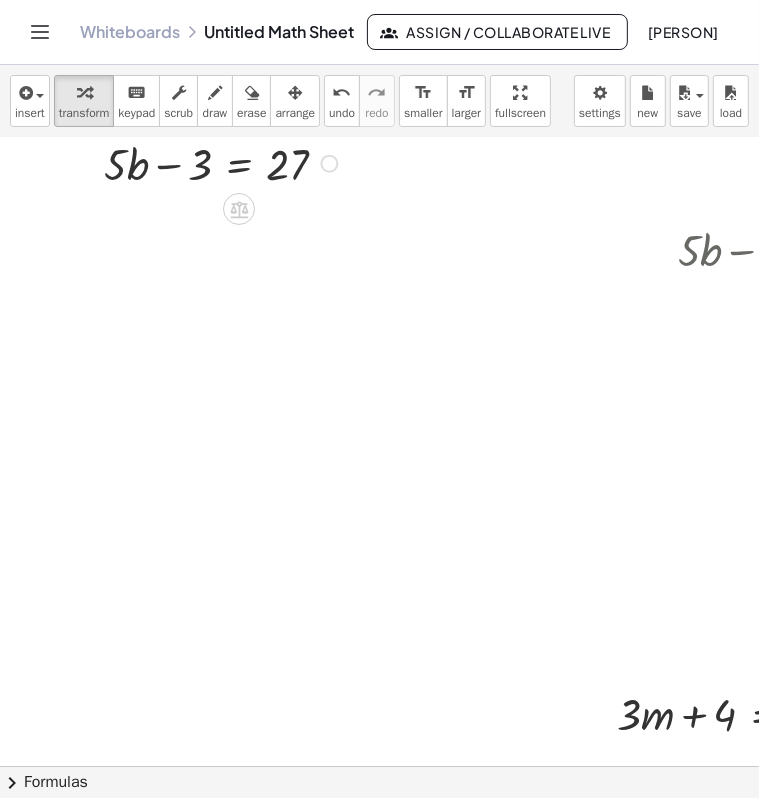 scroll, scrollTop: 1100, scrollLeft: 0, axis: vertical 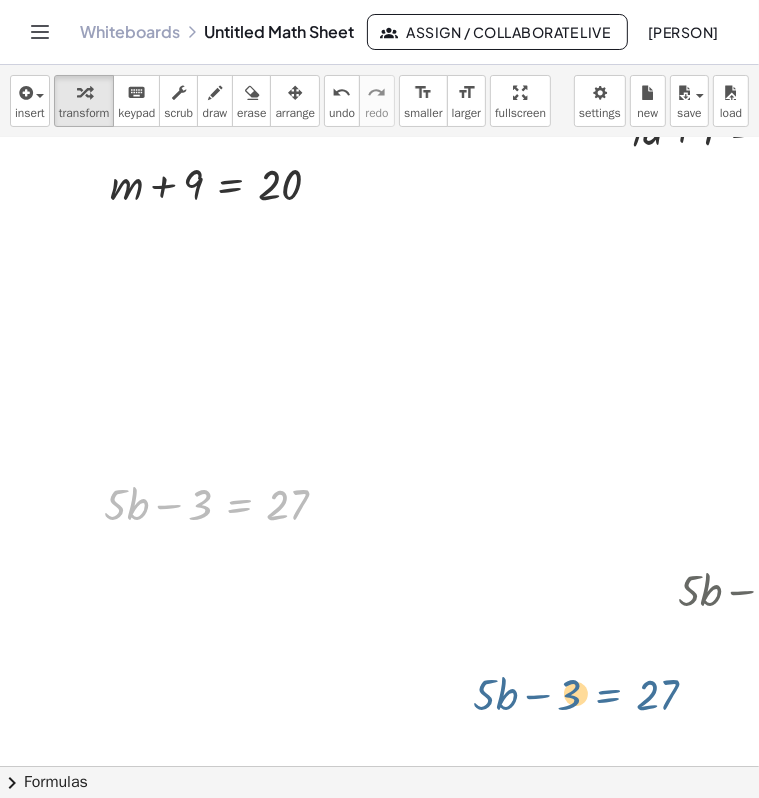 drag, startPoint x: 246, startPoint y: 505, endPoint x: 635, endPoint y: 700, distance: 435.13907 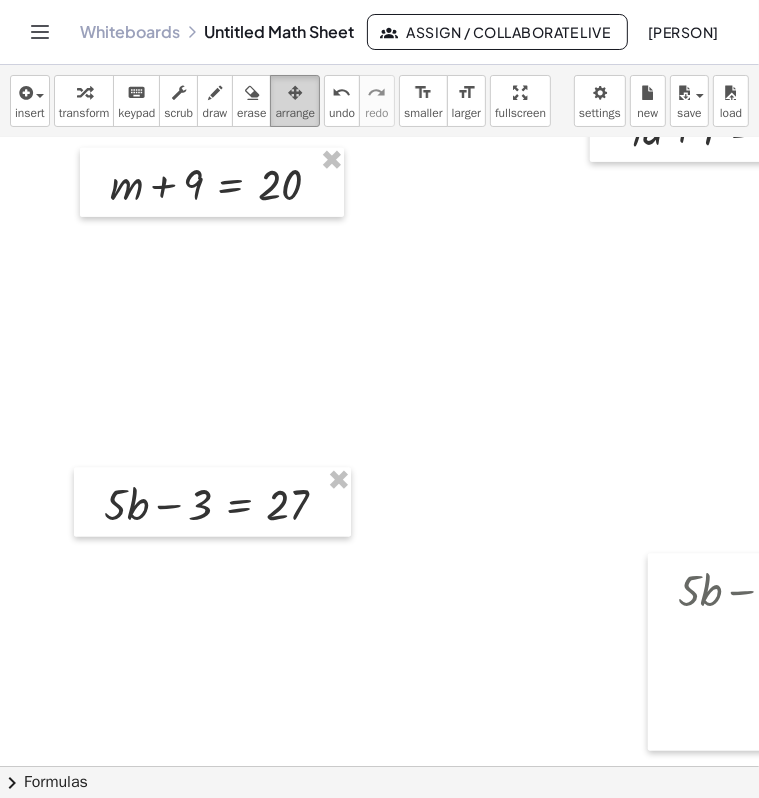 click on "arrange" at bounding box center [295, 113] 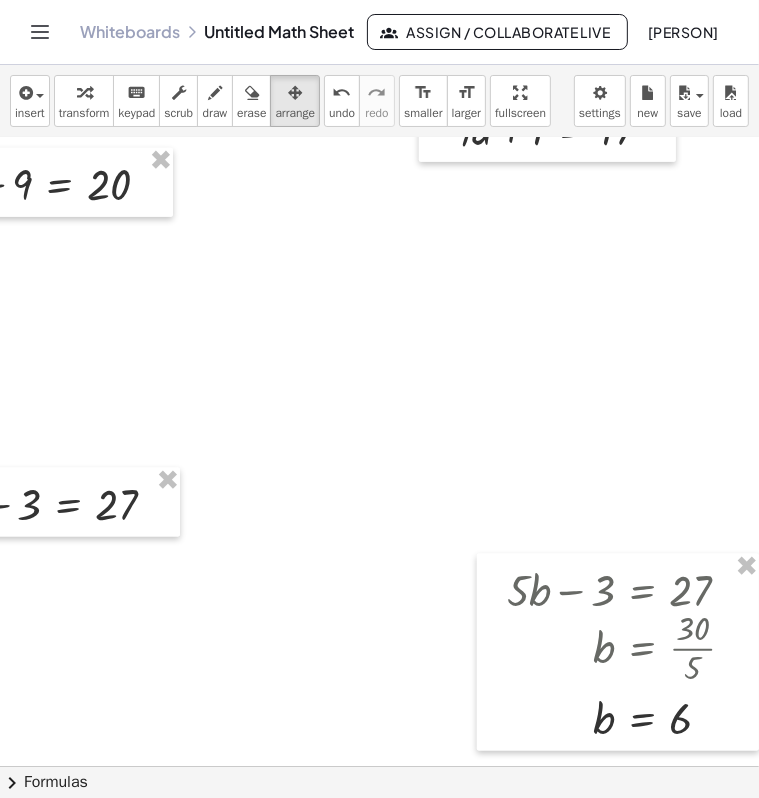 scroll, scrollTop: 1100, scrollLeft: 212, axis: both 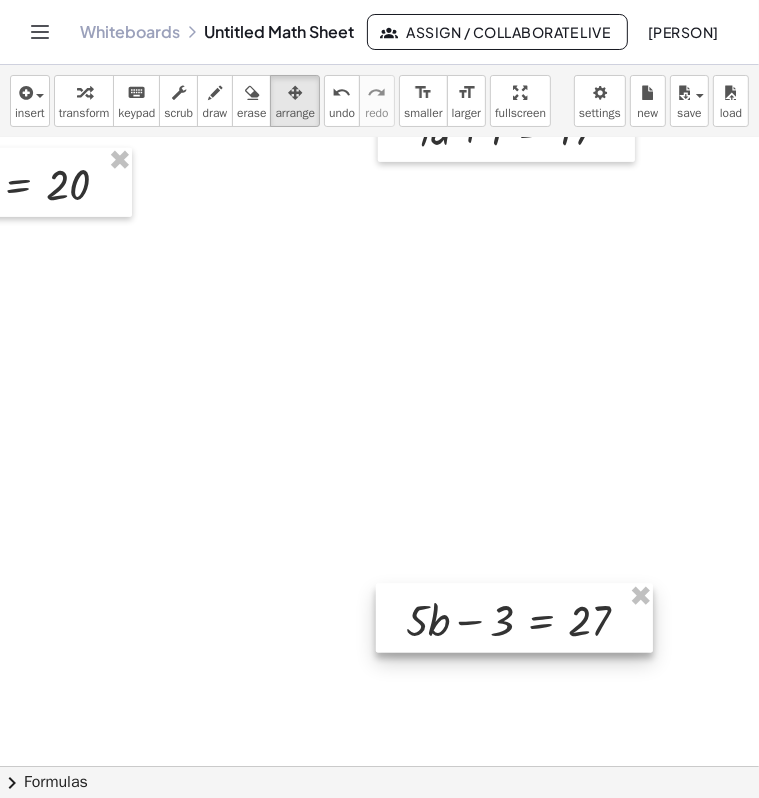 drag, startPoint x: 126, startPoint y: 521, endPoint x: 628, endPoint y: 629, distance: 513.48615 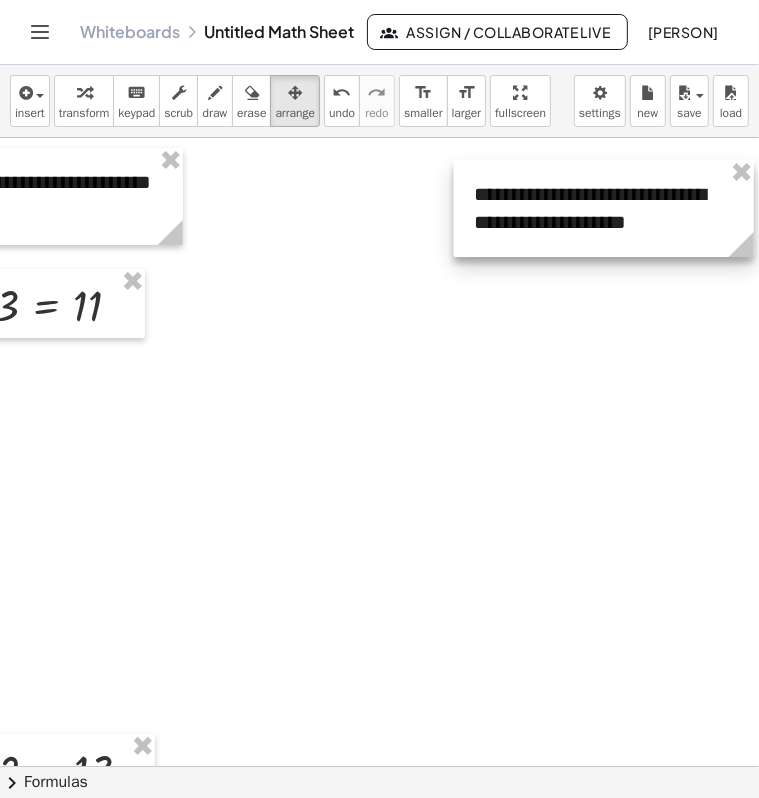 scroll, scrollTop: 0, scrollLeft: 714, axis: horizontal 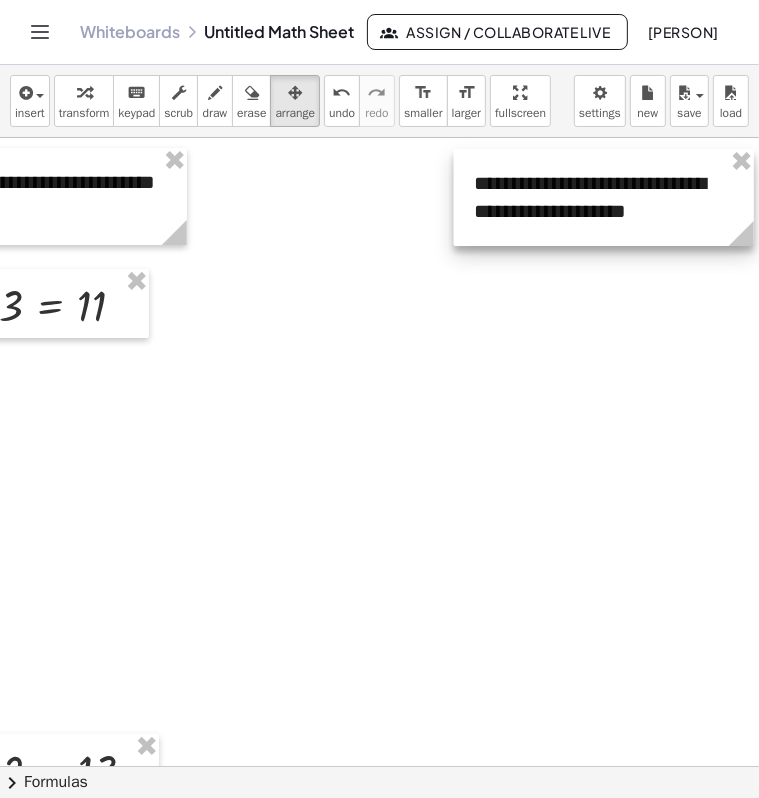 drag, startPoint x: 588, startPoint y: 227, endPoint x: 584, endPoint y: 216, distance: 11.7046995 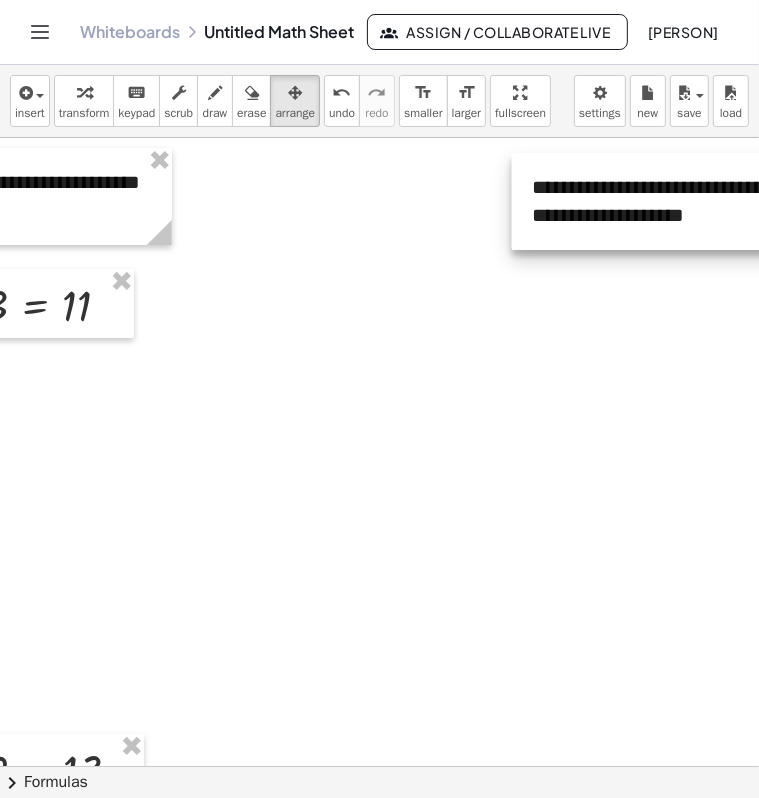 drag, startPoint x: 530, startPoint y: 213, endPoint x: 607, endPoint y: 214, distance: 77.00649 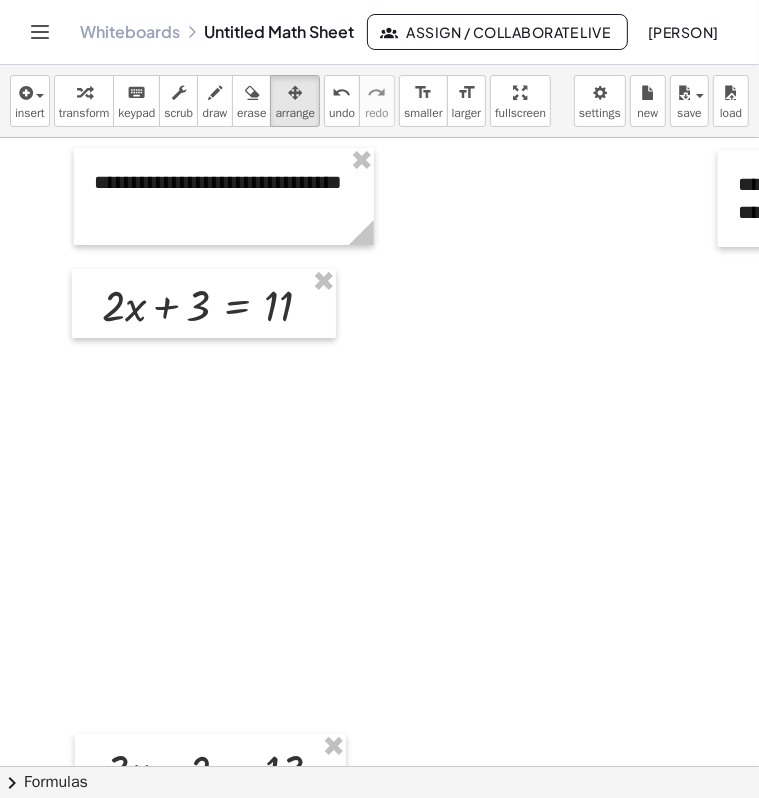 scroll, scrollTop: 0, scrollLeft: 550, axis: horizontal 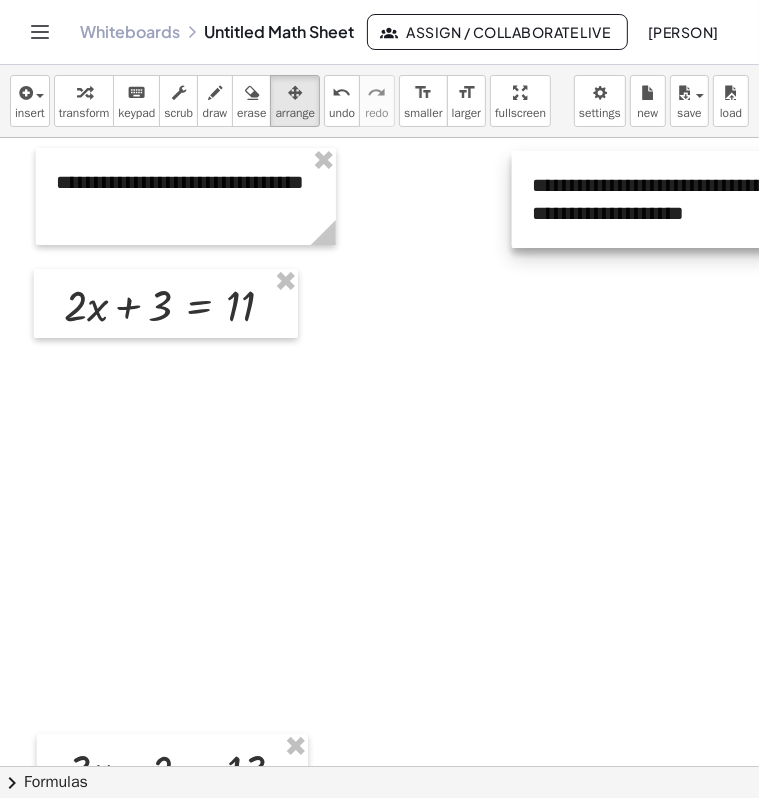 drag, startPoint x: 698, startPoint y: 228, endPoint x: 530, endPoint y: 229, distance: 168.00298 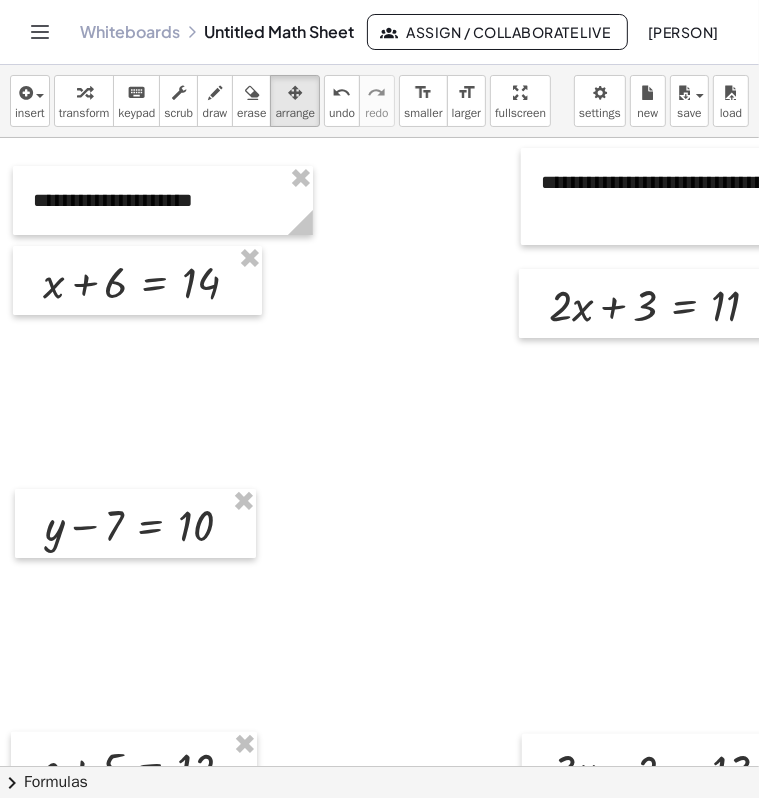 scroll, scrollTop: 0, scrollLeft: 0, axis: both 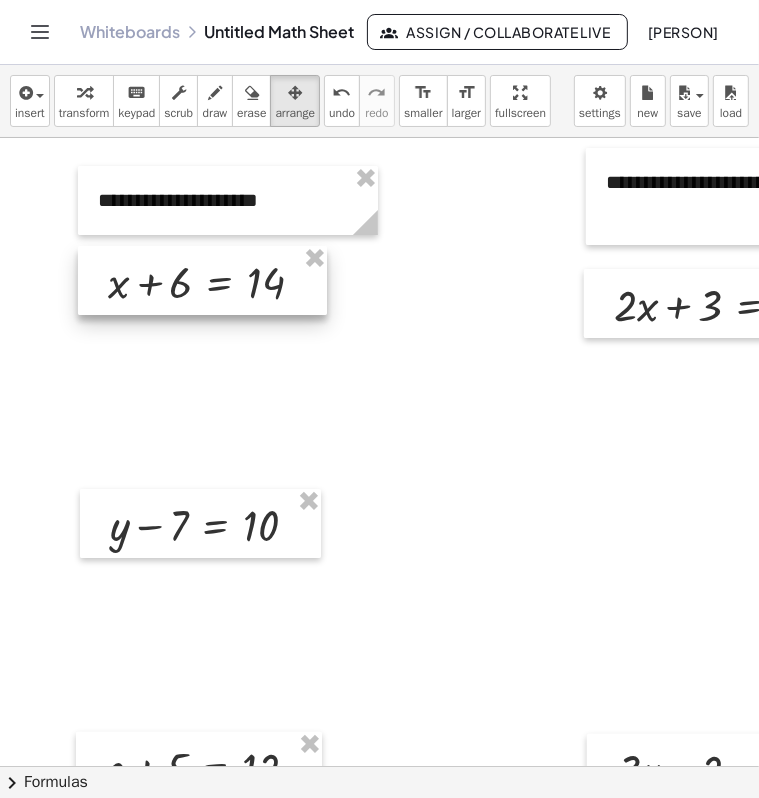 click at bounding box center (202, 280) 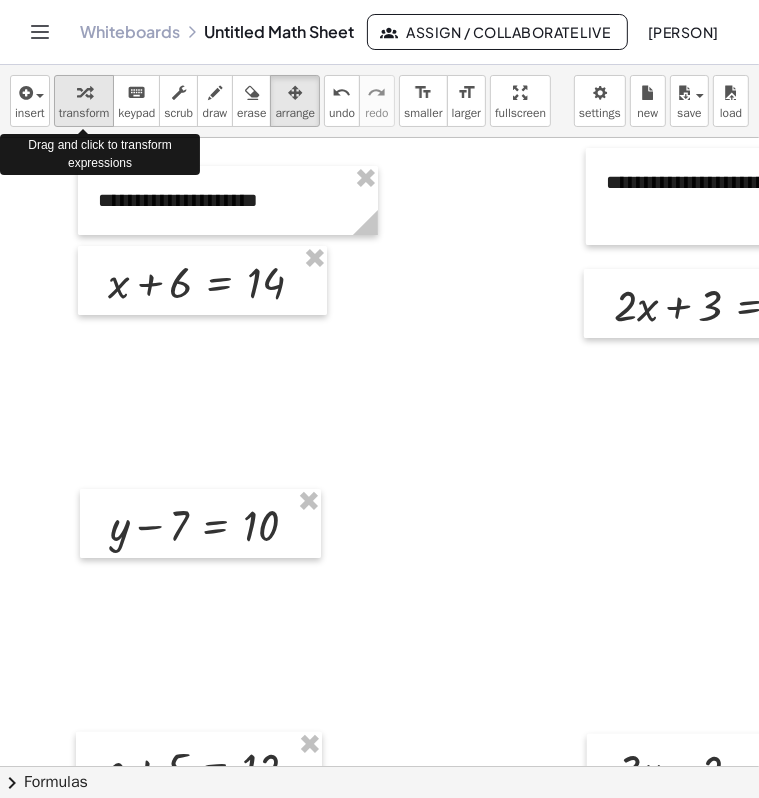 click on "transform" at bounding box center (84, 113) 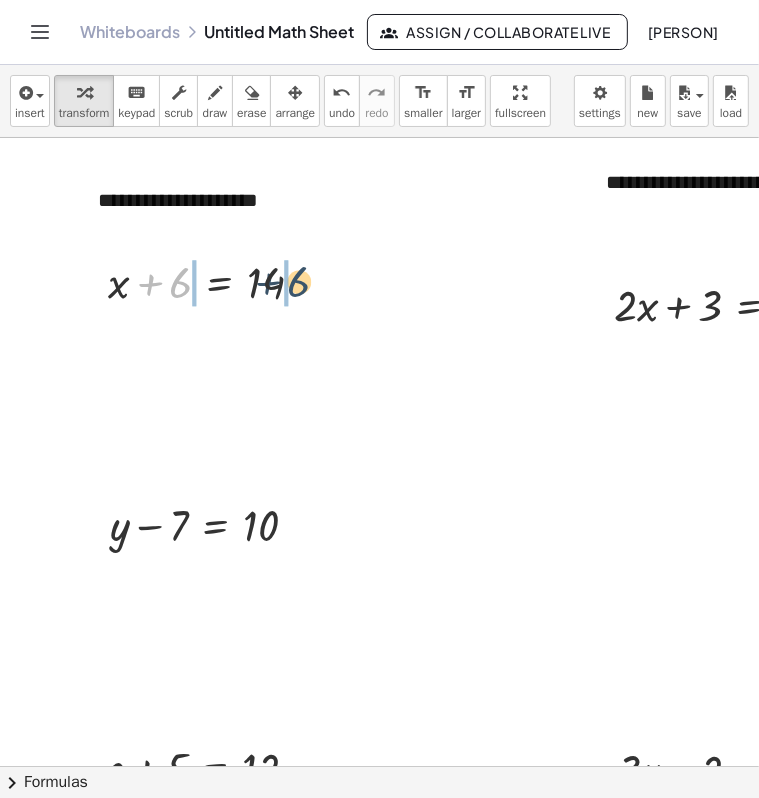 drag, startPoint x: 176, startPoint y: 283, endPoint x: 298, endPoint y: 282, distance: 122.0041 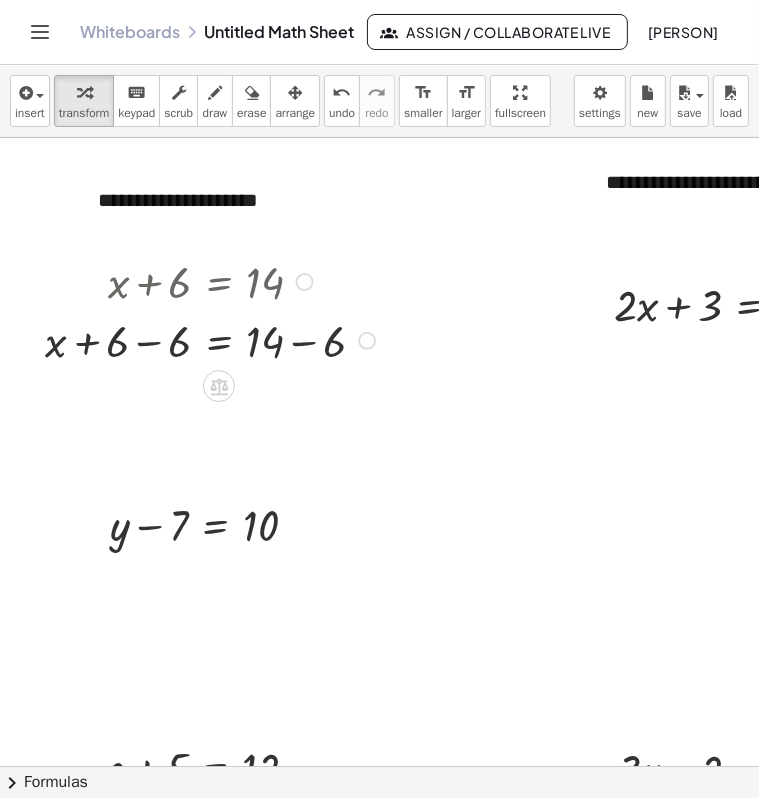 click at bounding box center [213, 339] 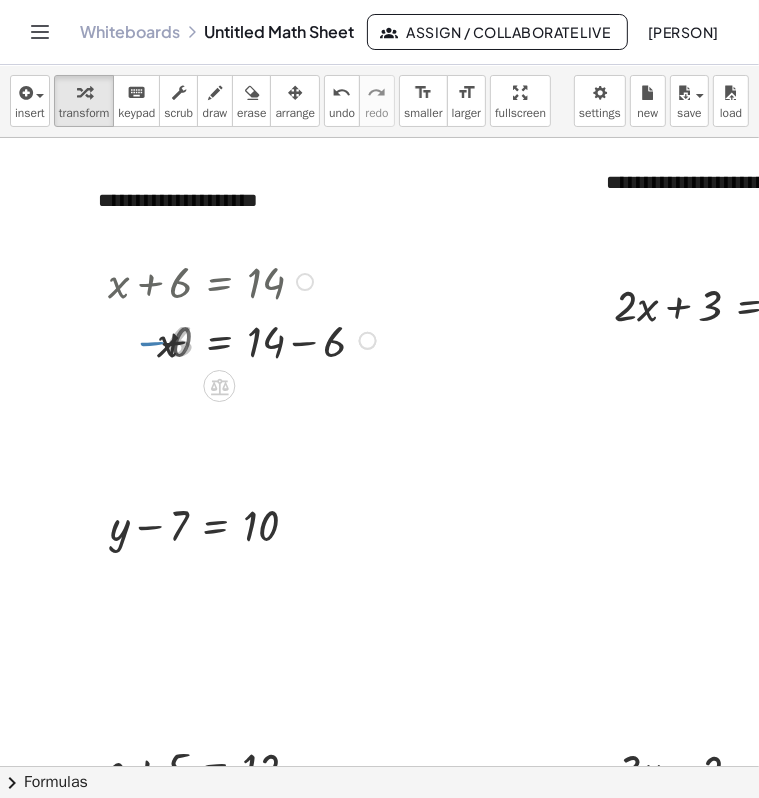 click at bounding box center (245, 339) 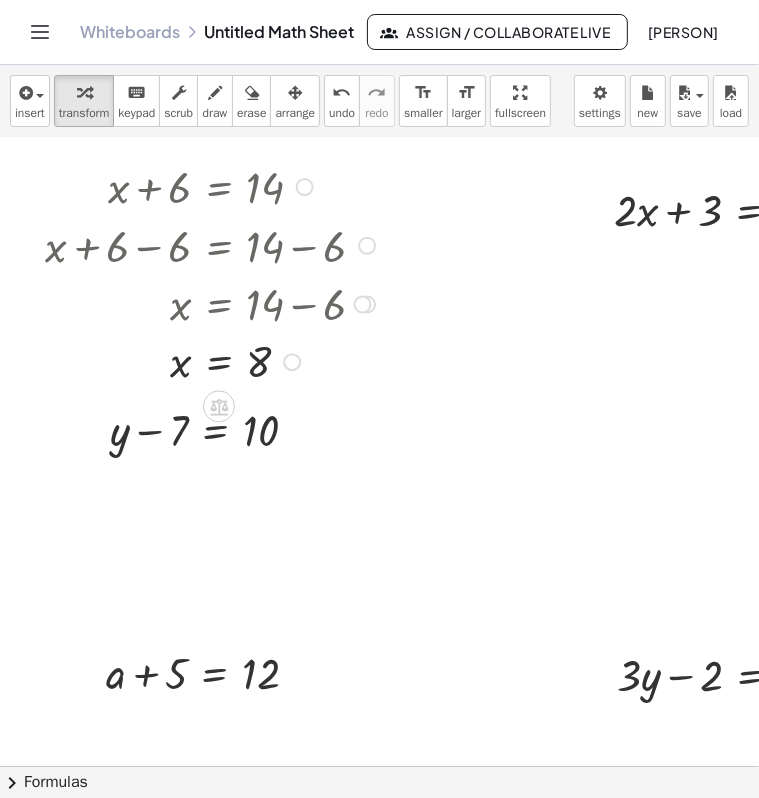 scroll, scrollTop: 200, scrollLeft: 0, axis: vertical 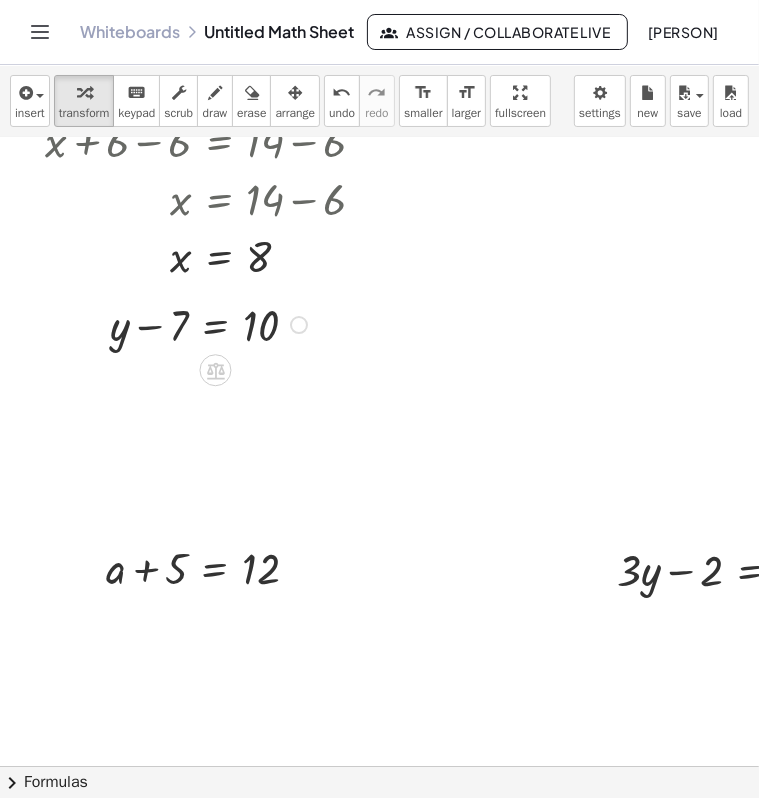 click at bounding box center [211, 323] 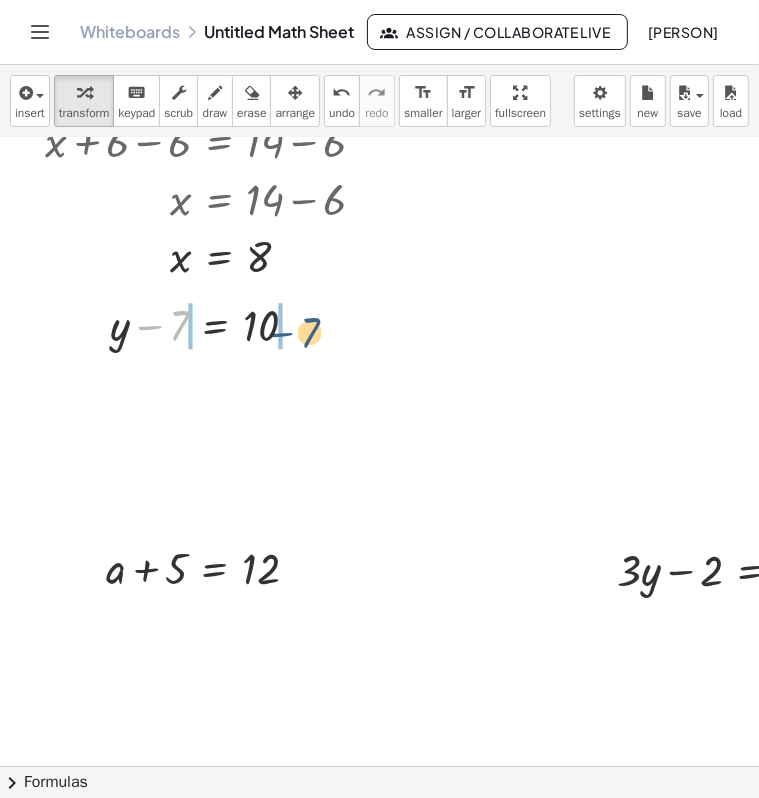 drag, startPoint x: 167, startPoint y: 327, endPoint x: 300, endPoint y: 333, distance: 133.13527 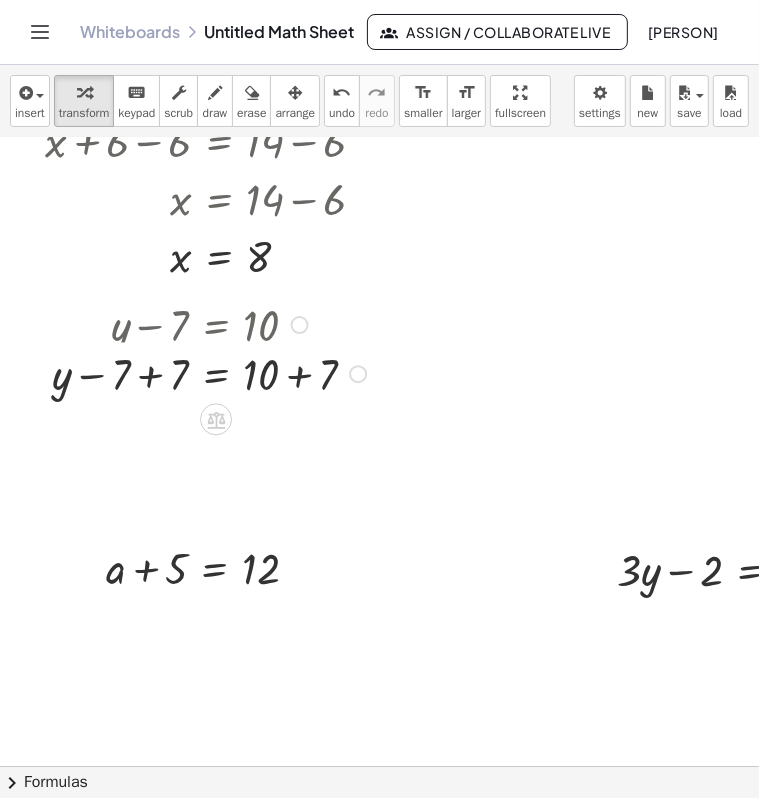 click on "+ y − 7 = 10 + y = 10 − 7 + 7 + + 7" at bounding box center (216, 325) 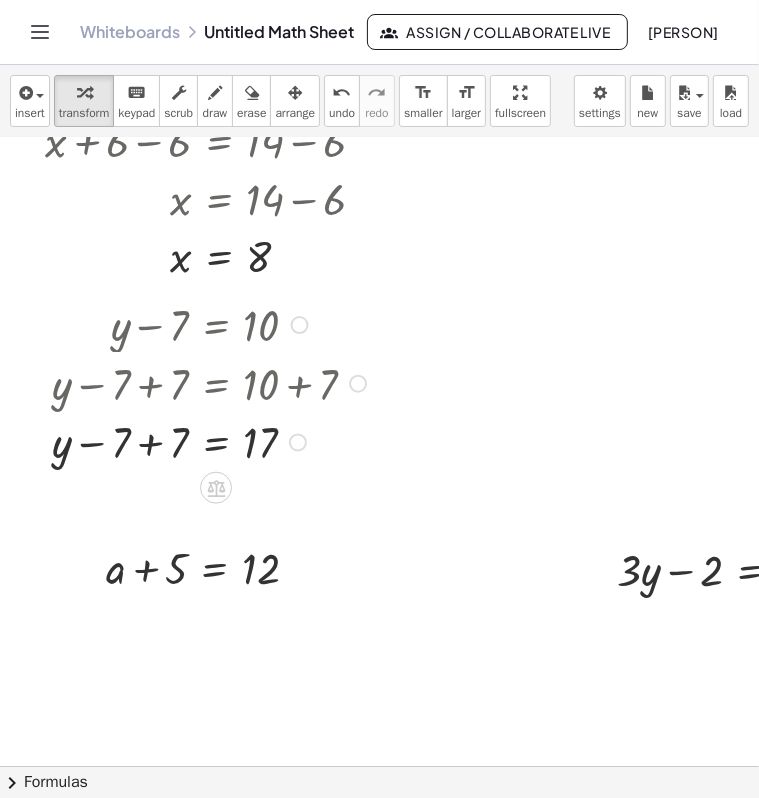click at bounding box center [212, 440] 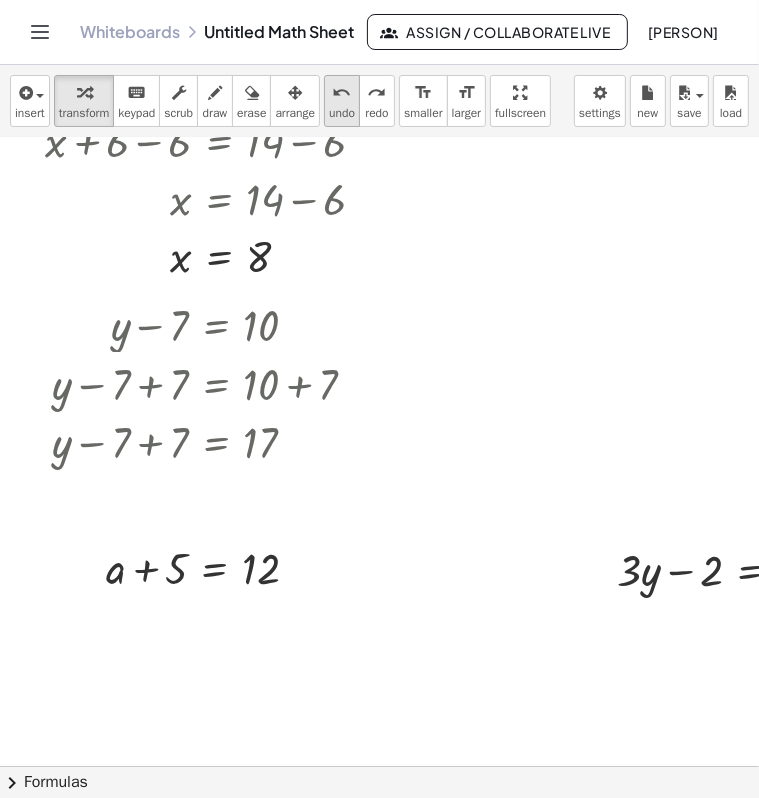 click on "undo" at bounding box center (342, 93) 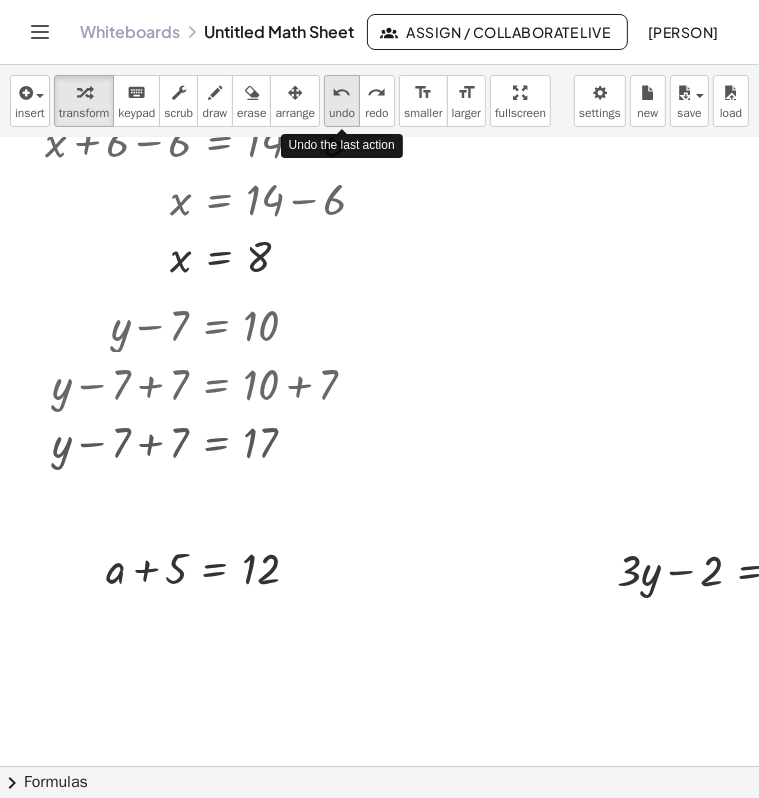 click on "undo" at bounding box center [342, 93] 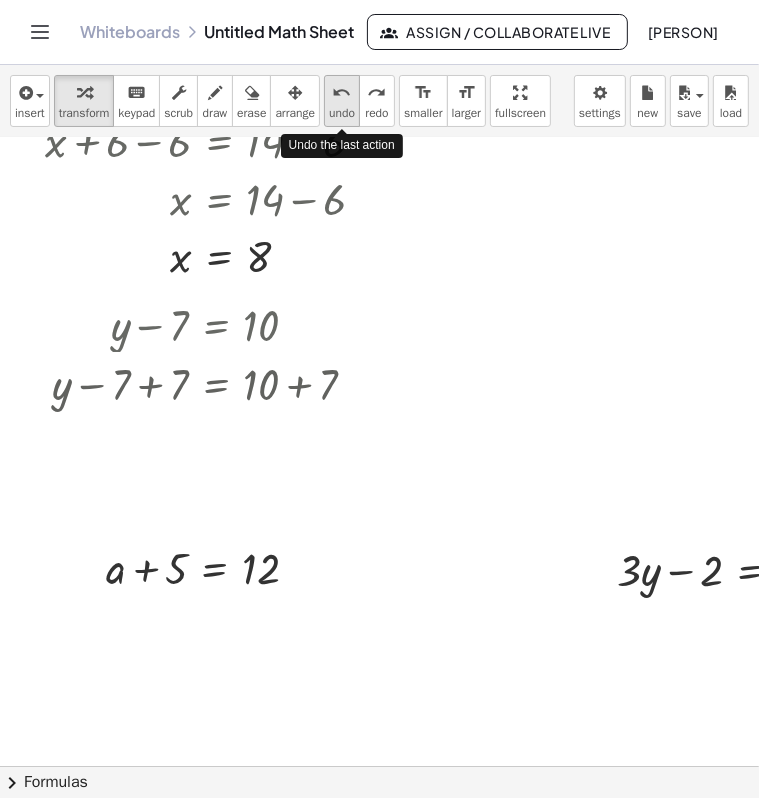 click on "undo" at bounding box center (342, 93) 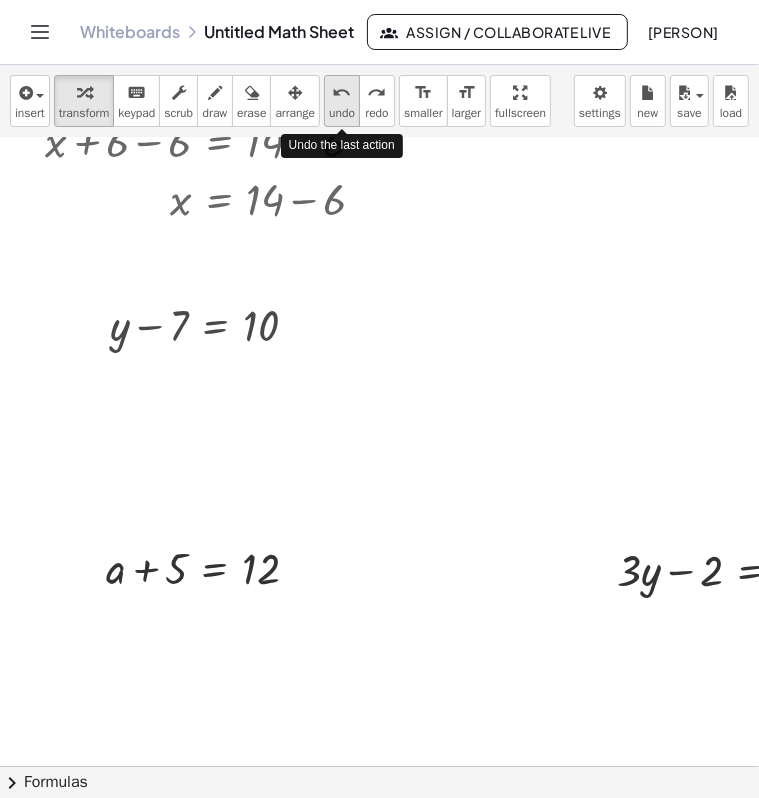 click on "undo" at bounding box center [342, 93] 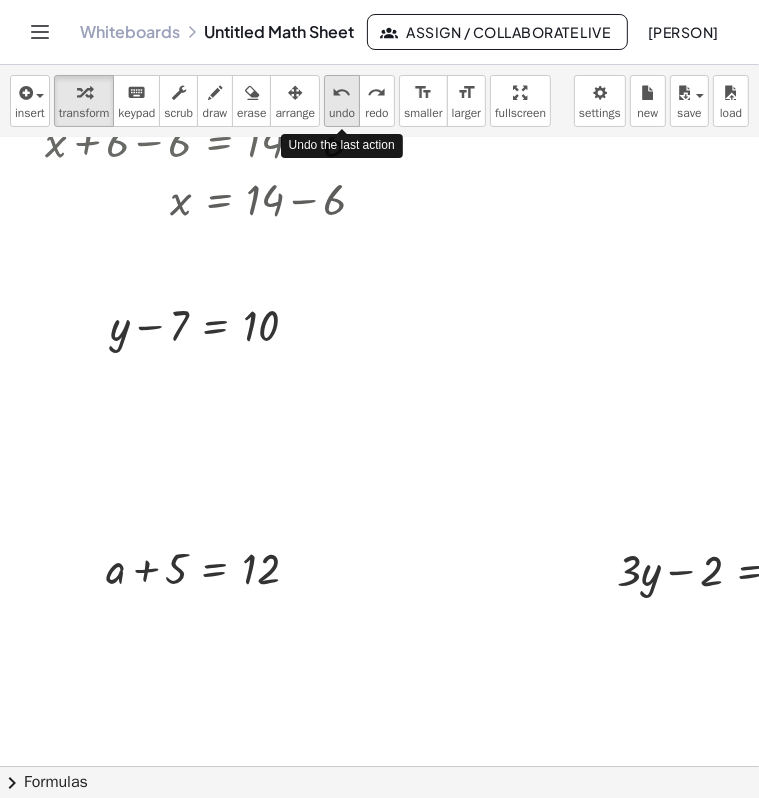 click on "undo" at bounding box center [342, 93] 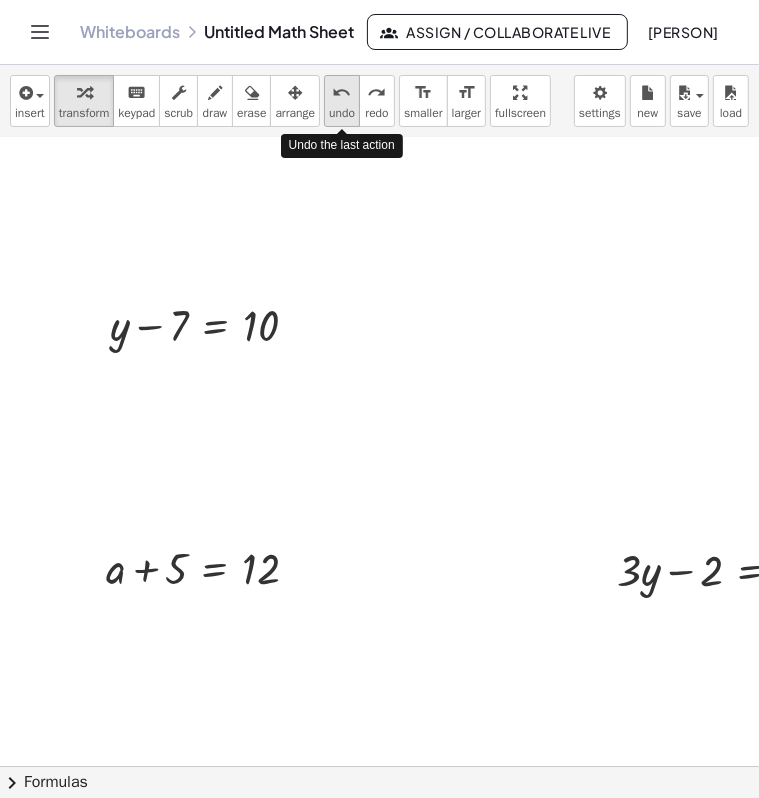 click on "undo" at bounding box center (342, 93) 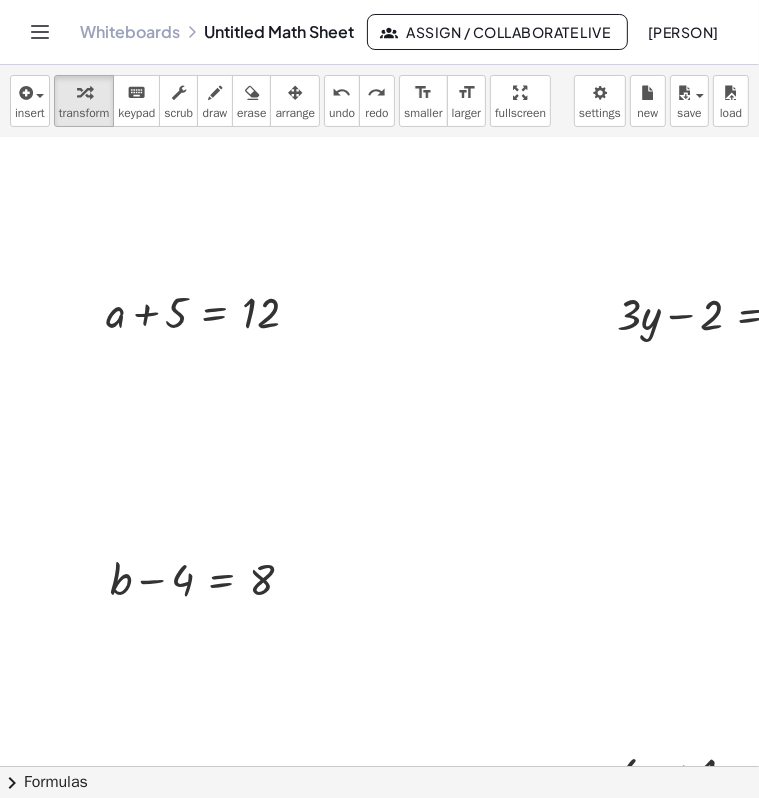 scroll, scrollTop: 500, scrollLeft: 0, axis: vertical 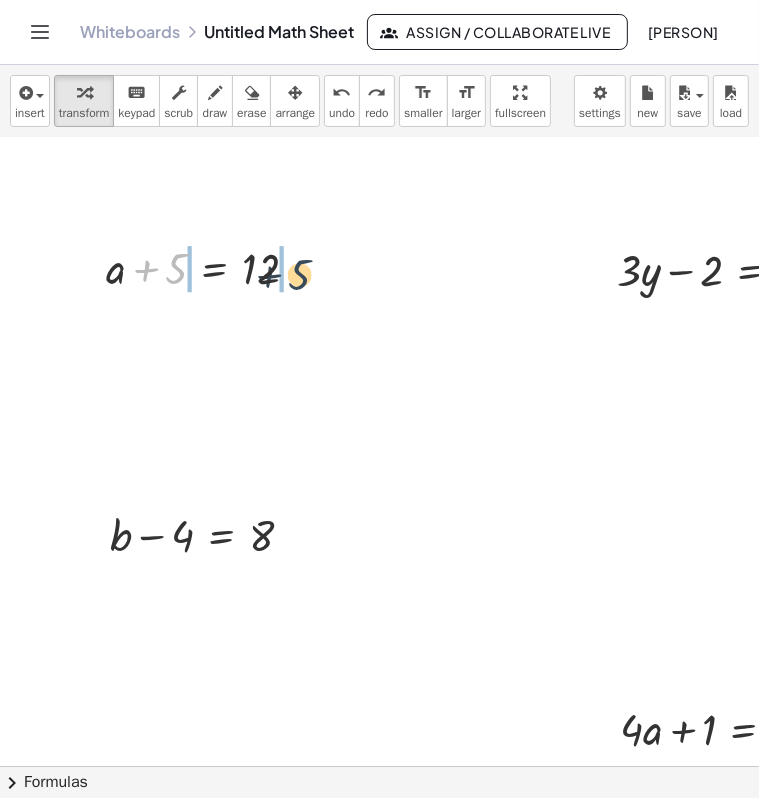 drag, startPoint x: 167, startPoint y: 274, endPoint x: 300, endPoint y: 278, distance: 133.06013 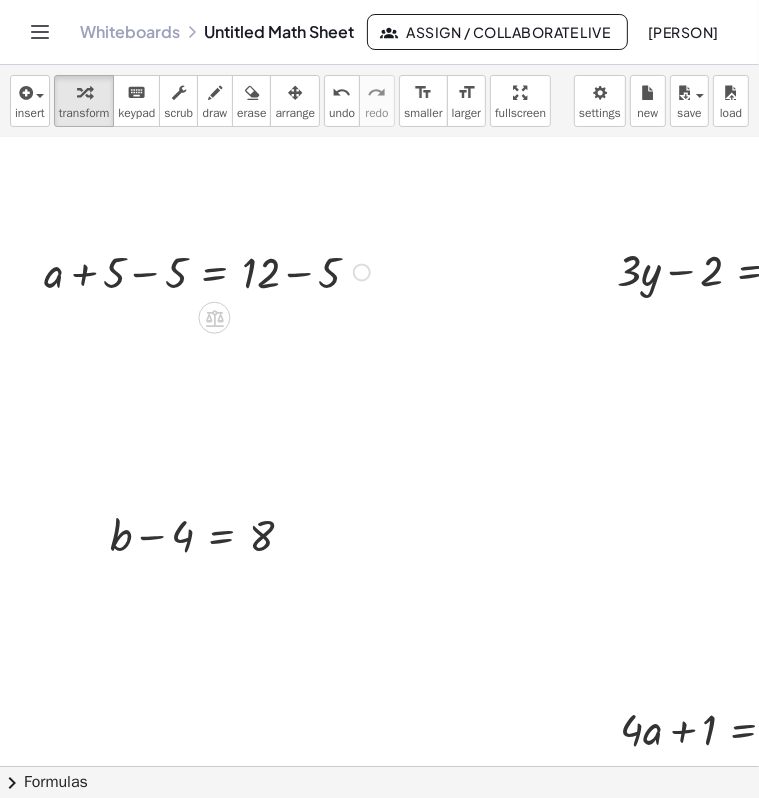 click on "+ a + 5 = 12 + a = 12 + 5 − 5 + − 5" at bounding box center (214, 268) 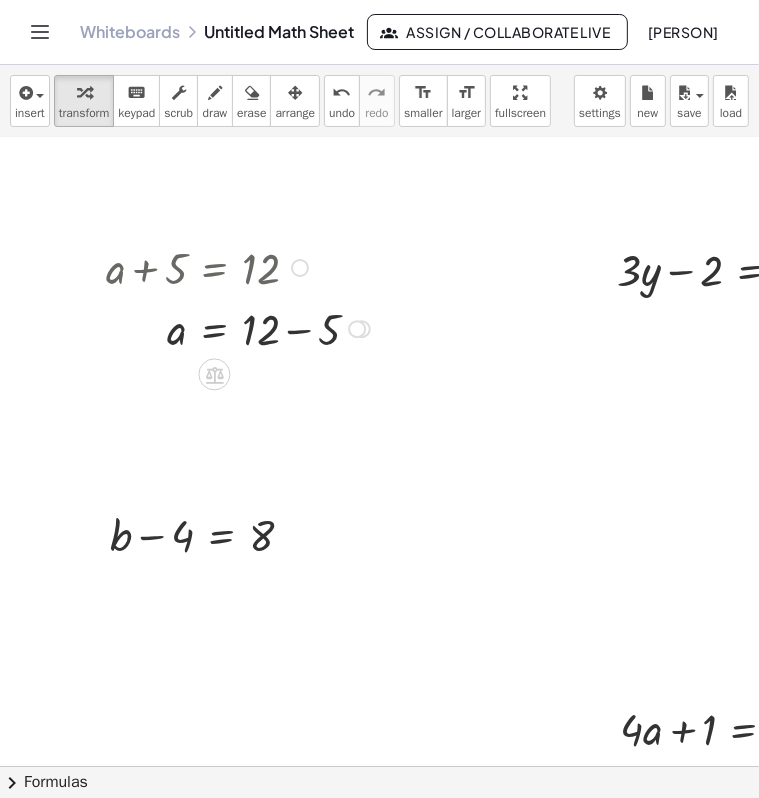click on "+ a + 5 = 12 + a + 5 − 5 = + 12 − 5 + a + 0 = + 12 − 5 a = 12 + − 5" at bounding box center (214, 268) 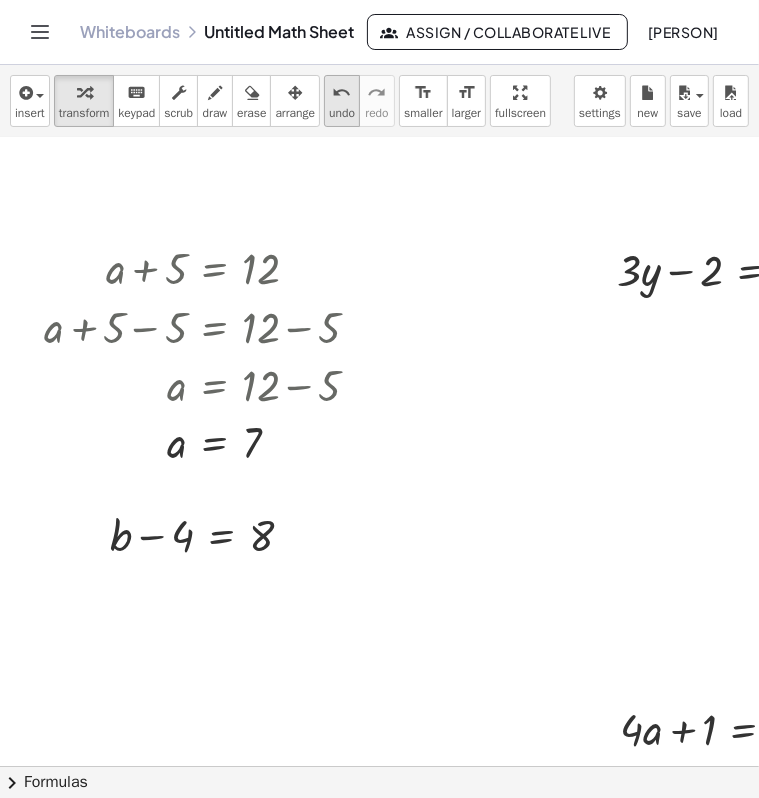 click on "undo" at bounding box center [342, 113] 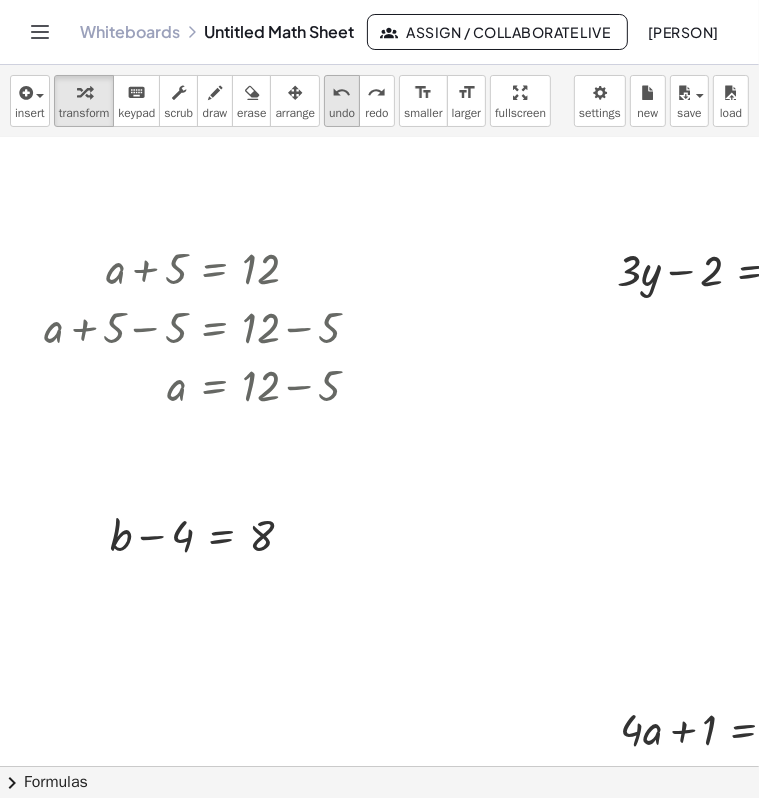 click on "undo" at bounding box center [342, 113] 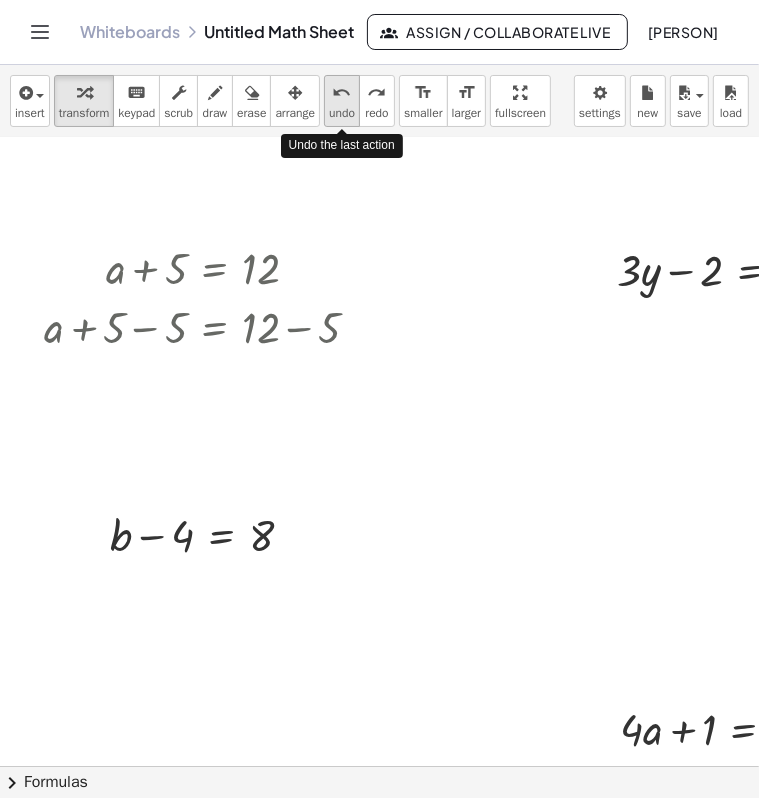 click on "undo" at bounding box center (342, 113) 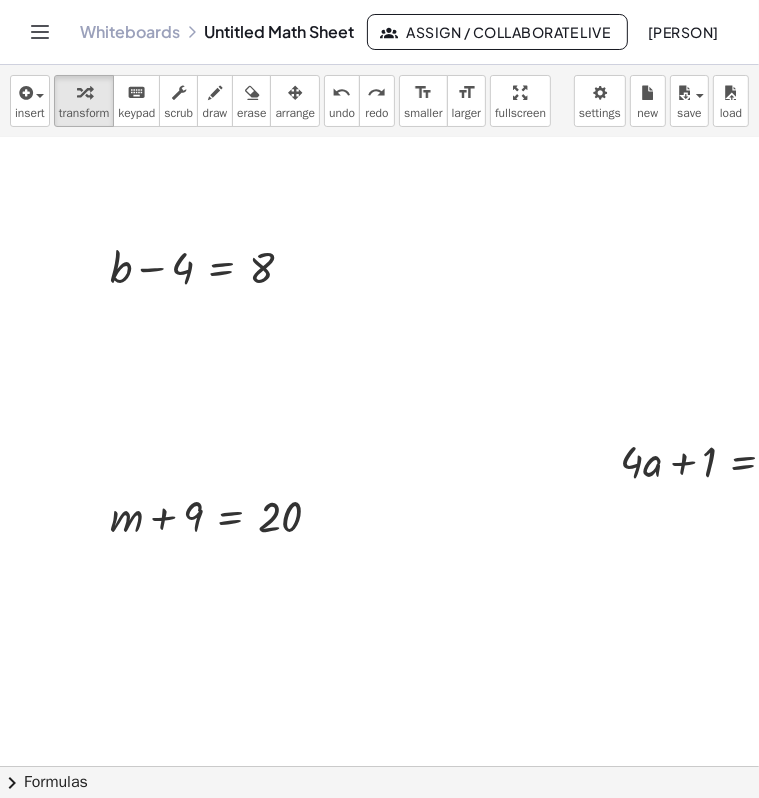 scroll, scrollTop: 800, scrollLeft: 0, axis: vertical 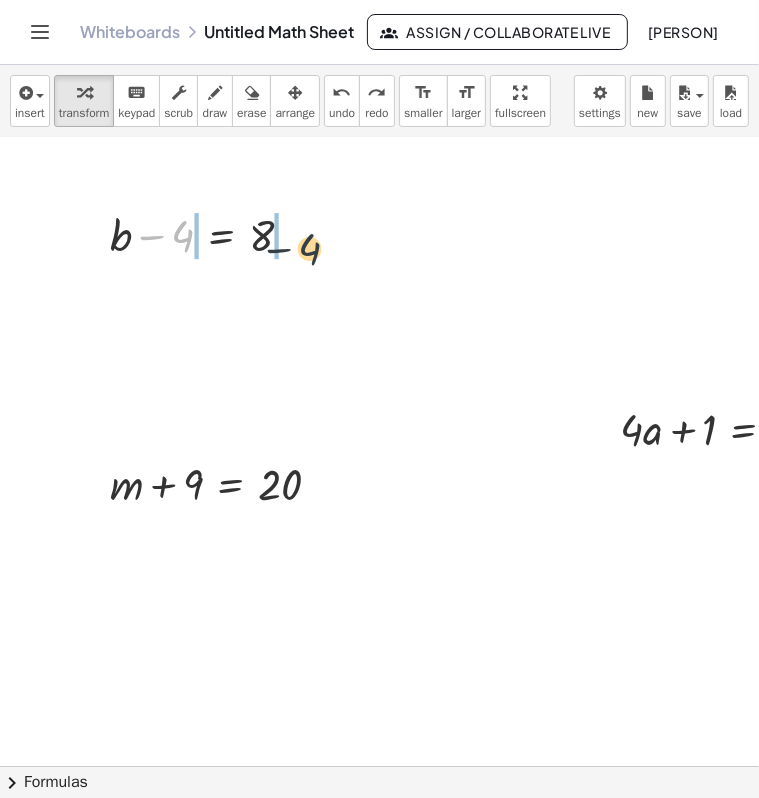 drag, startPoint x: 176, startPoint y: 236, endPoint x: 307, endPoint y: 249, distance: 131.64346 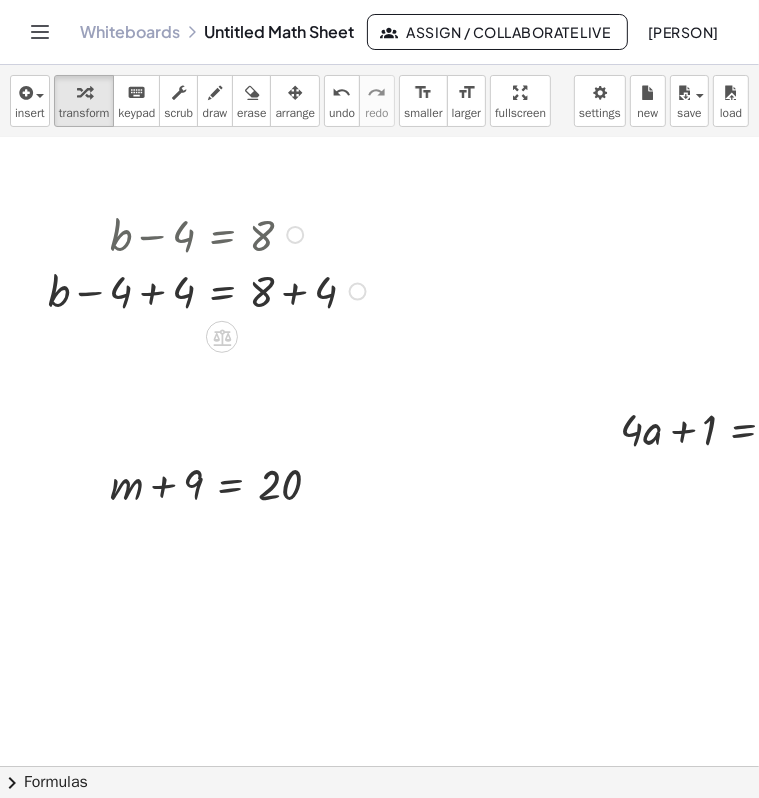 click at bounding box center [210, 233] 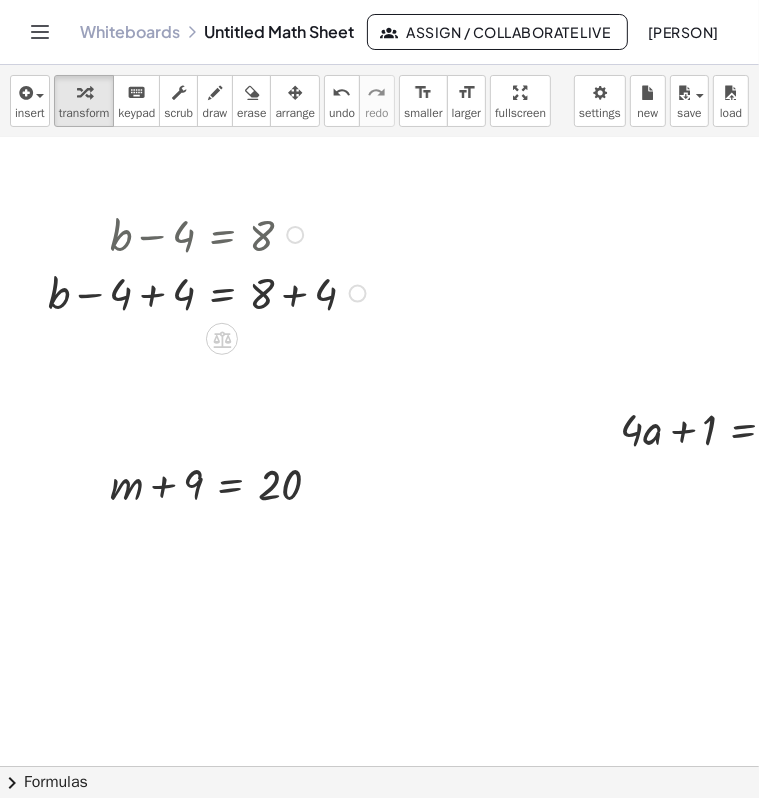 click at bounding box center [210, 292] 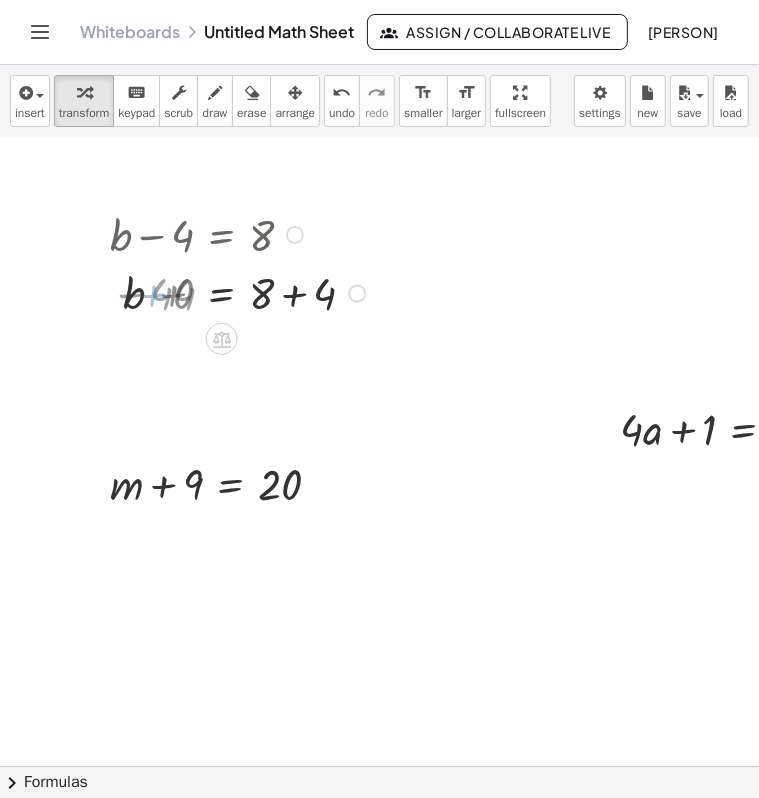 click at bounding box center (241, 292) 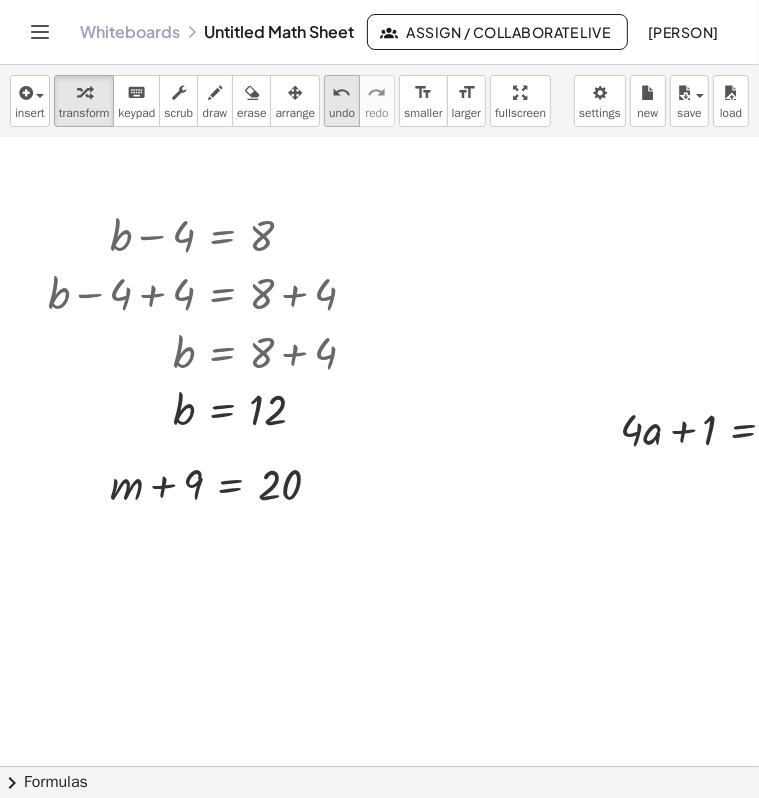 click on "undo" at bounding box center (342, 113) 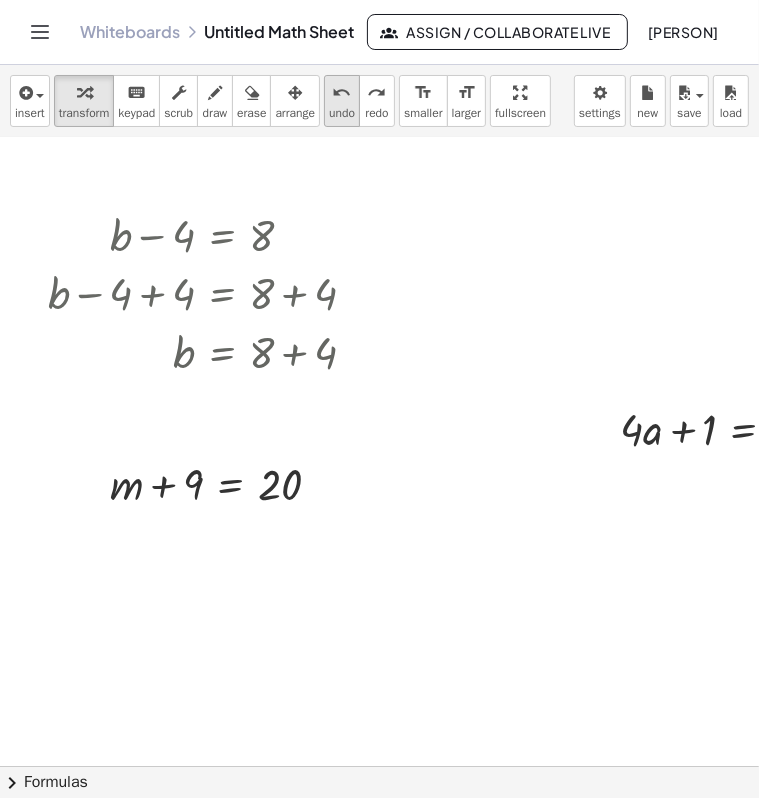 click on "undo" at bounding box center [342, 113] 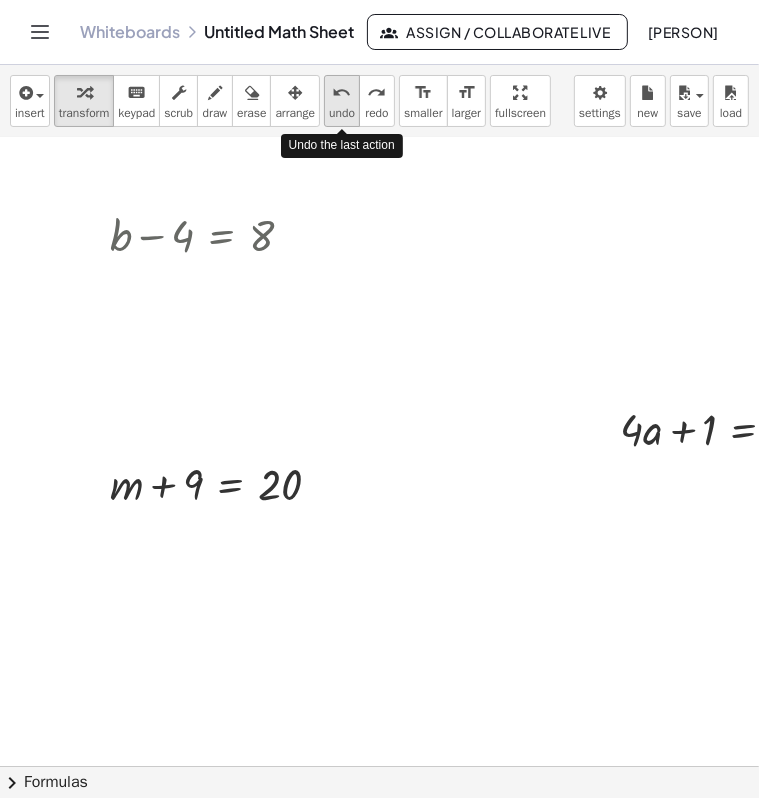 click on "undo" at bounding box center (342, 113) 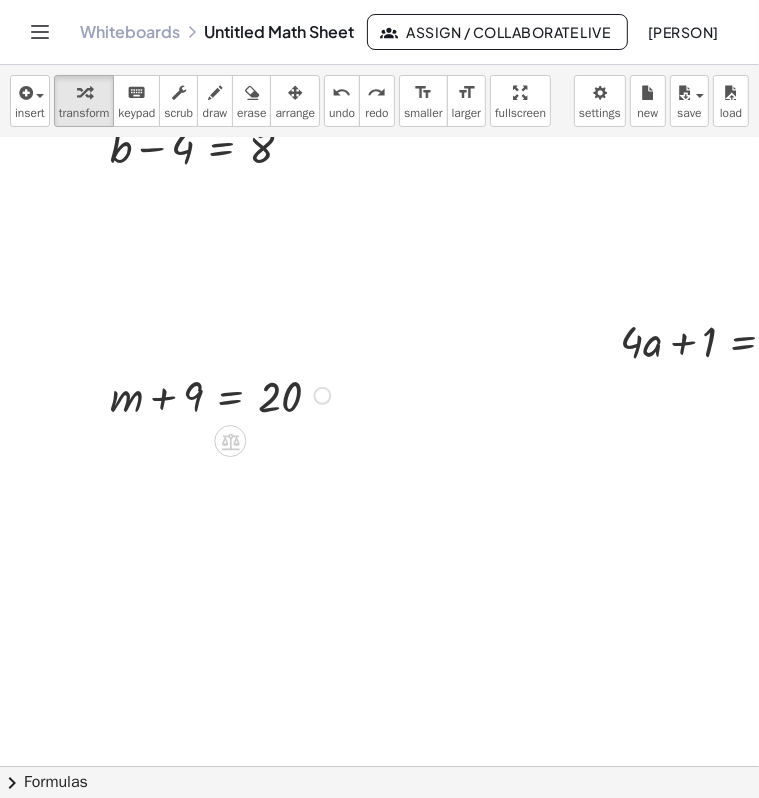 scroll, scrollTop: 900, scrollLeft: 0, axis: vertical 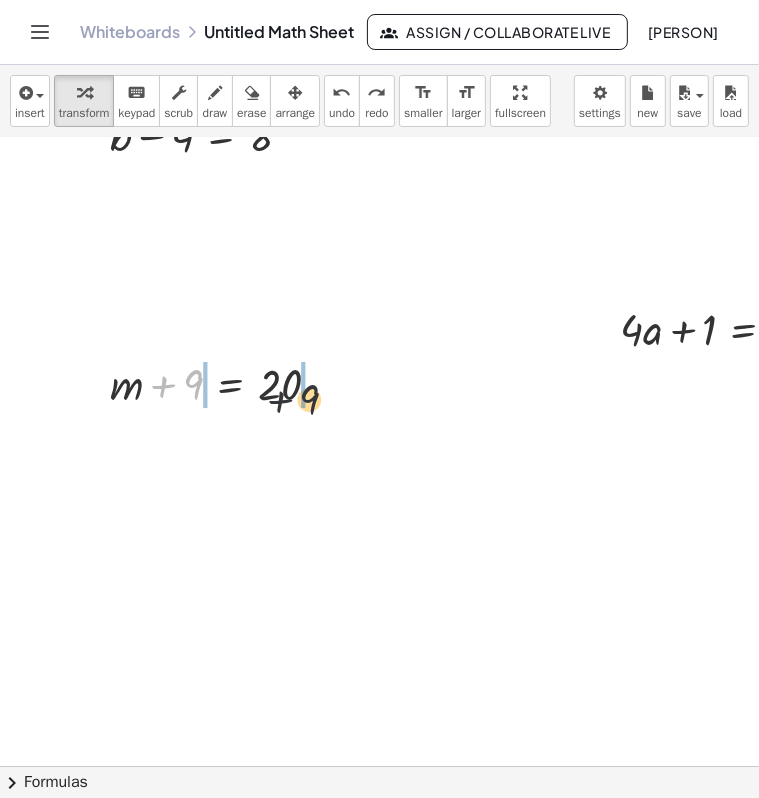 drag, startPoint x: 176, startPoint y: 385, endPoint x: 324, endPoint y: 389, distance: 148.05405 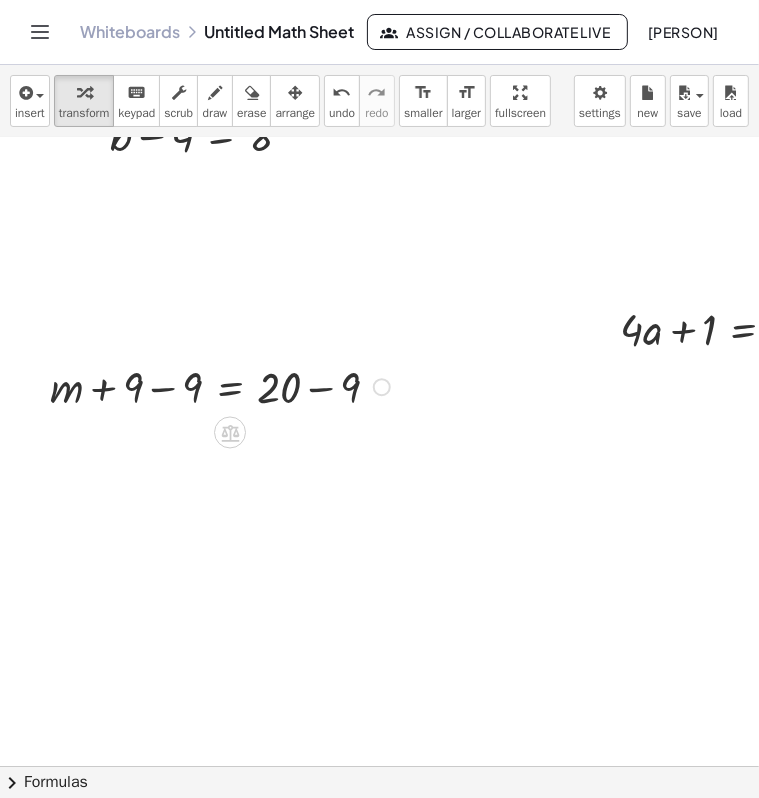 click on "+ m + 9 = 20 + m = 20 + 9 − 9 + − 9" at bounding box center (230, 384) 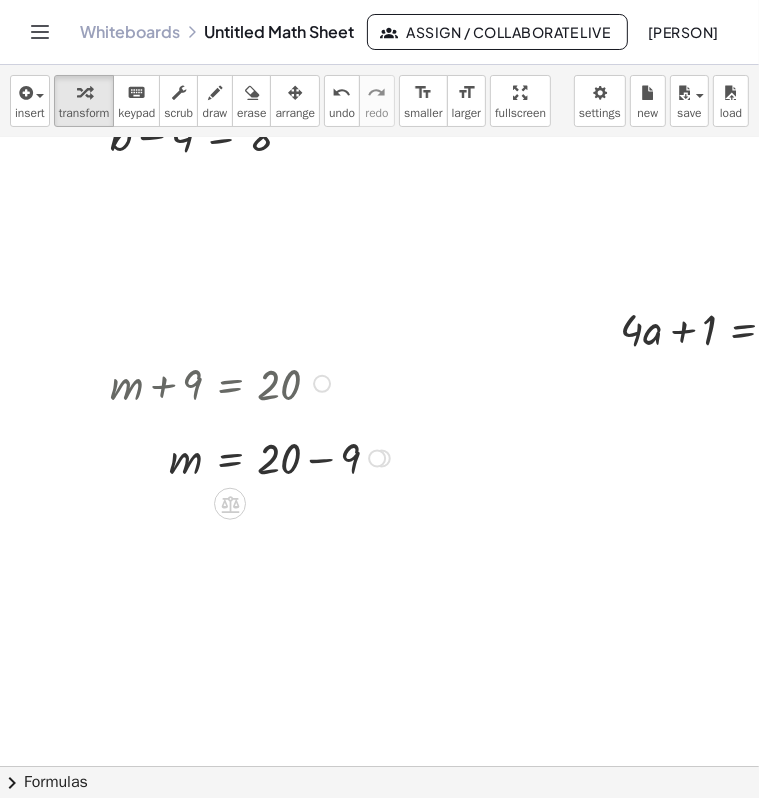 click on "+ m + 9 = 20 + m + 9 − 9 = + 20 − 9 + m + 0 = + 20 − 9 m = 20 + − 9" at bounding box center (230, 384) 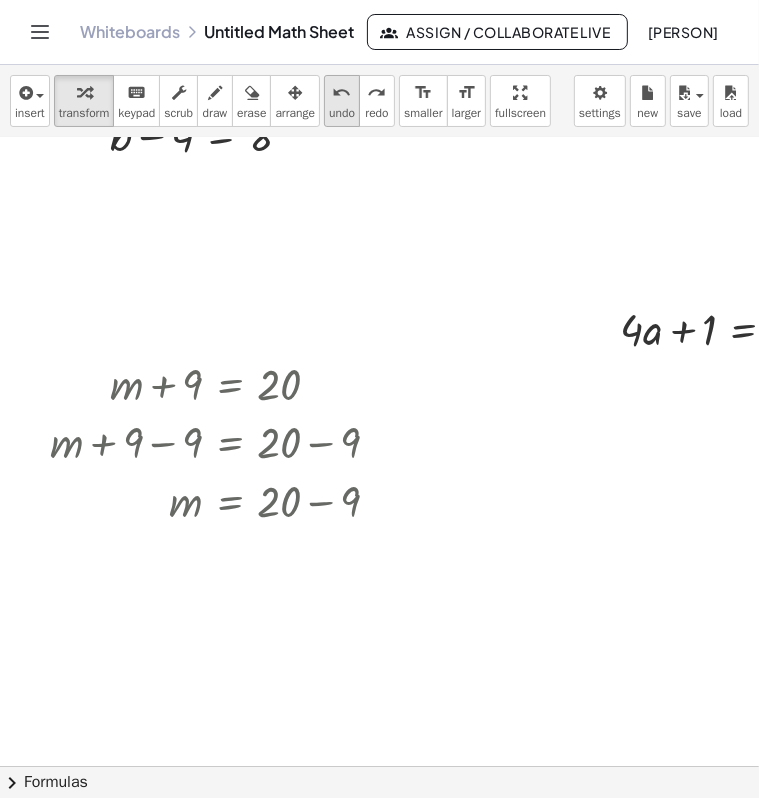 click on "undo" at bounding box center [342, 93] 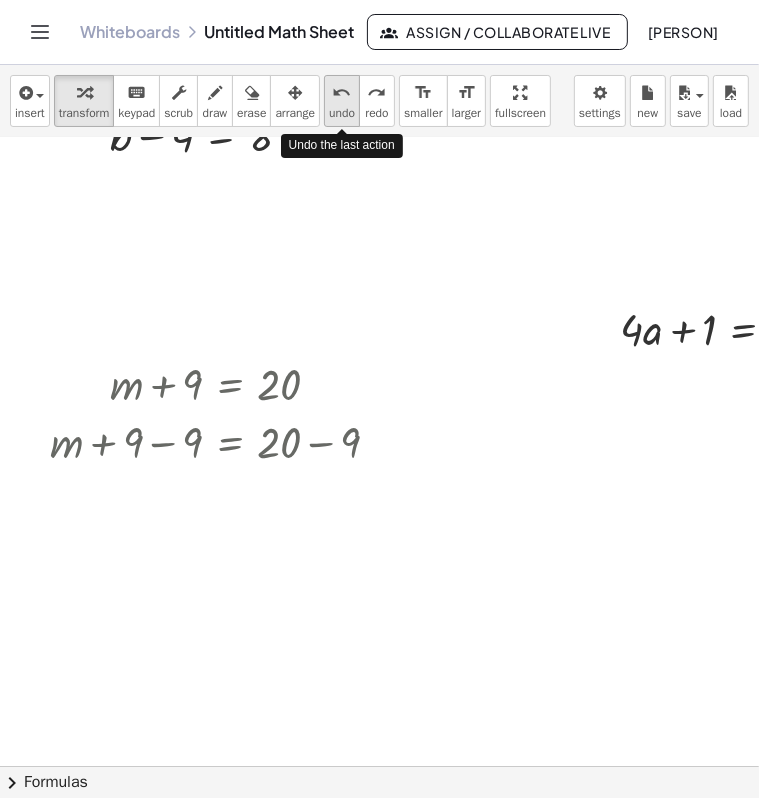 click on "undo" at bounding box center (342, 93) 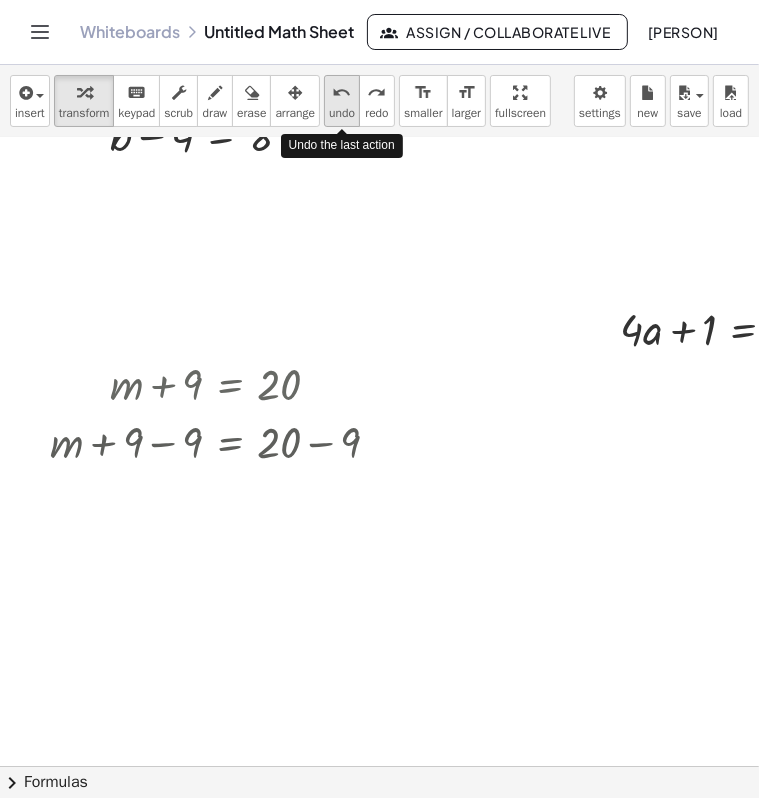 click on "undo" at bounding box center (342, 93) 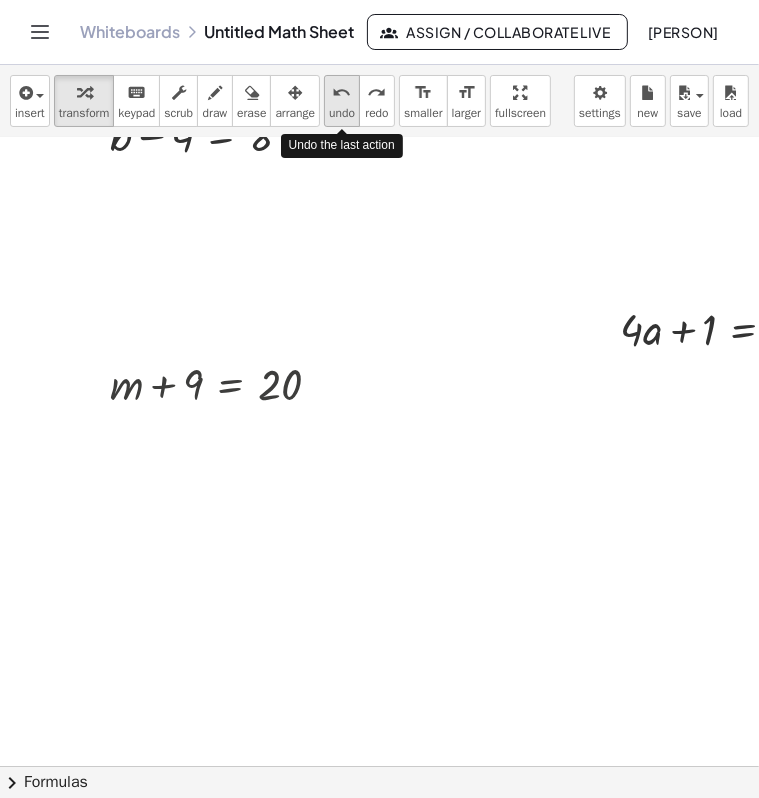 click on "undo" at bounding box center (342, 93) 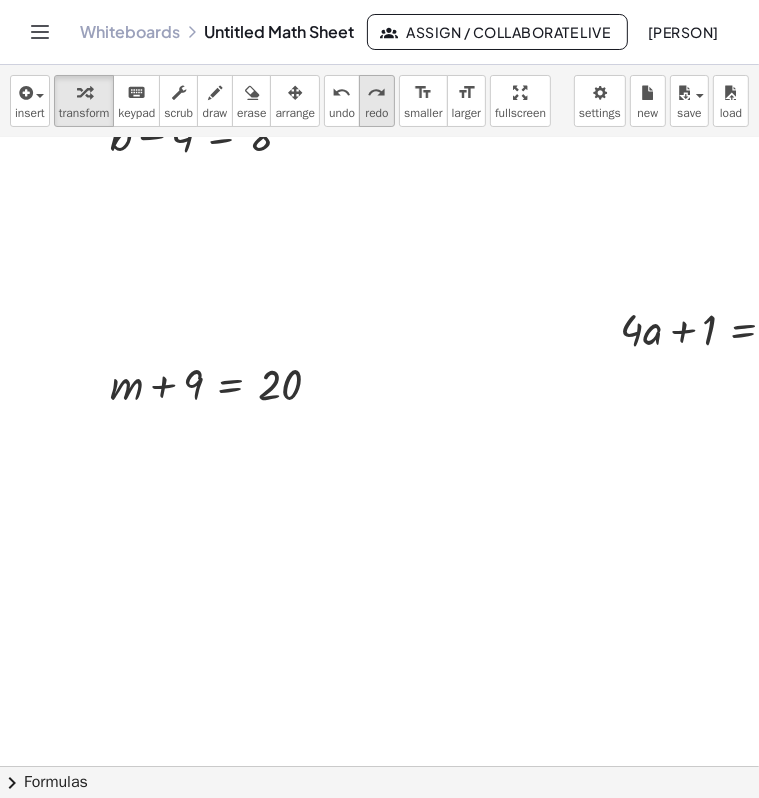 click on "redo" at bounding box center [377, 92] 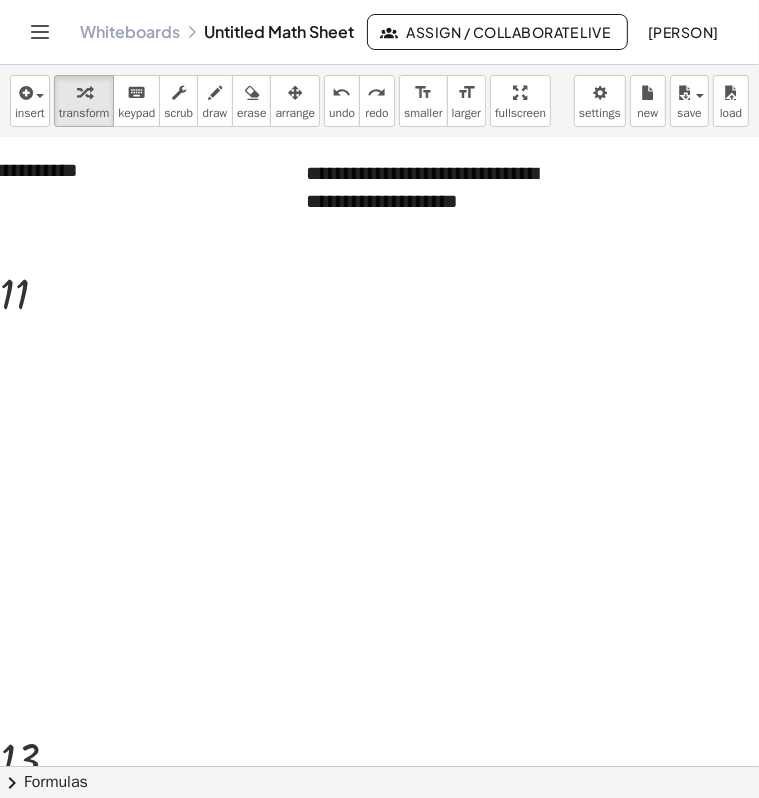 scroll, scrollTop: 0, scrollLeft: 791, axis: horizontal 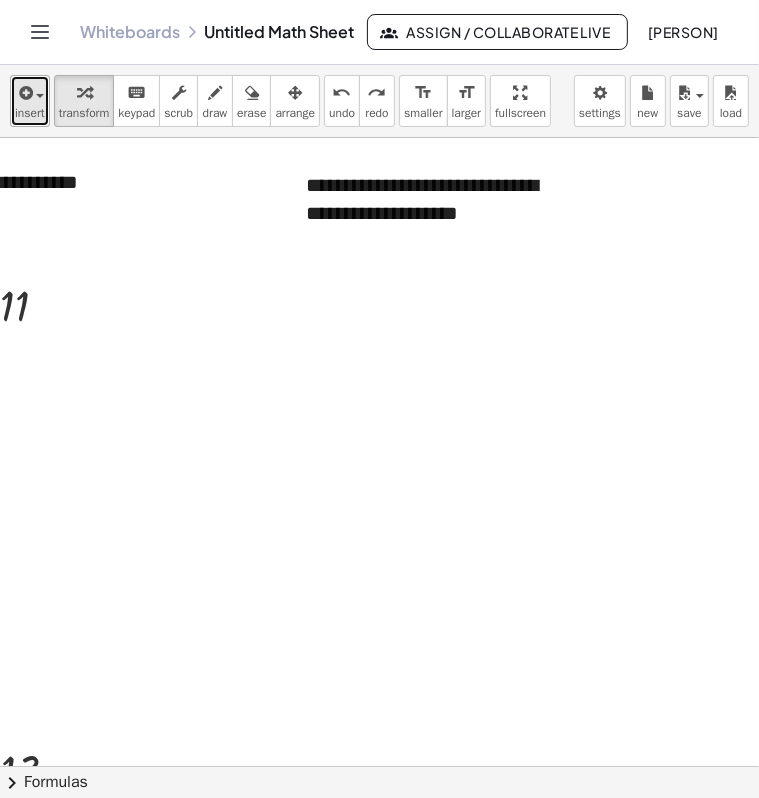 click on "insert" at bounding box center (30, 113) 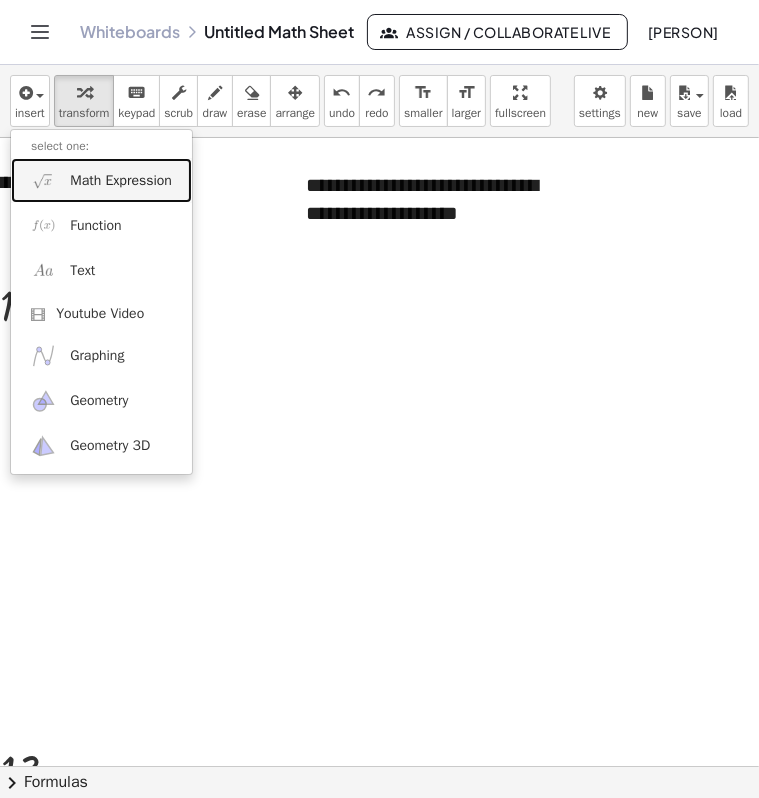 click on "Math Expression" at bounding box center (121, 181) 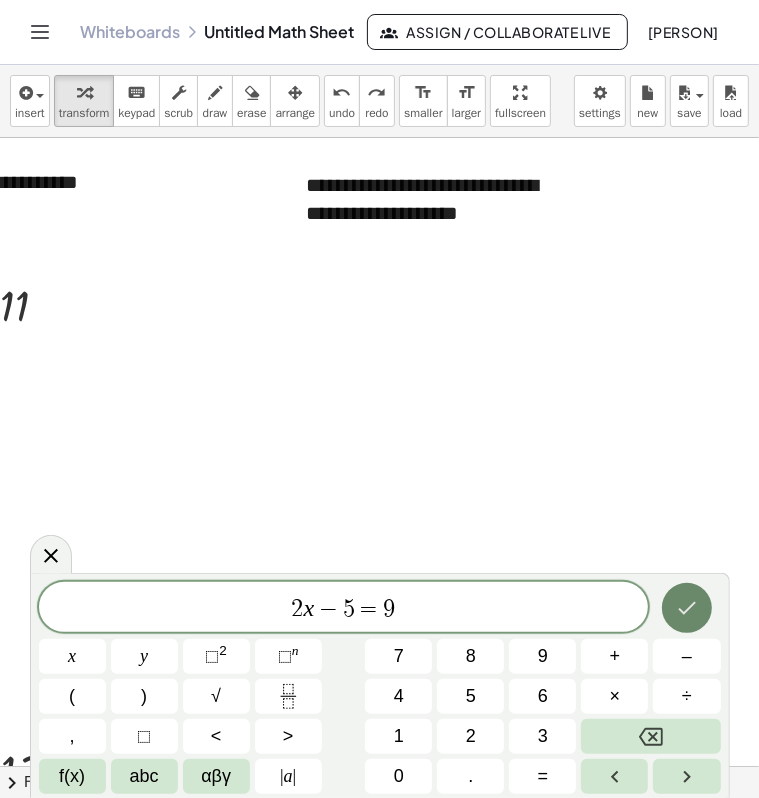 click 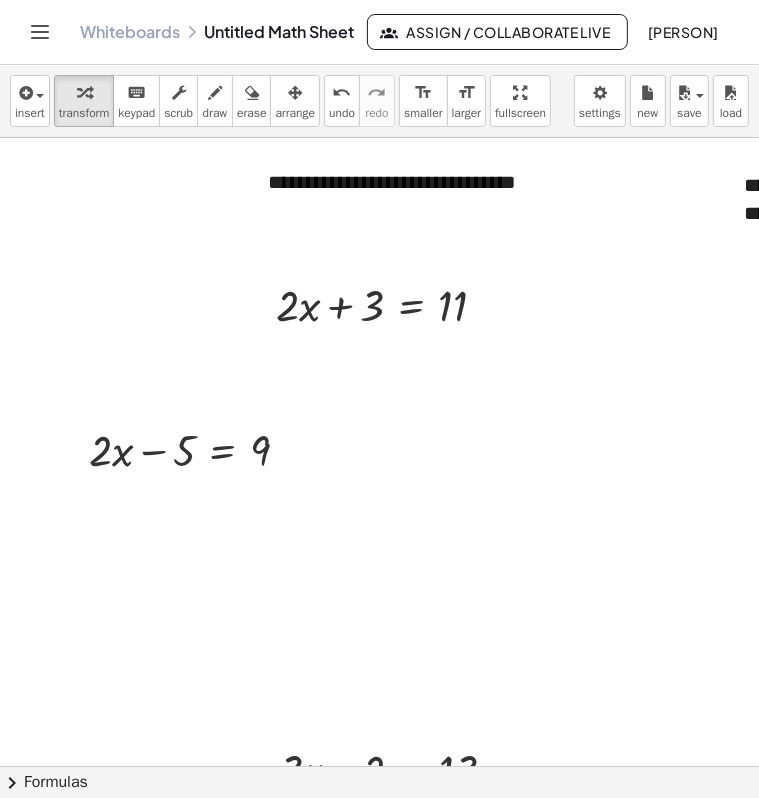 scroll, scrollTop: 0, scrollLeft: 359, axis: horizontal 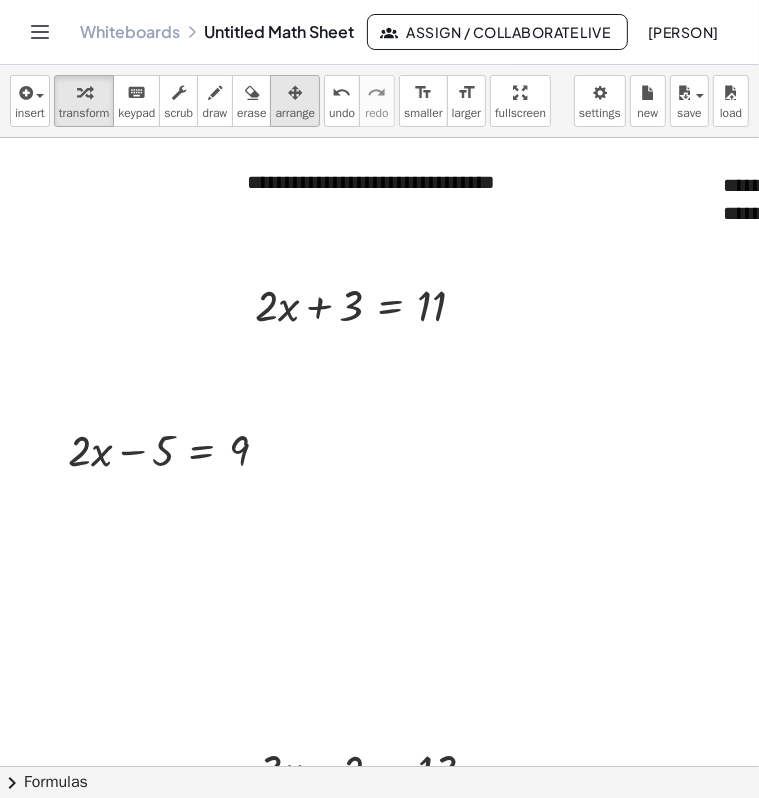 click on "arrange" at bounding box center (295, 113) 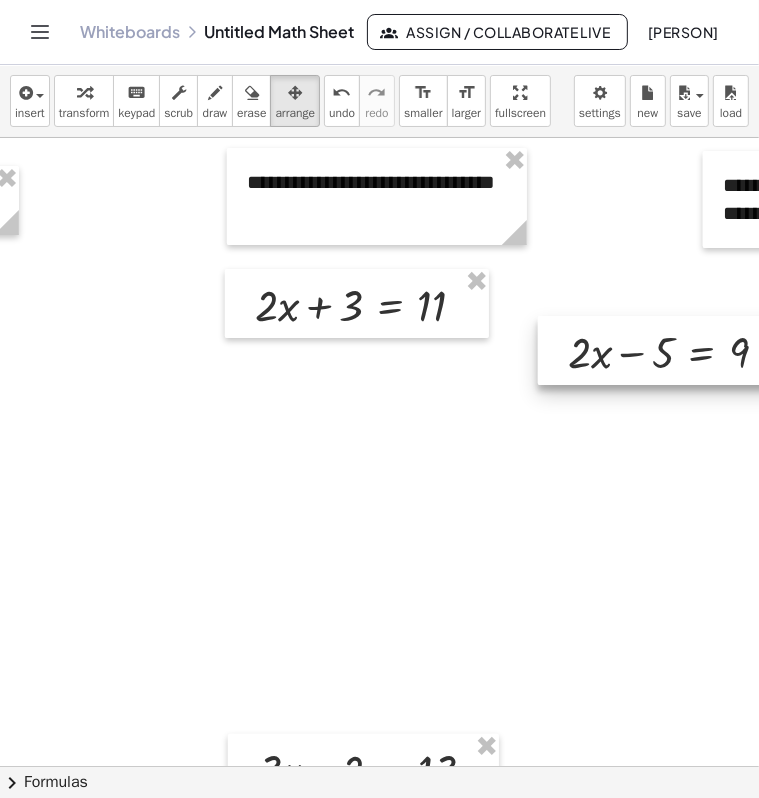 drag, startPoint x: 186, startPoint y: 460, endPoint x: 735, endPoint y: 356, distance: 558.7638 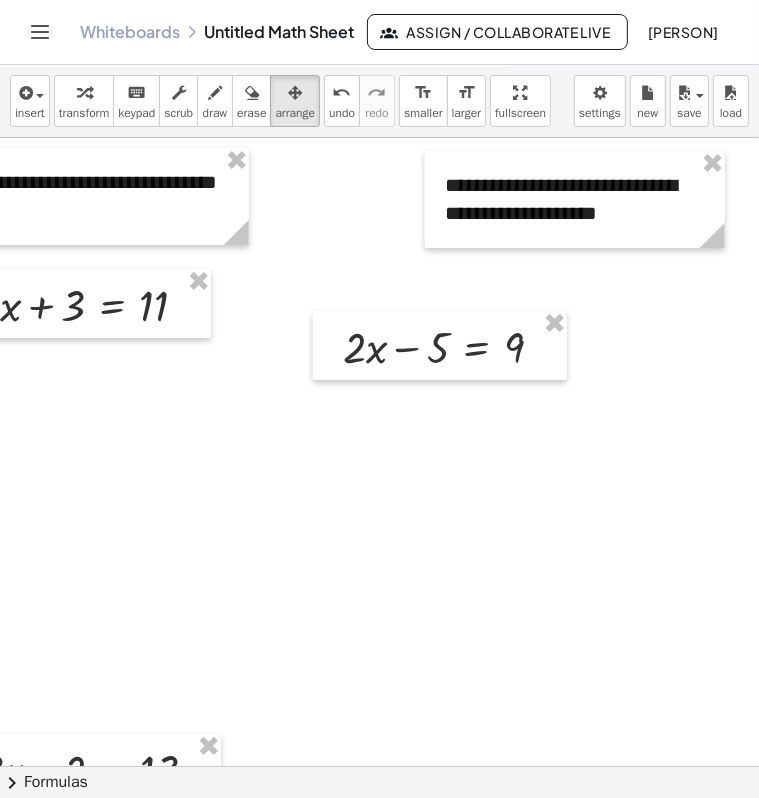 scroll, scrollTop: 0, scrollLeft: 791, axis: horizontal 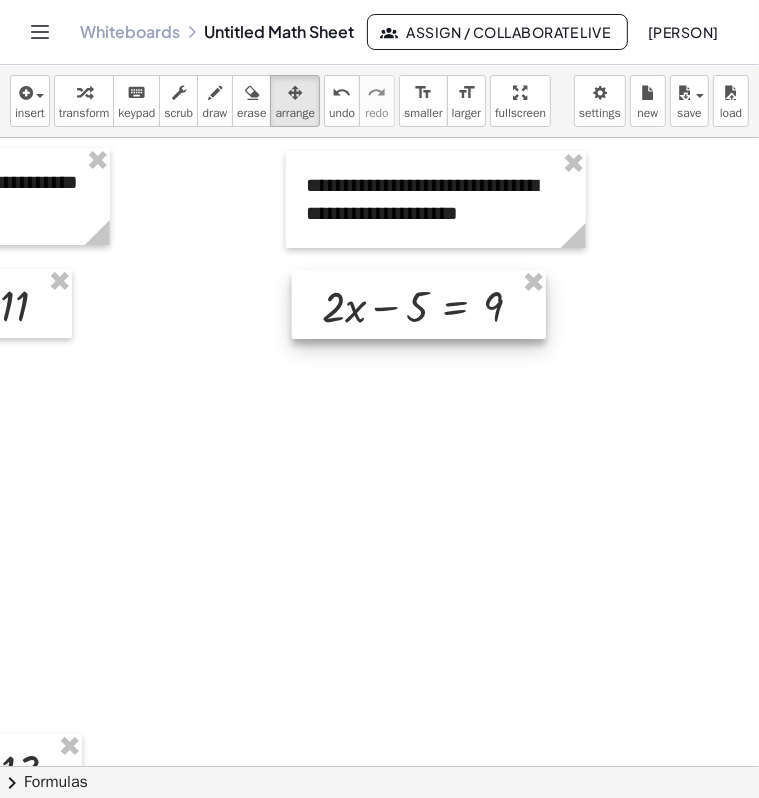 drag, startPoint x: 262, startPoint y: 355, endPoint x: 380, endPoint y: 314, distance: 124.919975 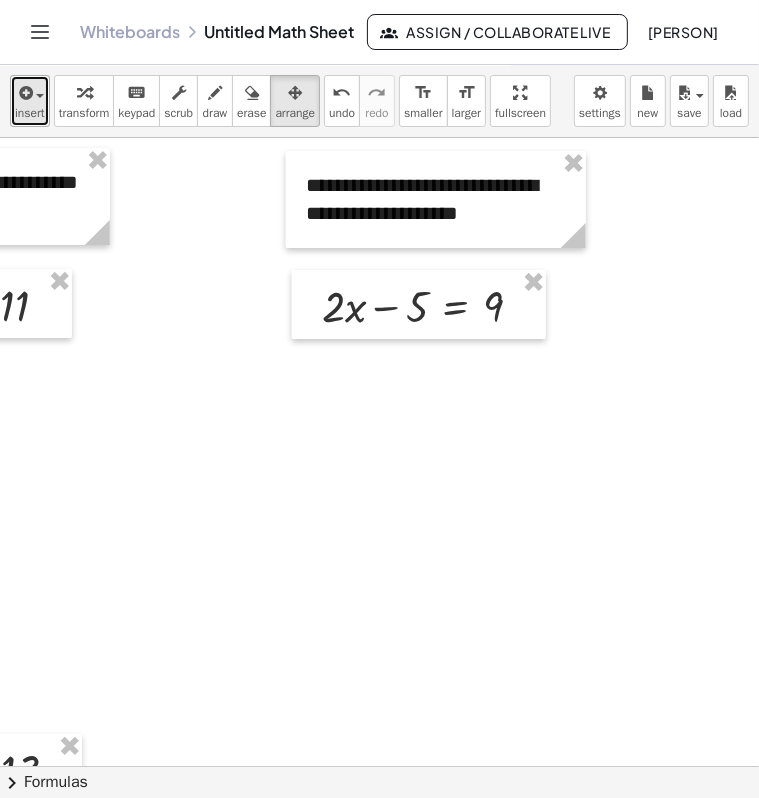 click on "insert" at bounding box center [30, 113] 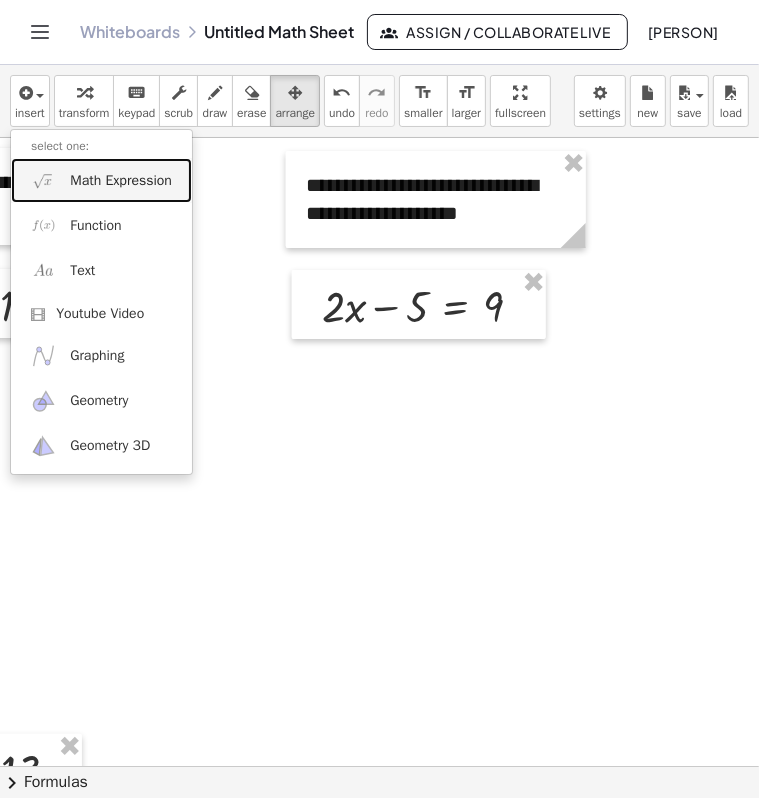 click on "Math Expression" at bounding box center (121, 181) 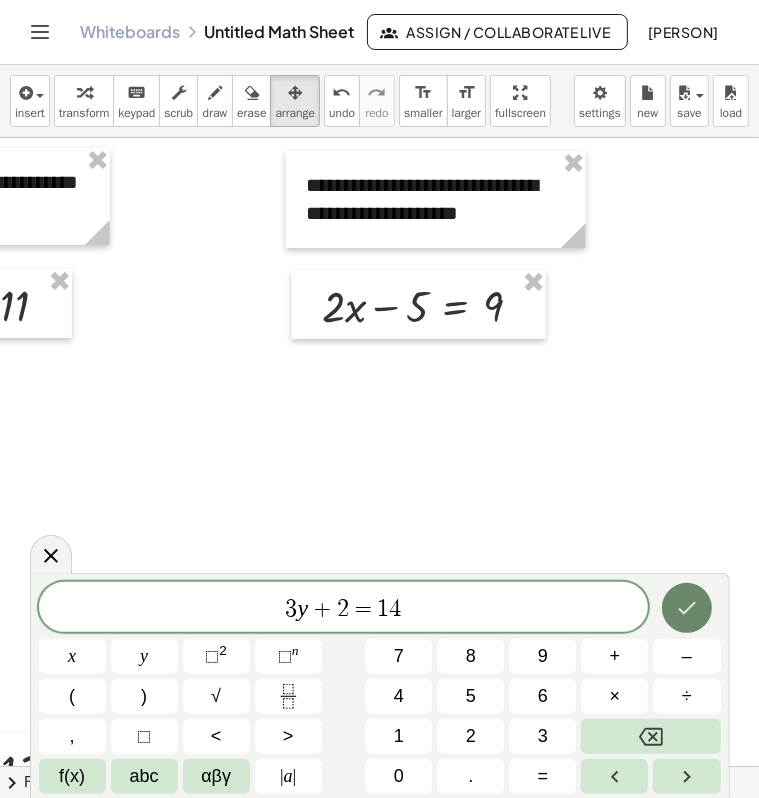 click 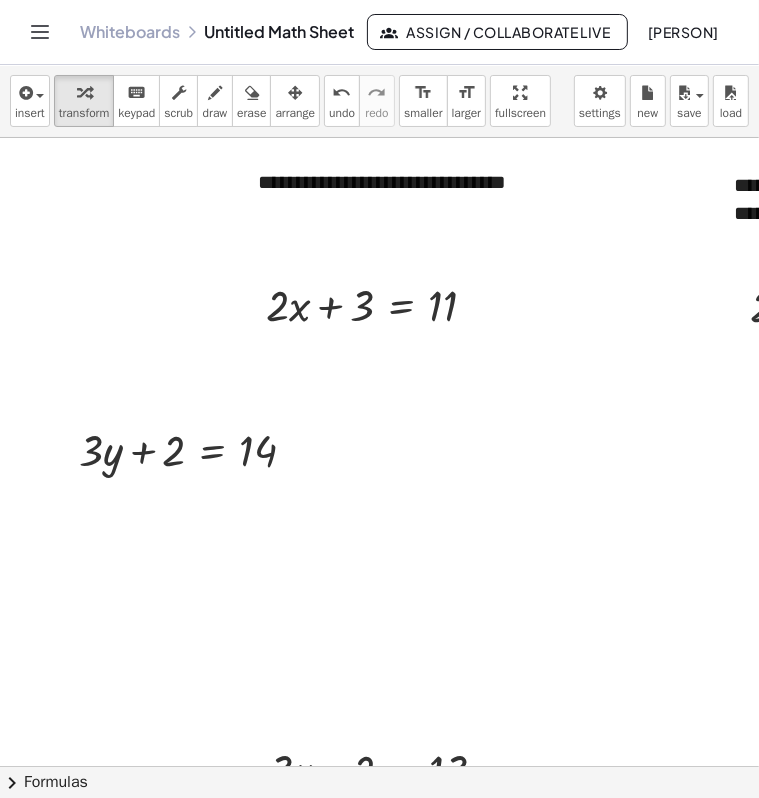 scroll, scrollTop: 0, scrollLeft: 368, axis: horizontal 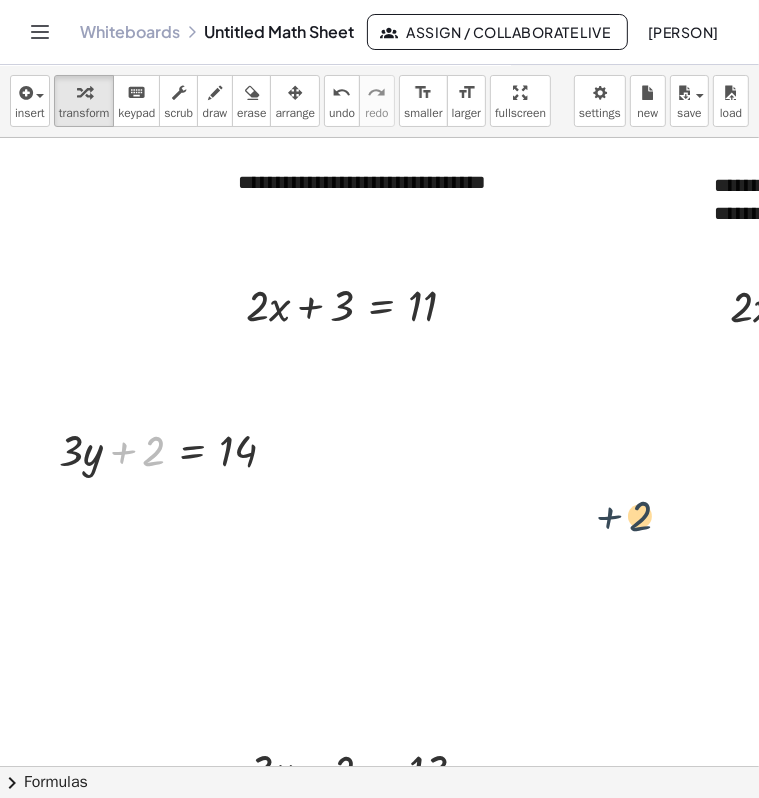 drag, startPoint x: 182, startPoint y: 466, endPoint x: 656, endPoint y: 520, distance: 477.06604 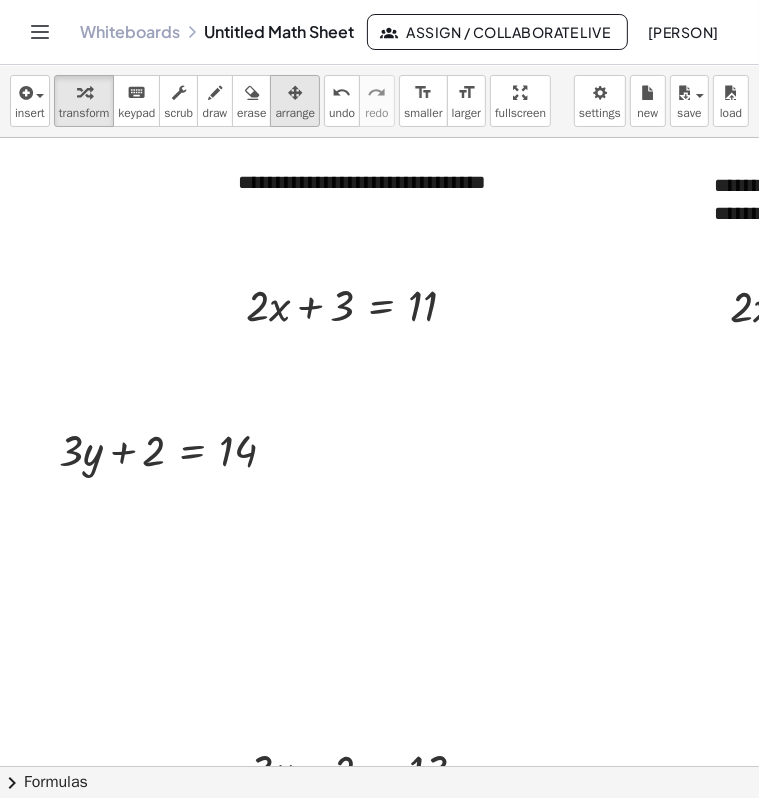 click on "arrange" at bounding box center (295, 113) 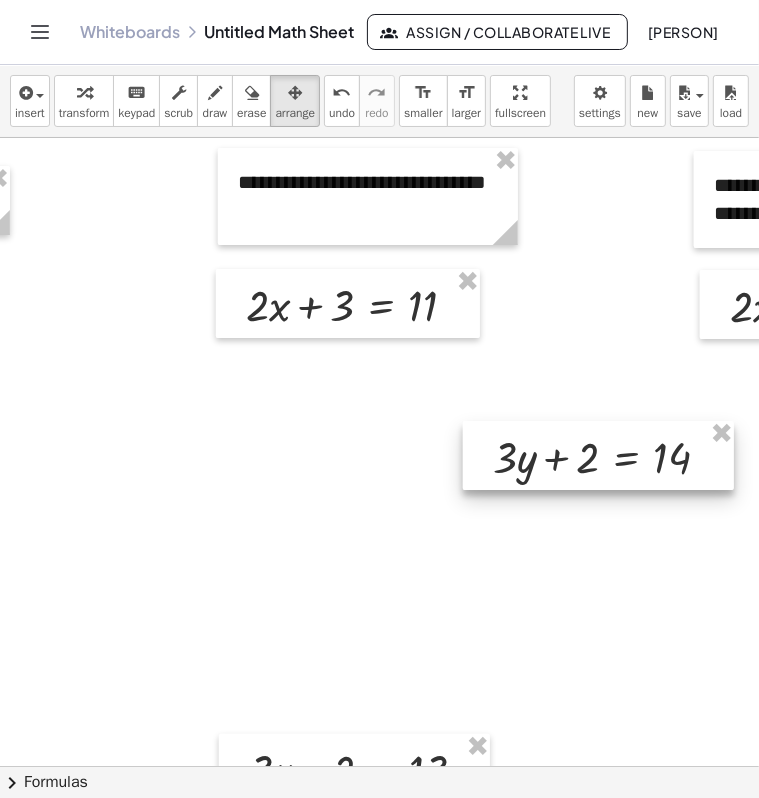 drag, startPoint x: 136, startPoint y: 450, endPoint x: 602, endPoint y: 446, distance: 466.01718 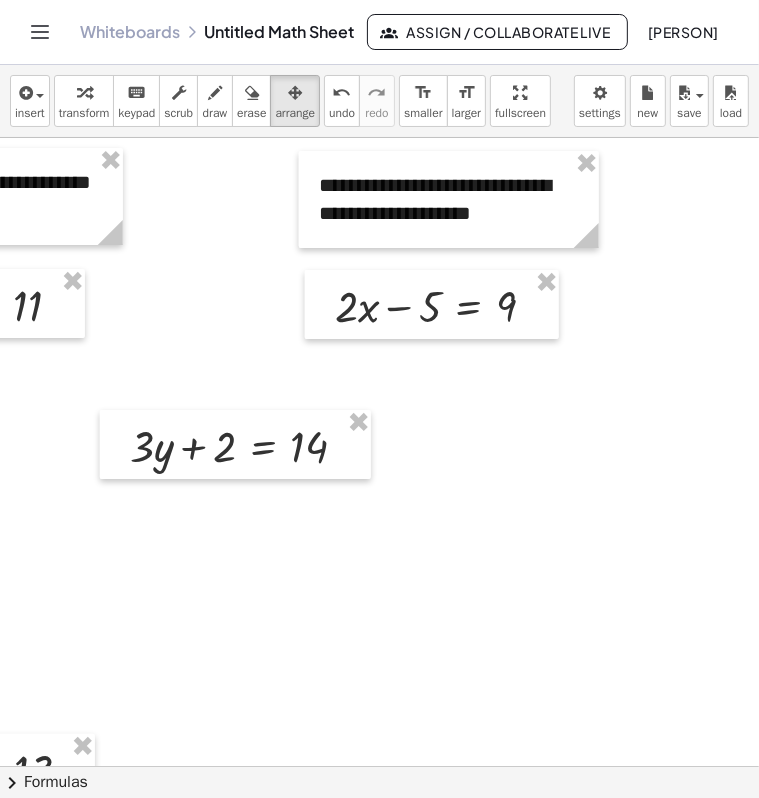 scroll, scrollTop: 0, scrollLeft: 791, axis: horizontal 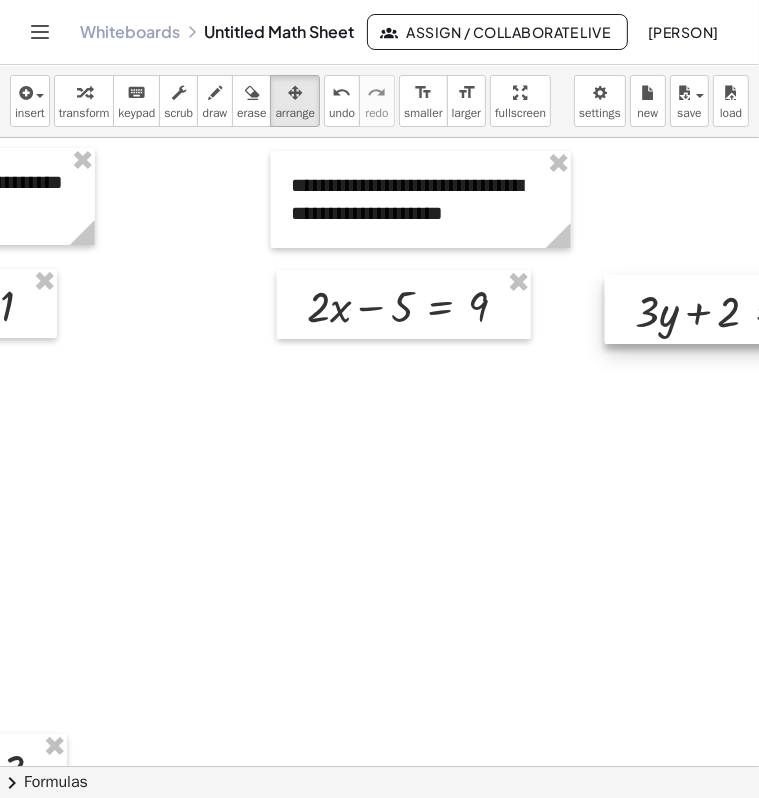 drag, startPoint x: 173, startPoint y: 448, endPoint x: 705, endPoint y: 313, distance: 548.8616 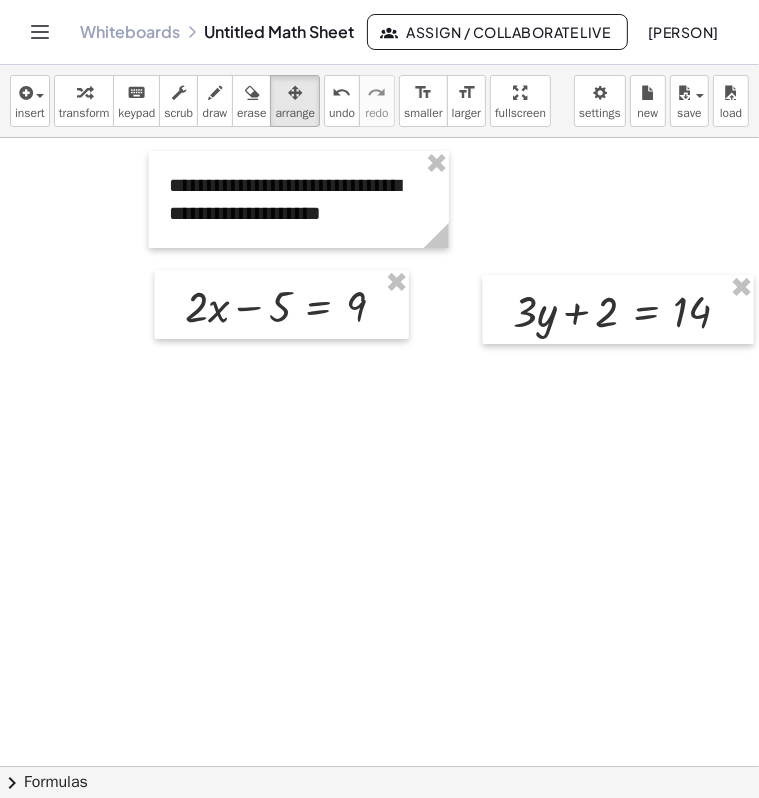 scroll, scrollTop: 0, scrollLeft: 928, axis: horizontal 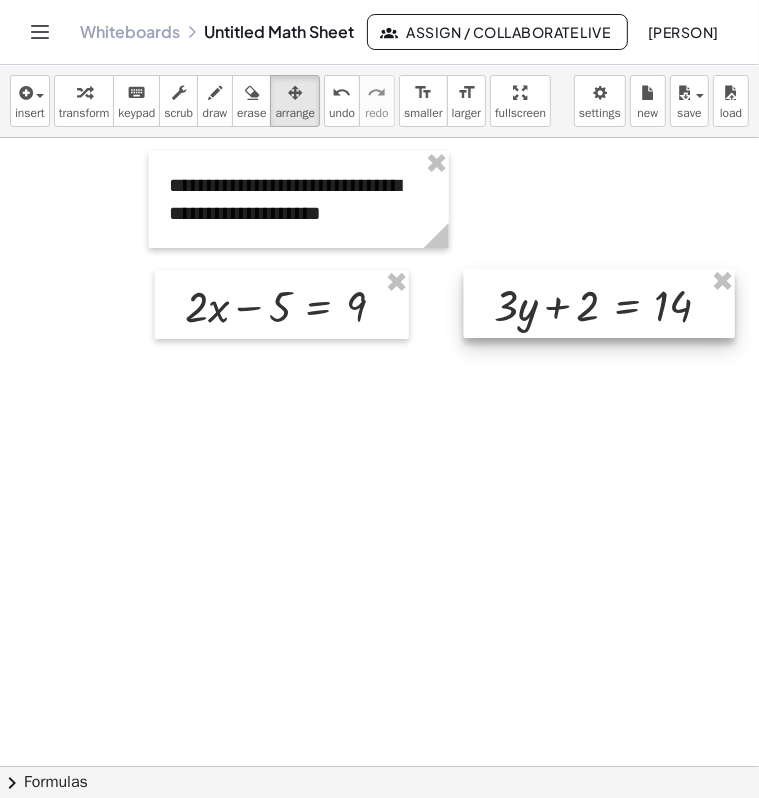 drag, startPoint x: 568, startPoint y: 332, endPoint x: 549, endPoint y: 326, distance: 19.924858 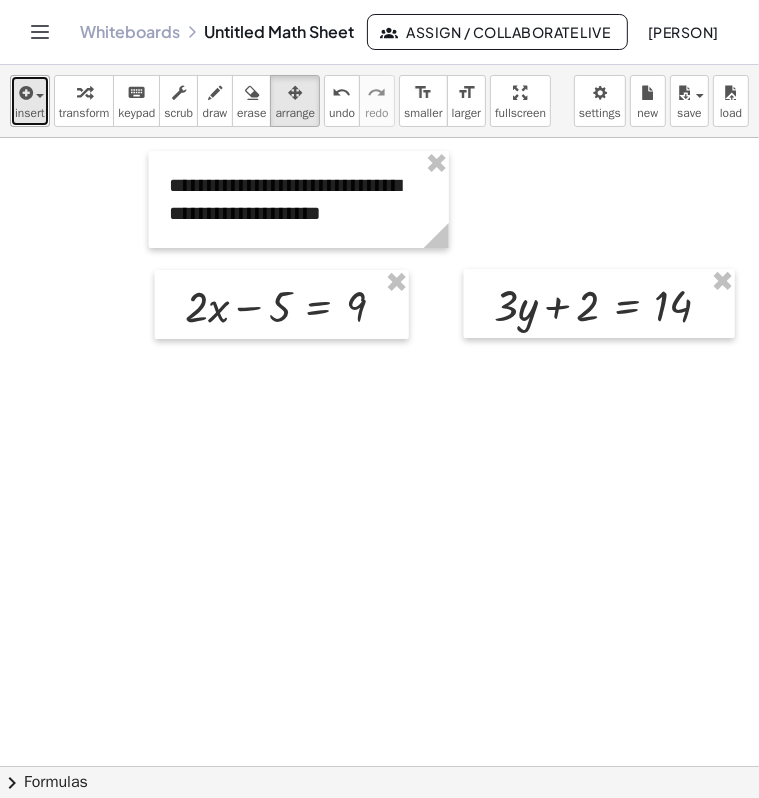 click on "insert" at bounding box center [30, 113] 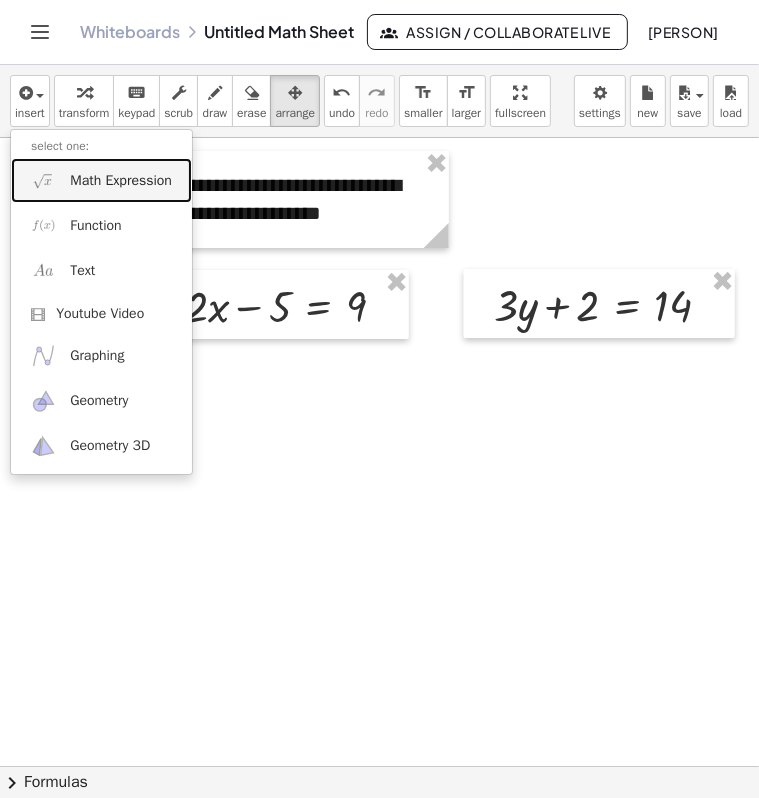 click on "Math Expression" at bounding box center (121, 181) 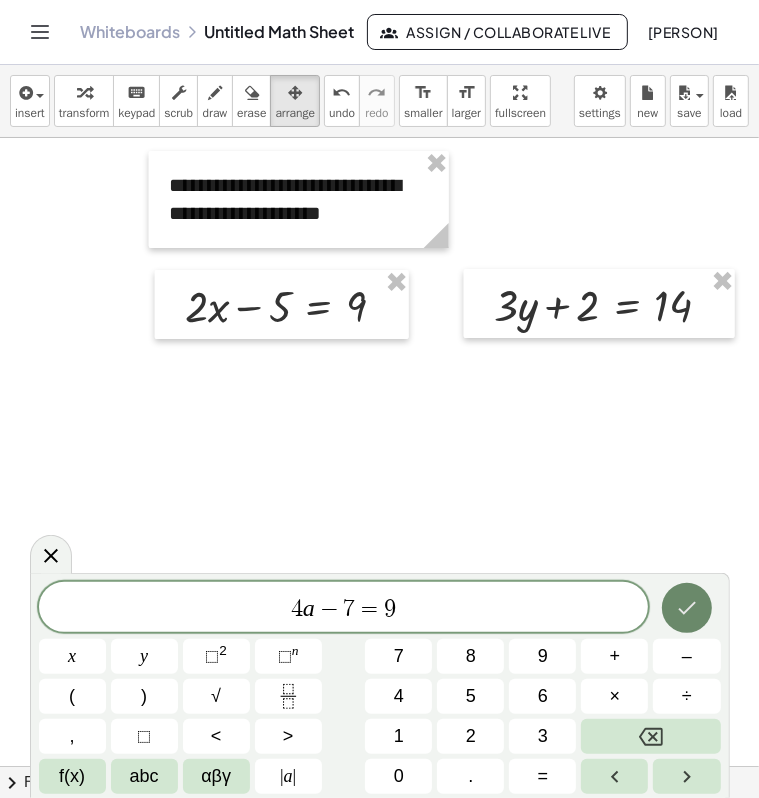 click at bounding box center (687, 608) 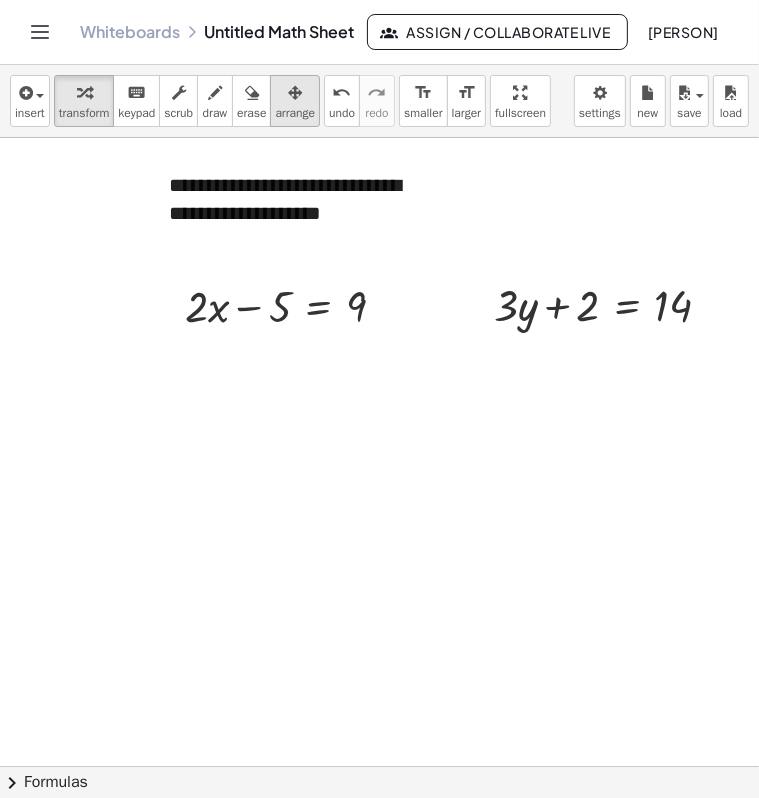 click on "arrange" at bounding box center (295, 113) 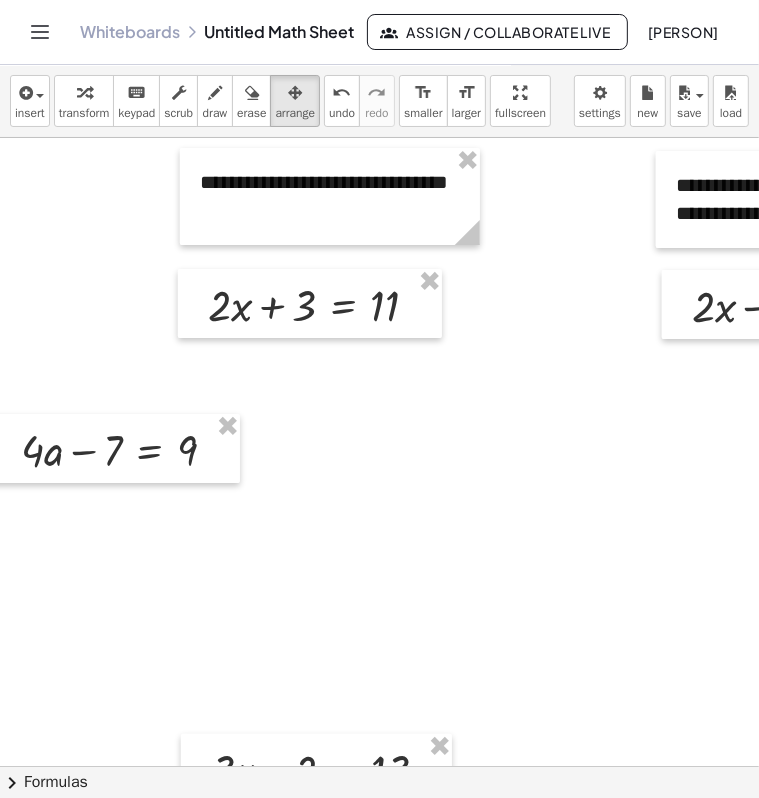 scroll, scrollTop: 0, scrollLeft: 377, axis: horizontal 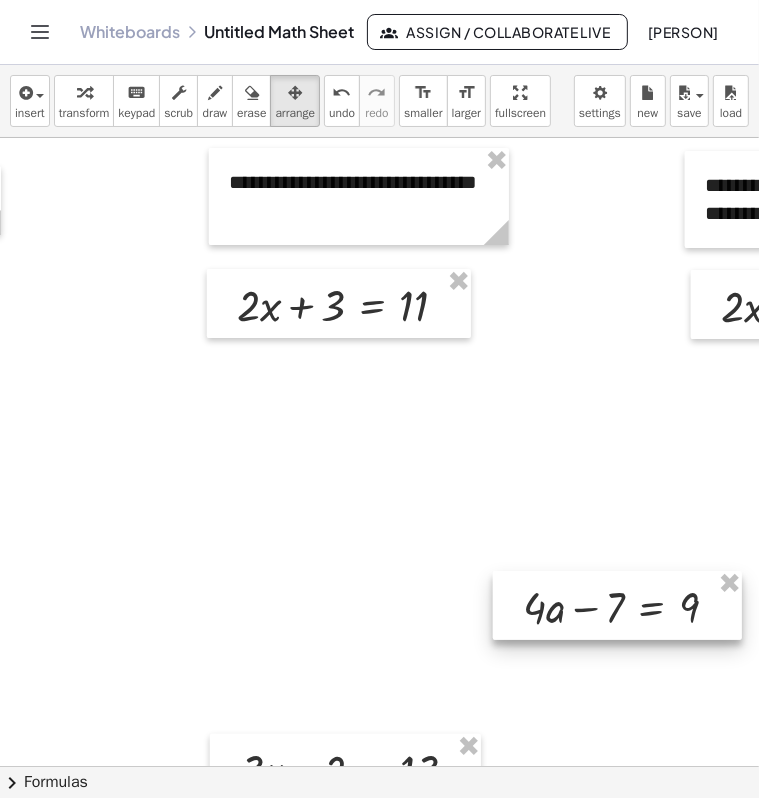 drag, startPoint x: 212, startPoint y: 508, endPoint x: 579, endPoint y: 594, distance: 376.94165 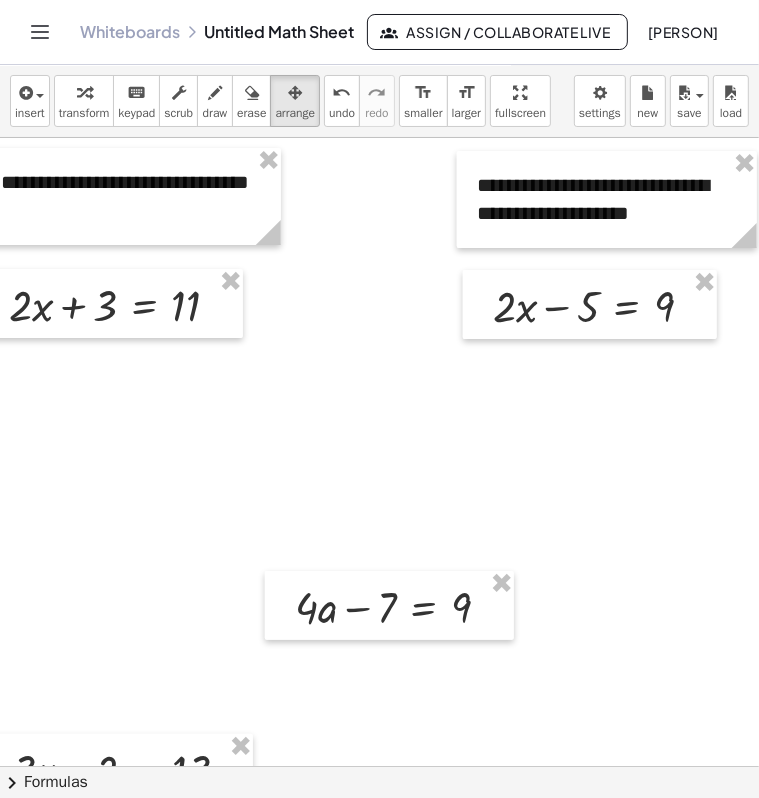 scroll, scrollTop: 0, scrollLeft: 928, axis: horizontal 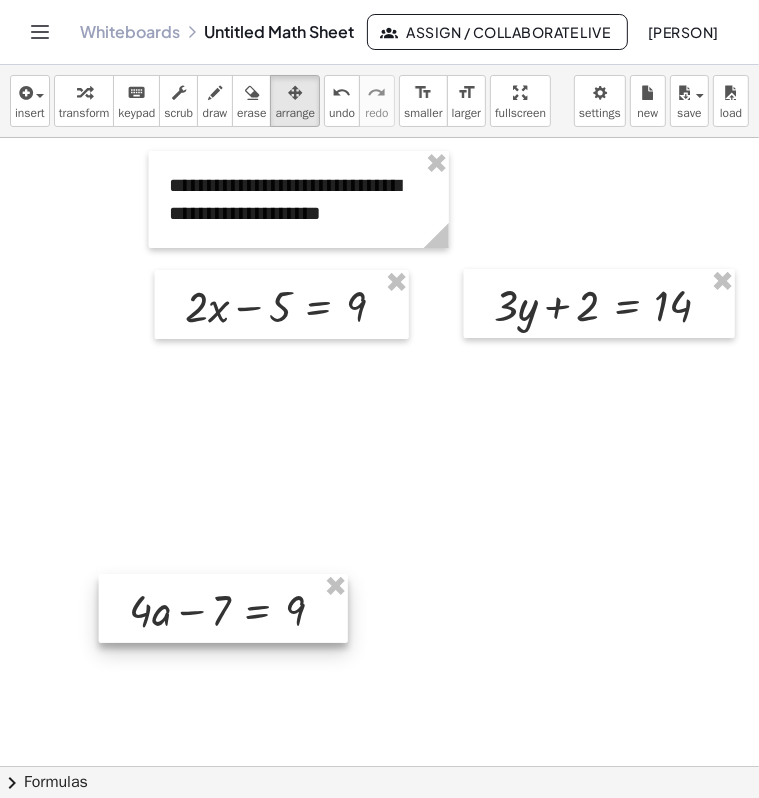 drag, startPoint x: 82, startPoint y: 620, endPoint x: 580, endPoint y: 546, distance: 503.468 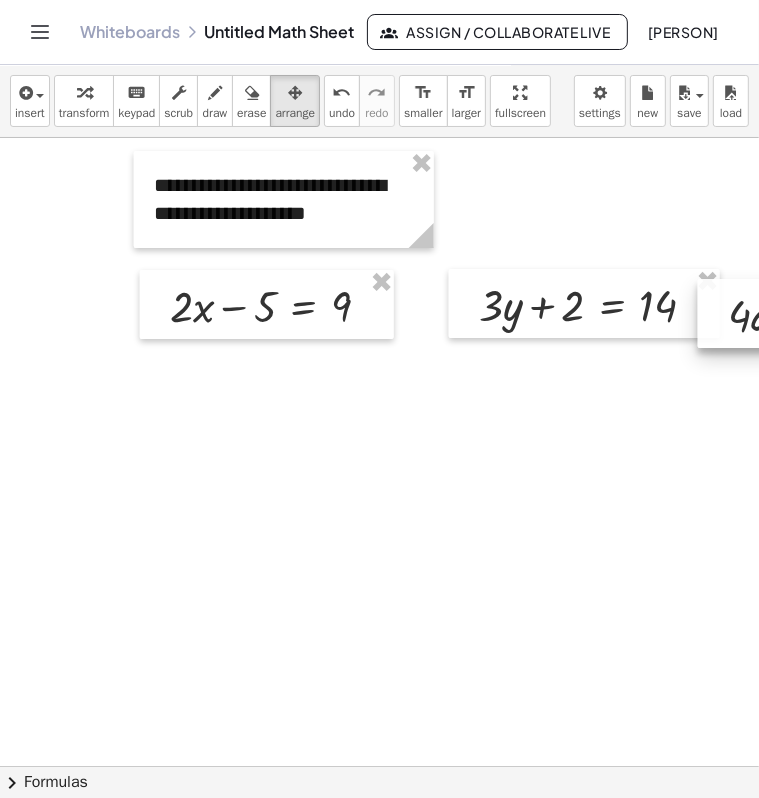 drag, startPoint x: 504, startPoint y: 543, endPoint x: 700, endPoint y: 423, distance: 229.81732 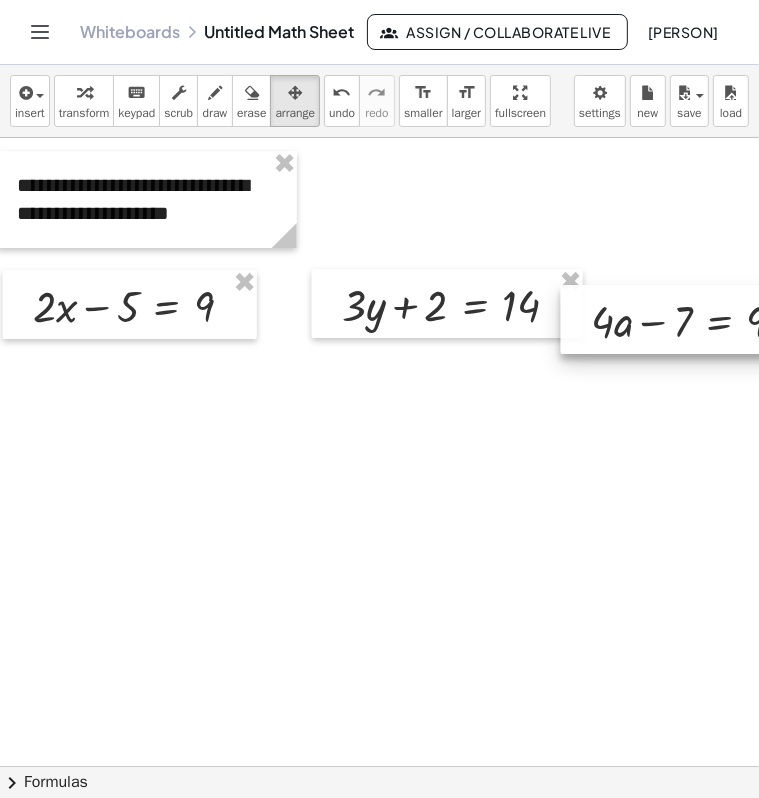 scroll, scrollTop: 0, scrollLeft: 1136, axis: horizontal 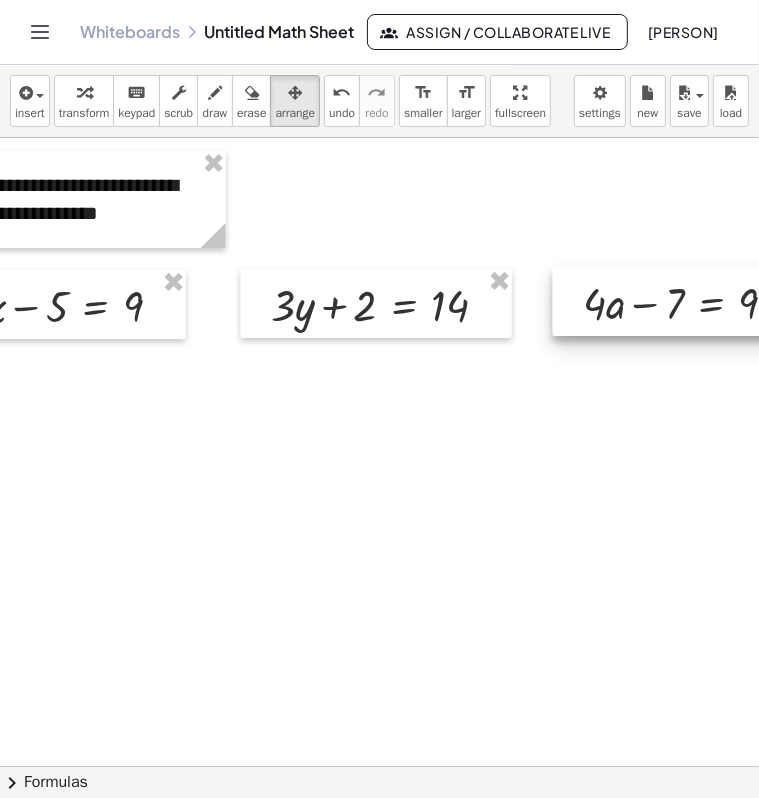 drag, startPoint x: 556, startPoint y: 329, endPoint x: 618, endPoint y: 311, distance: 64.56005 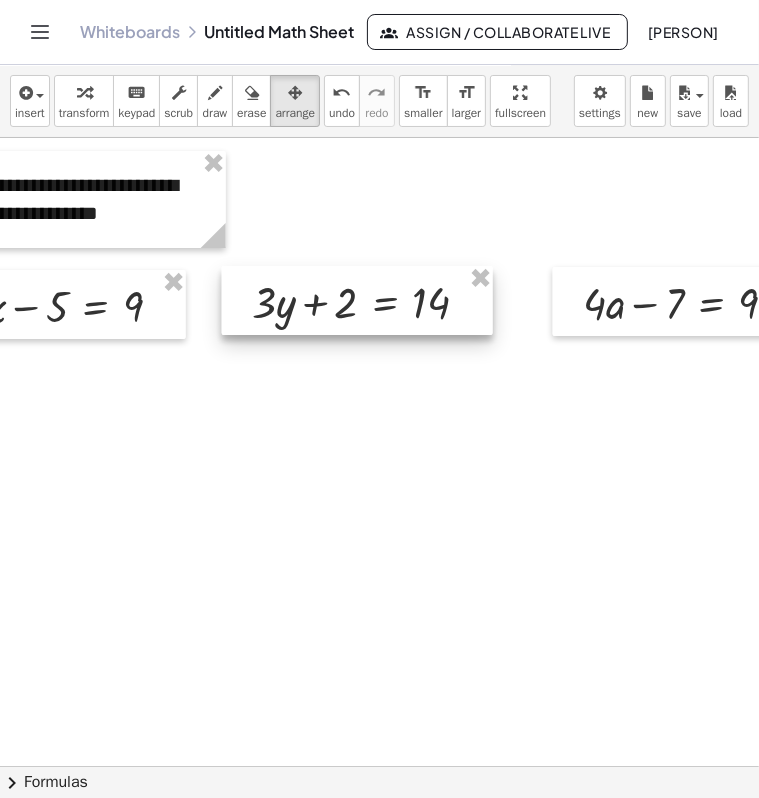 drag, startPoint x: 367, startPoint y: 305, endPoint x: 348, endPoint y: 302, distance: 19.235384 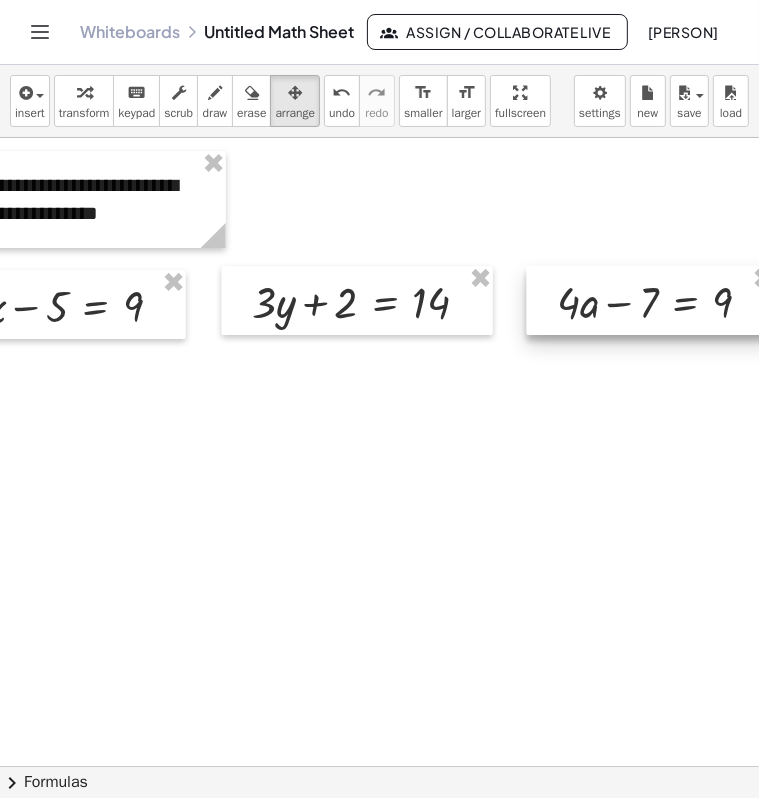drag, startPoint x: 608, startPoint y: 314, endPoint x: 582, endPoint y: 313, distance: 26.019224 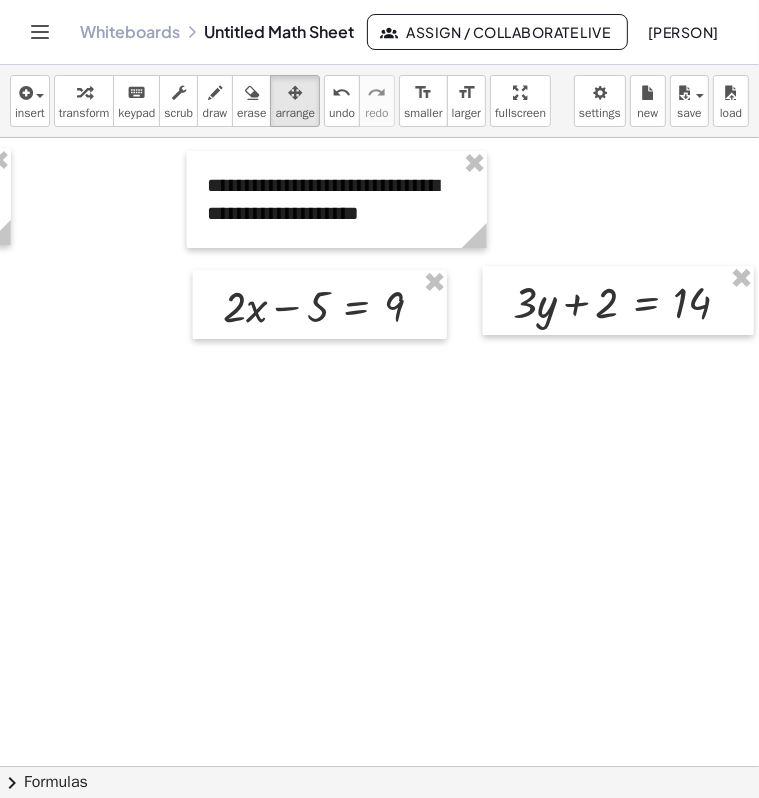 scroll, scrollTop: 0, scrollLeft: 819, axis: horizontal 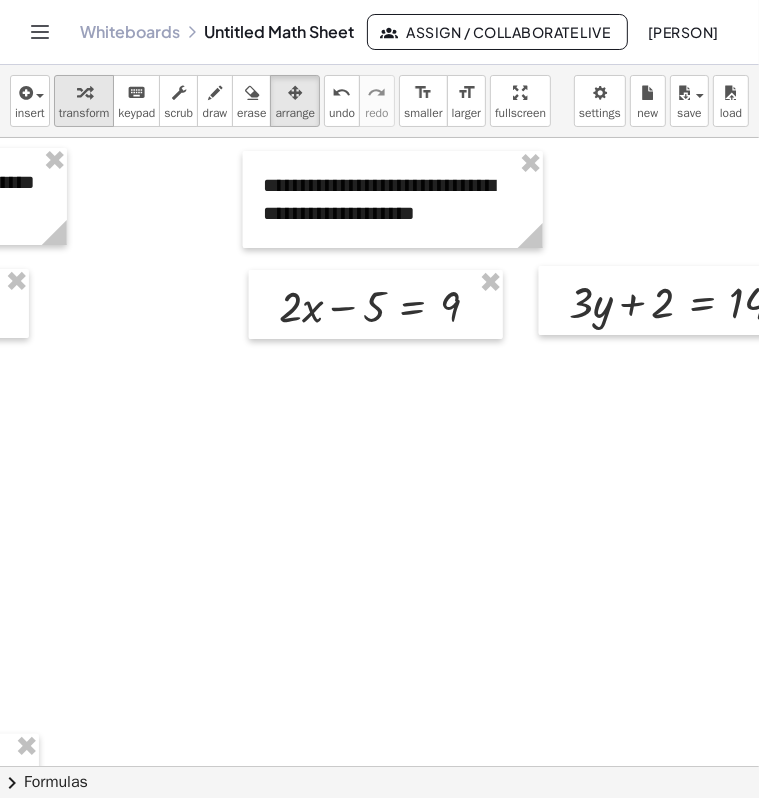 click at bounding box center (84, 93) 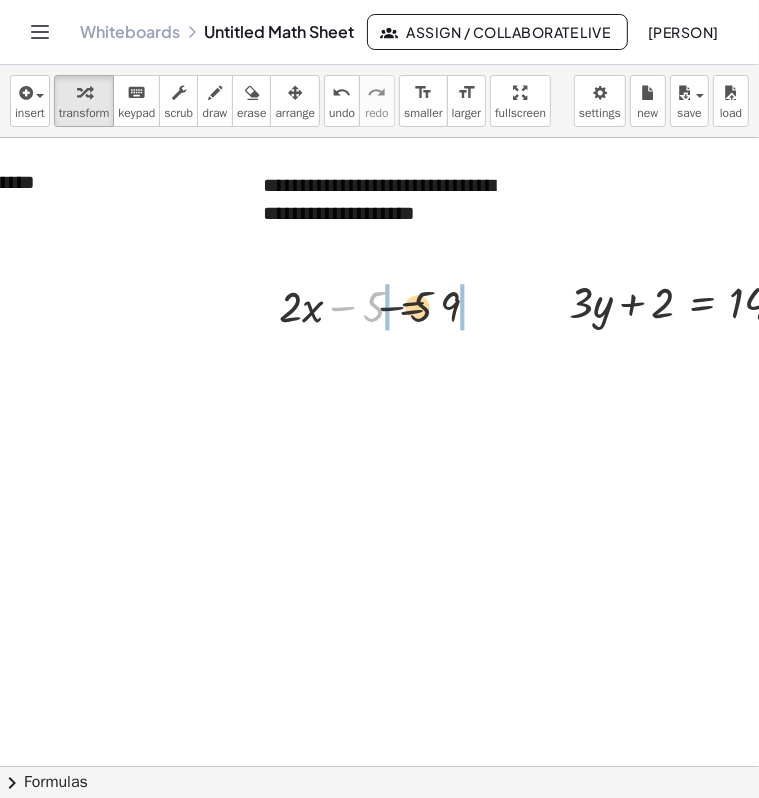 drag, startPoint x: 362, startPoint y: 300, endPoint x: 476, endPoint y: 304, distance: 114.07015 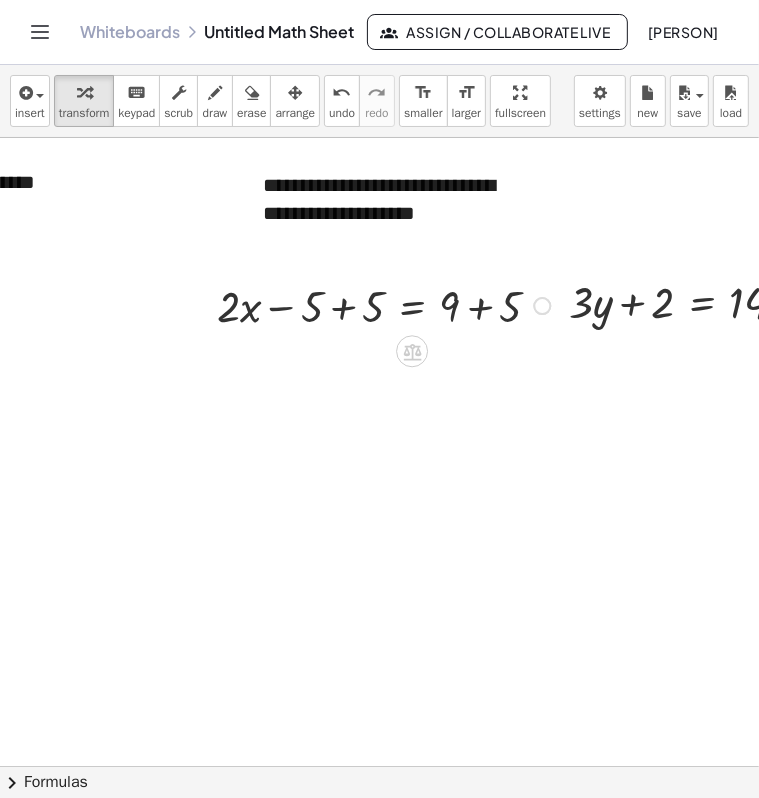 click at bounding box center [387, 304] 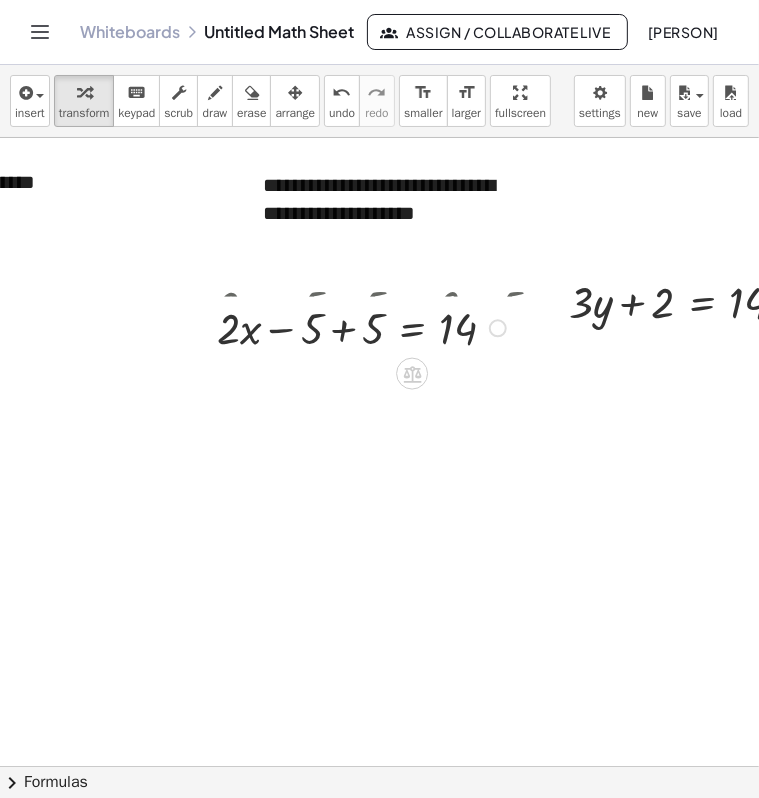click on "+ · 2 · x − 5 = 9 + · 2 · x − 5 + 5 = + 9 + 5 + · 2 · x = − 5 + 5 14" at bounding box center (412, 306) 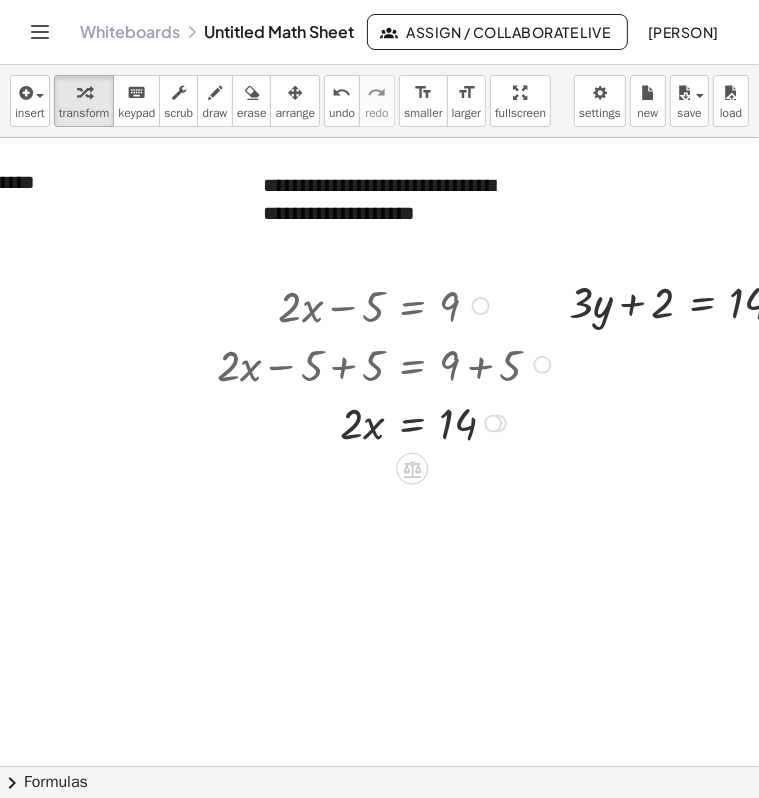 drag, startPoint x: 532, startPoint y: 309, endPoint x: 530, endPoint y: 396, distance: 87.02299 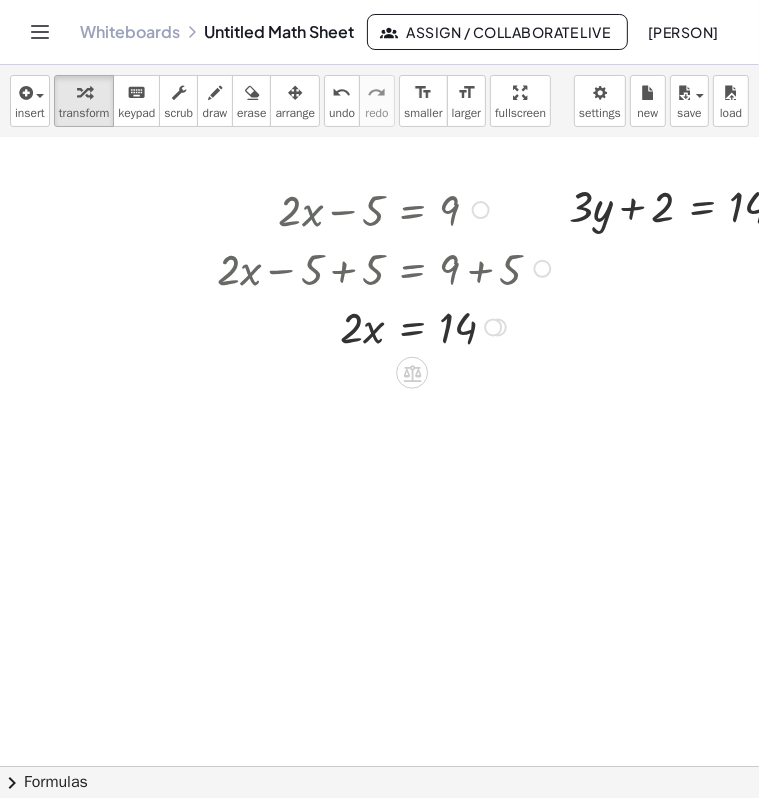 scroll, scrollTop: 100, scrollLeft: 819, axis: both 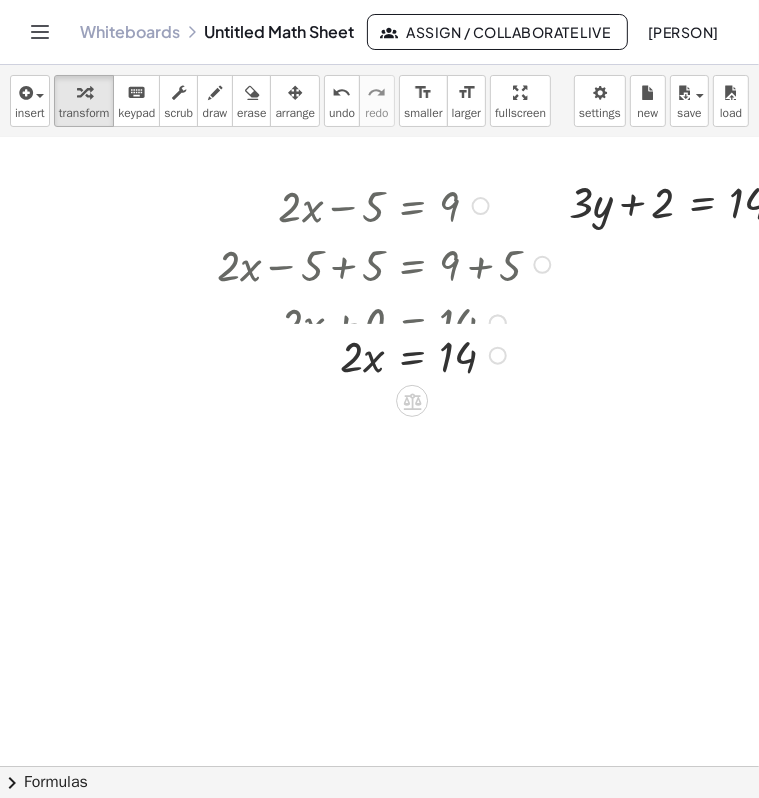 drag, startPoint x: 495, startPoint y: 325, endPoint x: 490, endPoint y: 390, distance: 65.192024 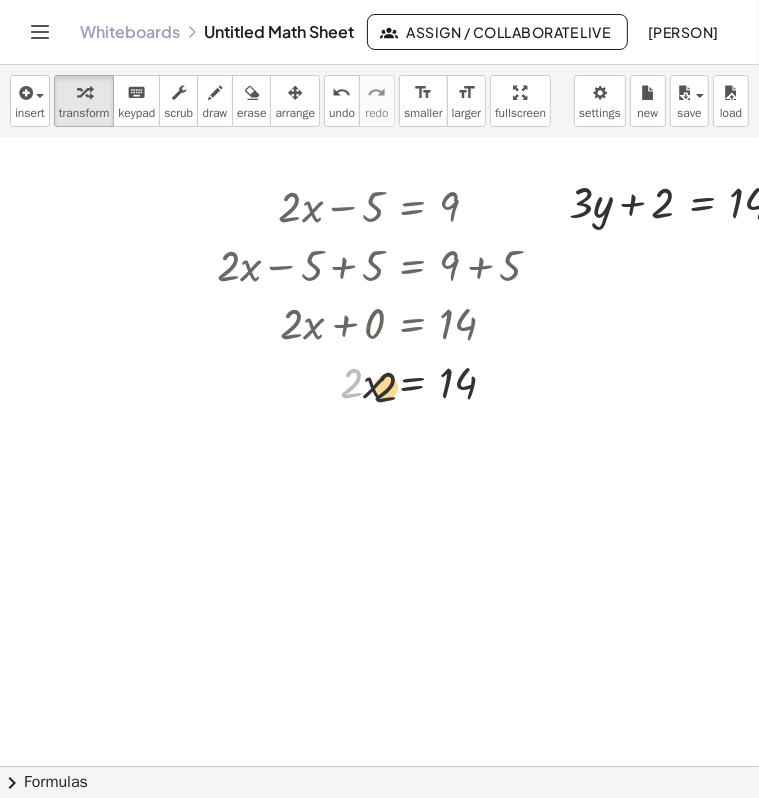 drag, startPoint x: 353, startPoint y: 386, endPoint x: 482, endPoint y: 389, distance: 129.03488 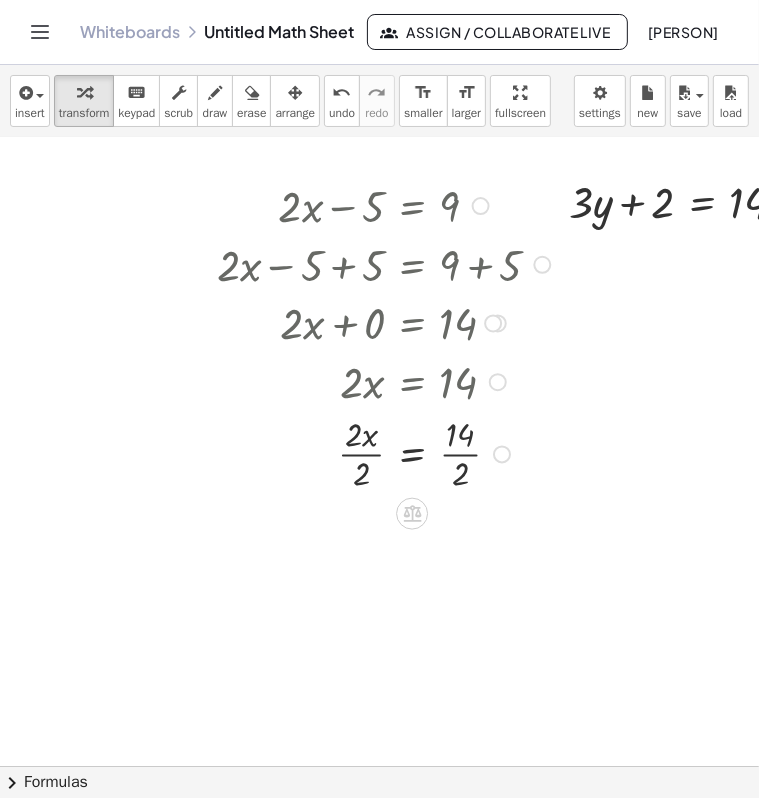 click at bounding box center (387, 453) 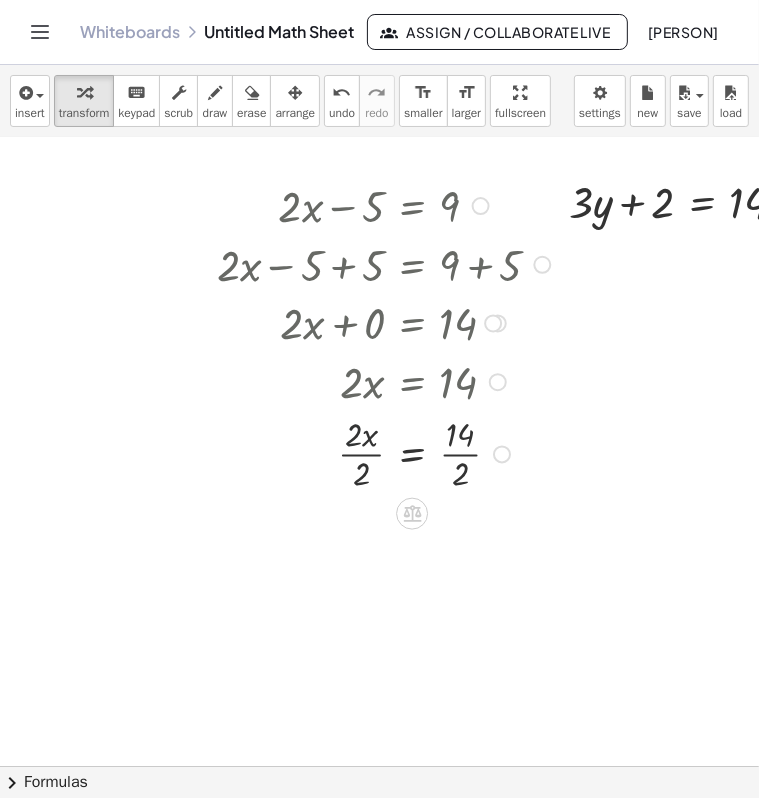 click at bounding box center (387, 453) 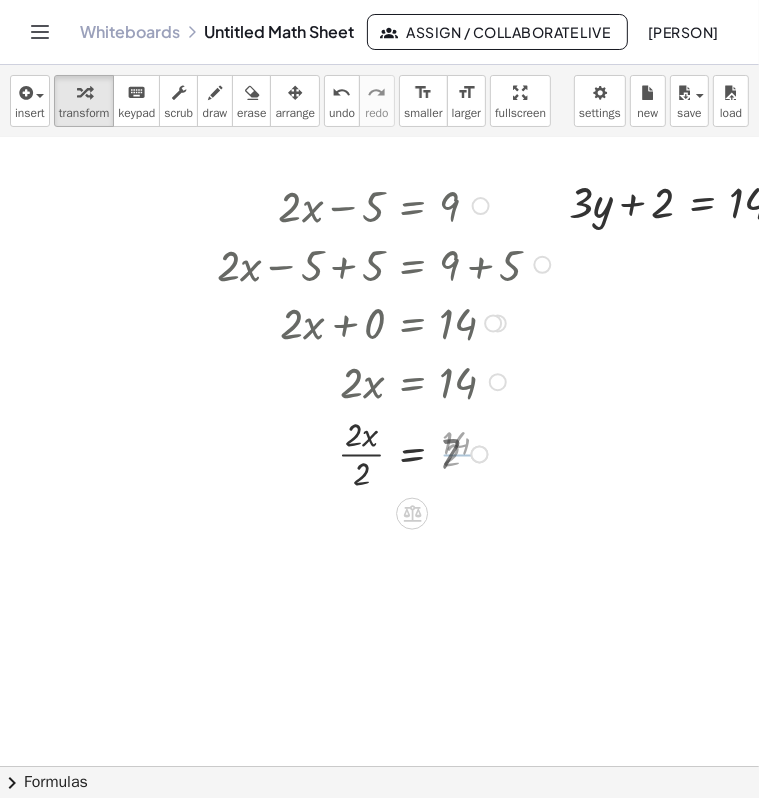 click at bounding box center (387, 453) 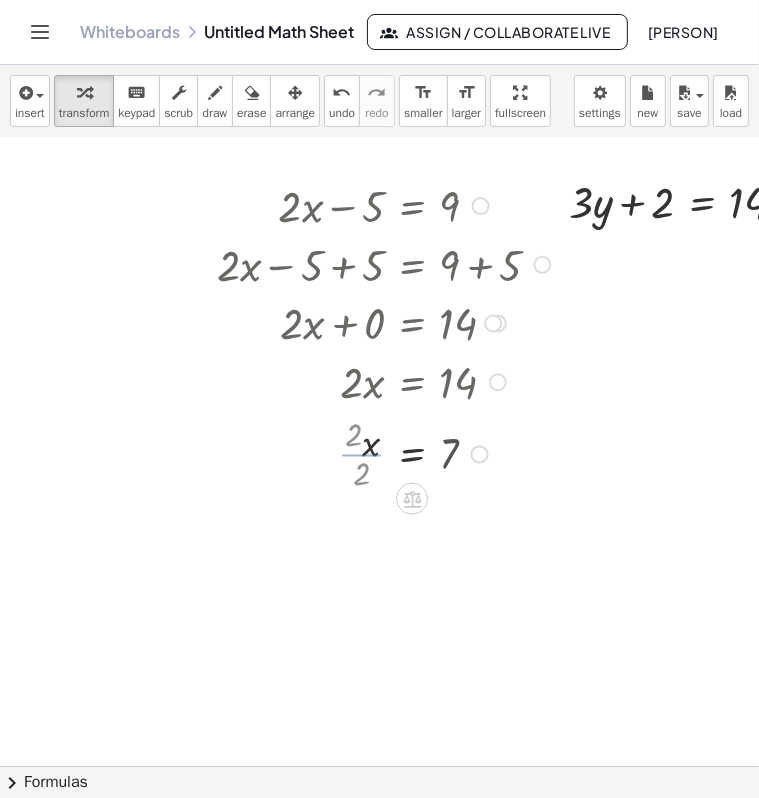 click at bounding box center (387, 452) 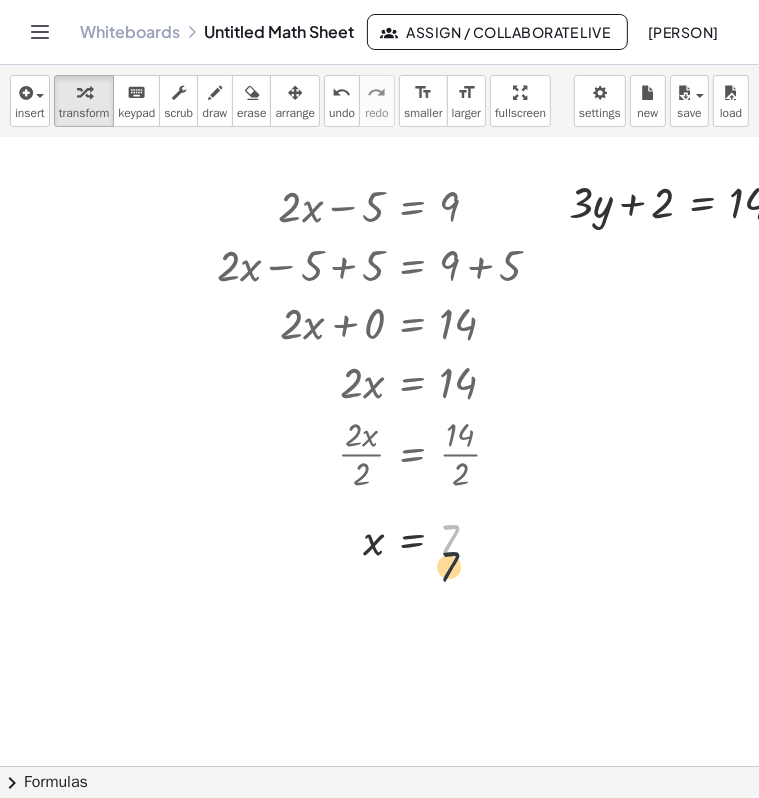 drag, startPoint x: 475, startPoint y: 549, endPoint x: 473, endPoint y: 608, distance: 59.03389 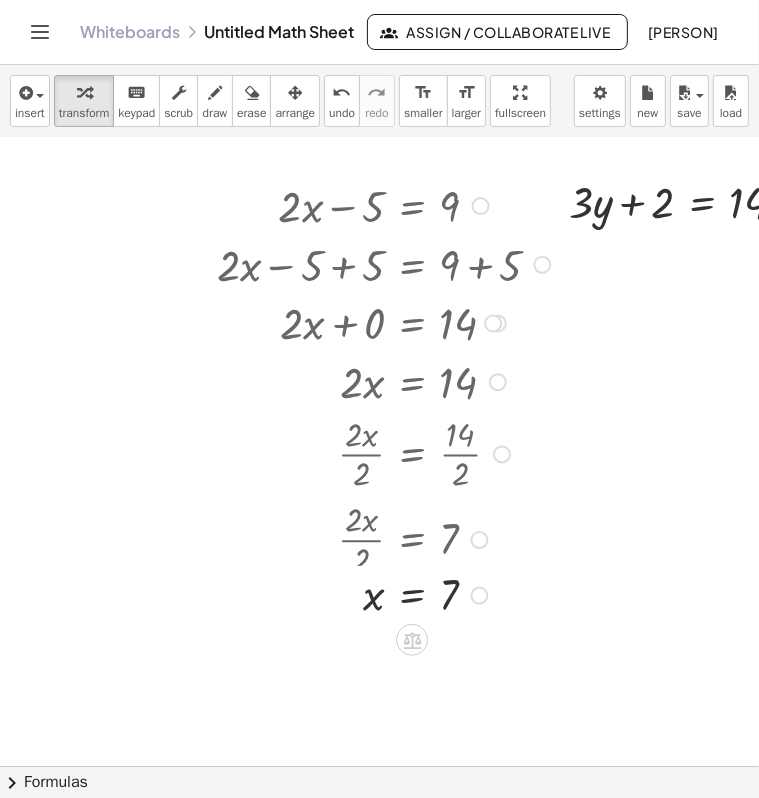 drag, startPoint x: 483, startPoint y: 541, endPoint x: 486, endPoint y: 618, distance: 77.05842 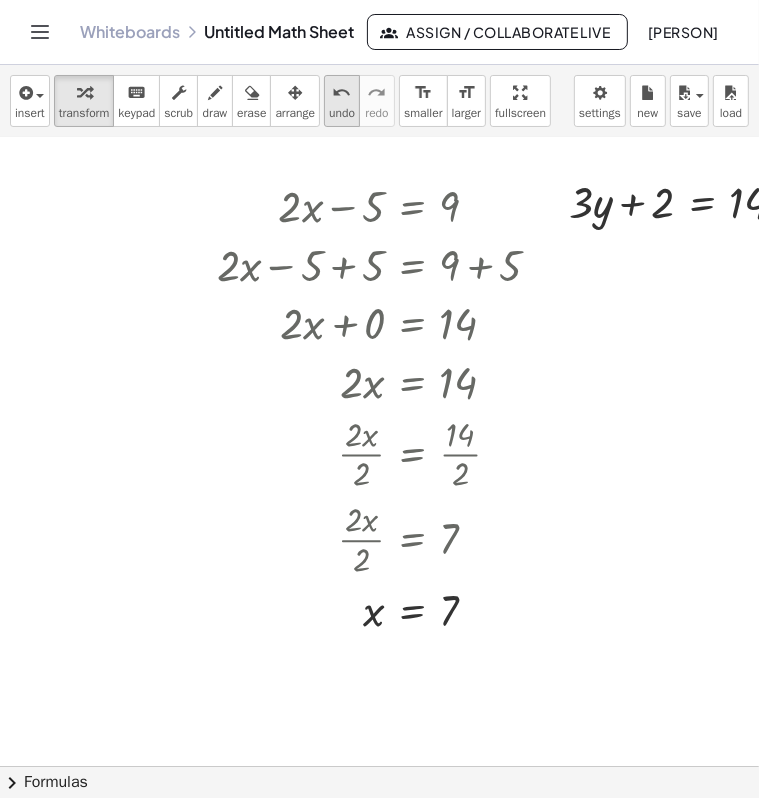 click on "undo" at bounding box center (342, 93) 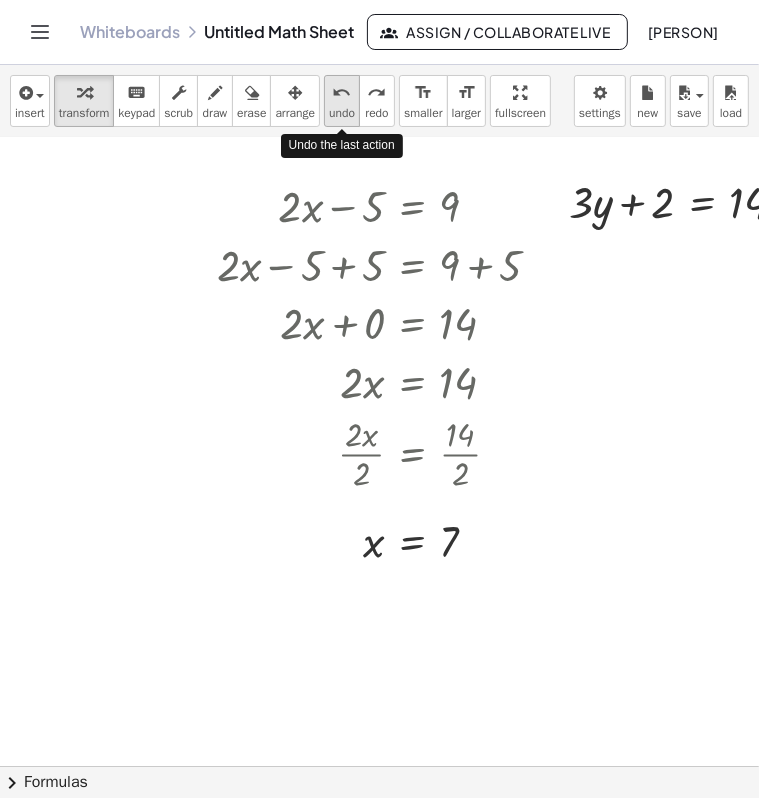click on "undo" at bounding box center (342, 93) 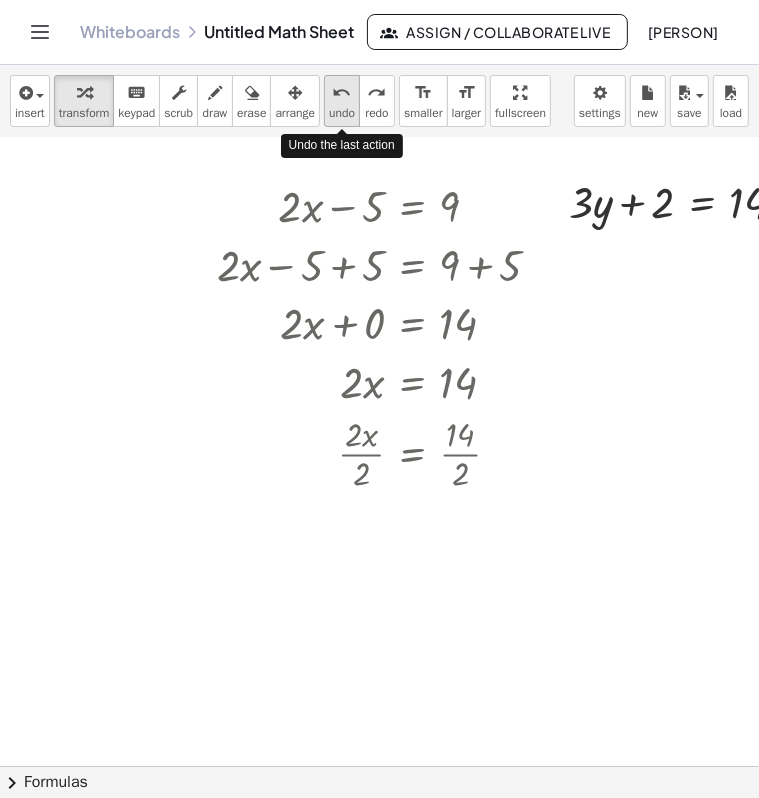 click on "undo" at bounding box center (342, 93) 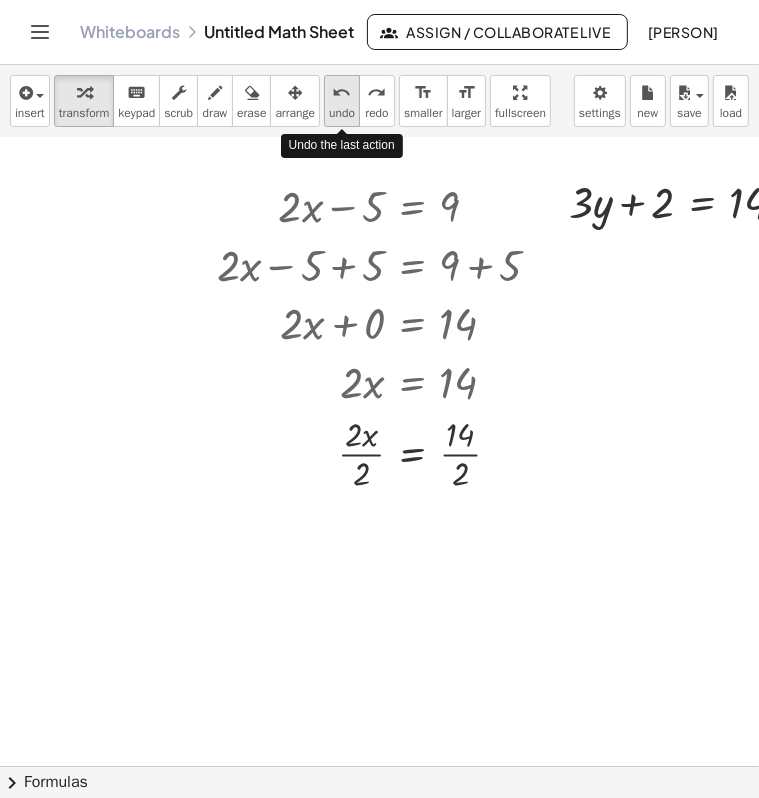click on "undo" at bounding box center [342, 93] 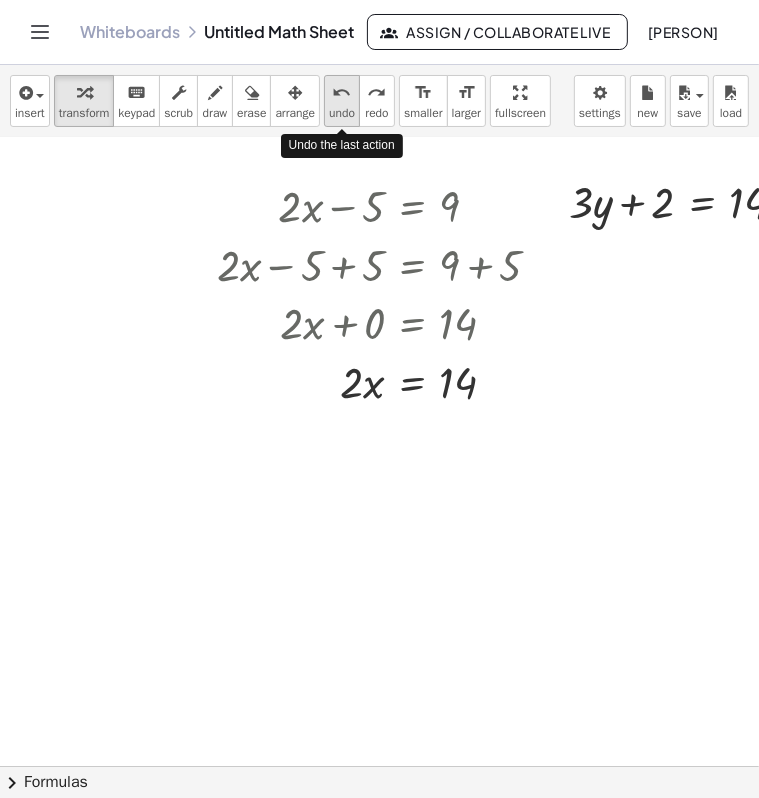 click on "undo" at bounding box center (342, 93) 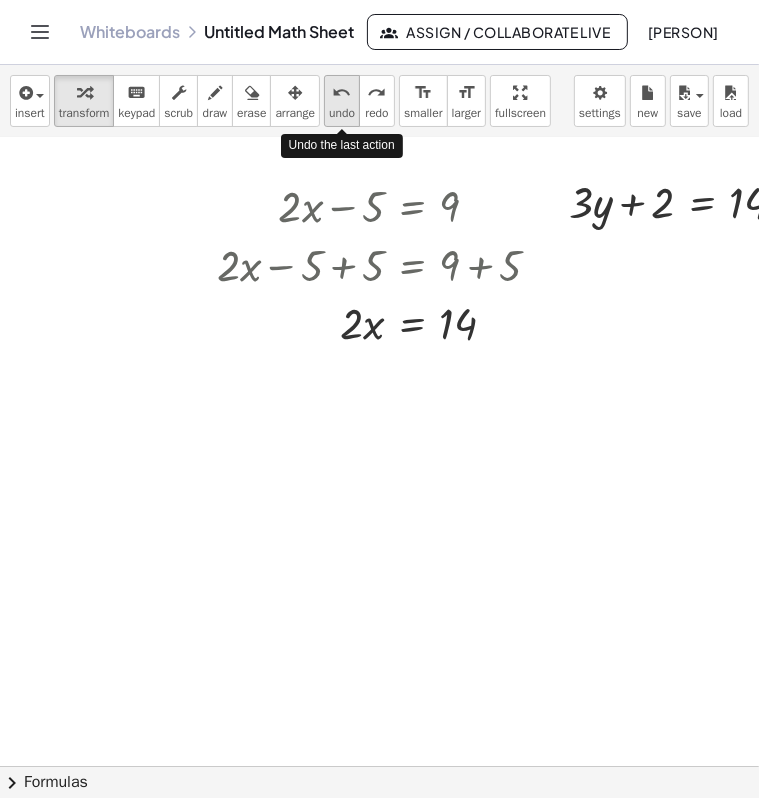 click on "undo" at bounding box center [342, 93] 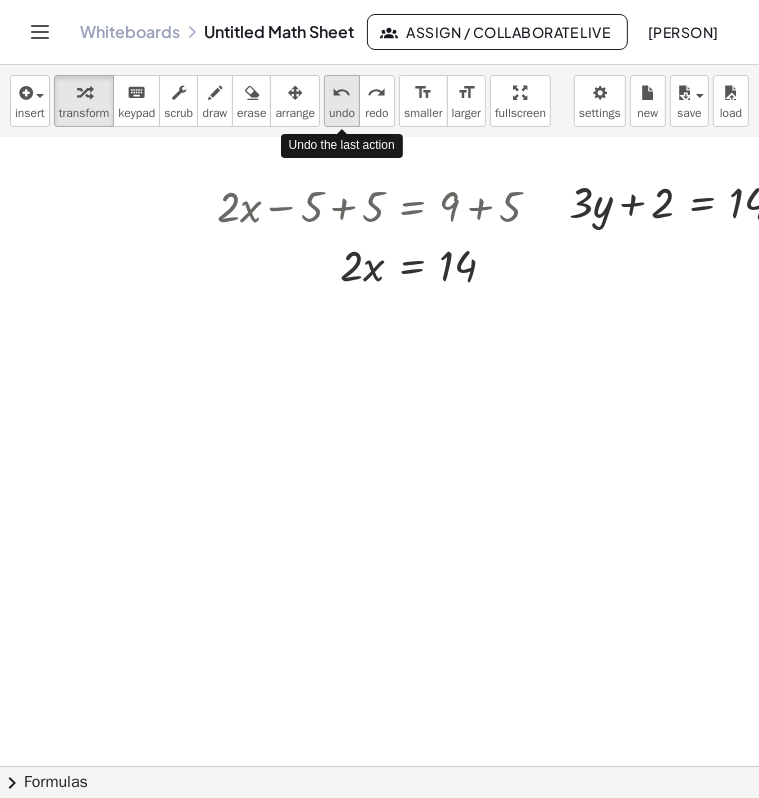 click on "undo" at bounding box center [342, 93] 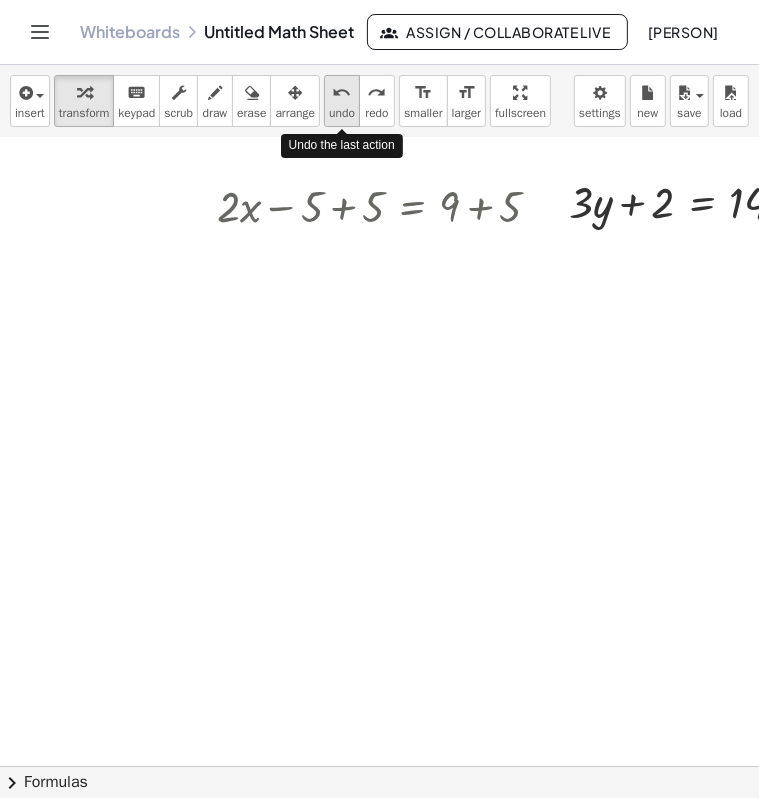 click on "undo" at bounding box center [342, 93] 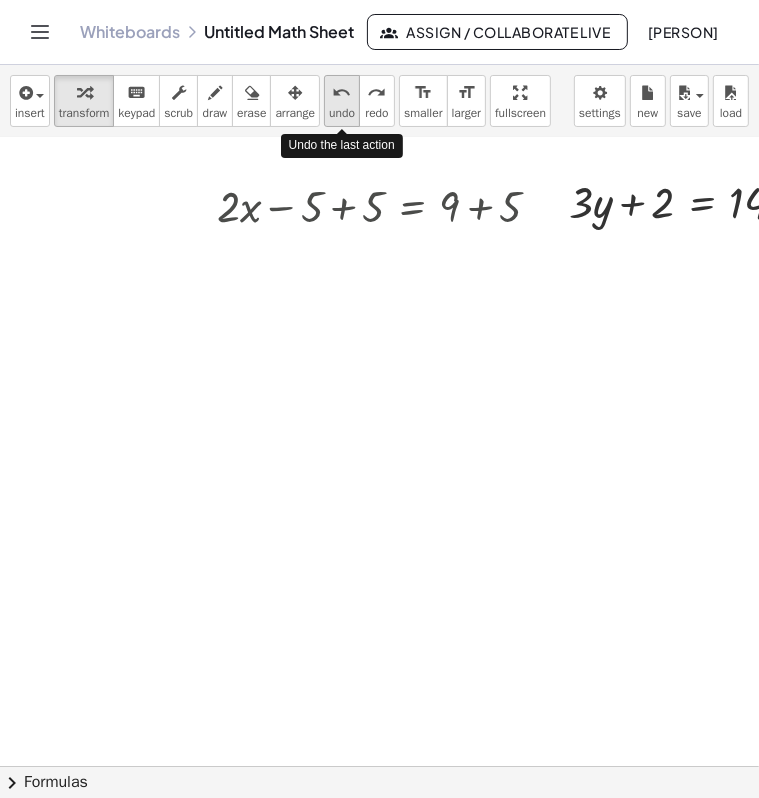 click on "undo" at bounding box center [342, 93] 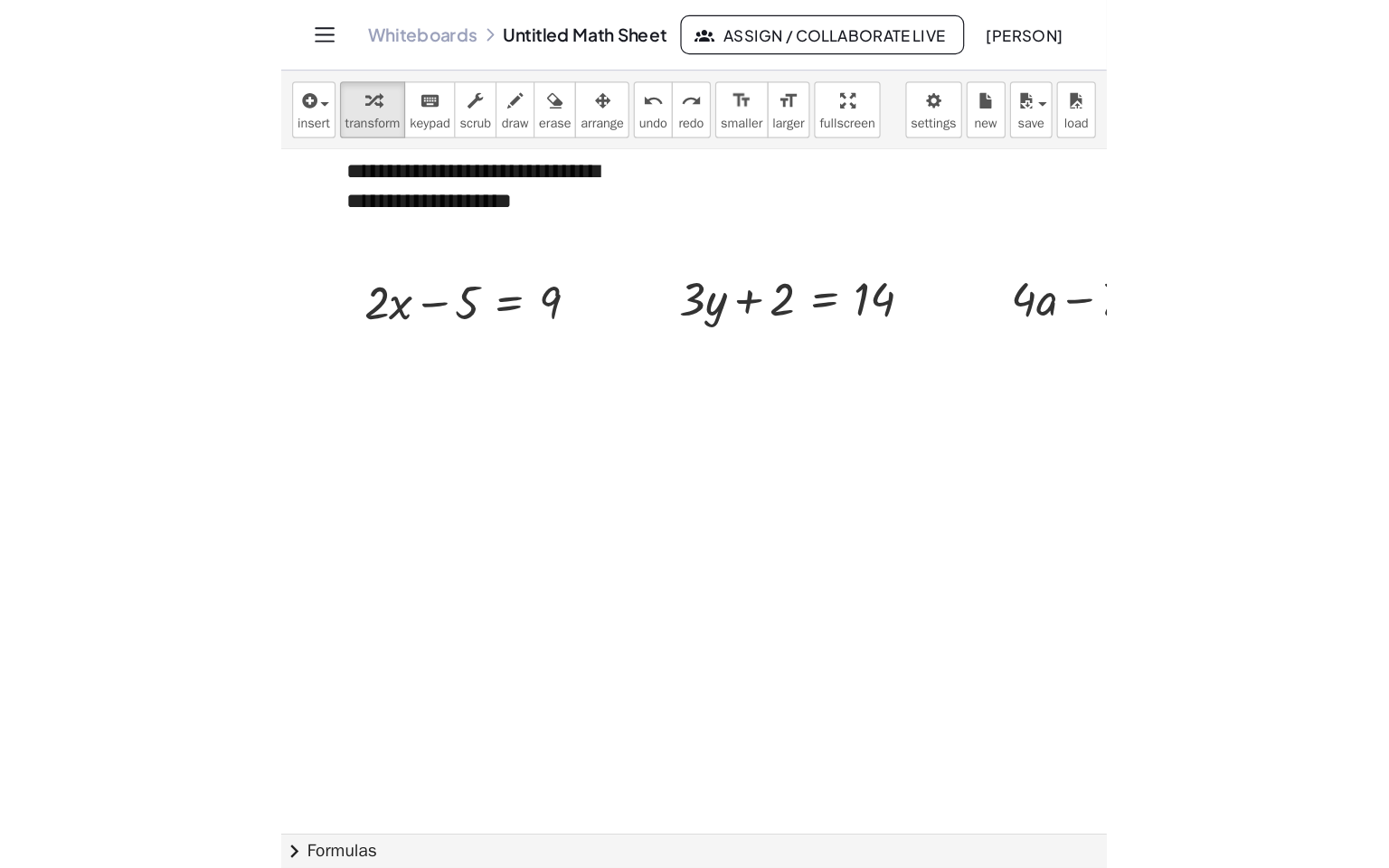scroll, scrollTop: 0, scrollLeft: 924, axis: horizontal 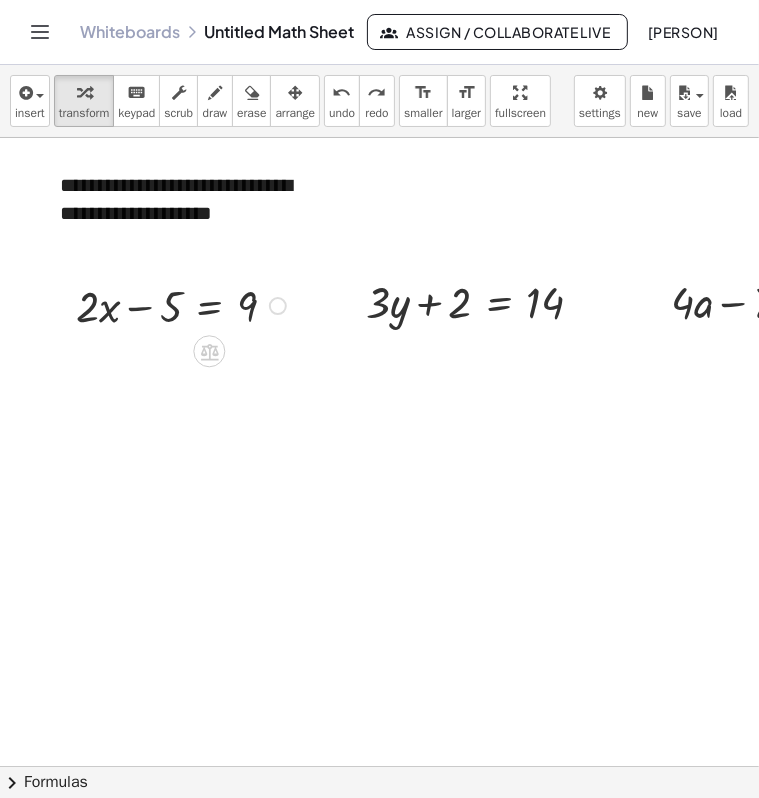 click at bounding box center [184, 304] 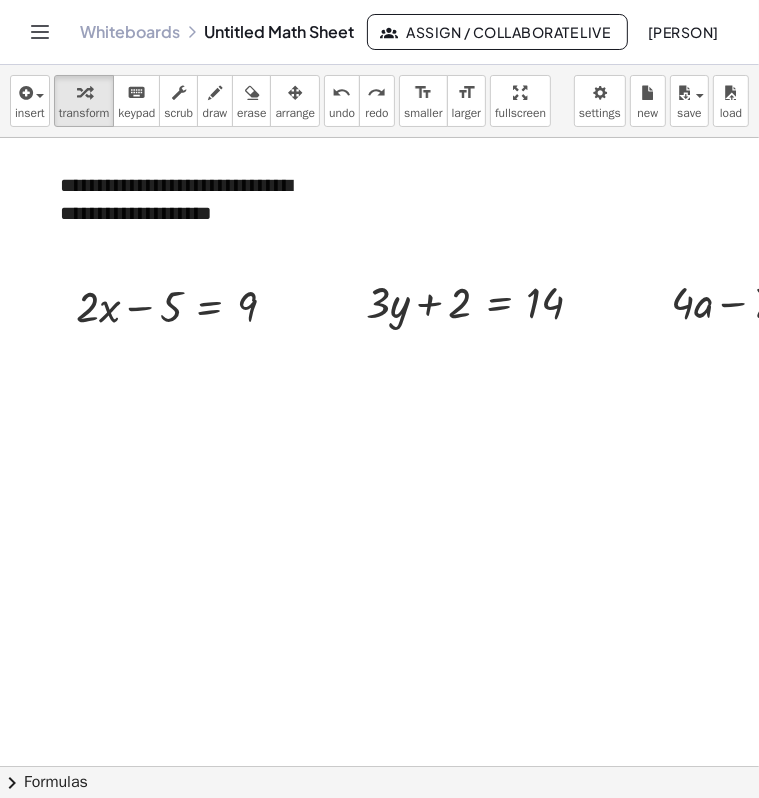 drag, startPoint x: 518, startPoint y: 101, endPoint x: 1291, endPoint y: 212, distance: 780.92896 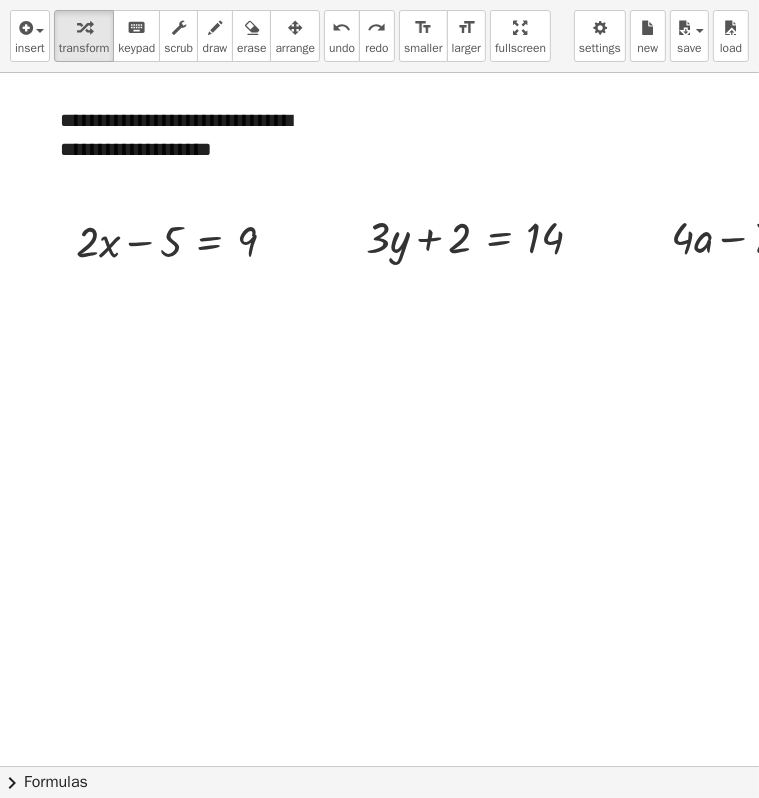 click on "**********" at bounding box center (379, 399) 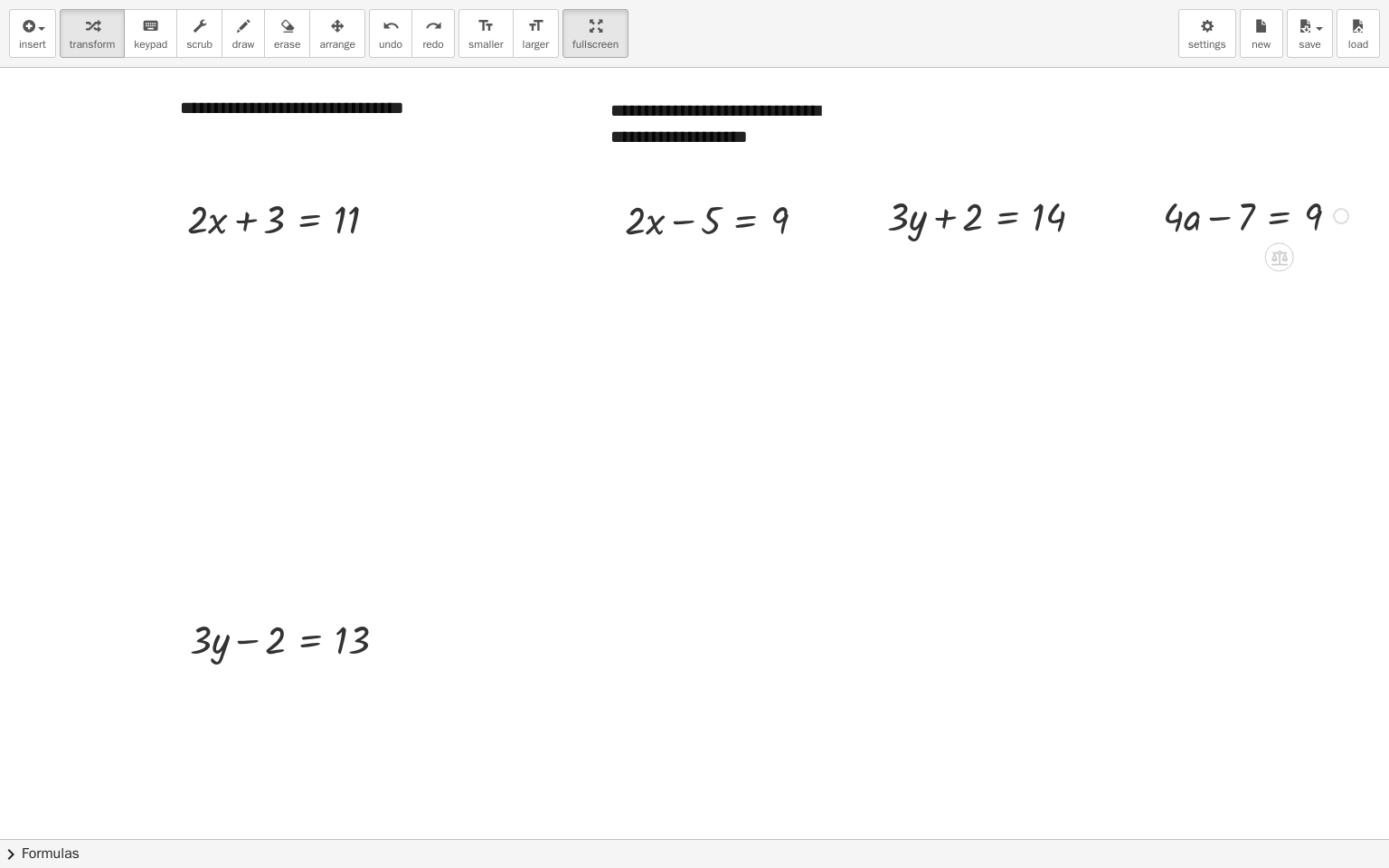 scroll, scrollTop: 0, scrollLeft: 382, axis: horizontal 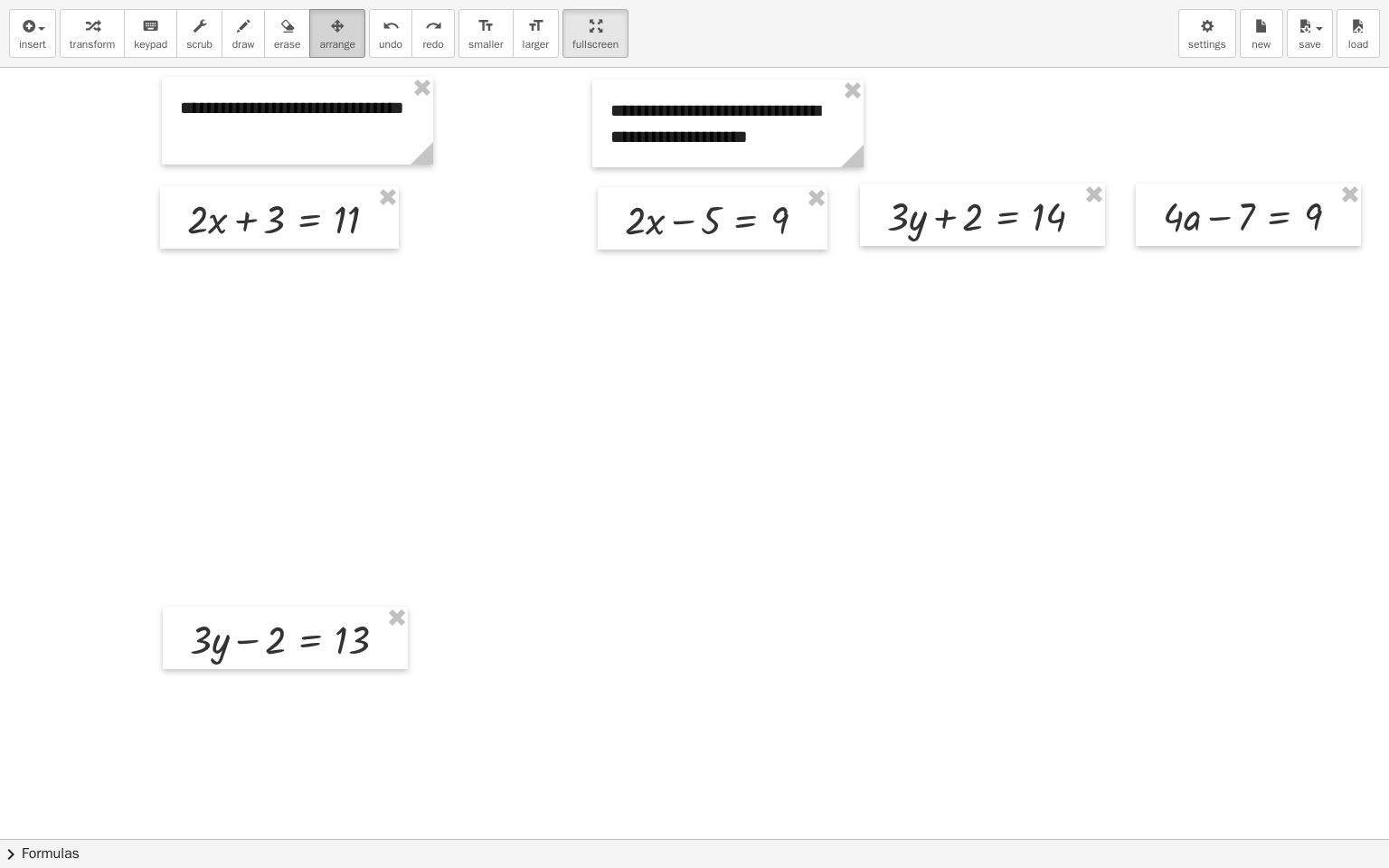 click at bounding box center [337, 25] 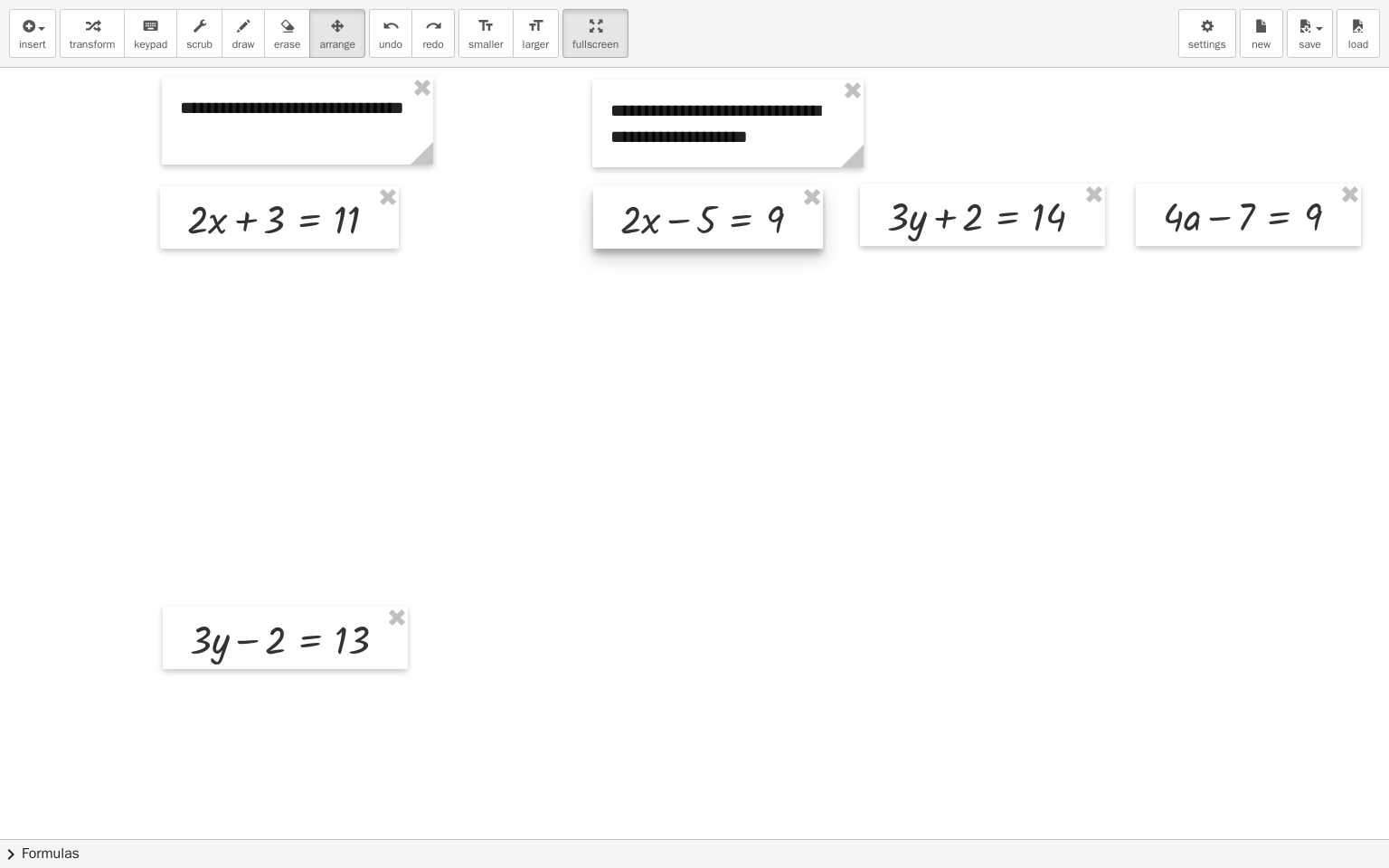 click at bounding box center (708, 217) 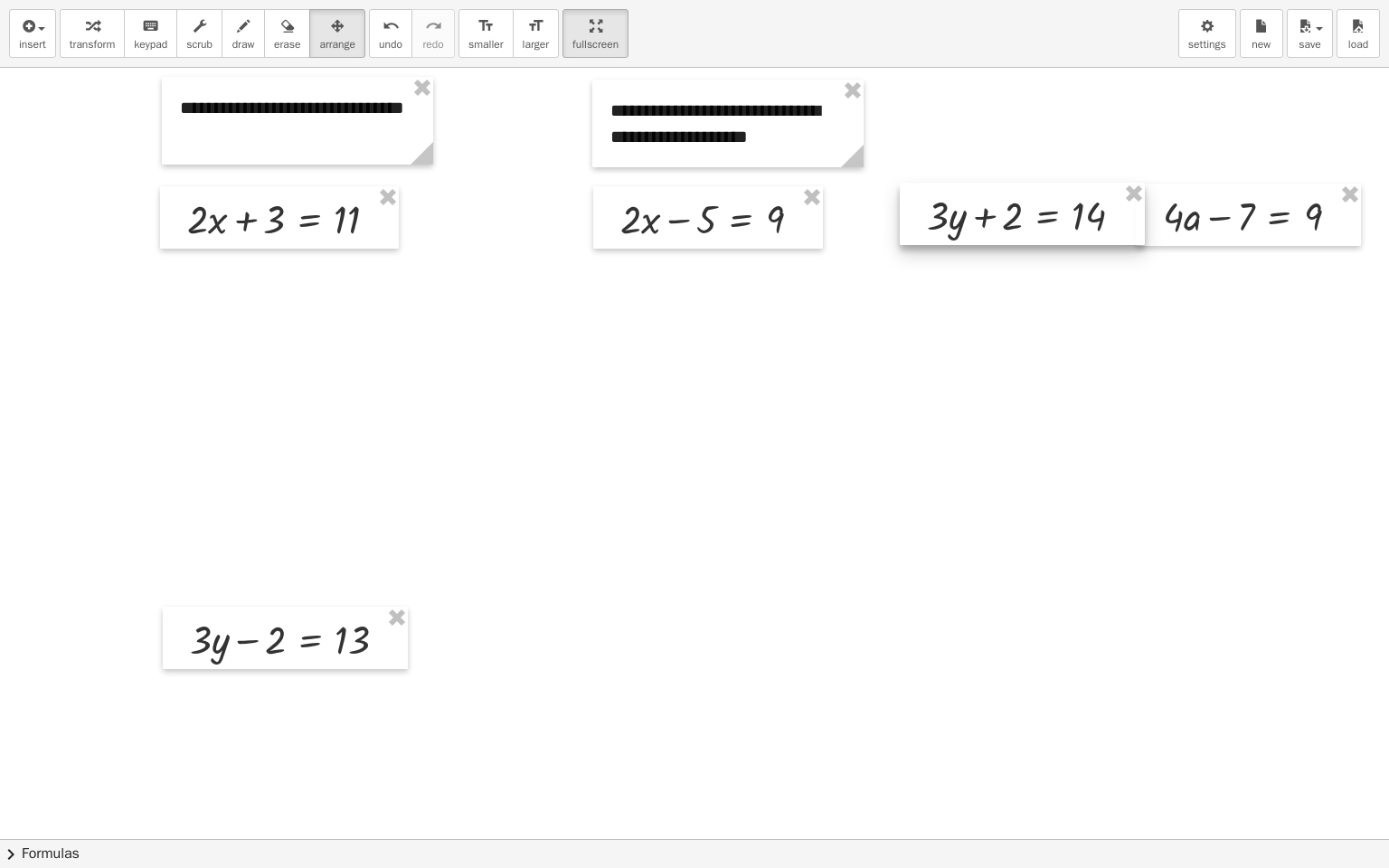 drag, startPoint x: 914, startPoint y: 231, endPoint x: 954, endPoint y: 231, distance: 40 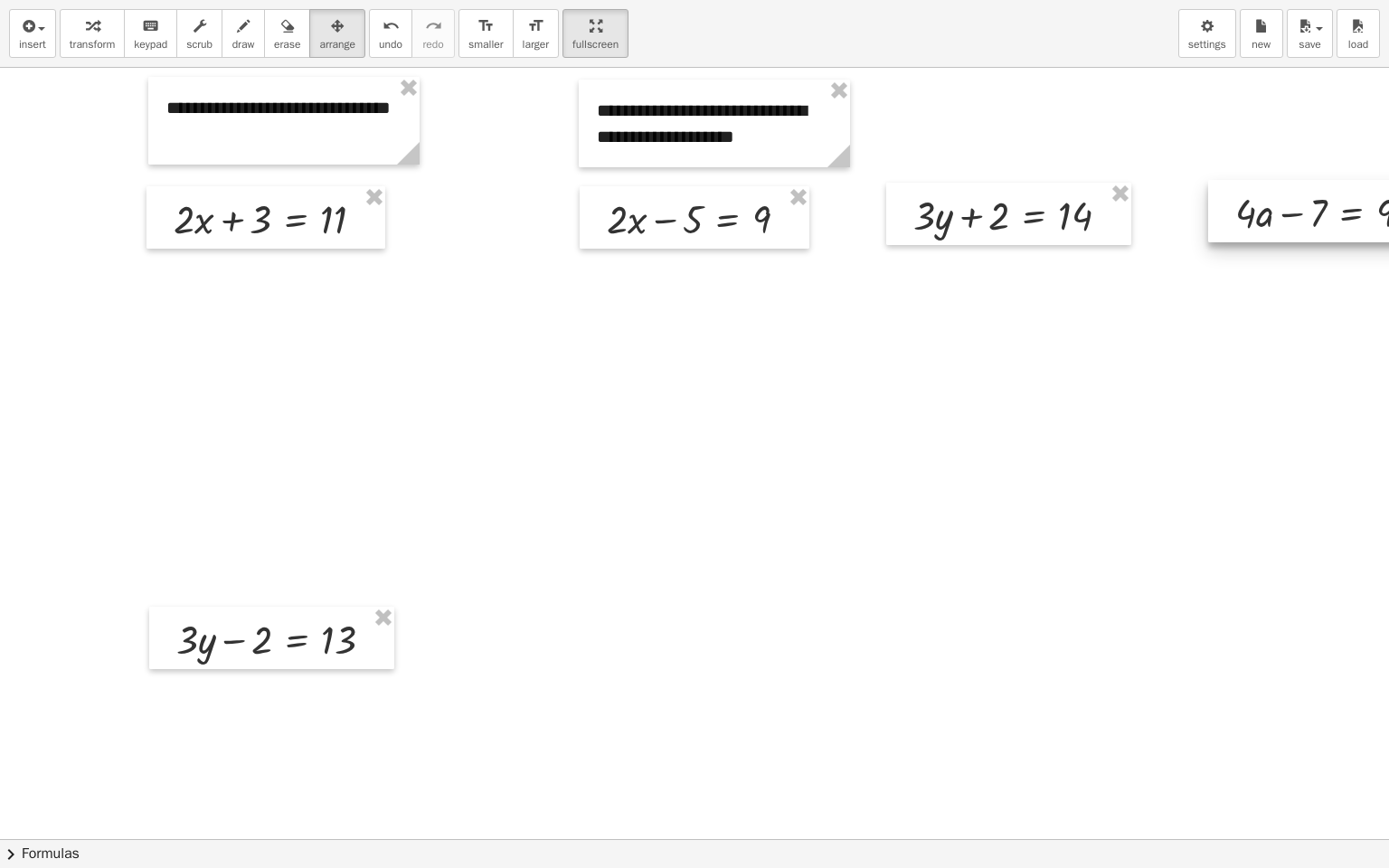 drag, startPoint x: 1182, startPoint y: 227, endPoint x: 1268, endPoint y: 223, distance: 86.092973 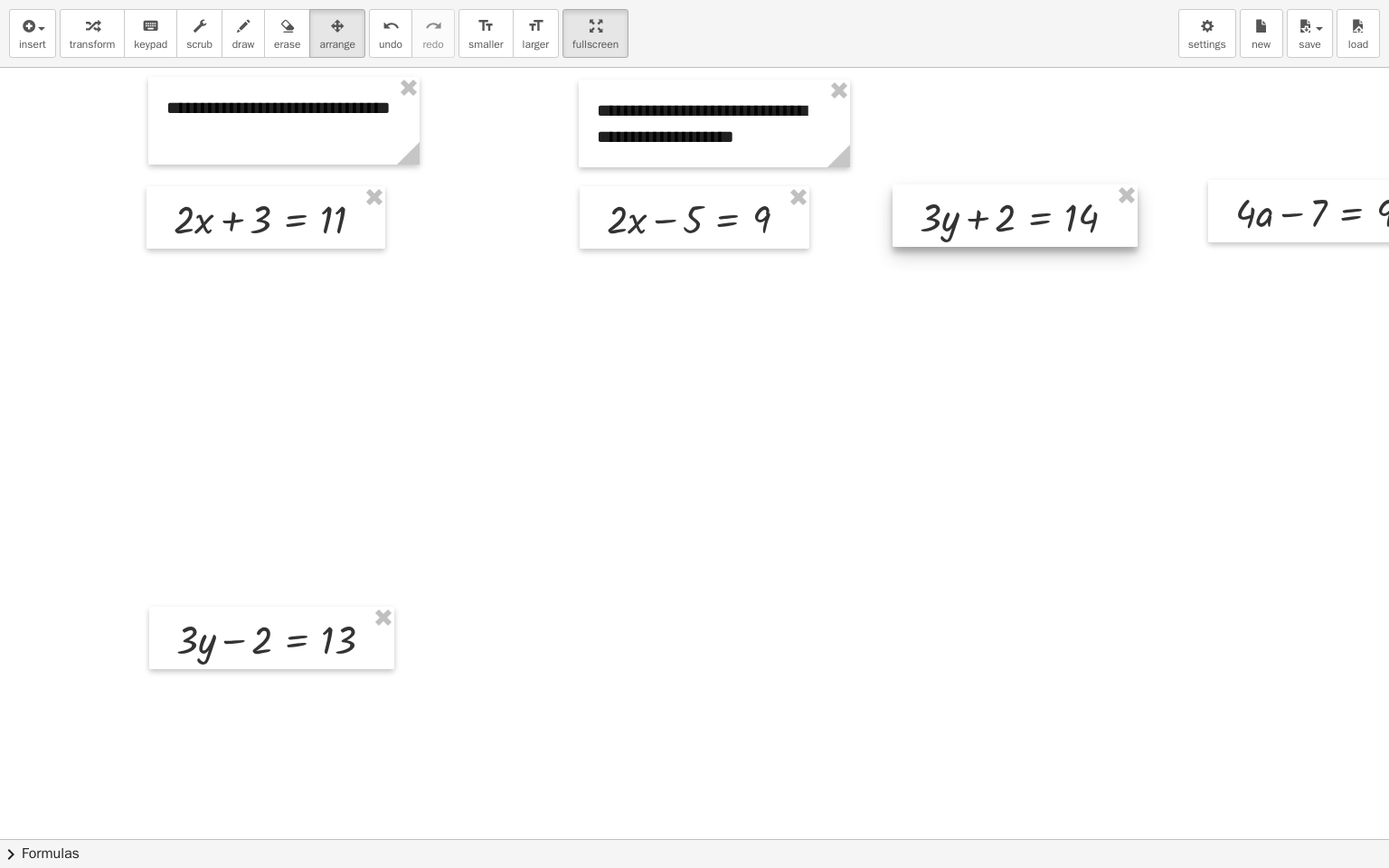 click at bounding box center [1015, 215] 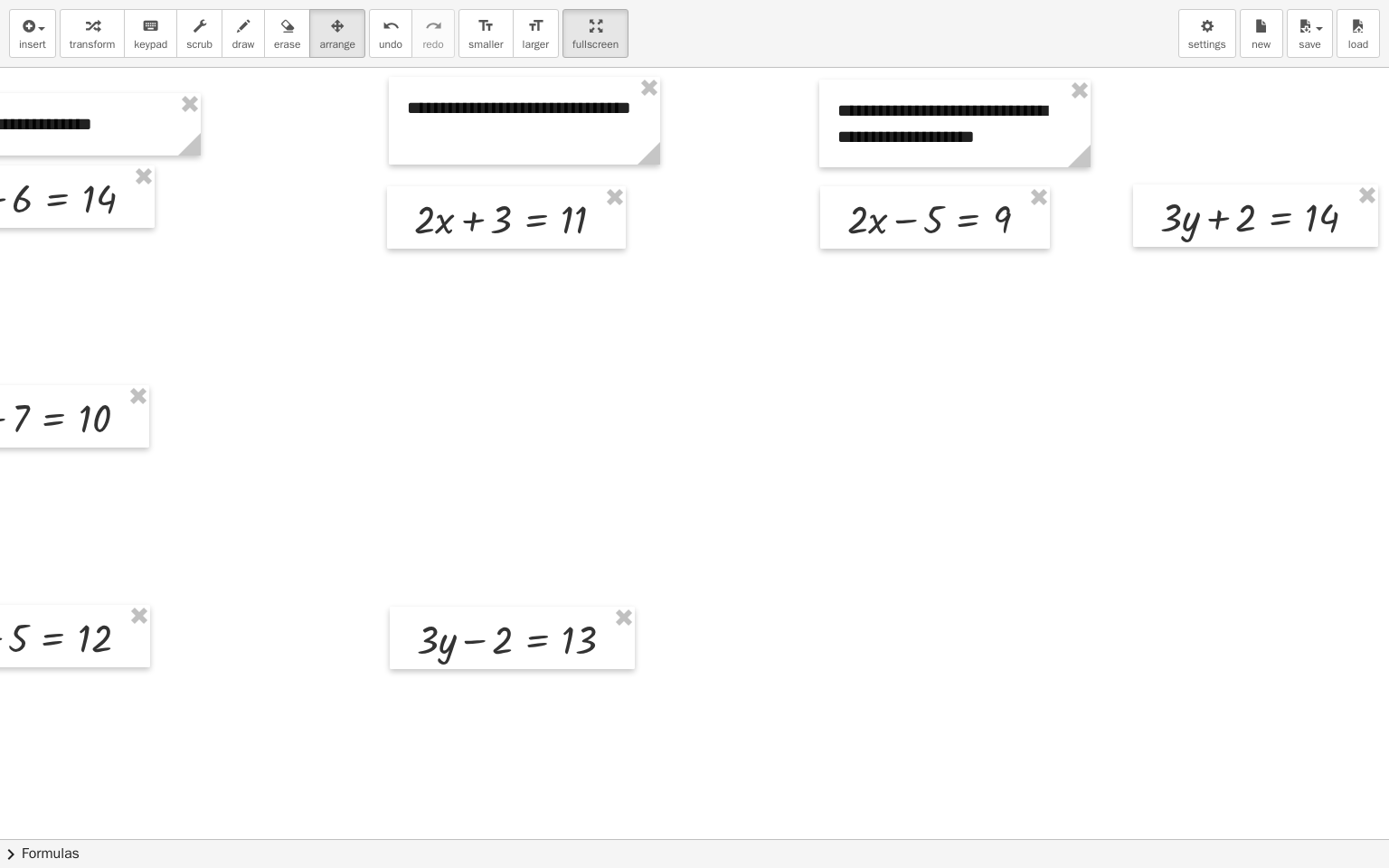 scroll, scrollTop: 0, scrollLeft: 0, axis: both 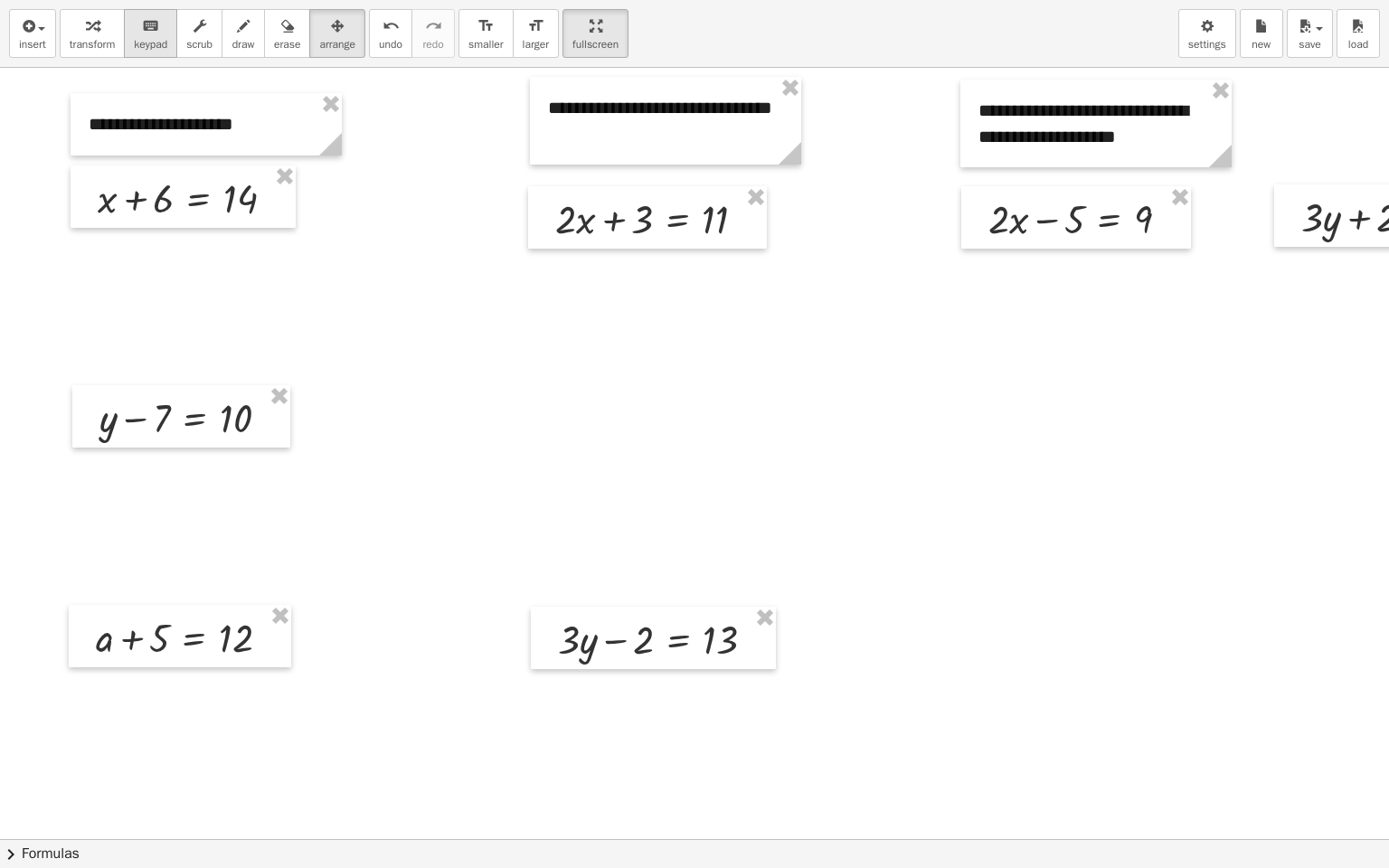 click on "keyboard" at bounding box center (150, 26) 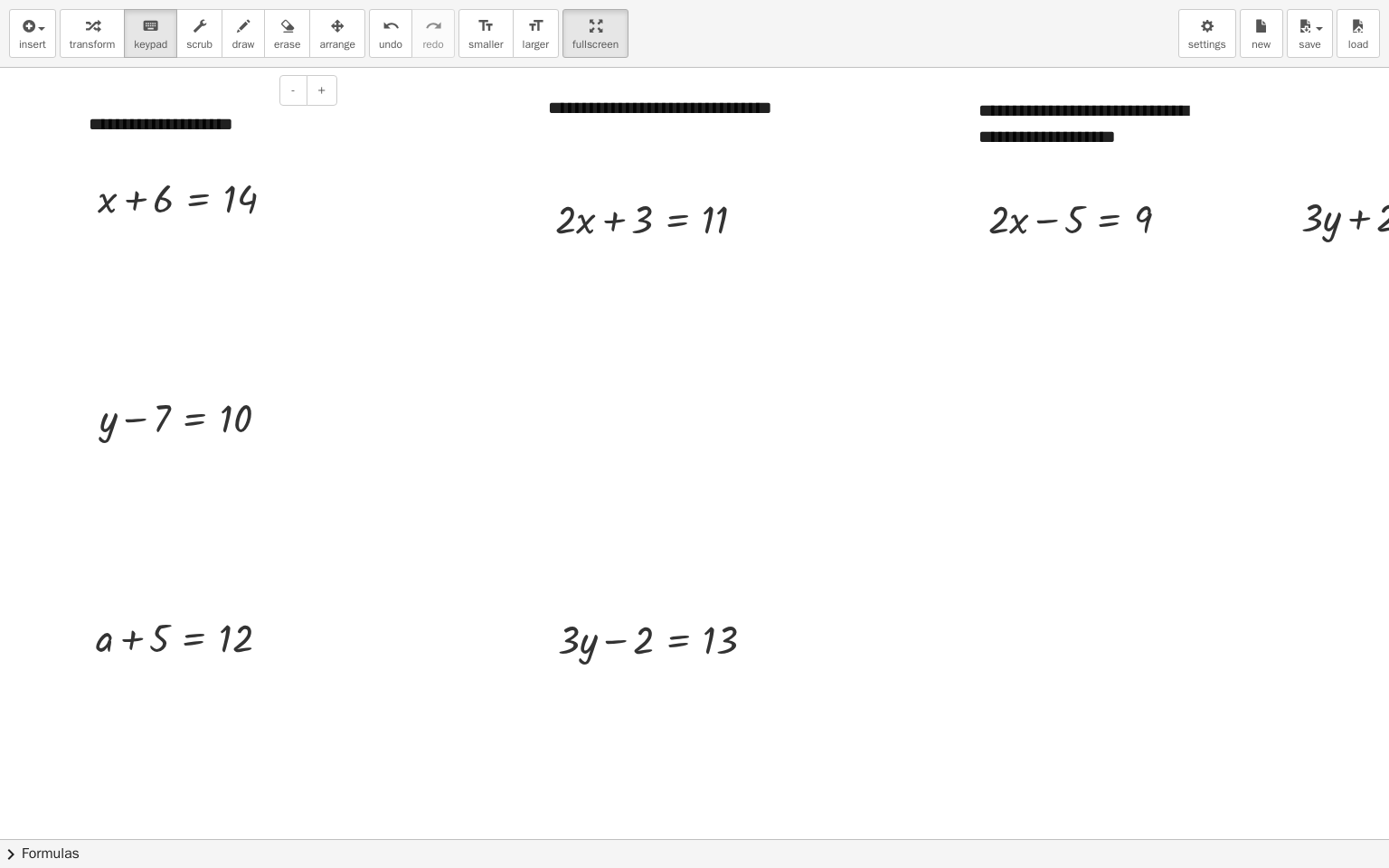 click on "**********" at bounding box center (206, 124) 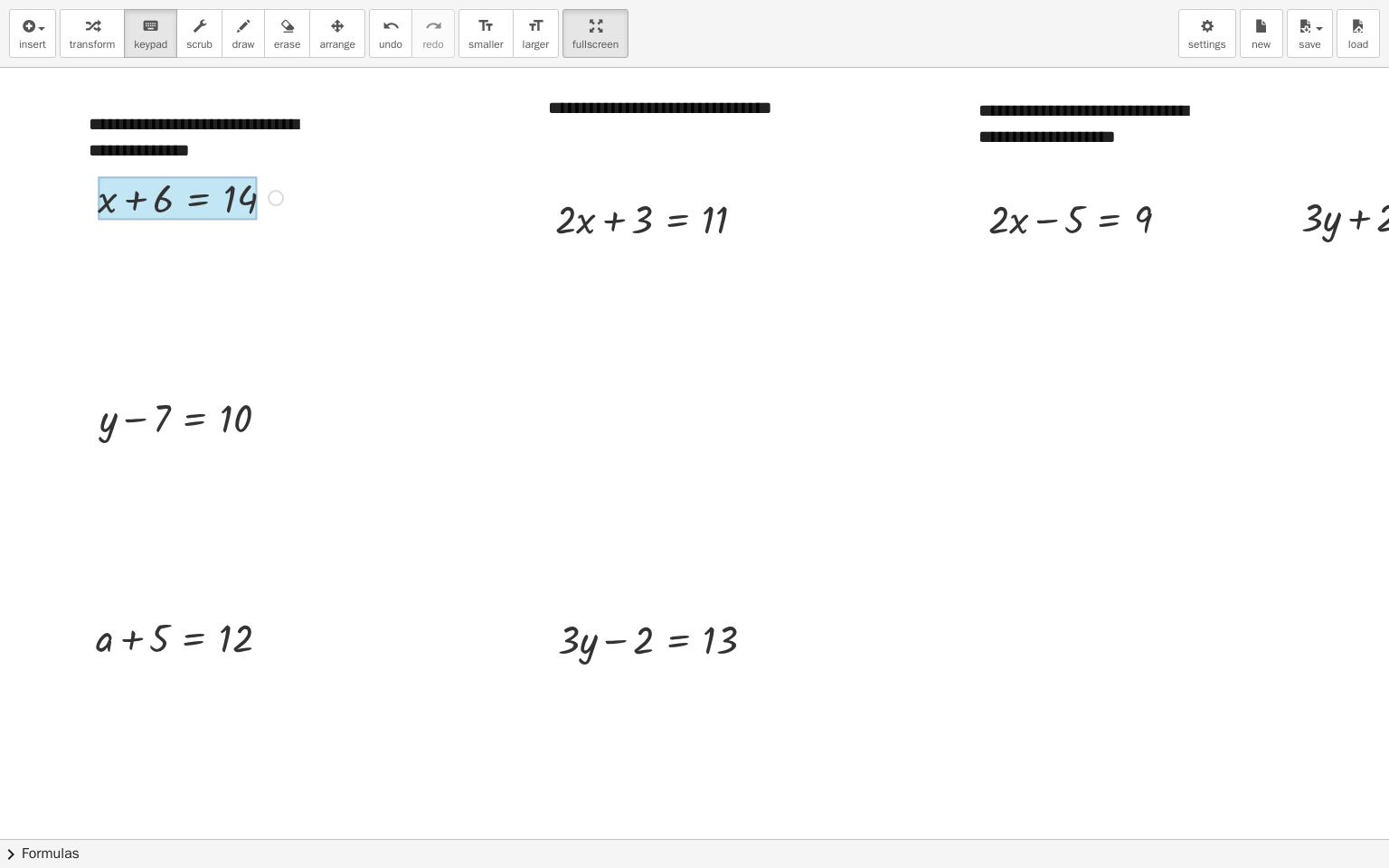 click at bounding box center [177, 198] 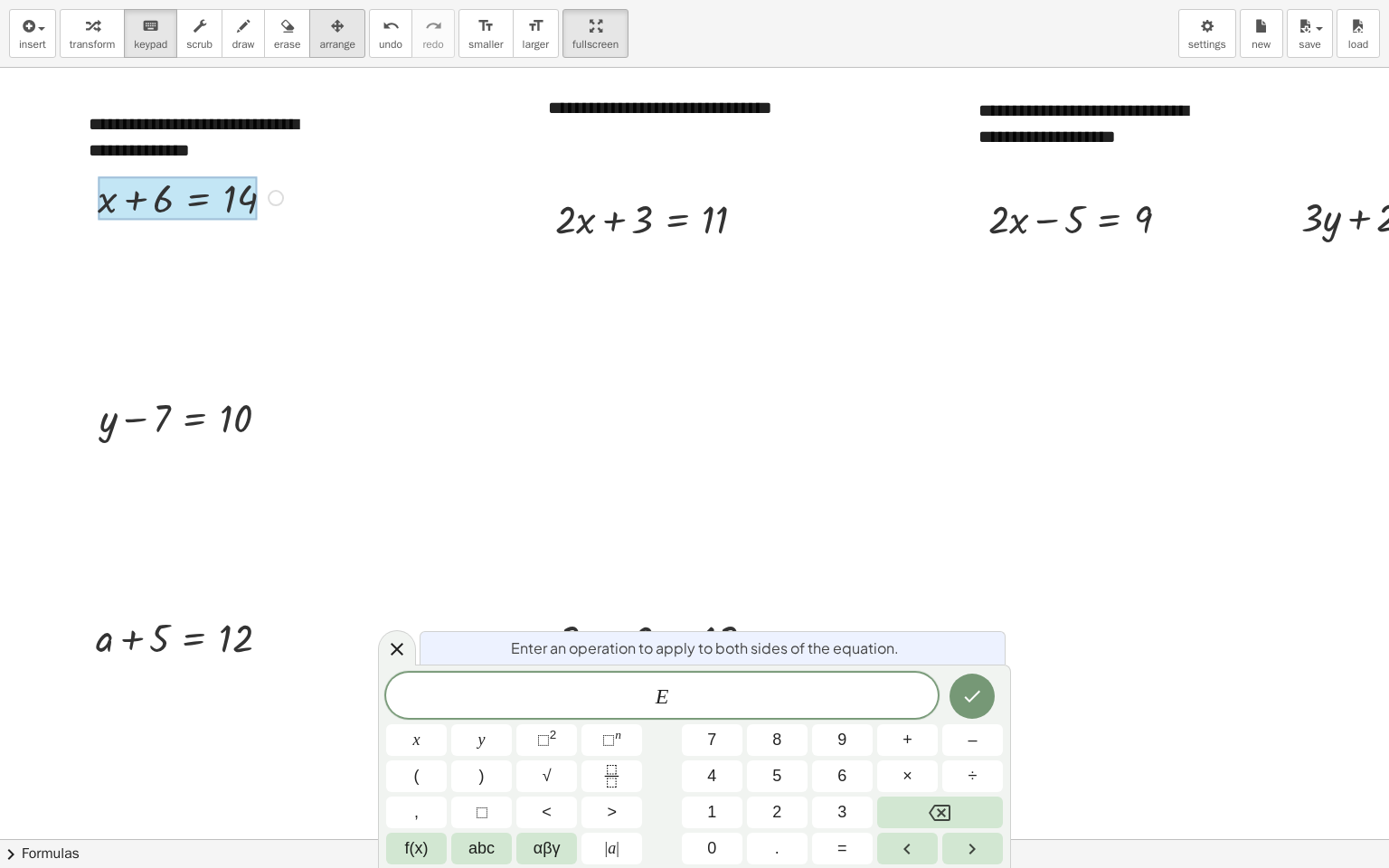 click at bounding box center [337, 25] 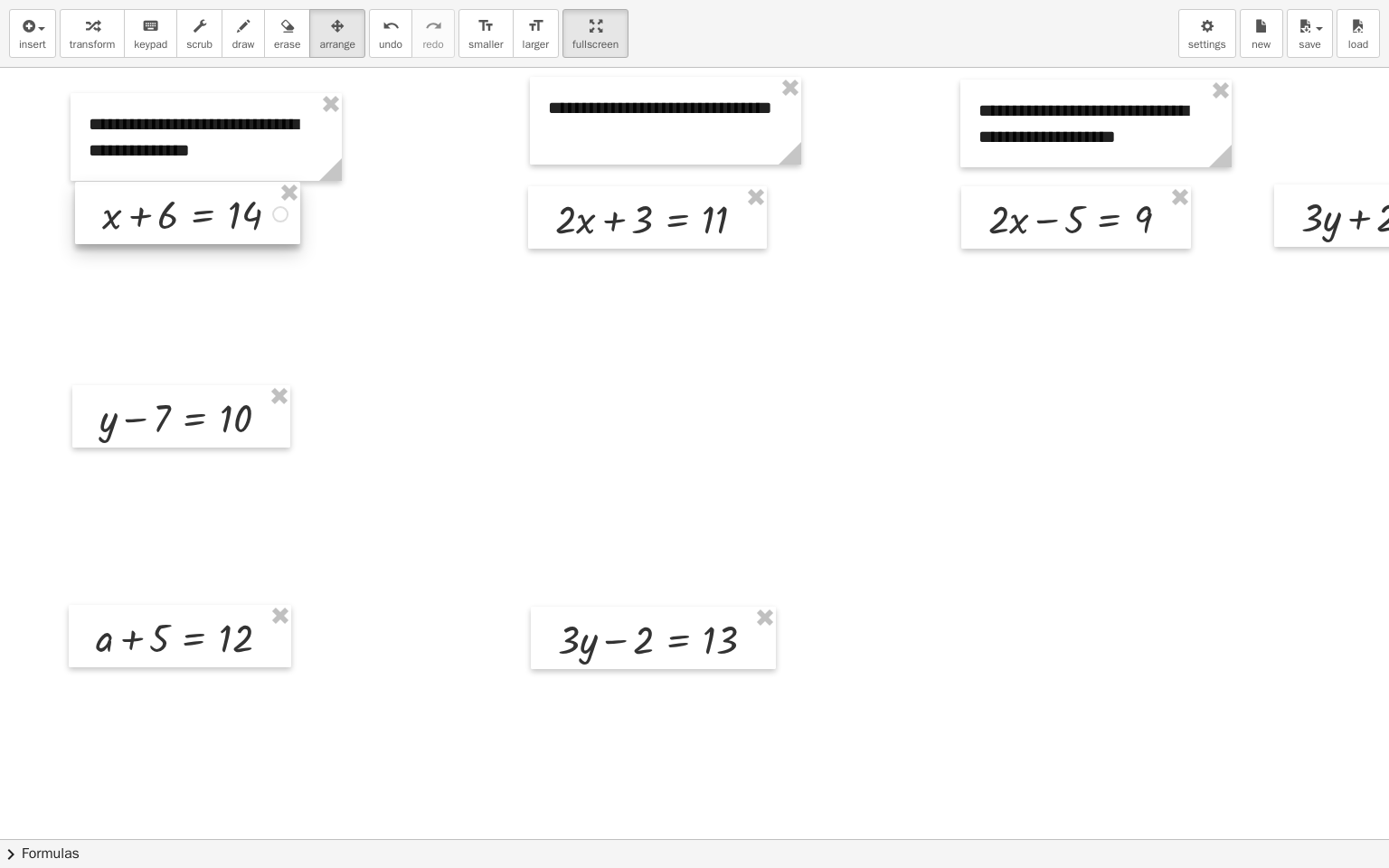 drag, startPoint x: 201, startPoint y: 194, endPoint x: 205, endPoint y: 211, distance: 17.464249 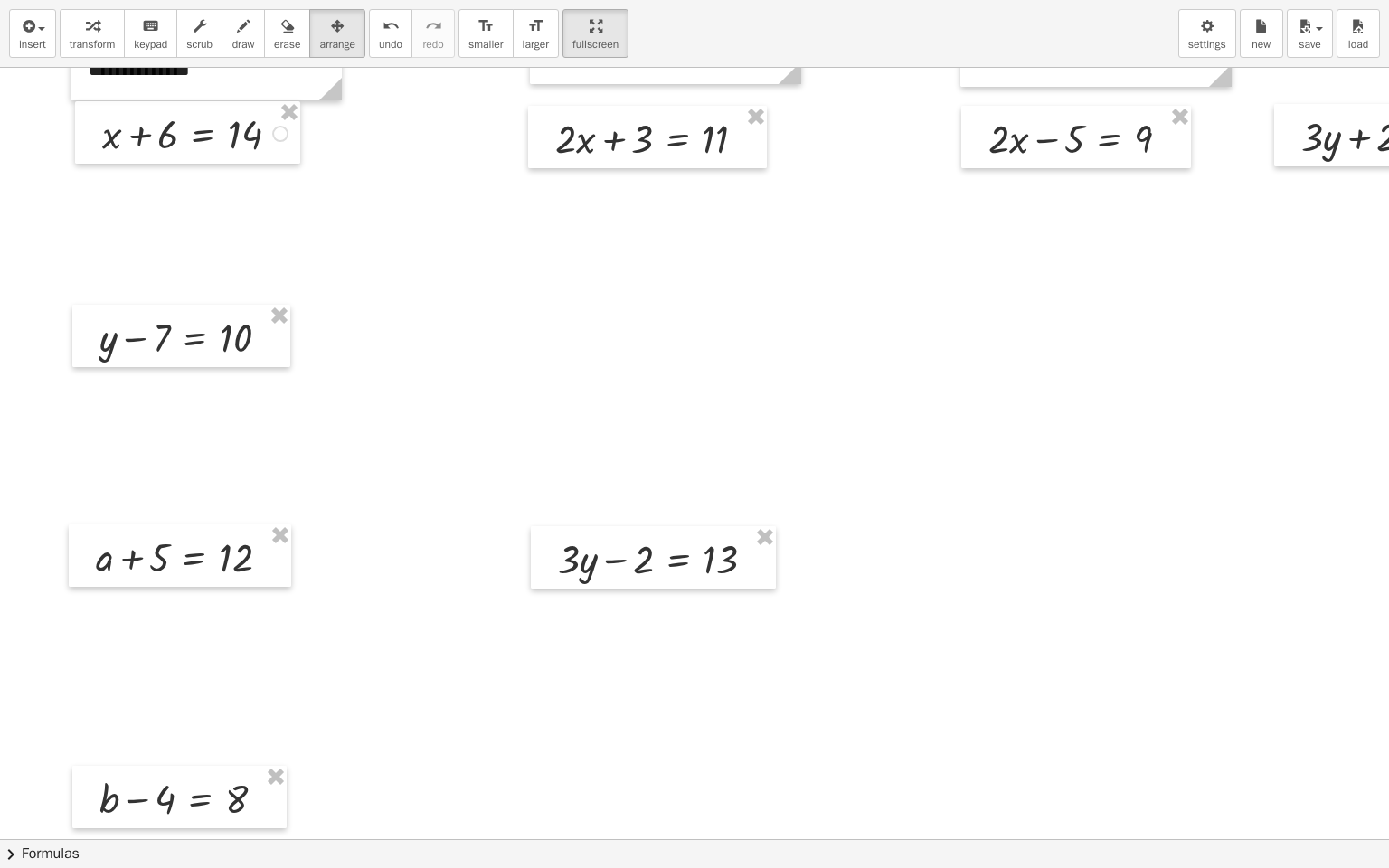 scroll, scrollTop: 90, scrollLeft: 0, axis: vertical 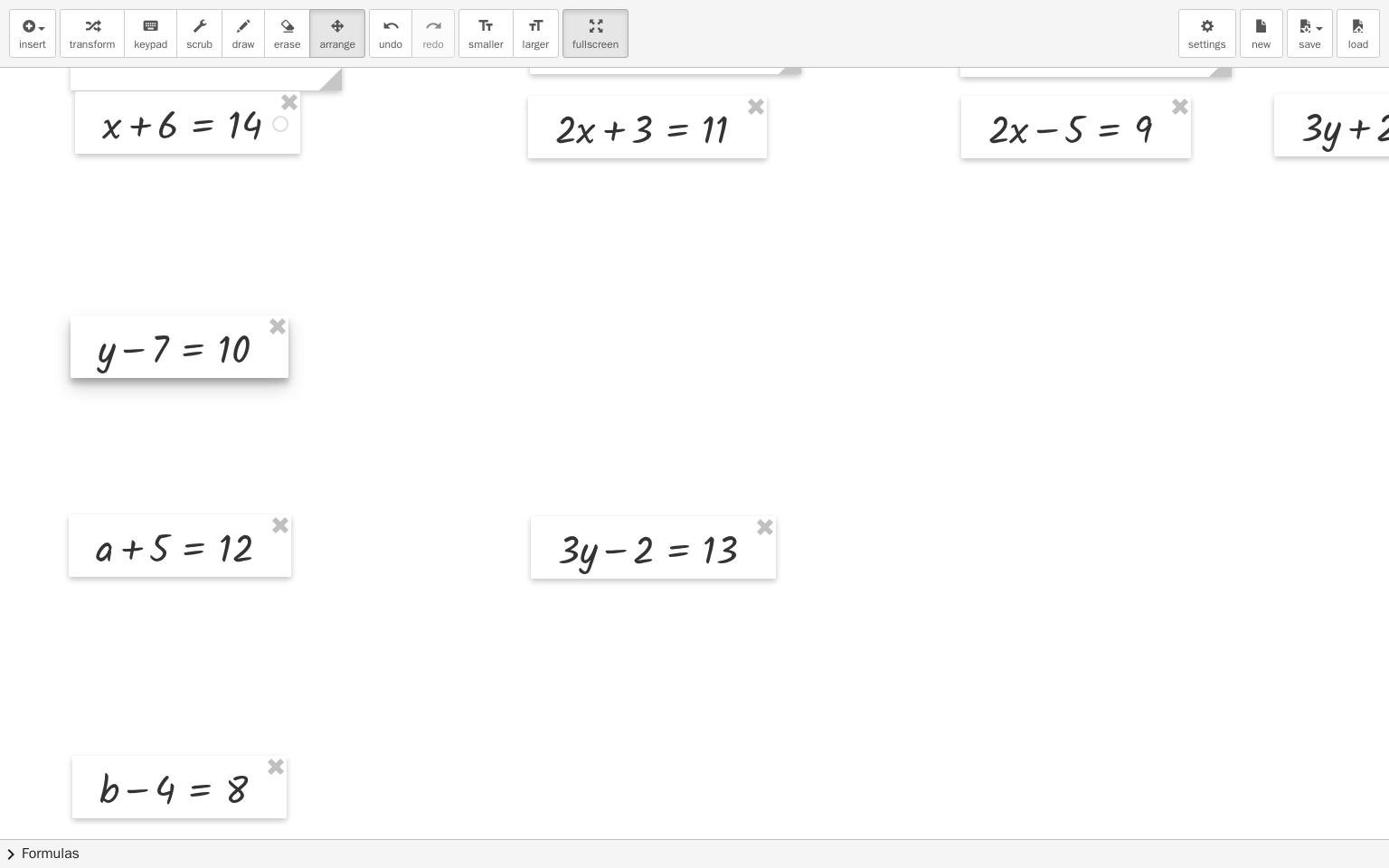 drag, startPoint x: 184, startPoint y: 312, endPoint x: 183, endPoint y: 333, distance: 21.023796 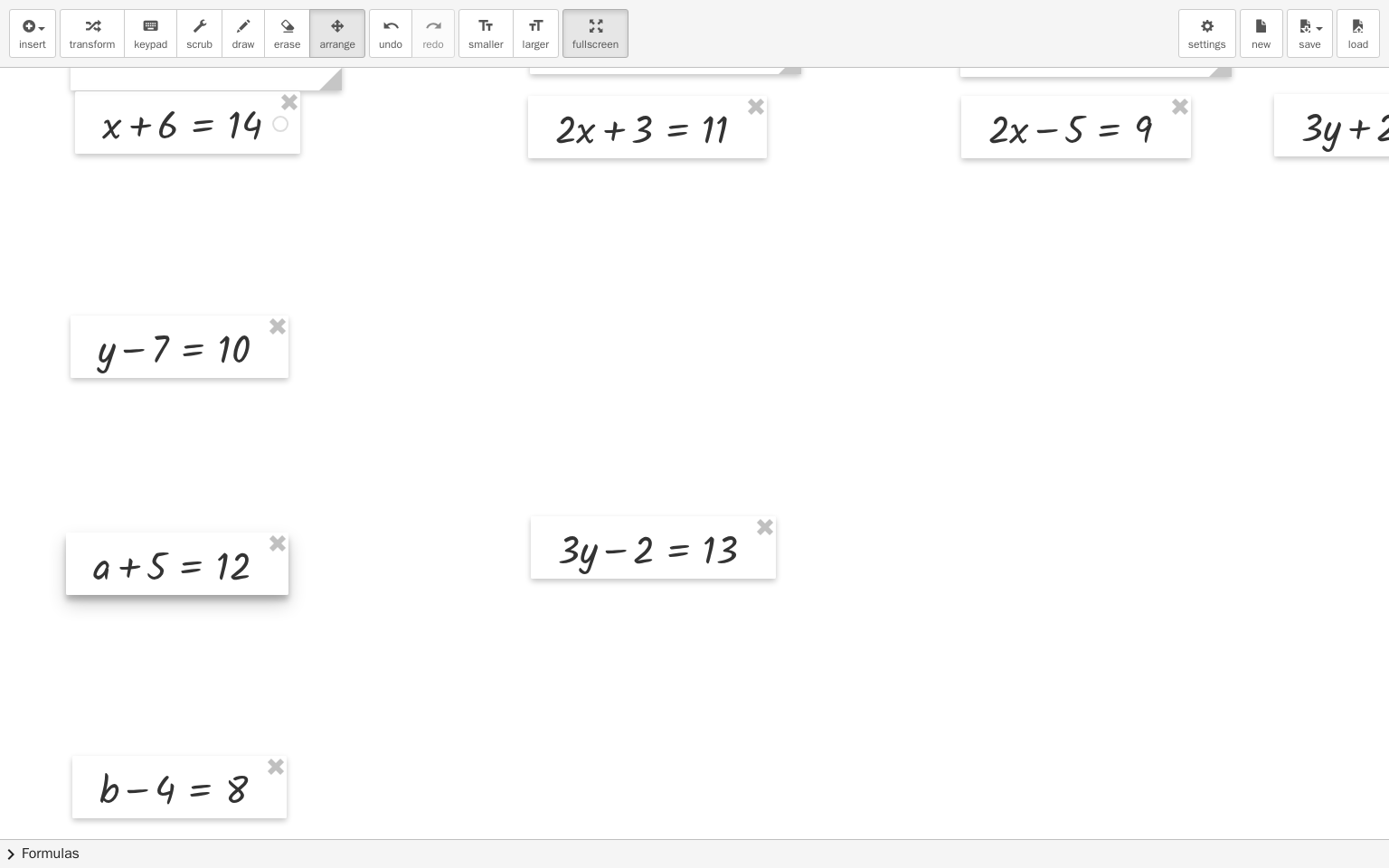 drag, startPoint x: 168, startPoint y: 539, endPoint x: 166, endPoint y: 556, distance: 17.117243 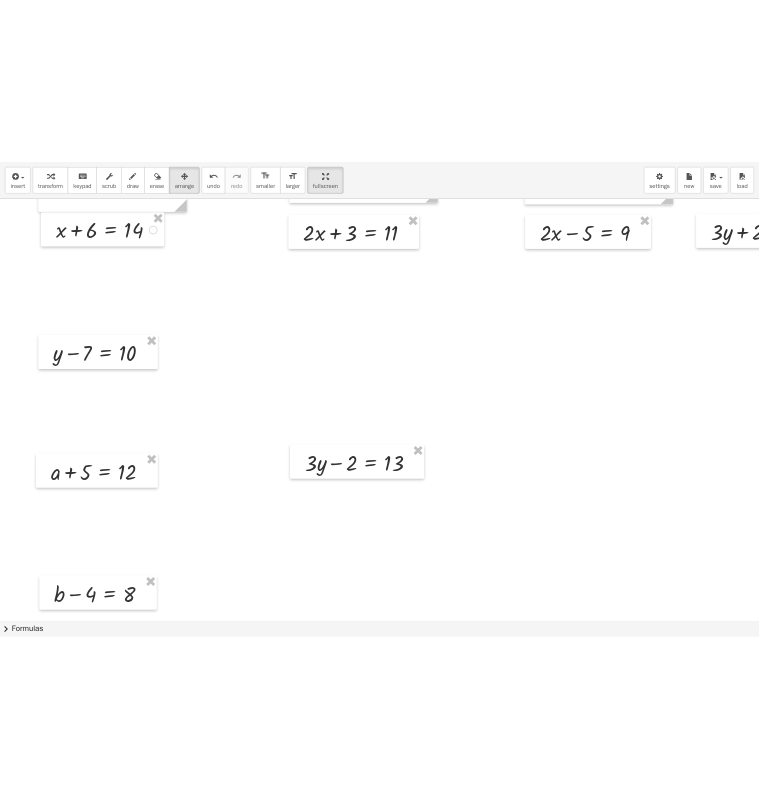 scroll, scrollTop: 0, scrollLeft: 0, axis: both 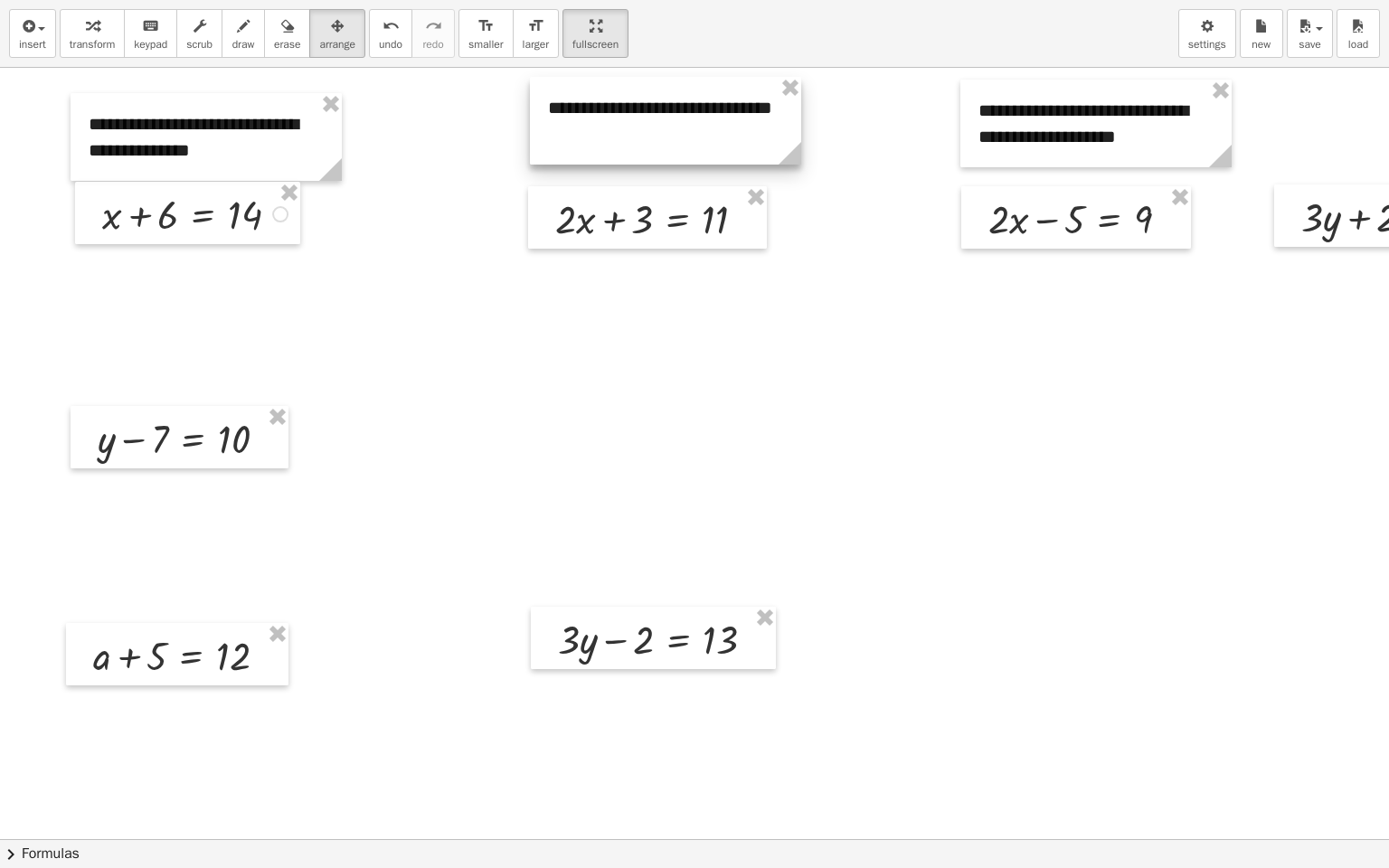 click at bounding box center (666, 120) 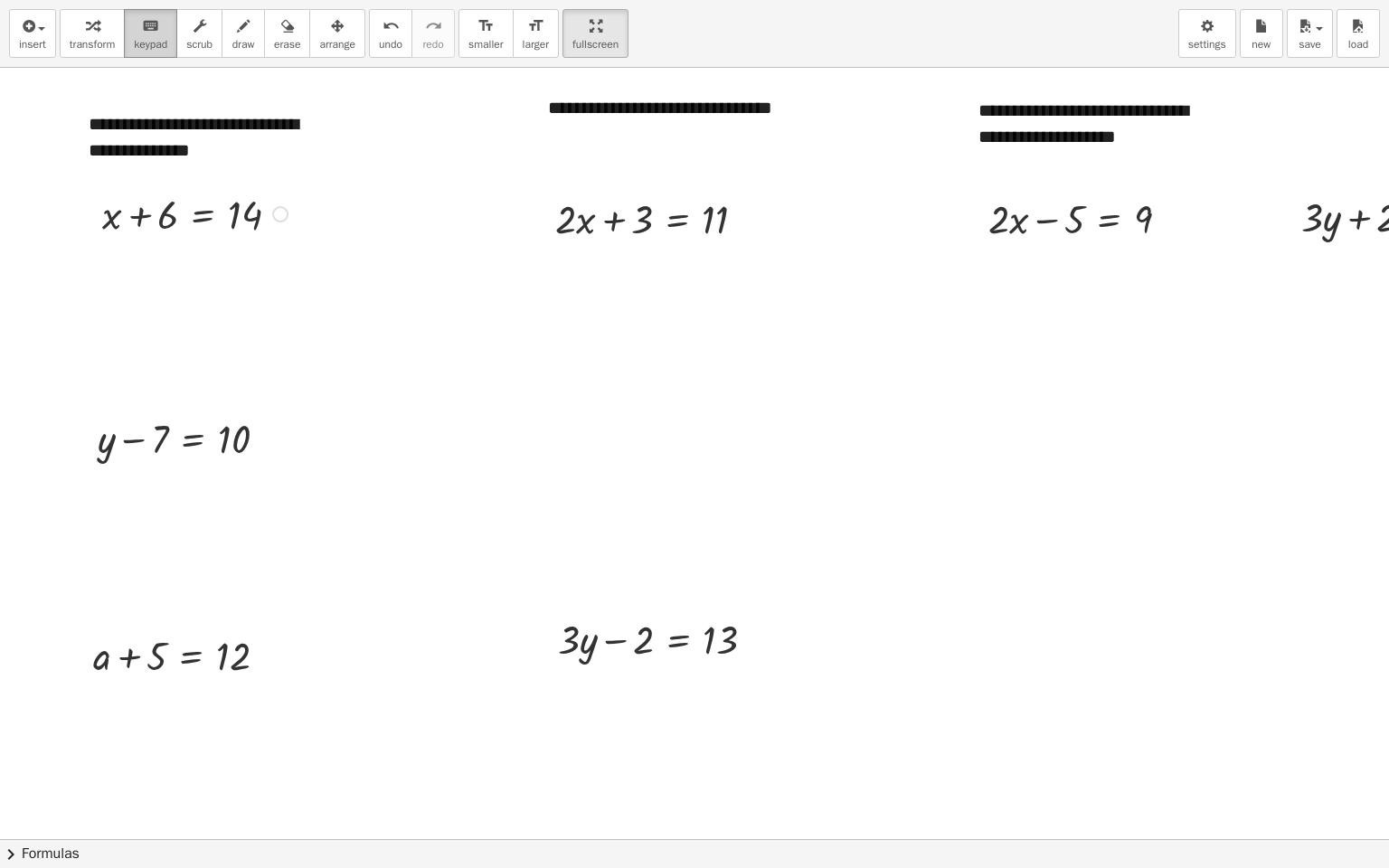 click on "keyboard" at bounding box center (150, 26) 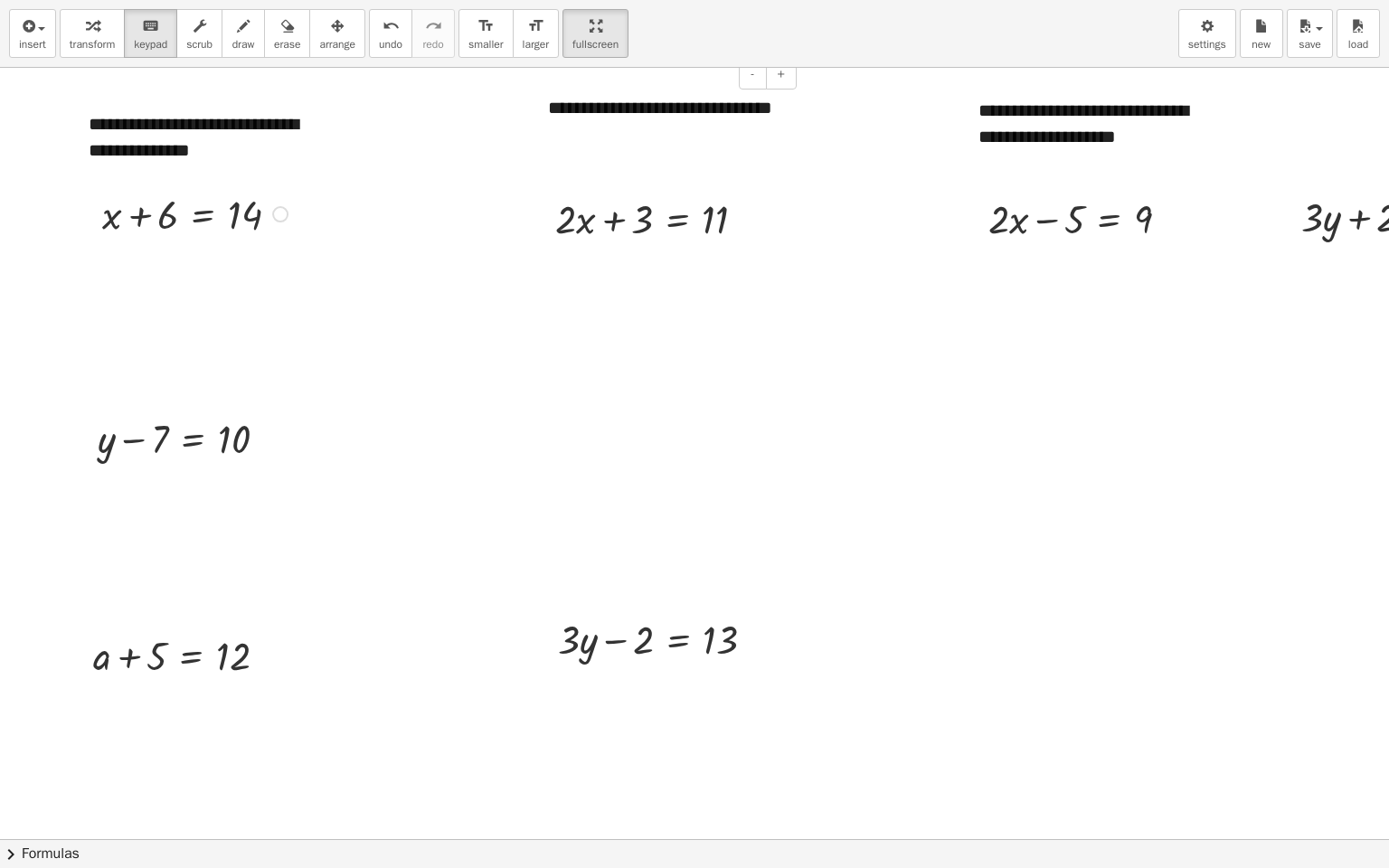 click on "**********" at bounding box center (666, 120) 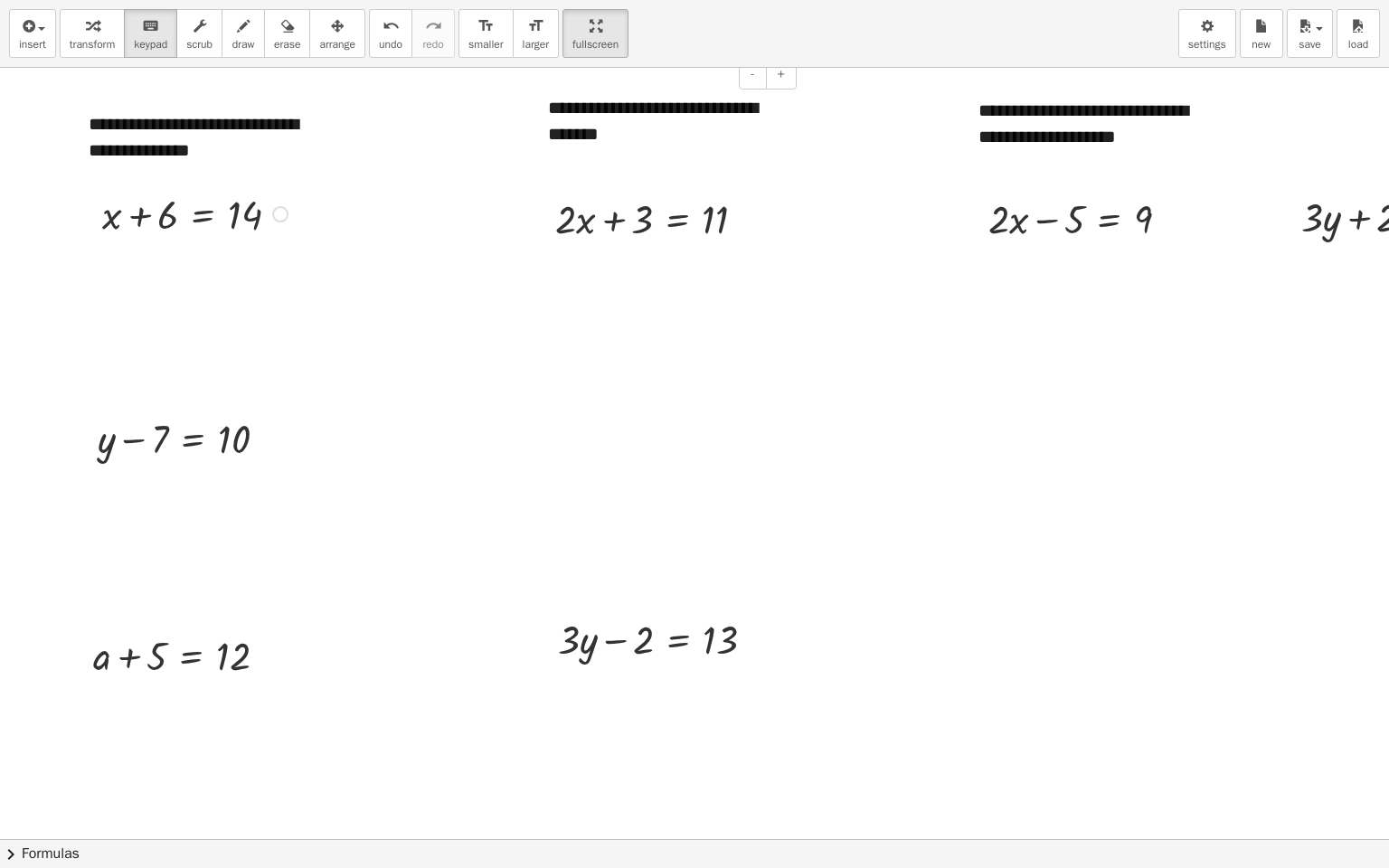 click on "**********" at bounding box center [666, 120] 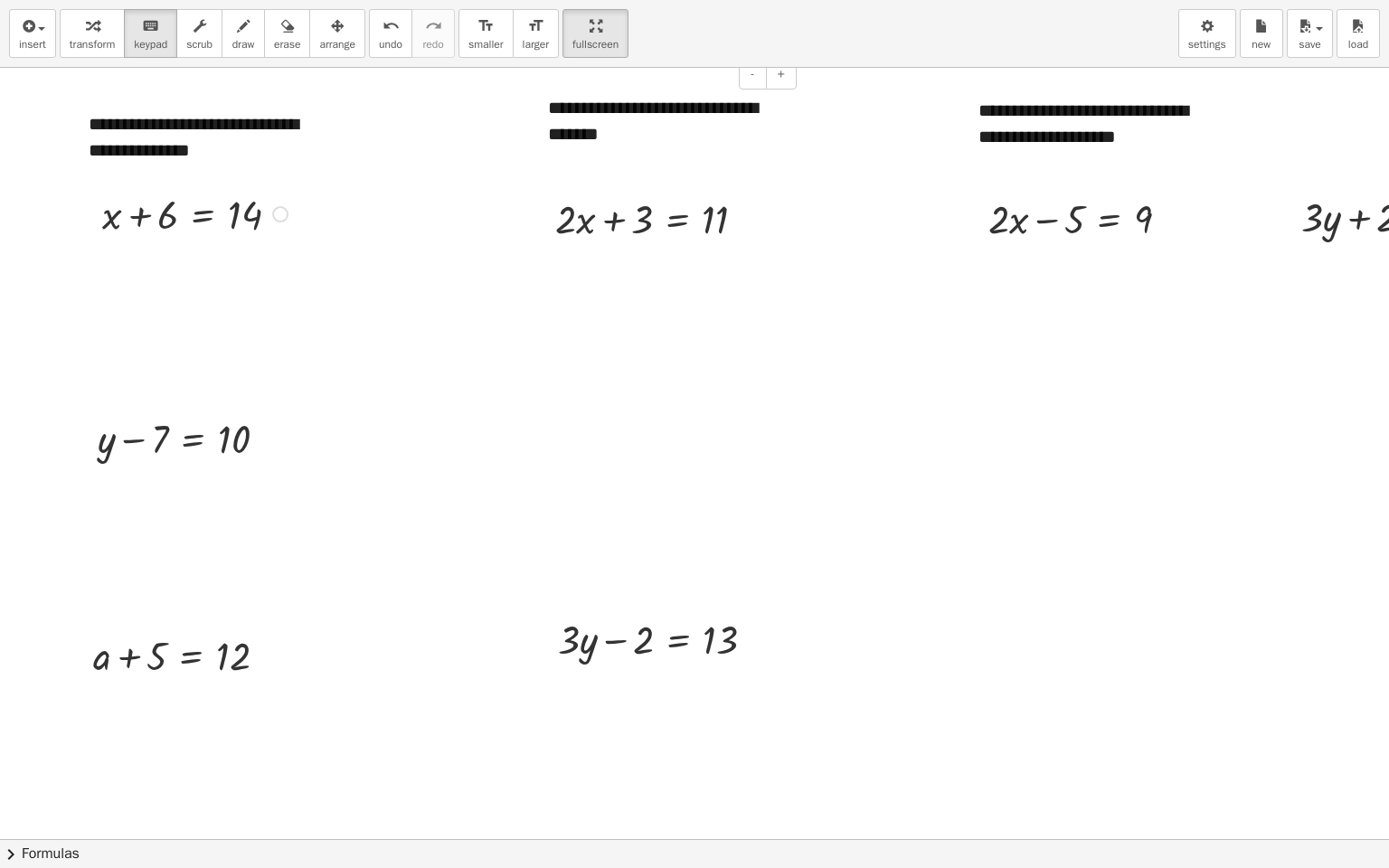 click on "**********" at bounding box center [666, 120] 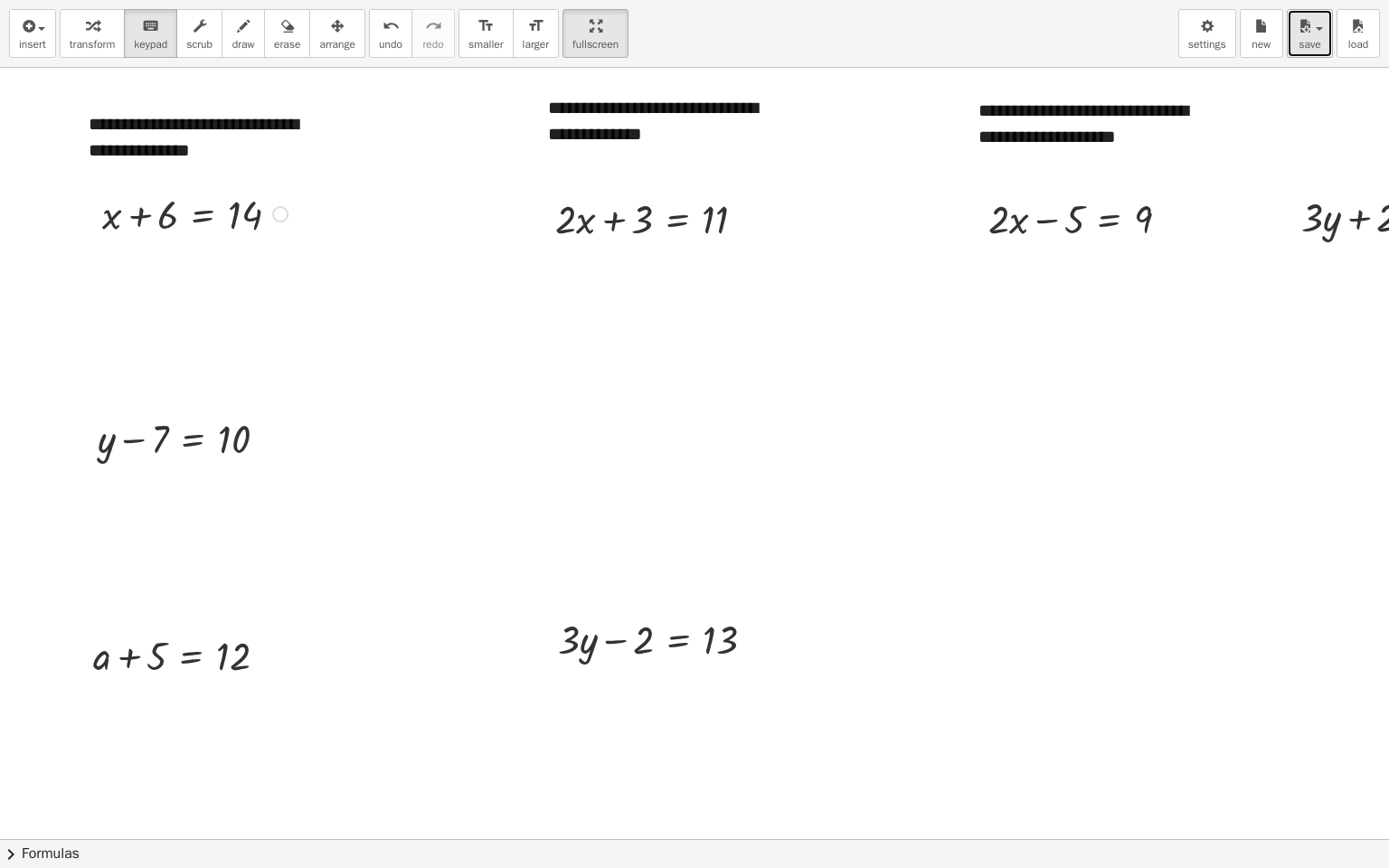 click on "save" at bounding box center (1309, 44) 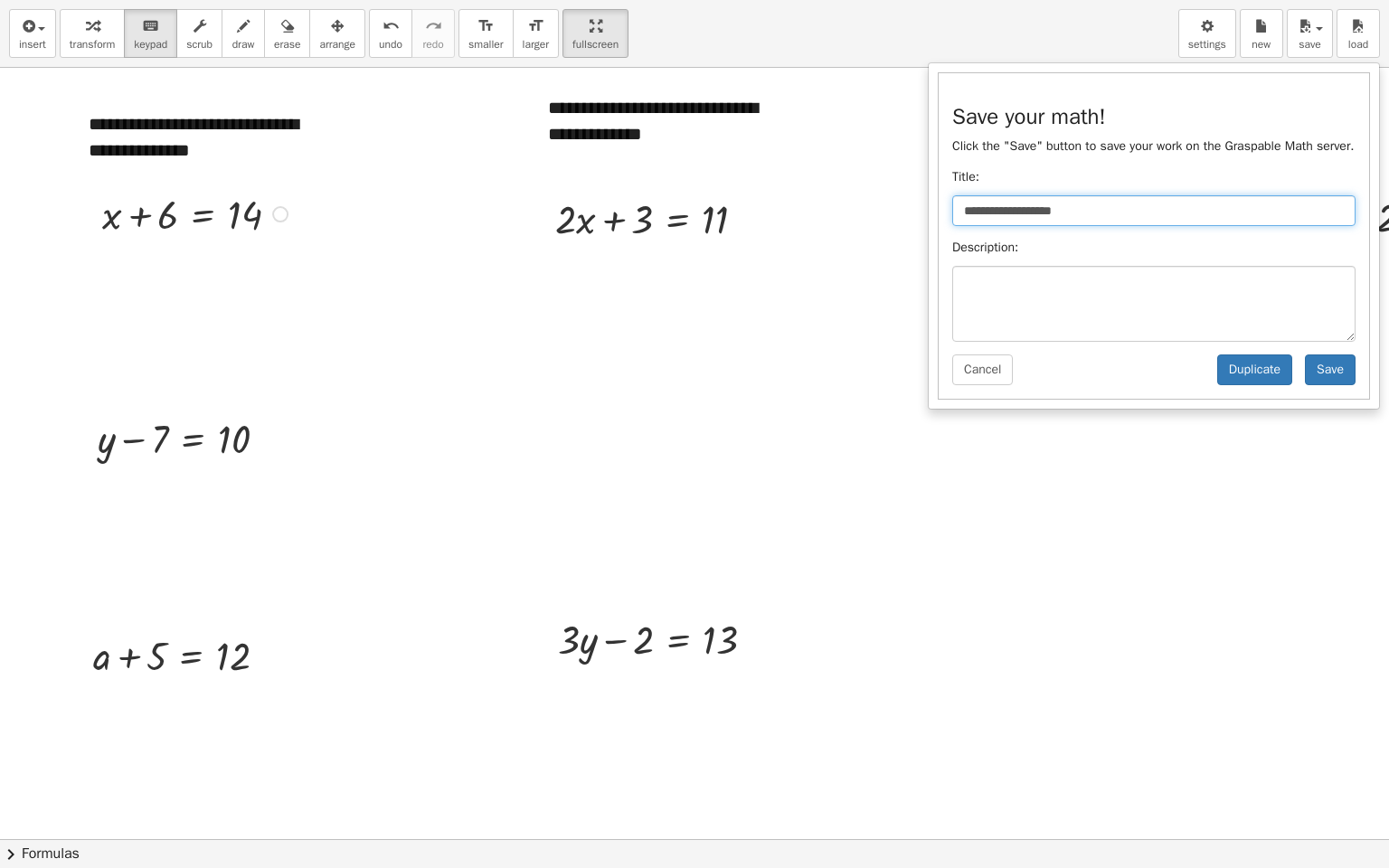 drag, startPoint x: 1100, startPoint y: 217, endPoint x: 915, endPoint y: 205, distance: 185.3888 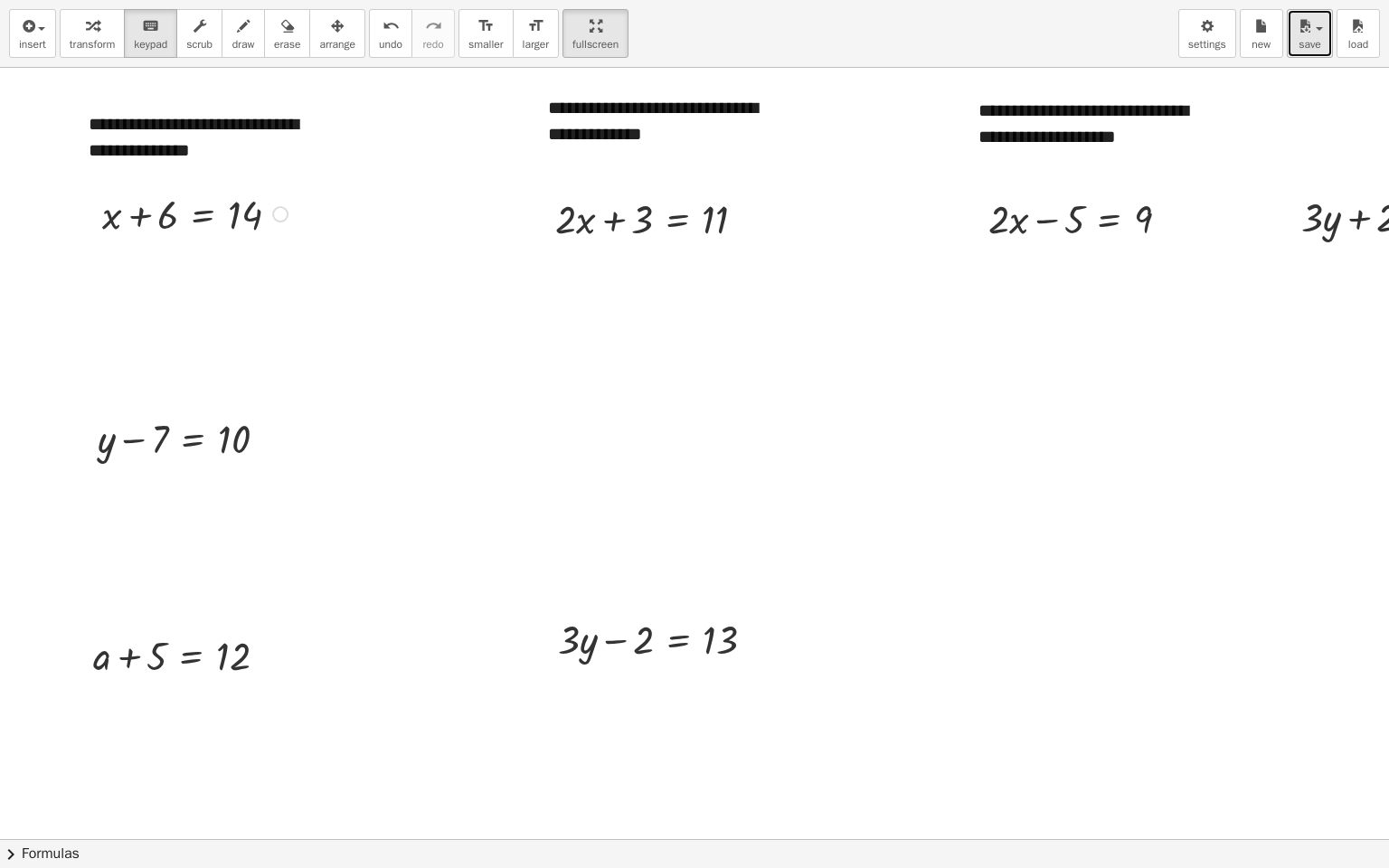 click on "save" at bounding box center (1309, 33) 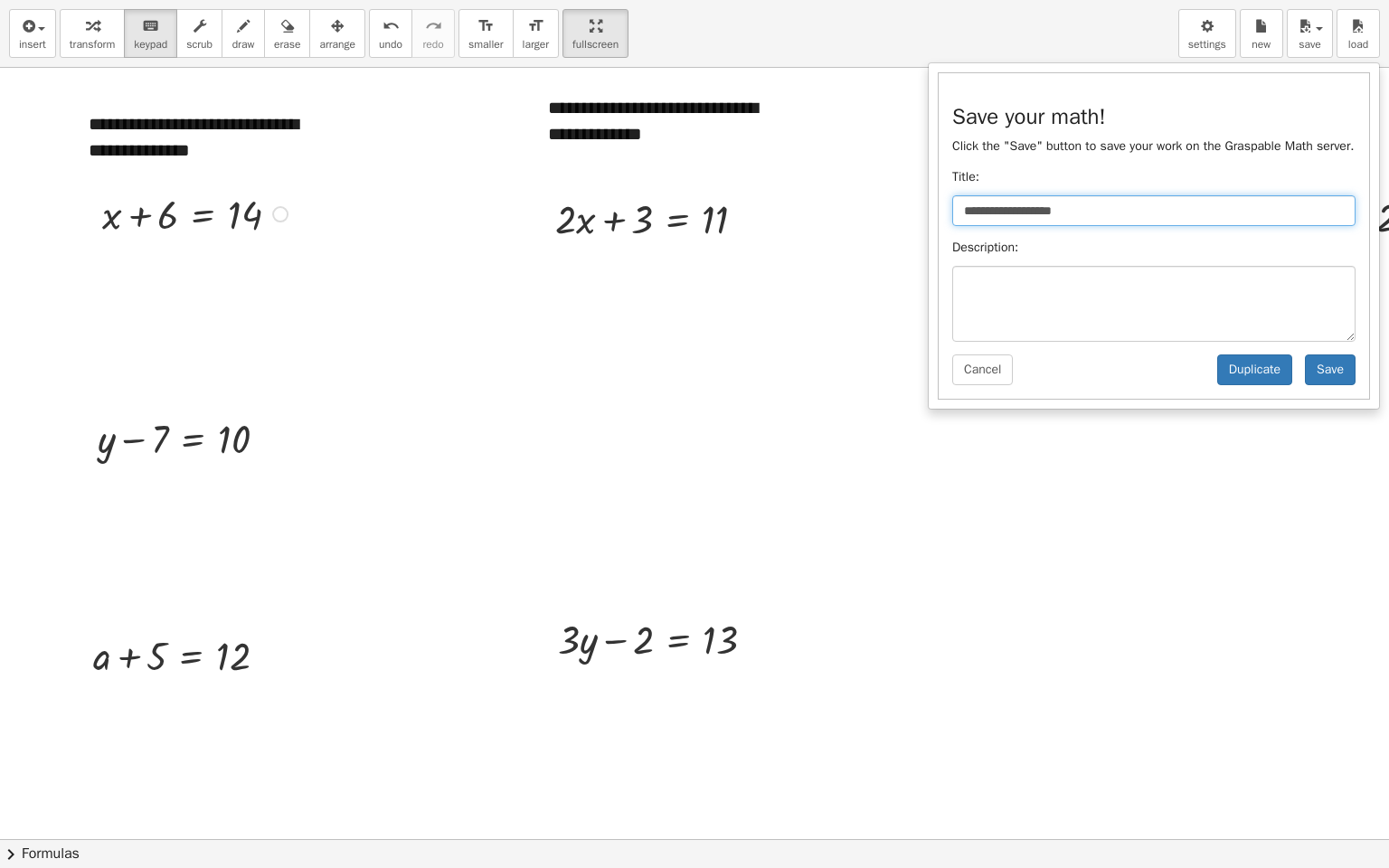 drag, startPoint x: 1091, startPoint y: 203, endPoint x: 957, endPoint y: 212, distance: 134.3019 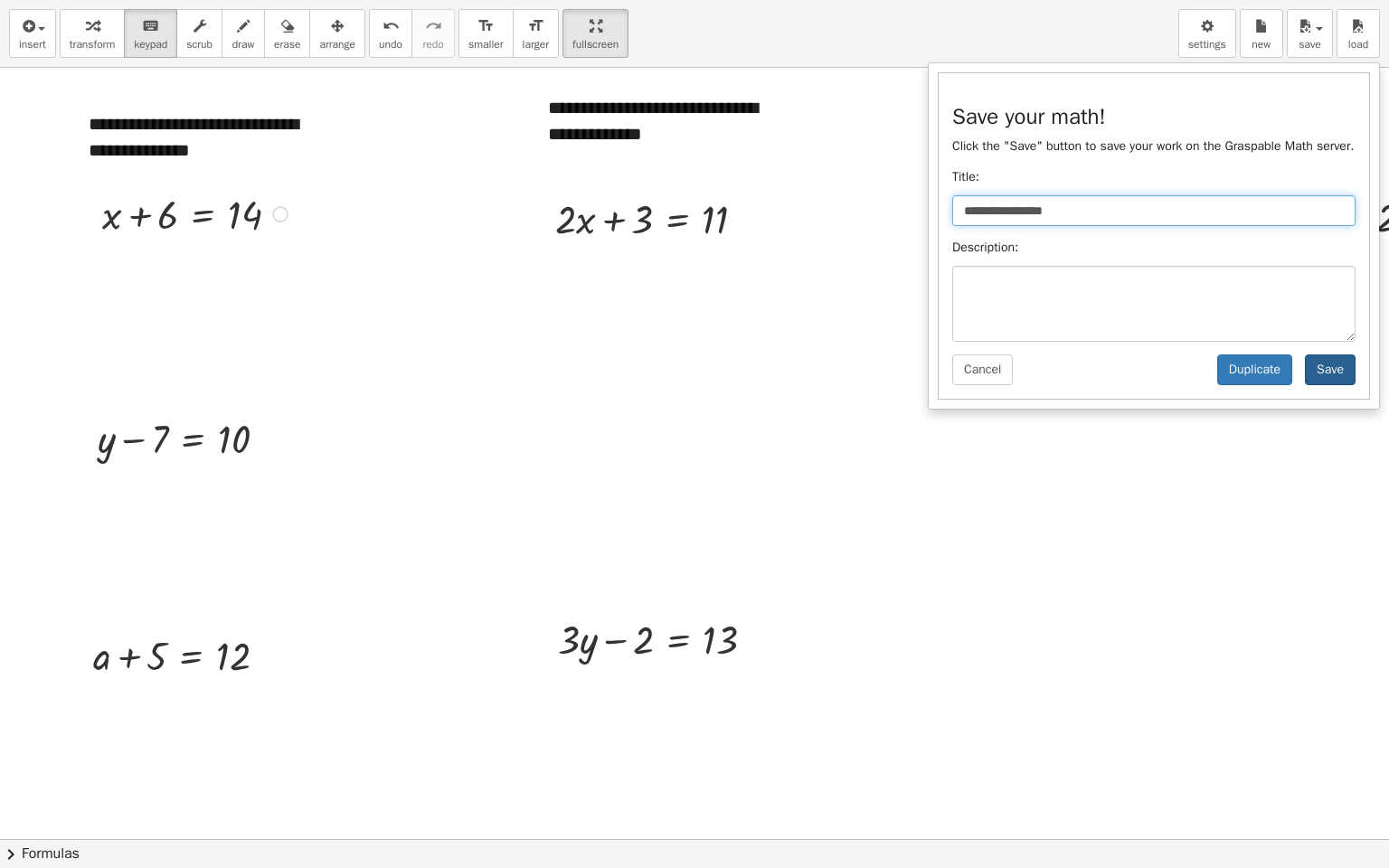type on "**********" 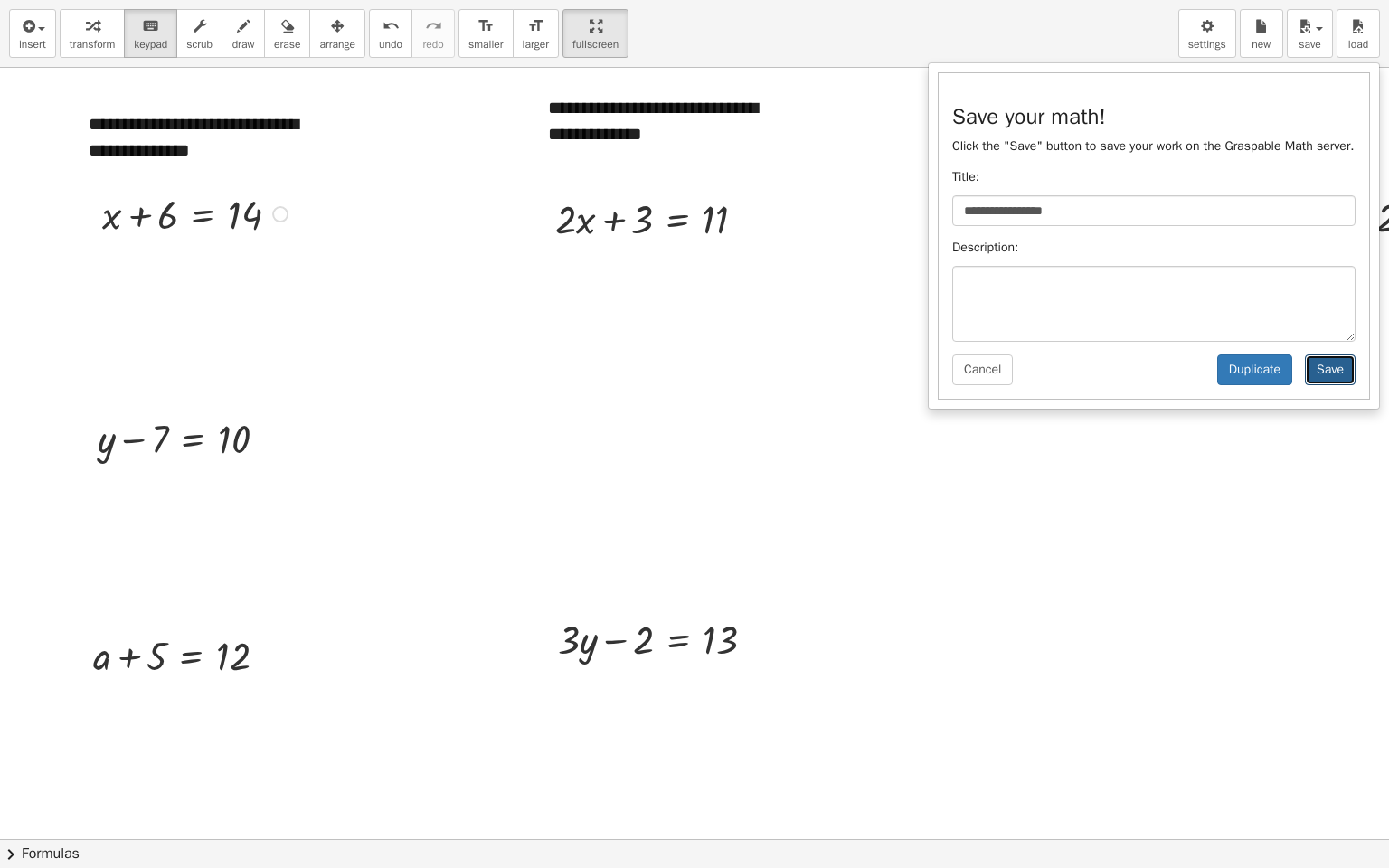 click on "Save" at bounding box center (1330, 370) 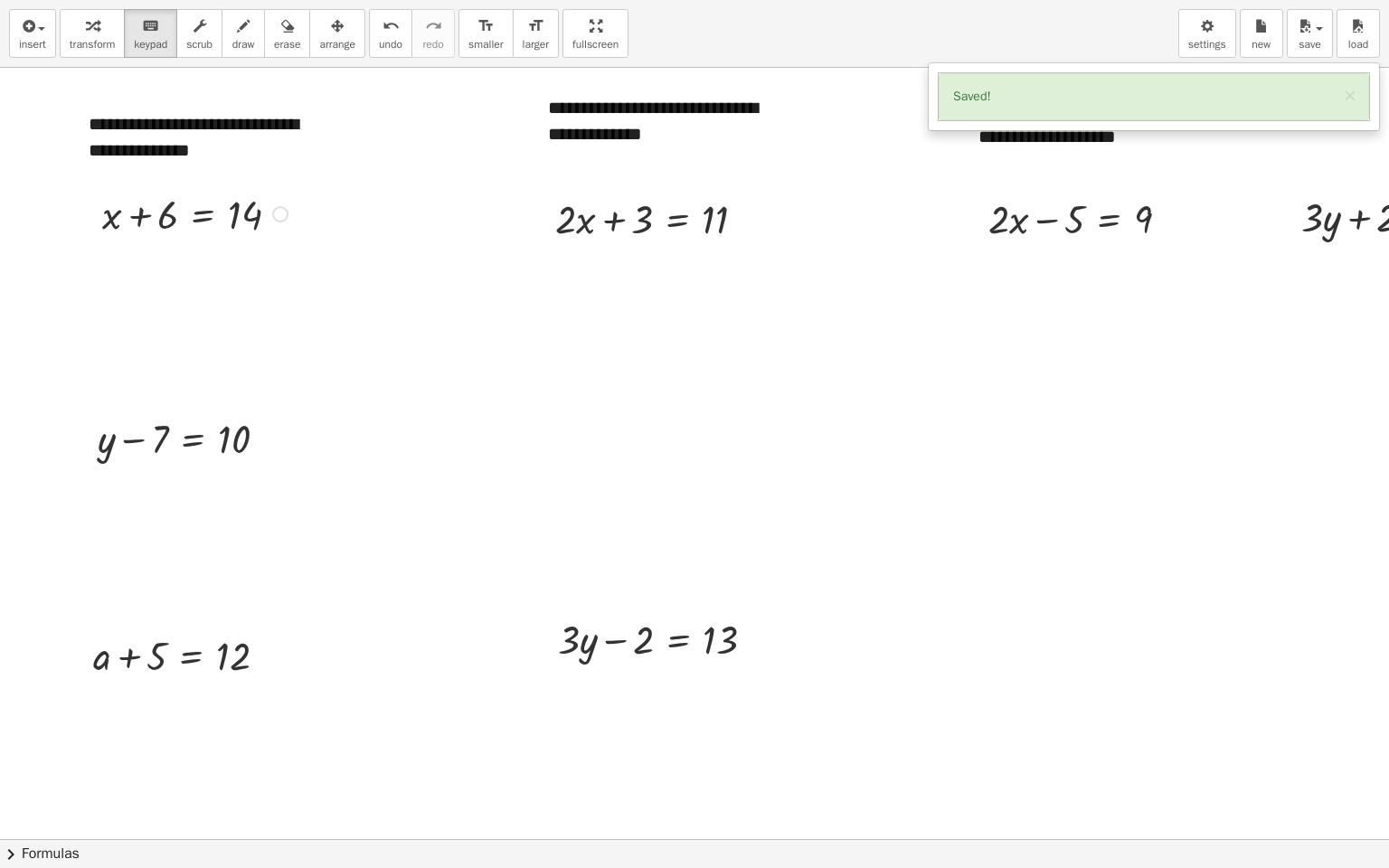 drag, startPoint x: 600, startPoint y: 29, endPoint x: -98, endPoint y: -71, distance: 705.1269 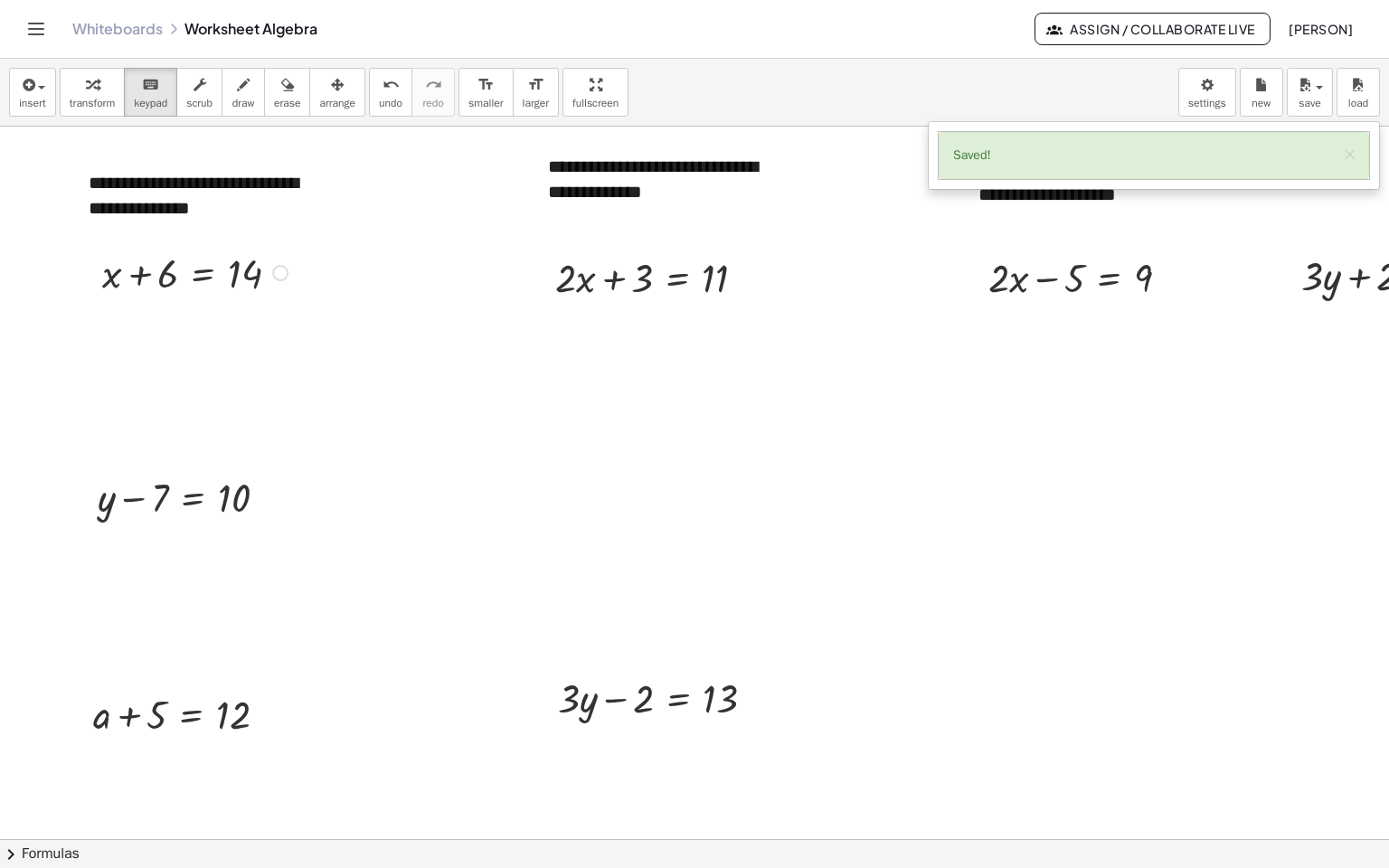click on "**********" at bounding box center (694, 434) 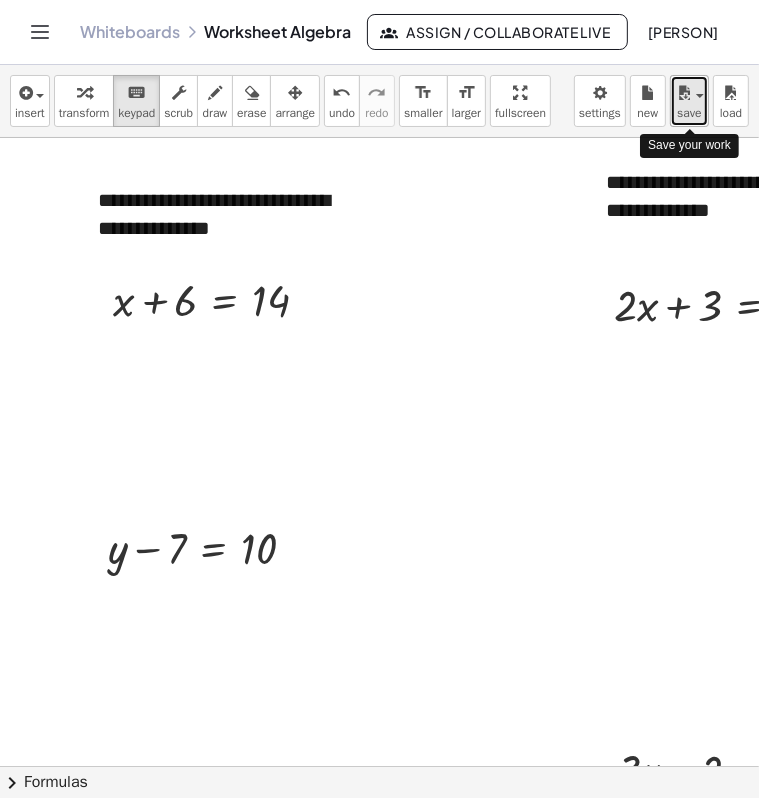 click at bounding box center [684, 93] 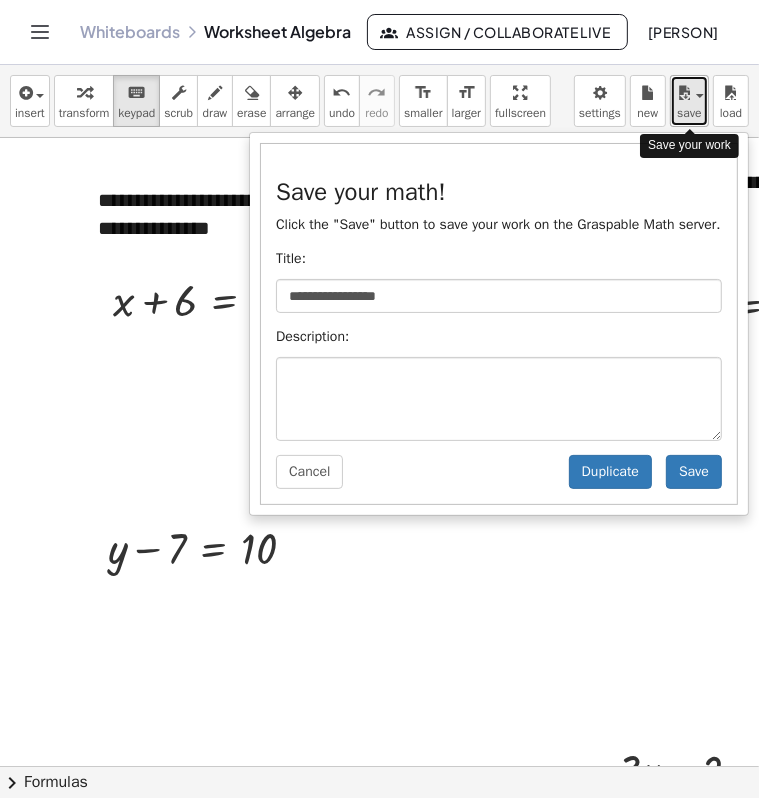 click at bounding box center [684, 93] 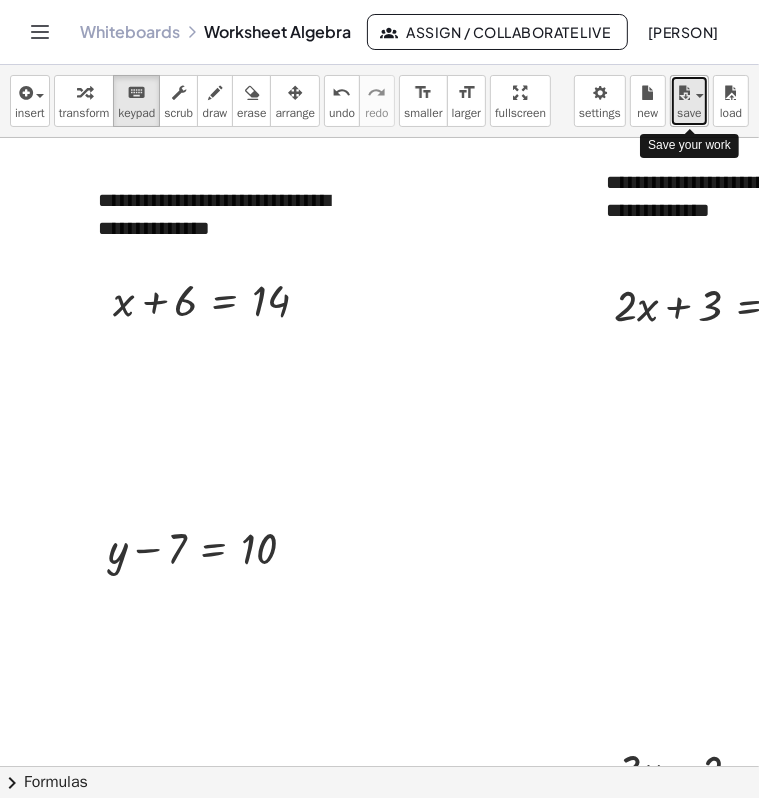 click at bounding box center (700, 96) 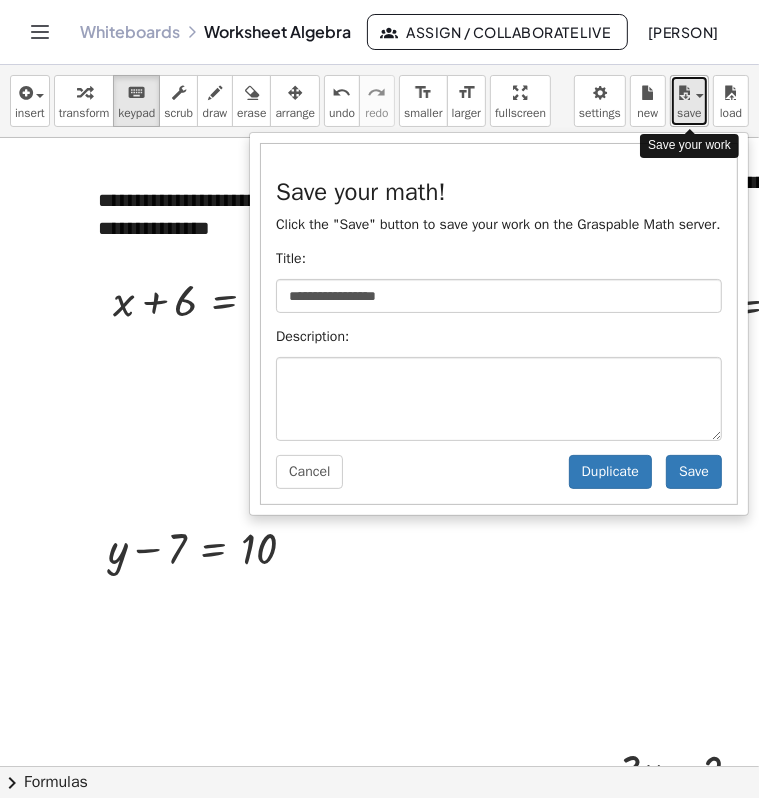 click at bounding box center (700, 96) 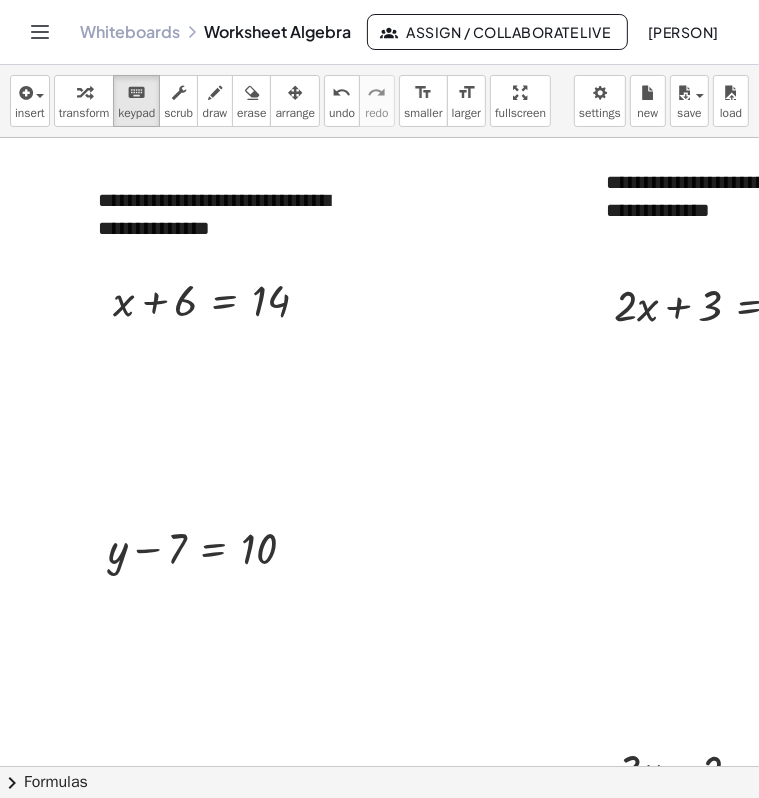 click 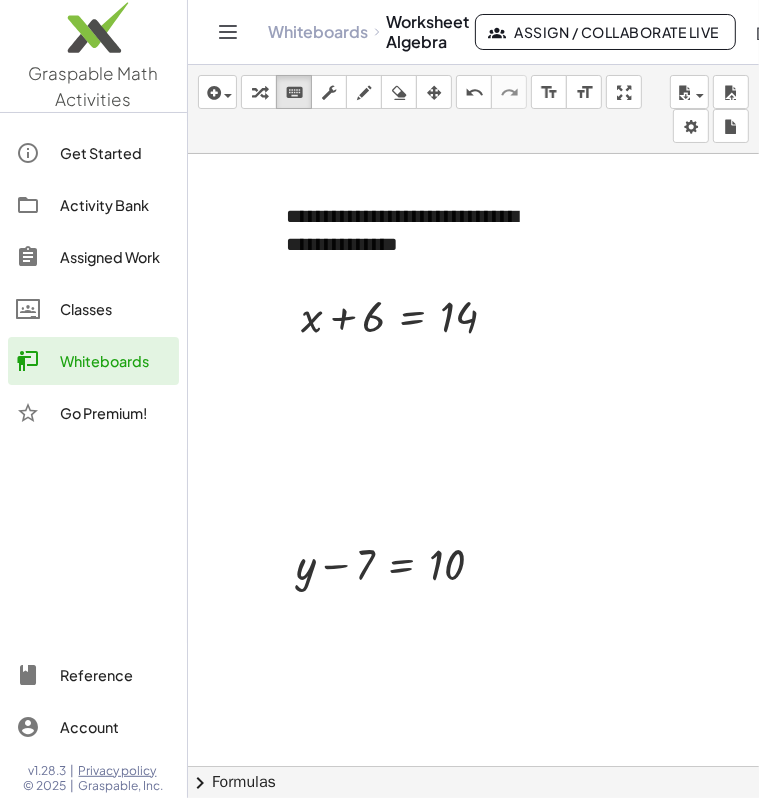 click on "Classes" 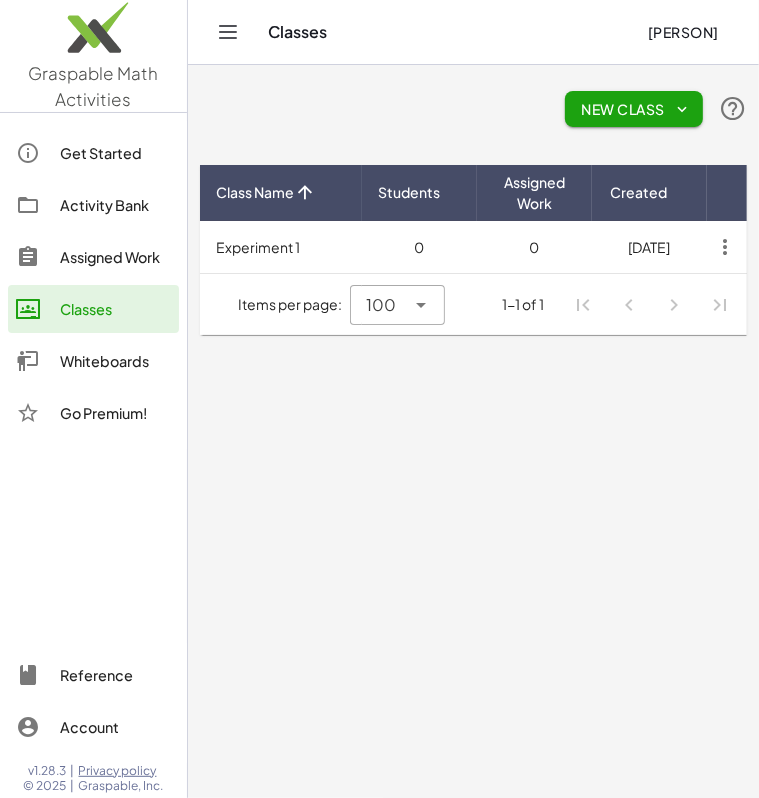 click on "Whiteboards" 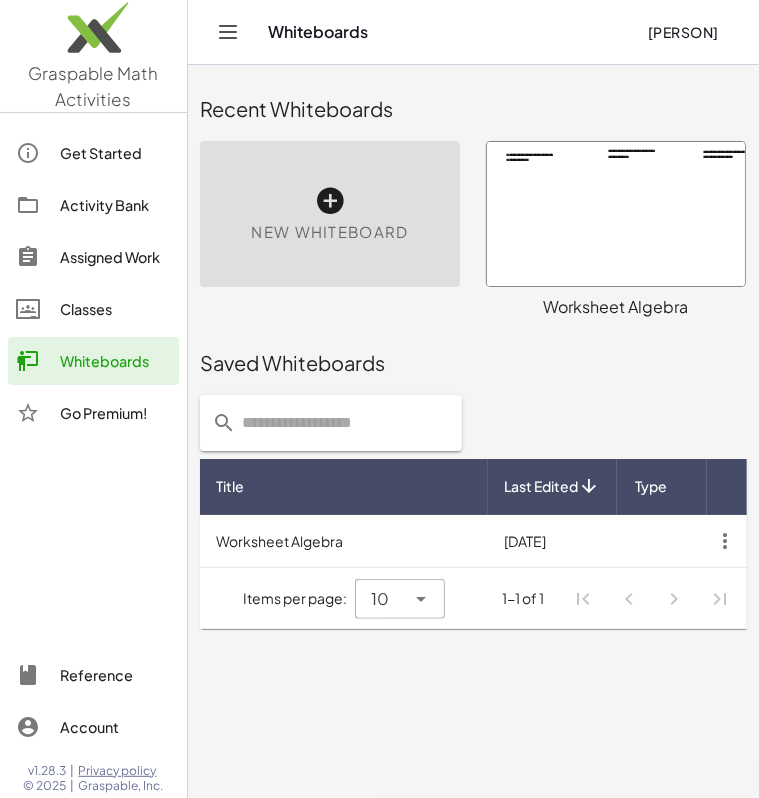 click at bounding box center [616, 214] 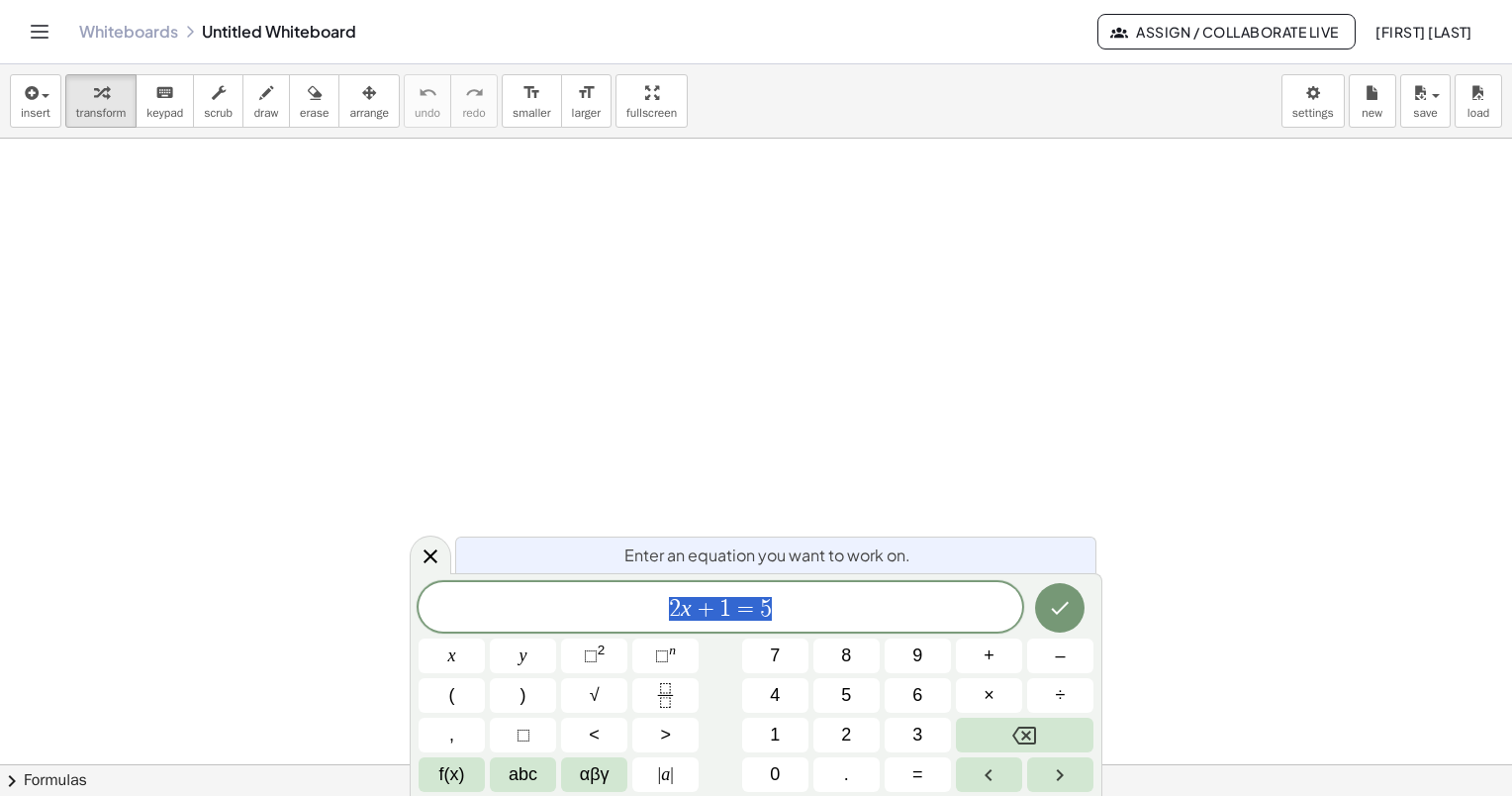 scroll, scrollTop: 0, scrollLeft: 0, axis: both 